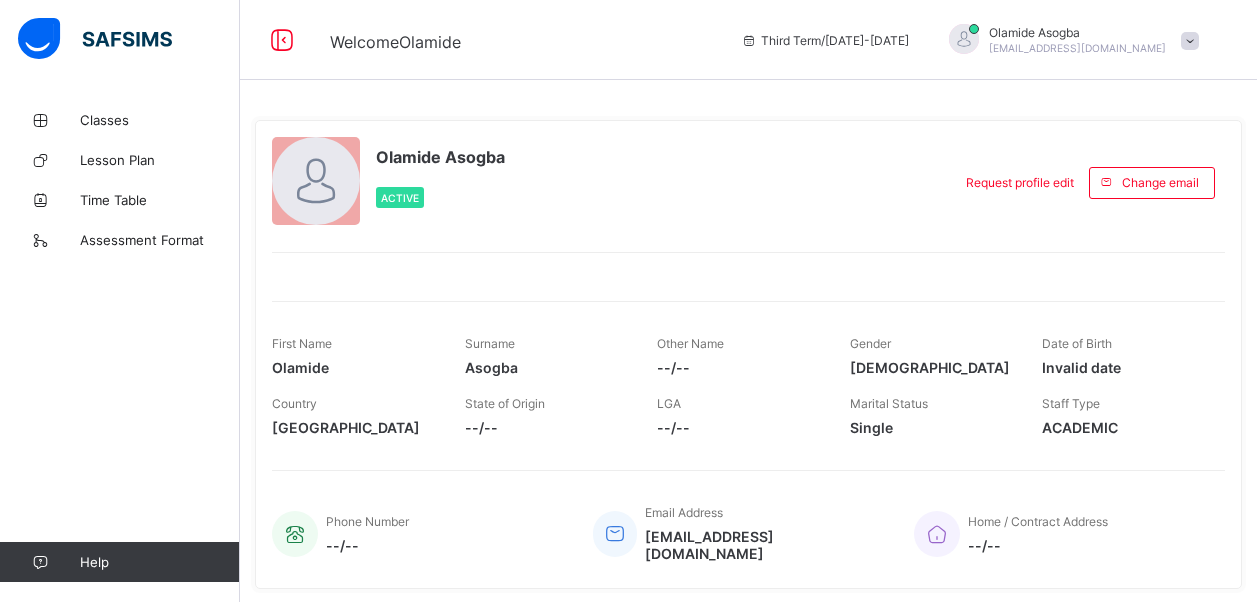 scroll, scrollTop: 0, scrollLeft: 0, axis: both 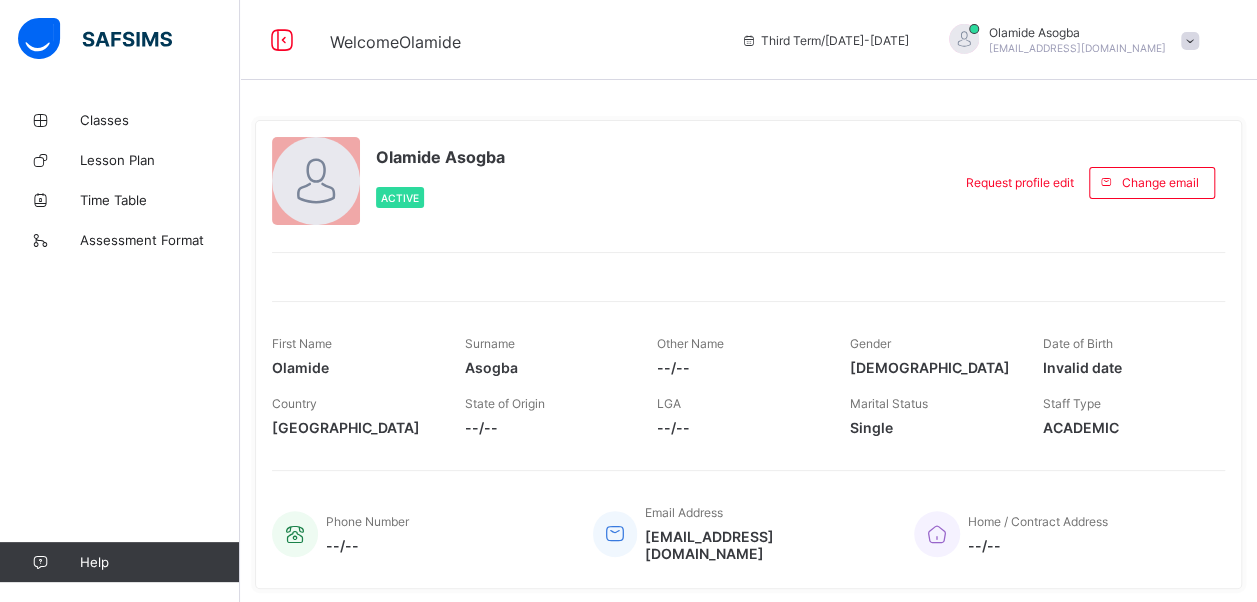 click on "Classes" at bounding box center (160, 120) 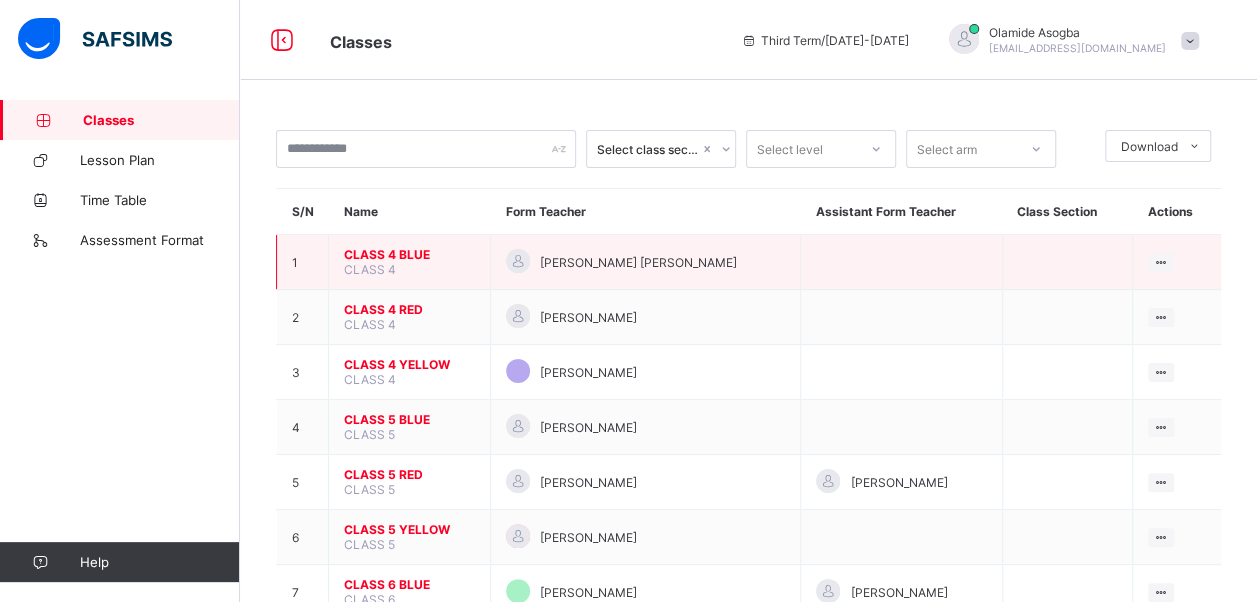 click on "CLASS 4   BLUE" at bounding box center (409, 254) 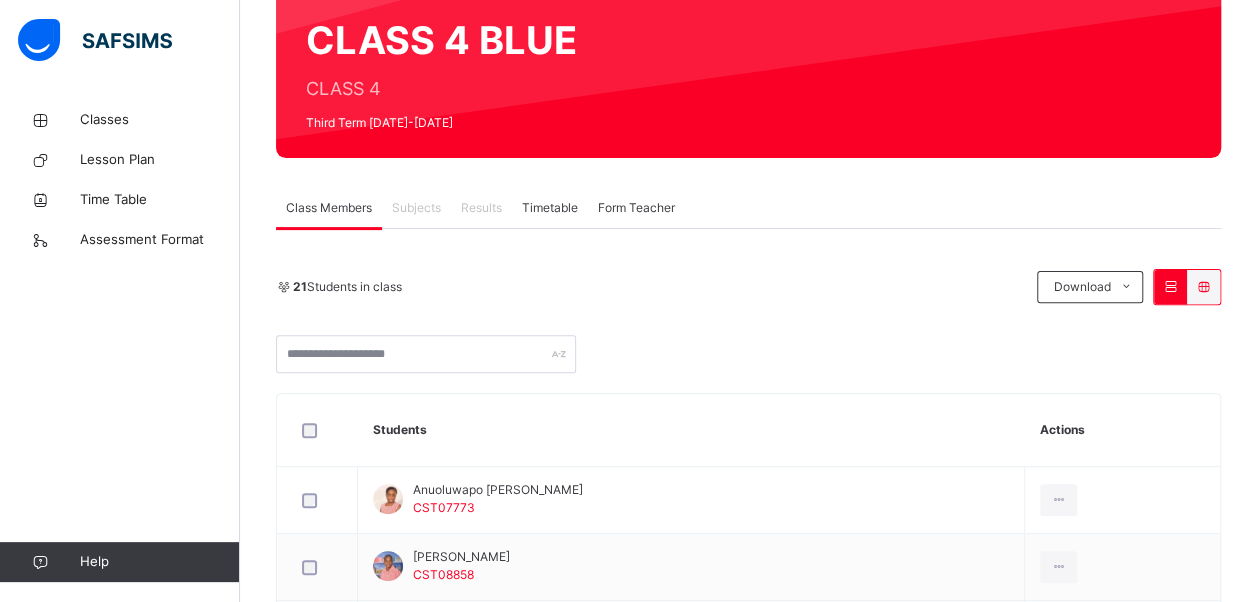 scroll, scrollTop: 193, scrollLeft: 0, axis: vertical 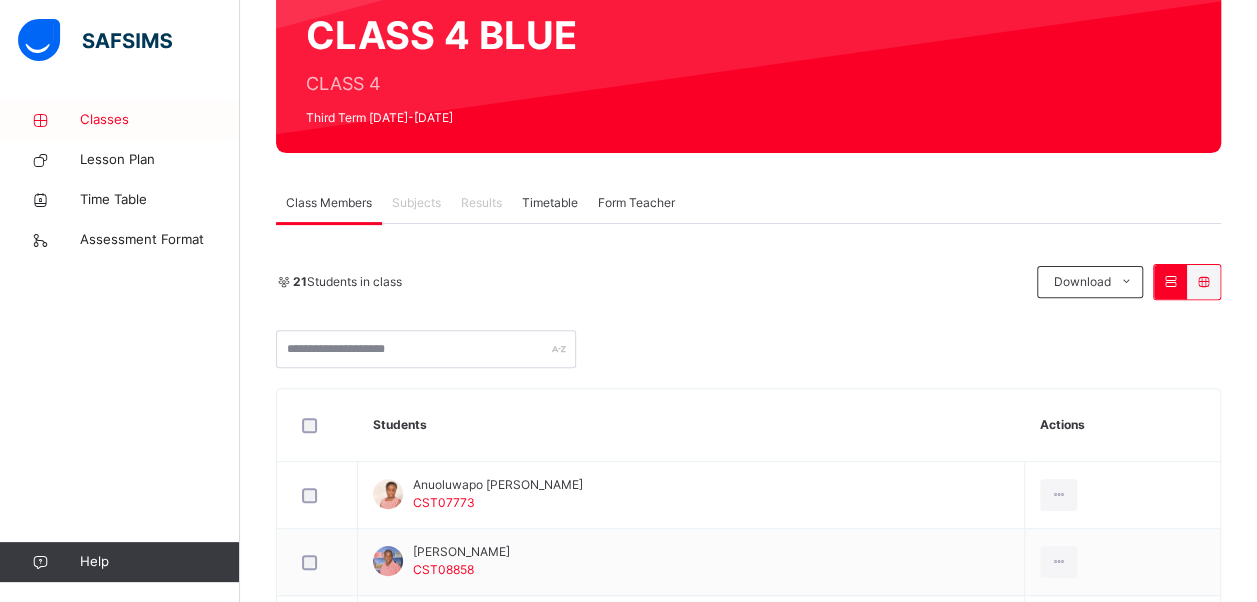 click on "Classes" at bounding box center [160, 120] 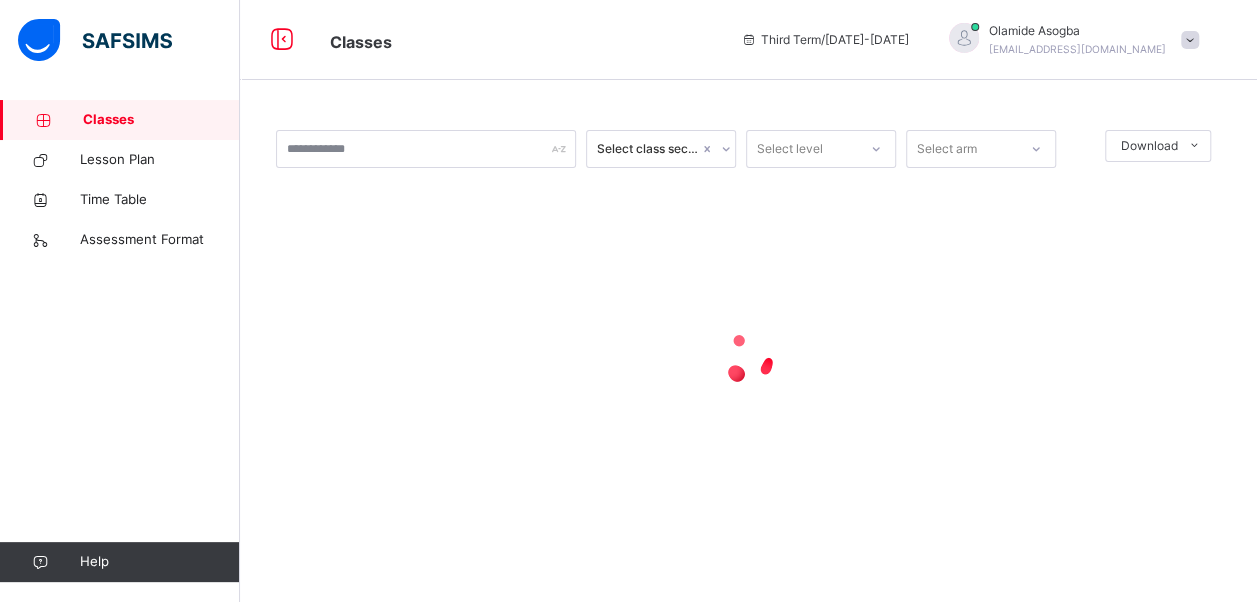 scroll, scrollTop: 0, scrollLeft: 0, axis: both 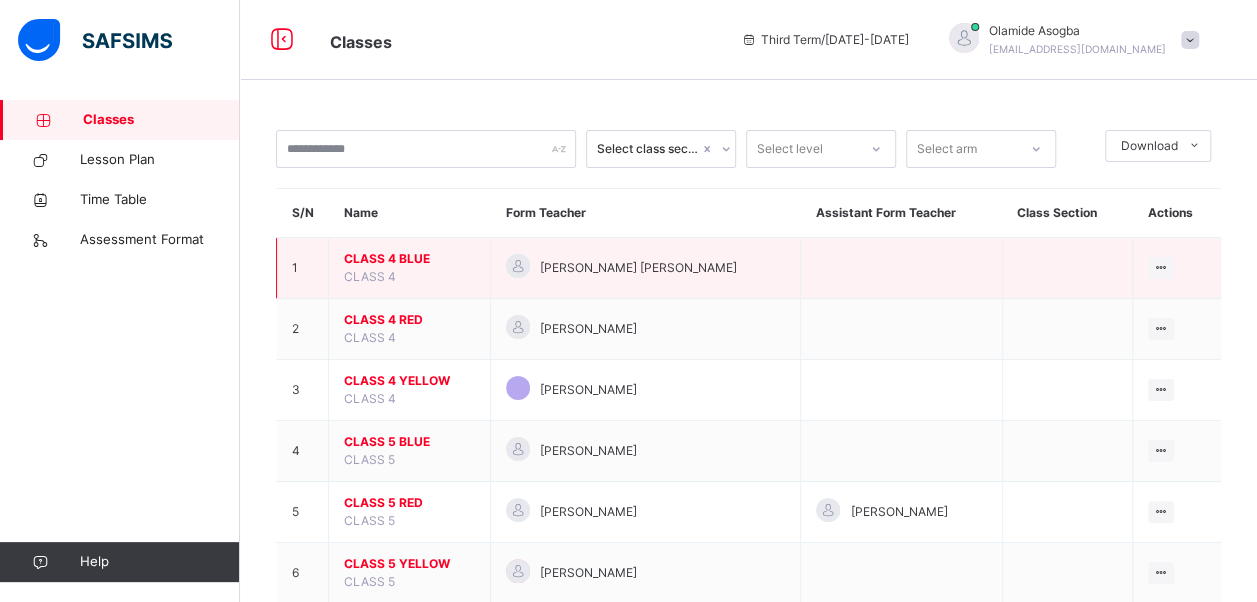 click on "CLASS 4   BLUE" at bounding box center (409, 259) 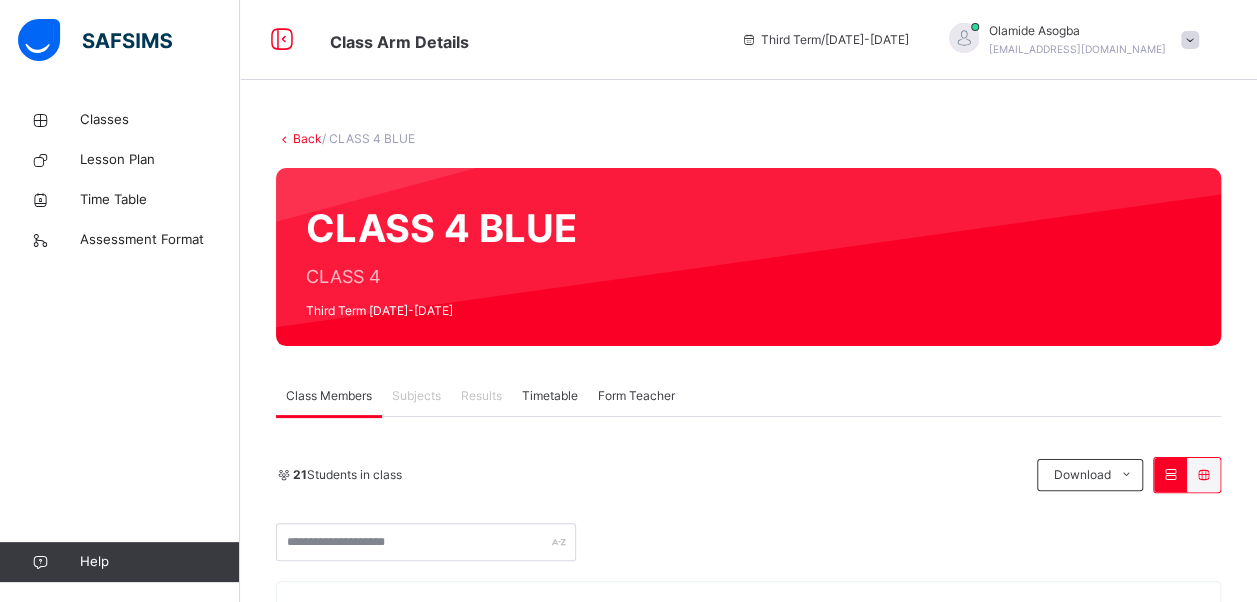 click on "Subjects" at bounding box center (416, 396) 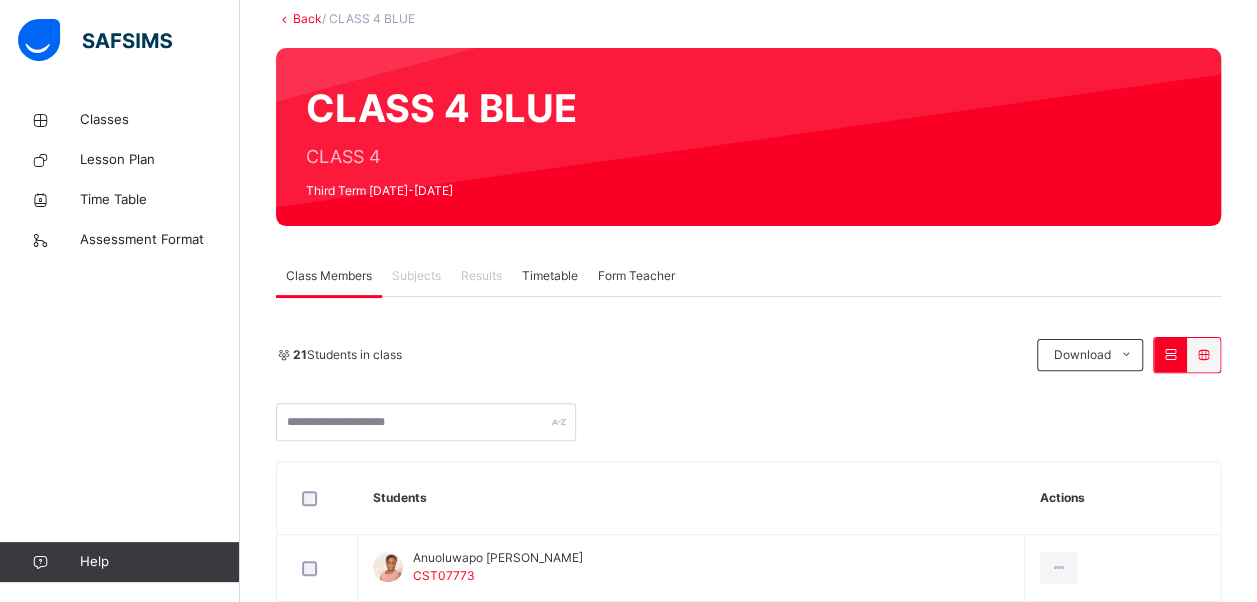 scroll, scrollTop: 127, scrollLeft: 0, axis: vertical 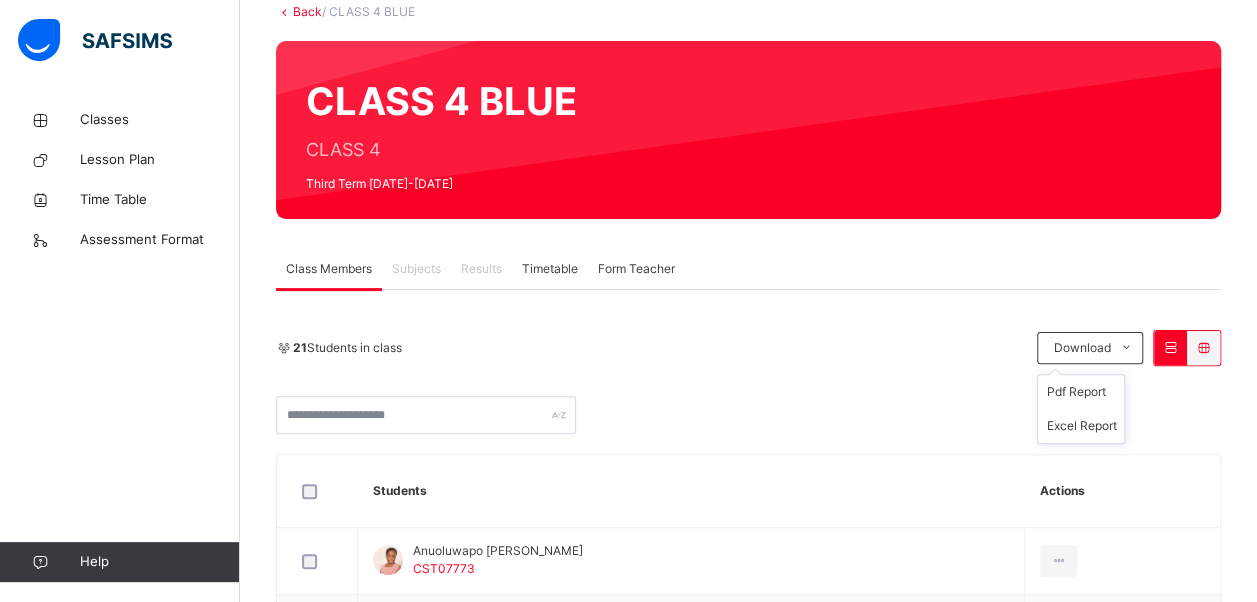 click on "Pdf Report Excel Report" at bounding box center [1081, 409] 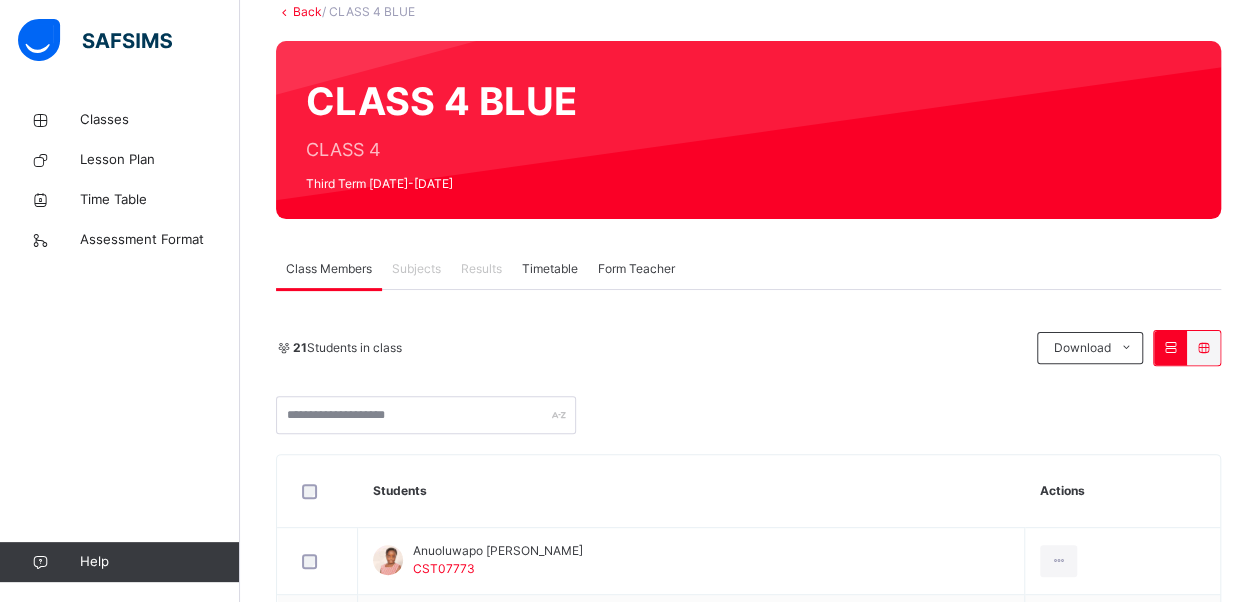 click on "21  Students in class Download Pdf Report Excel Report" at bounding box center (748, 382) 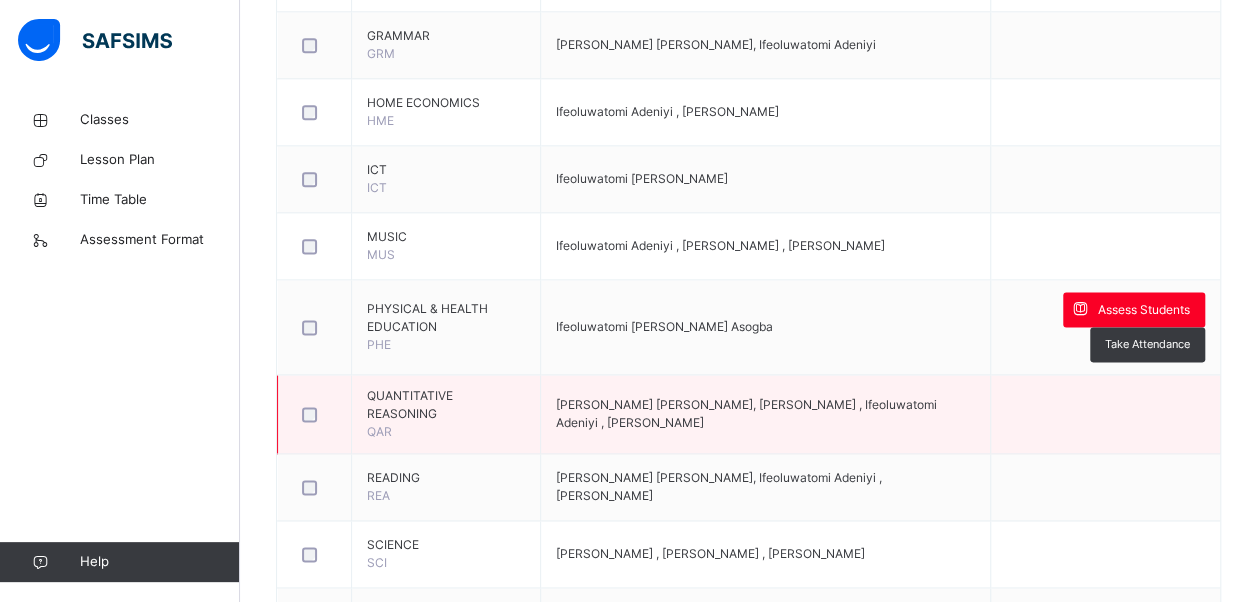 scroll, scrollTop: 1172, scrollLeft: 0, axis: vertical 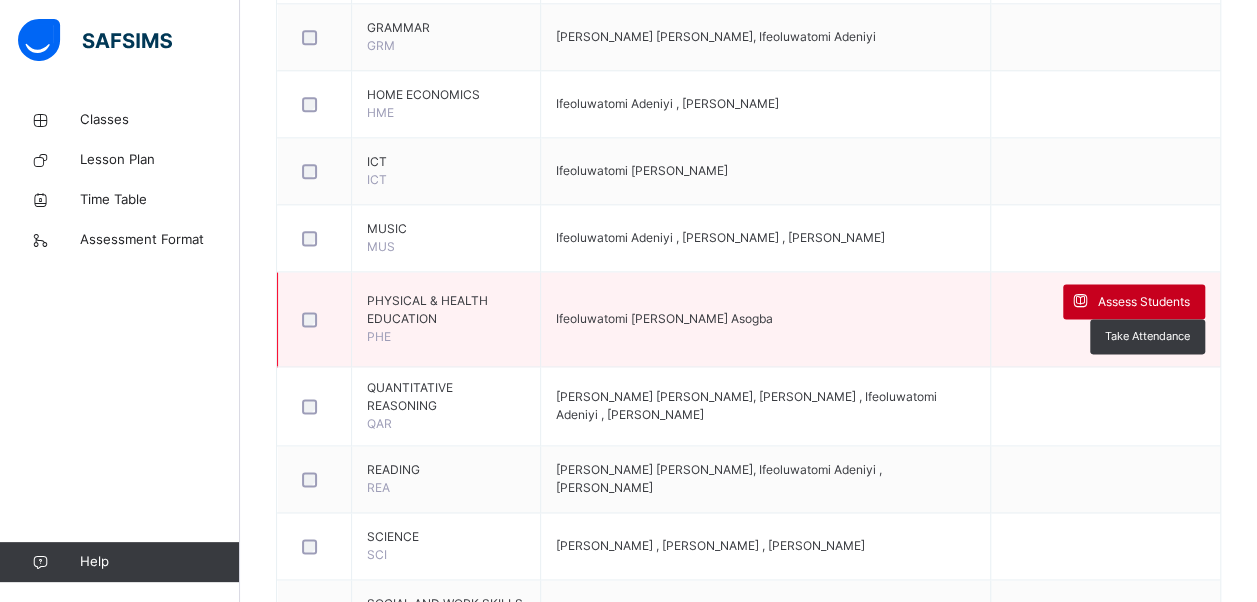 click on "Assess Students" at bounding box center [1144, 302] 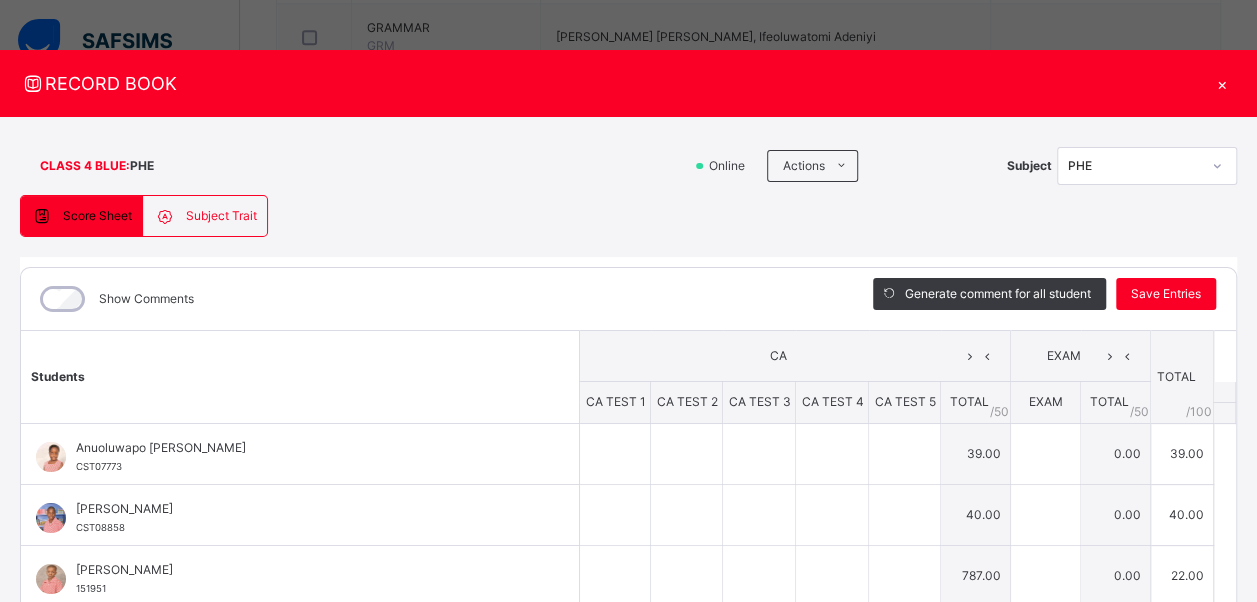 type on "*" 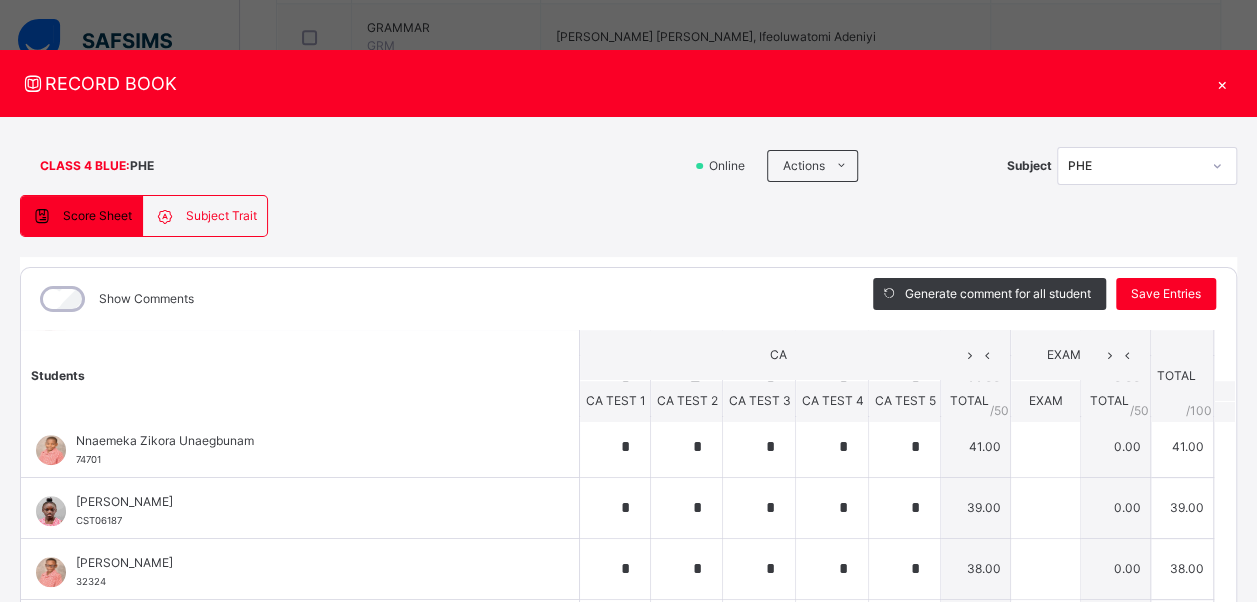 scroll, scrollTop: 866, scrollLeft: 0, axis: vertical 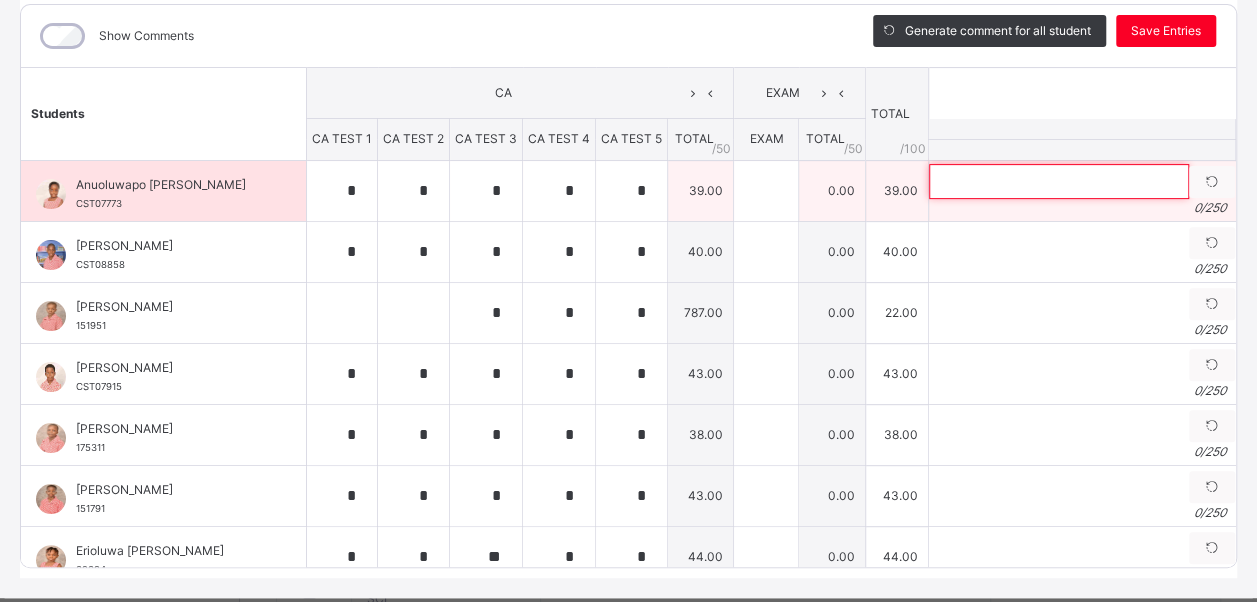 click at bounding box center (1059, 181) 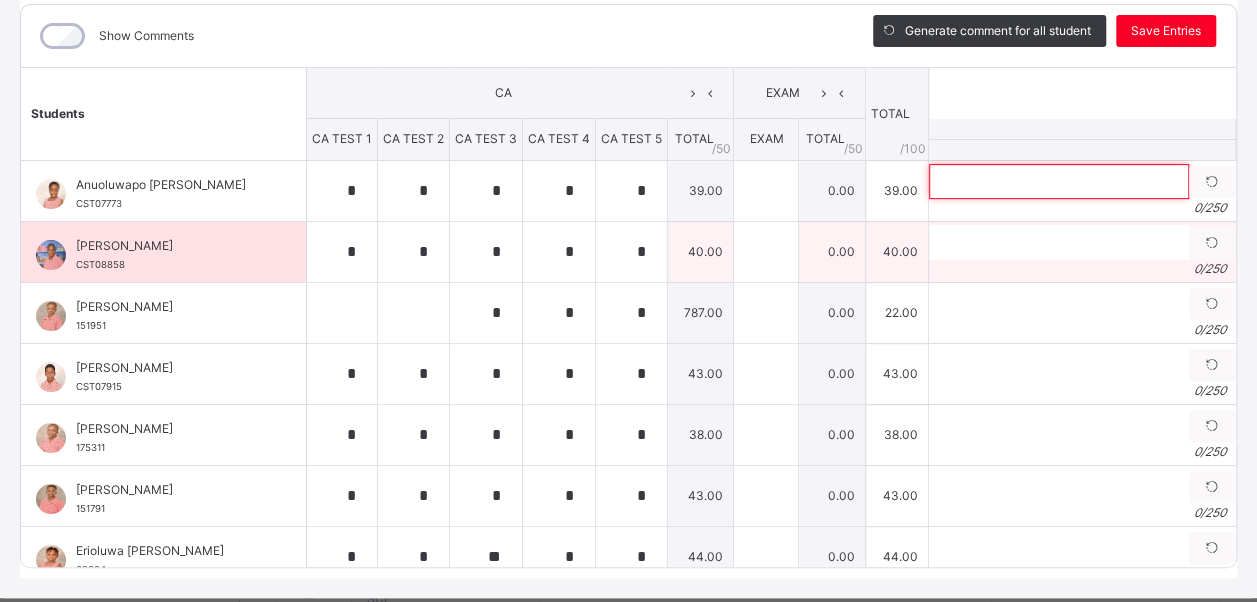 paste on "**********" 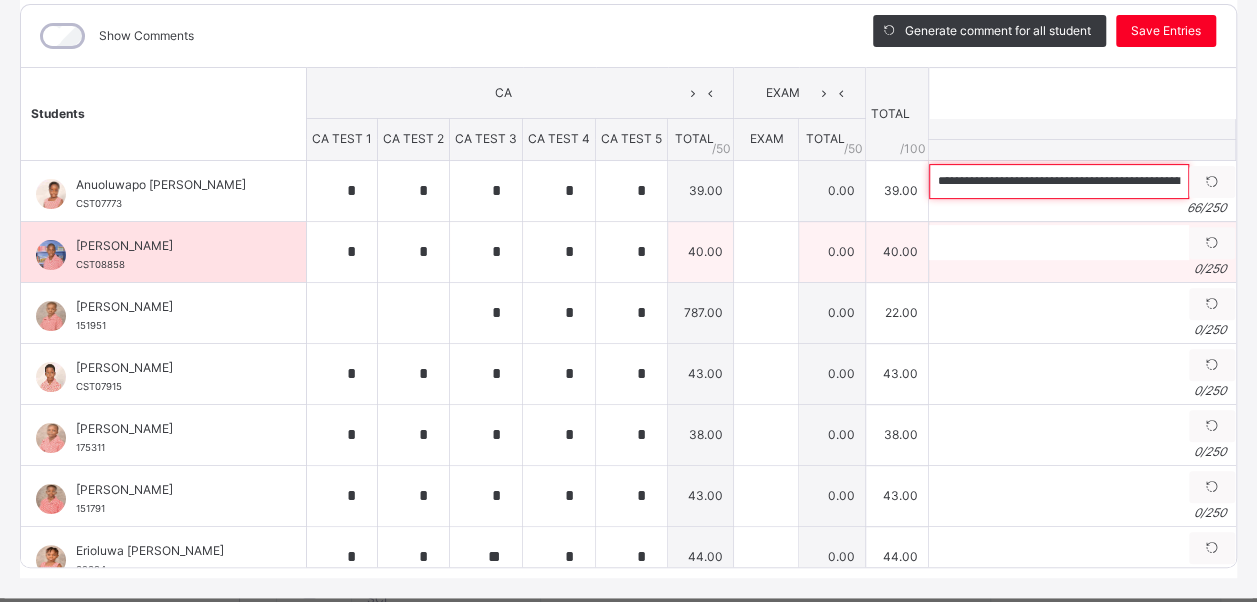 scroll, scrollTop: 0, scrollLeft: 151, axis: horizontal 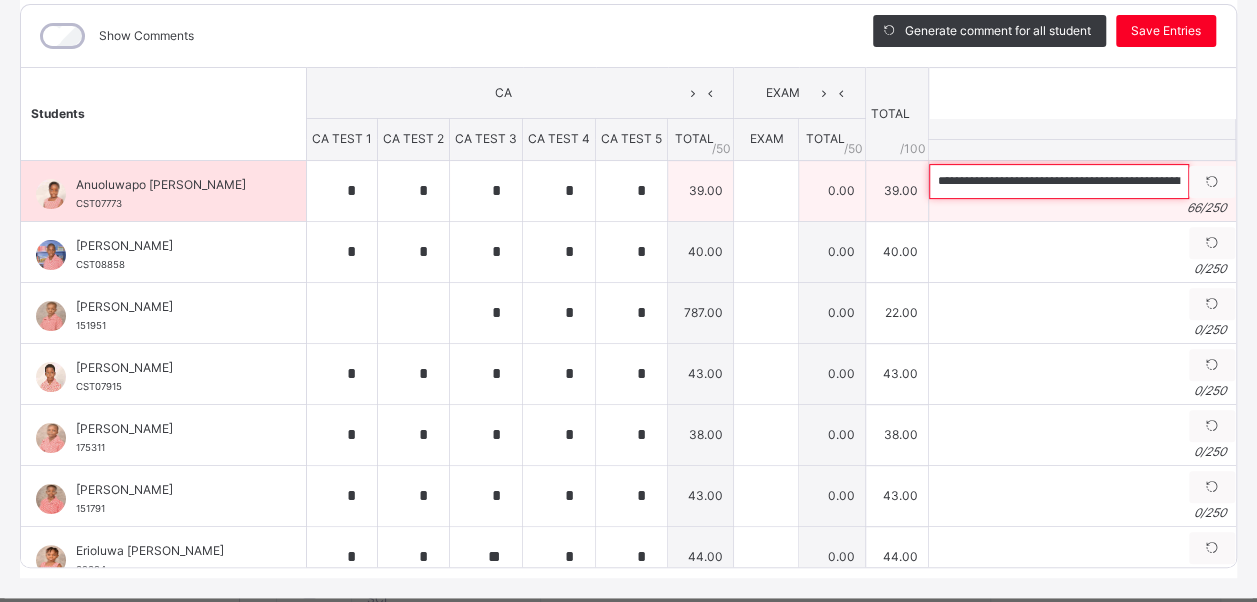 drag, startPoint x: 942, startPoint y: 168, endPoint x: 848, endPoint y: 182, distance: 95.036835 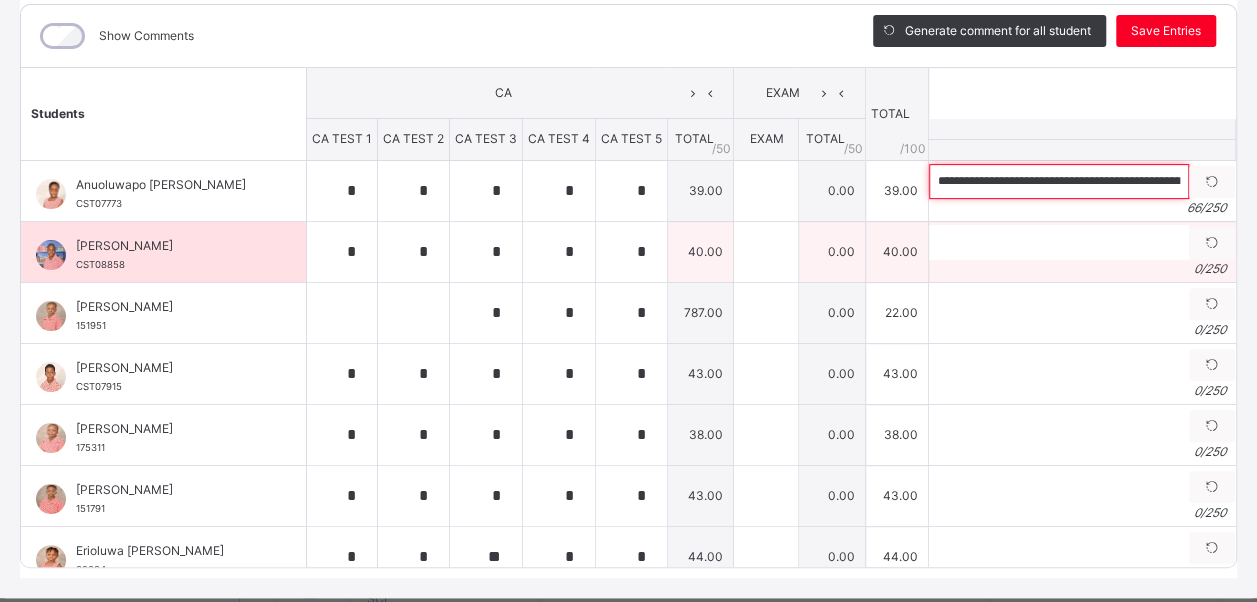 type on "**********" 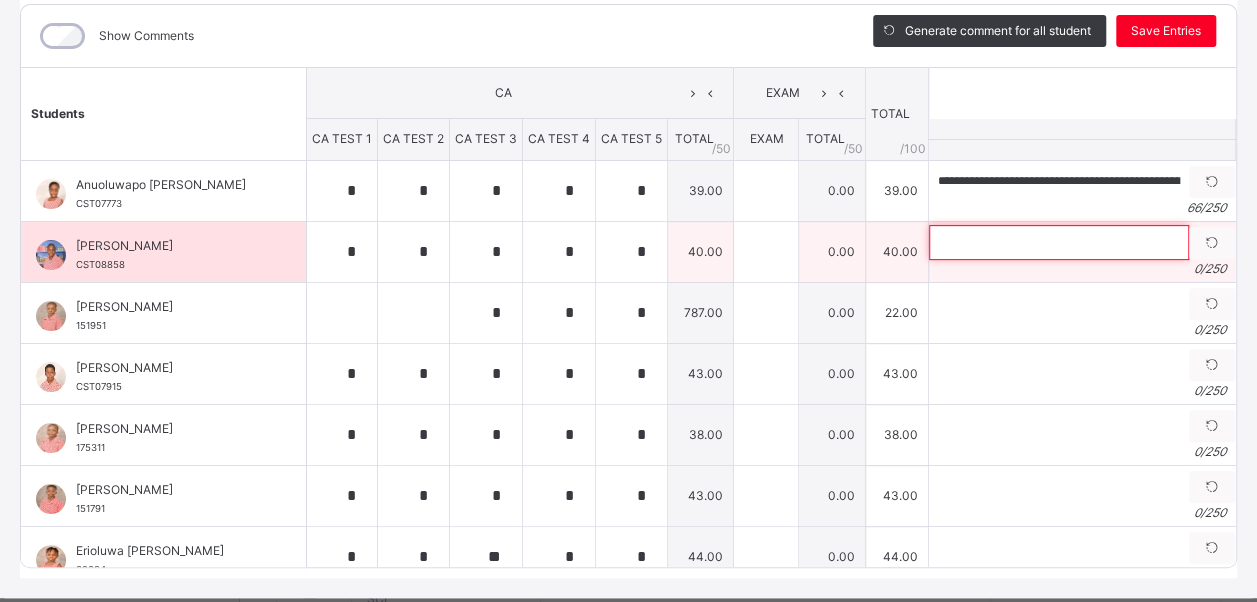 click at bounding box center (1059, 242) 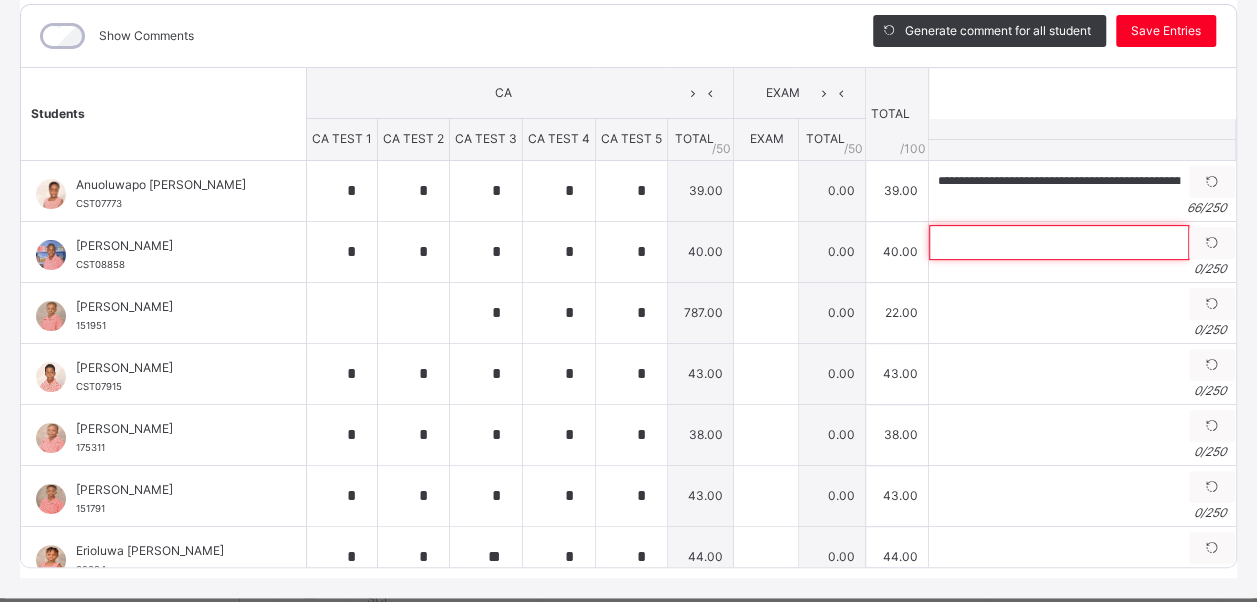 paste on "**********" 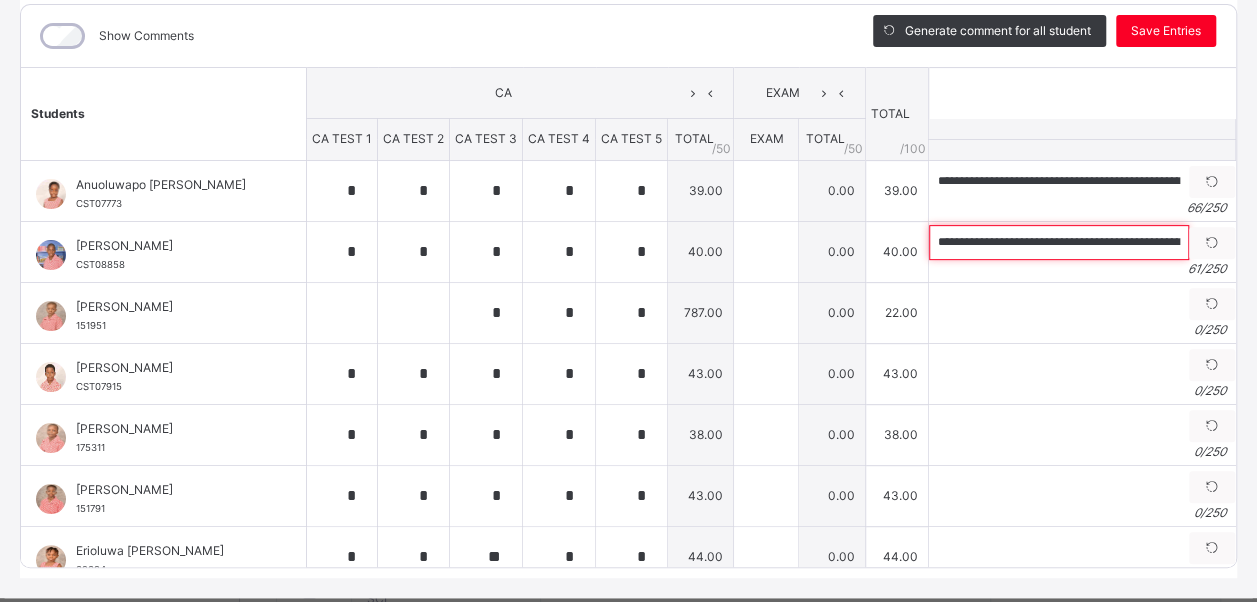 scroll, scrollTop: 0, scrollLeft: 118, axis: horizontal 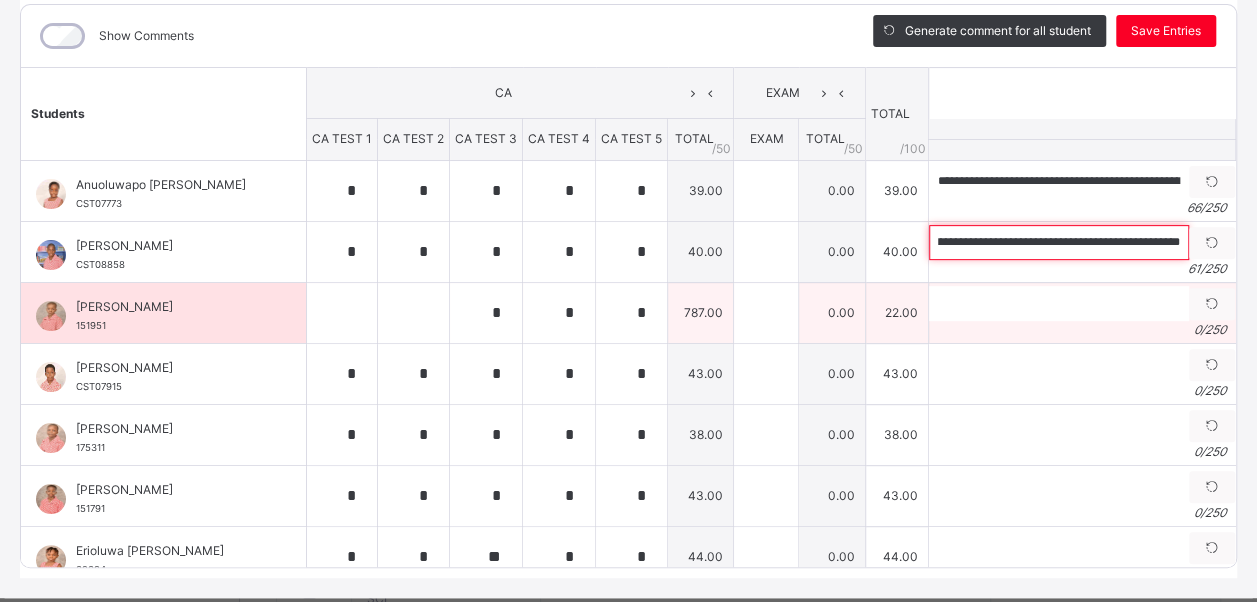 type on "**********" 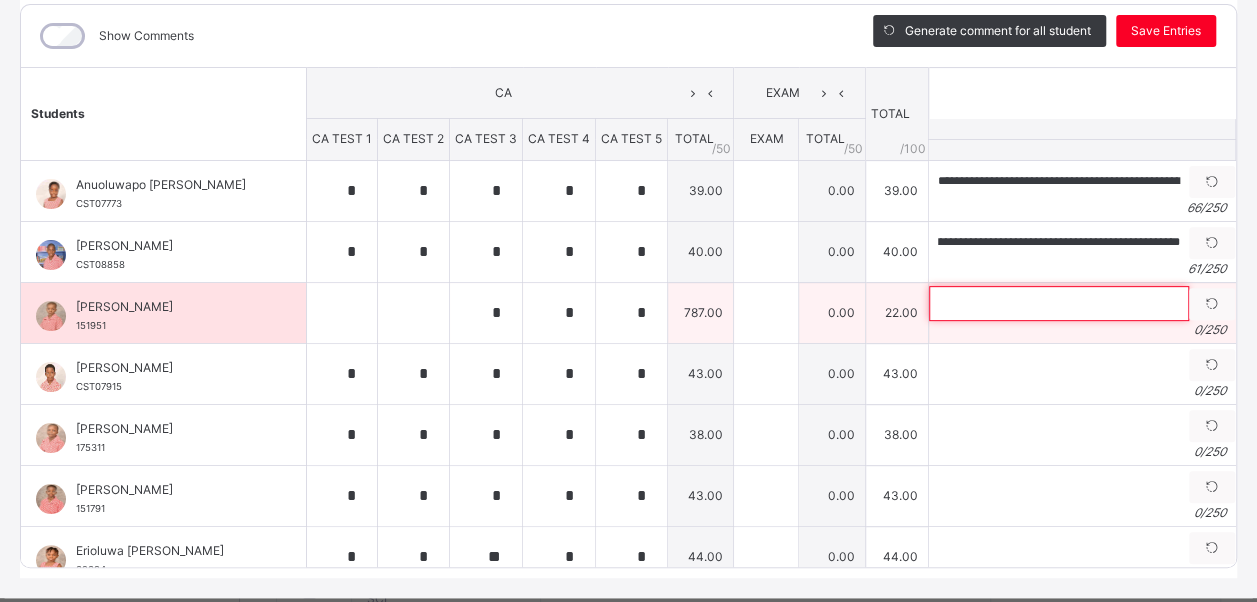 click at bounding box center (1059, 303) 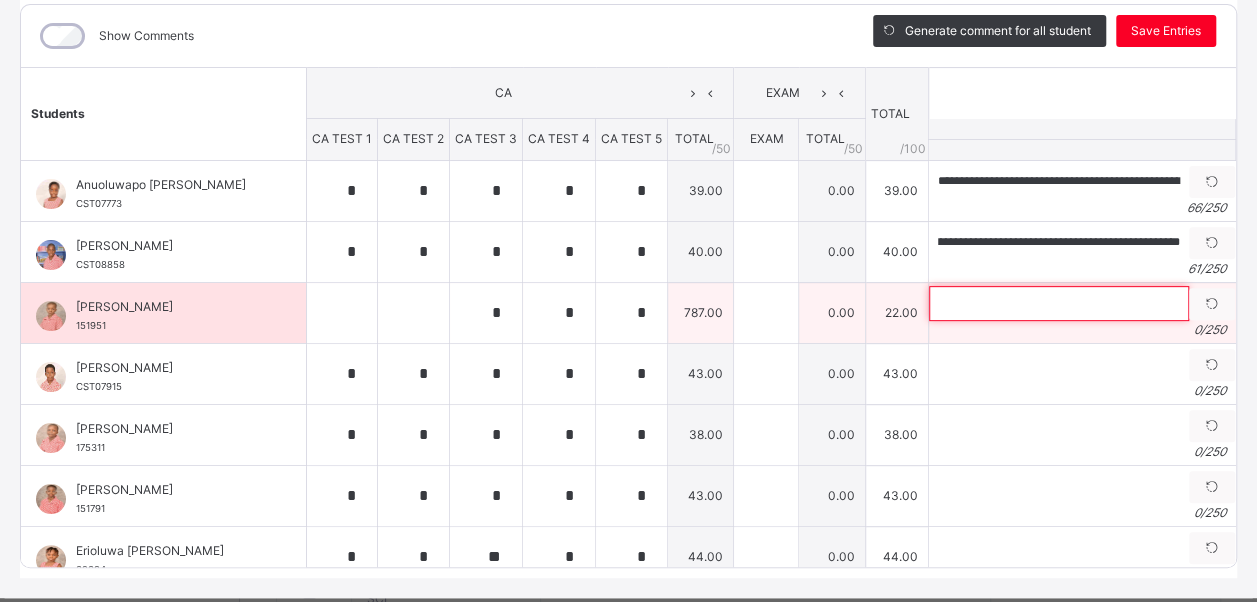 scroll, scrollTop: 0, scrollLeft: 0, axis: both 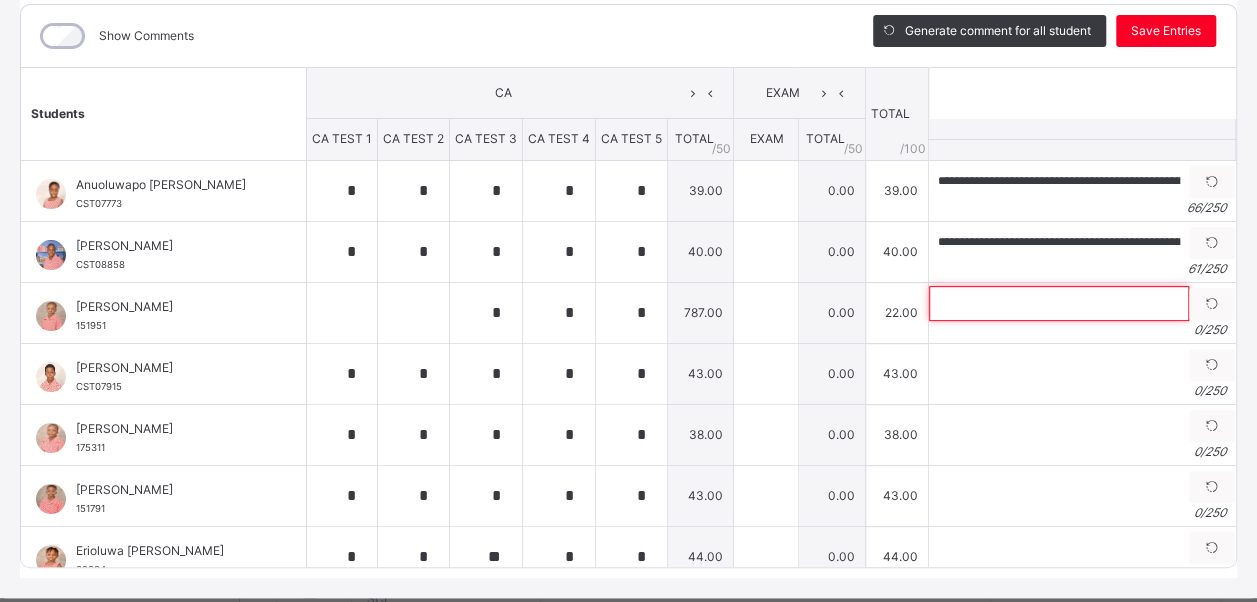 paste on "**********" 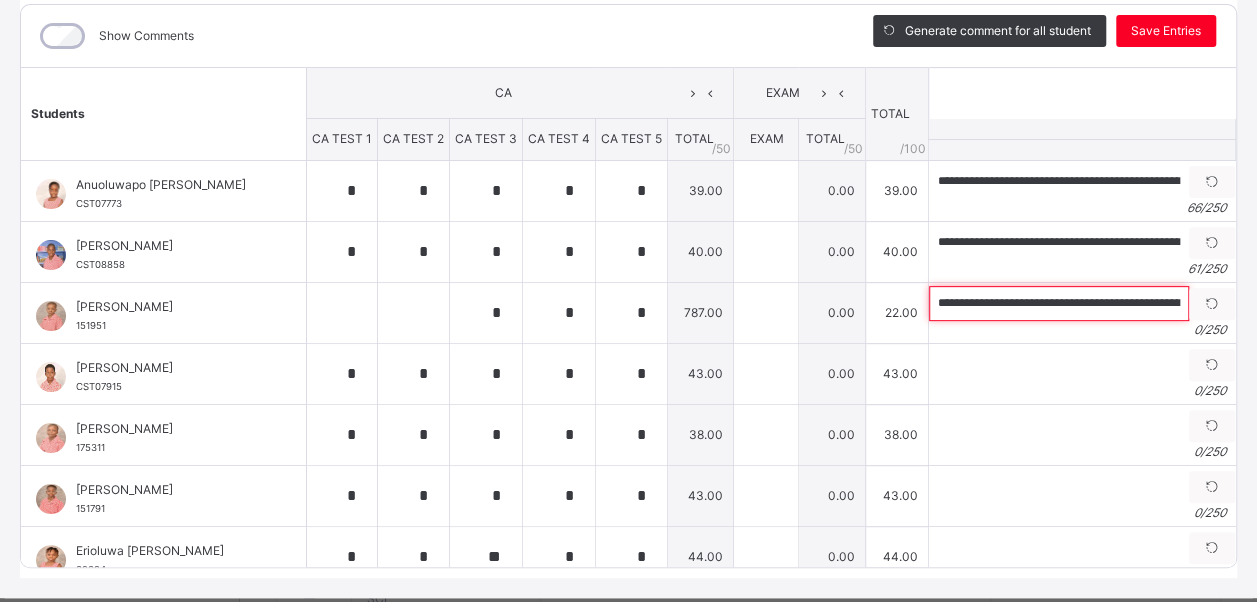 type on "**********" 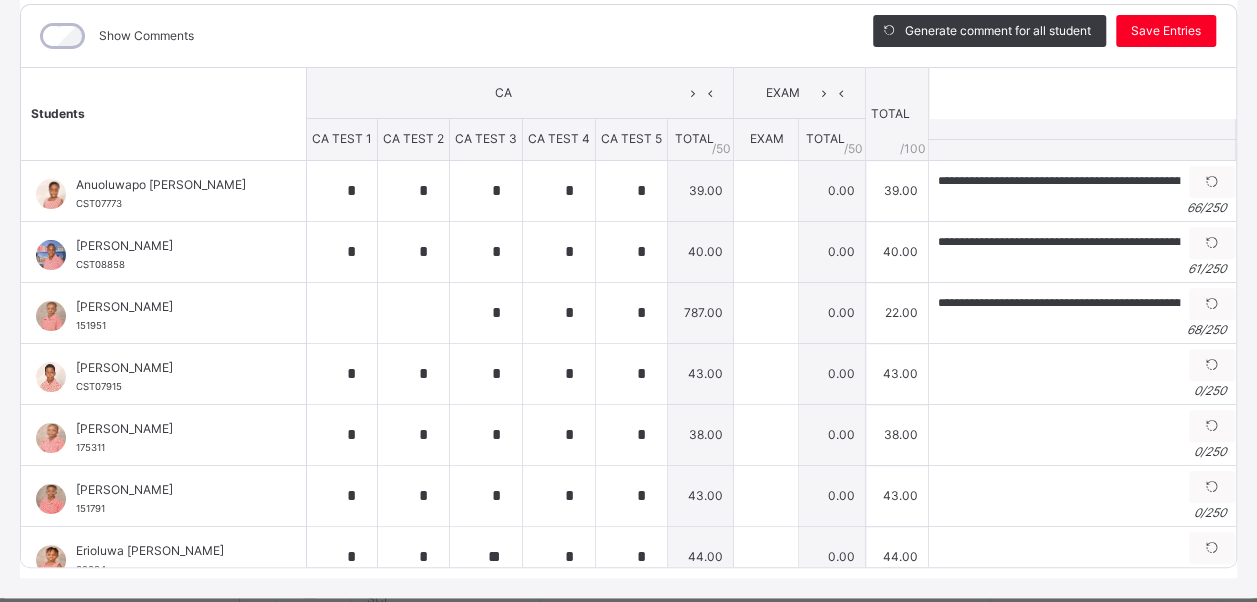 scroll, scrollTop: 0, scrollLeft: 0, axis: both 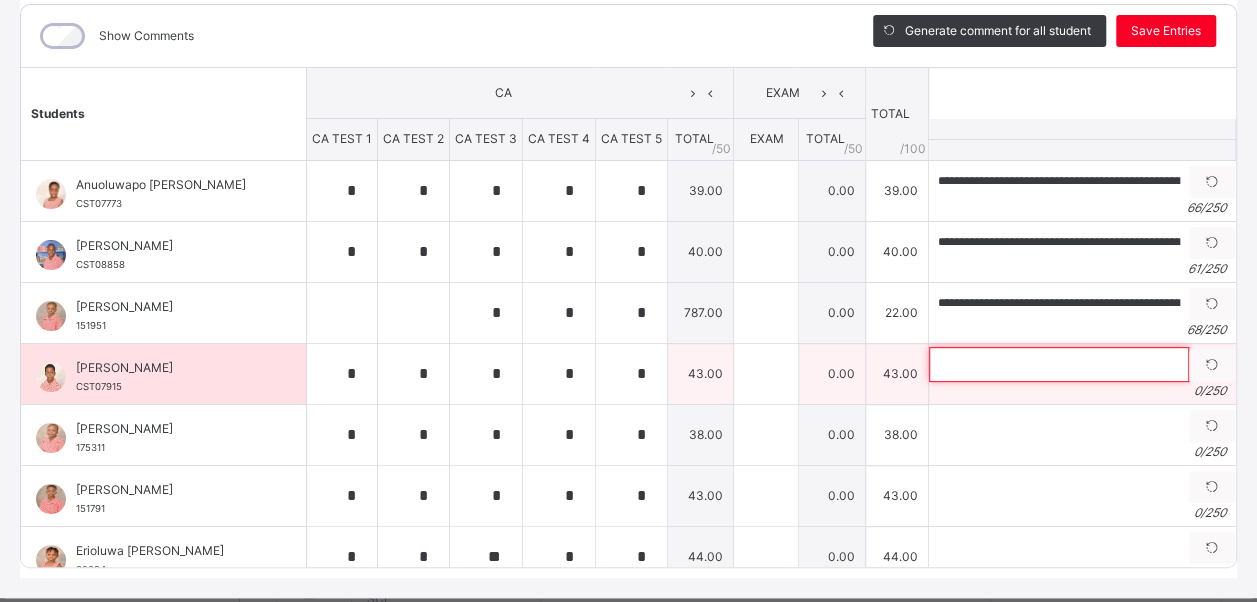 click at bounding box center [1059, 364] 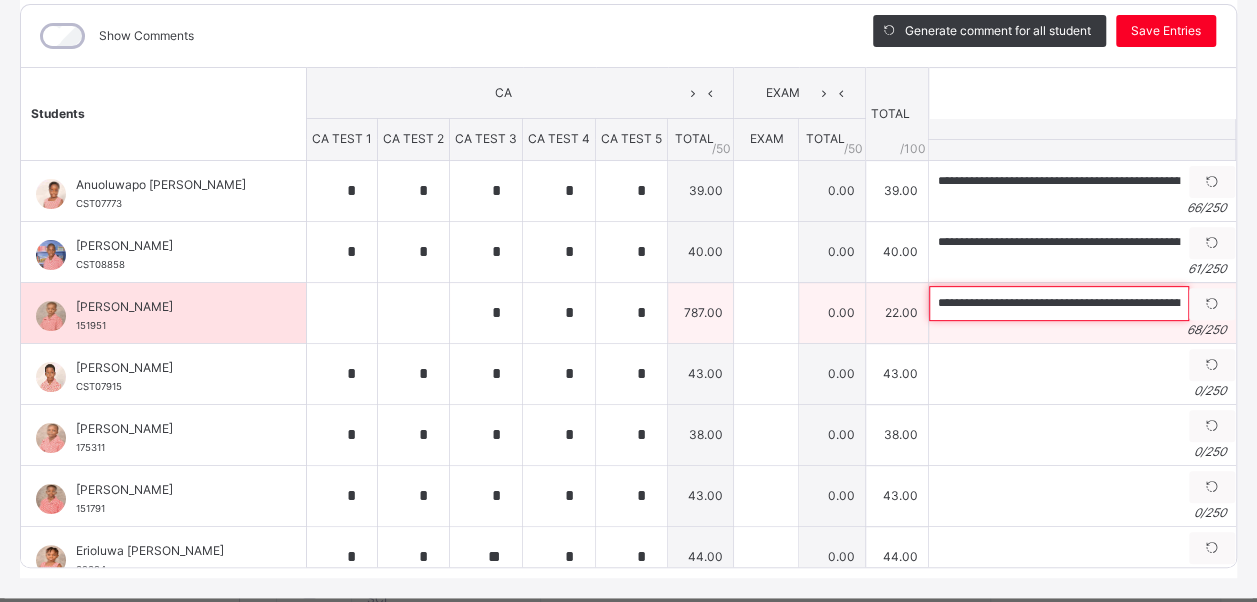 click on "**********" at bounding box center [1059, 303] 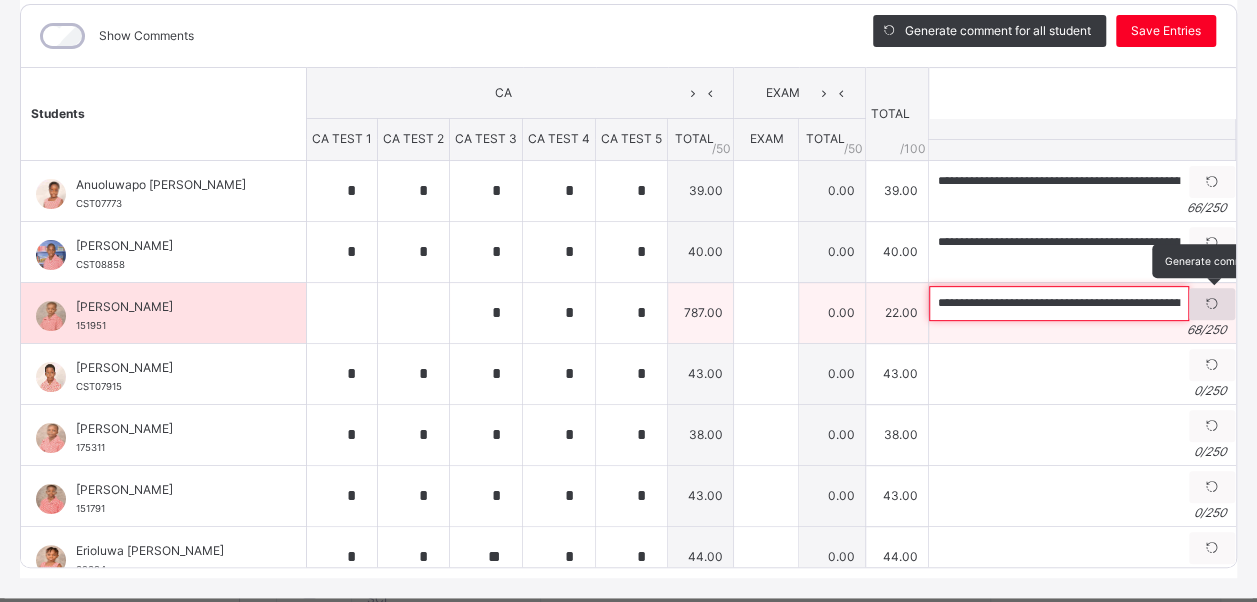 scroll, scrollTop: 0, scrollLeft: 154, axis: horizontal 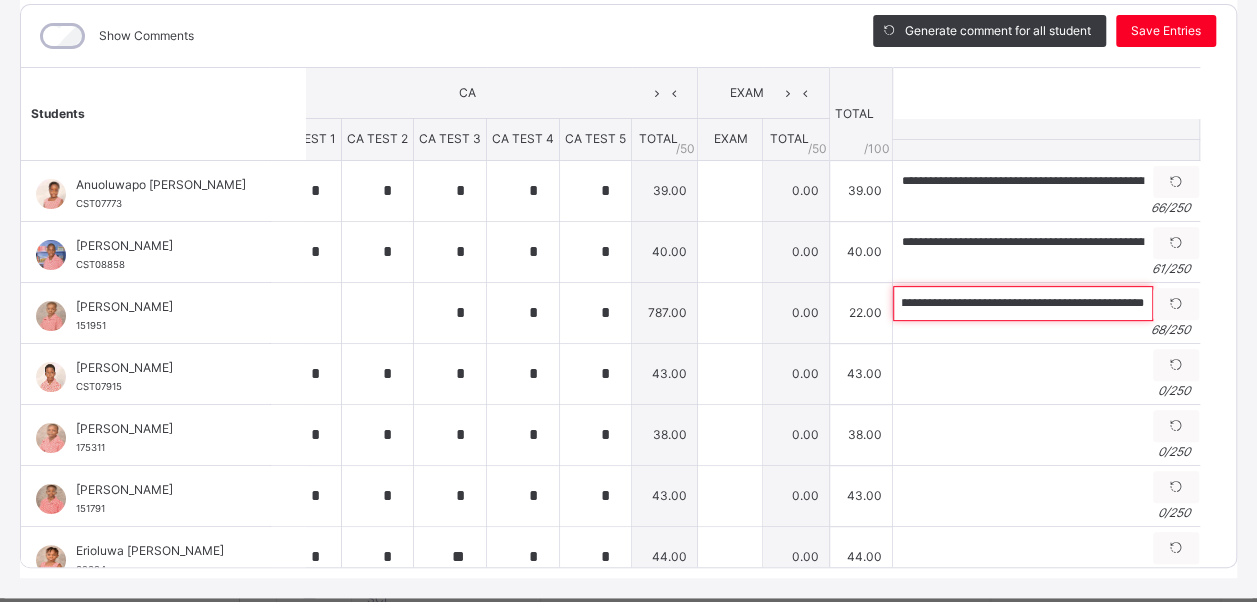 drag, startPoint x: 914, startPoint y: 303, endPoint x: 1206, endPoint y: 314, distance: 292.20712 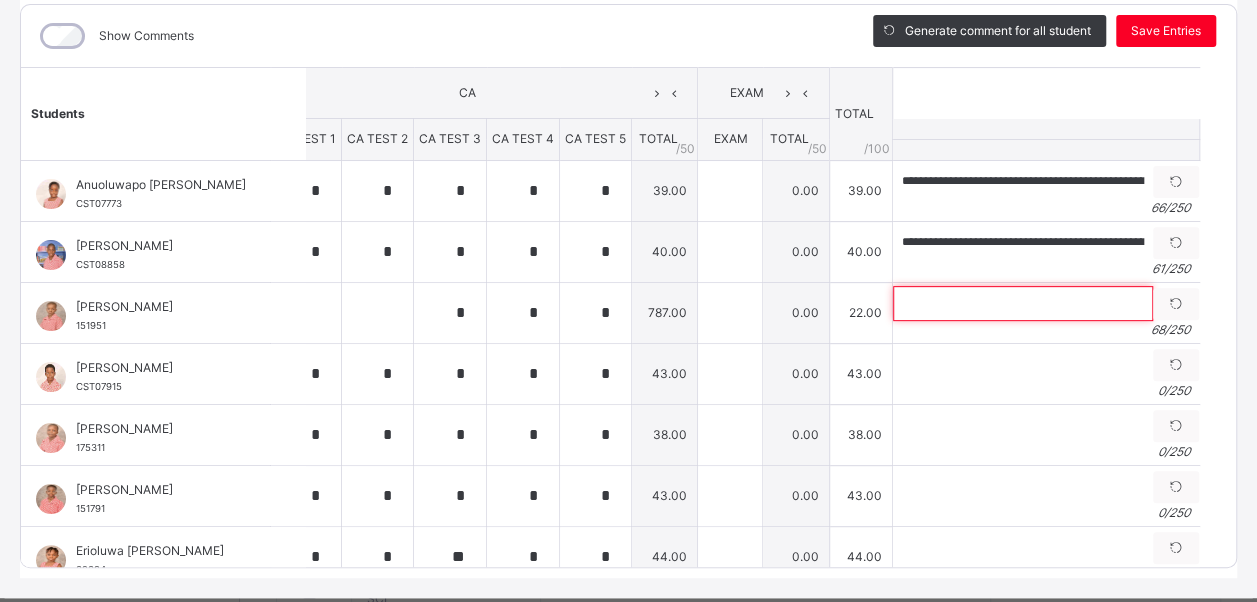 scroll, scrollTop: 0, scrollLeft: 0, axis: both 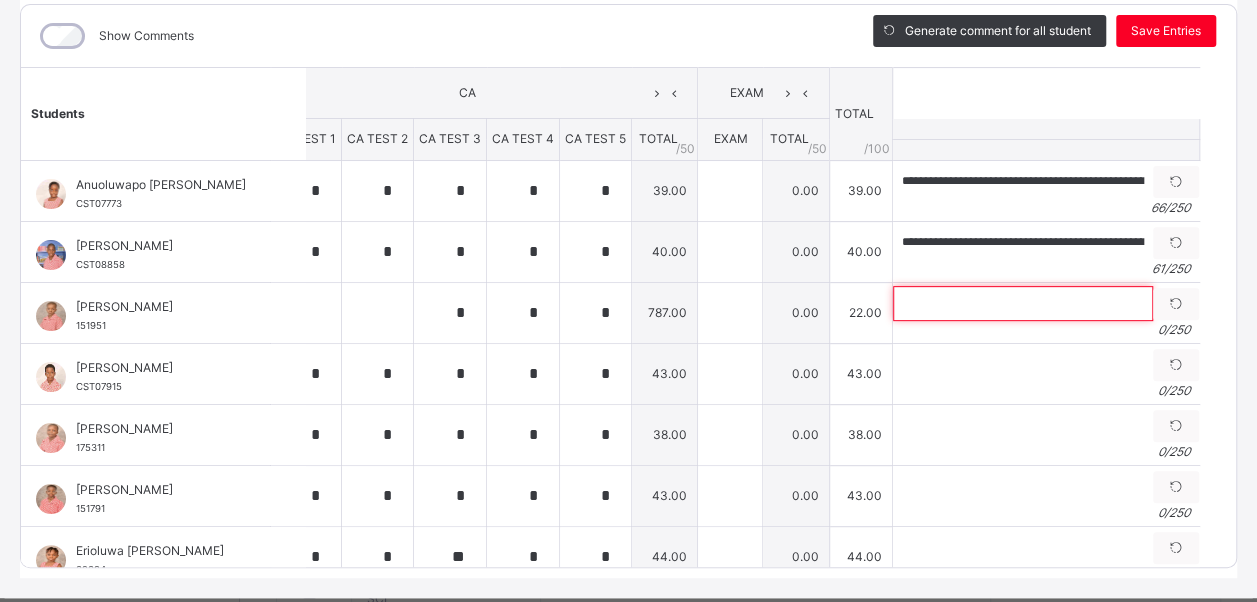 paste on "**********" 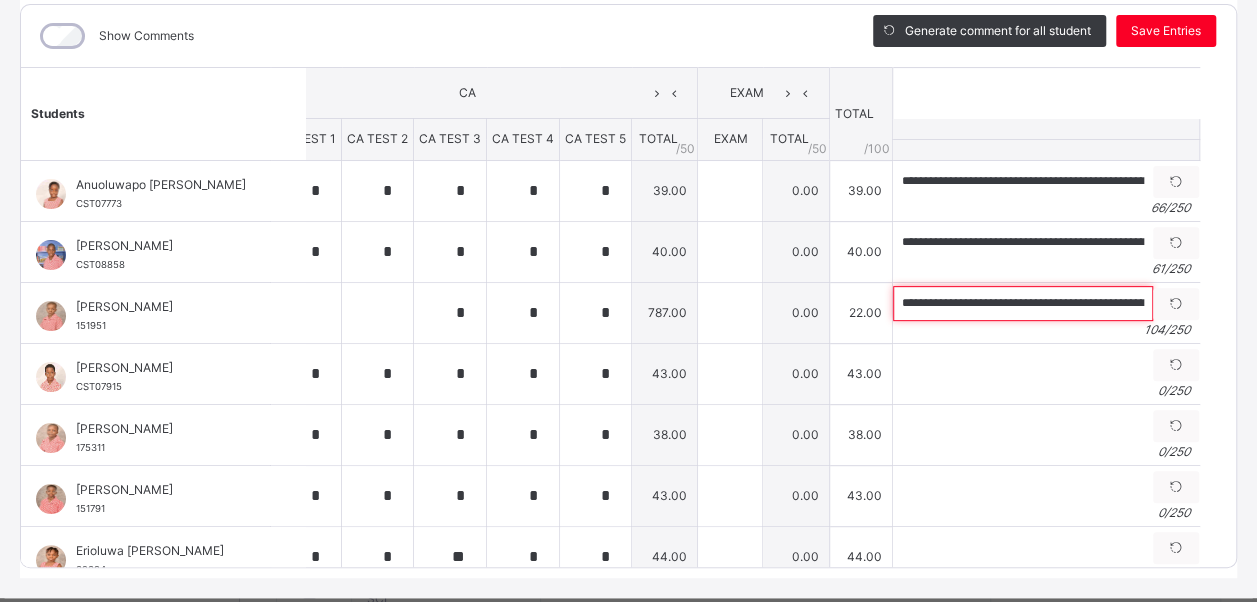 type on "**********" 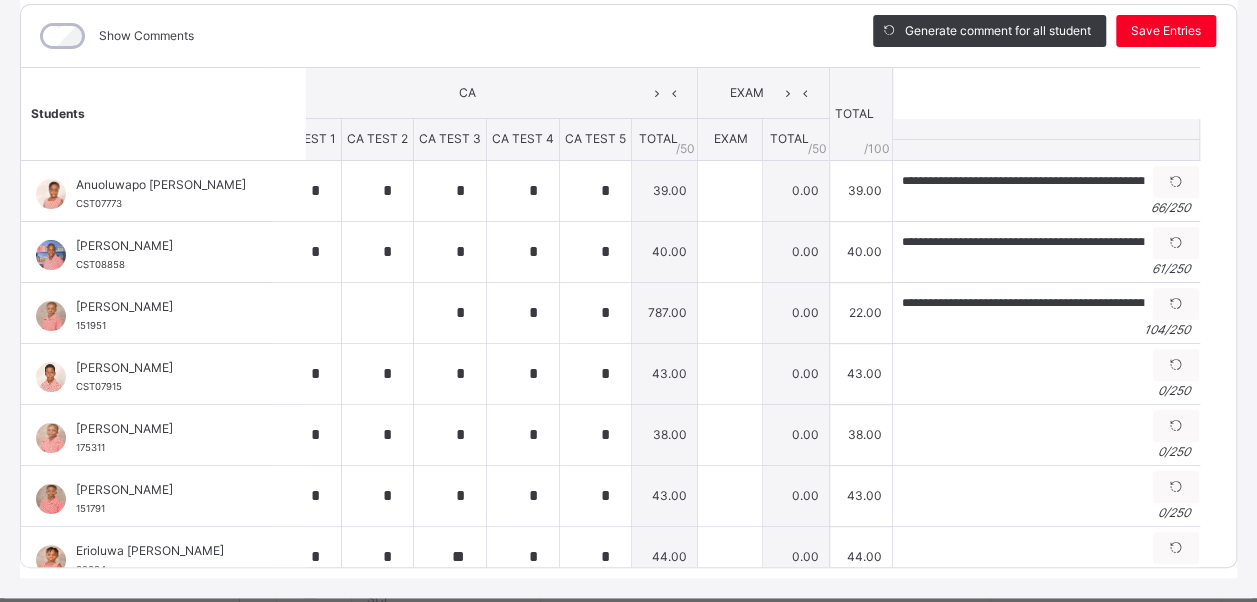 scroll, scrollTop: 0, scrollLeft: 0, axis: both 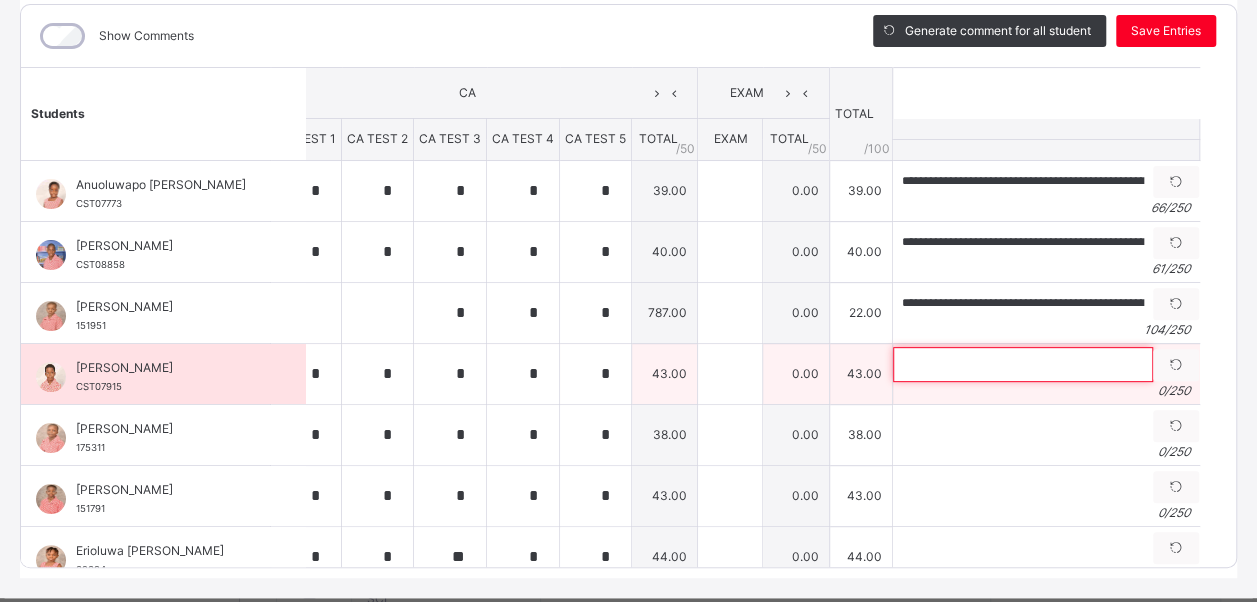 click at bounding box center (1023, 364) 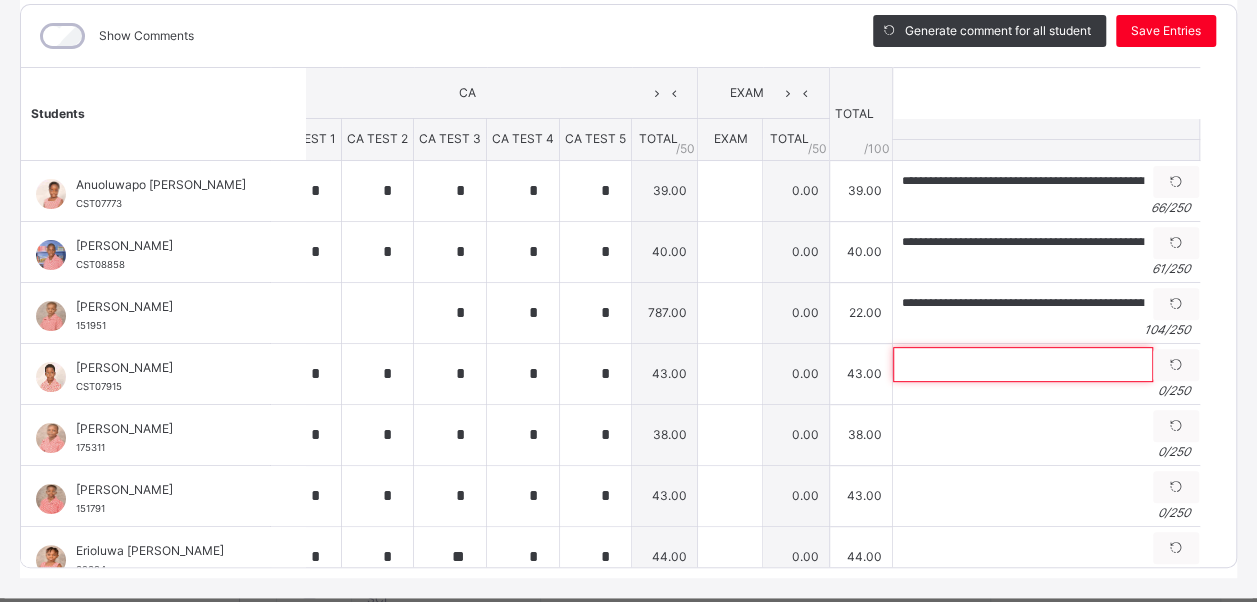 paste on "**********" 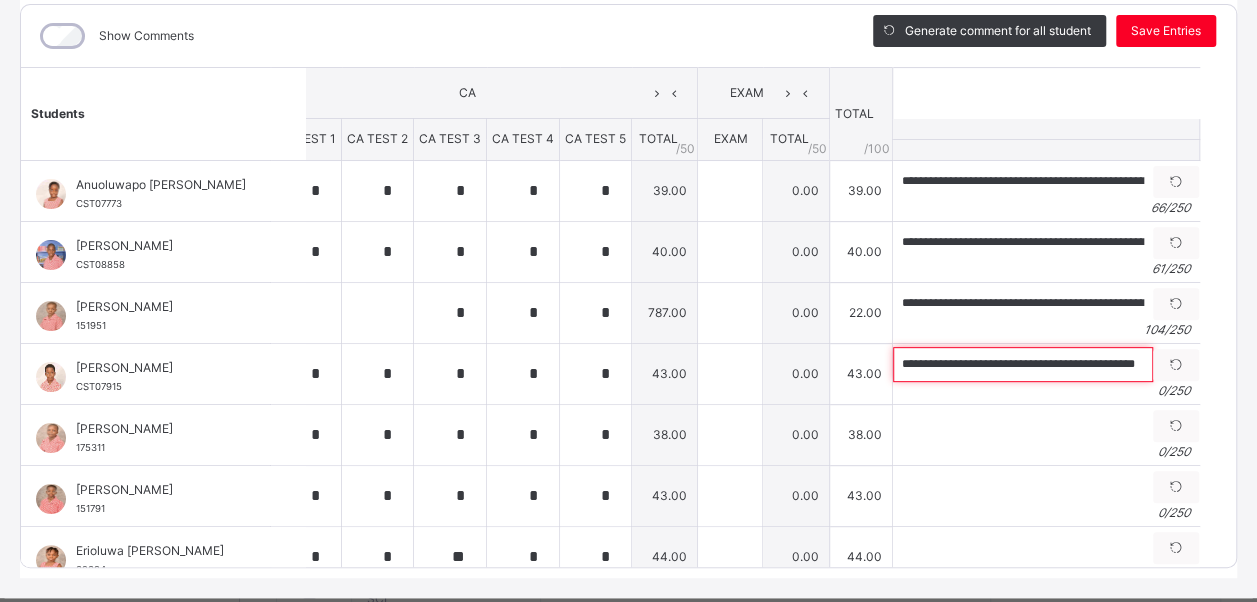 scroll, scrollTop: 0, scrollLeft: 37, axis: horizontal 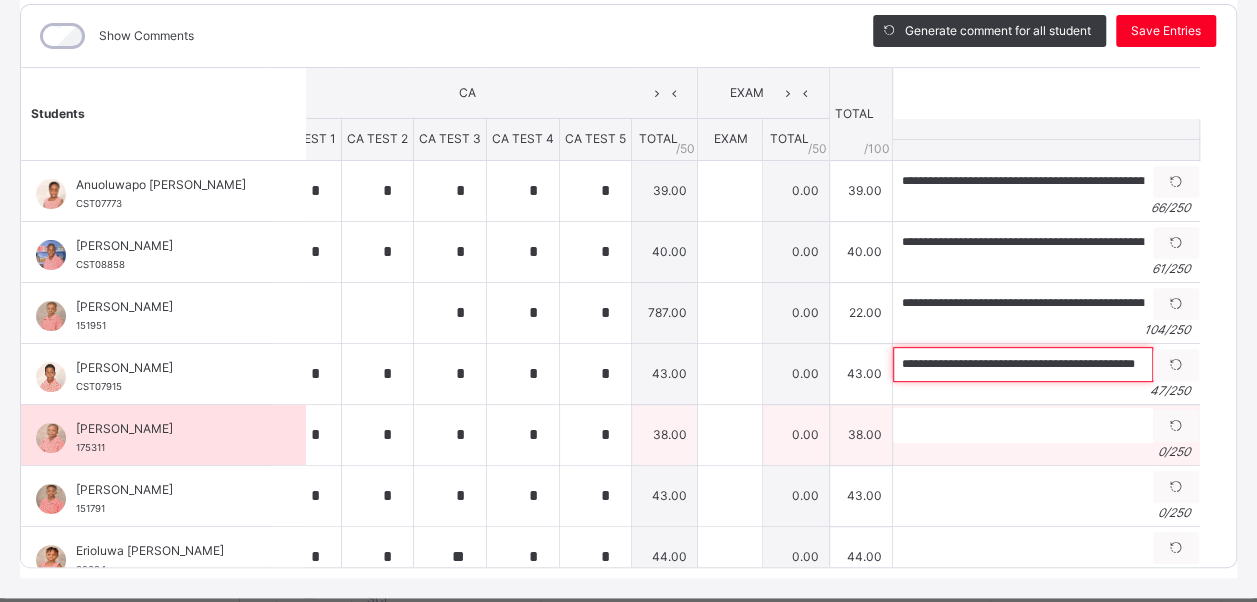 type on "**********" 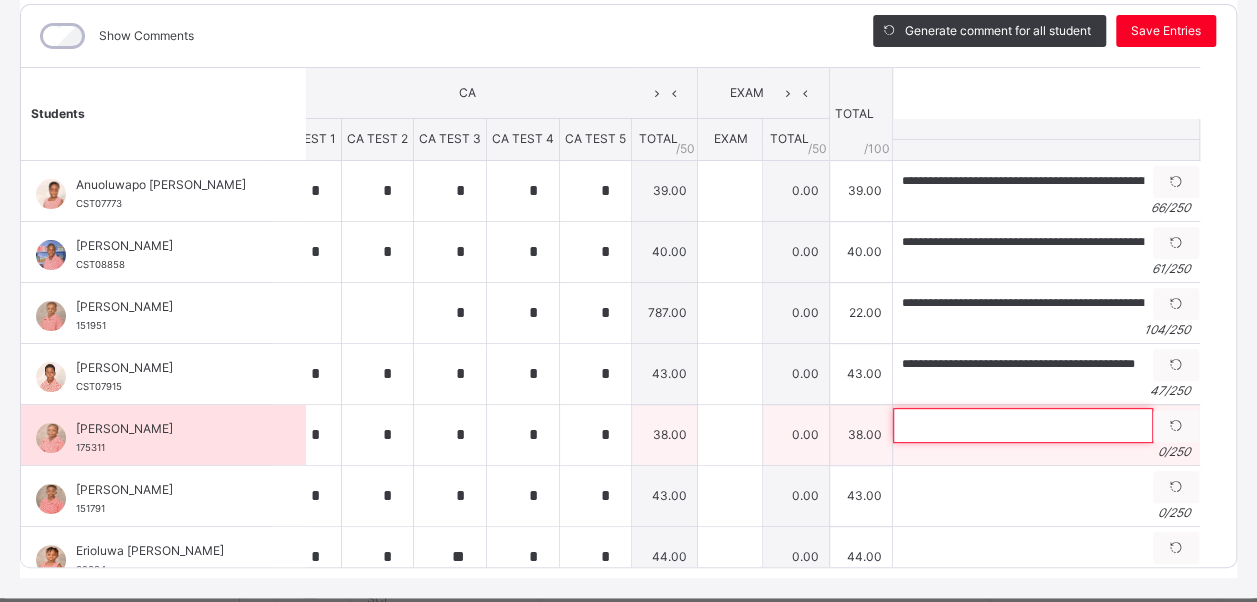 click at bounding box center [1023, 425] 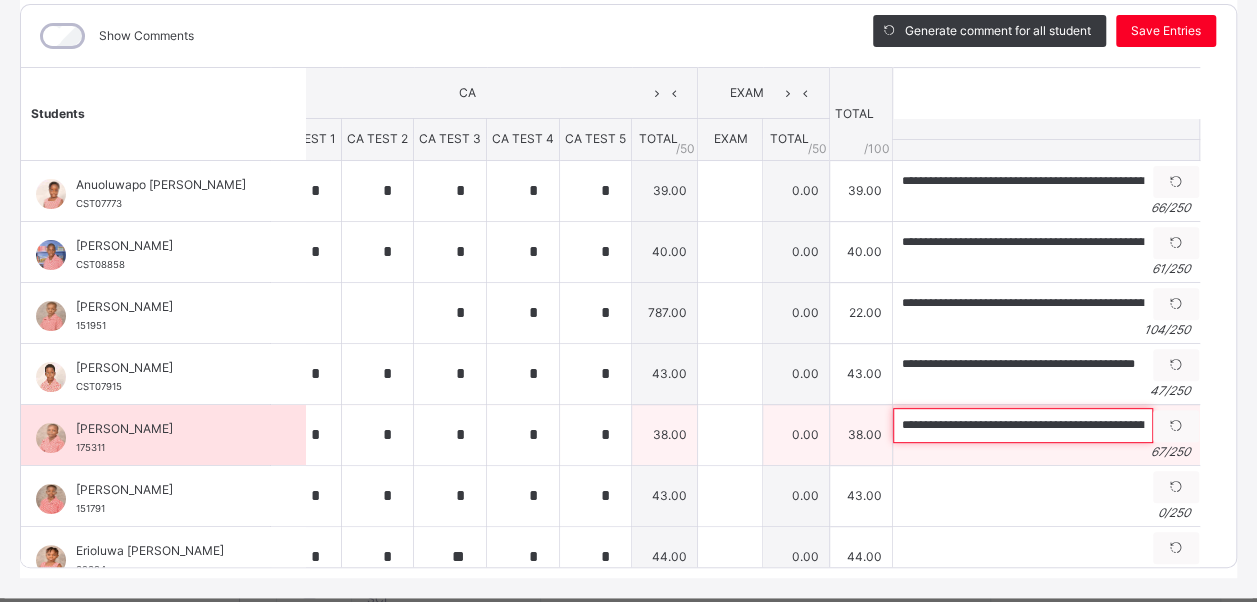 scroll, scrollTop: 0, scrollLeft: 148, axis: horizontal 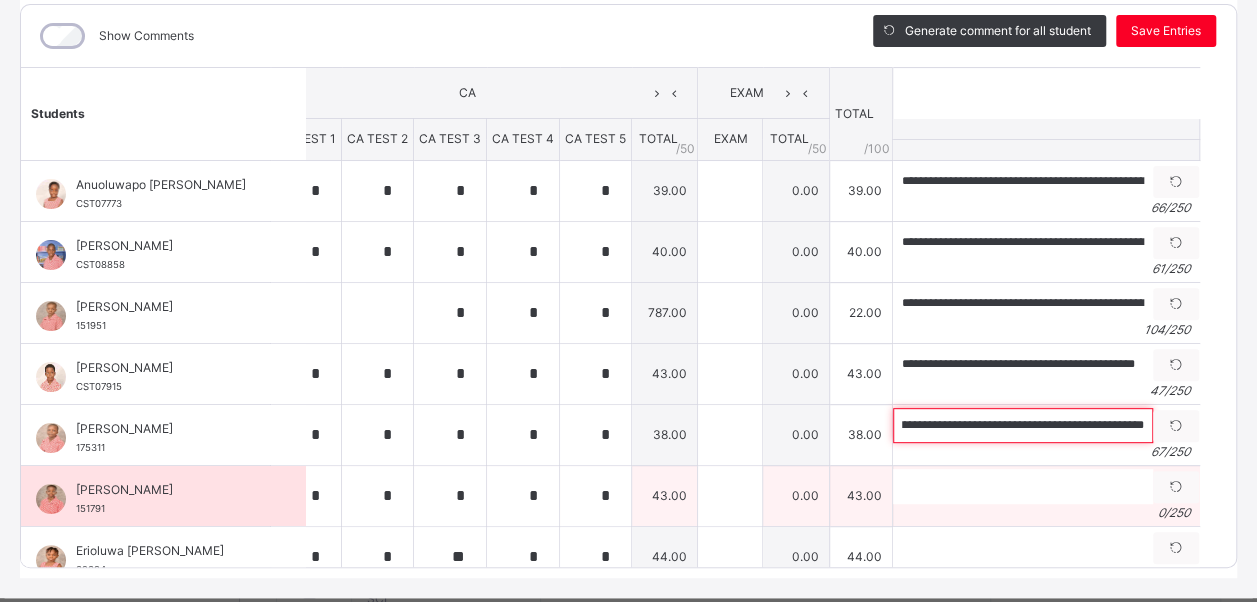 type on "**********" 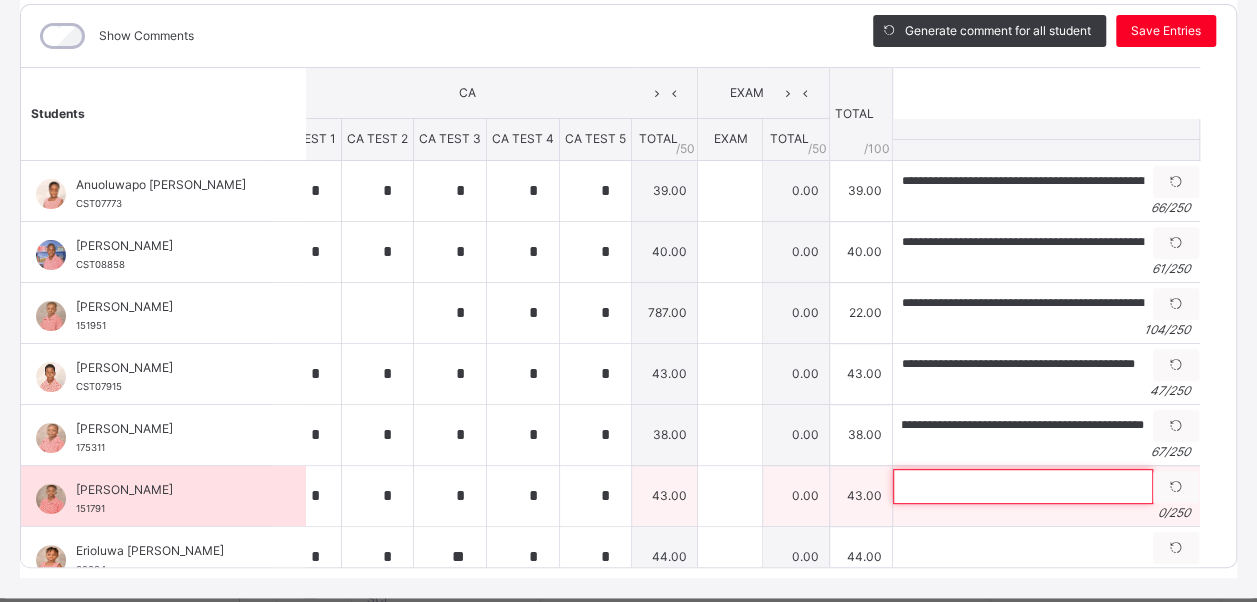 scroll, scrollTop: 0, scrollLeft: 0, axis: both 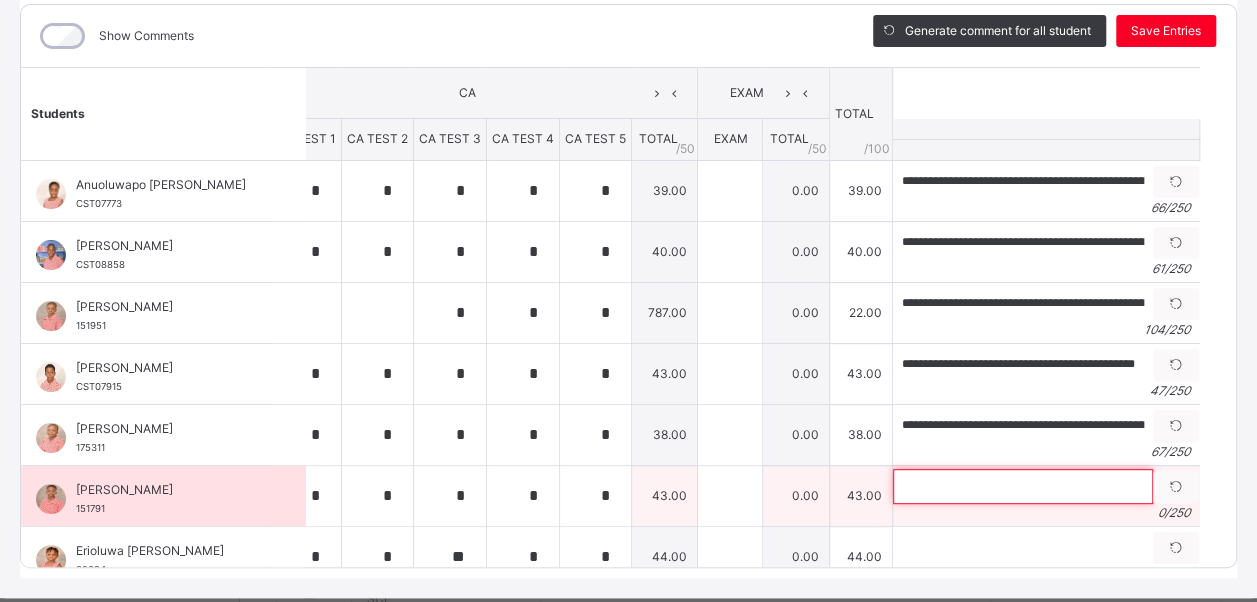 click at bounding box center (1023, 486) 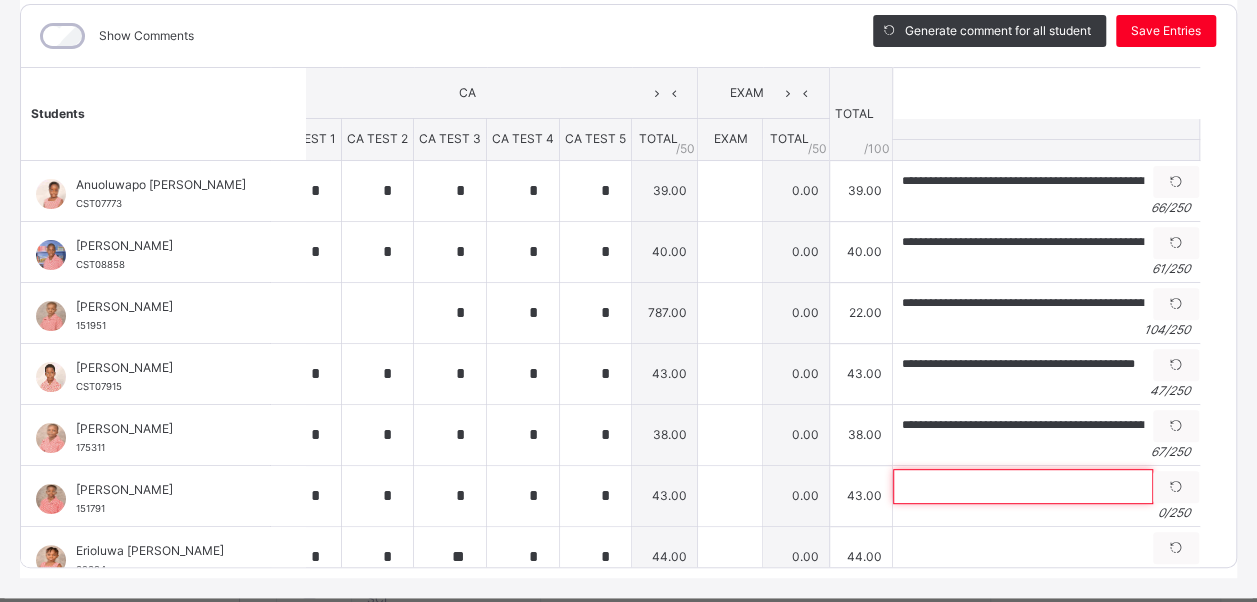 paste on "**********" 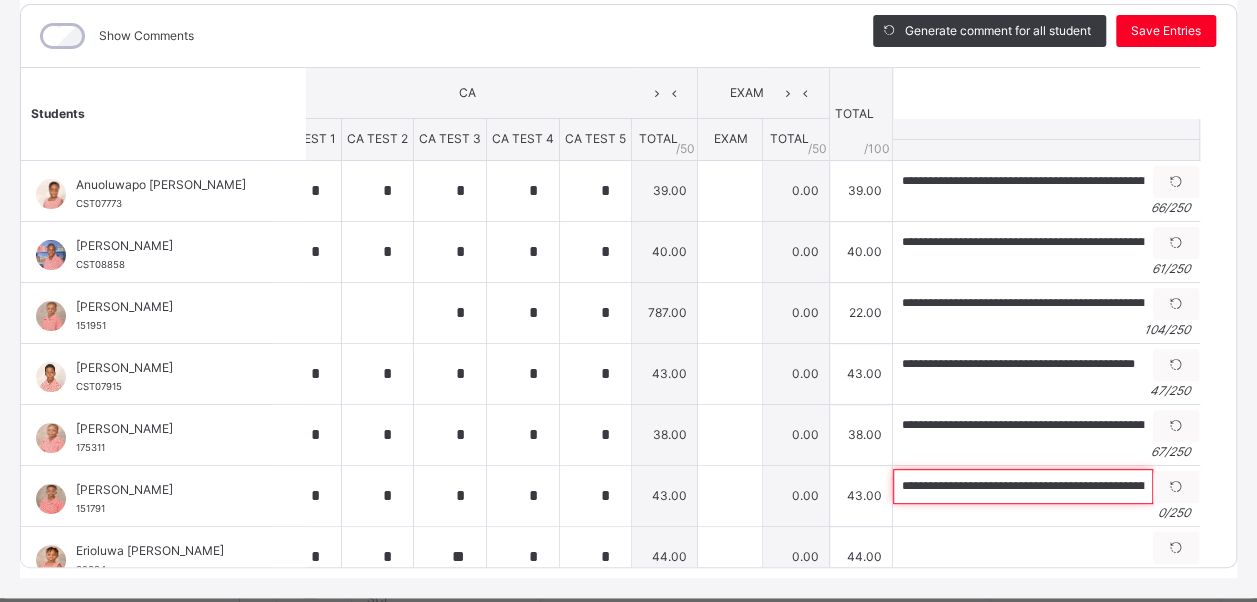 scroll, scrollTop: 0, scrollLeft: 182, axis: horizontal 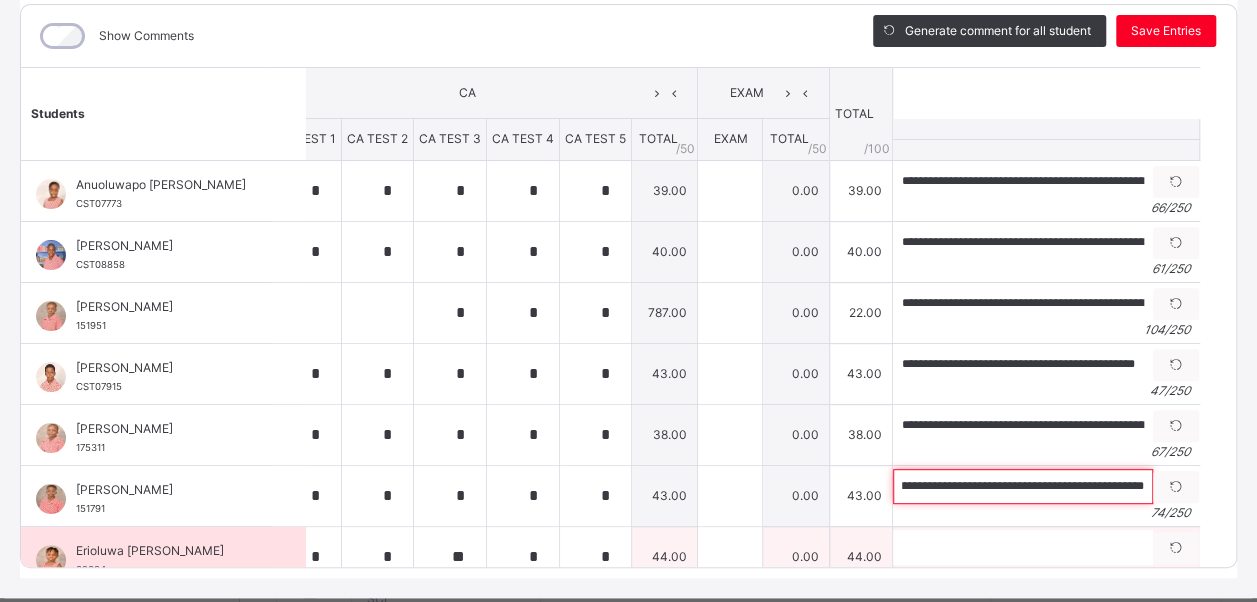 type on "**********" 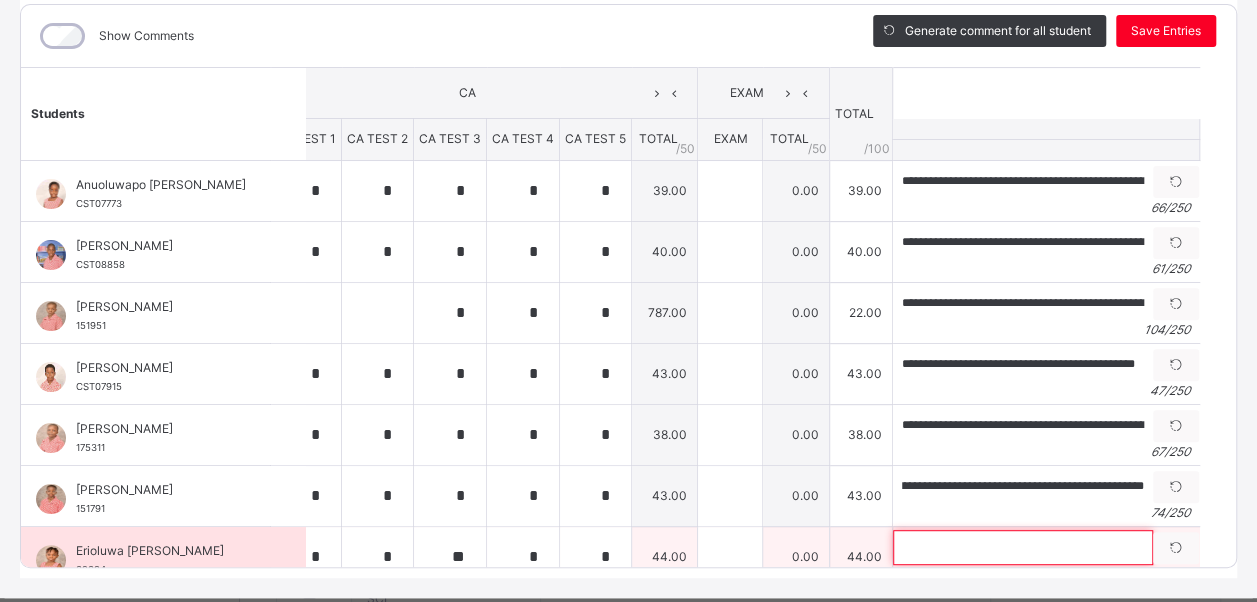 click at bounding box center [1023, 547] 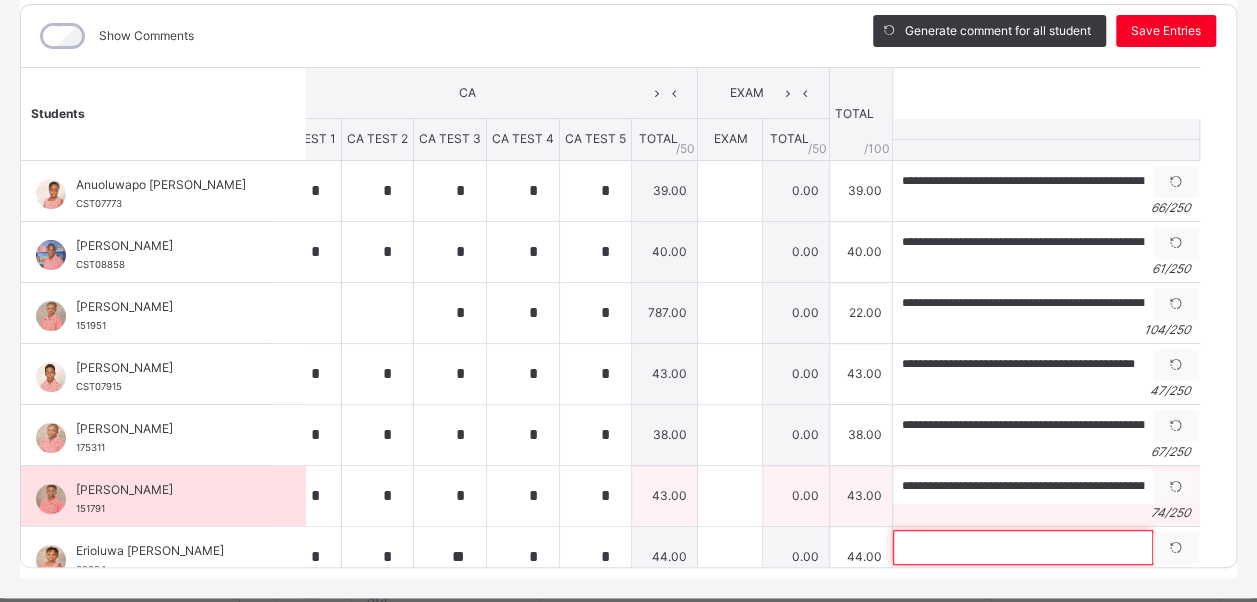 paste on "**********" 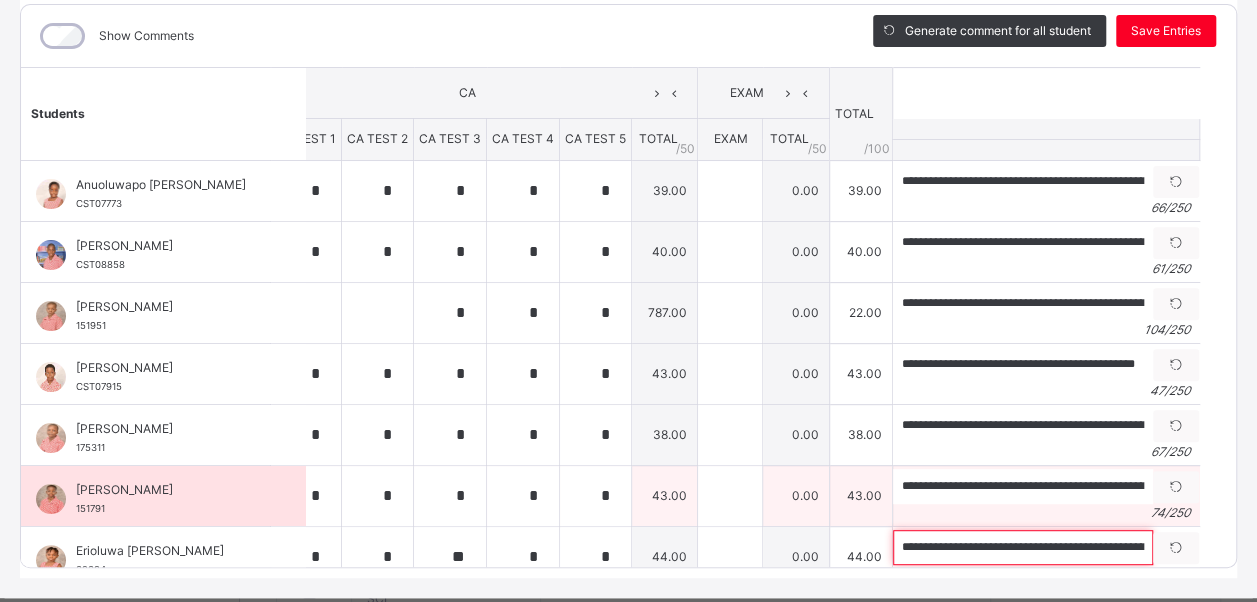 scroll, scrollTop: 0, scrollLeft: 158, axis: horizontal 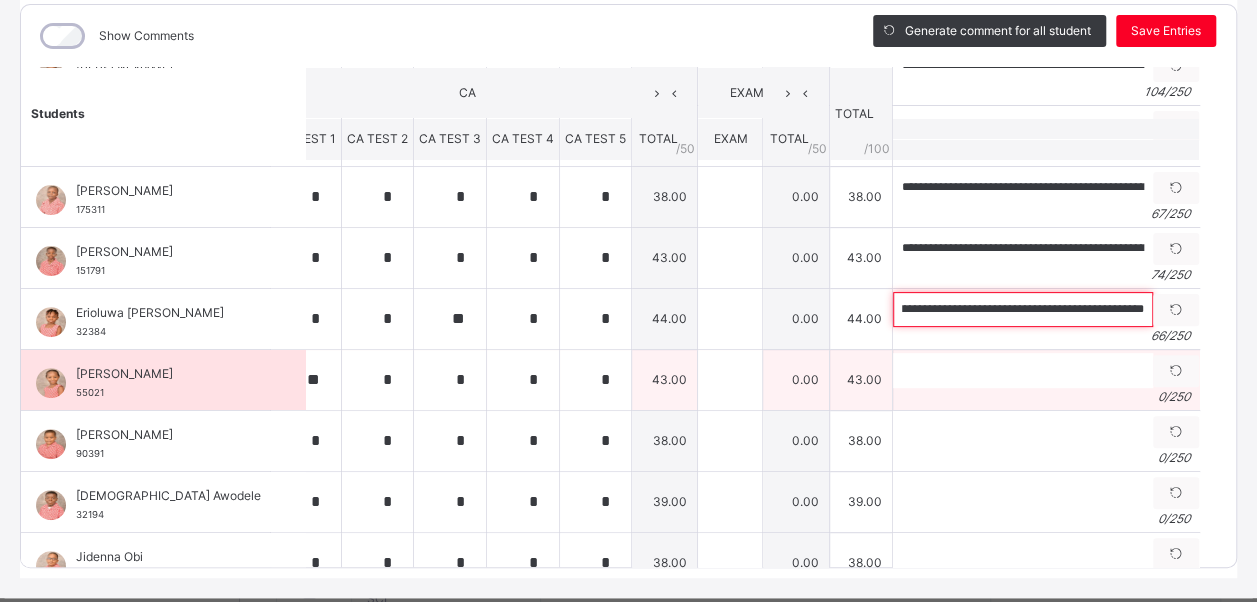 type on "**********" 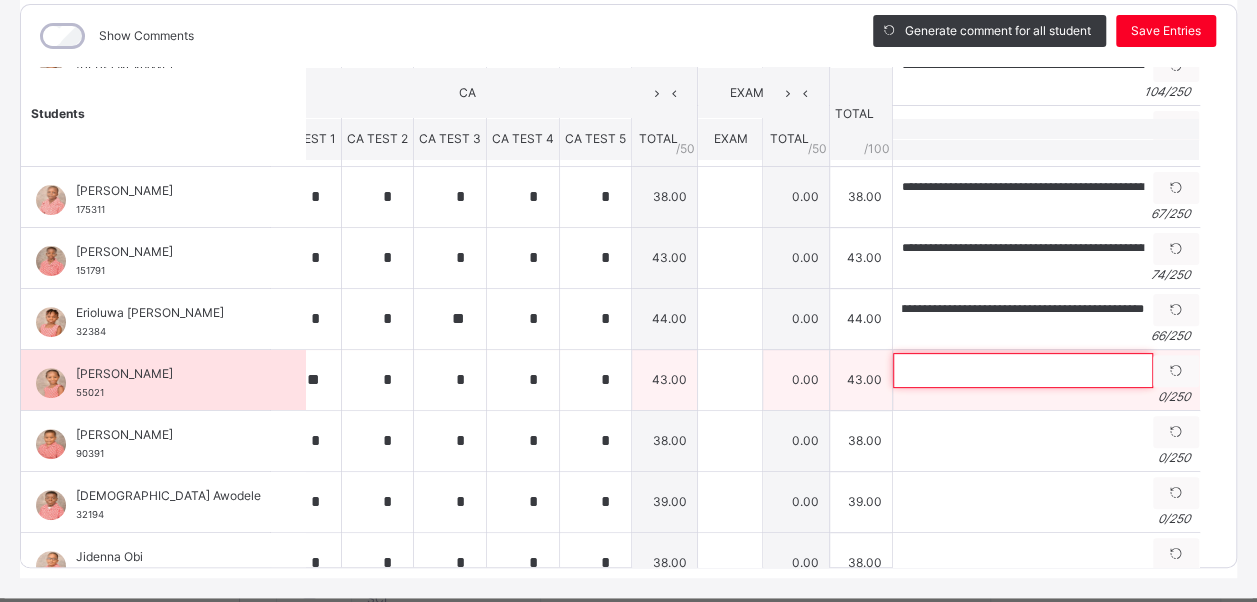 scroll, scrollTop: 0, scrollLeft: 0, axis: both 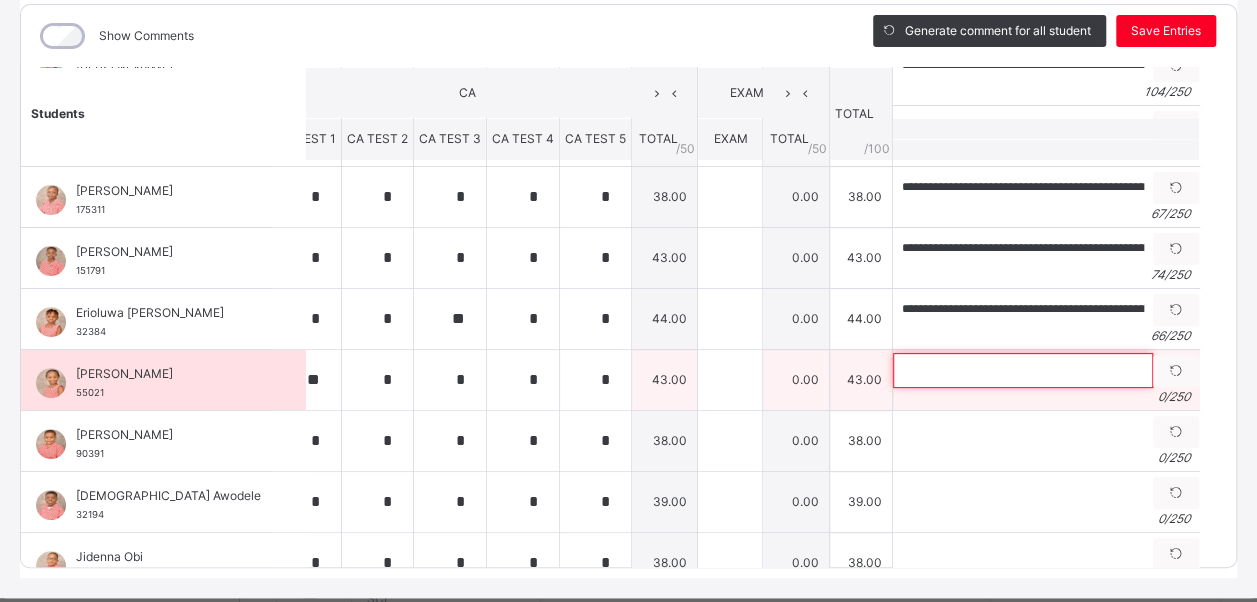 click at bounding box center [1023, 370] 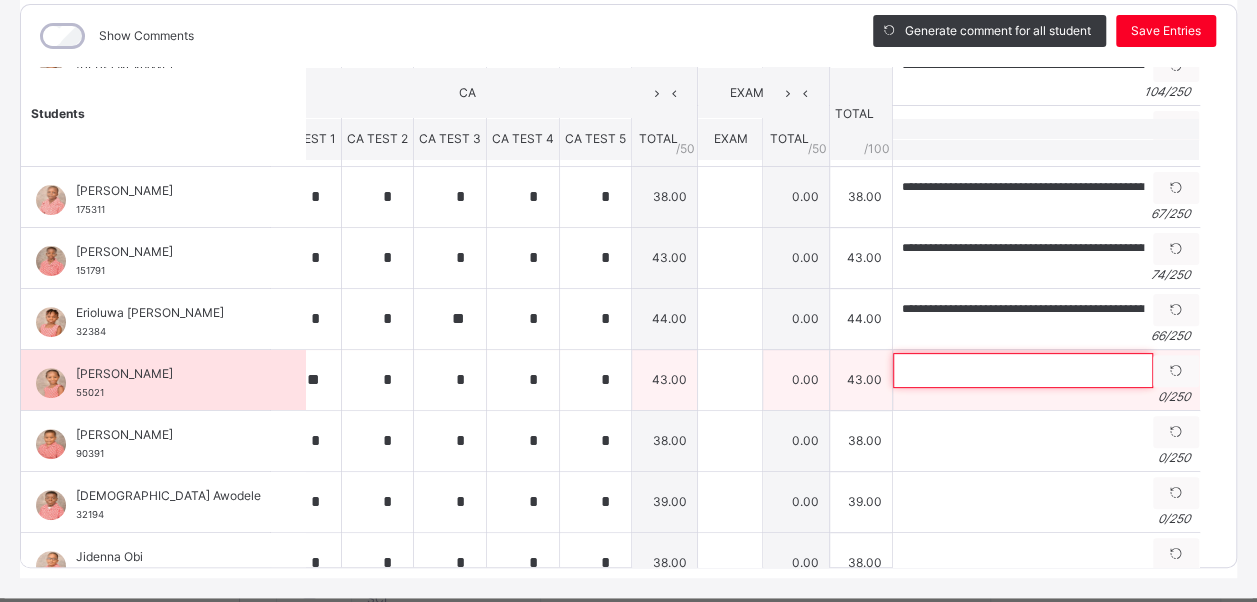 paste on "**********" 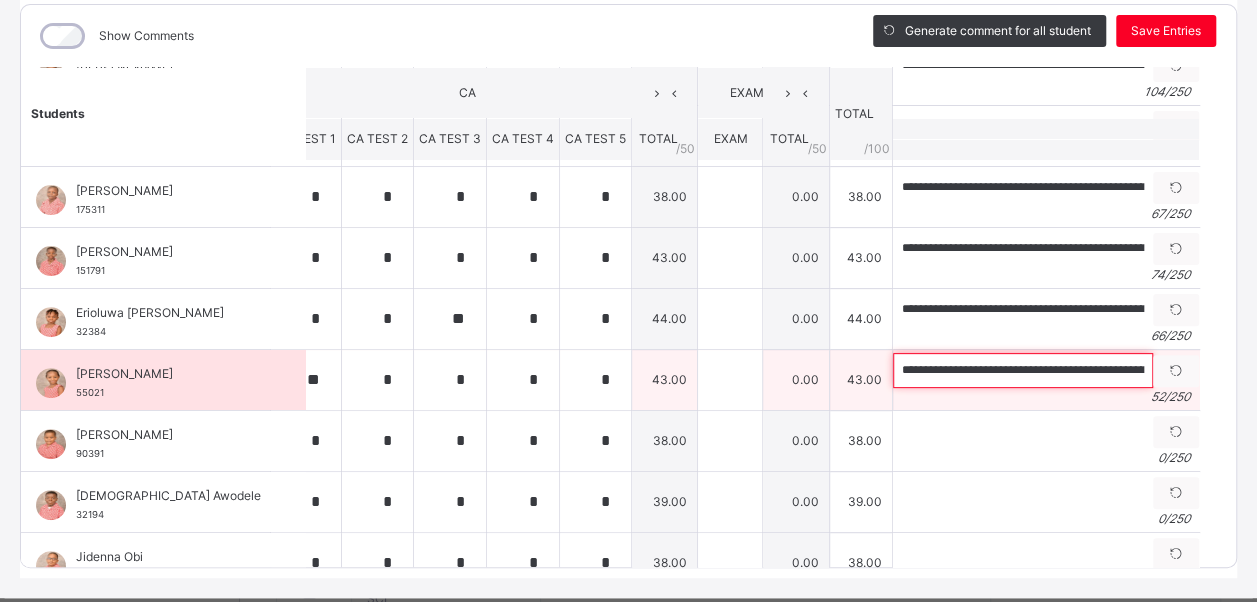 scroll, scrollTop: 0, scrollLeft: 43, axis: horizontal 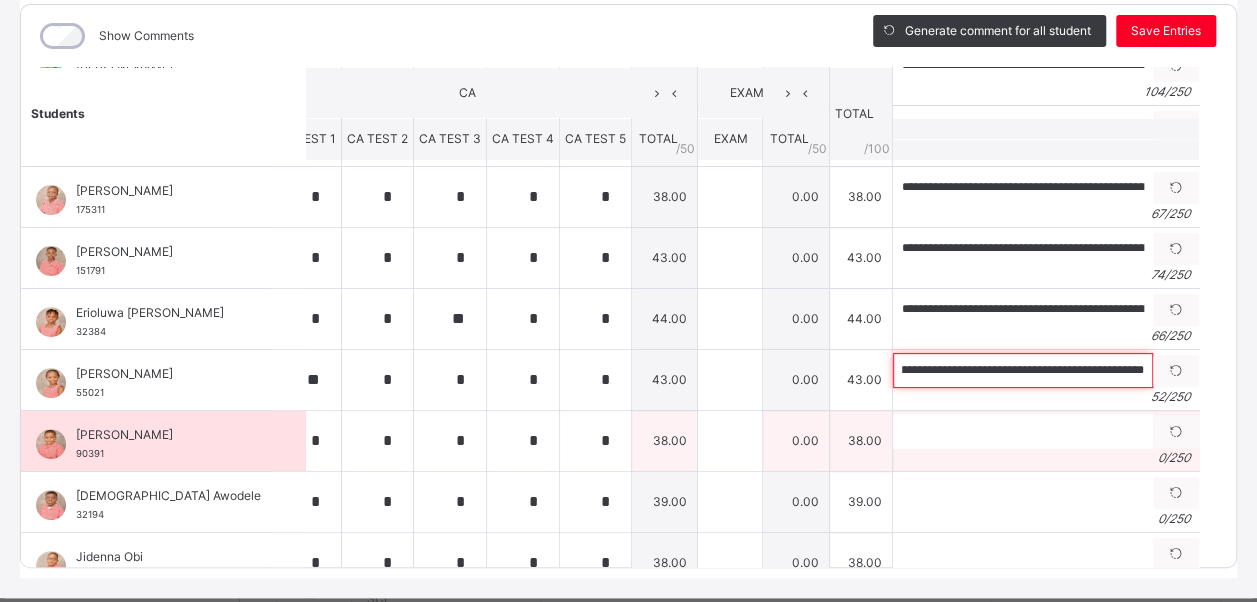 type on "**********" 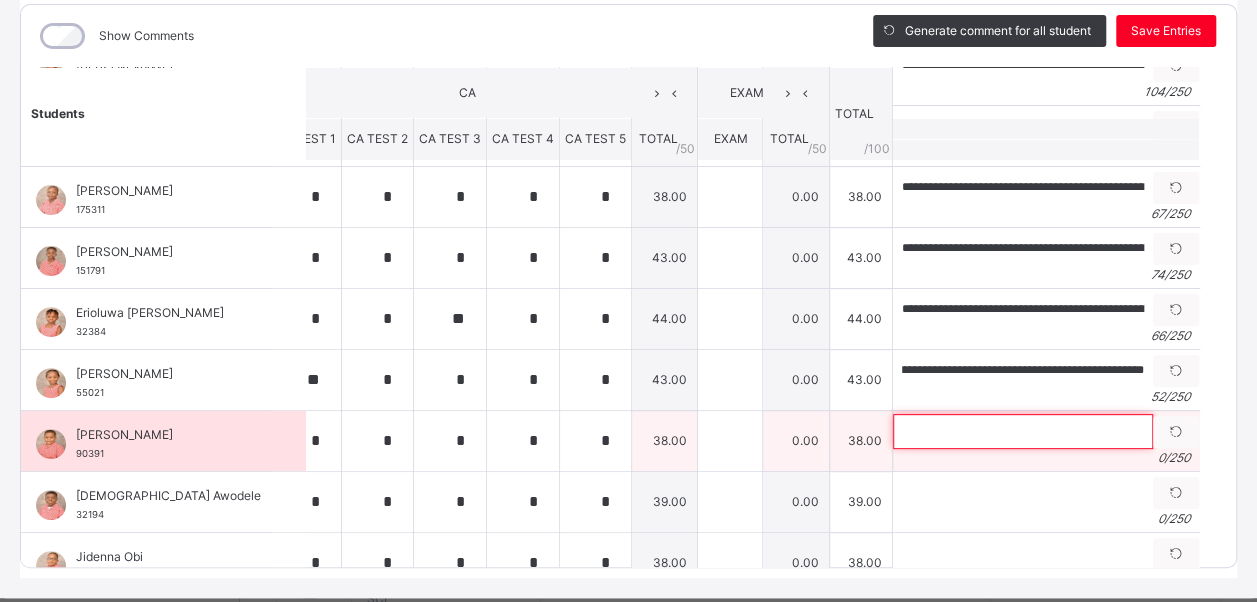 scroll, scrollTop: 0, scrollLeft: 0, axis: both 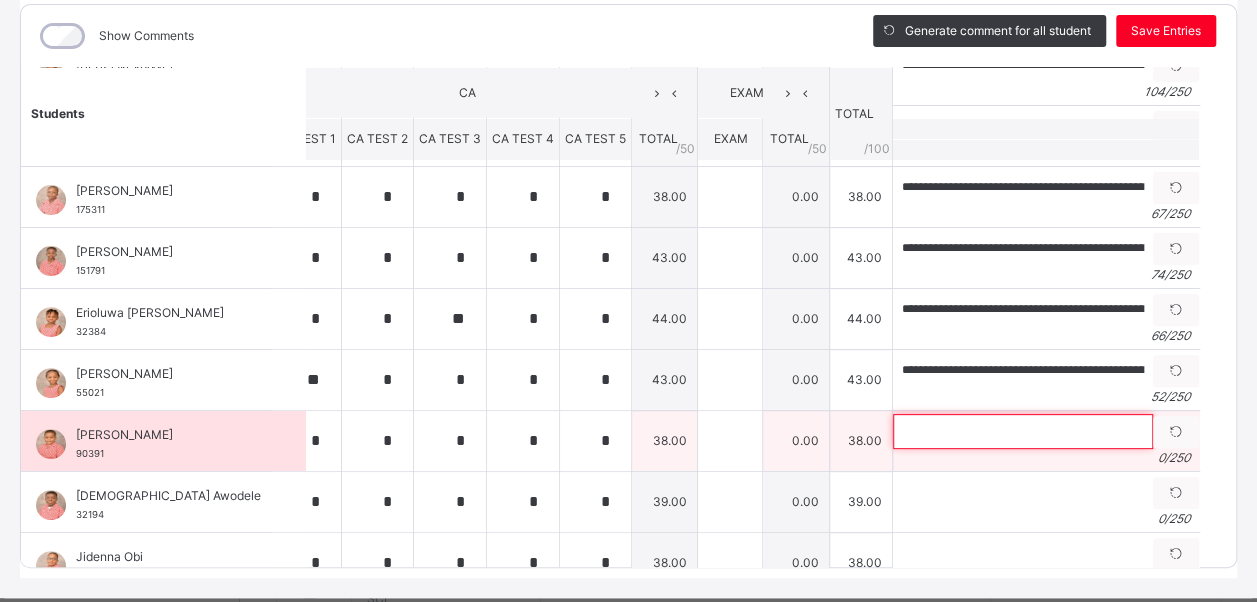 click at bounding box center [1023, 431] 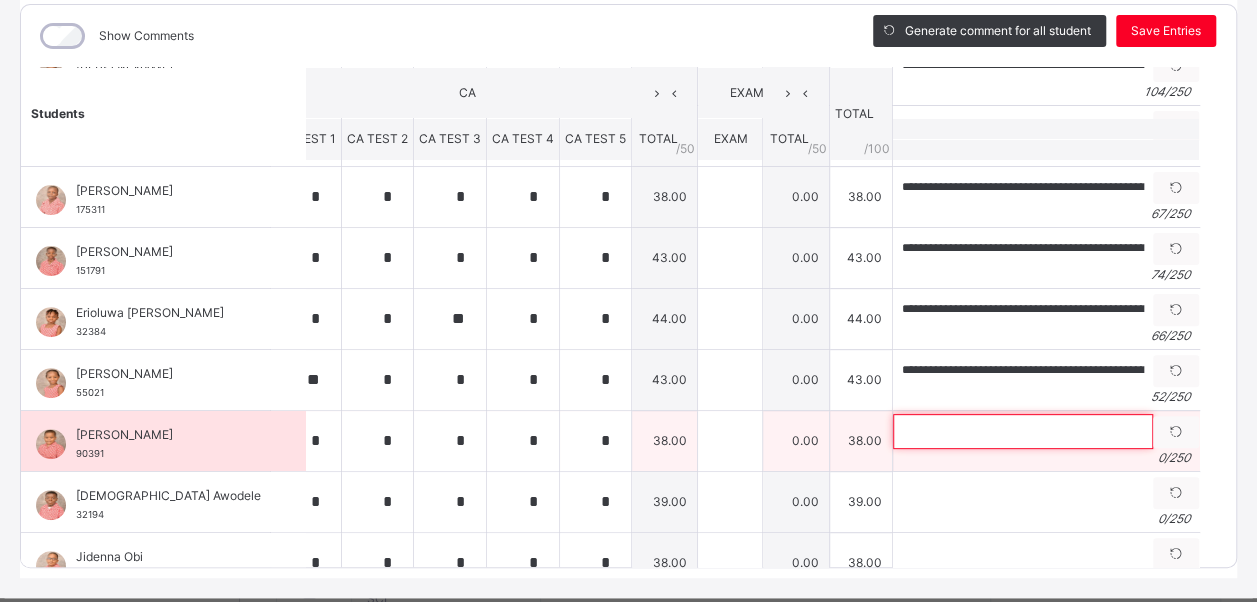 click at bounding box center (1023, 431) 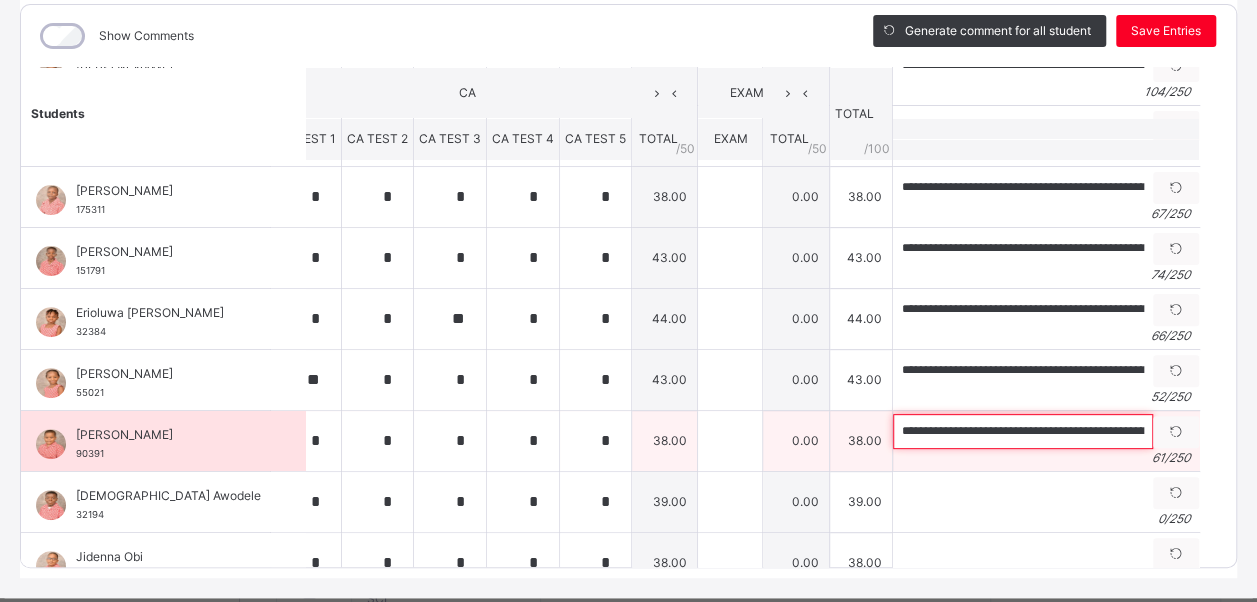 scroll, scrollTop: 0, scrollLeft: 112, axis: horizontal 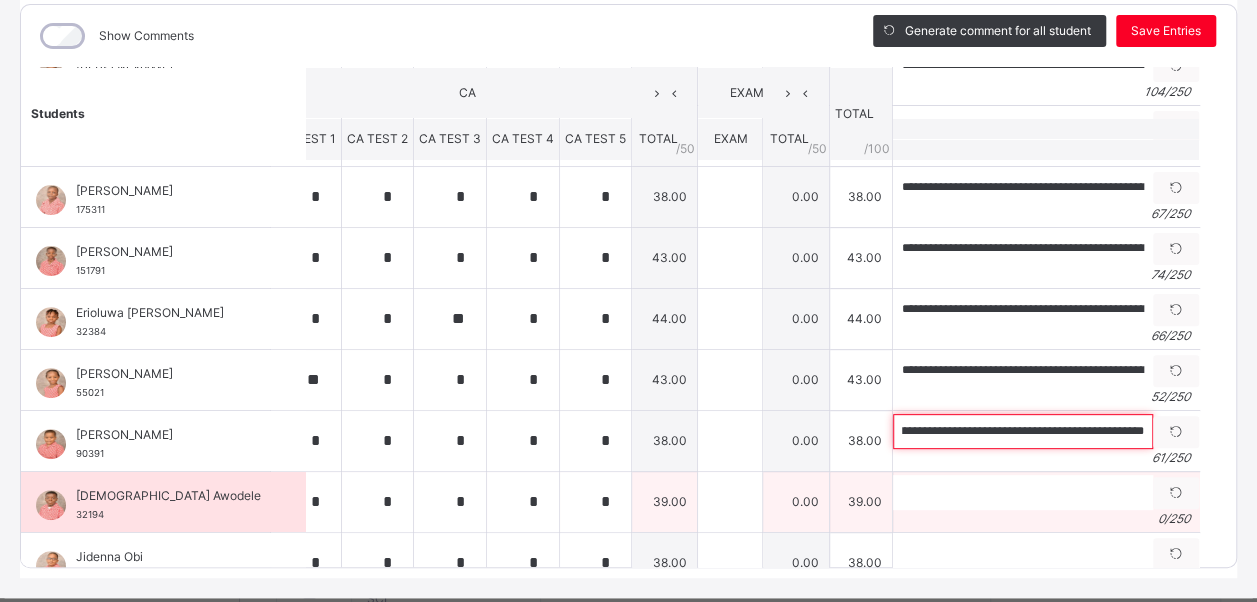 type on "**********" 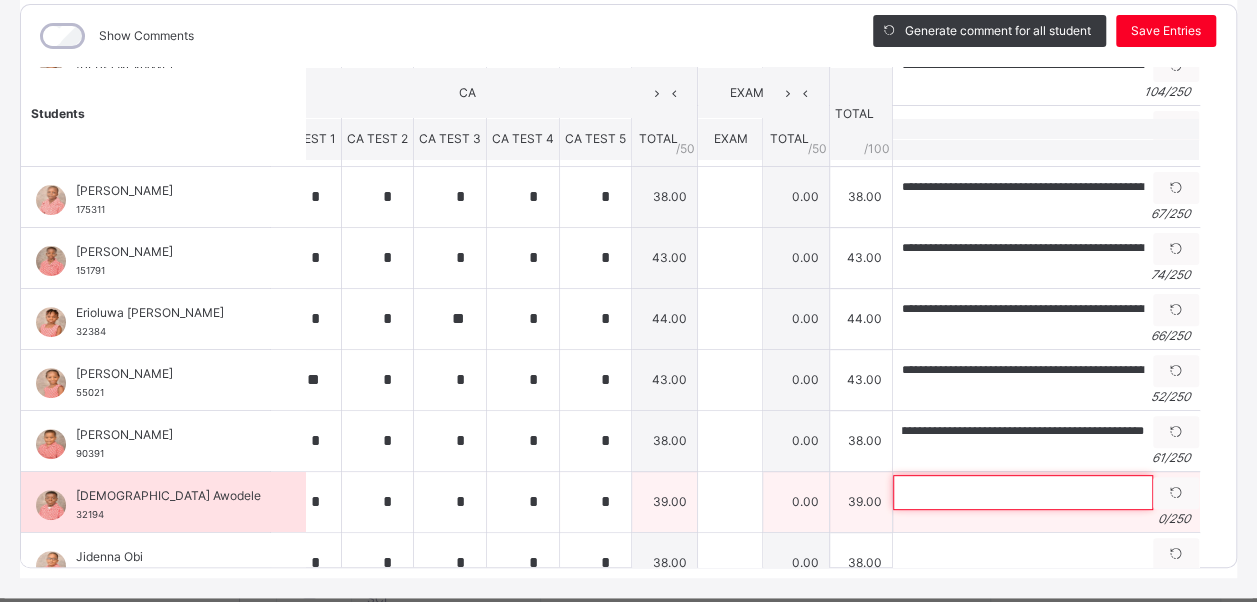 click at bounding box center (1023, 492) 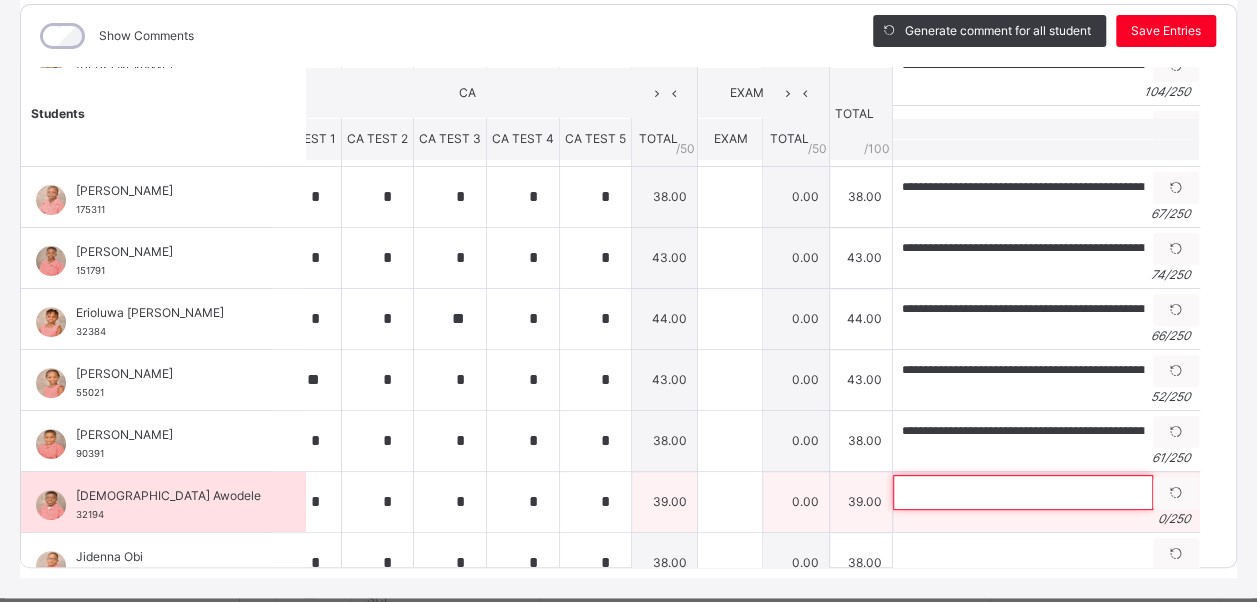 paste on "**********" 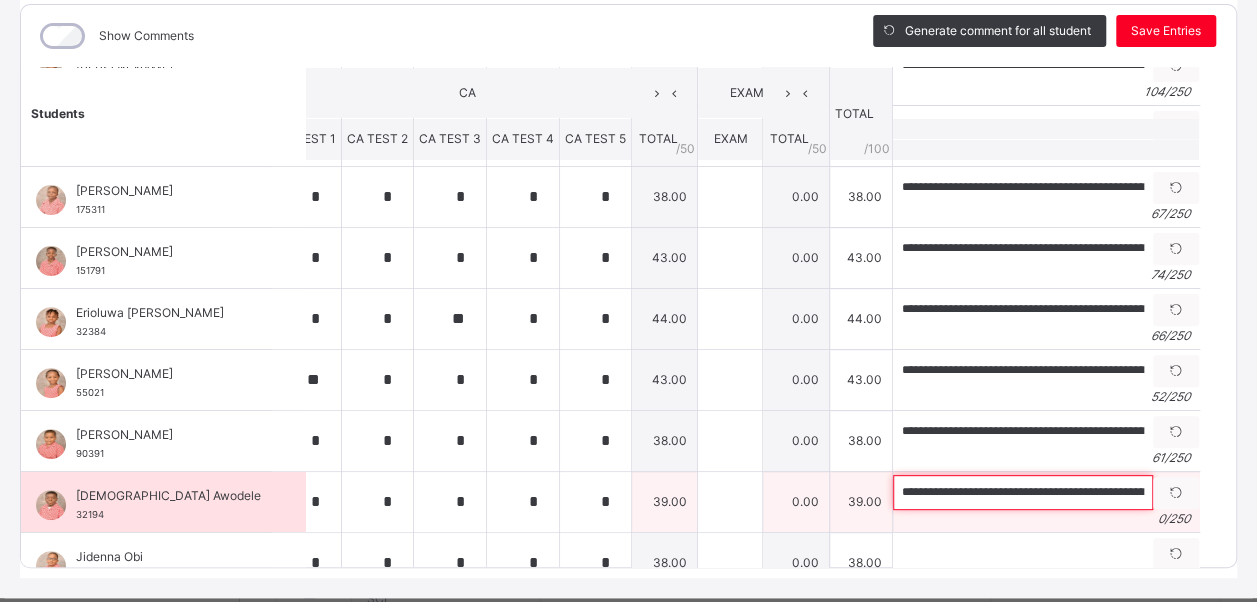 scroll, scrollTop: 0, scrollLeft: 402, axis: horizontal 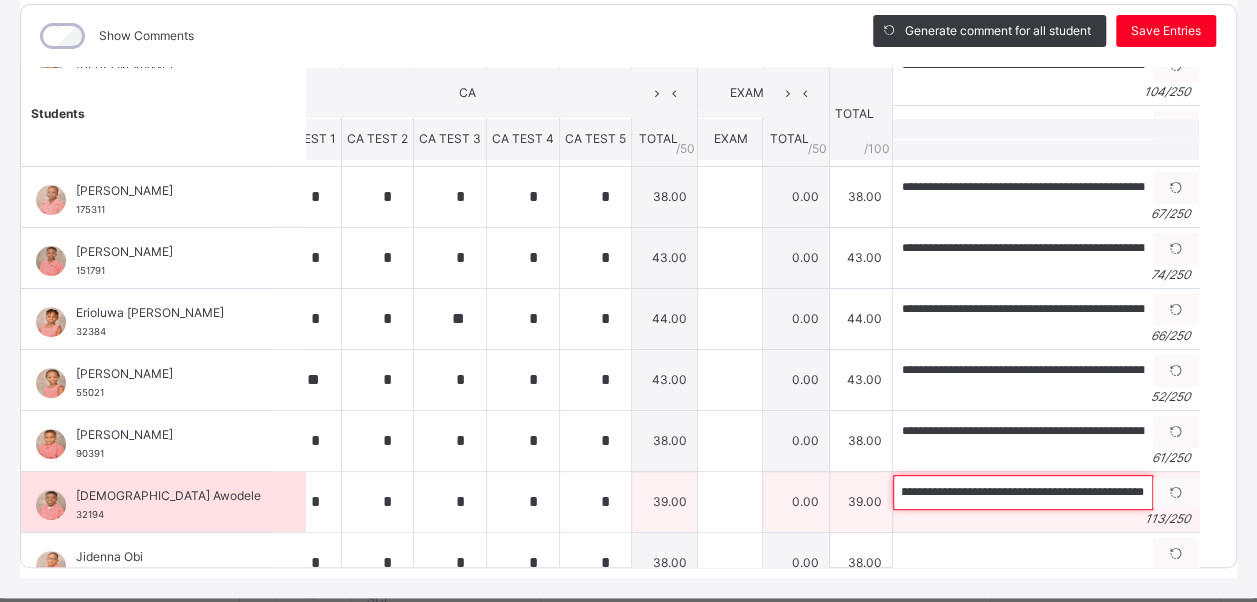 click on "**********" at bounding box center [1023, 492] 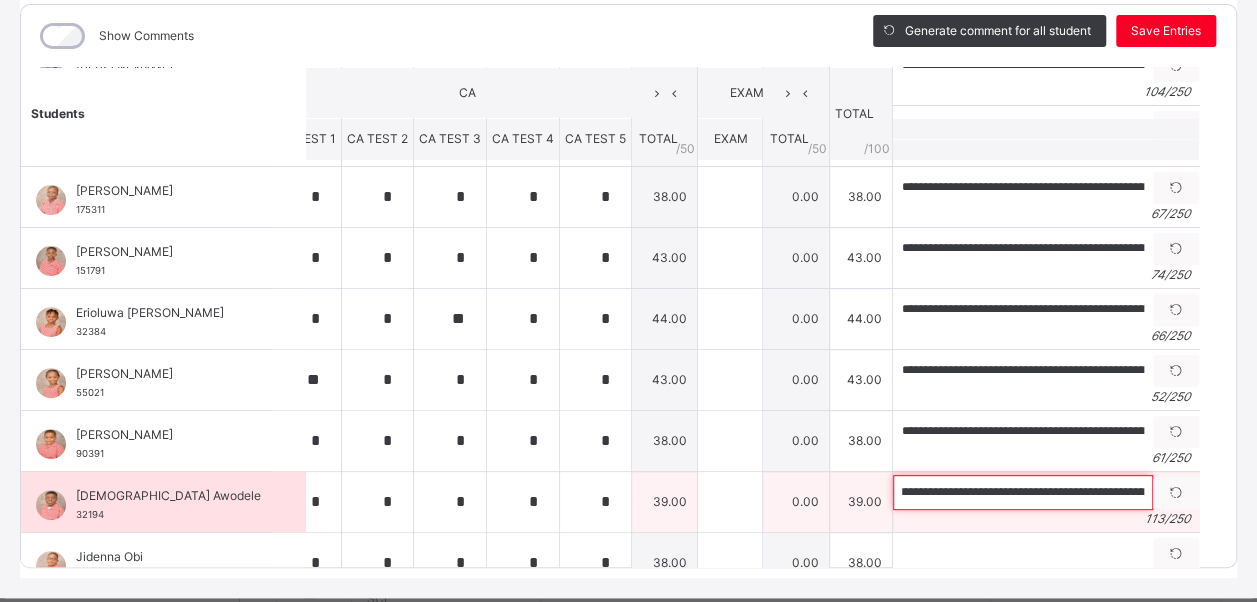 scroll, scrollTop: 0, scrollLeft: 0, axis: both 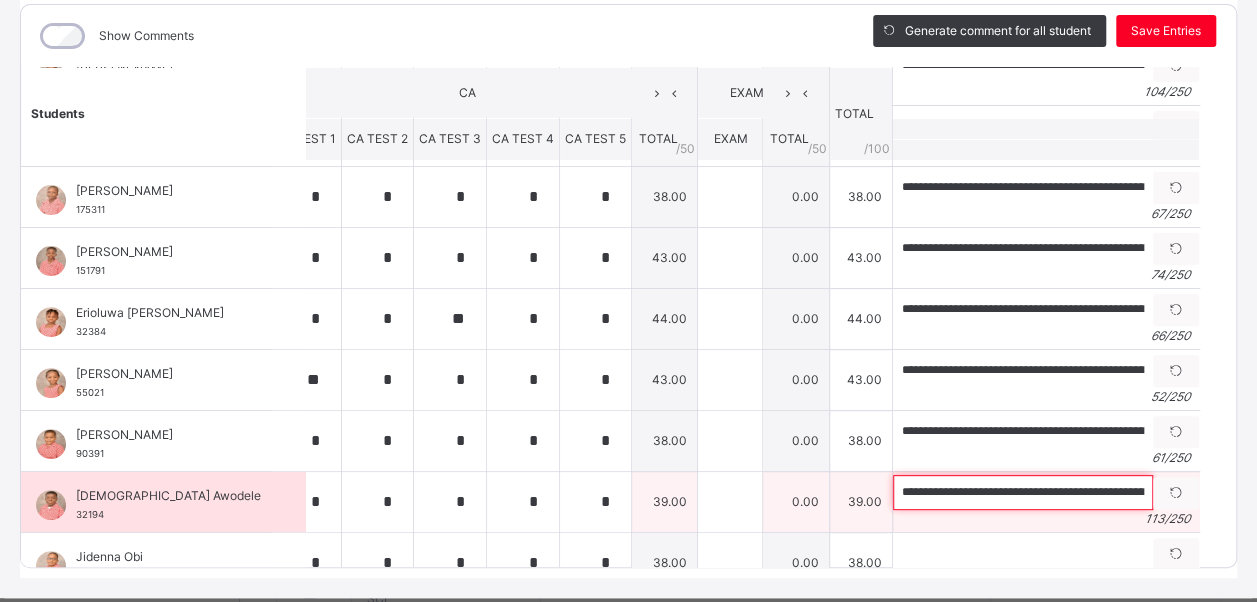 drag, startPoint x: 886, startPoint y: 478, endPoint x: 789, endPoint y: 490, distance: 97.73945 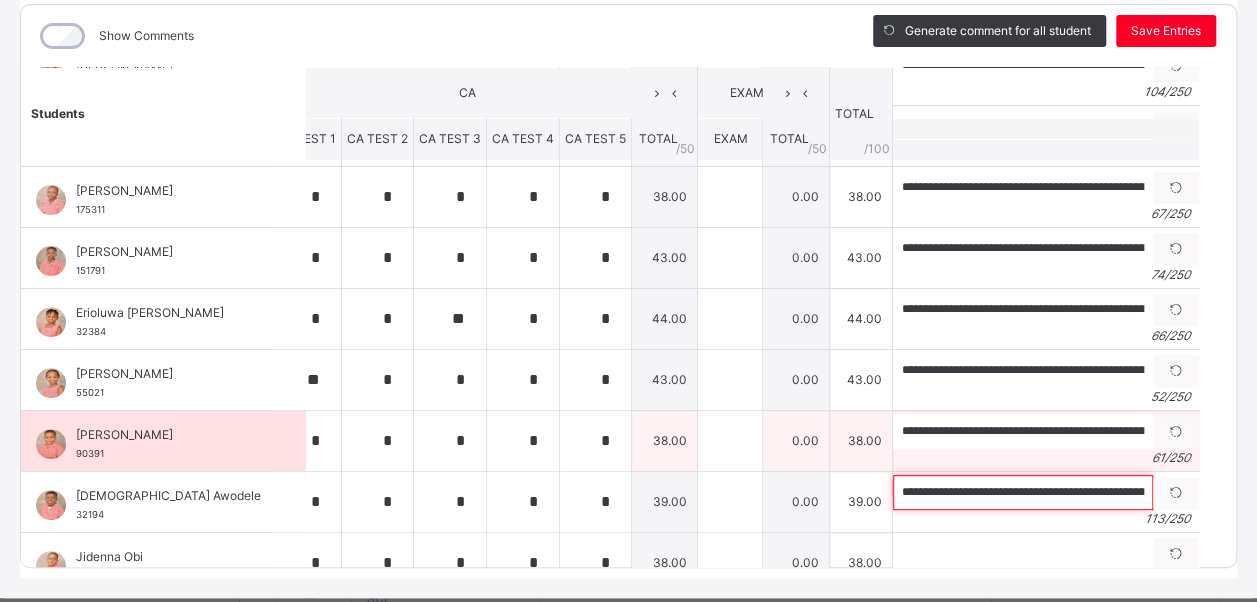 type on "**********" 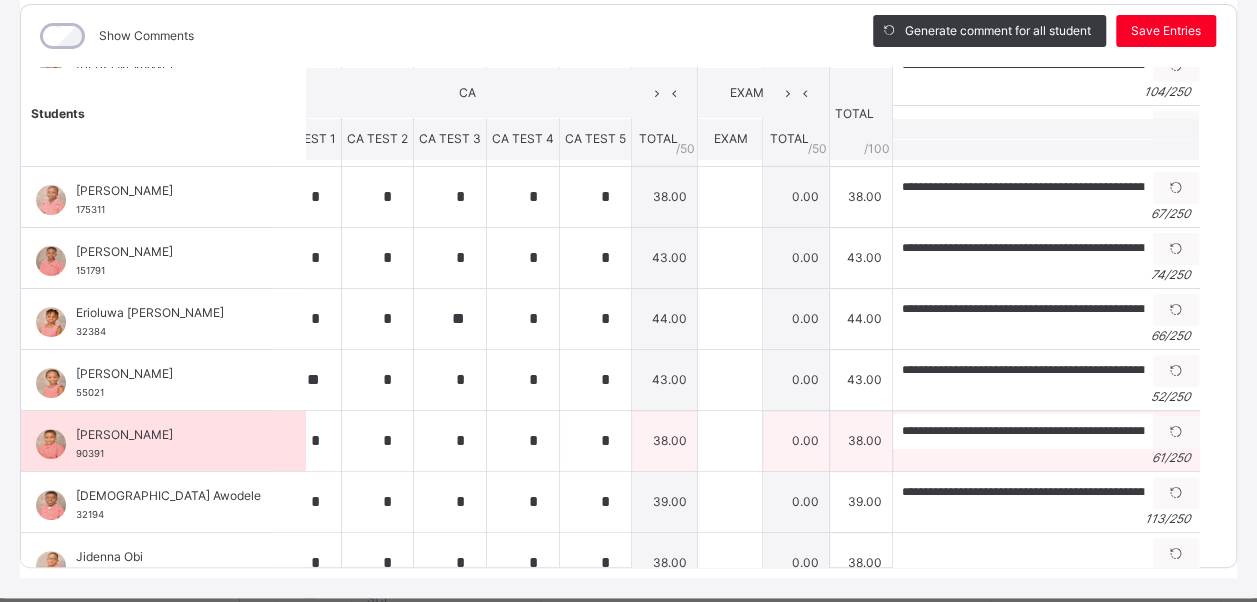 click on "61 / 250" at bounding box center (1046, 458) 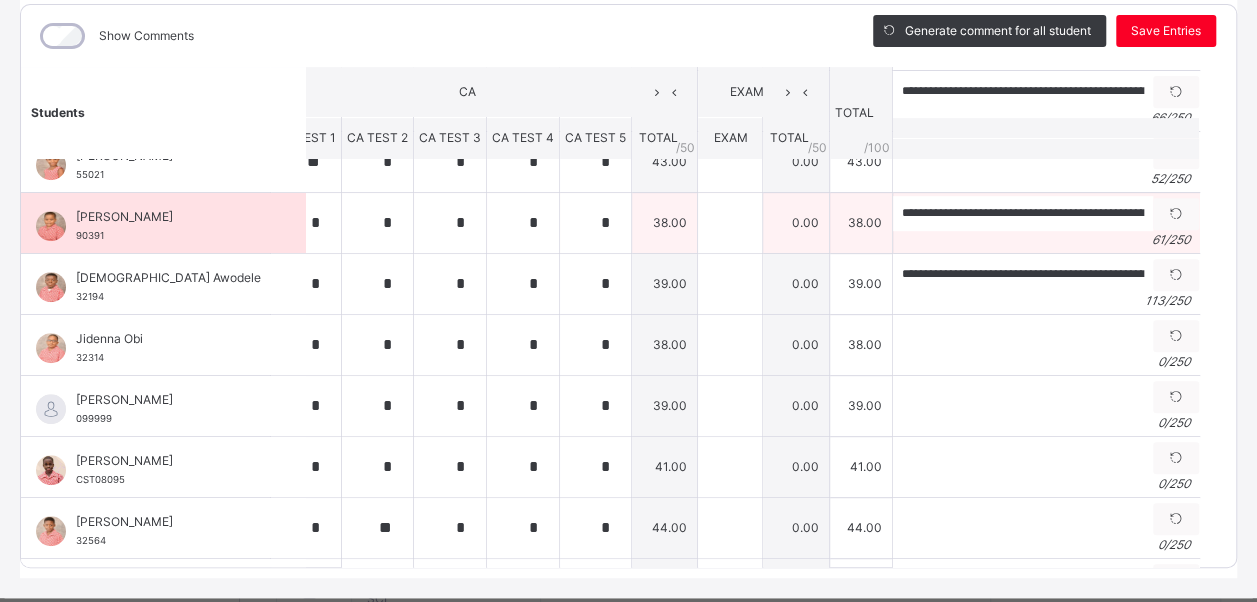 scroll, scrollTop: 457, scrollLeft: 36, axis: both 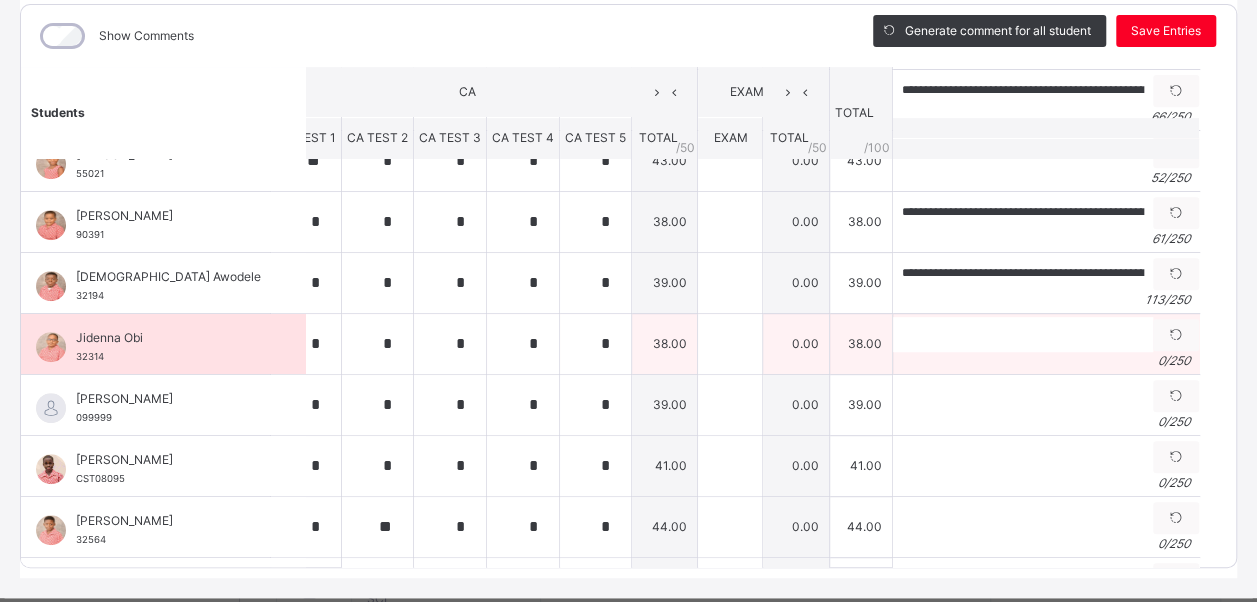 click on "0 / 250" at bounding box center [1046, 361] 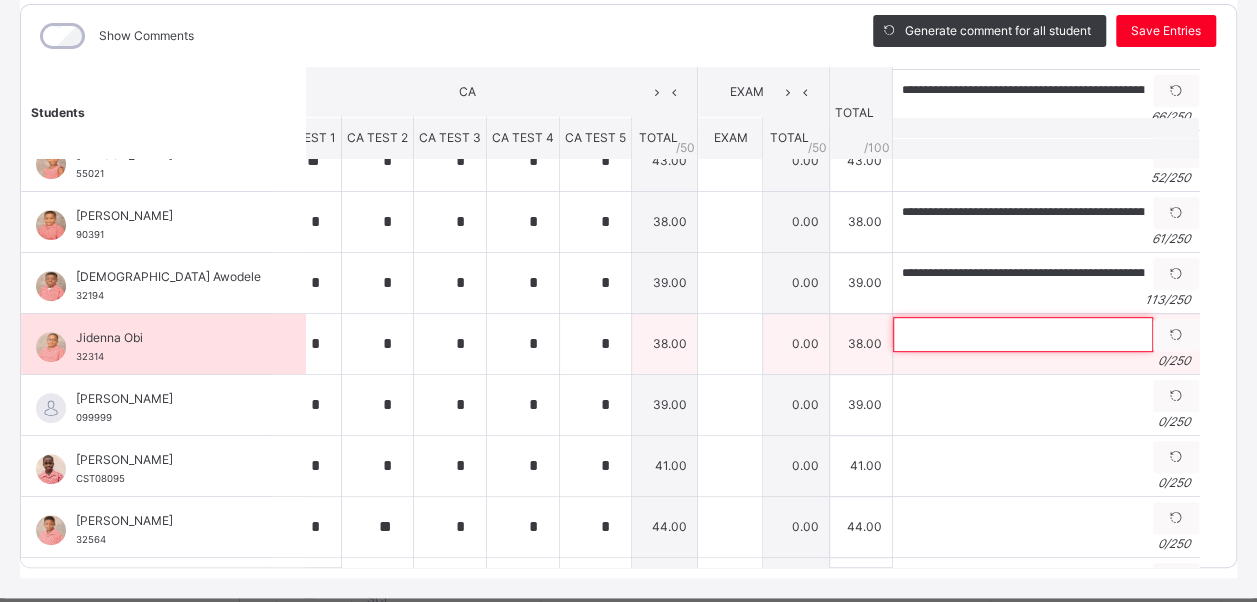 click at bounding box center [1023, 334] 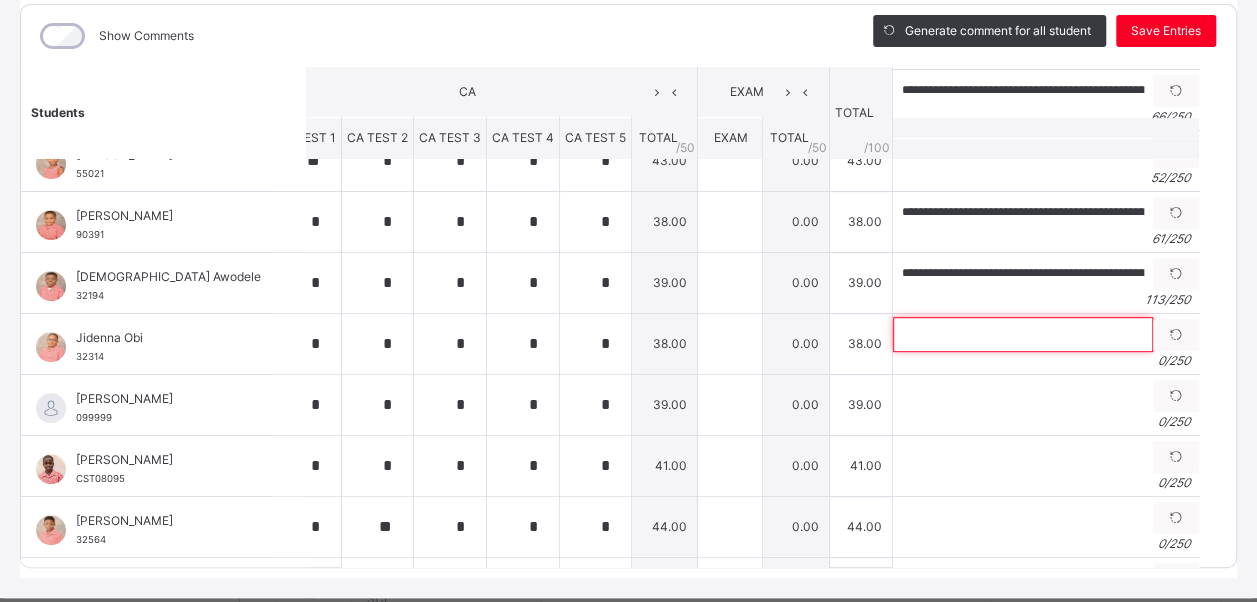 paste on "**********" 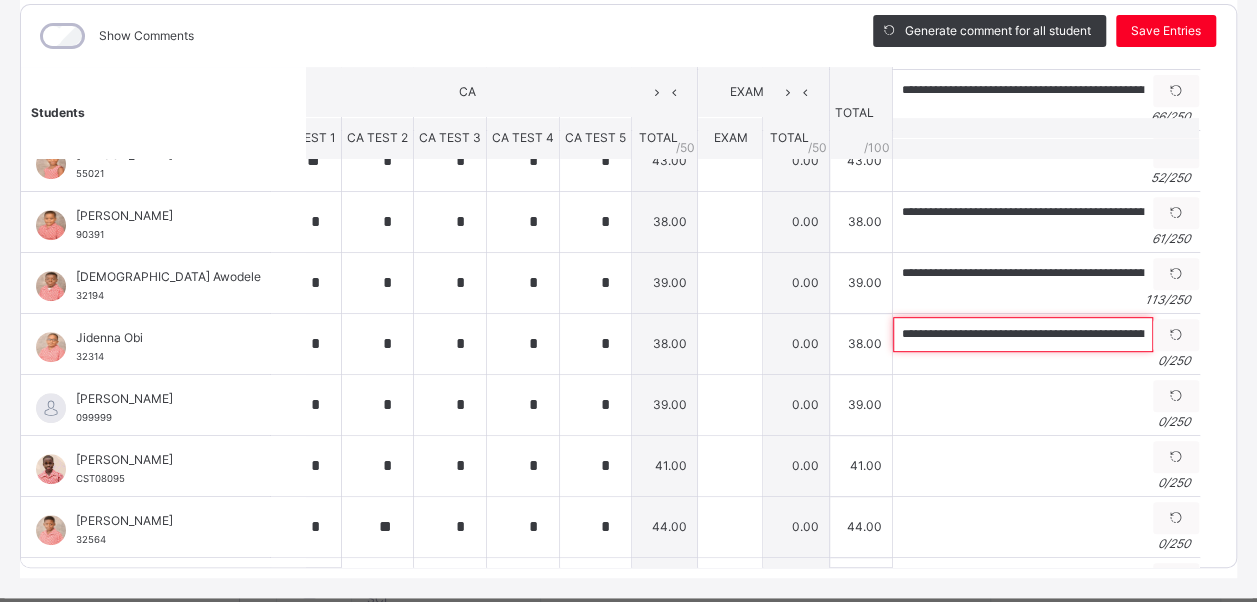 scroll, scrollTop: 0, scrollLeft: 404, axis: horizontal 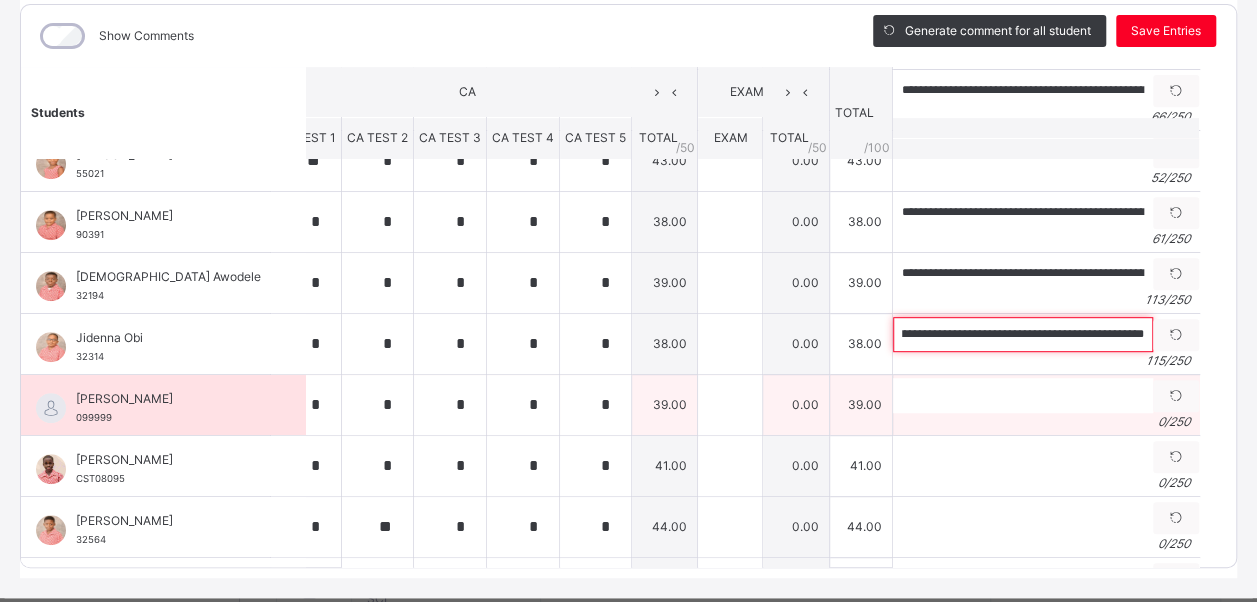 type on "**********" 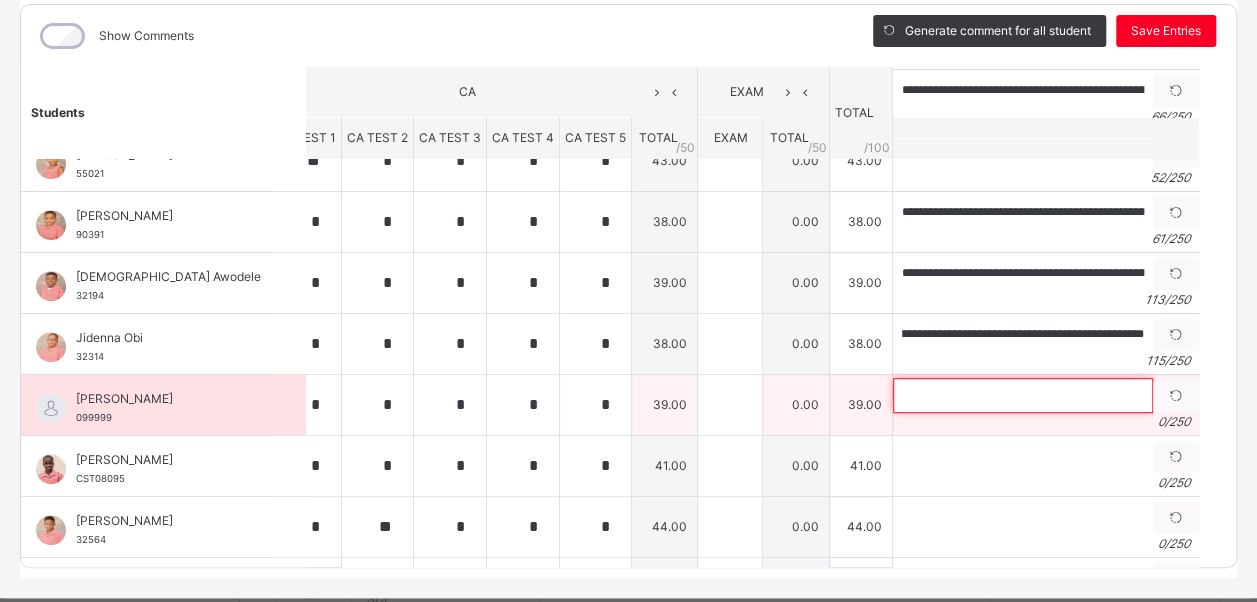 click at bounding box center (1023, 395) 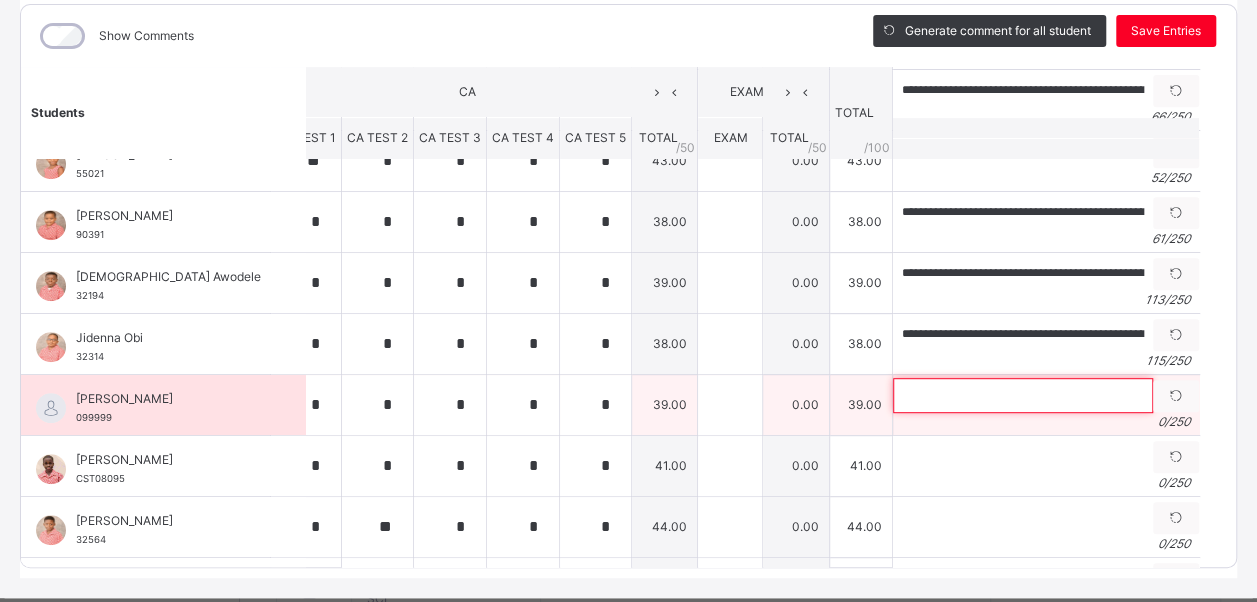 click at bounding box center [1023, 395] 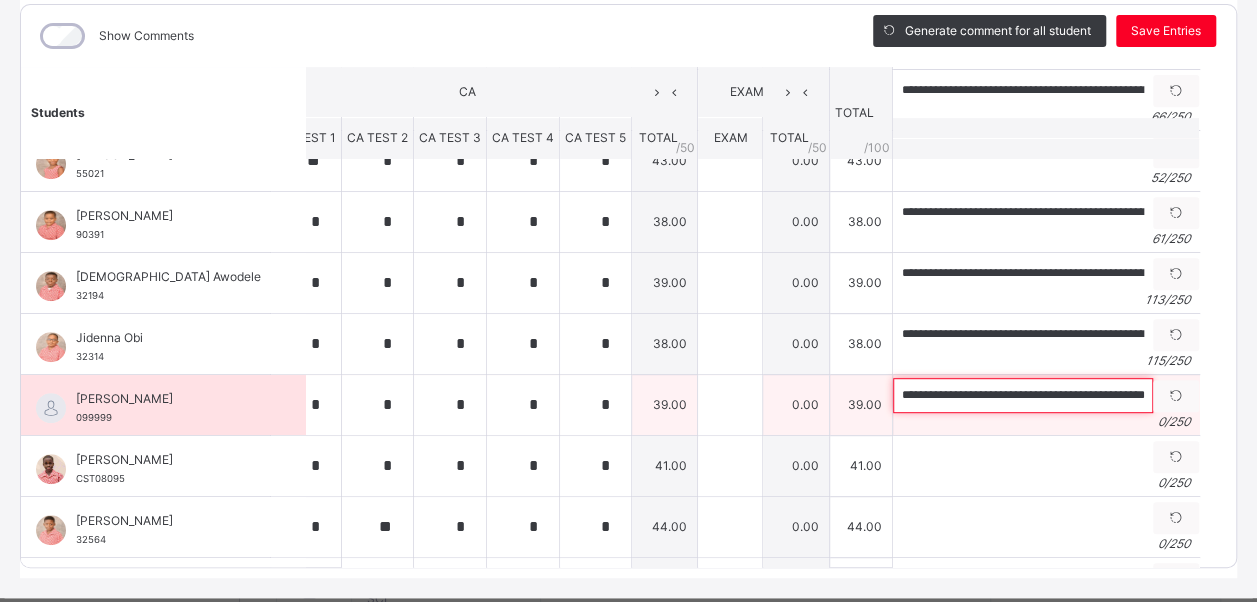 scroll, scrollTop: 0, scrollLeft: 58, axis: horizontal 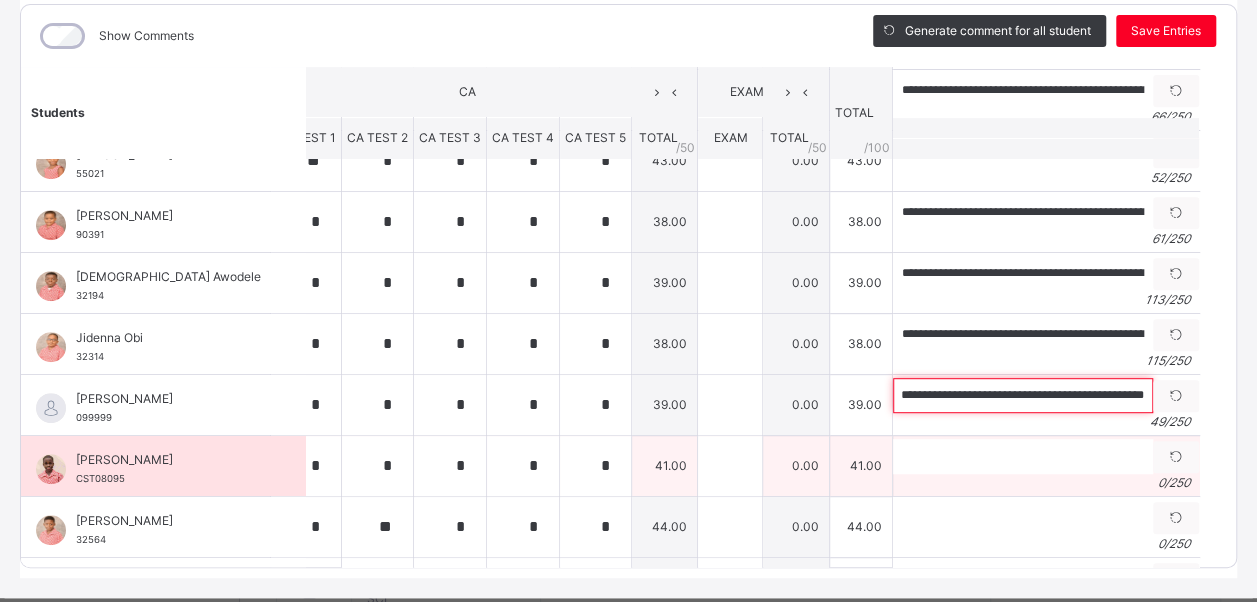 type on "**********" 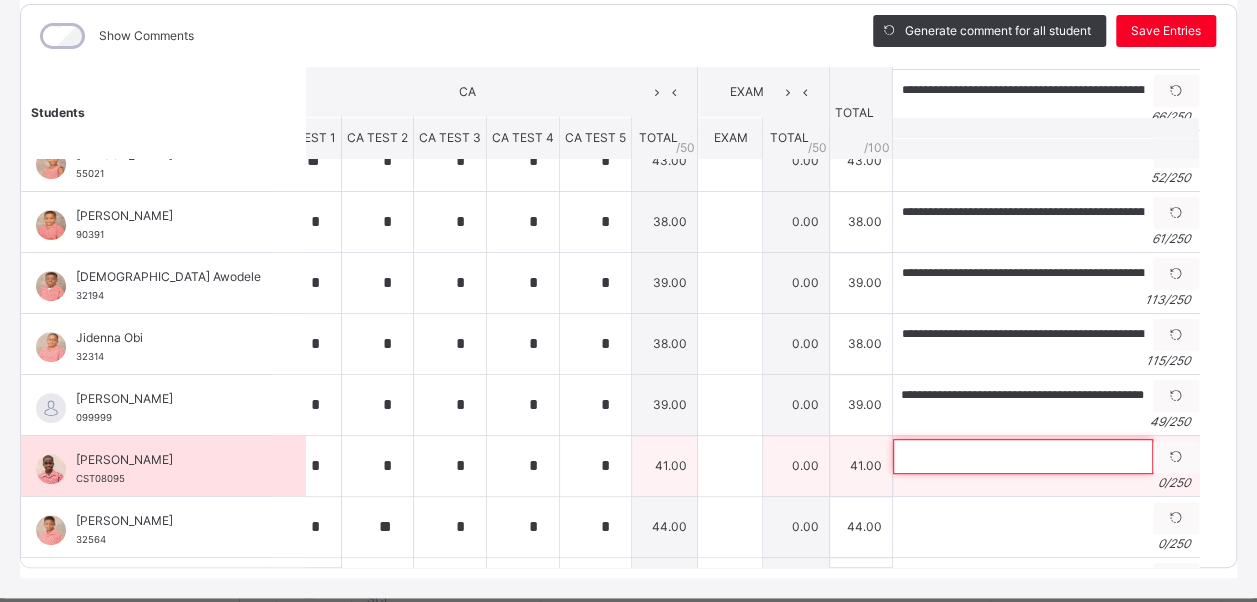 scroll, scrollTop: 0, scrollLeft: 0, axis: both 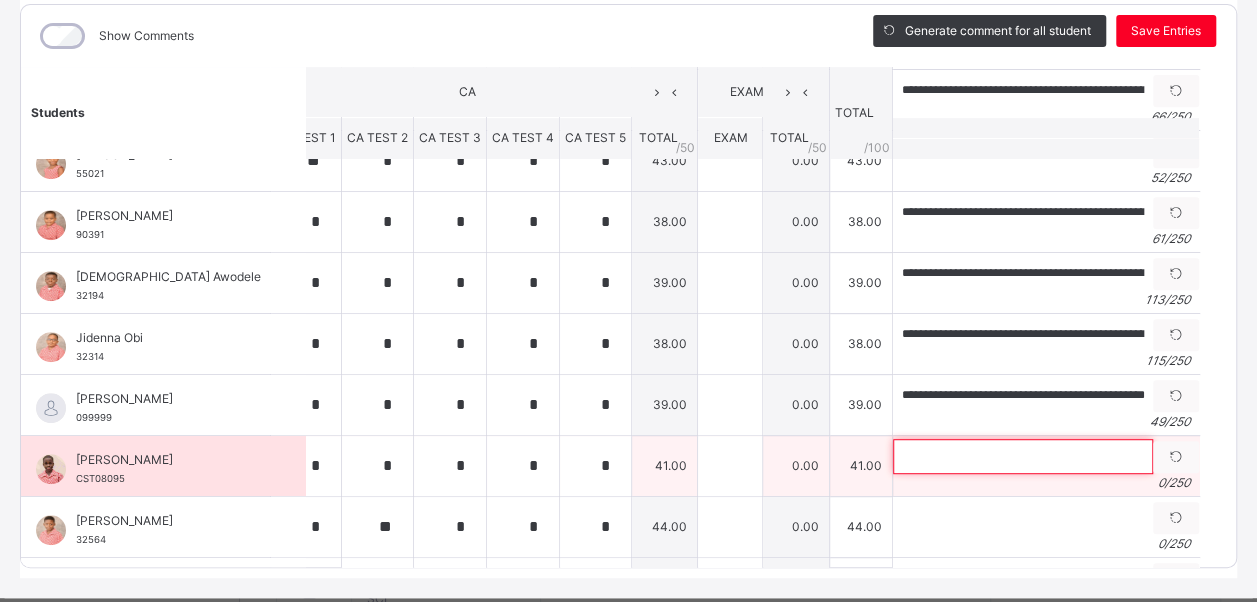 click at bounding box center (1023, 456) 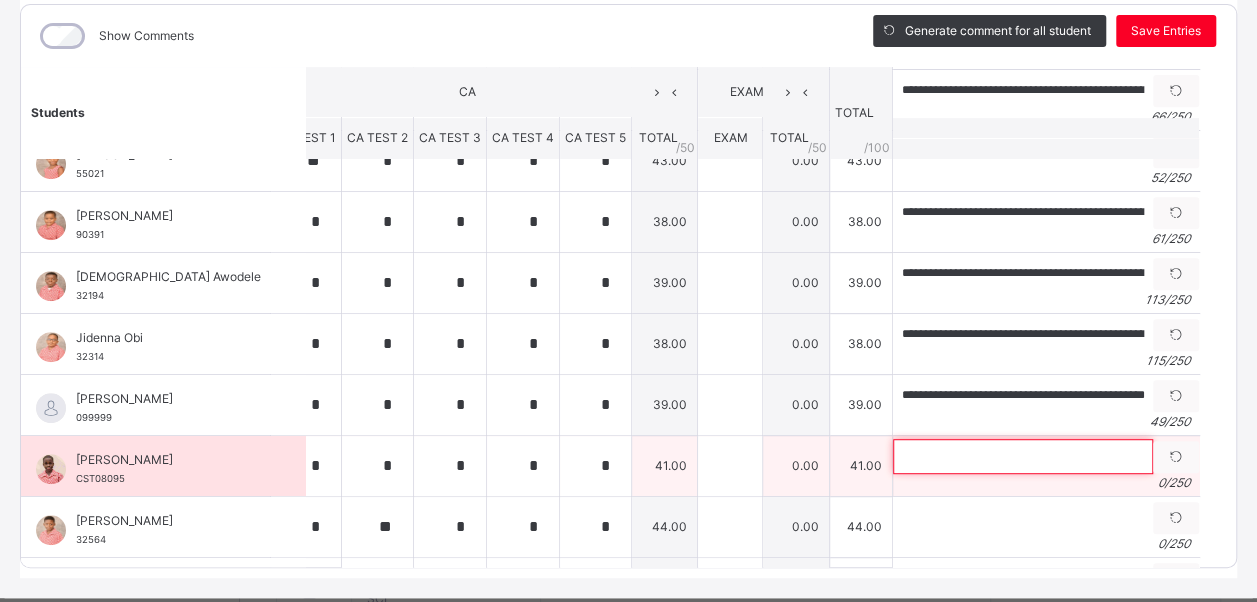 click at bounding box center (1023, 456) 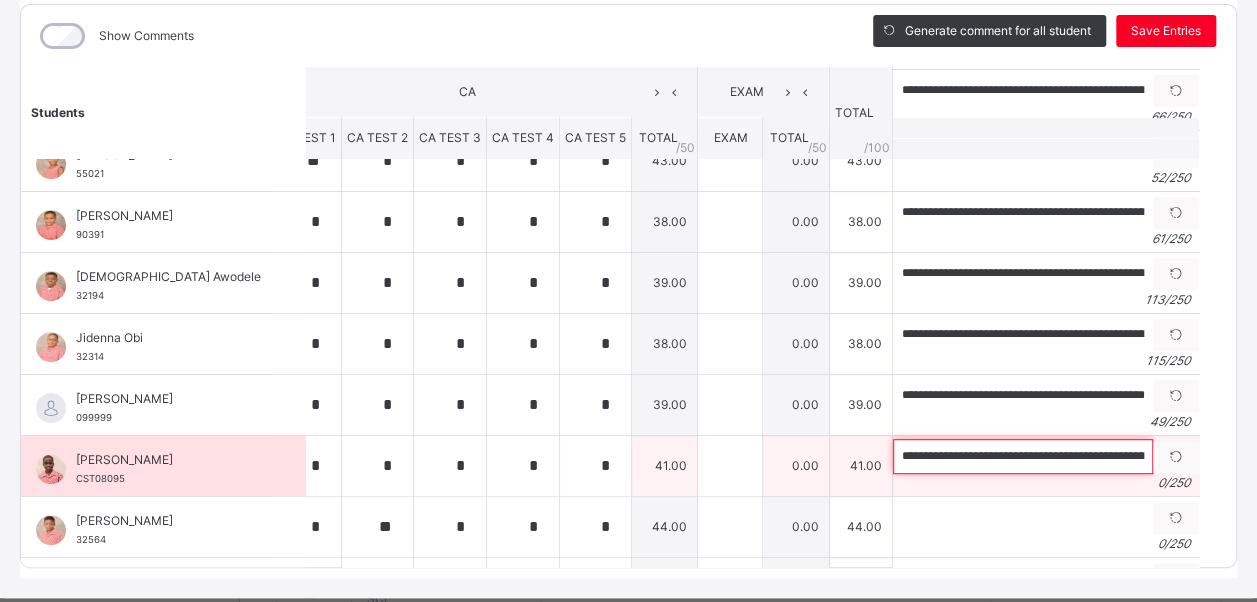 scroll, scrollTop: 0, scrollLeft: 141, axis: horizontal 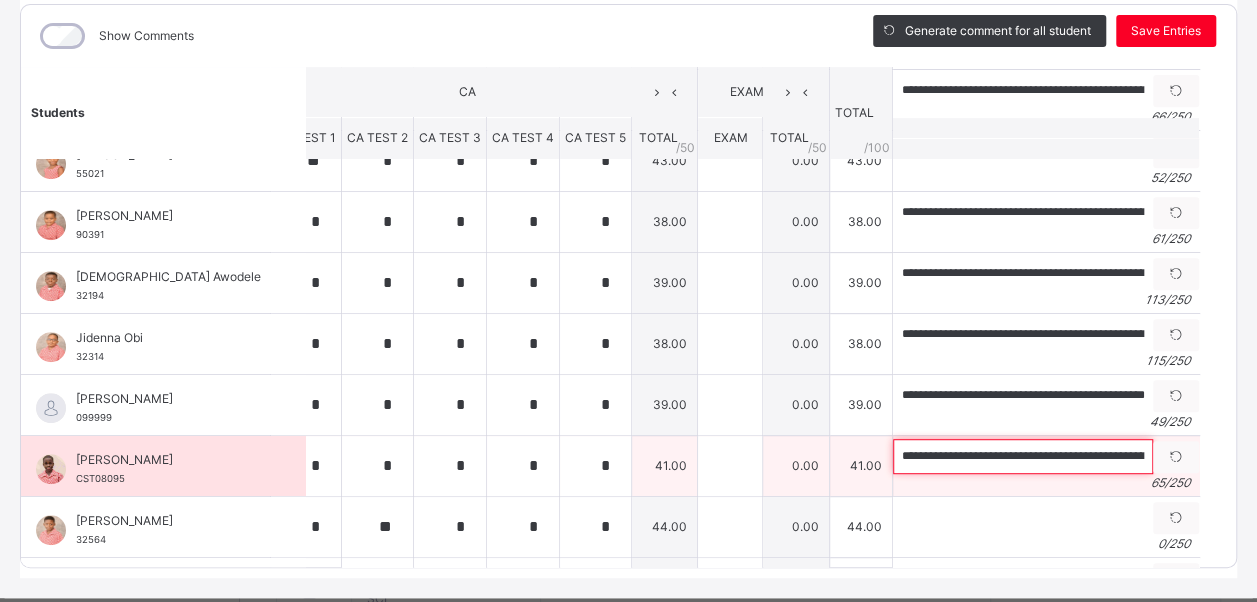 drag, startPoint x: 901, startPoint y: 444, endPoint x: 798, endPoint y: 465, distance: 105.11898 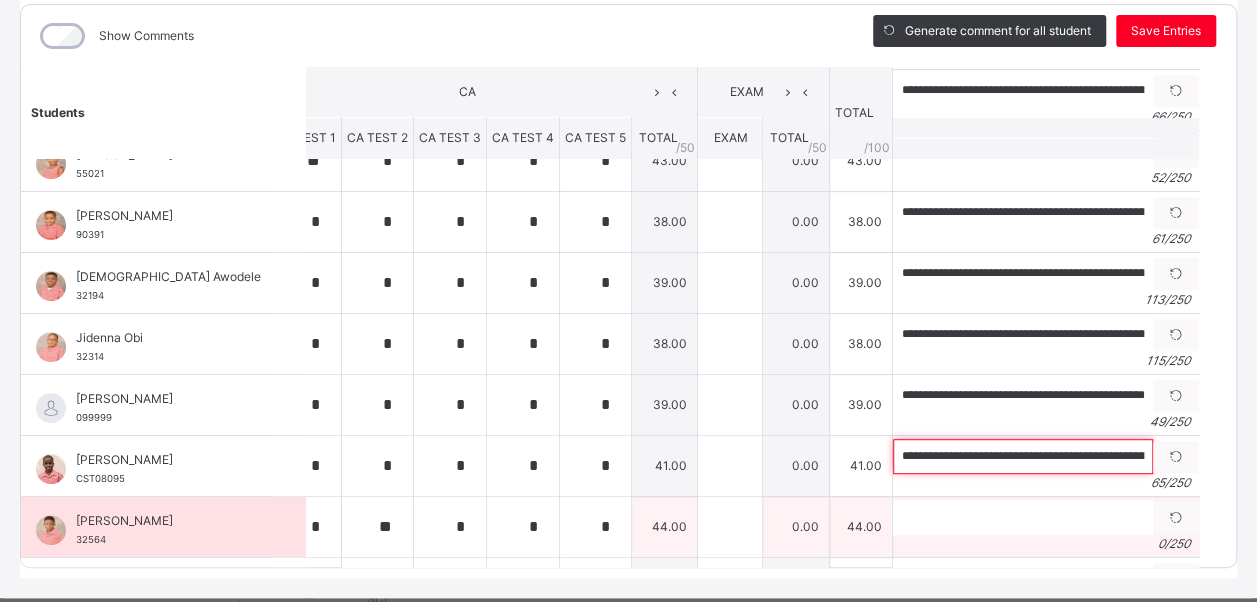 type on "**********" 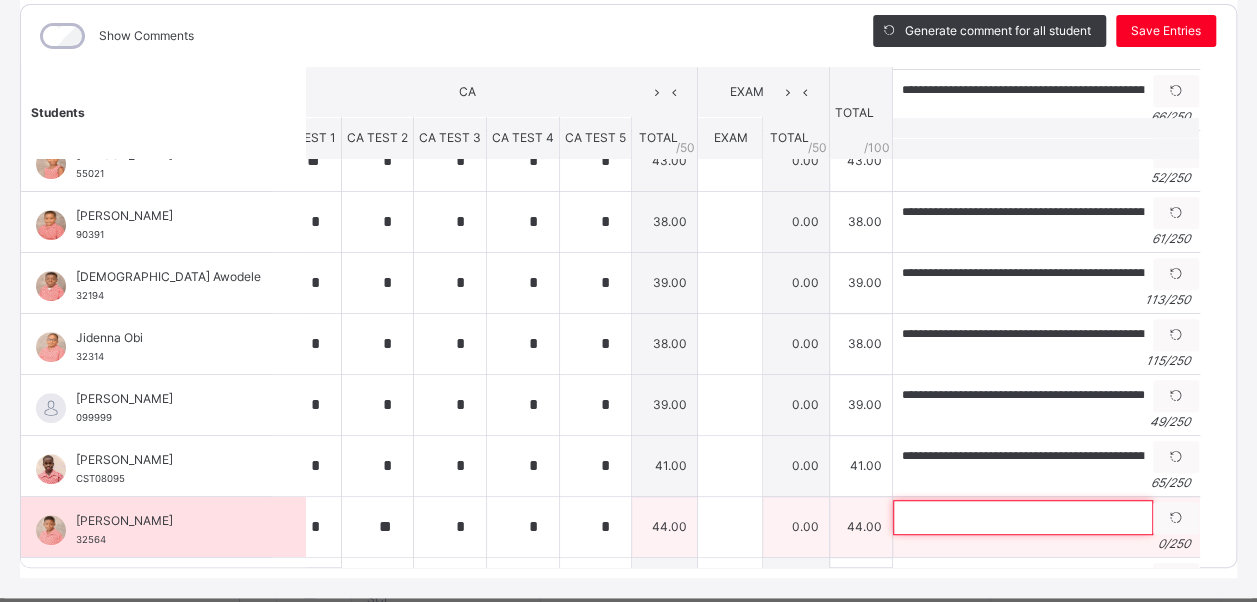 click at bounding box center [1023, 517] 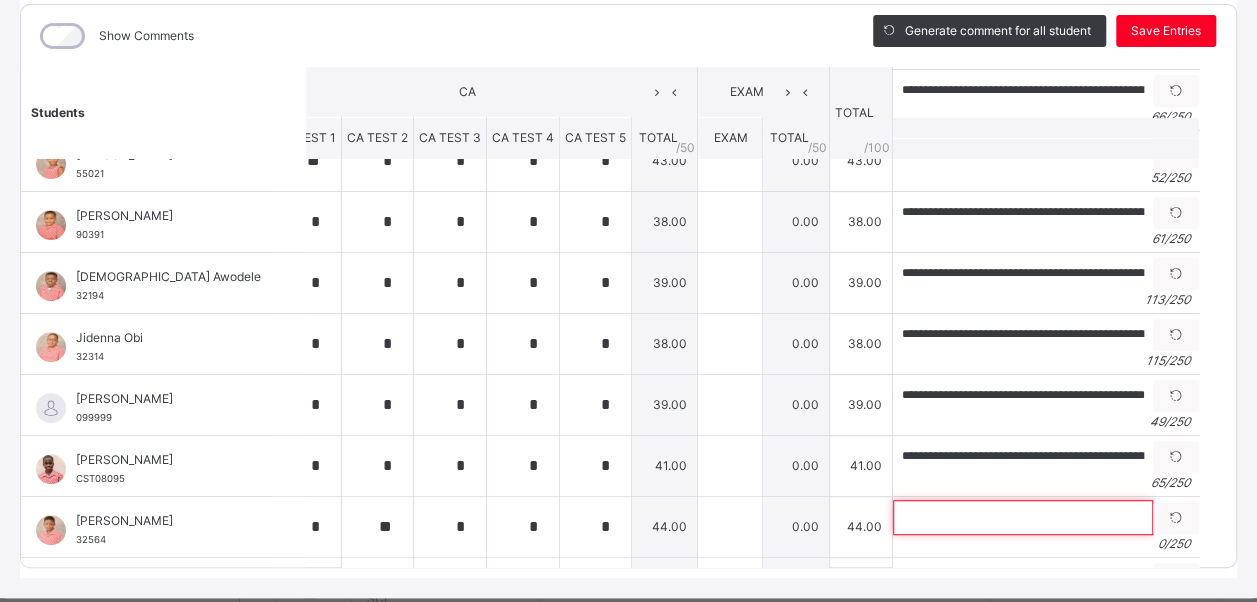 paste on "**********" 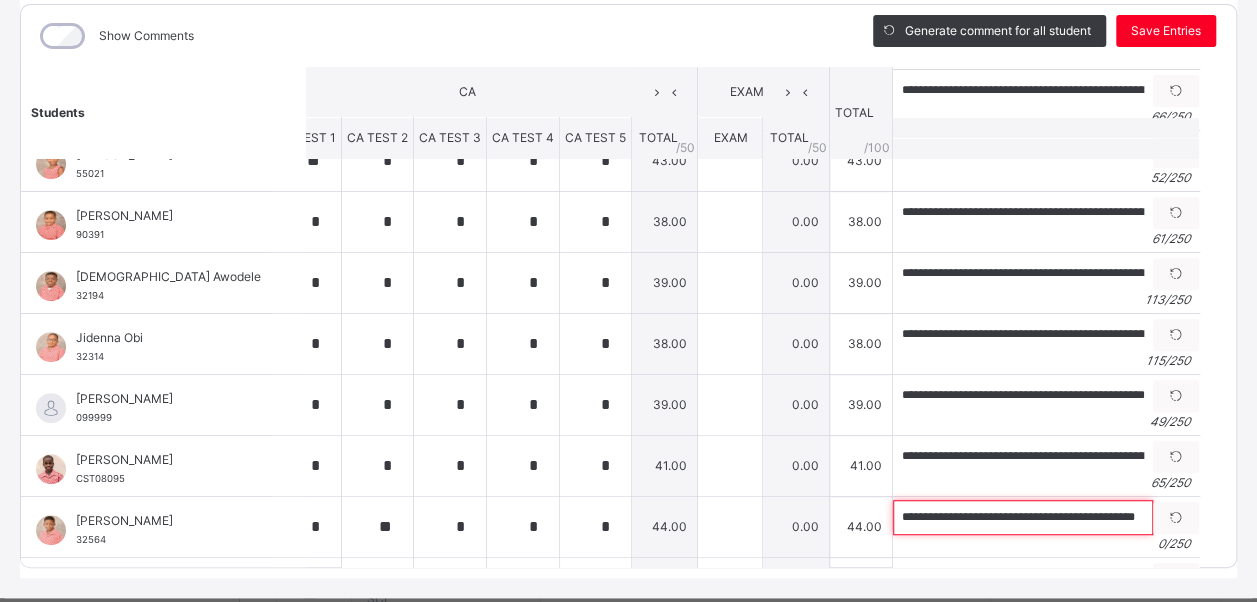 scroll, scrollTop: 0, scrollLeft: 36, axis: horizontal 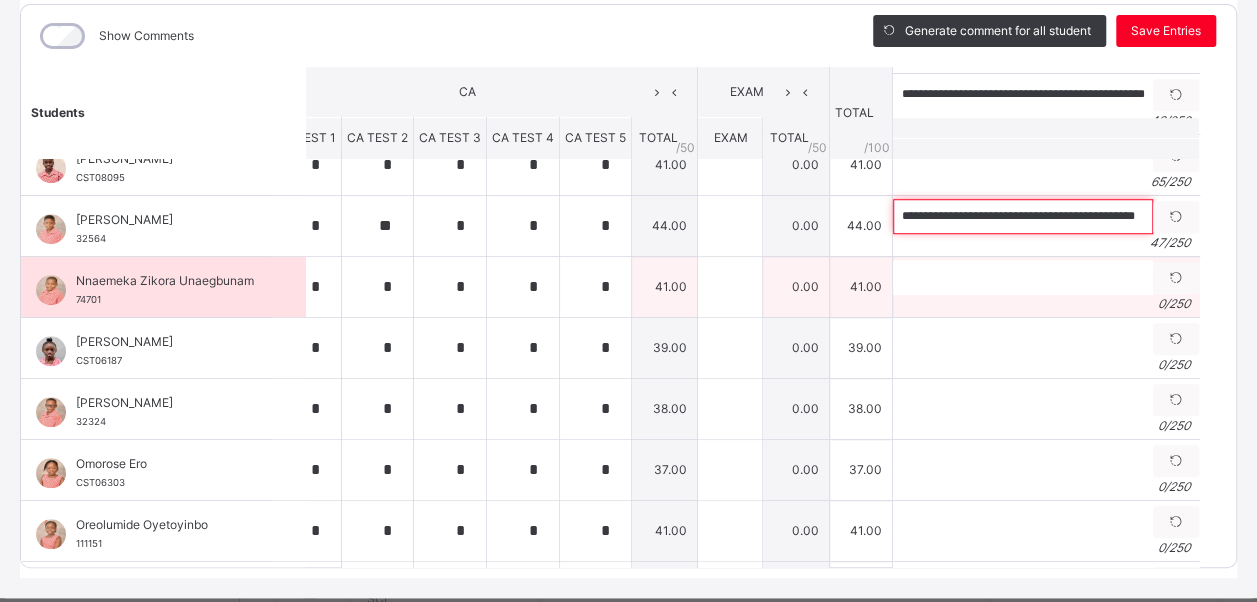 type on "**********" 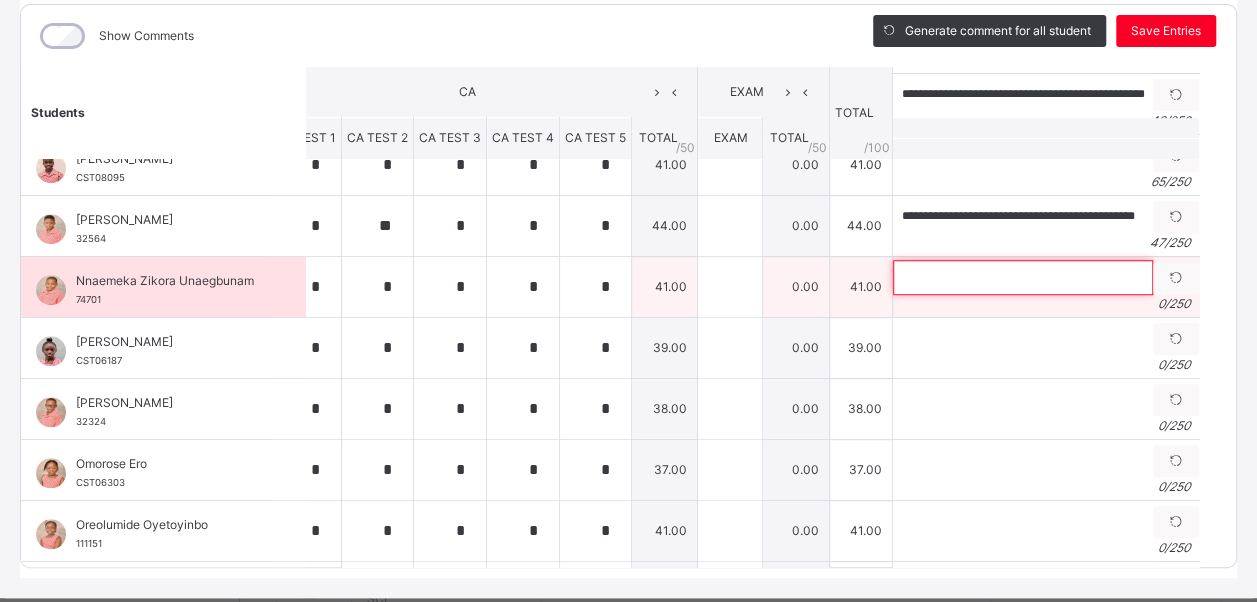 click at bounding box center (1023, 277) 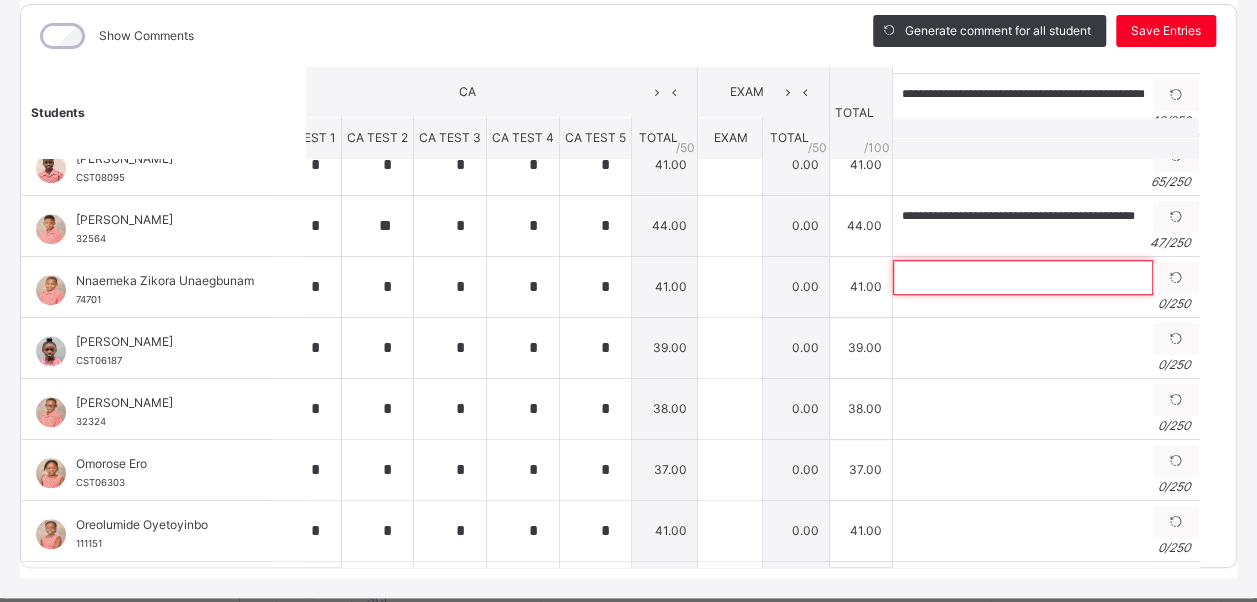 paste on "**********" 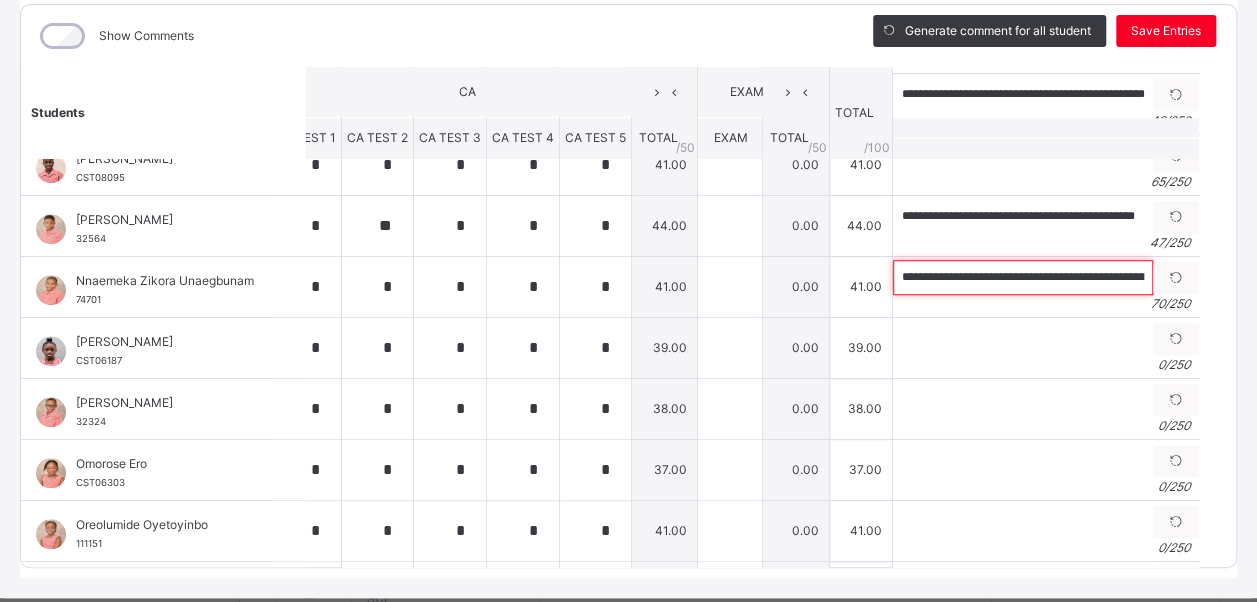 scroll, scrollTop: 0, scrollLeft: 183, axis: horizontal 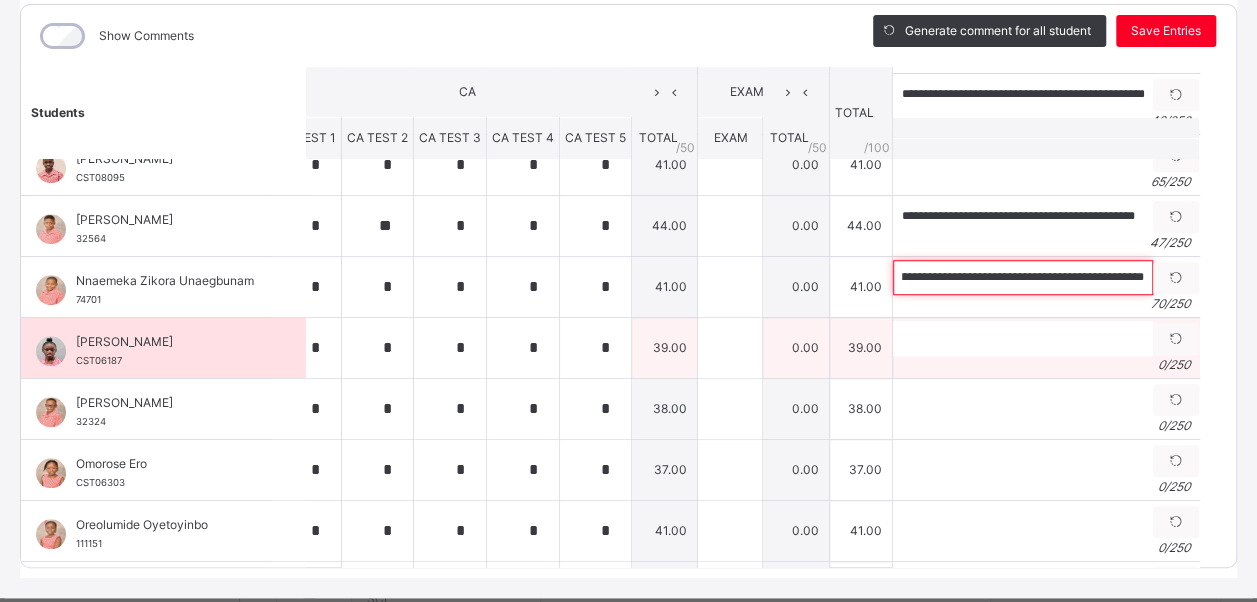 type on "**********" 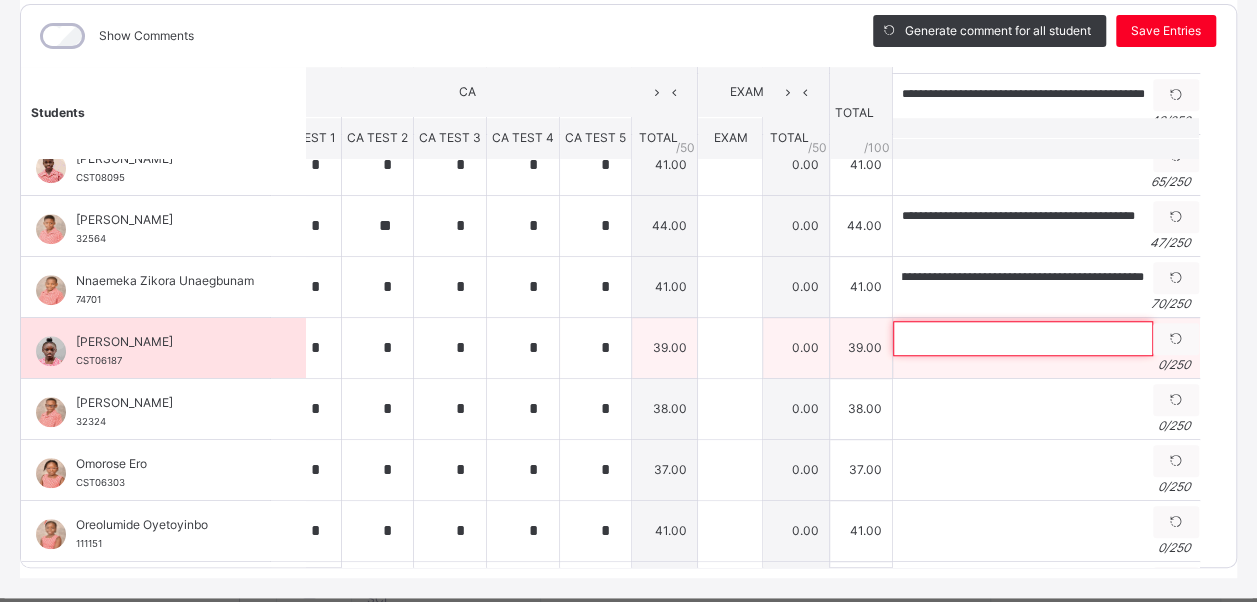 click at bounding box center (1023, 338) 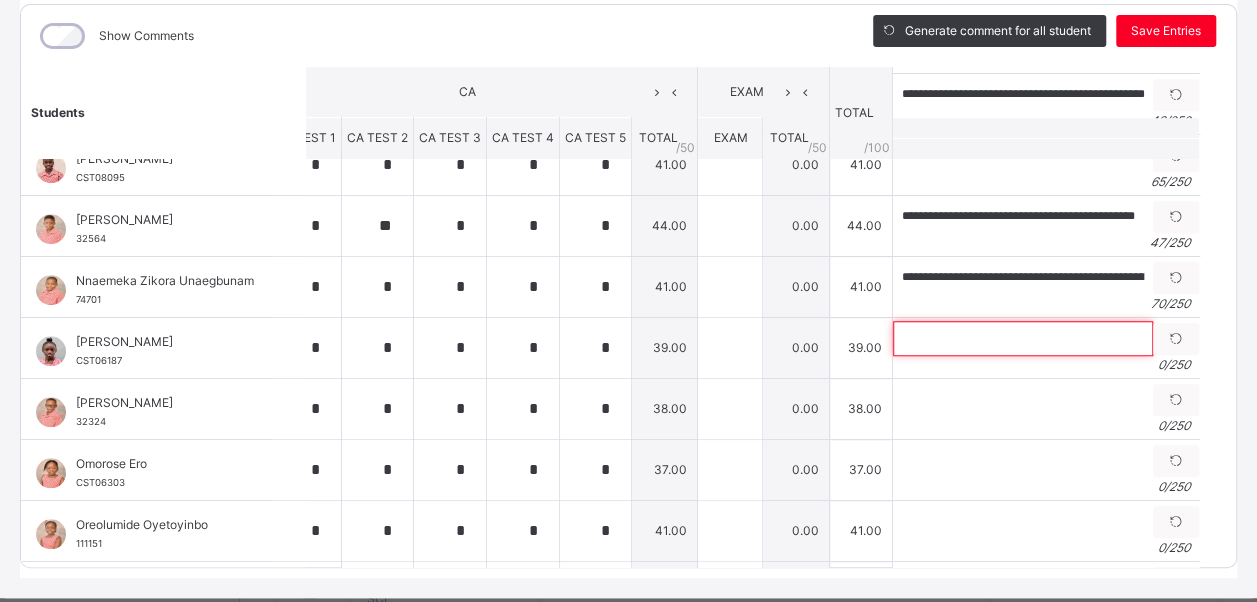 paste on "**********" 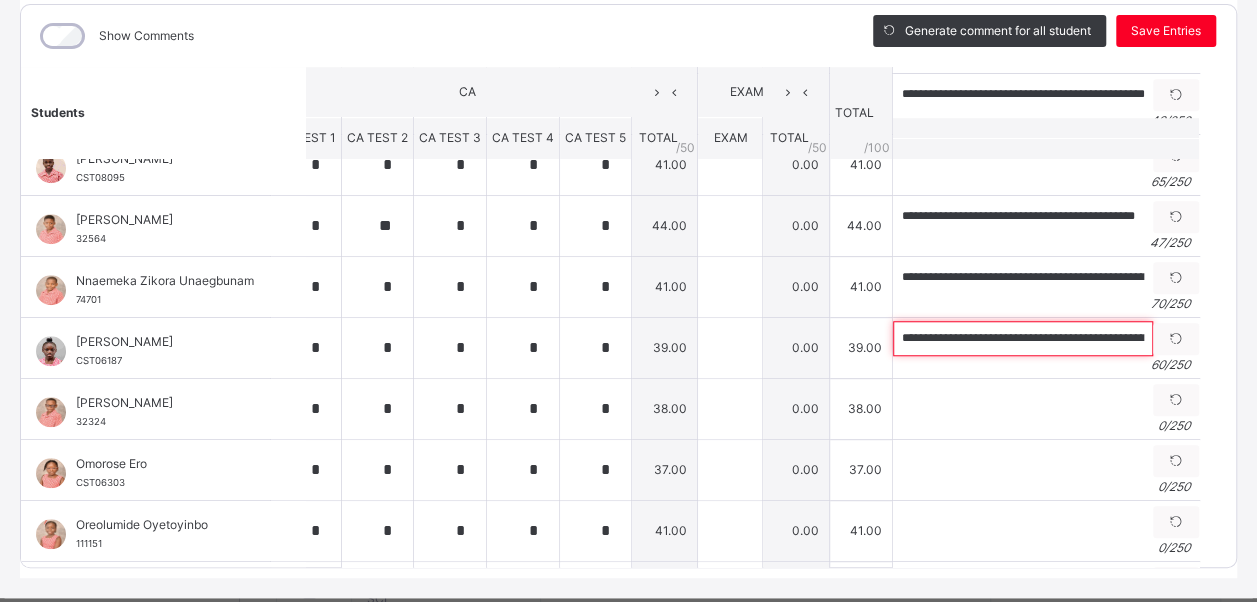 scroll, scrollTop: 0, scrollLeft: 108, axis: horizontal 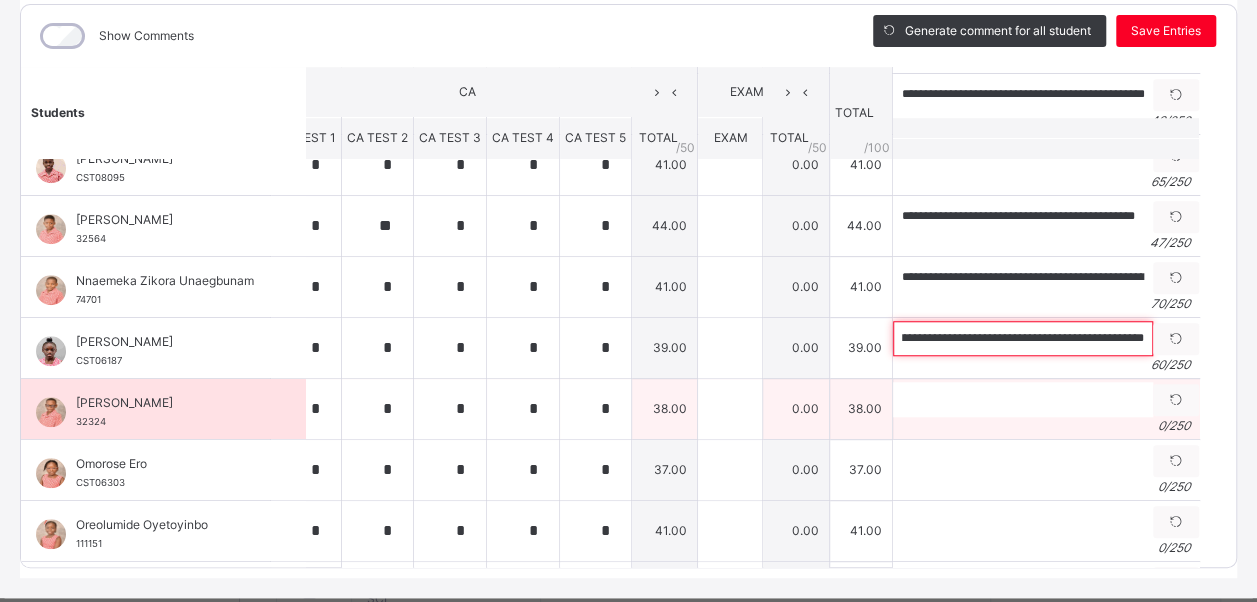 type on "**********" 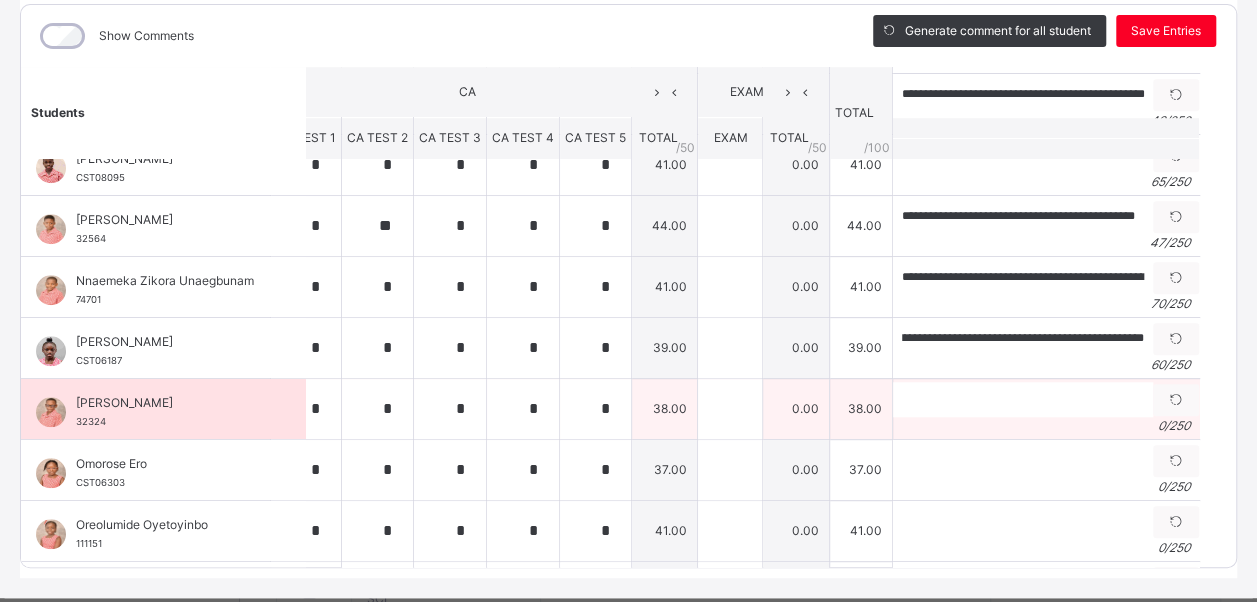 click on "0 / 250" at bounding box center (1046, 426) 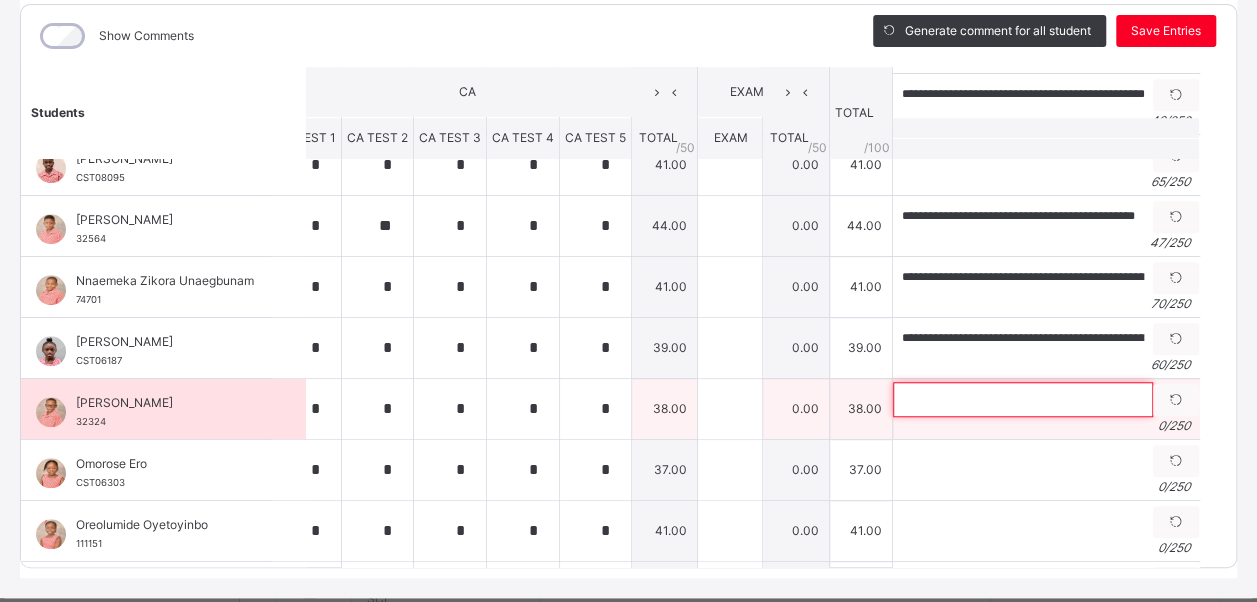 click at bounding box center [1023, 399] 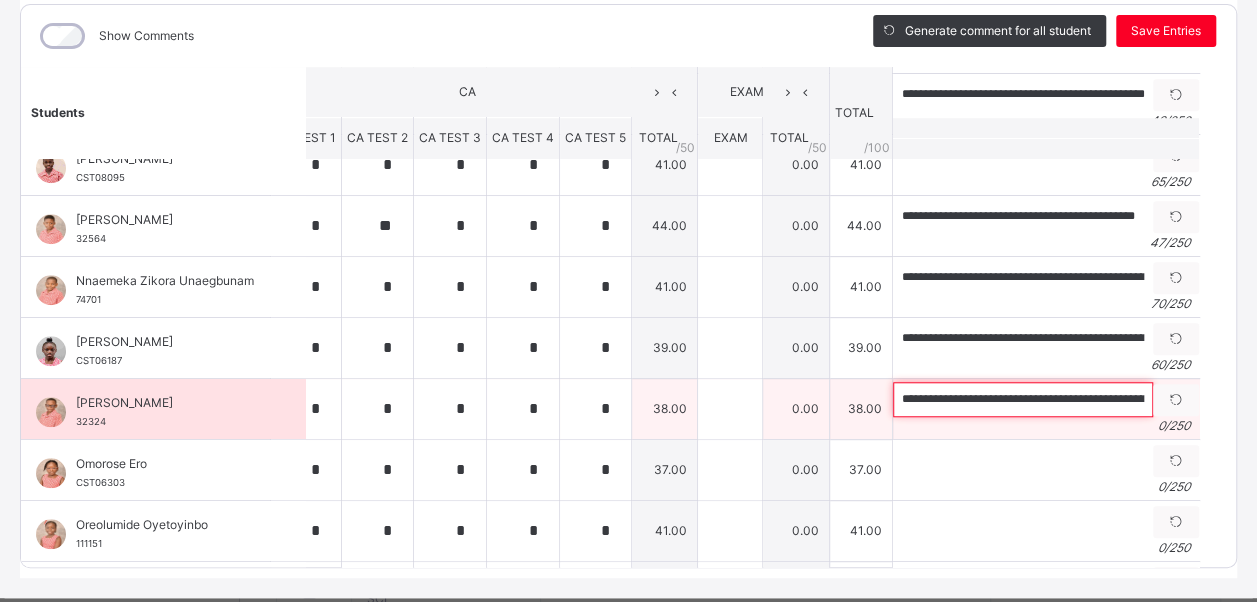 scroll, scrollTop: 0, scrollLeft: 321, axis: horizontal 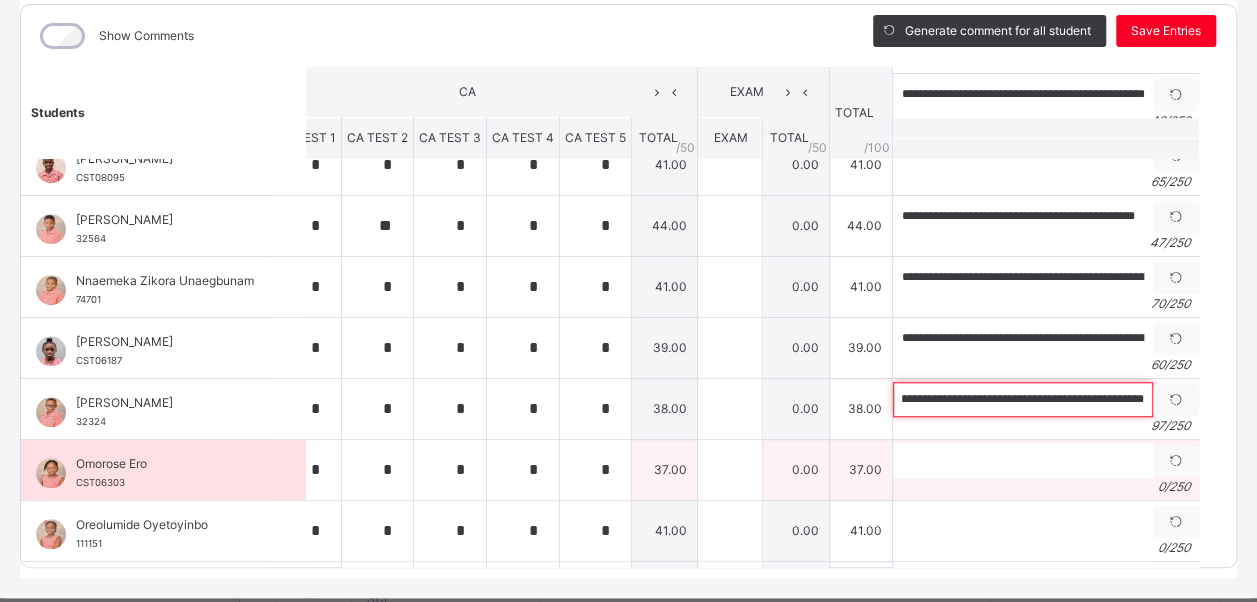 type on "**********" 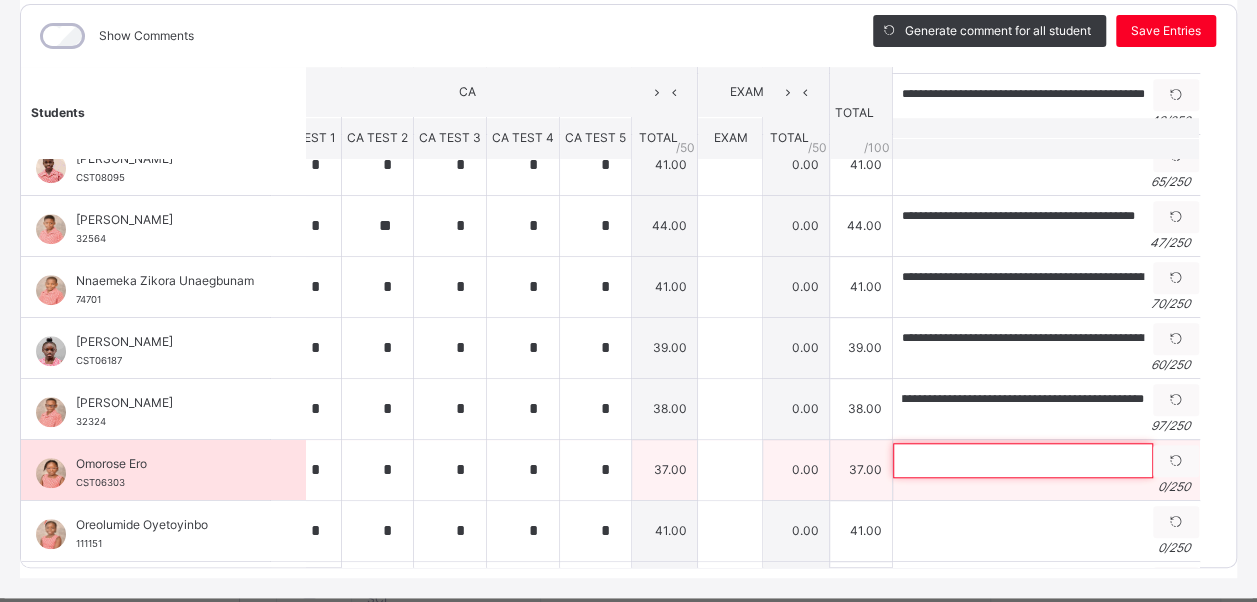 scroll, scrollTop: 0, scrollLeft: 0, axis: both 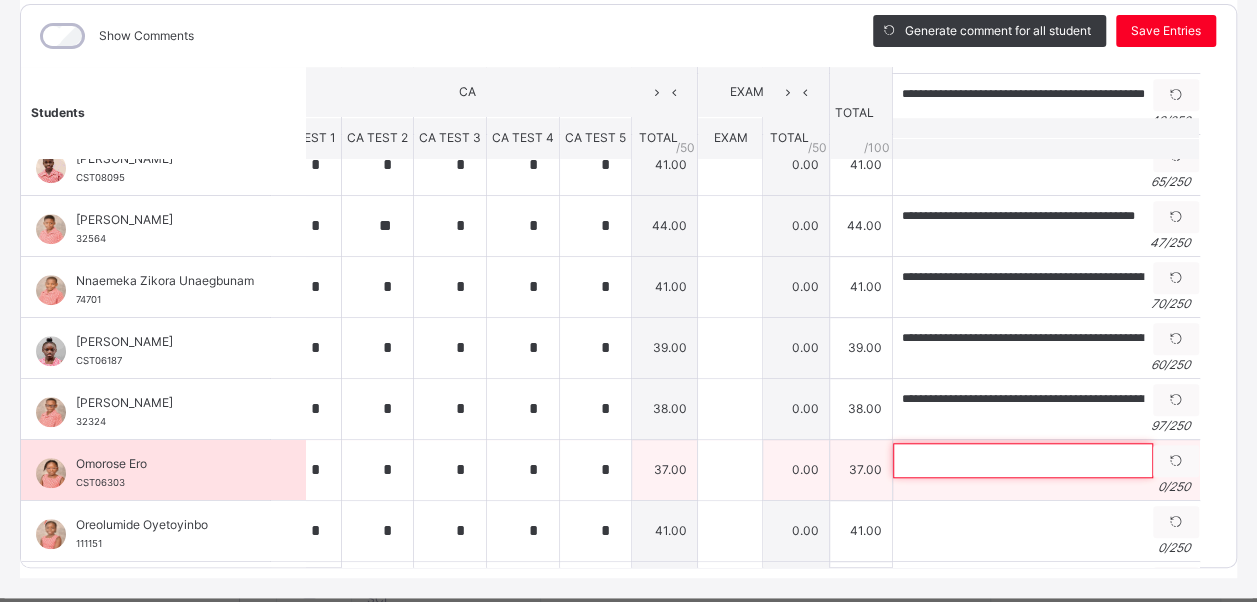 click at bounding box center (1023, 460) 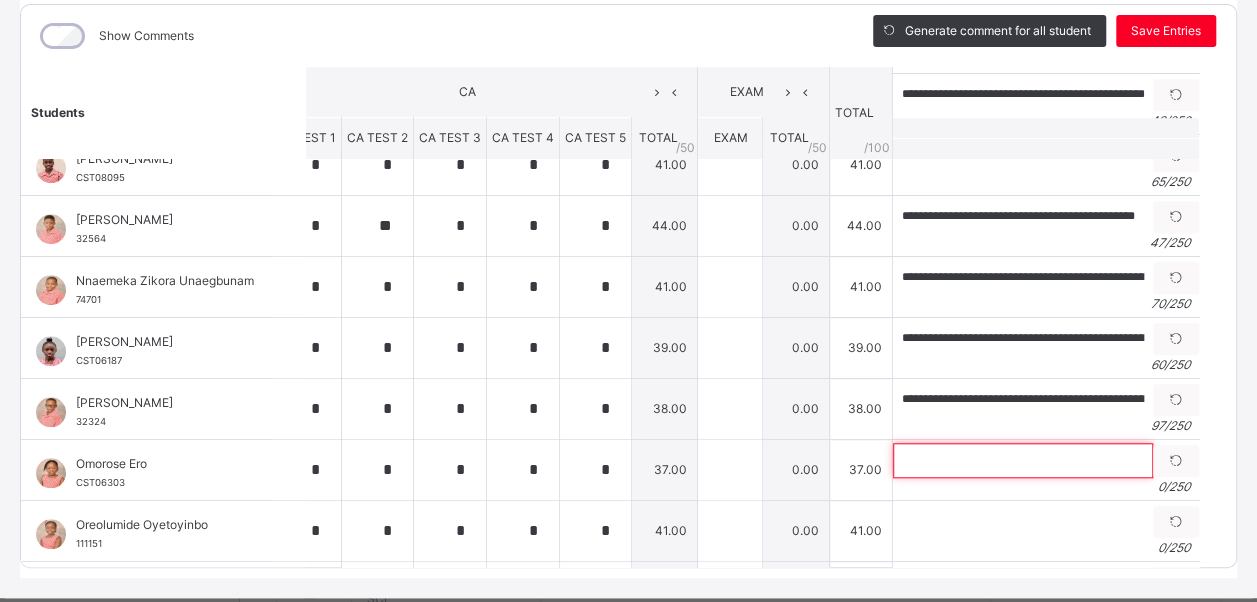 paste on "**********" 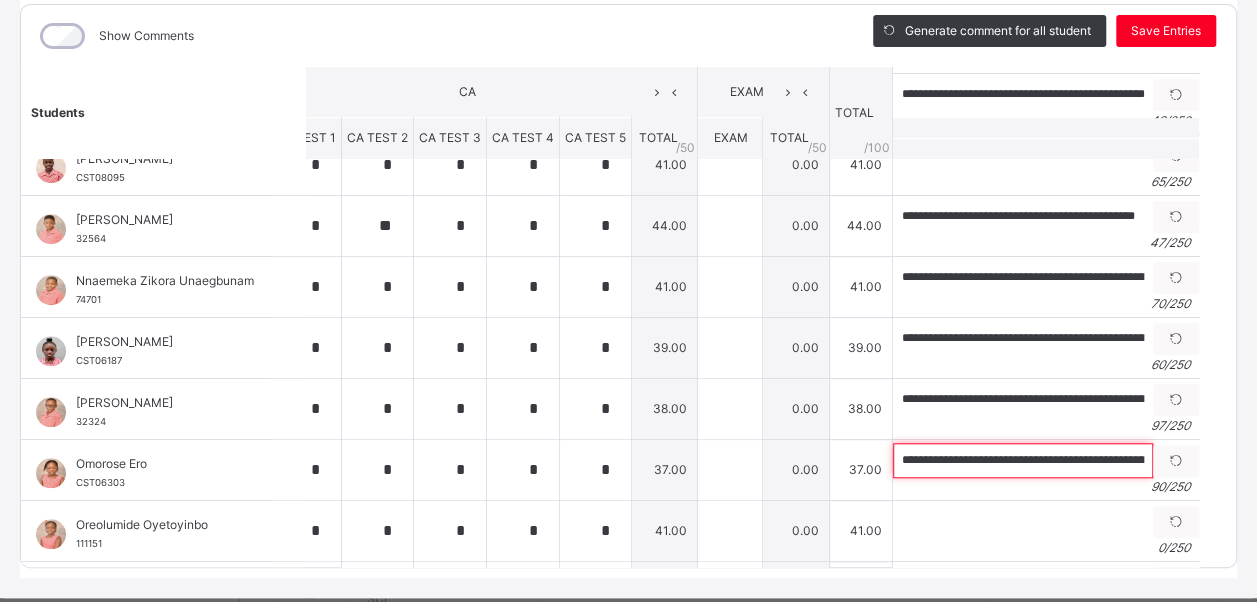 scroll, scrollTop: 0, scrollLeft: 290, axis: horizontal 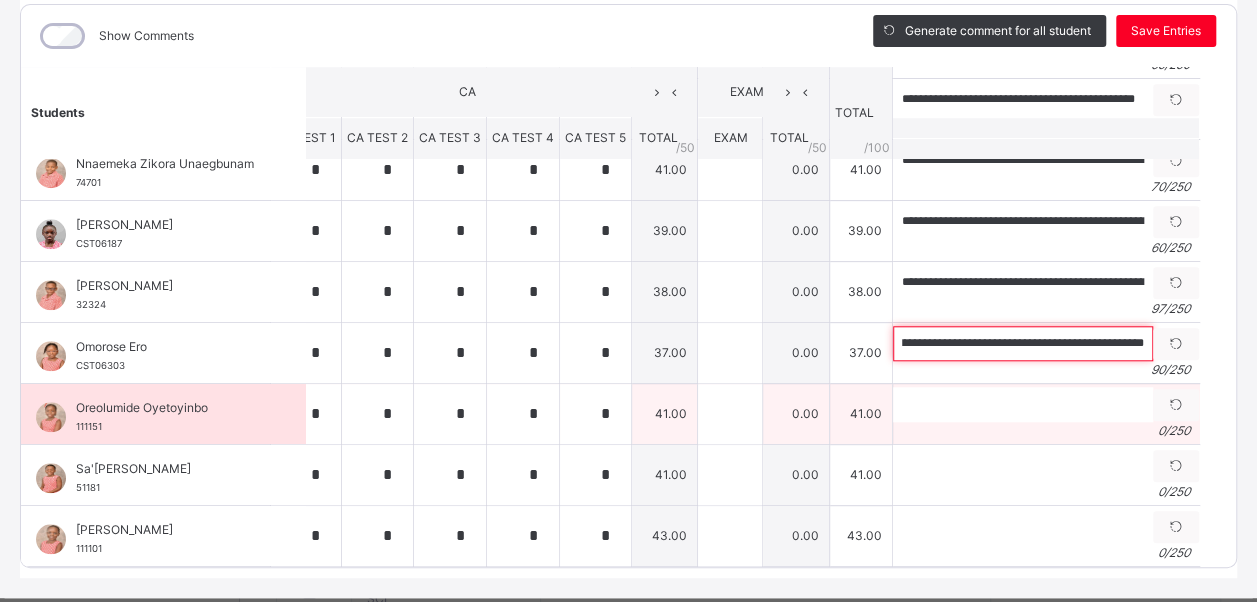 type on "**********" 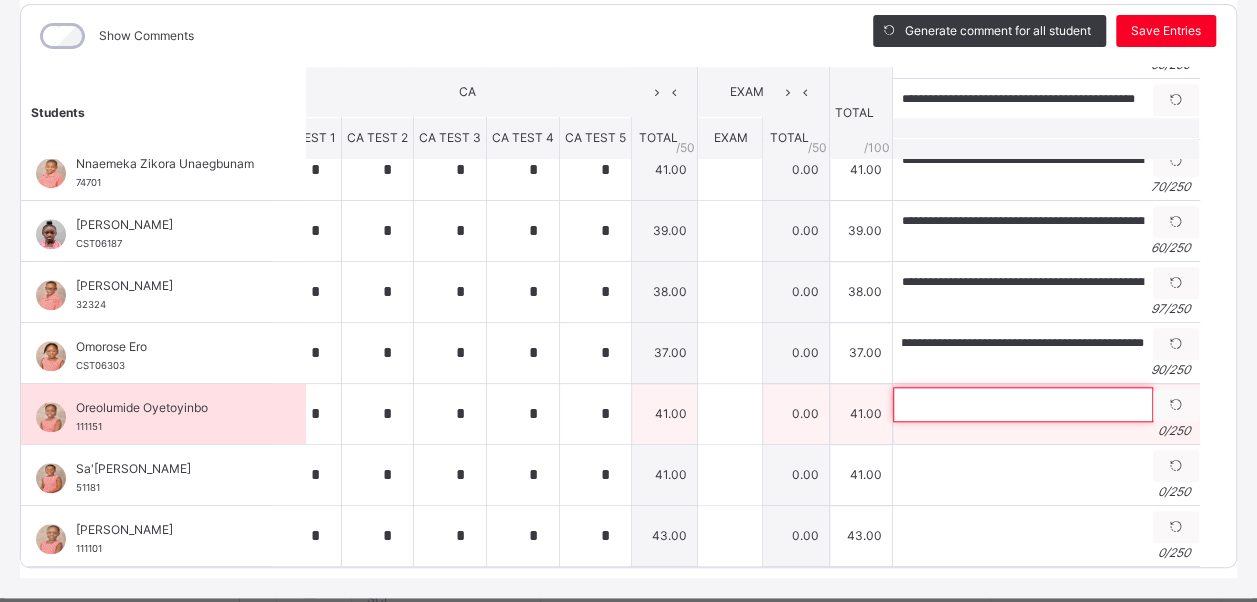 click at bounding box center (1023, 404) 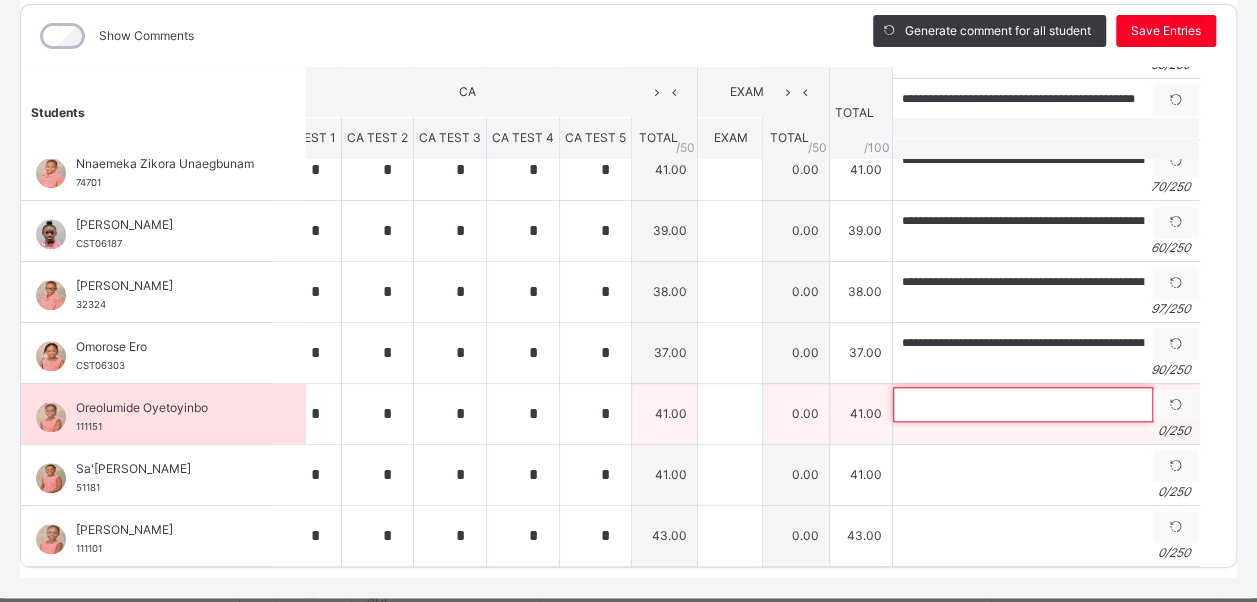click at bounding box center (1023, 404) 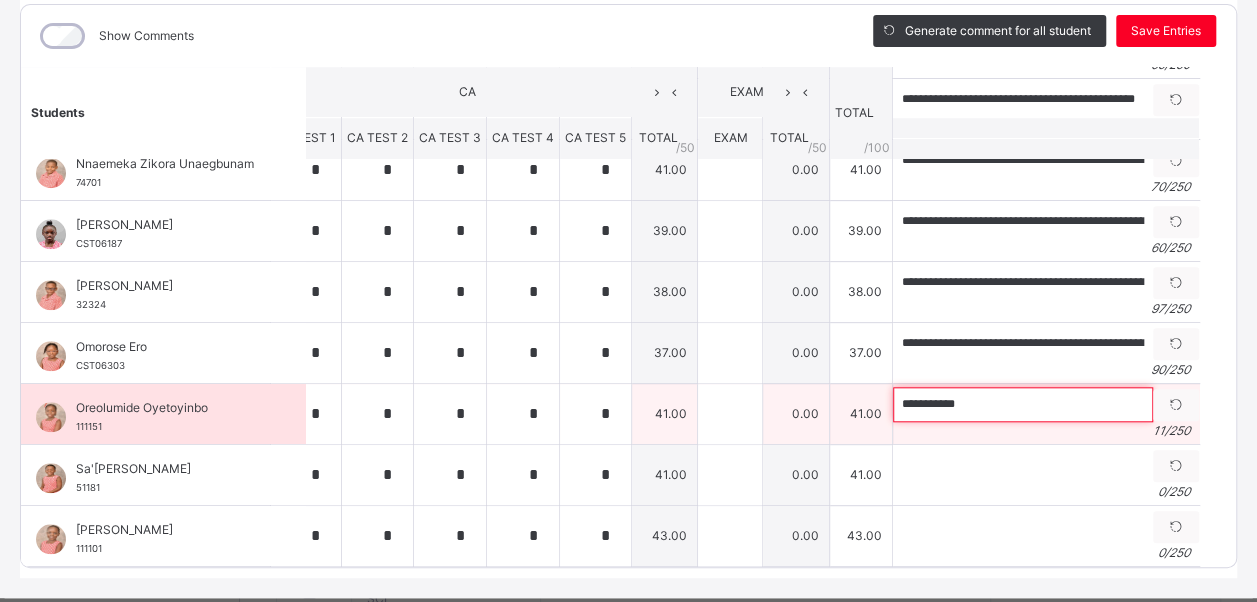 paste on "**********" 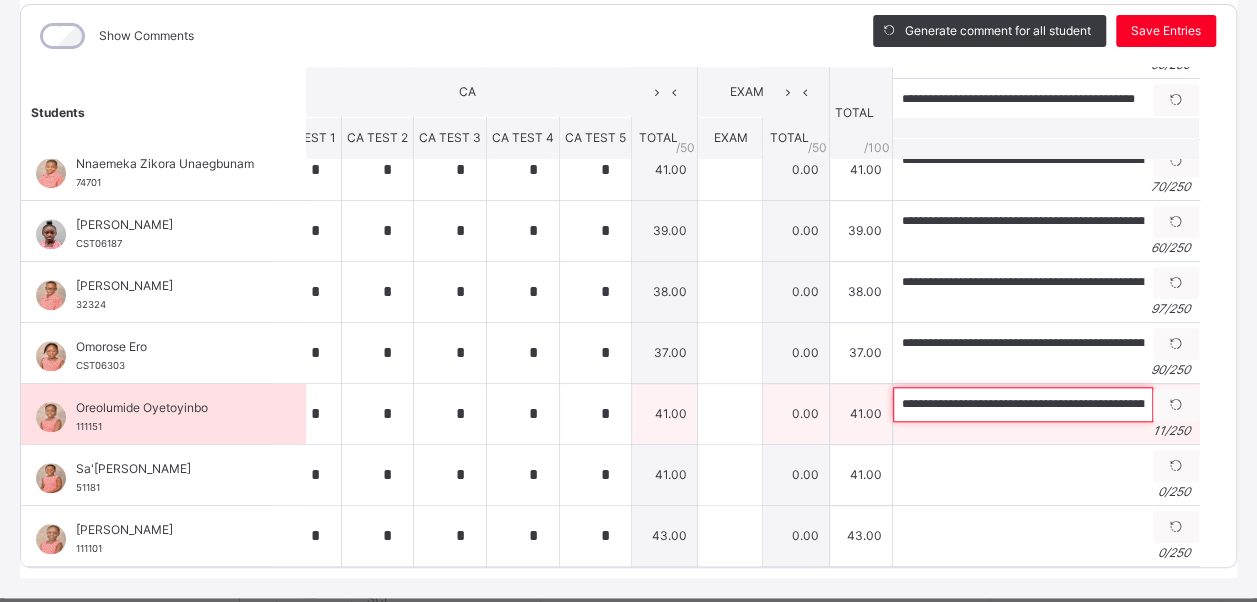scroll, scrollTop: 0, scrollLeft: 182, axis: horizontal 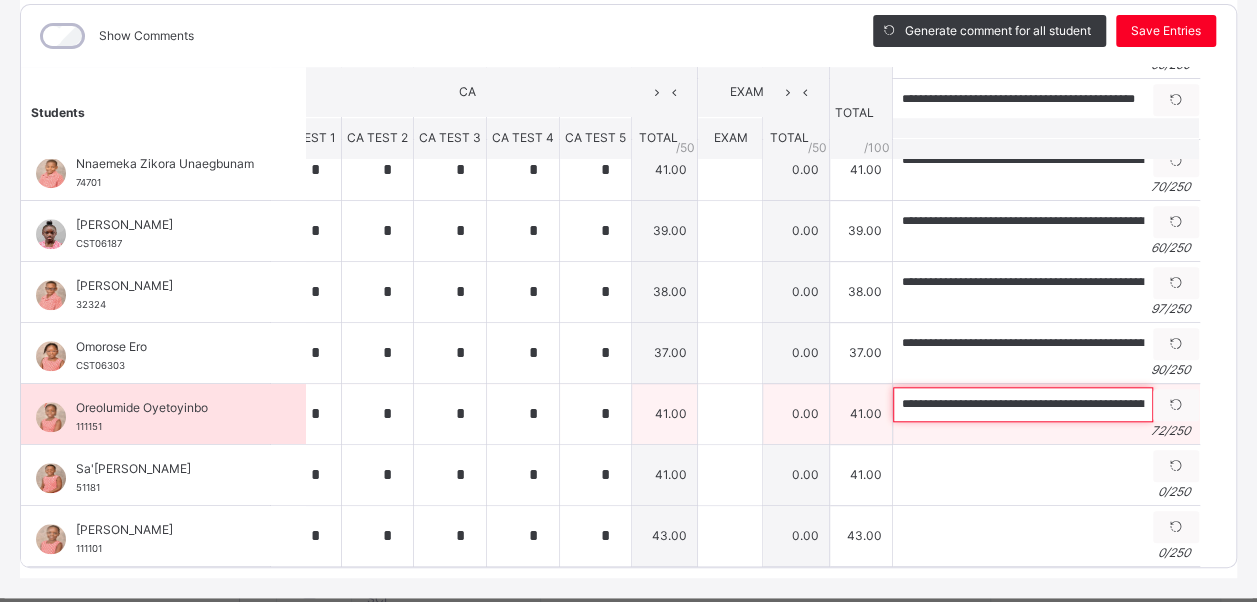 drag, startPoint x: 984, startPoint y: 392, endPoint x: 844, endPoint y: 393, distance: 140.00357 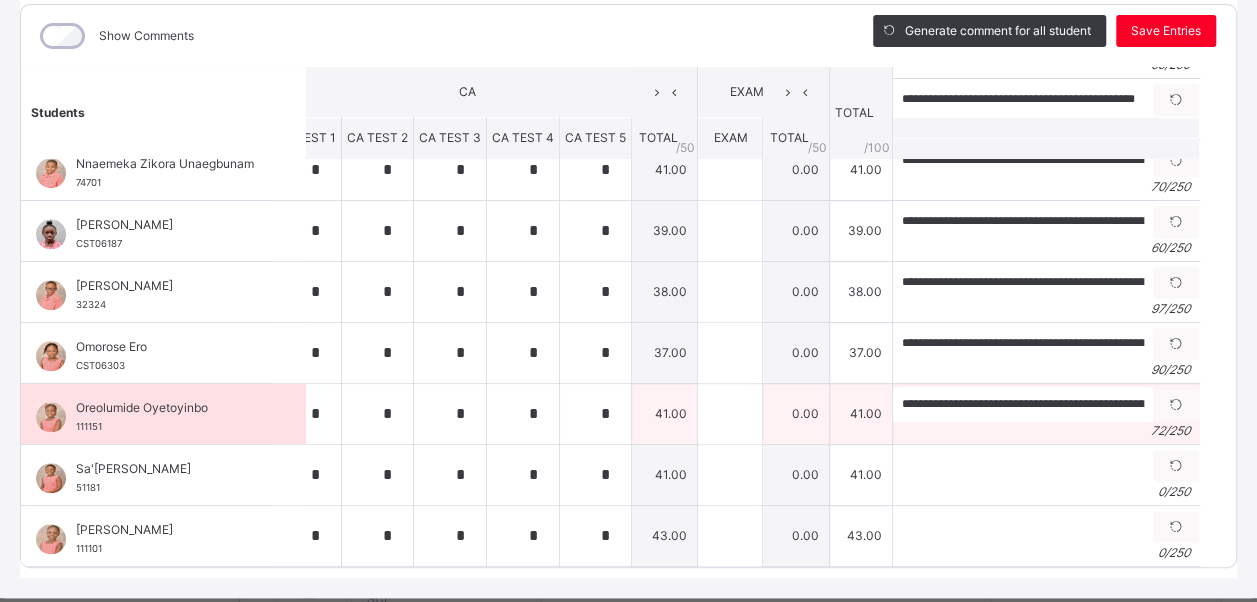 click on "Generate comment 0 / 250" at bounding box center (1045, 474) 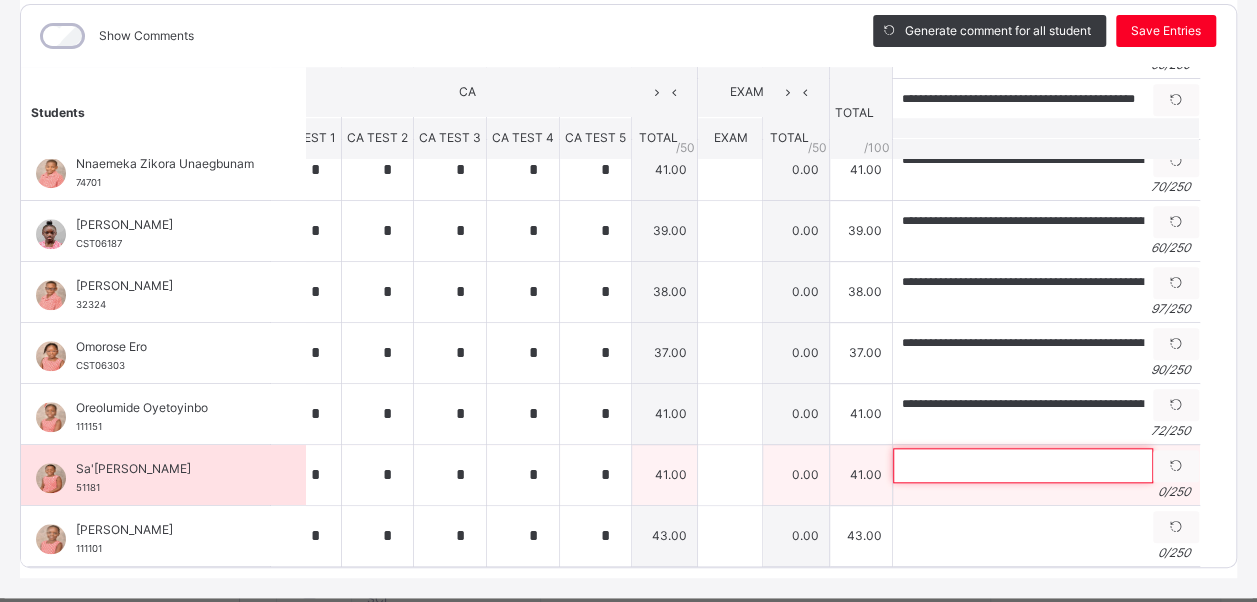 click at bounding box center (1023, 465) 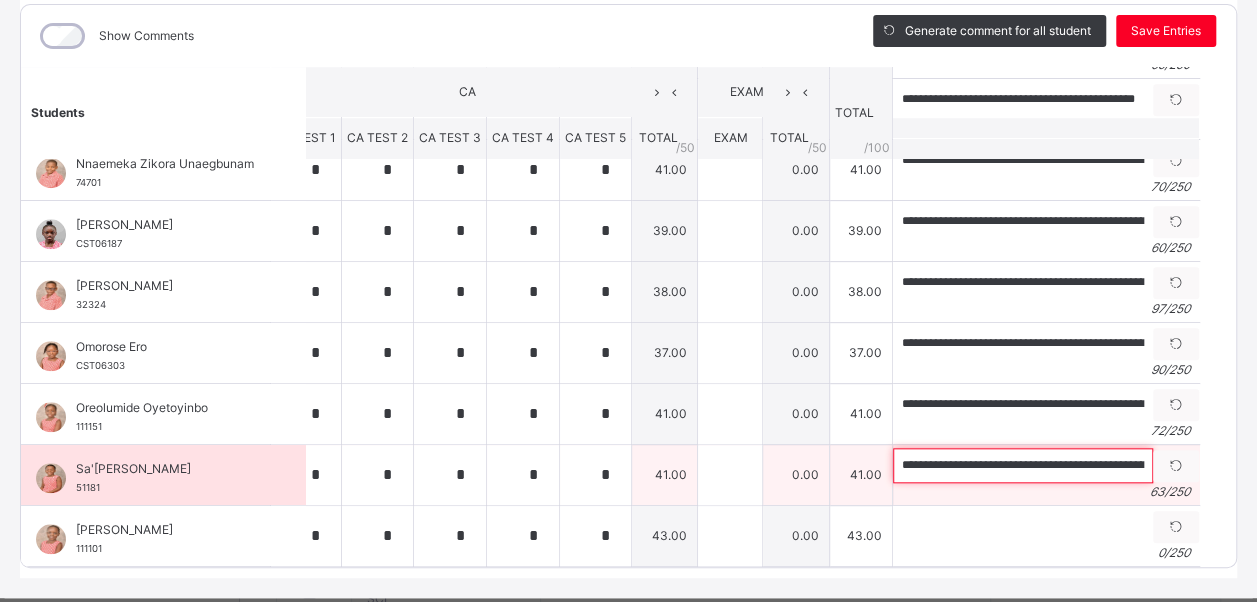 scroll, scrollTop: 0, scrollLeft: 132, axis: horizontal 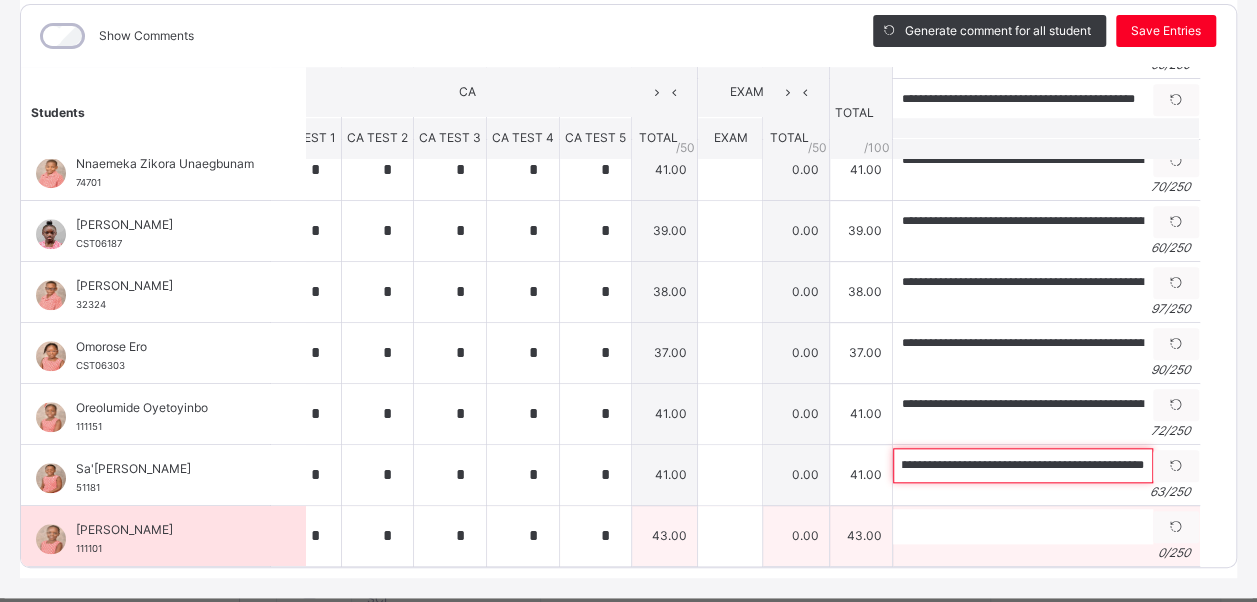 type on "**********" 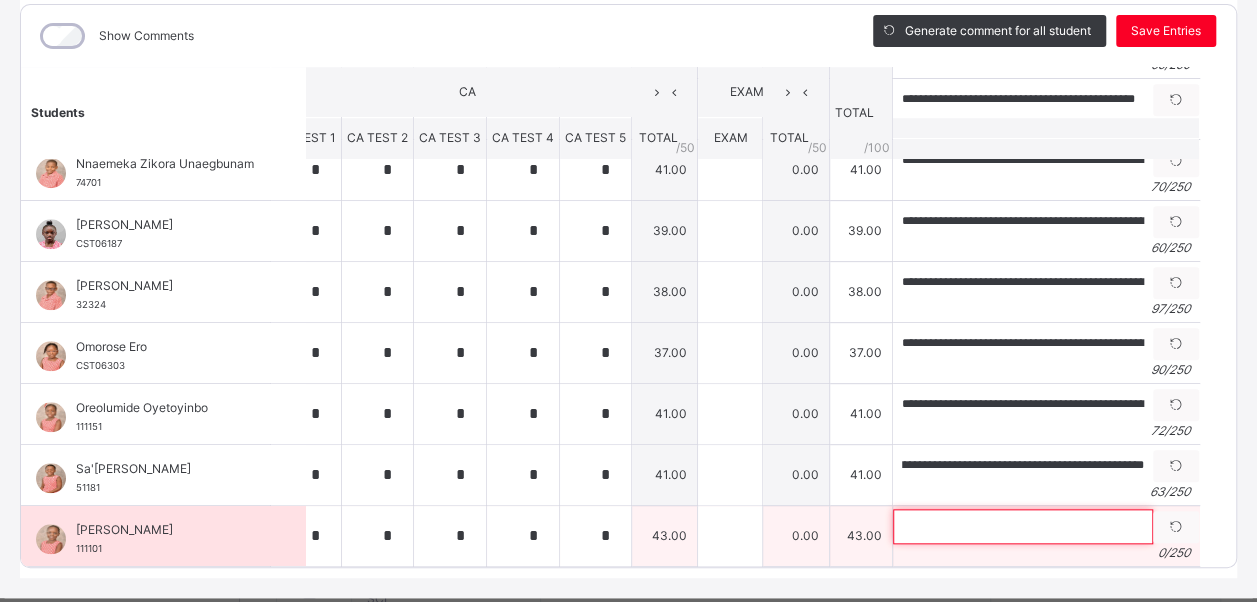 click at bounding box center [1023, 526] 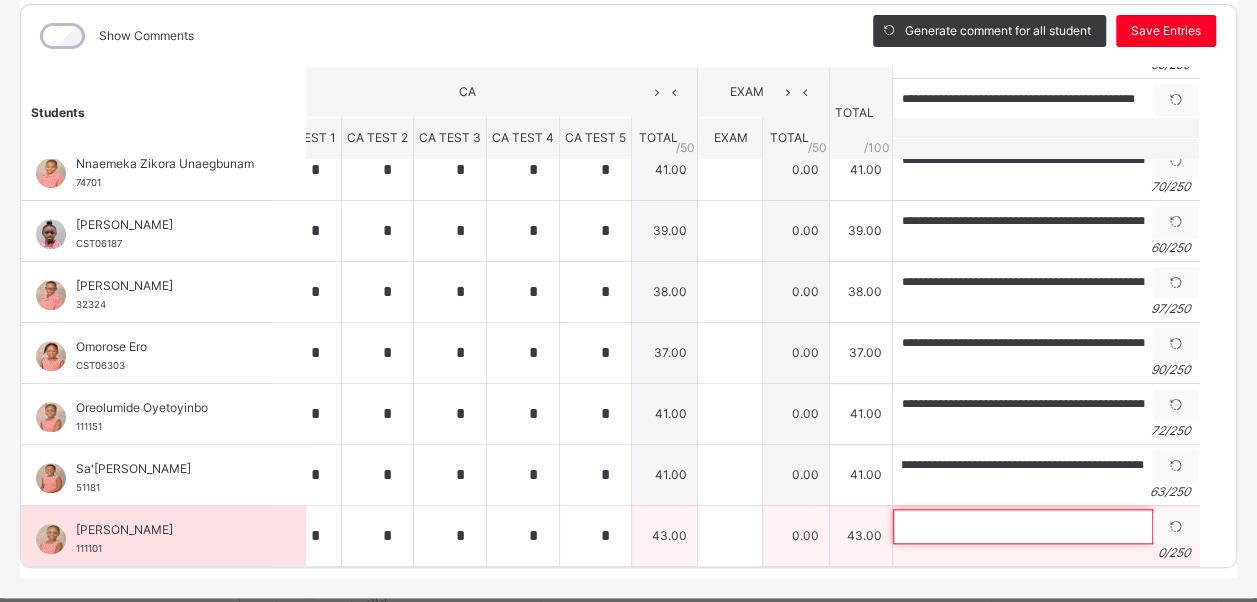 scroll, scrollTop: 0, scrollLeft: 0, axis: both 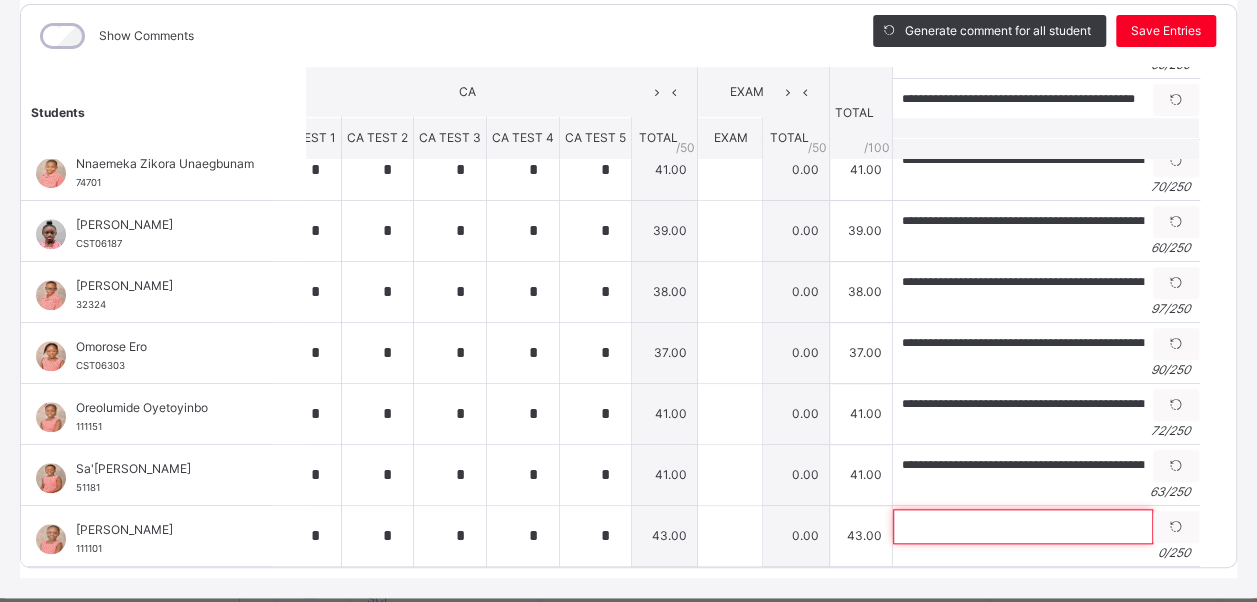 paste on "**********" 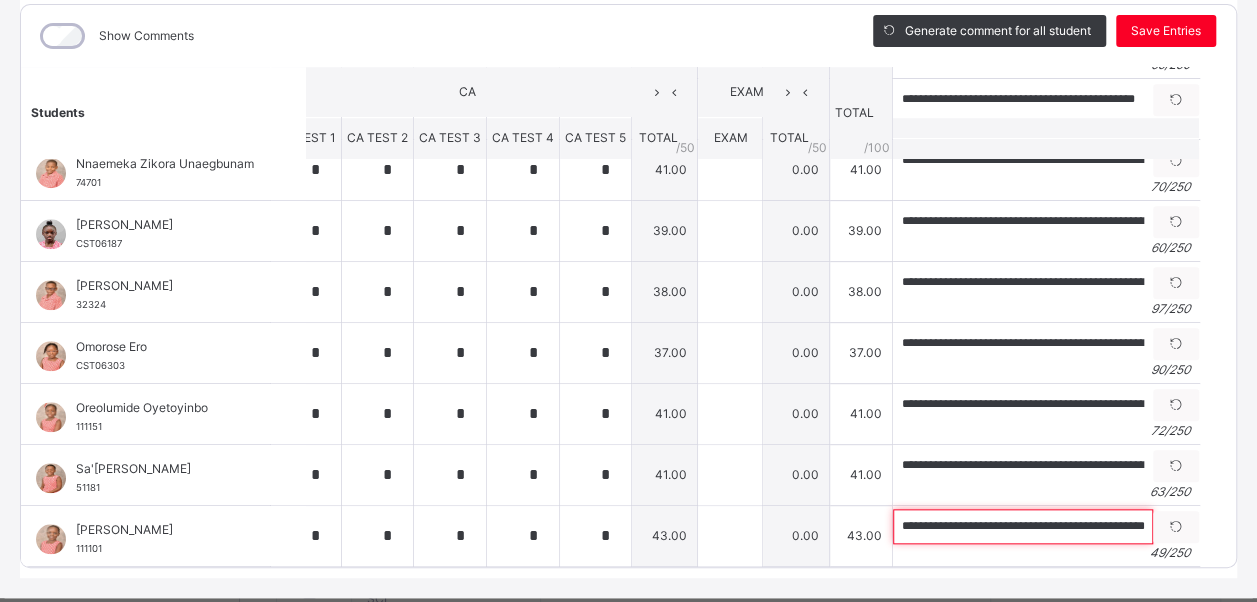 scroll, scrollTop: 0, scrollLeft: 35, axis: horizontal 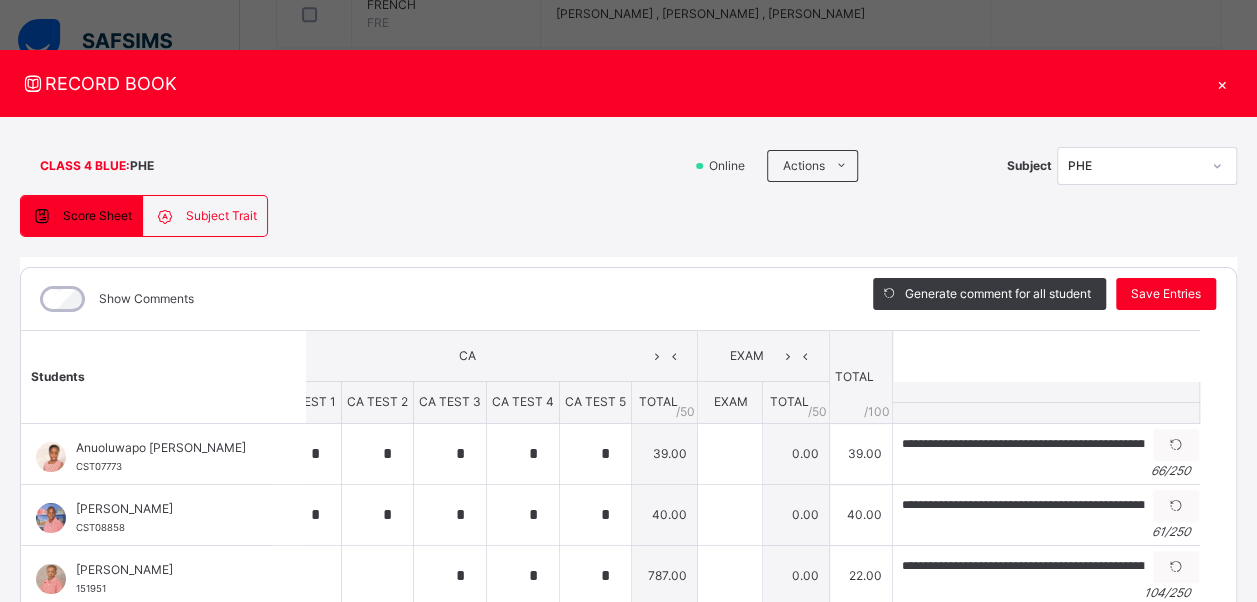 type on "**********" 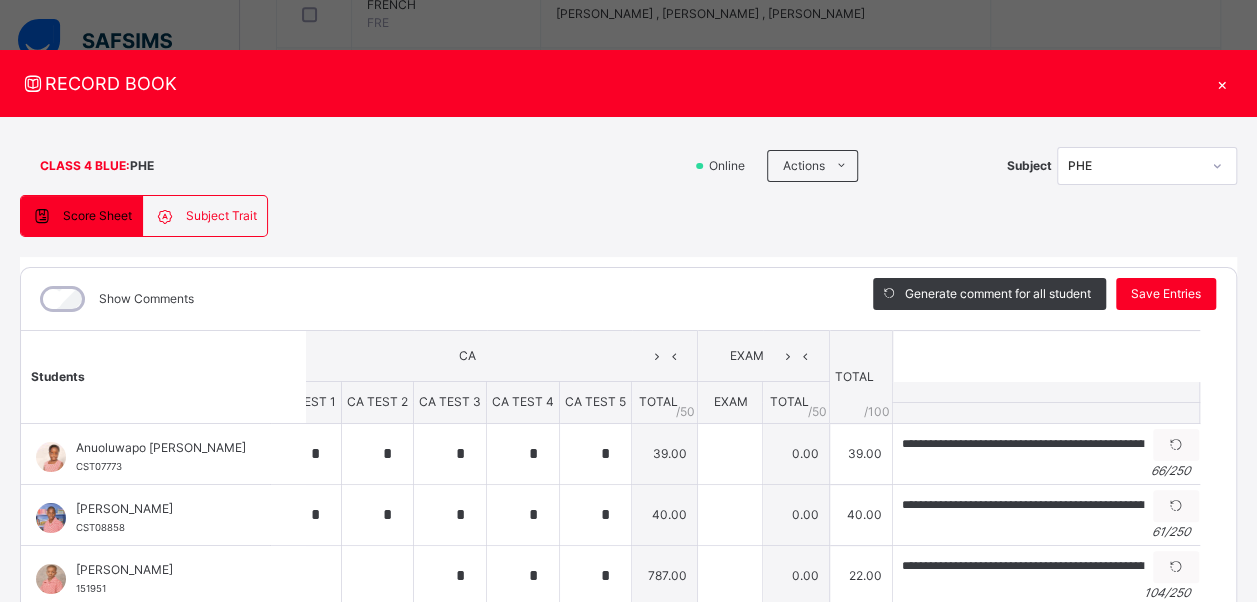 click on "Generate comment for all student   Save Entries" at bounding box center [1044, 299] 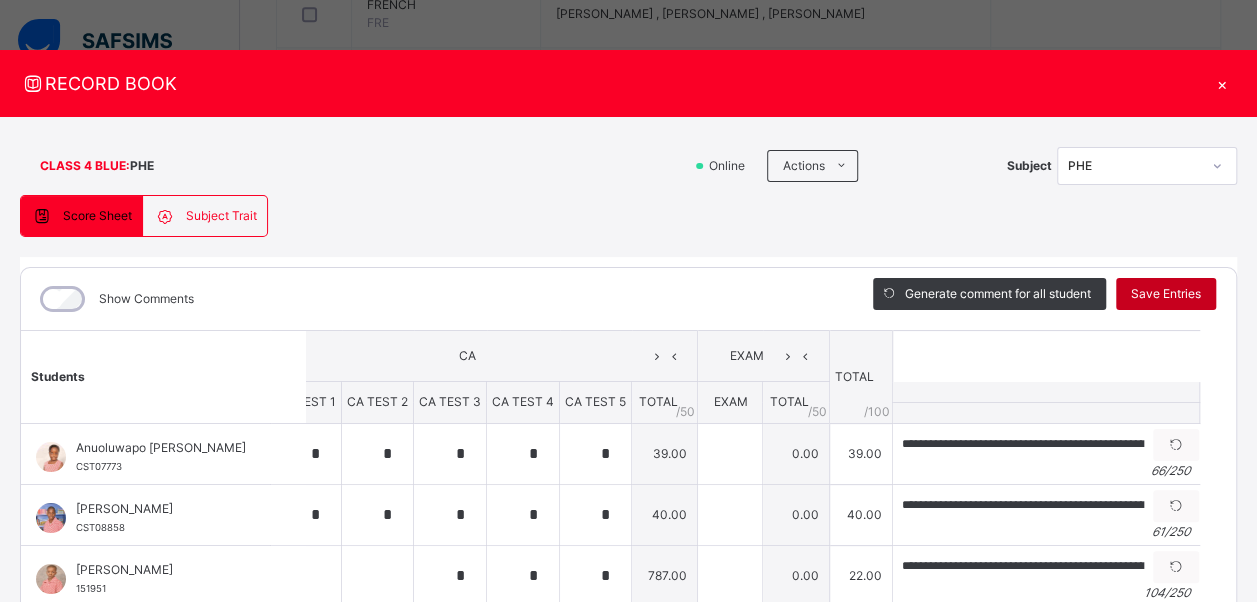 click on "Save Entries" at bounding box center (1166, 294) 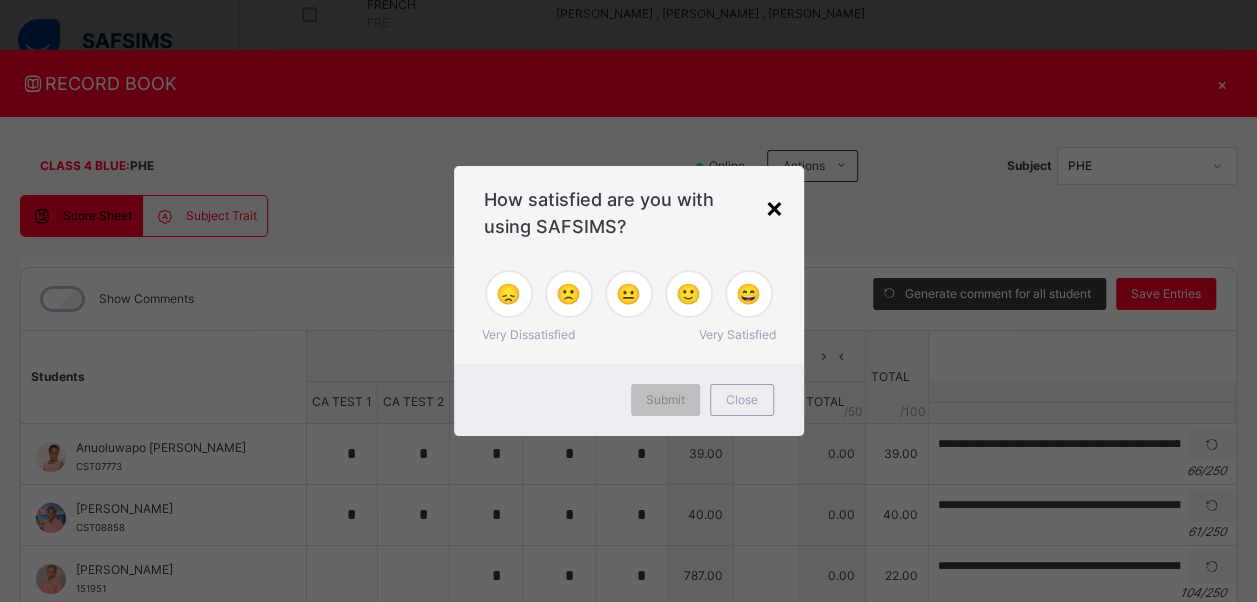 click on "×" at bounding box center (774, 207) 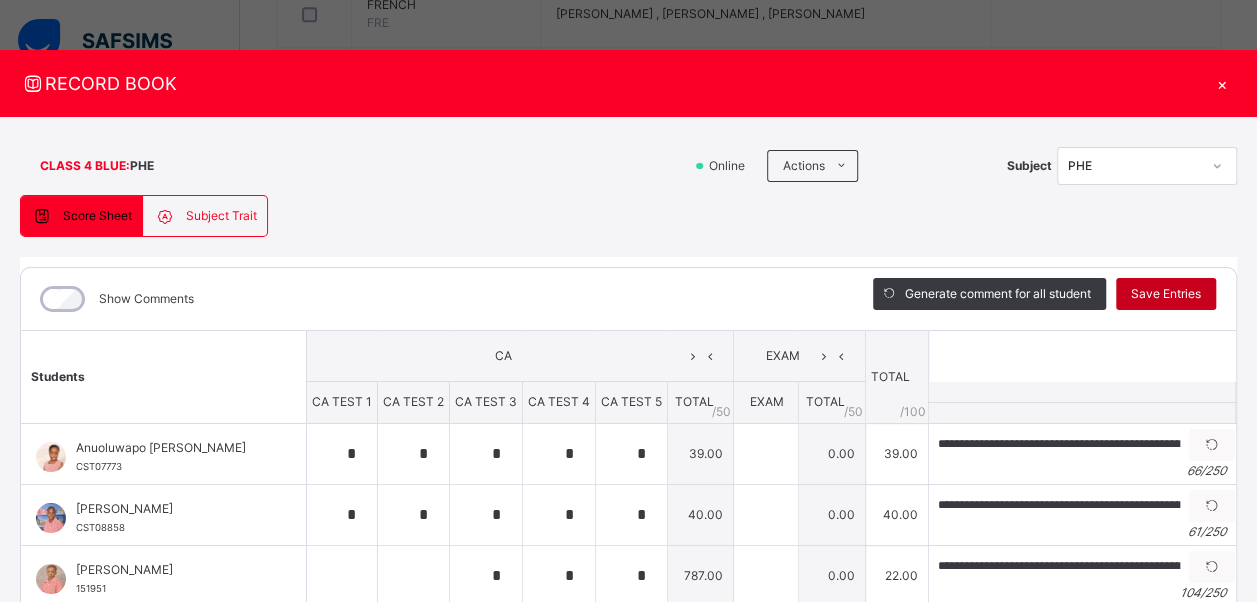 click on "Save Entries" at bounding box center (1166, 294) 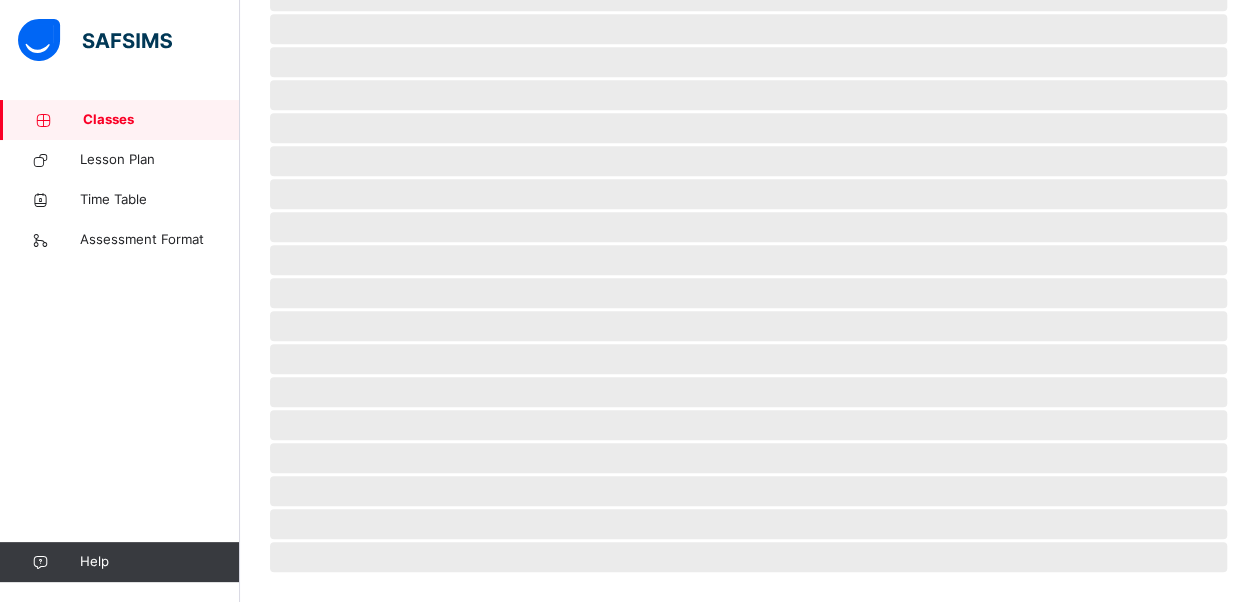 scroll, scrollTop: 0, scrollLeft: 0, axis: both 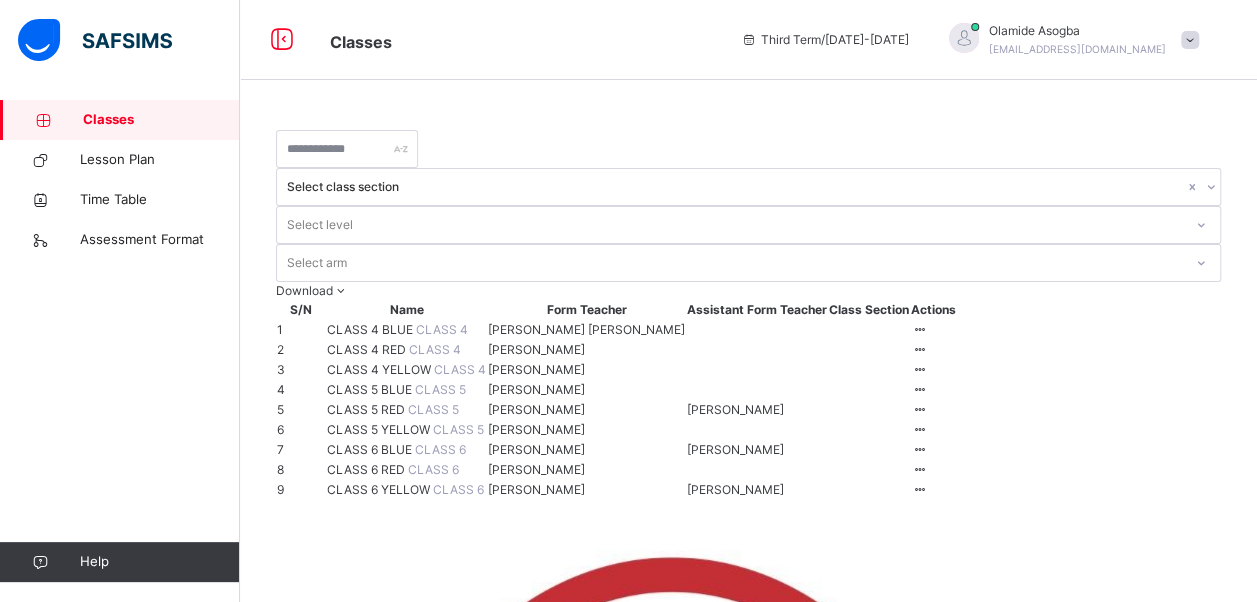 click on "CLASS 4   RED" at bounding box center (368, 349) 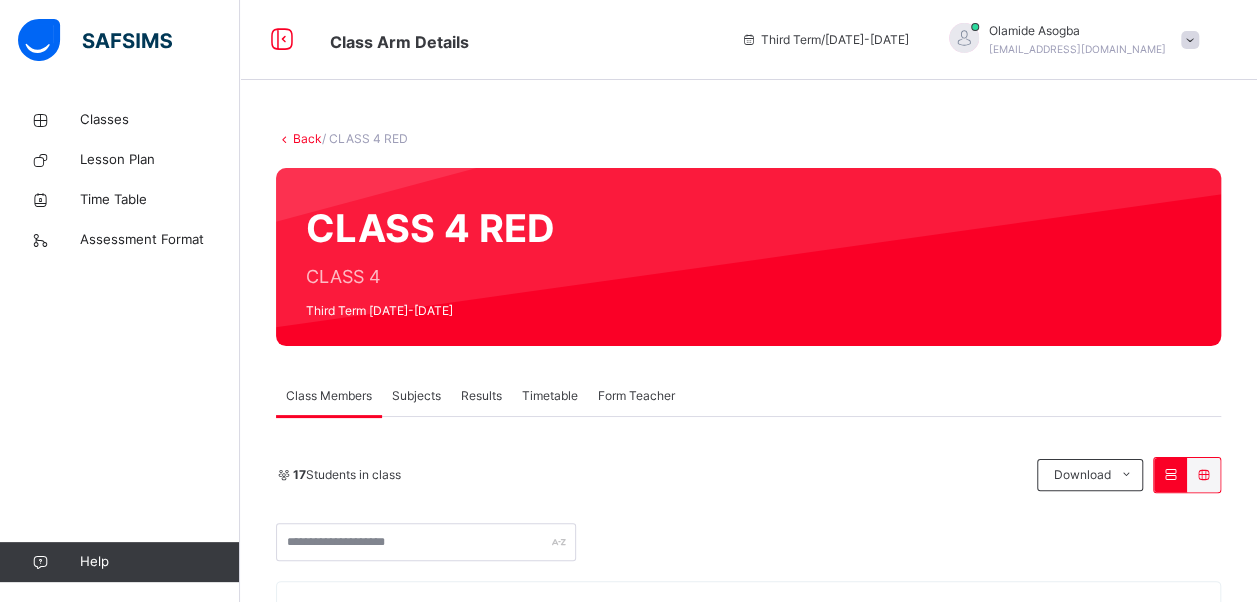 click on "17  Students in class Download Pdf Report Excel Report Corona School Victoria Island	 Date: 16th Jul 2025, 9:04:35 am Class Members Class:  CLASS 4 RED Total no. of Students:  17 Term:  Third Term Session:  2024-2025 S/NO Admission No. Last Name First Name Other Name 1 111131 Odunaiya Adeiite 2 55011 Aganmwonyi Anthony 3 111181 Martins Eloghosa 4 151781 Onuh James Ameka 5 32264 John Makayla  6 111121 Onah Maxim 7 CST08096 Ejibe Mma 8 32474 Joshua Mofiyinfoluwa  9 55031 Akinhanmi Mojola 10 50801 Salaudeen Nadia 11 32204 Bella  Oluwademilade 12 32454 Fapohunda  Oluwademiladeayo 13 CST08410 Oyewusi Oluwatosin 14 82061 Omamuli Oritsetsolaye 15 55151 Thomas Osessi 16 77211 Ogu Sonmachi 17 32364 Akinniyi  Toluwani Students Actions Adeiite  Odunaiya 111131 Anthony  Aganmwonyi 55011 Eloghosa  Martins 111181 James Ameka Onuh 151781 Makayla   John 32264 Maxim  Onah 111121 Mma  Ejibe CST08096 Mofiyinfoluwa   Joshua 32474 Mojola  Akinhanmi 55031 Nadia  Salaudeen 50801 Oluwademilade  Bella  32204 32454 Oluwatosin  Oyewusi" at bounding box center (748, 1135) 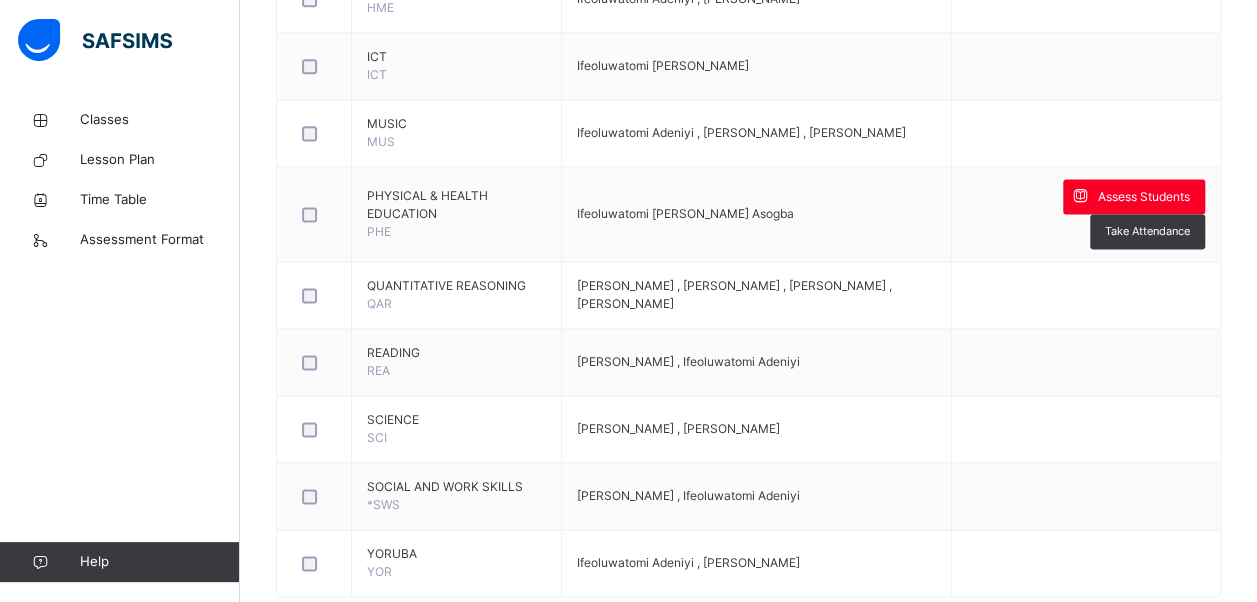 scroll, scrollTop: 1314, scrollLeft: 0, axis: vertical 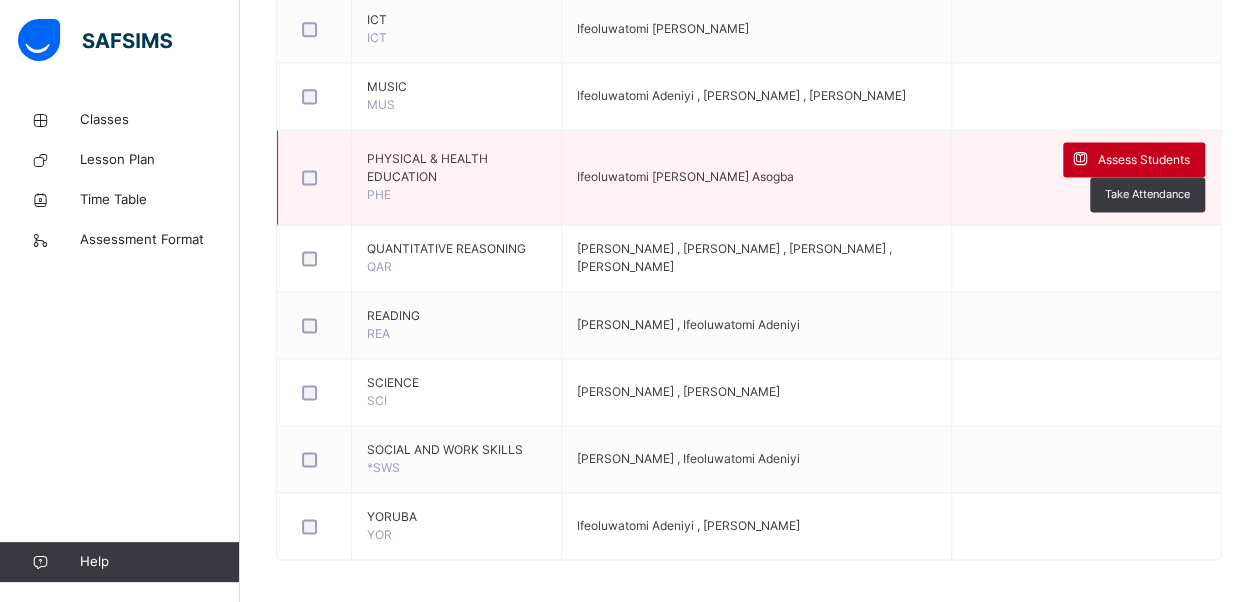 click on "Assess Students" at bounding box center [1144, 160] 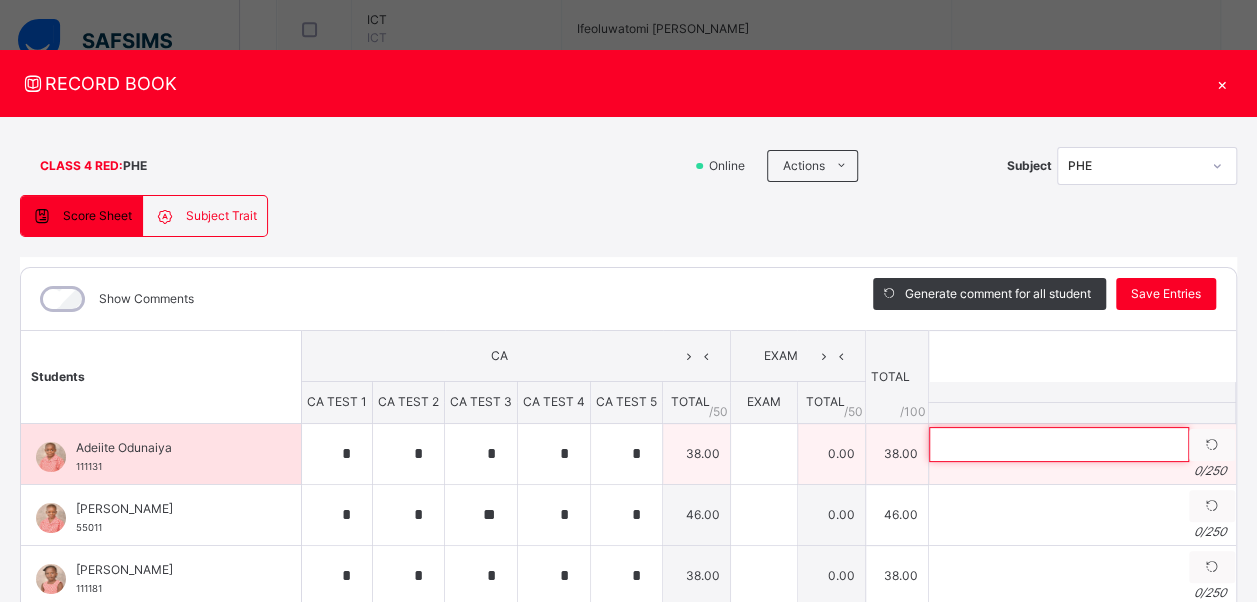 click at bounding box center (1059, 444) 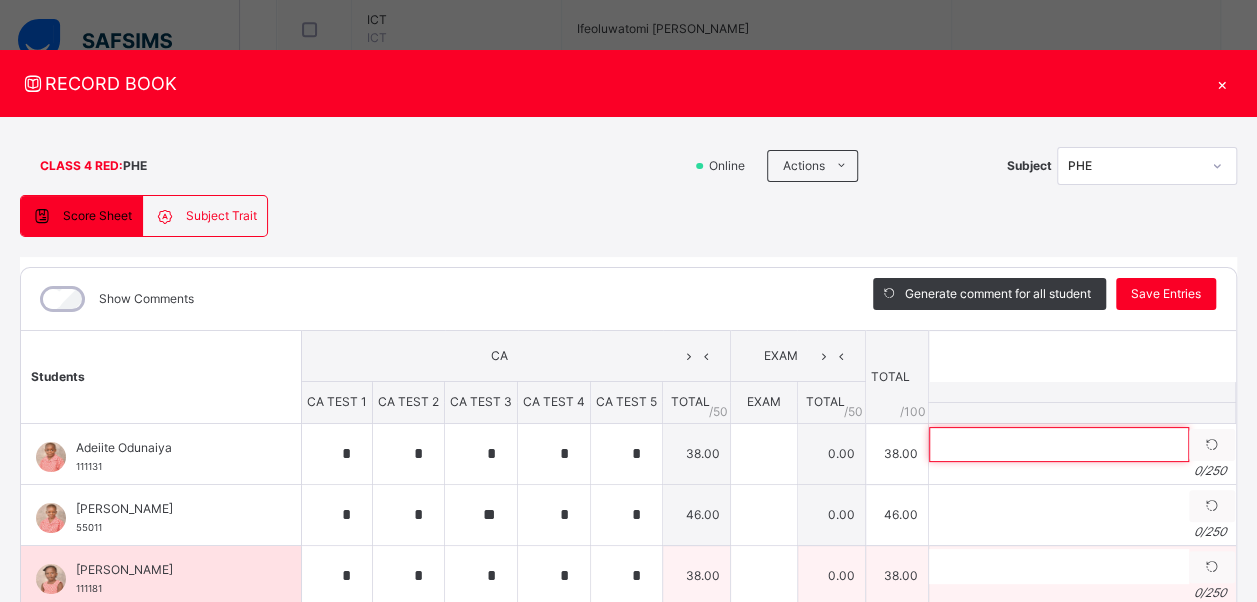 paste on "**********" 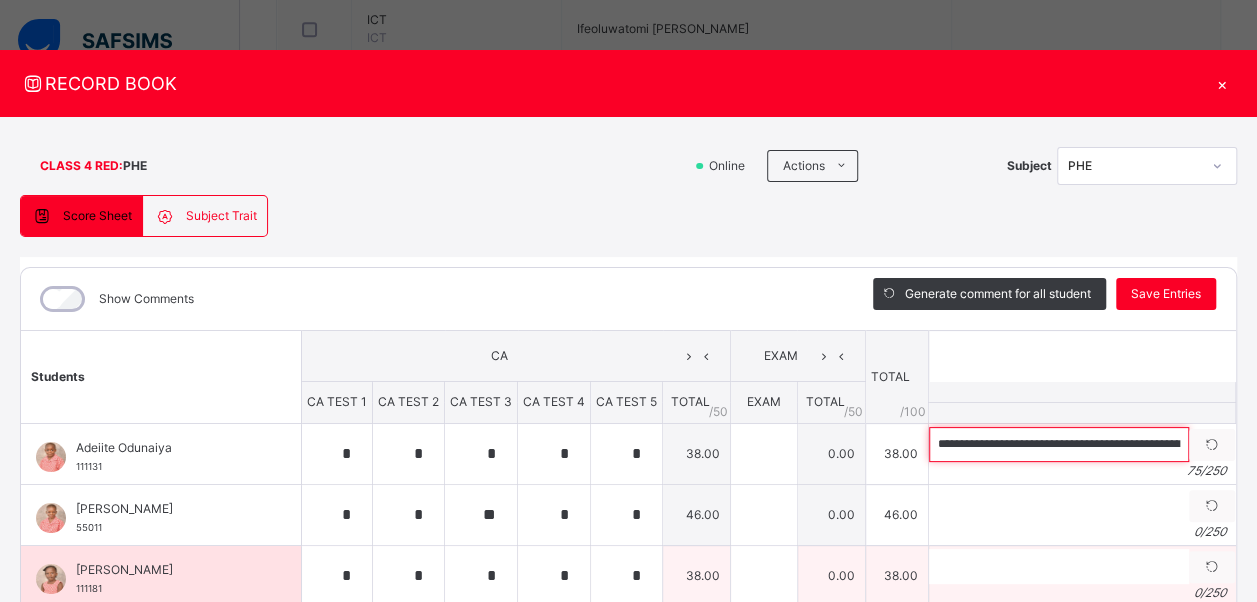 scroll, scrollTop: 0, scrollLeft: 187, axis: horizontal 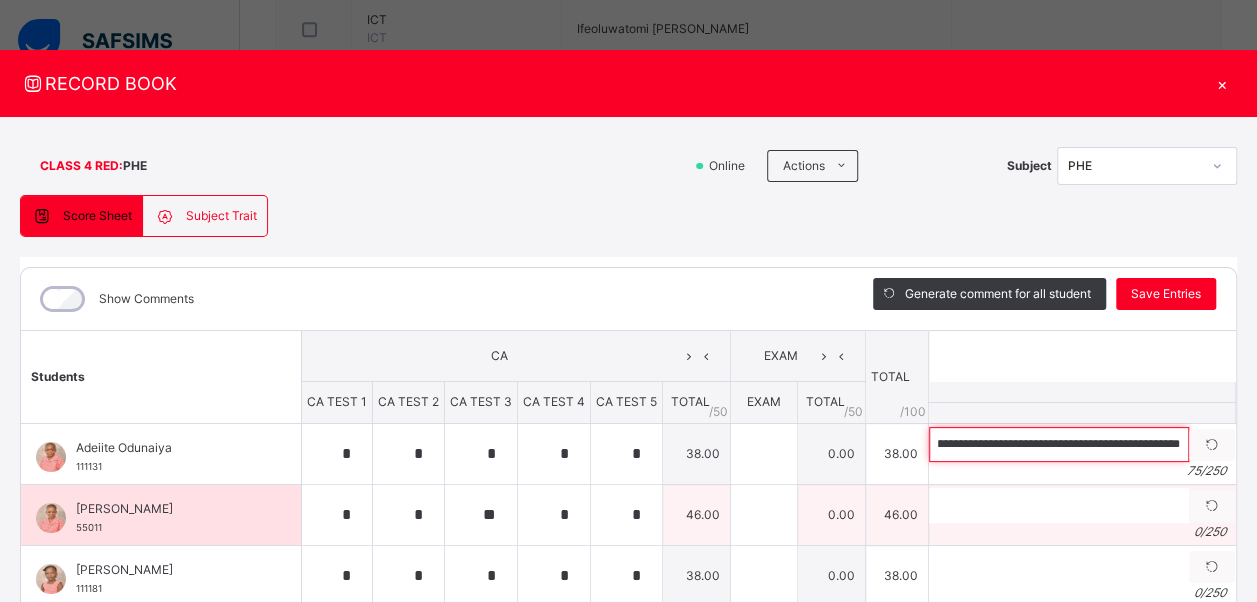 type on "**********" 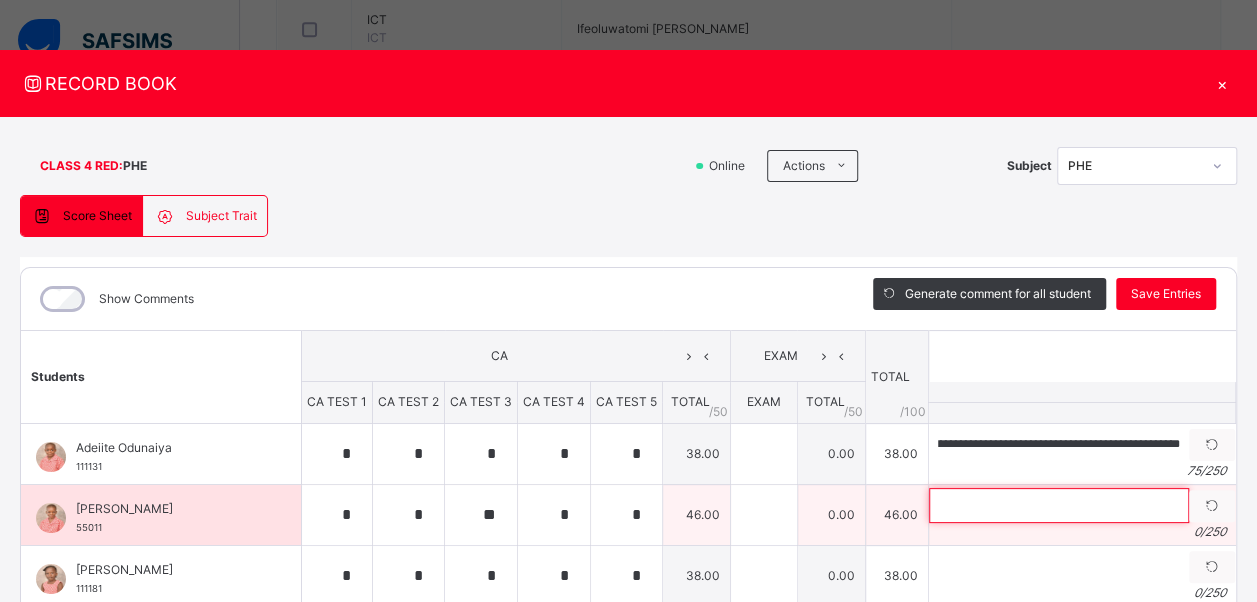 click at bounding box center [1059, 505] 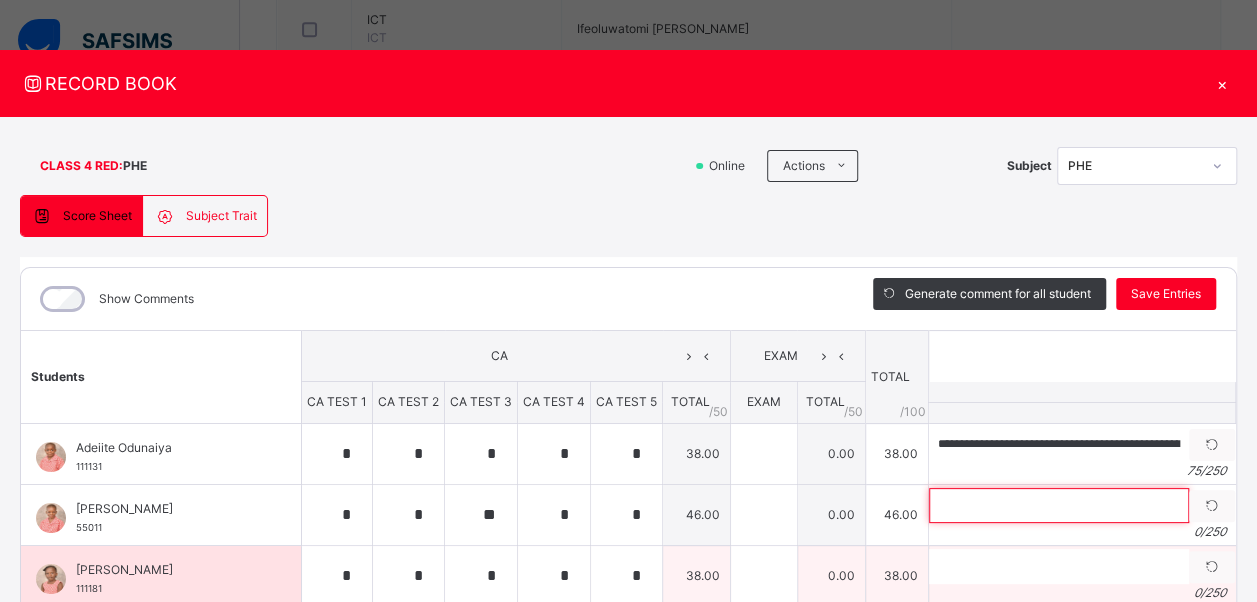 paste on "**********" 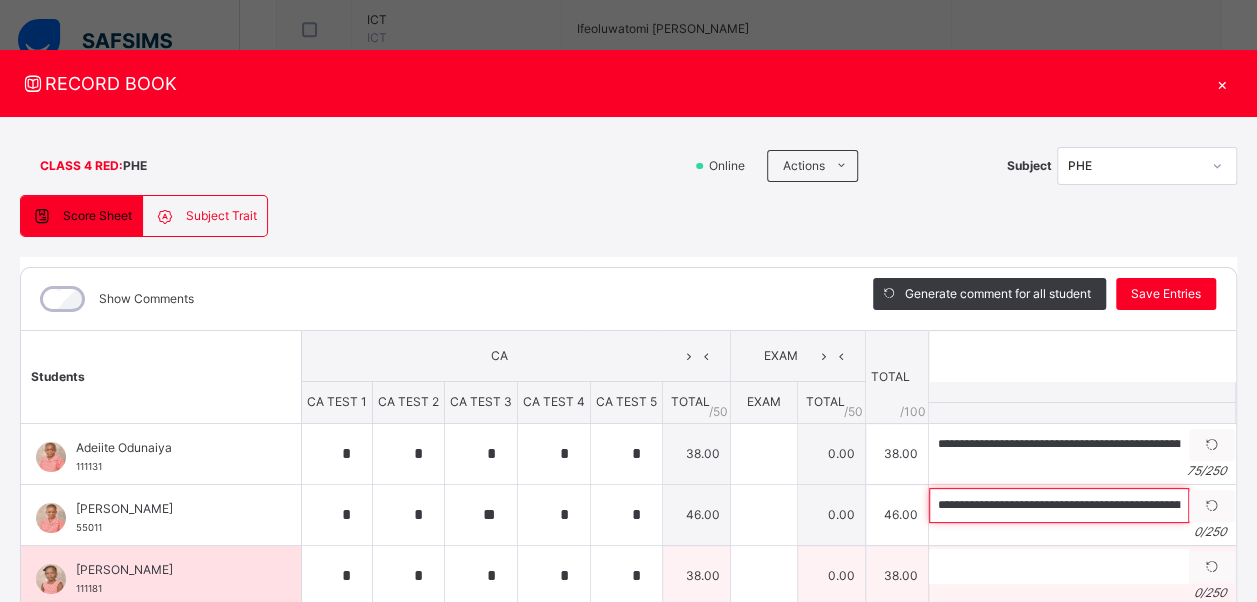 scroll, scrollTop: 0, scrollLeft: 308, axis: horizontal 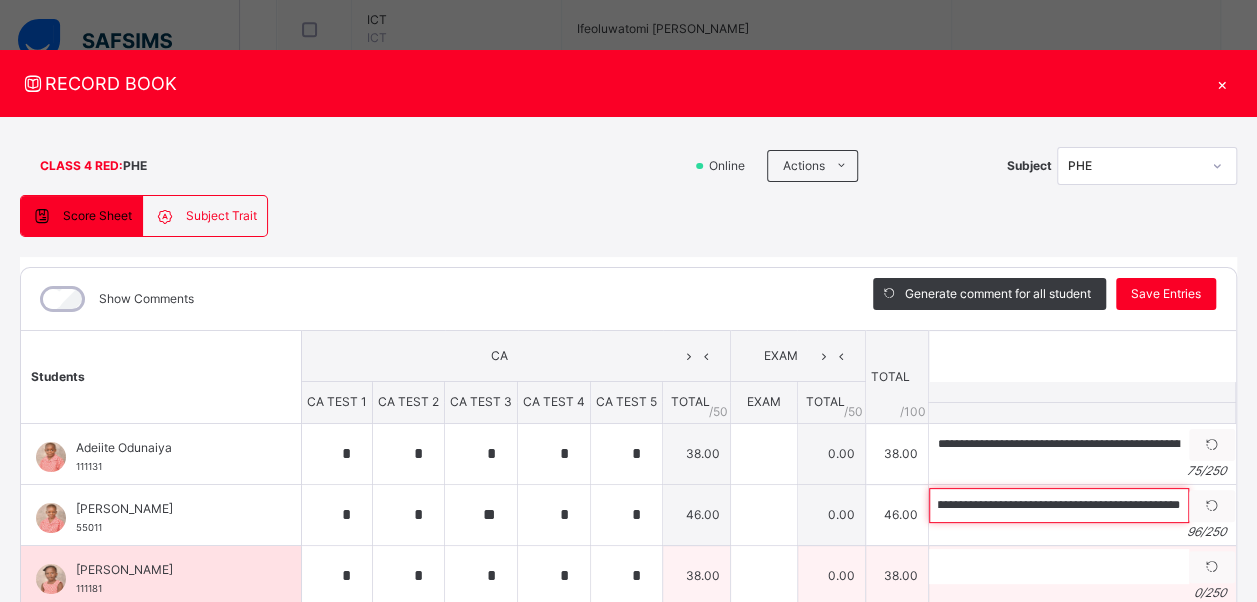 type on "**********" 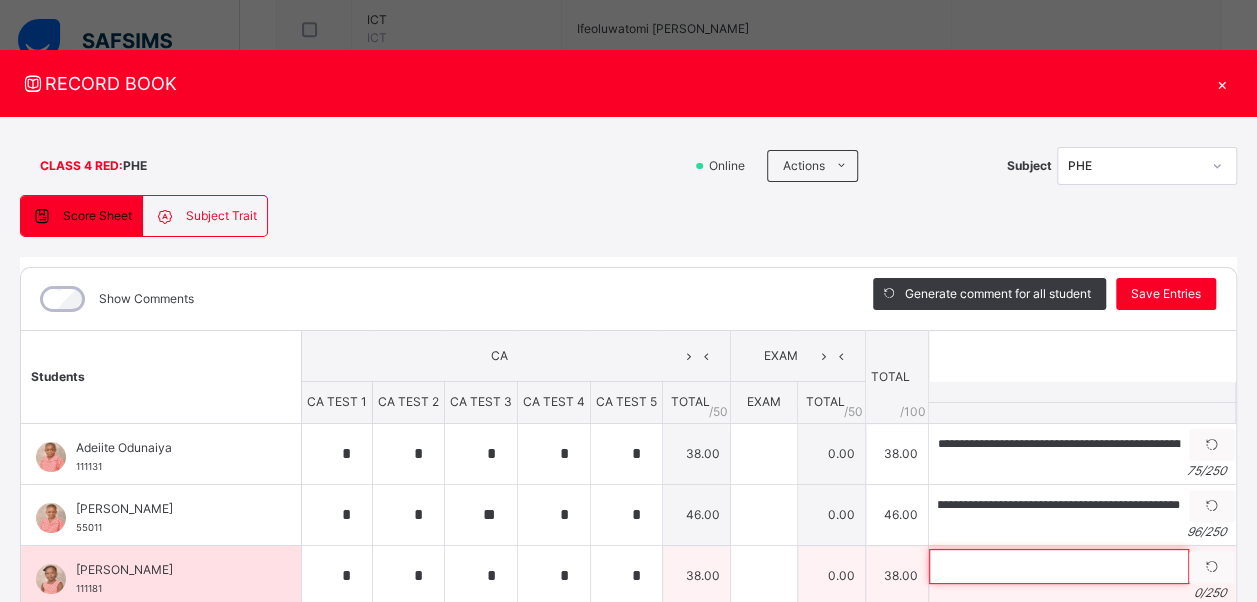 click at bounding box center [1059, 566] 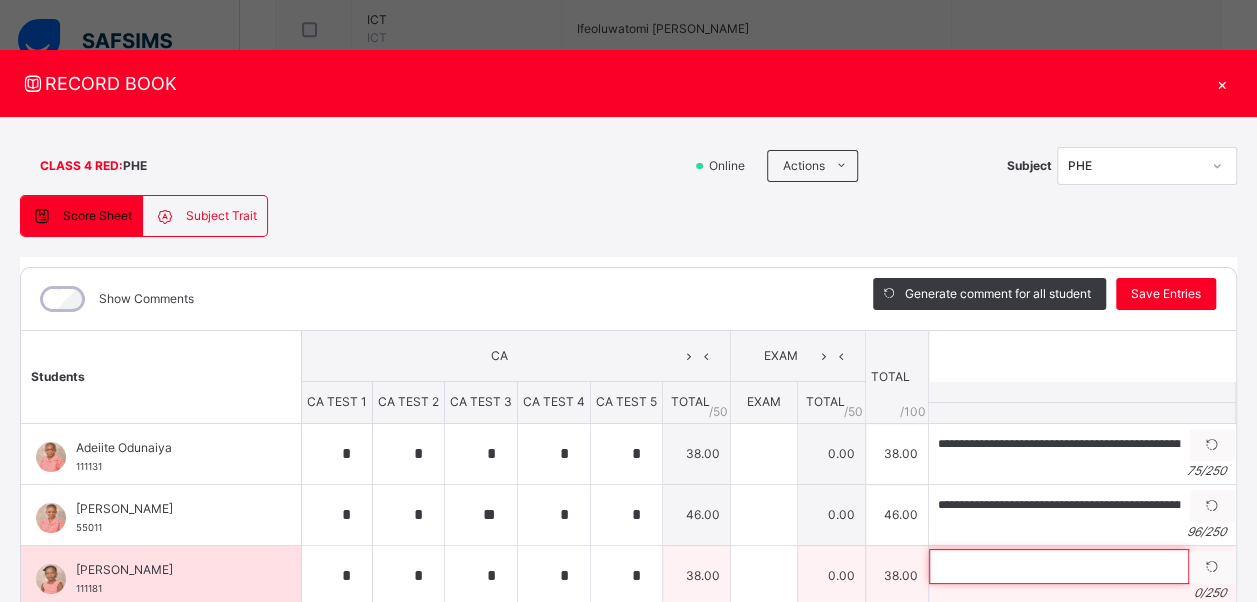 paste on "**********" 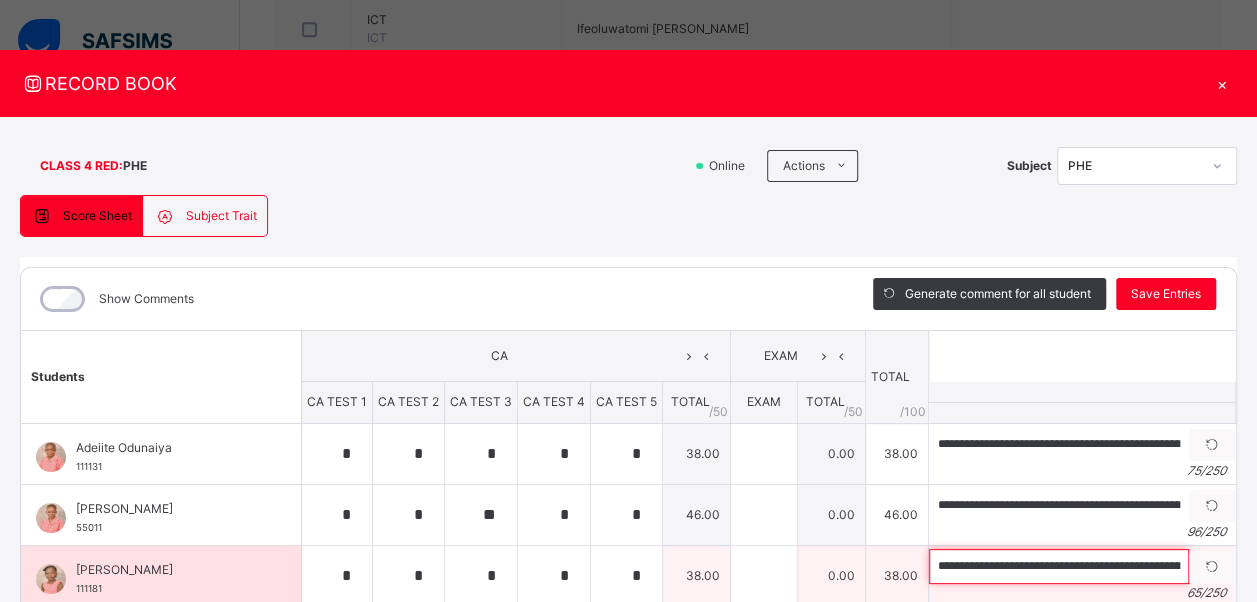 scroll, scrollTop: 0, scrollLeft: 147, axis: horizontal 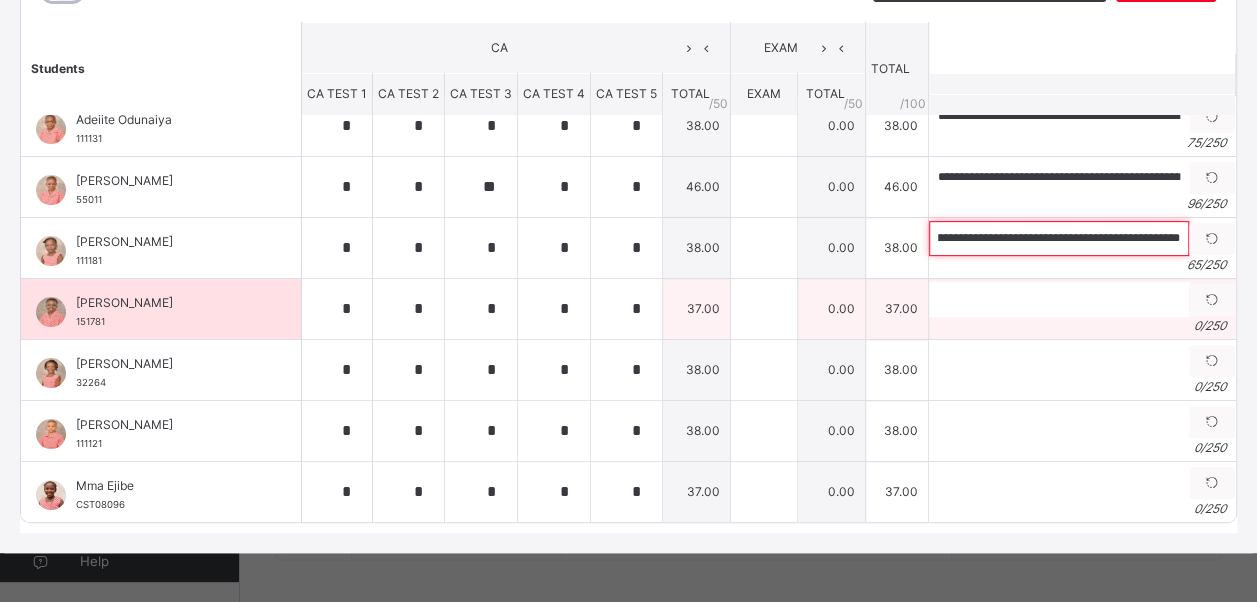 type on "**********" 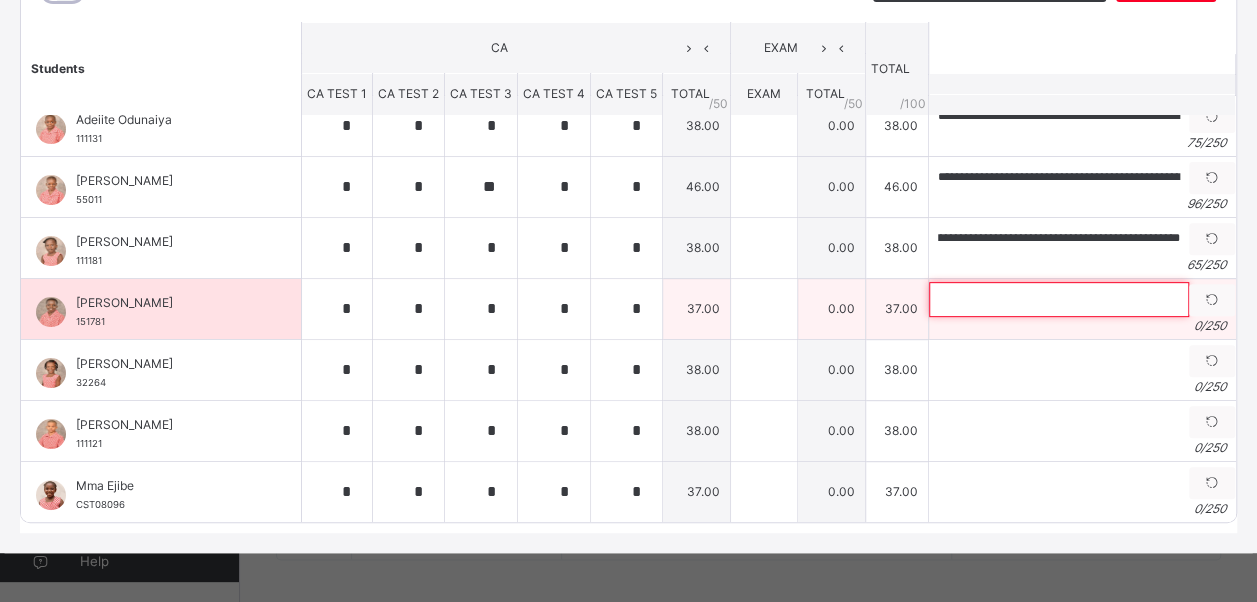click at bounding box center (1059, 299) 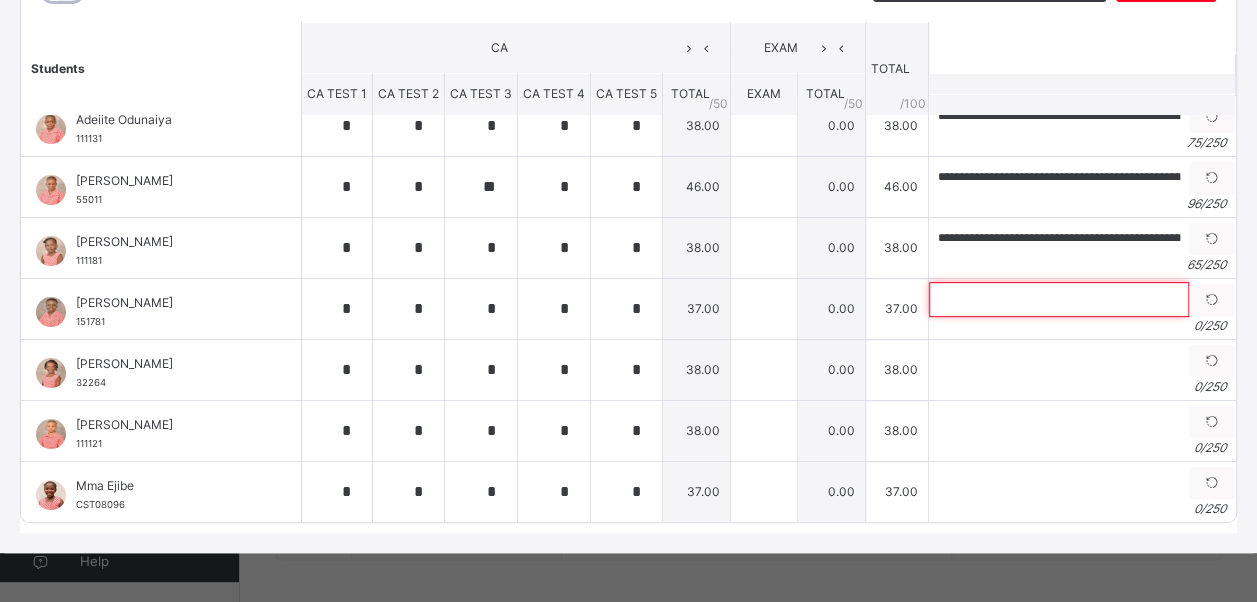 paste on "**********" 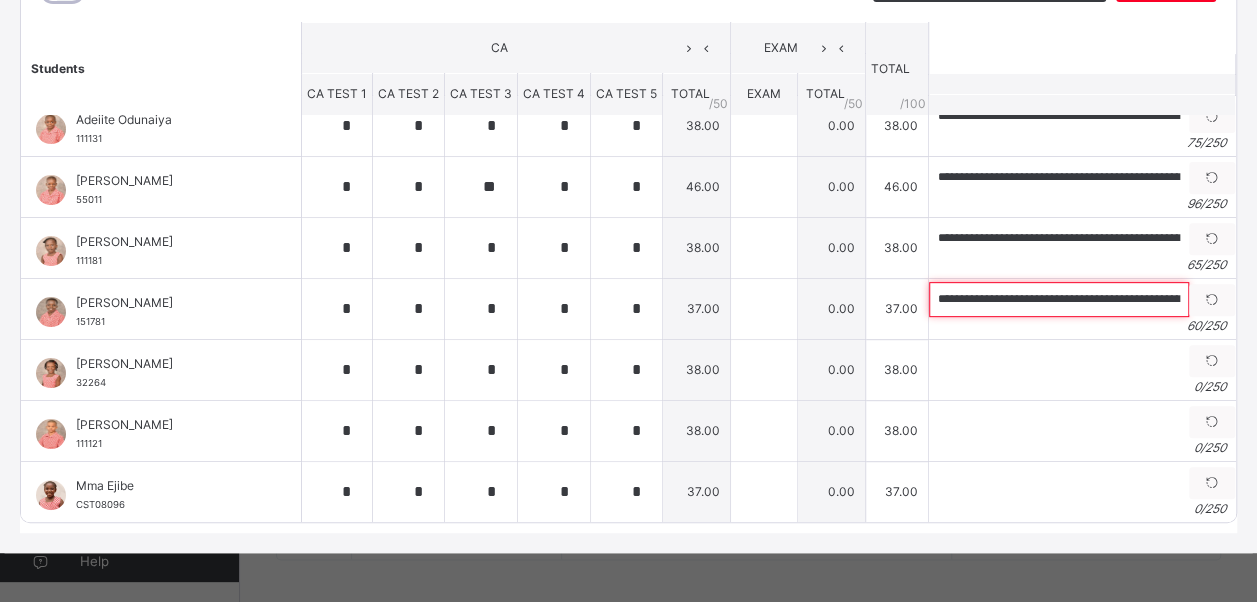 scroll, scrollTop: 0, scrollLeft: 108, axis: horizontal 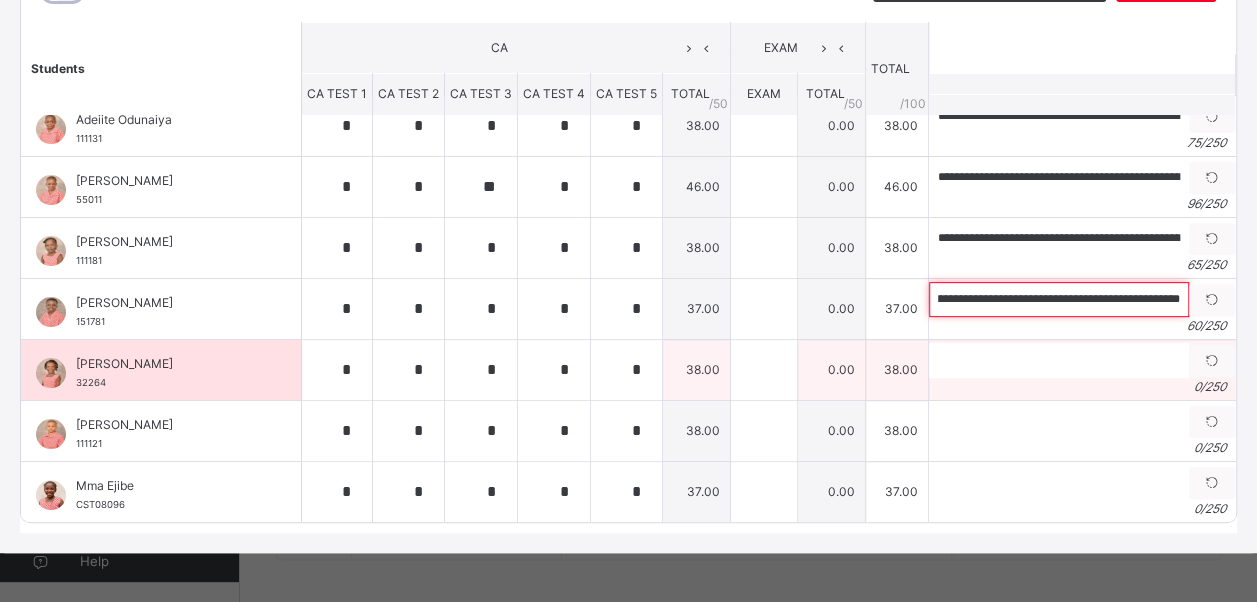 type on "**********" 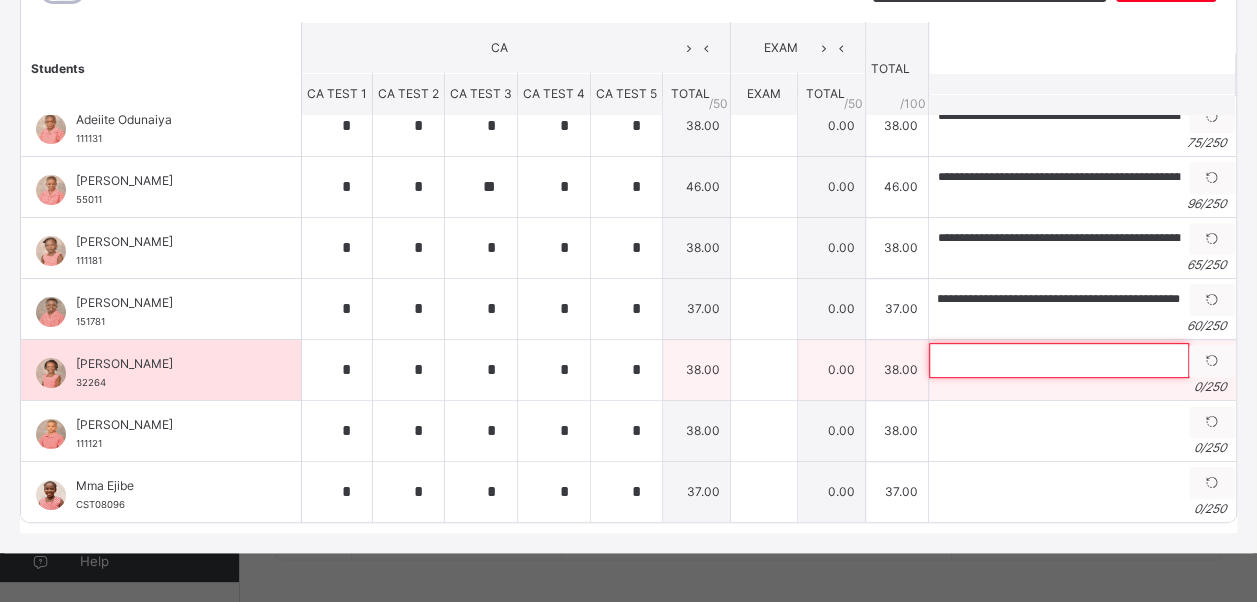 scroll, scrollTop: 0, scrollLeft: 0, axis: both 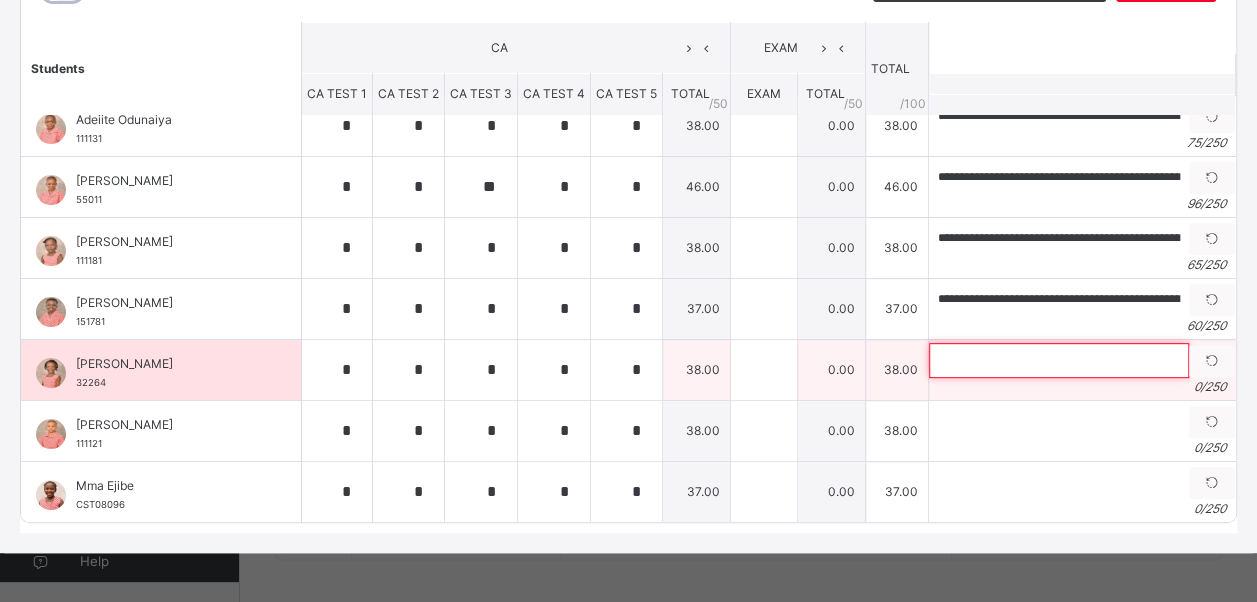 click at bounding box center (1059, 360) 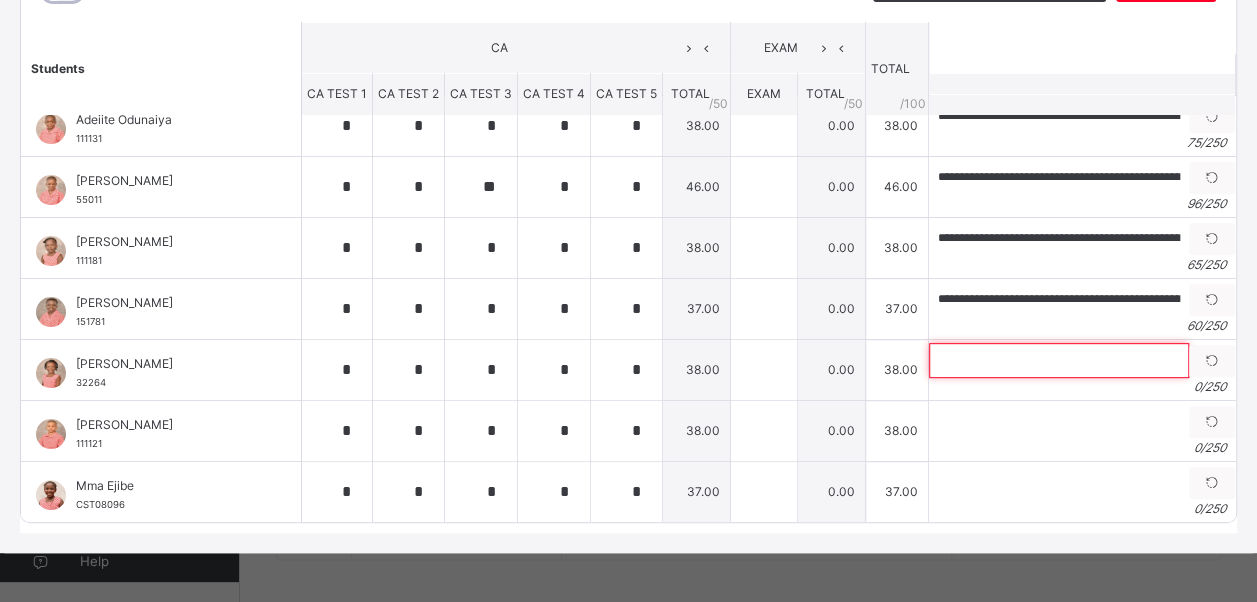 paste on "**********" 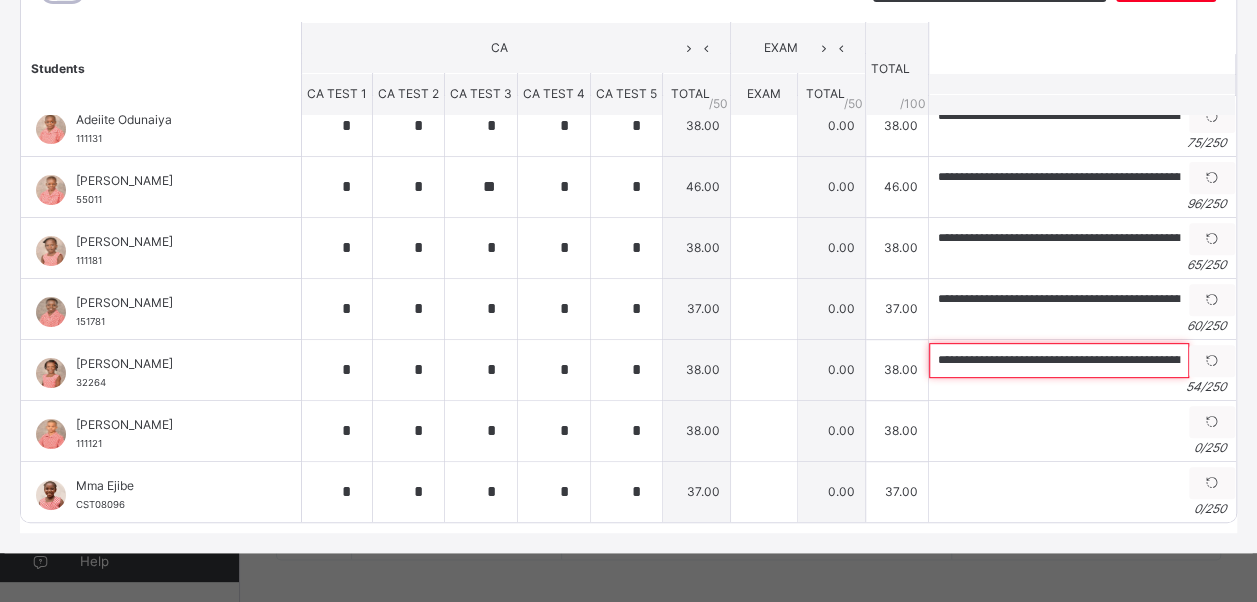 scroll, scrollTop: 0, scrollLeft: 74, axis: horizontal 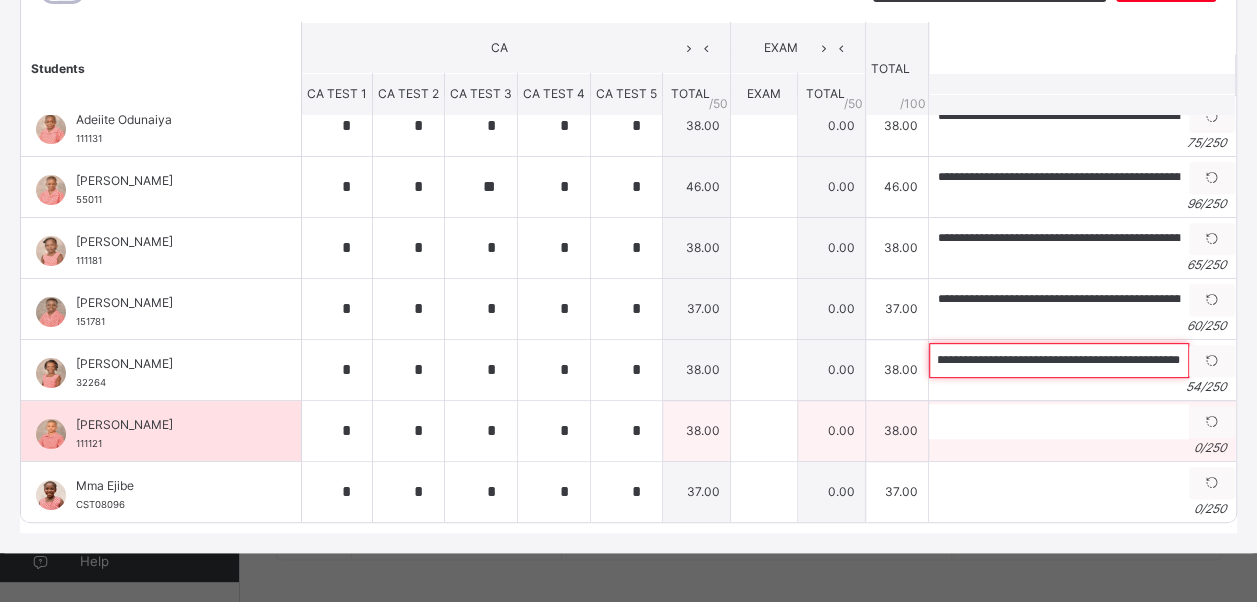 type on "**********" 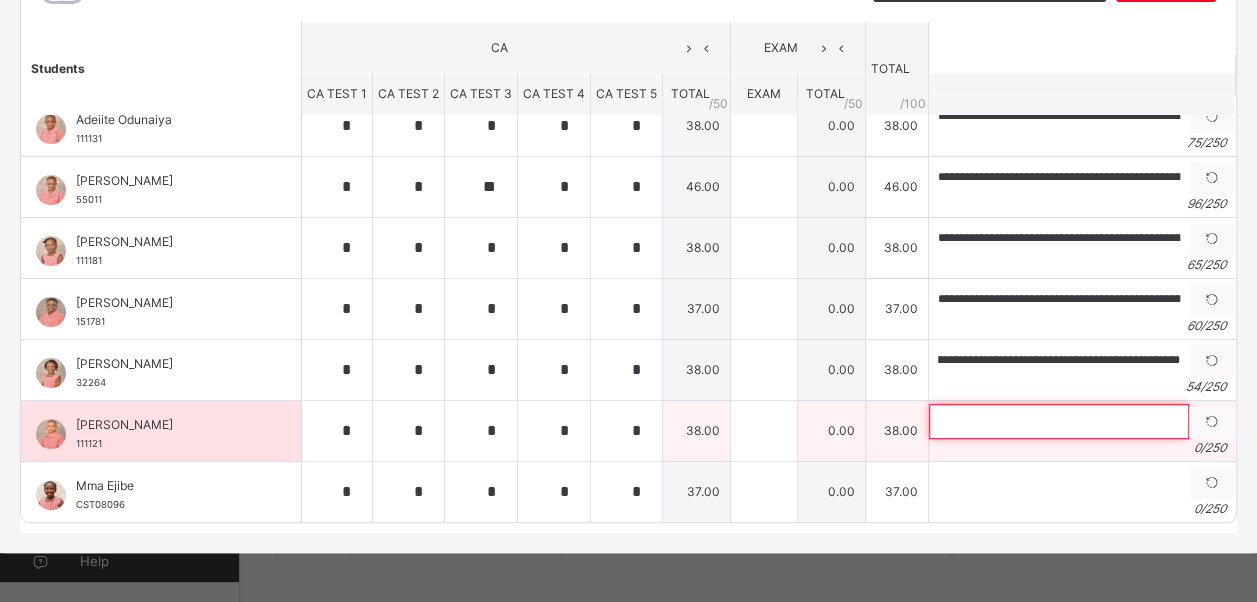 scroll, scrollTop: 0, scrollLeft: 0, axis: both 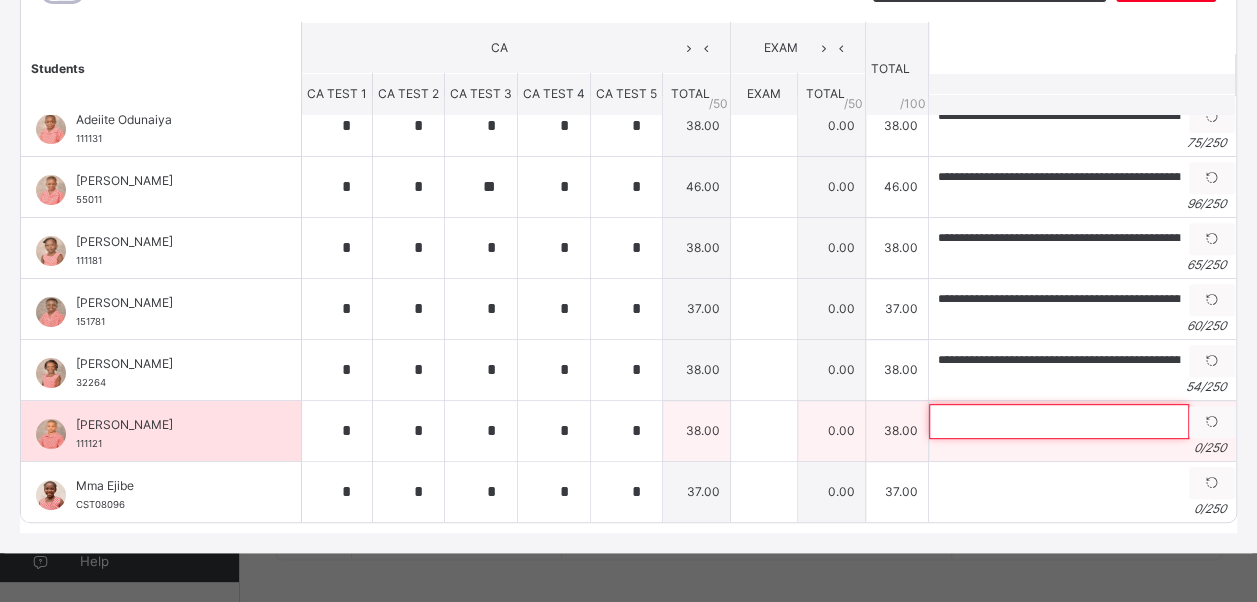 click at bounding box center [1059, 421] 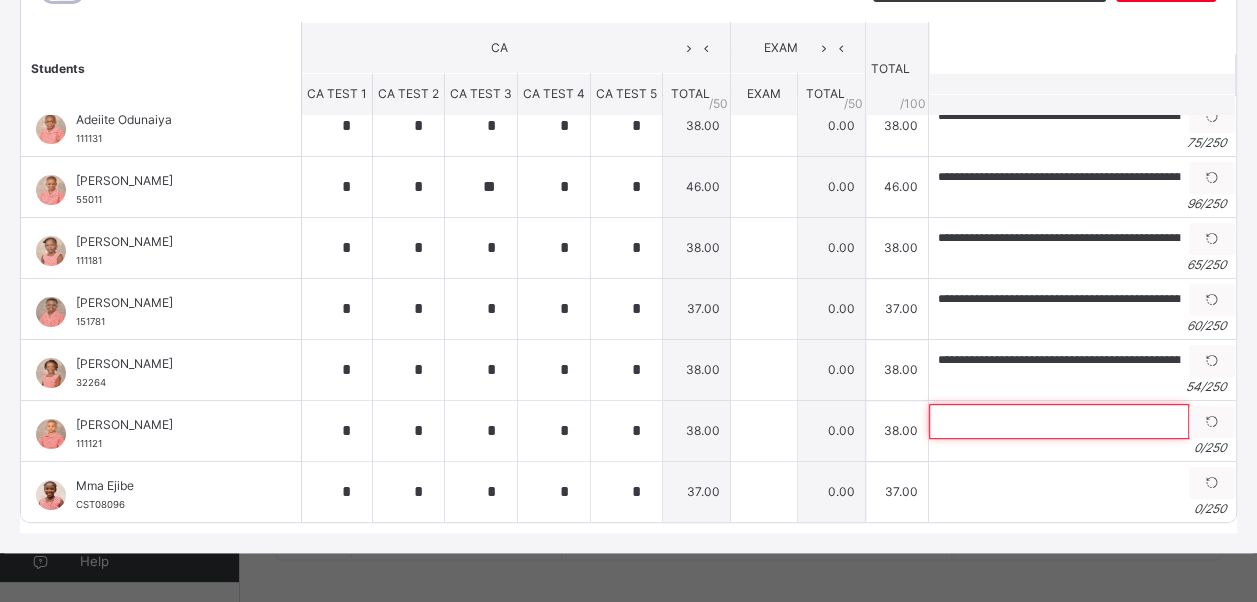 paste on "**********" 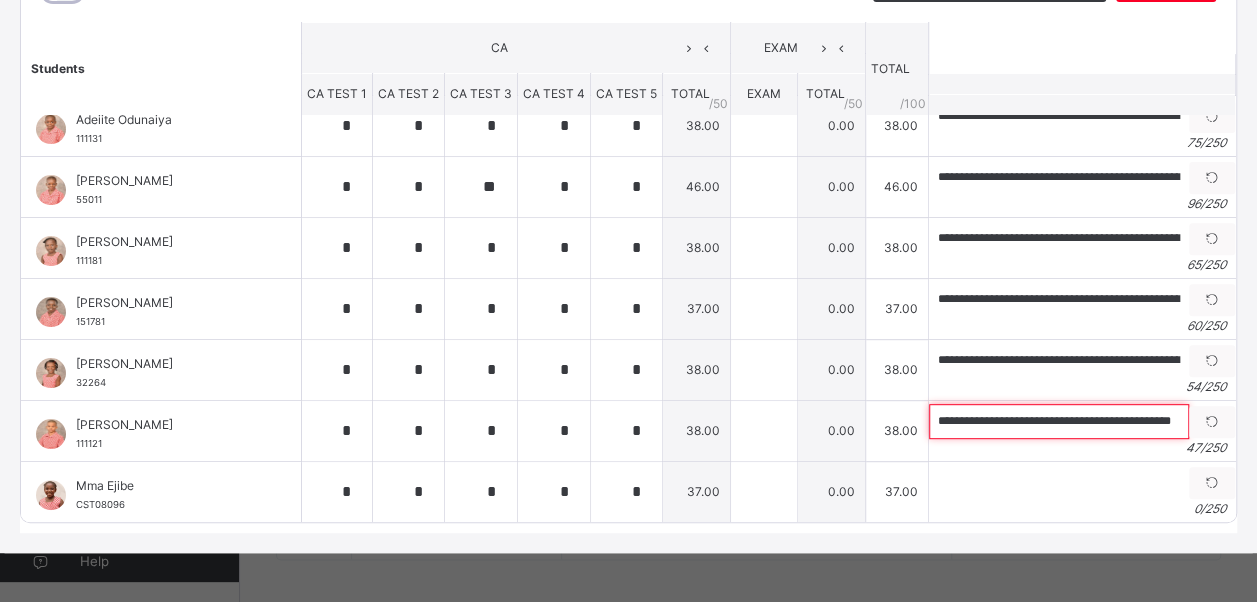scroll, scrollTop: 0, scrollLeft: 38, axis: horizontal 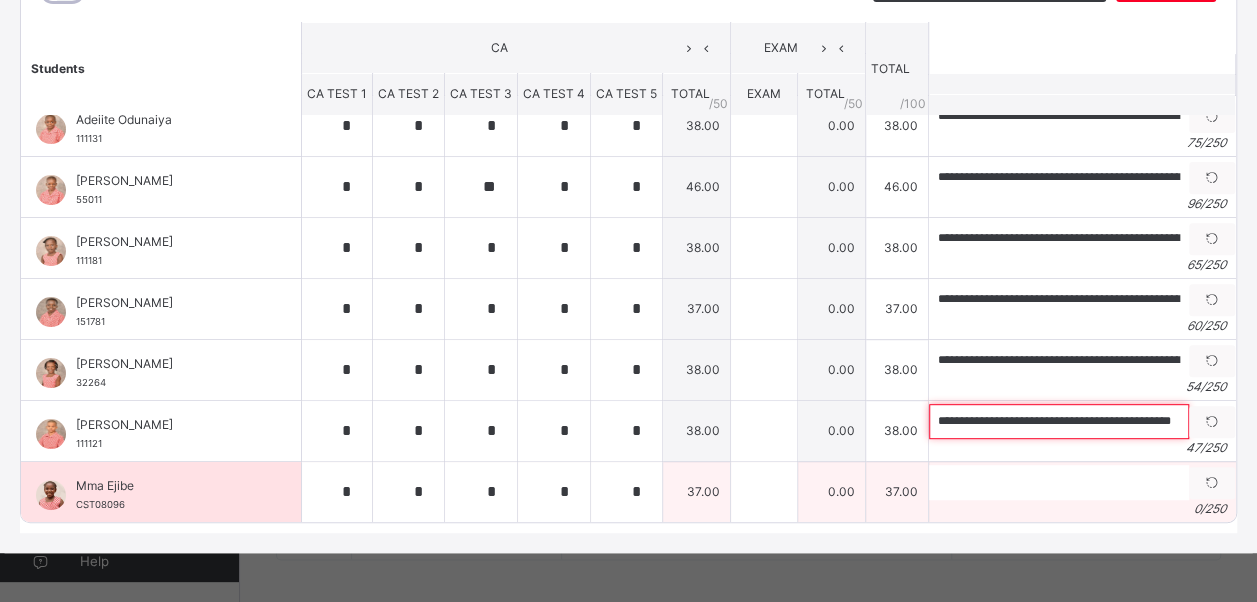 type on "**********" 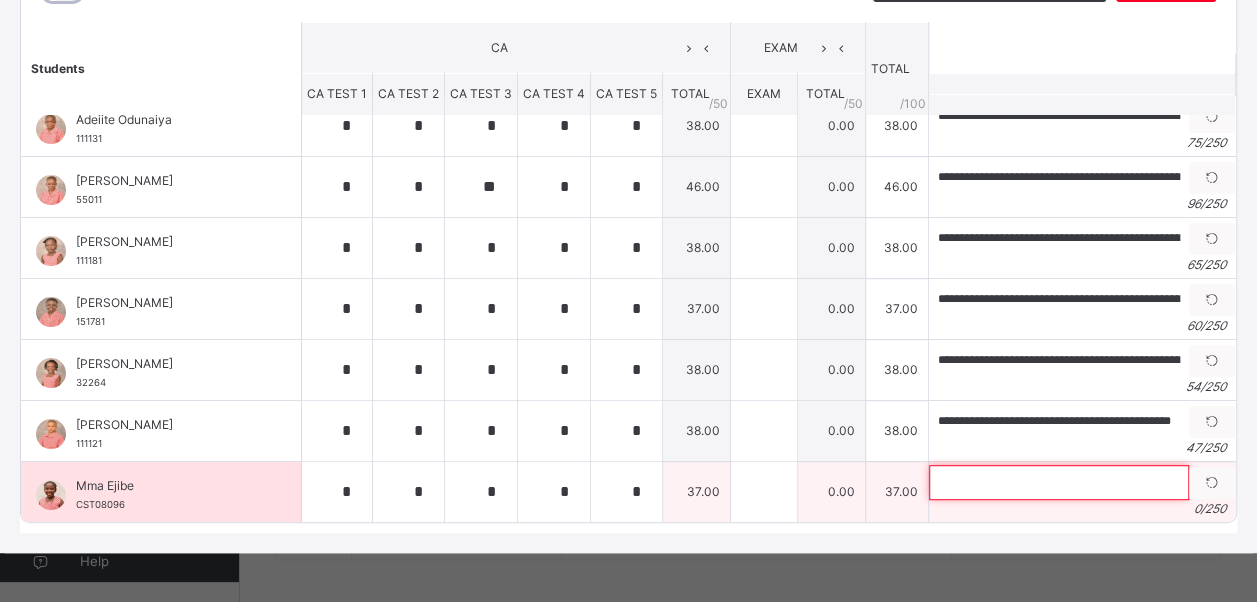 click at bounding box center (1059, 482) 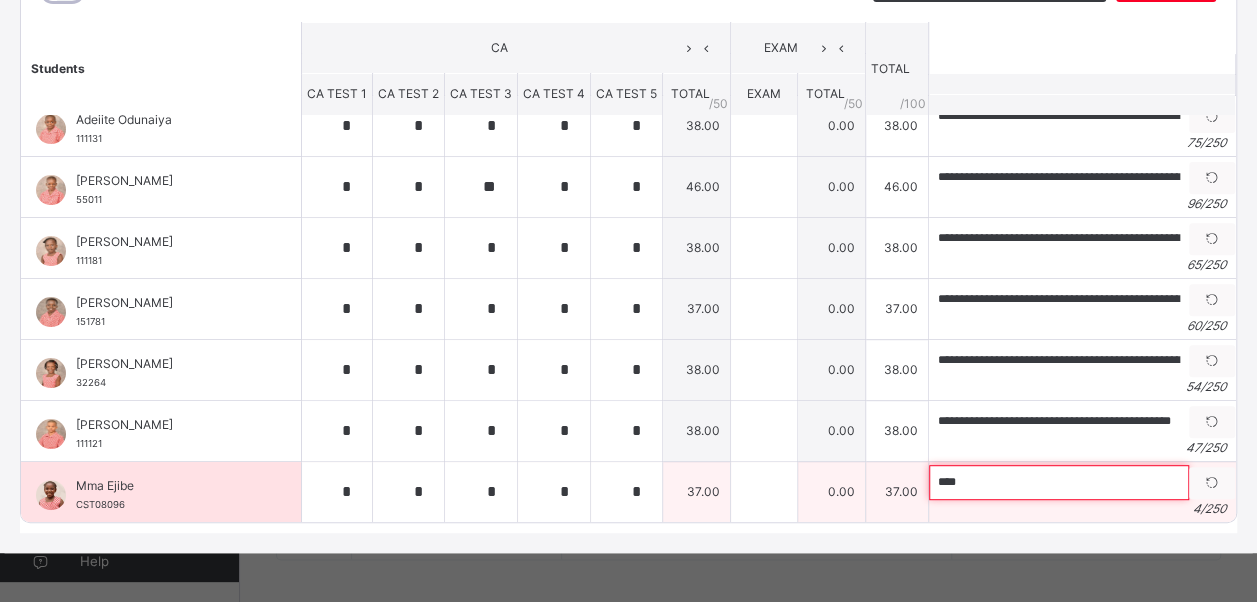paste on "**********" 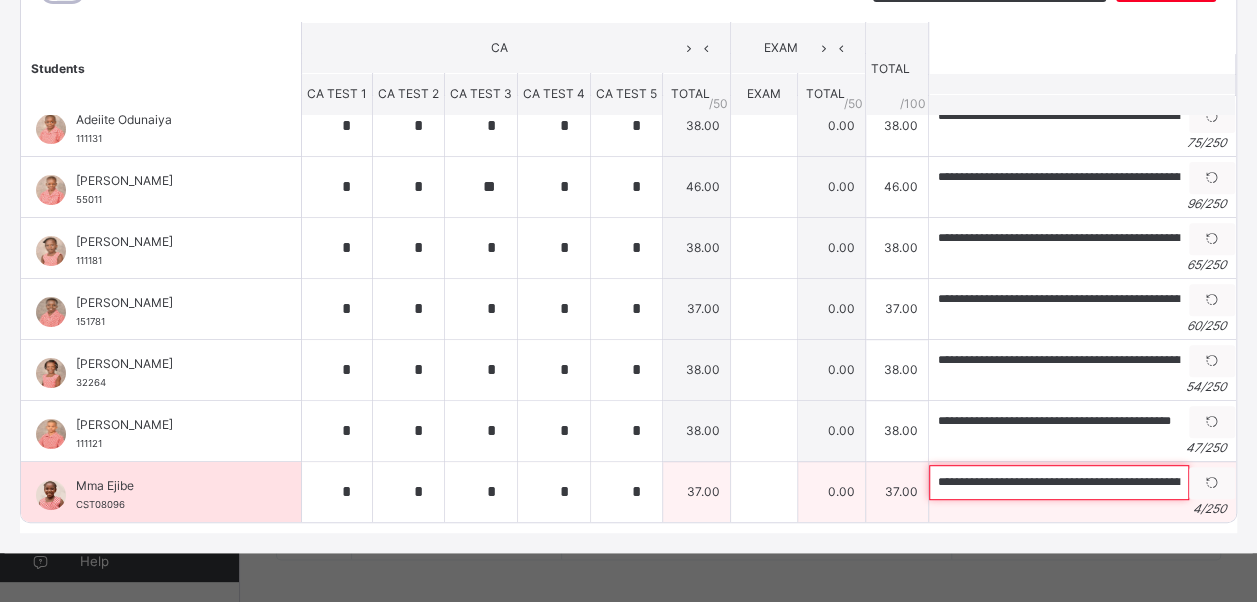 scroll, scrollTop: 0, scrollLeft: 69, axis: horizontal 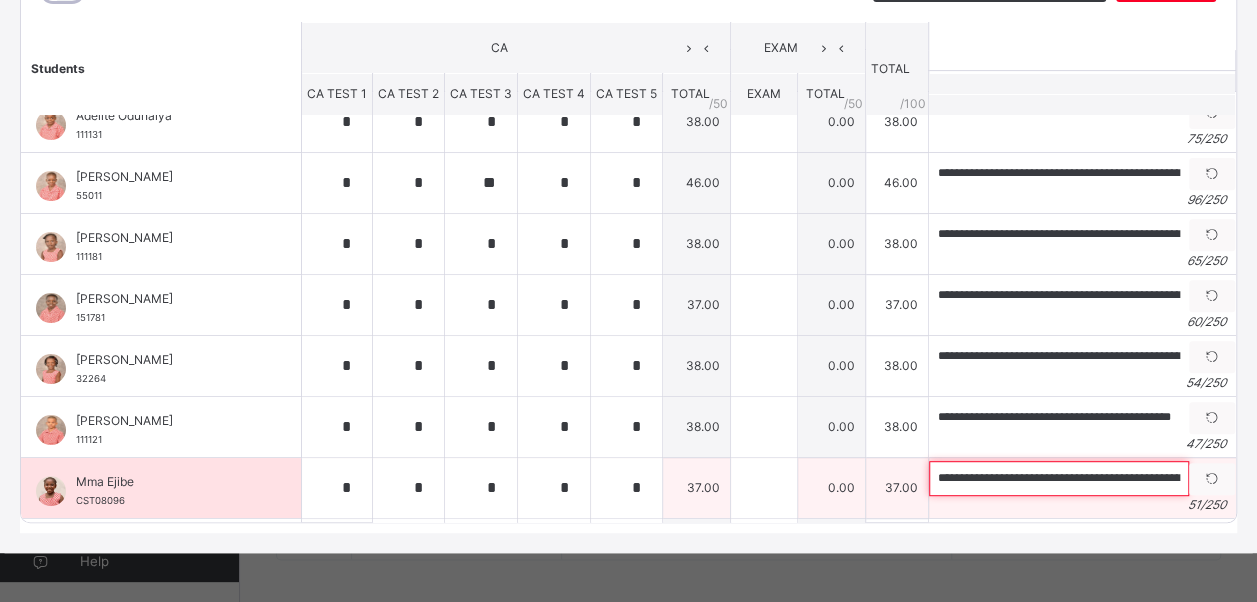 drag, startPoint x: 954, startPoint y: 482, endPoint x: 853, endPoint y: 492, distance: 101.49384 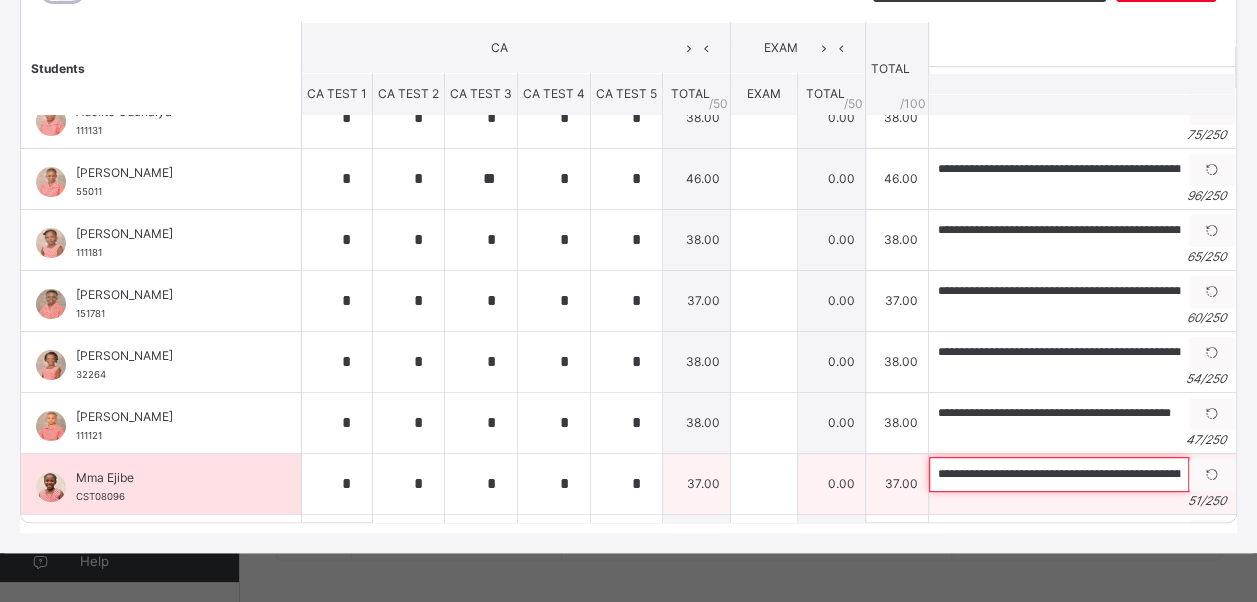 click on "**********" at bounding box center (1059, 474) 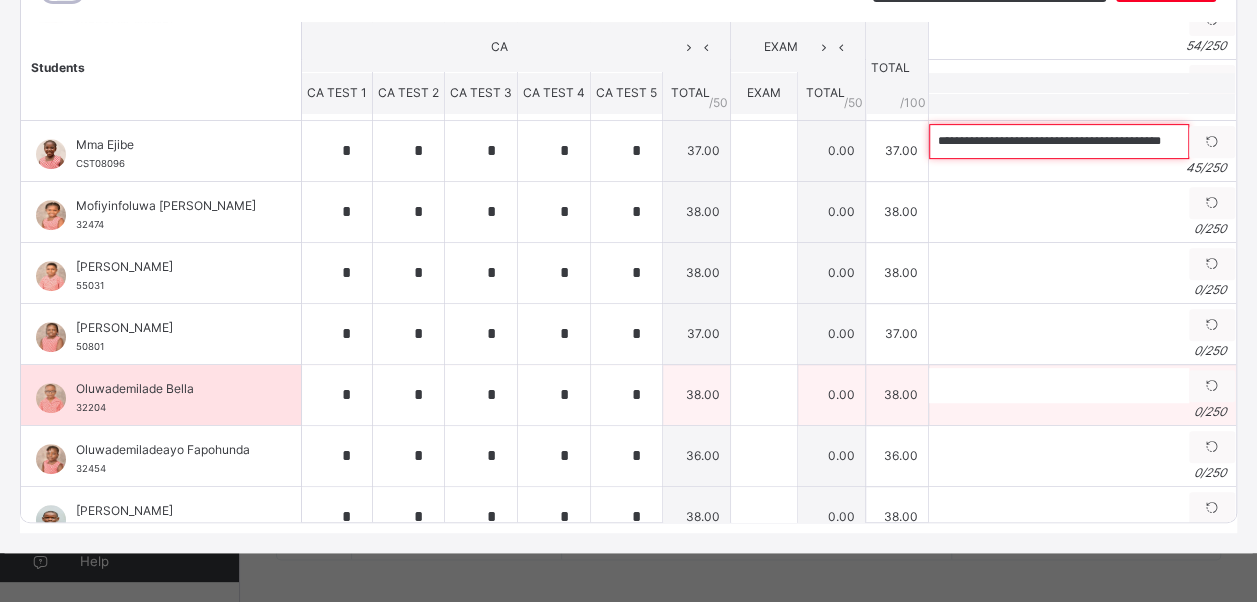 scroll, scrollTop: 360, scrollLeft: 0, axis: vertical 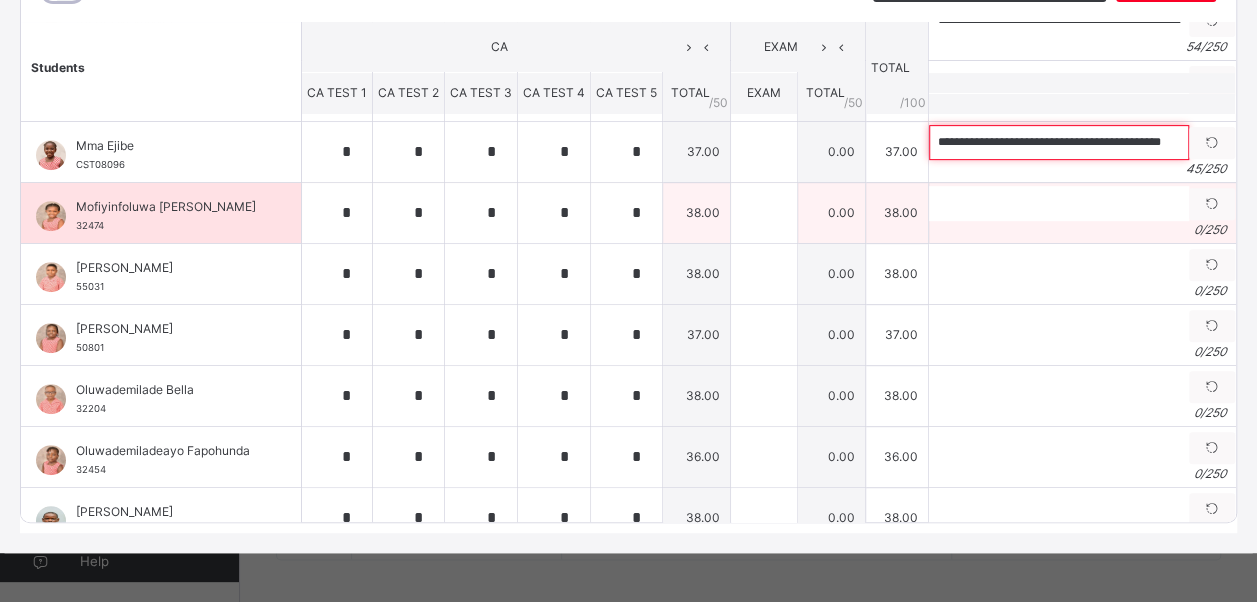 type on "**********" 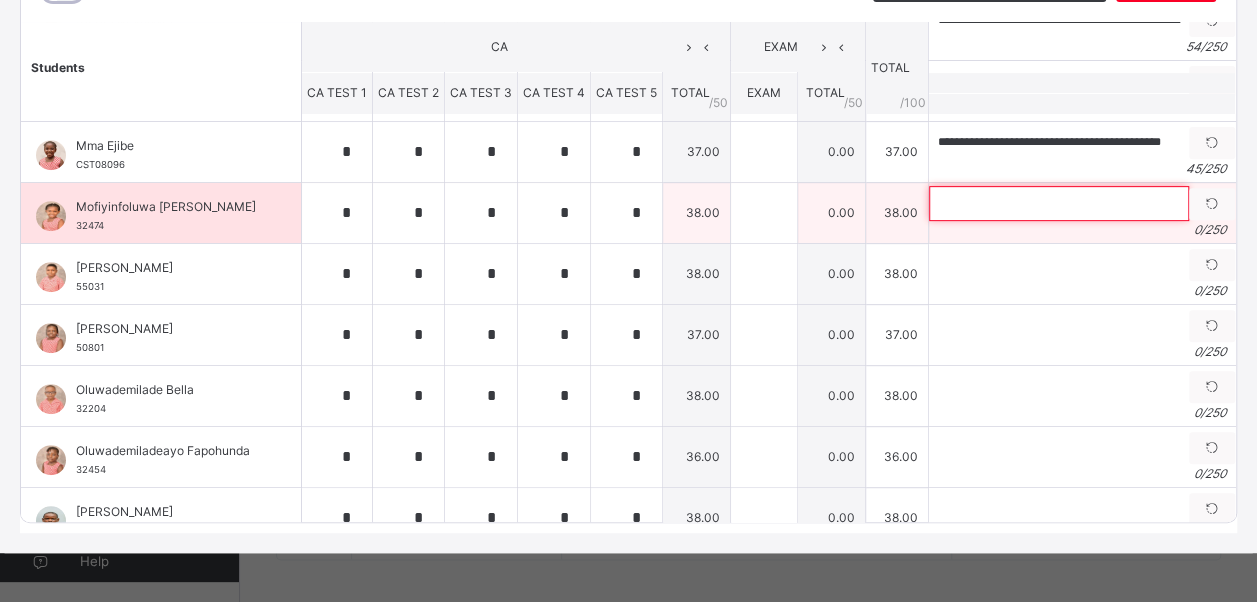 click at bounding box center [1059, 203] 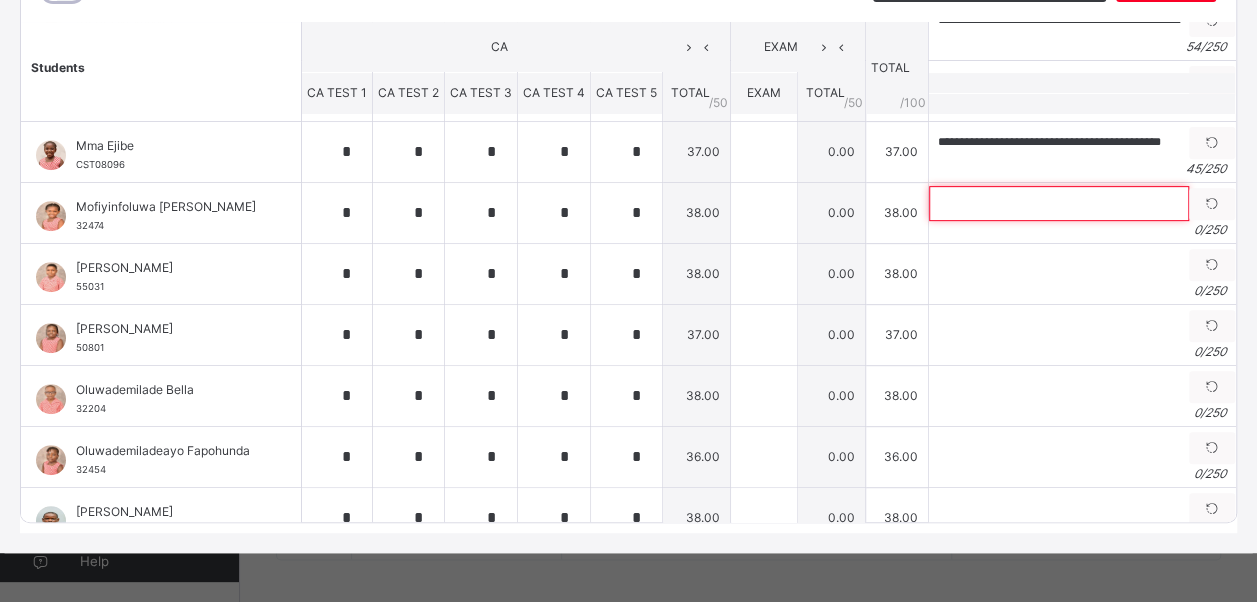 paste on "**********" 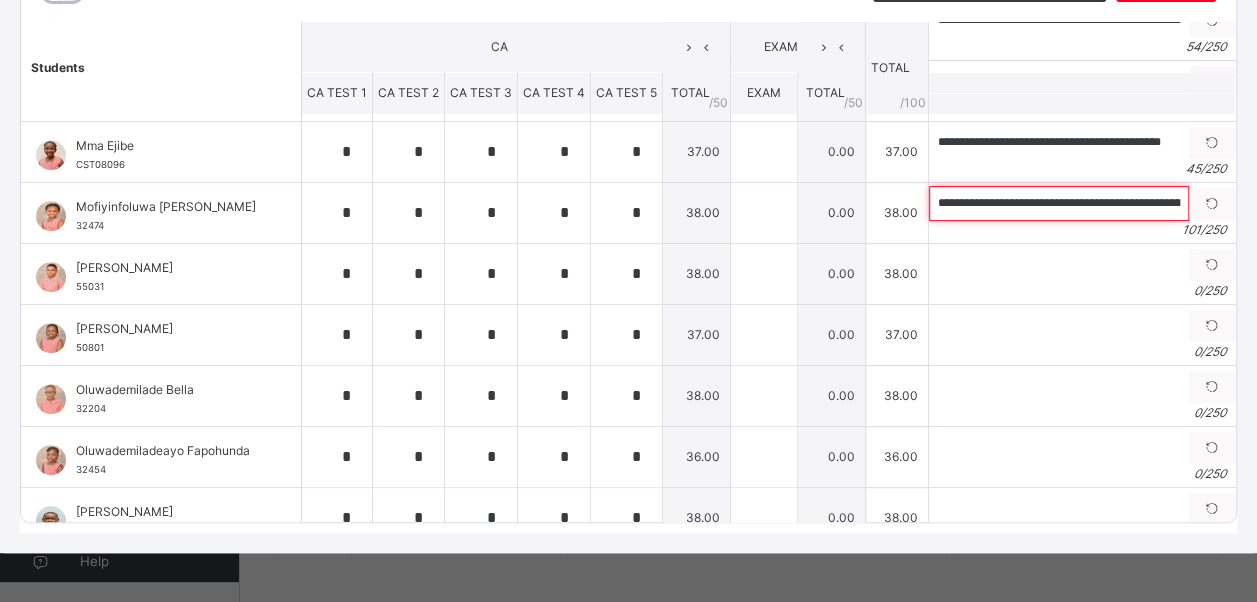 scroll, scrollTop: 0, scrollLeft: 360, axis: horizontal 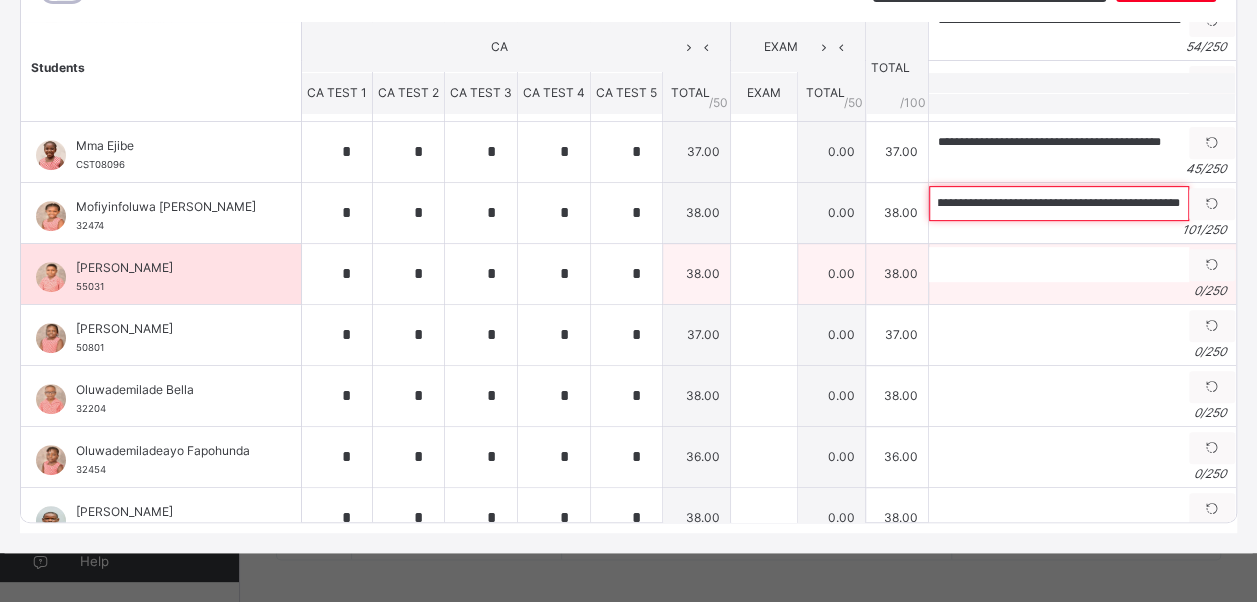 type on "**********" 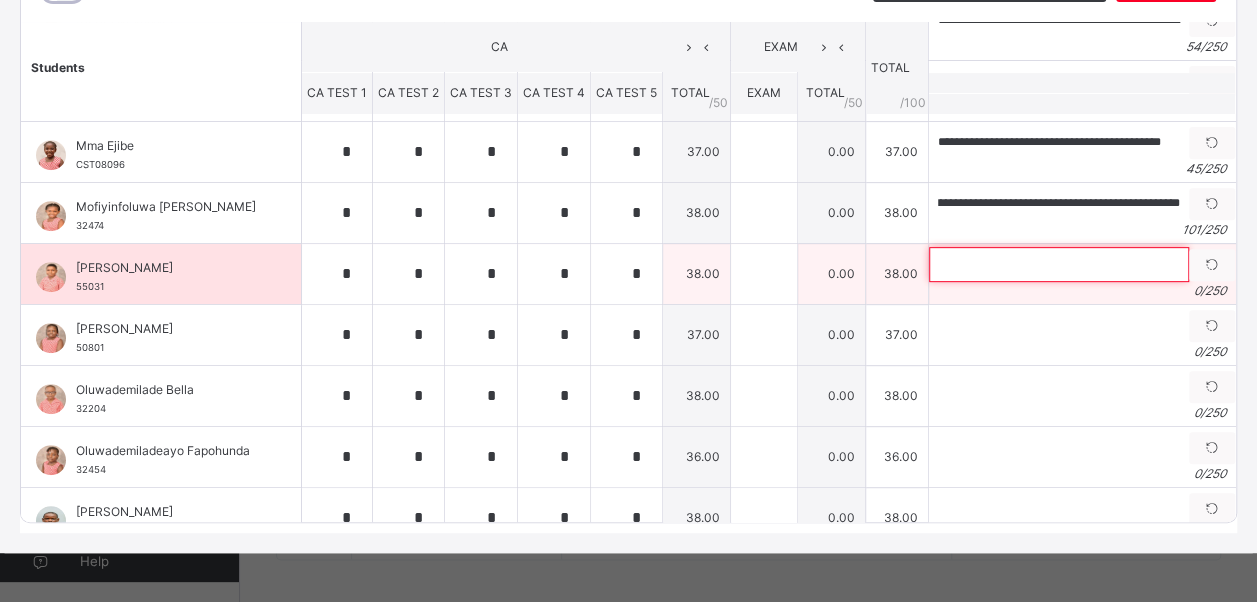 click at bounding box center (1059, 264) 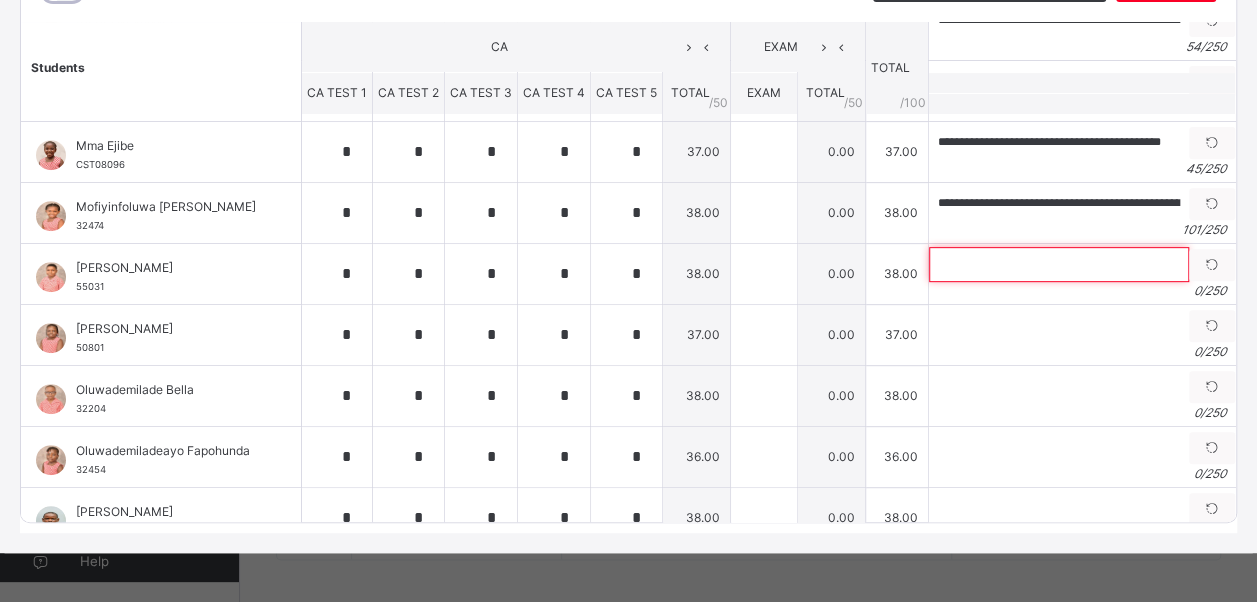 paste on "**********" 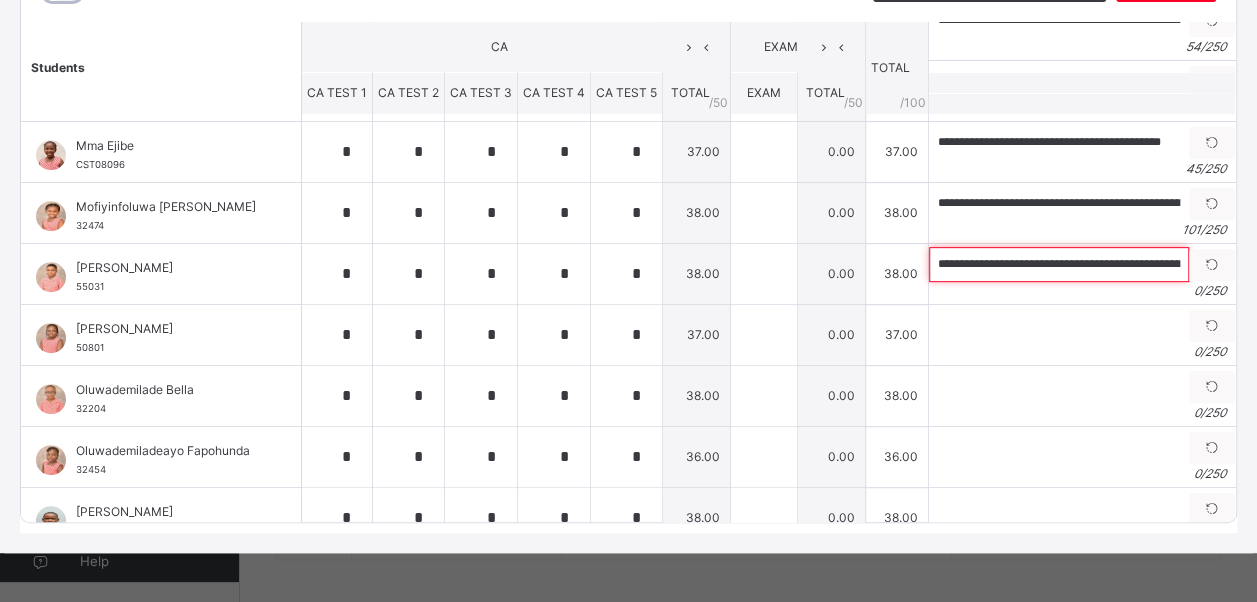 scroll, scrollTop: 0, scrollLeft: 119, axis: horizontal 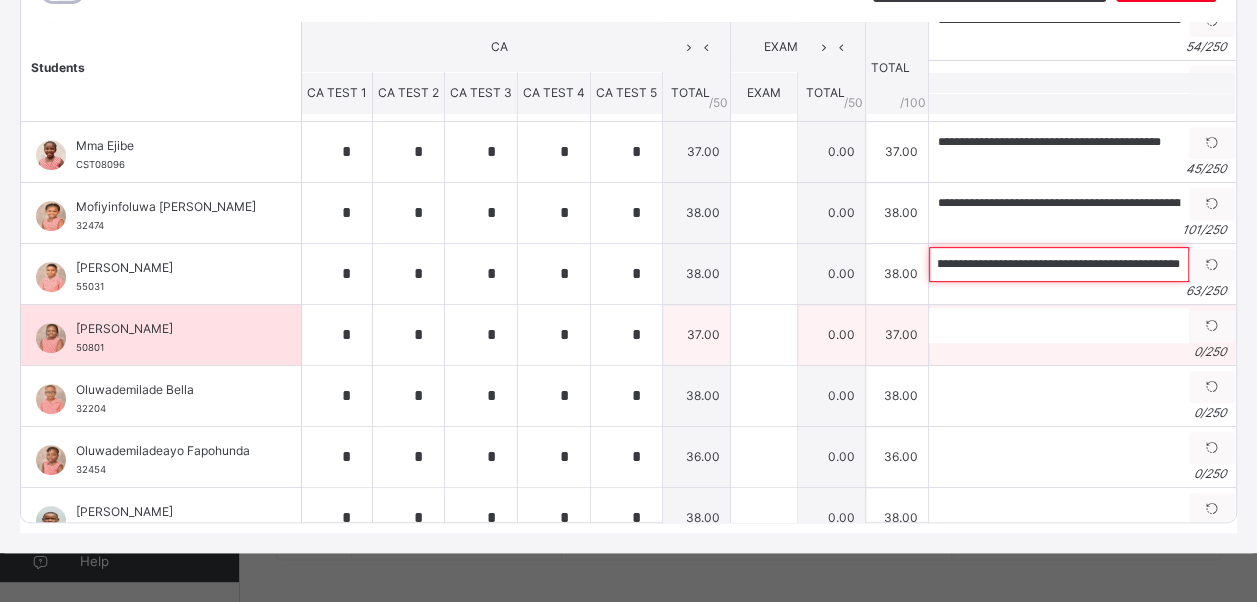 type on "**********" 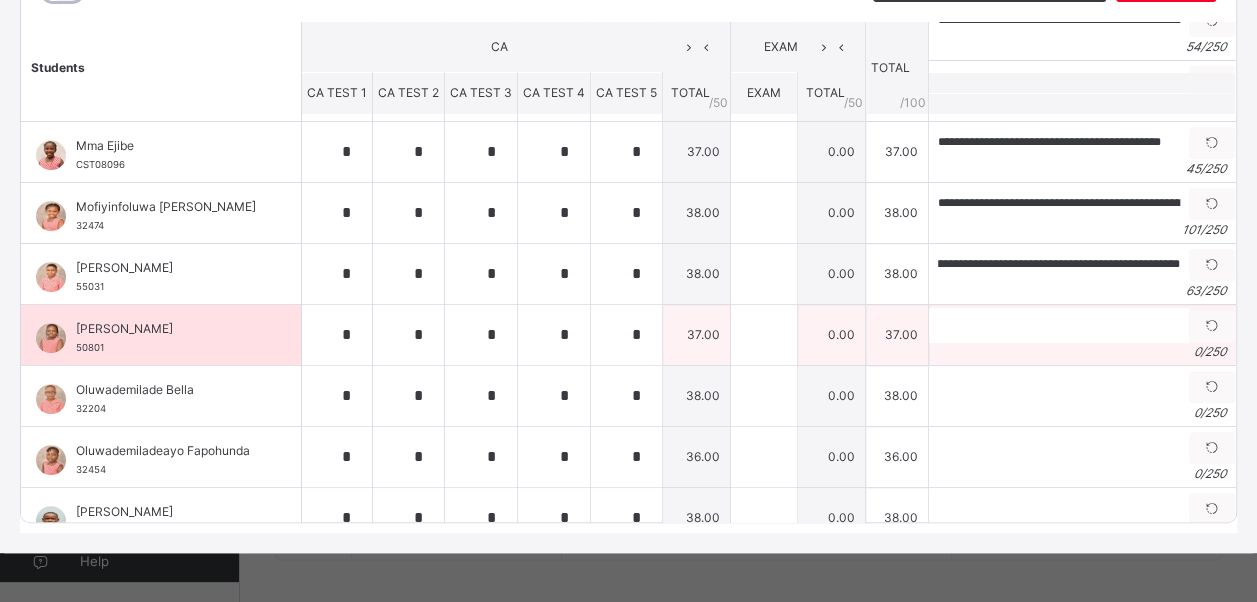 scroll, scrollTop: 0, scrollLeft: 0, axis: both 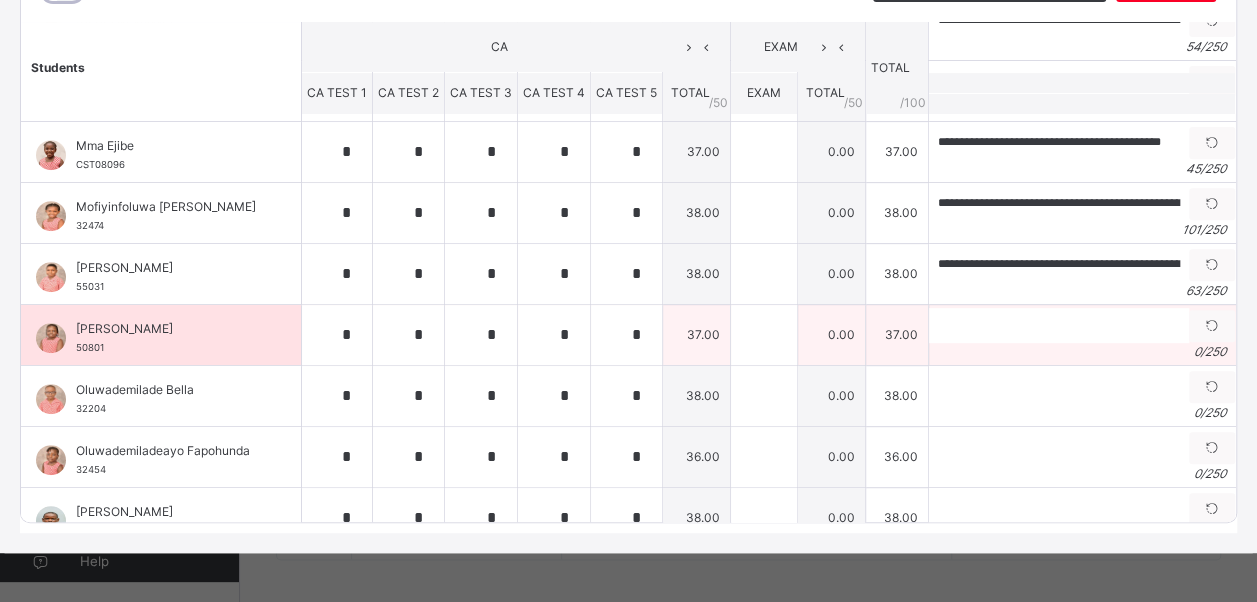 click on "0 / 250" at bounding box center [1082, 352] 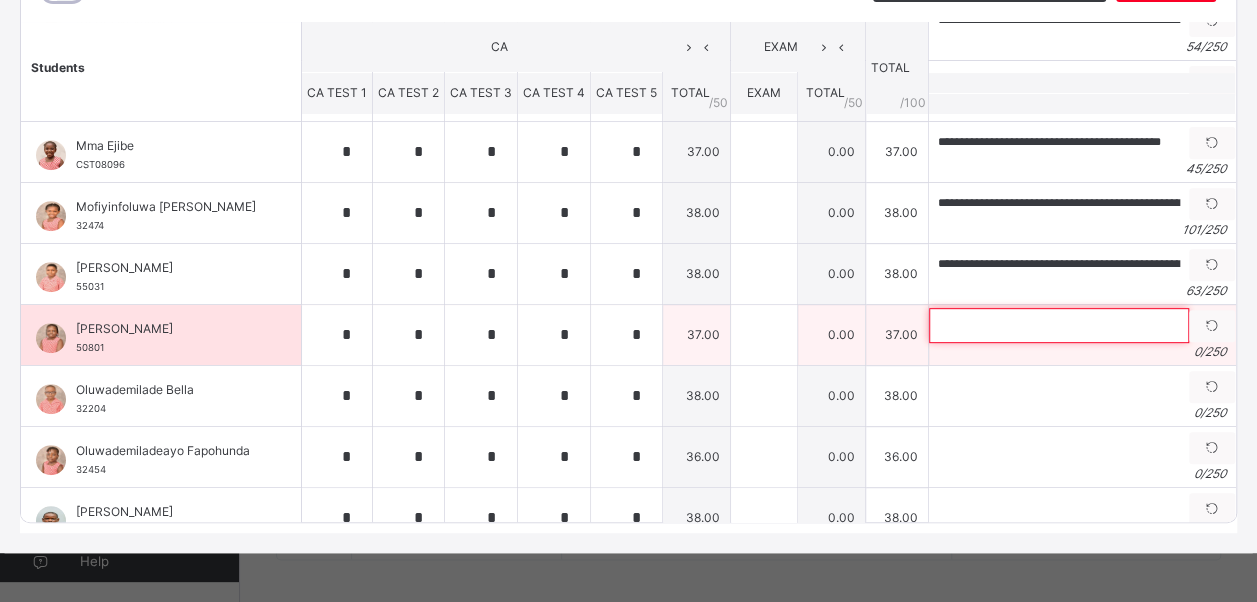 click at bounding box center [1059, 325] 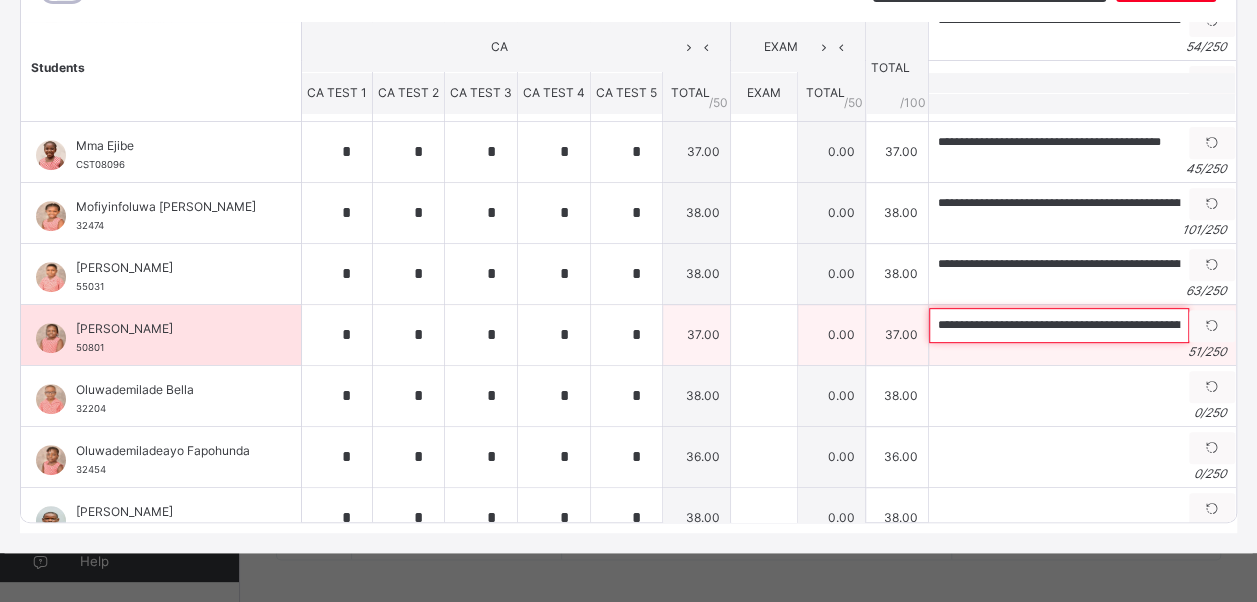 scroll, scrollTop: 0, scrollLeft: 46, axis: horizontal 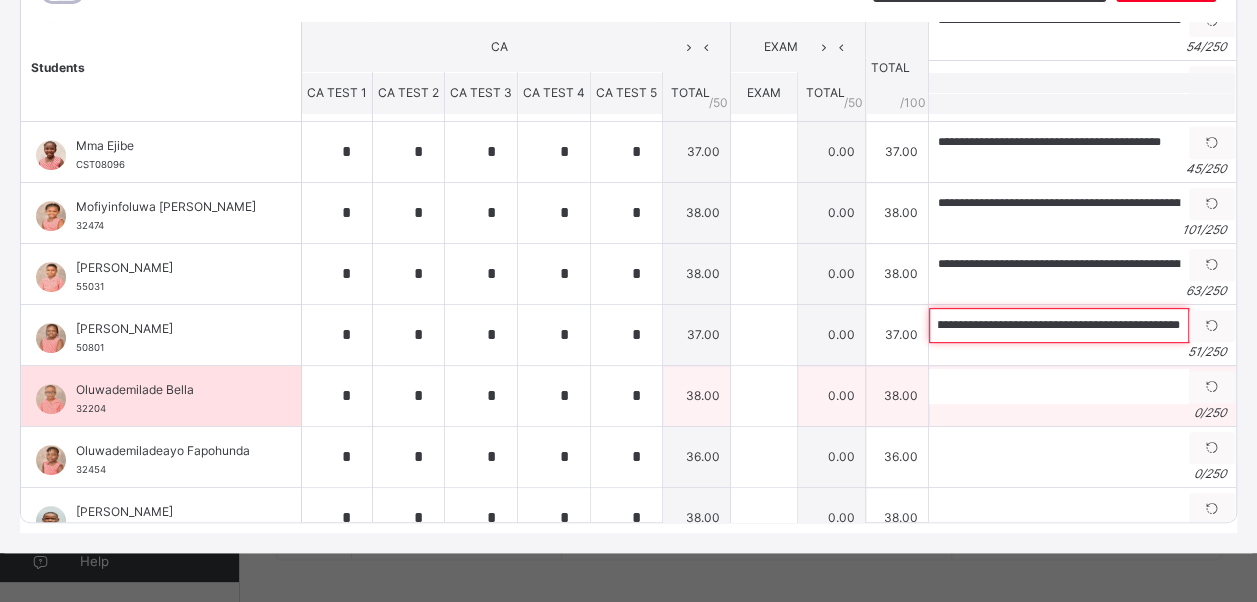 type on "**********" 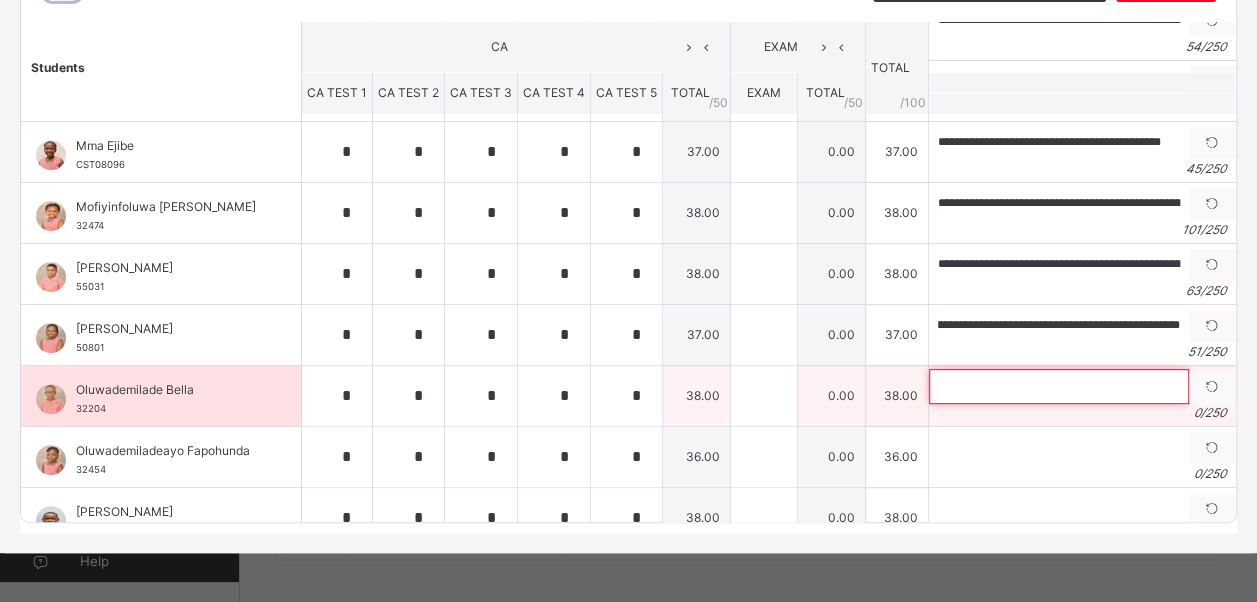 click at bounding box center (1059, 386) 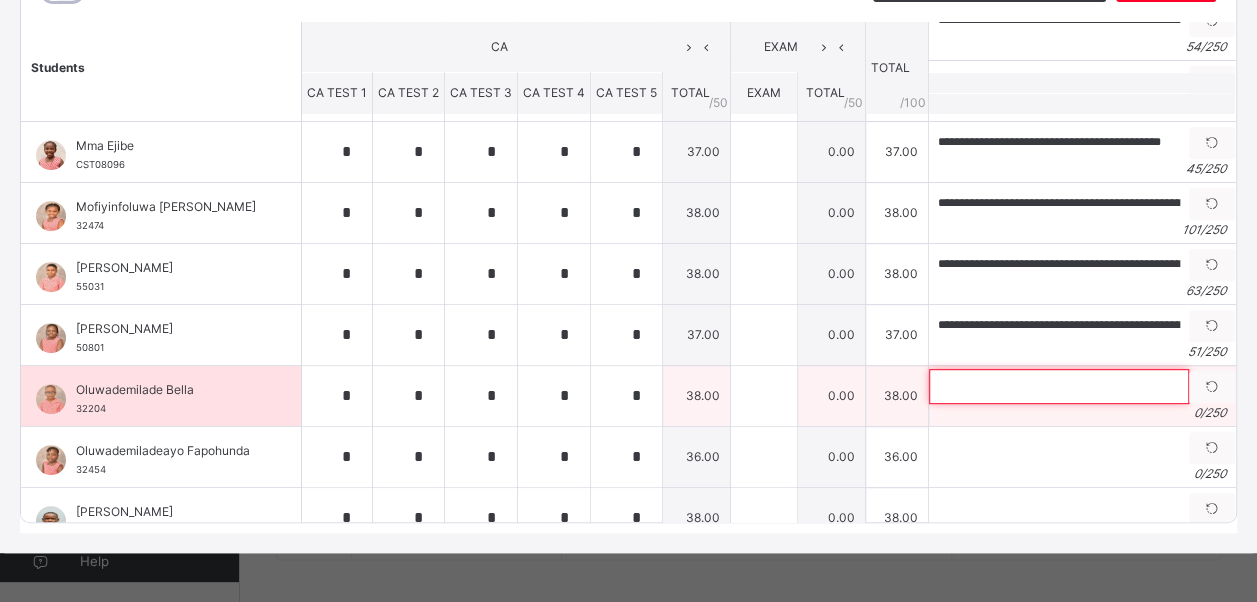 click at bounding box center (1059, 386) 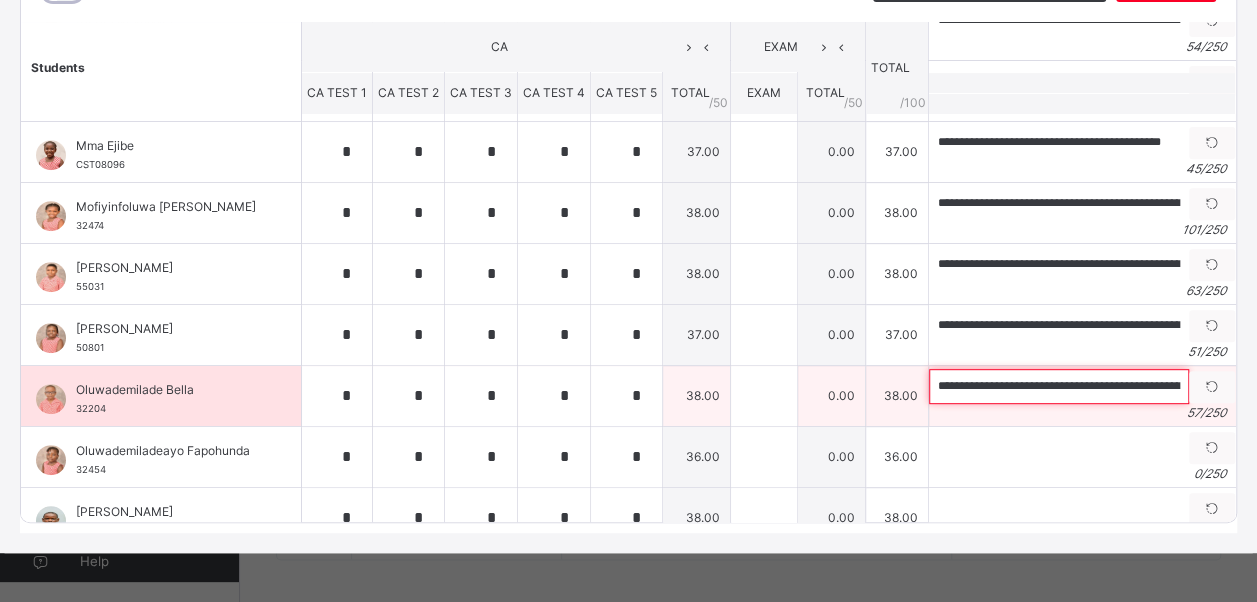 scroll, scrollTop: 0, scrollLeft: 95, axis: horizontal 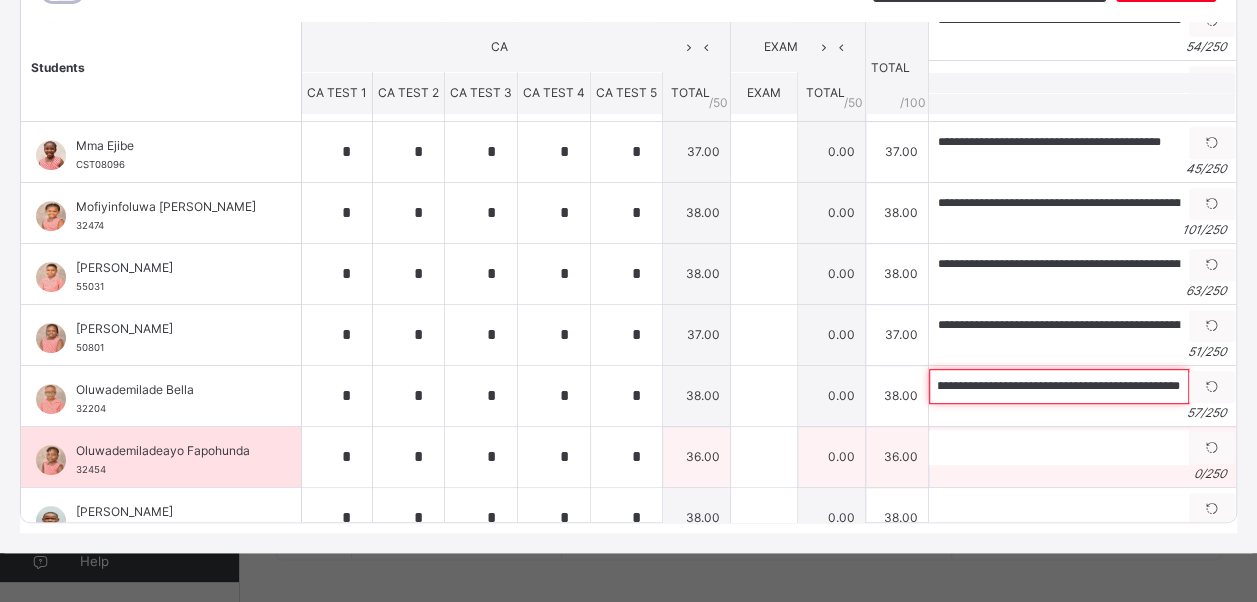 type on "**********" 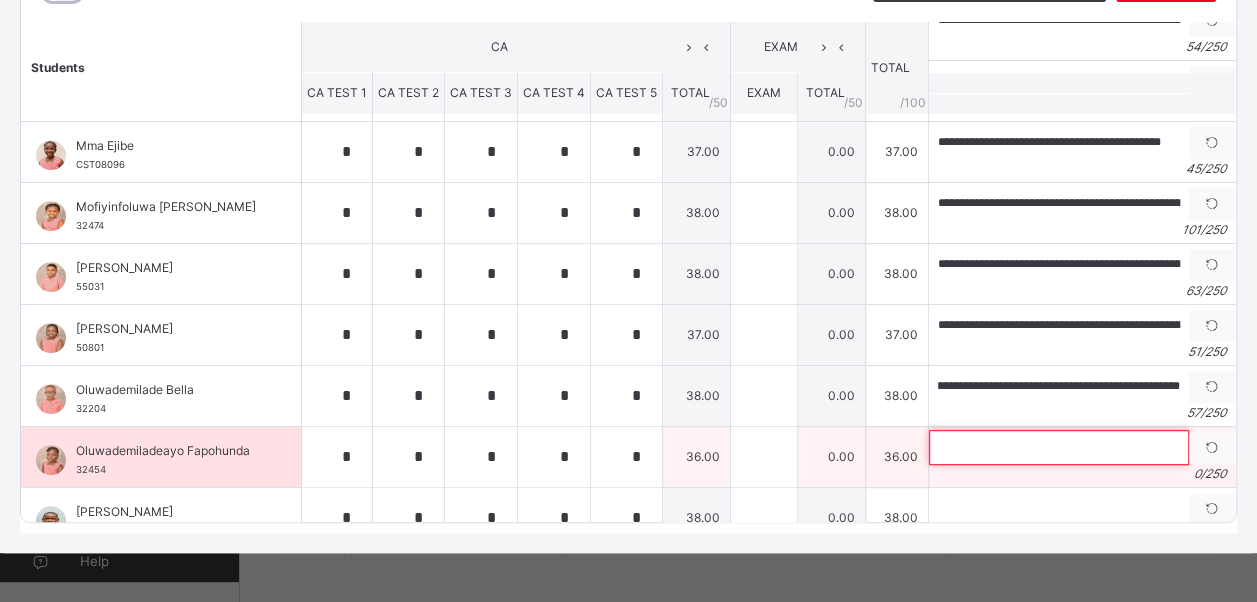 click at bounding box center (1059, 447) 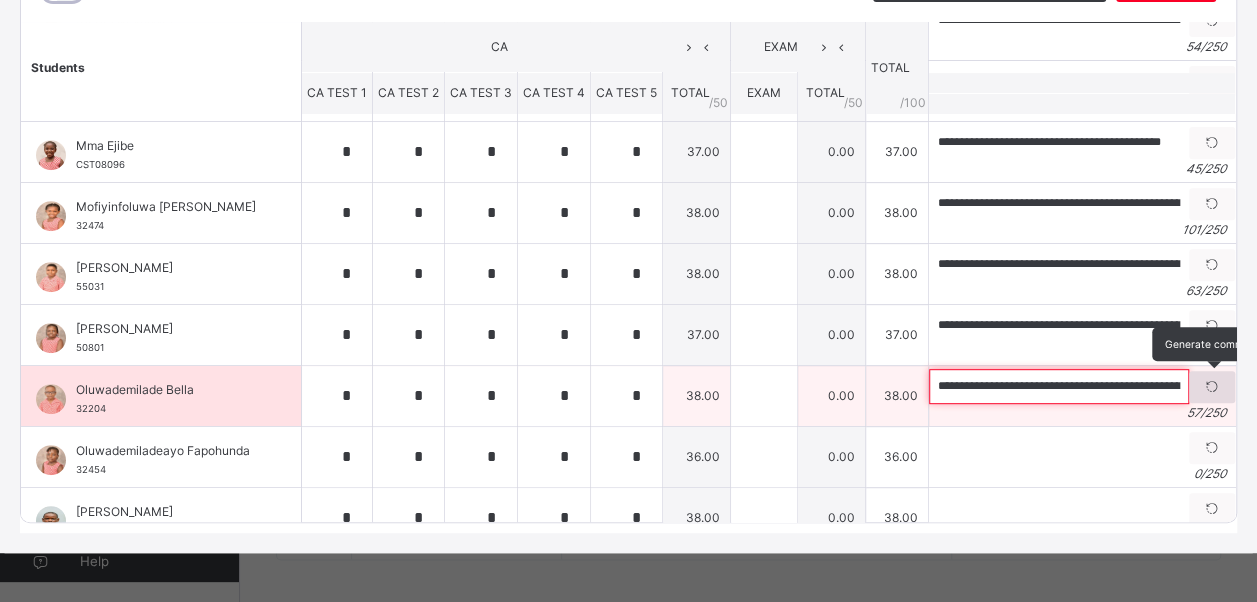 scroll, scrollTop: 0, scrollLeft: 95, axis: horizontal 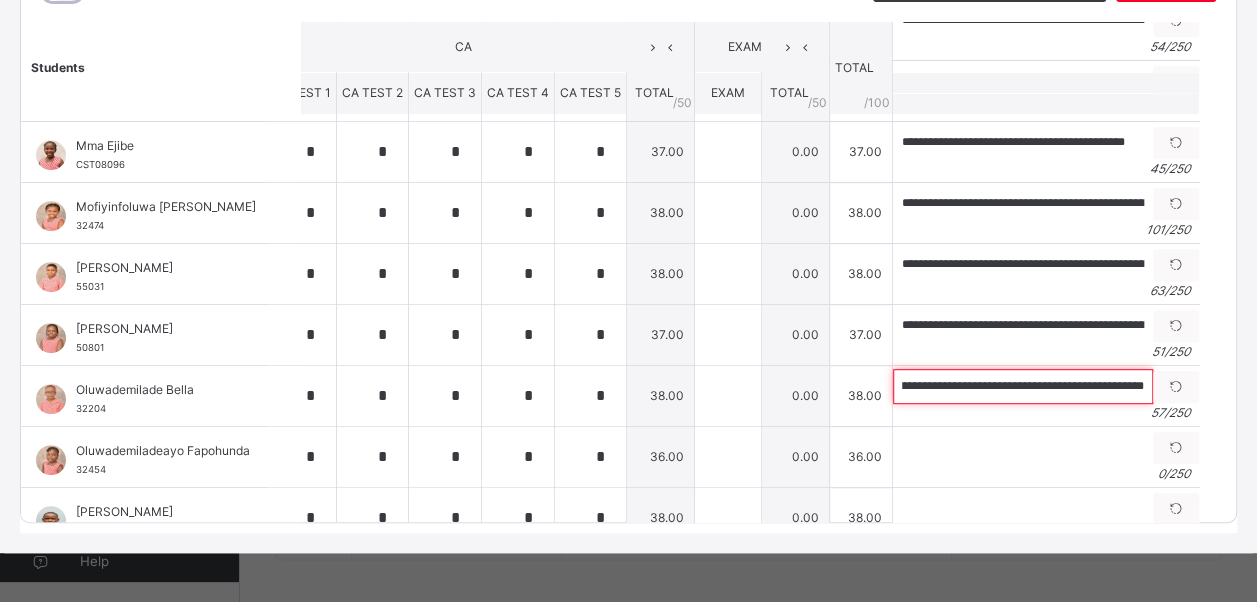 drag, startPoint x: 914, startPoint y: 379, endPoint x: 1214, endPoint y: 380, distance: 300.00168 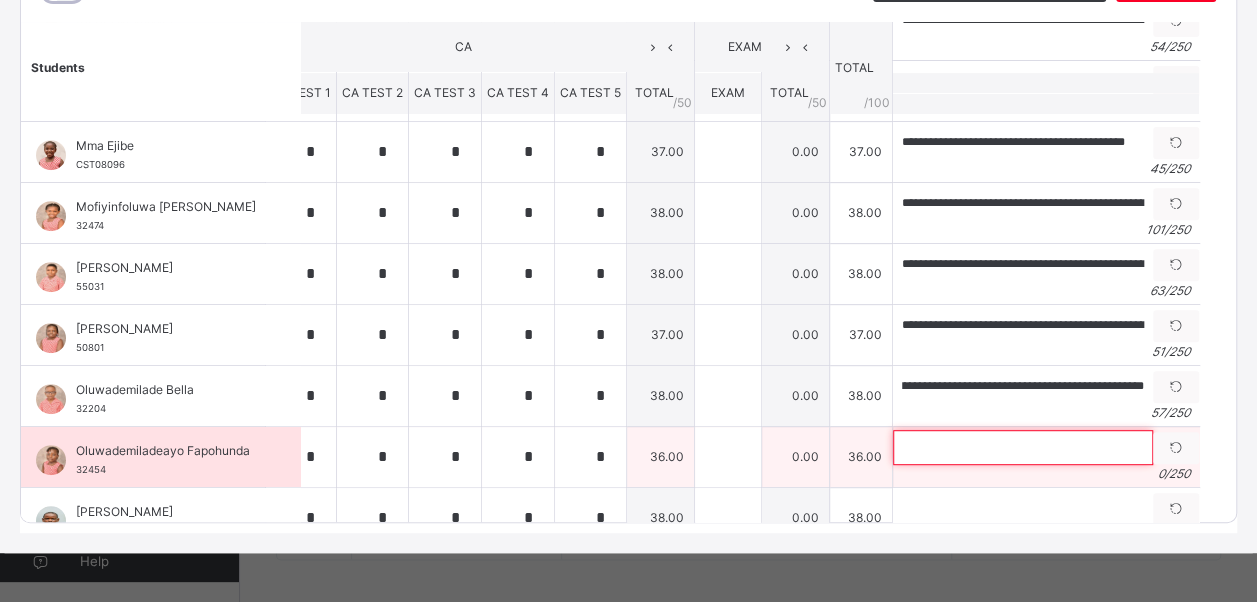 click at bounding box center (1023, 447) 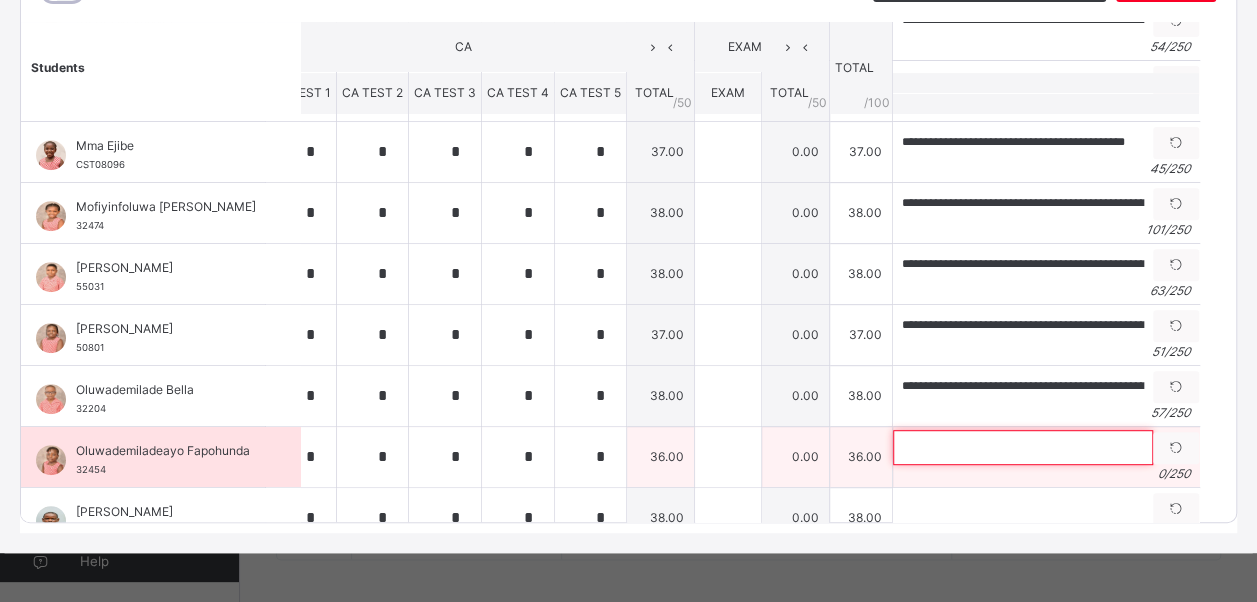 paste on "**********" 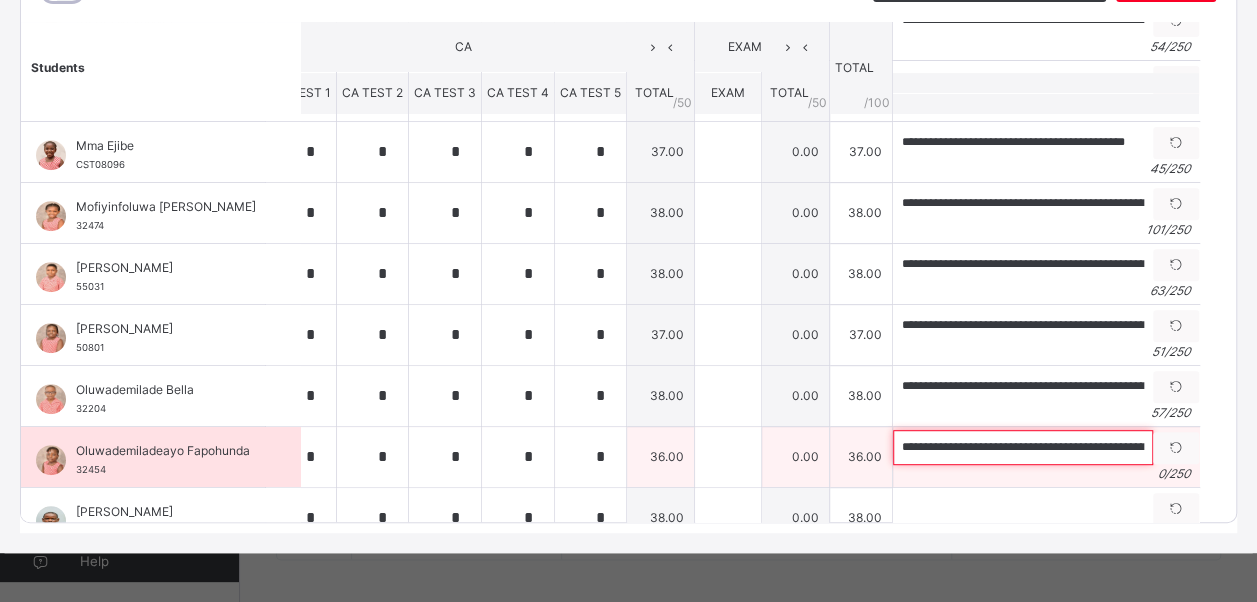scroll, scrollTop: 0, scrollLeft: 95, axis: horizontal 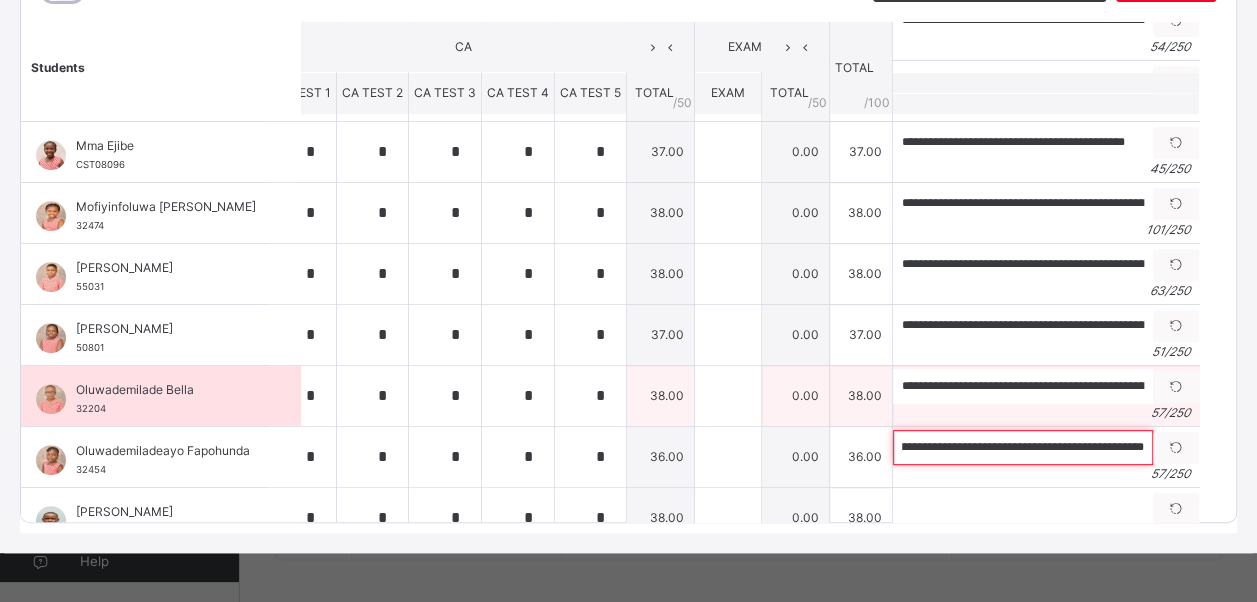 type on "**********" 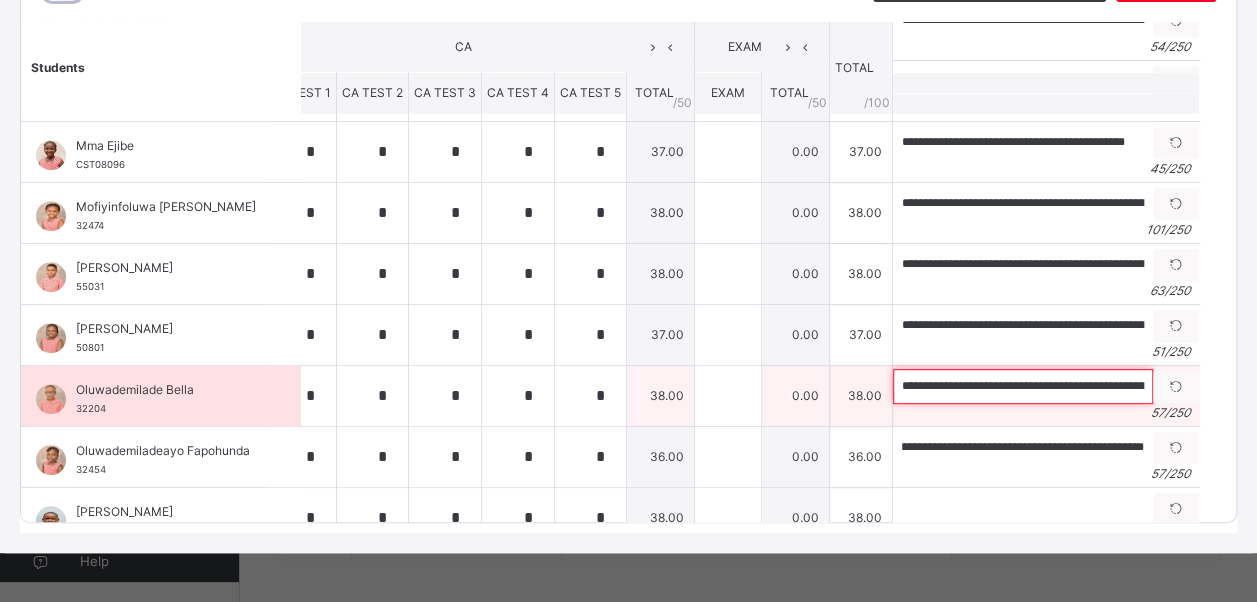 scroll, scrollTop: 0, scrollLeft: 0, axis: both 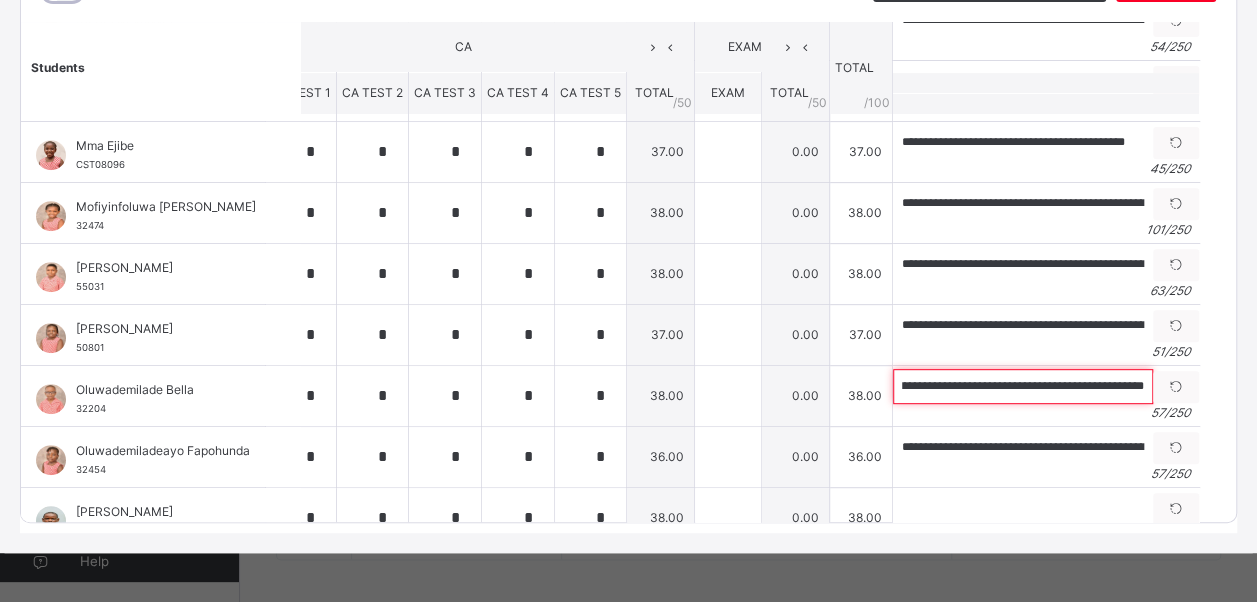 drag, startPoint x: 871, startPoint y: 378, endPoint x: 1246, endPoint y: 378, distance: 375 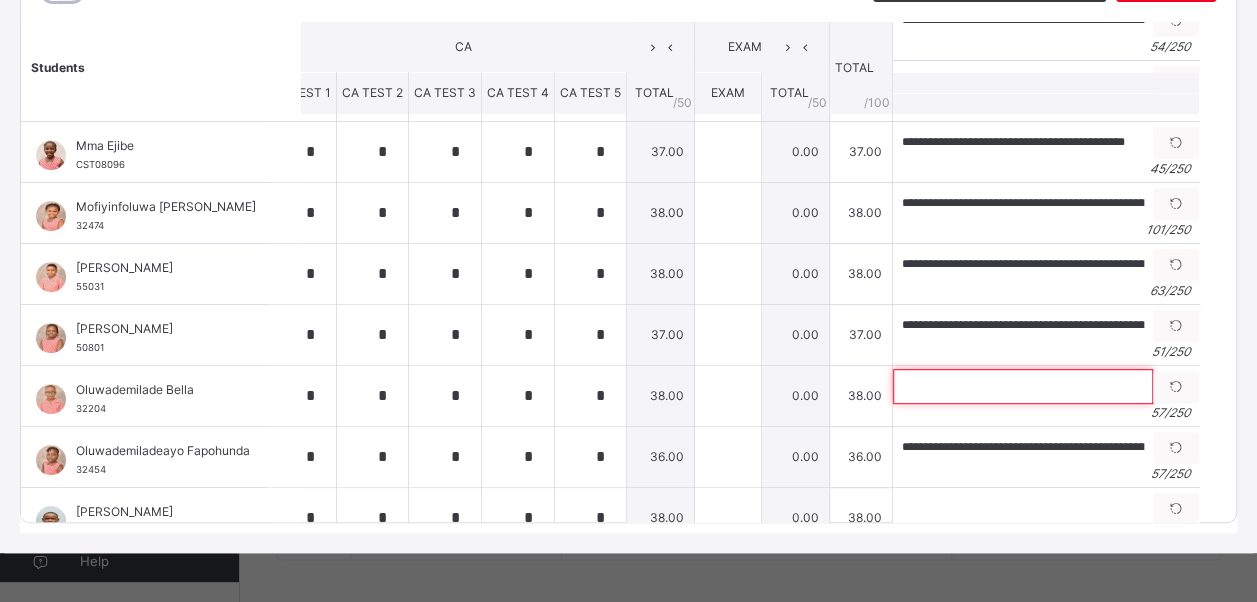 scroll, scrollTop: 0, scrollLeft: 0, axis: both 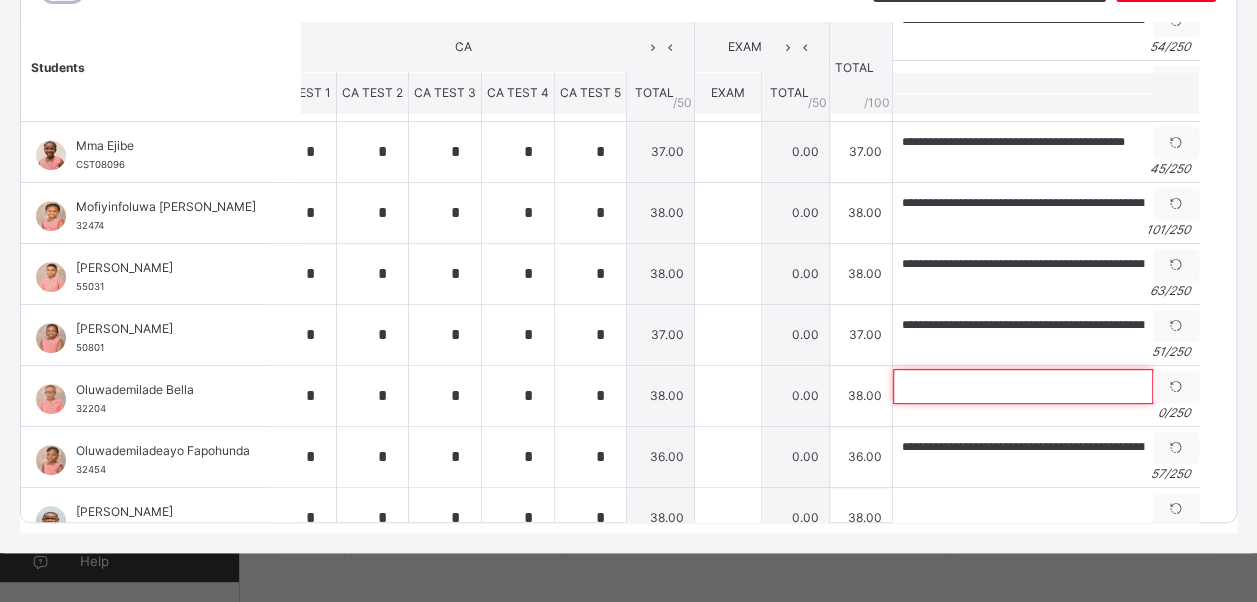 paste on "**********" 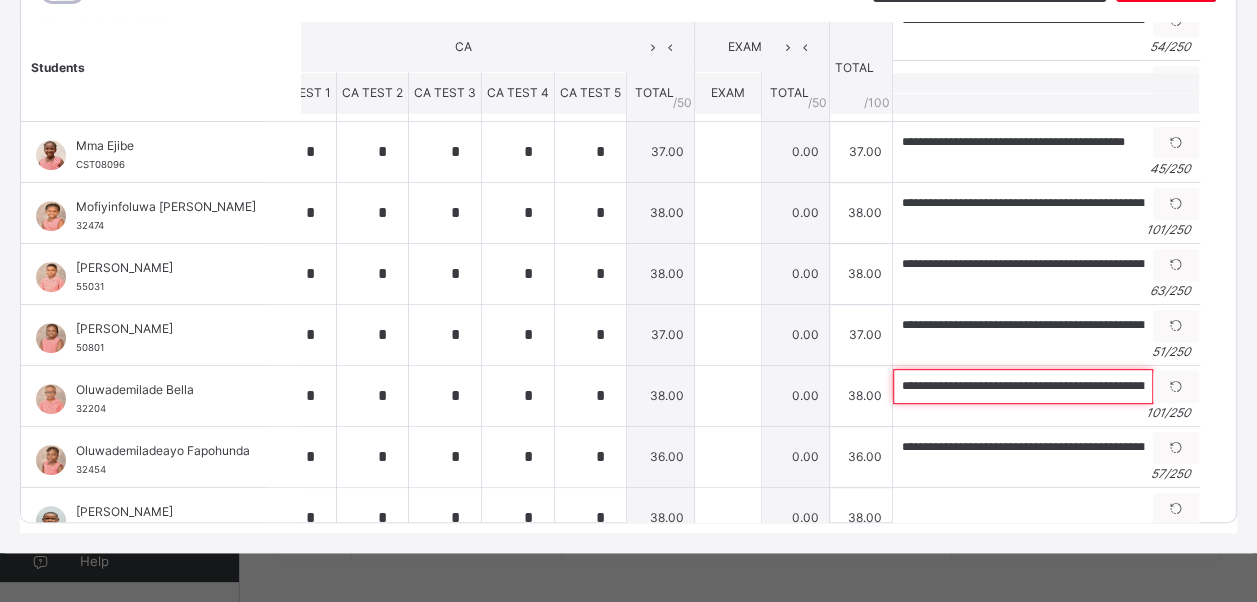 scroll, scrollTop: 0, scrollLeft: 351, axis: horizontal 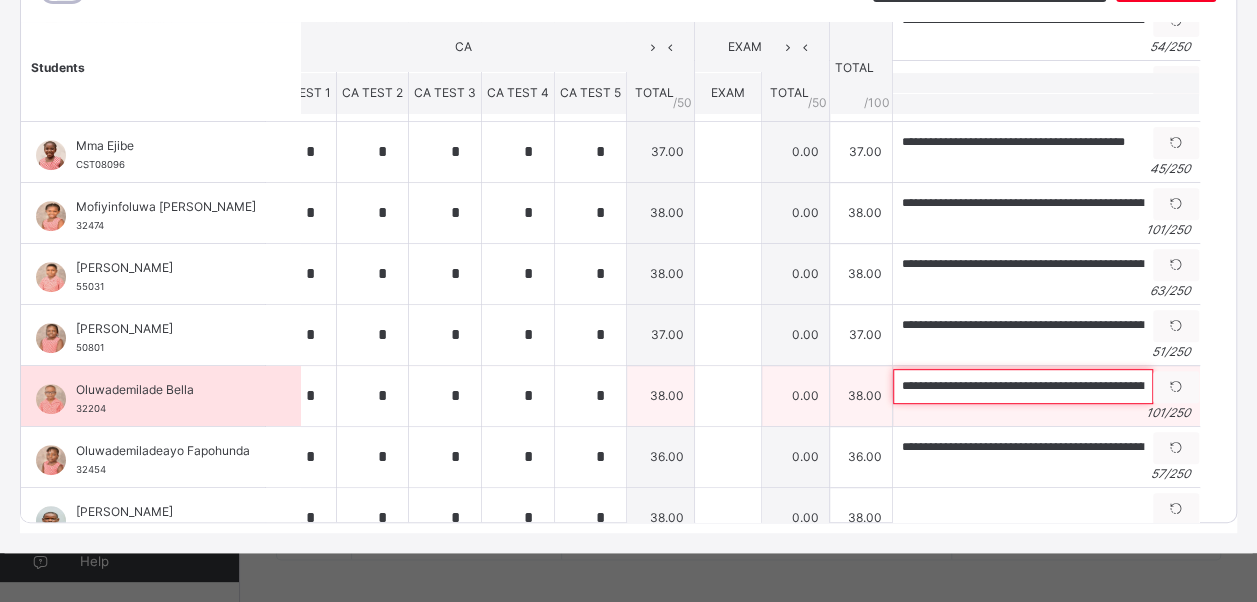 drag, startPoint x: 909, startPoint y: 383, endPoint x: 774, endPoint y: 384, distance: 135.00371 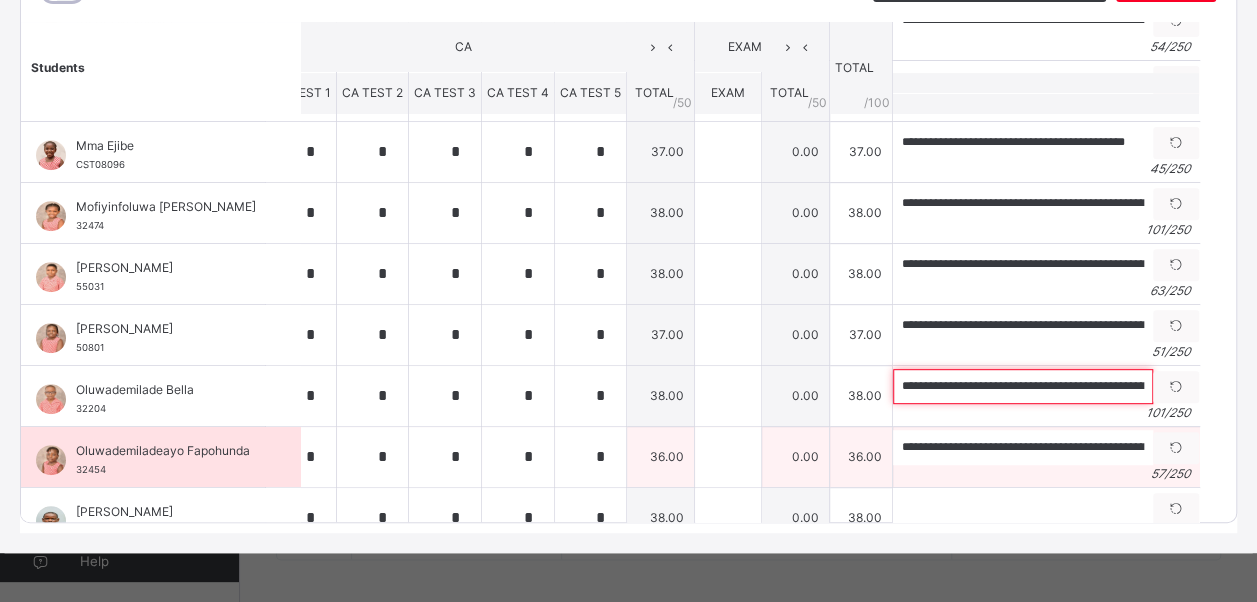 type on "**********" 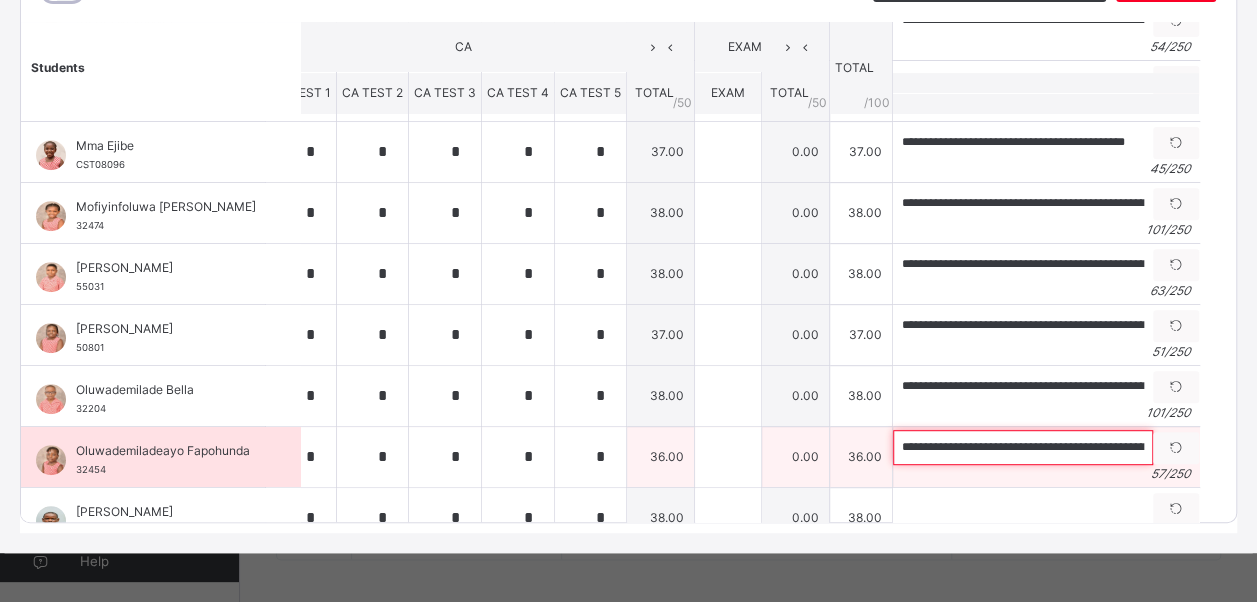click on "**********" at bounding box center [1023, 447] 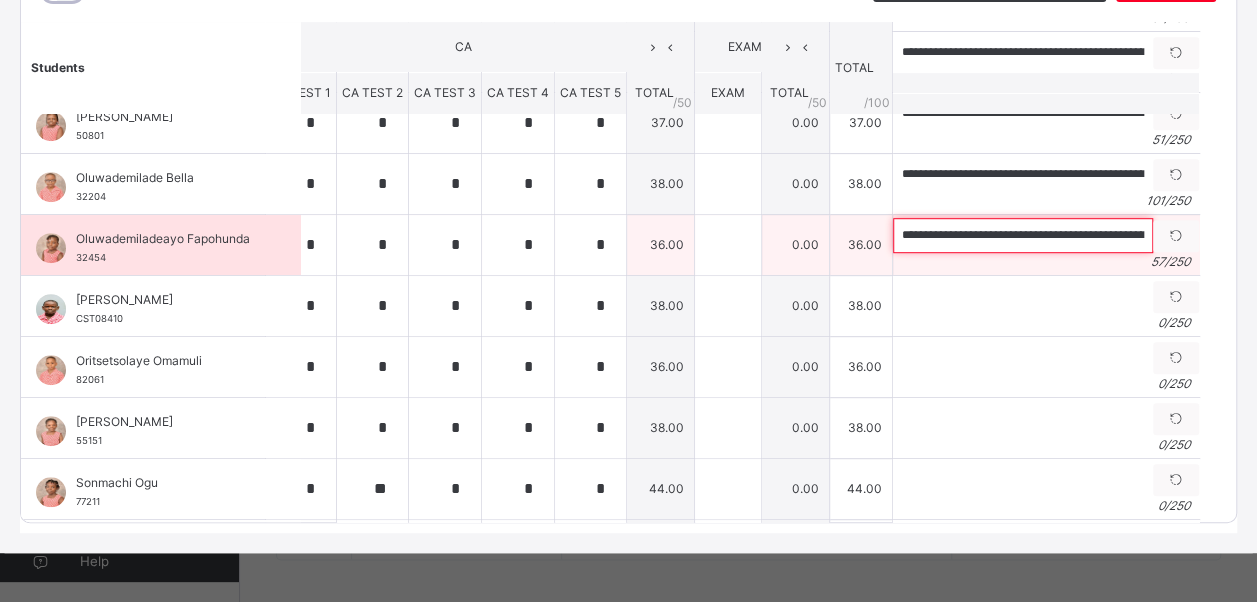 scroll, scrollTop: 575, scrollLeft: 36, axis: both 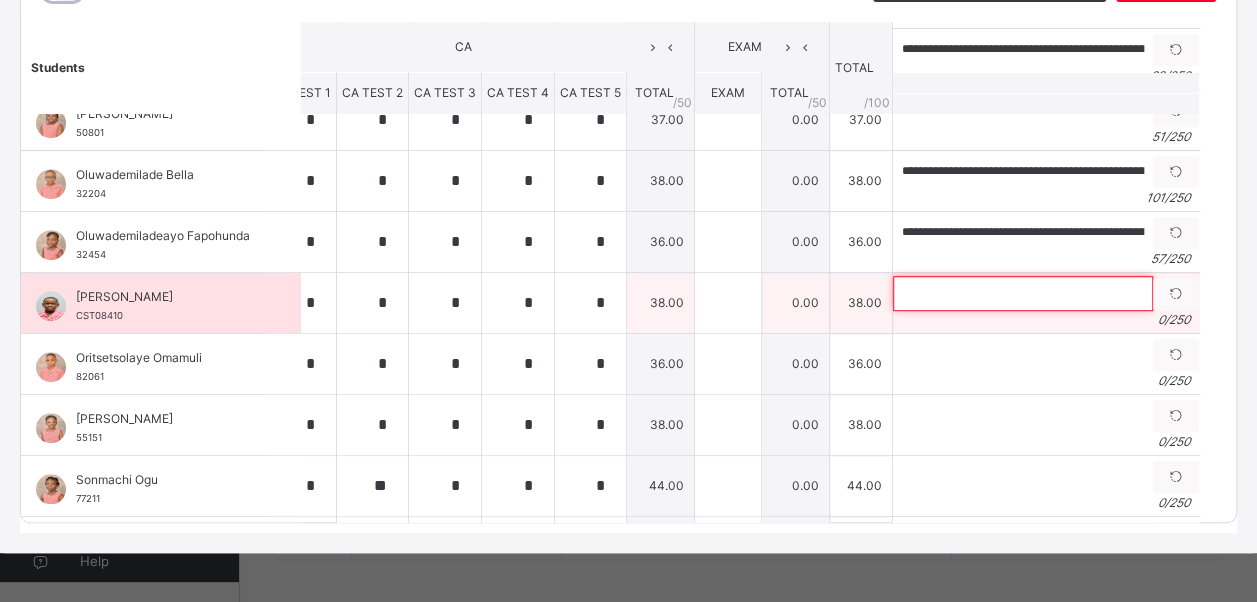 click at bounding box center [1023, 293] 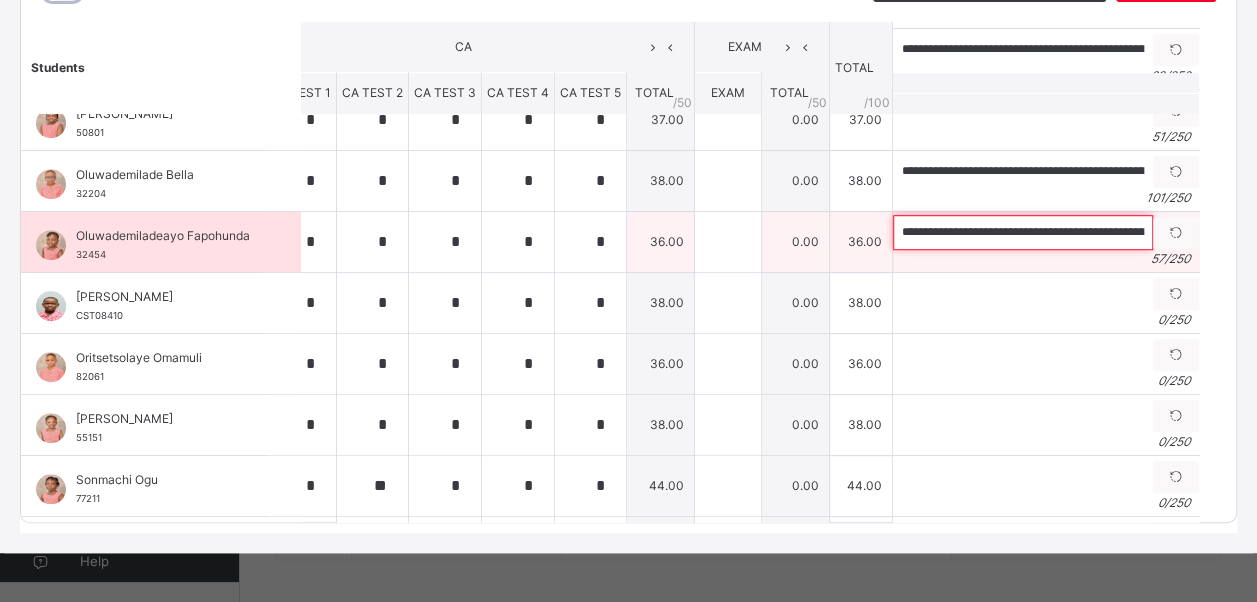 click on "**********" at bounding box center [1023, 232] 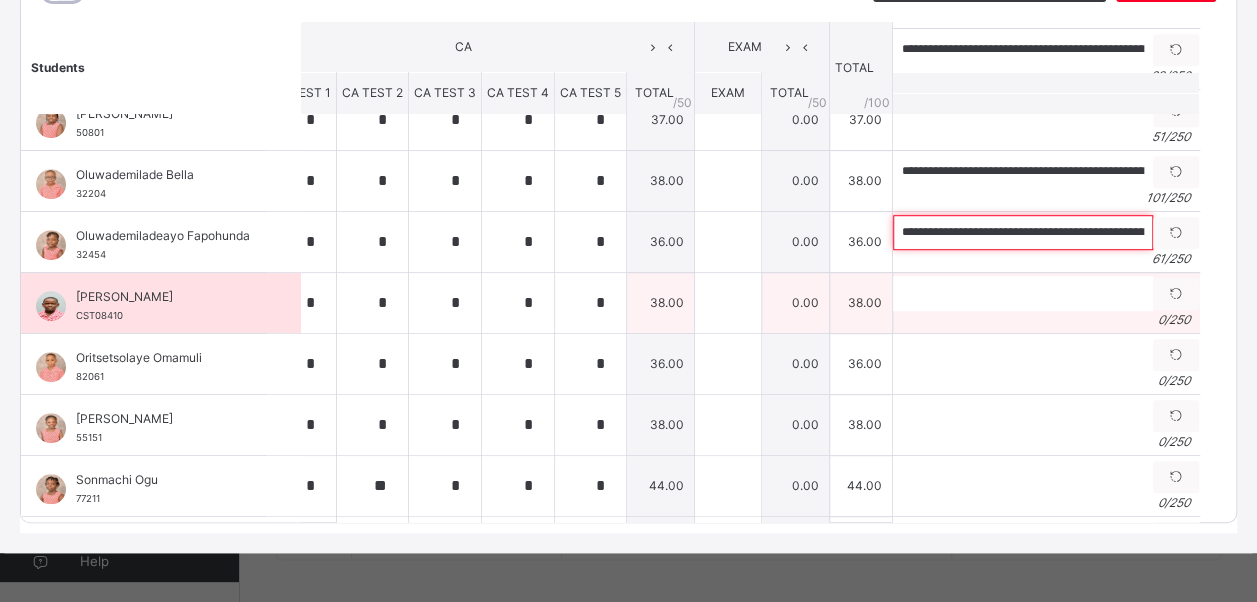 type on "**********" 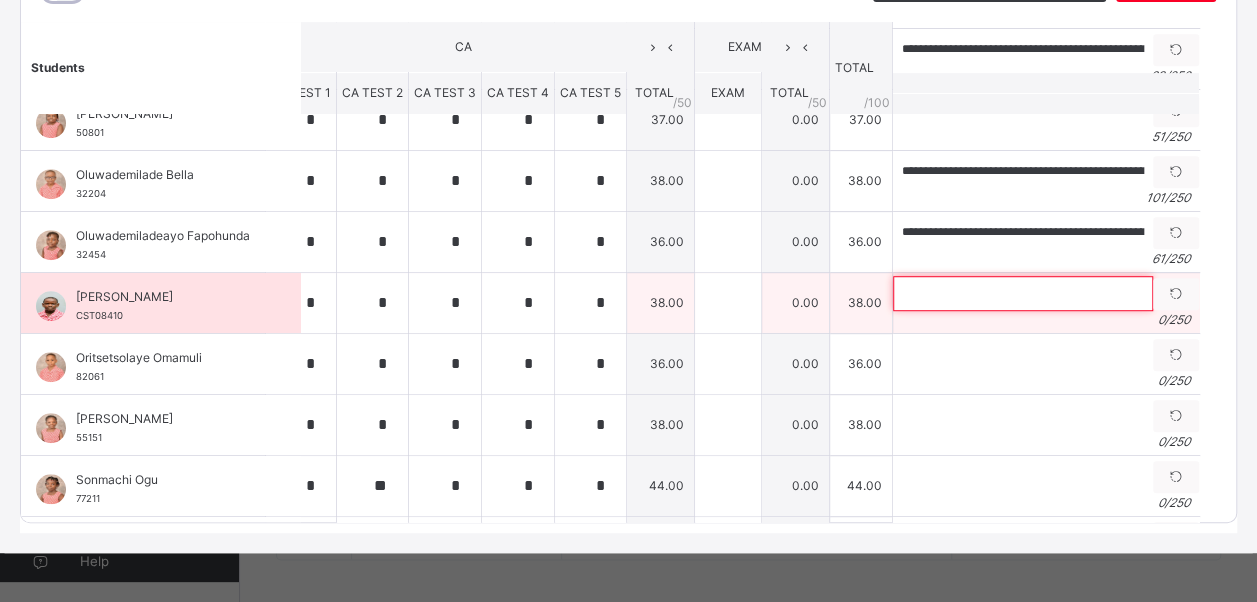 click at bounding box center [1023, 293] 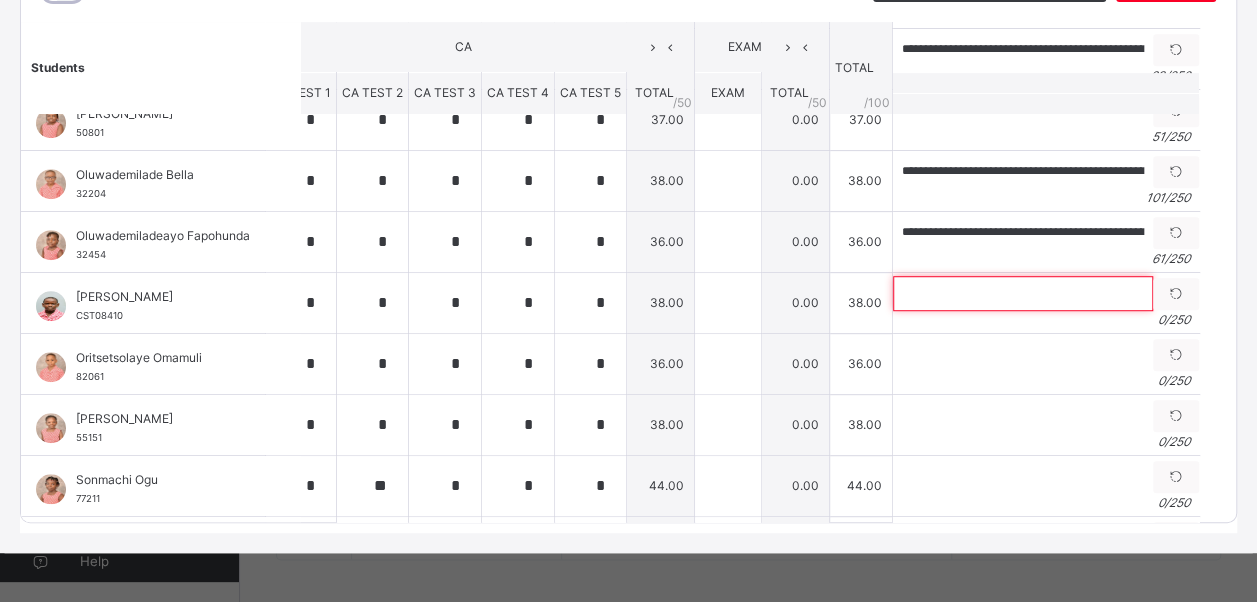 paste on "**********" 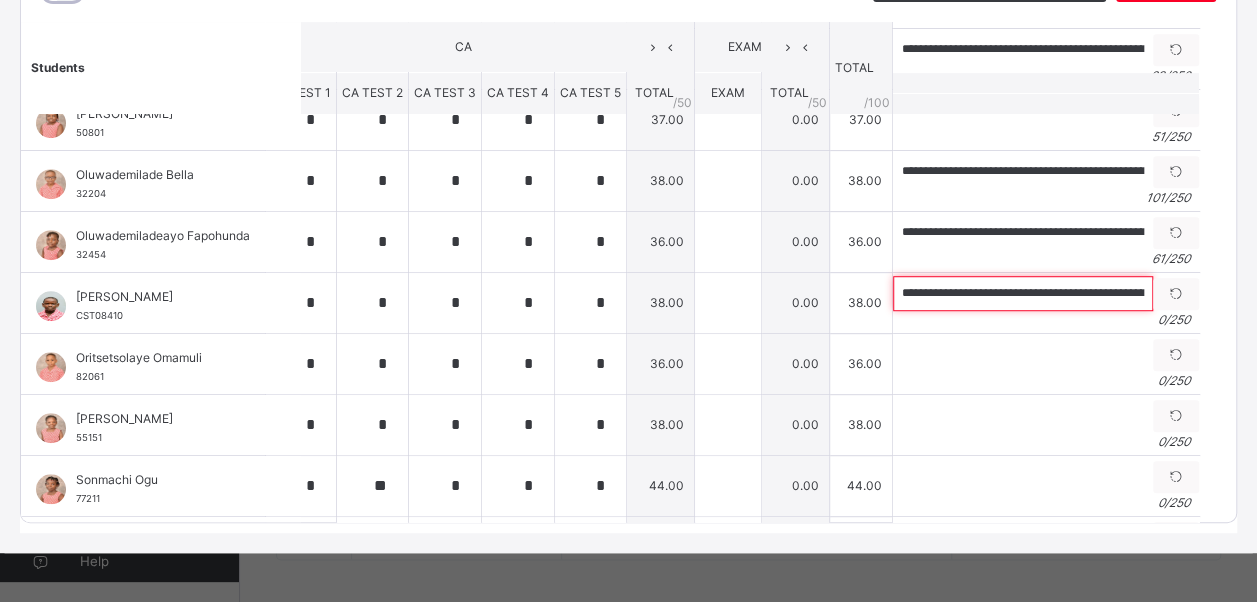 scroll, scrollTop: 0, scrollLeft: 144, axis: horizontal 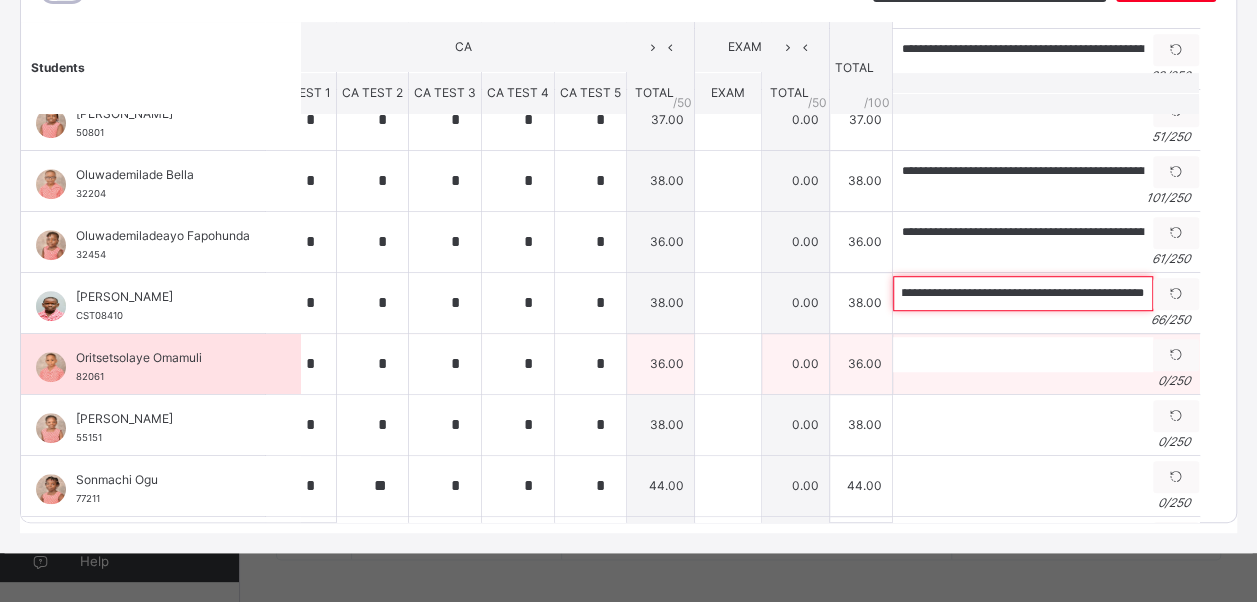 type on "**********" 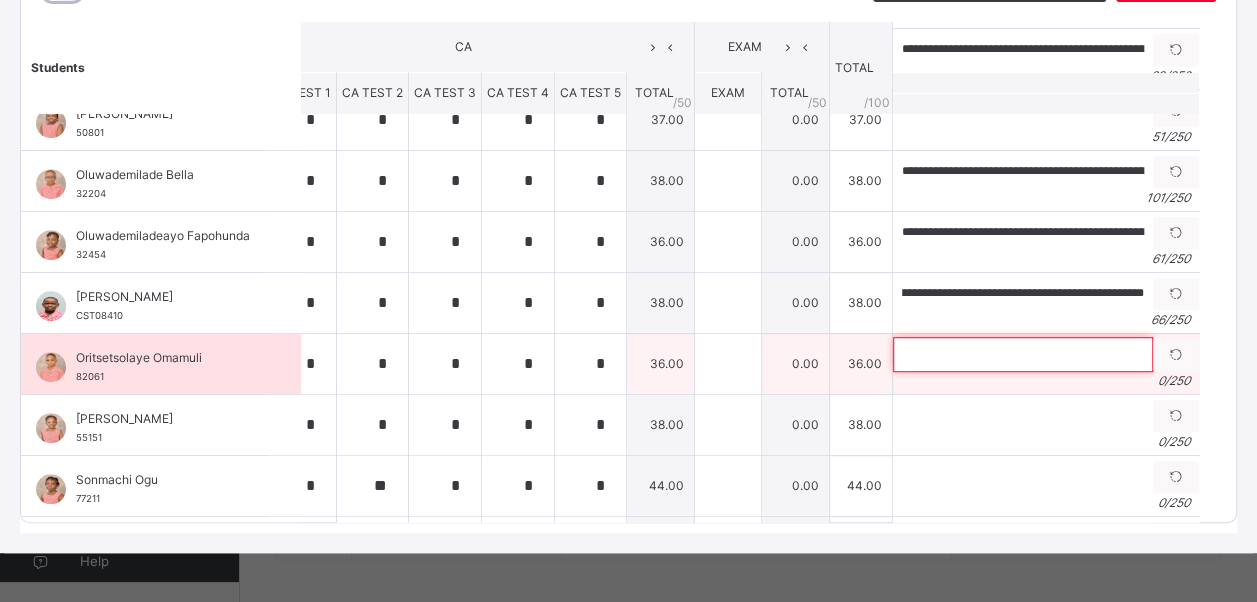 click at bounding box center [1023, 354] 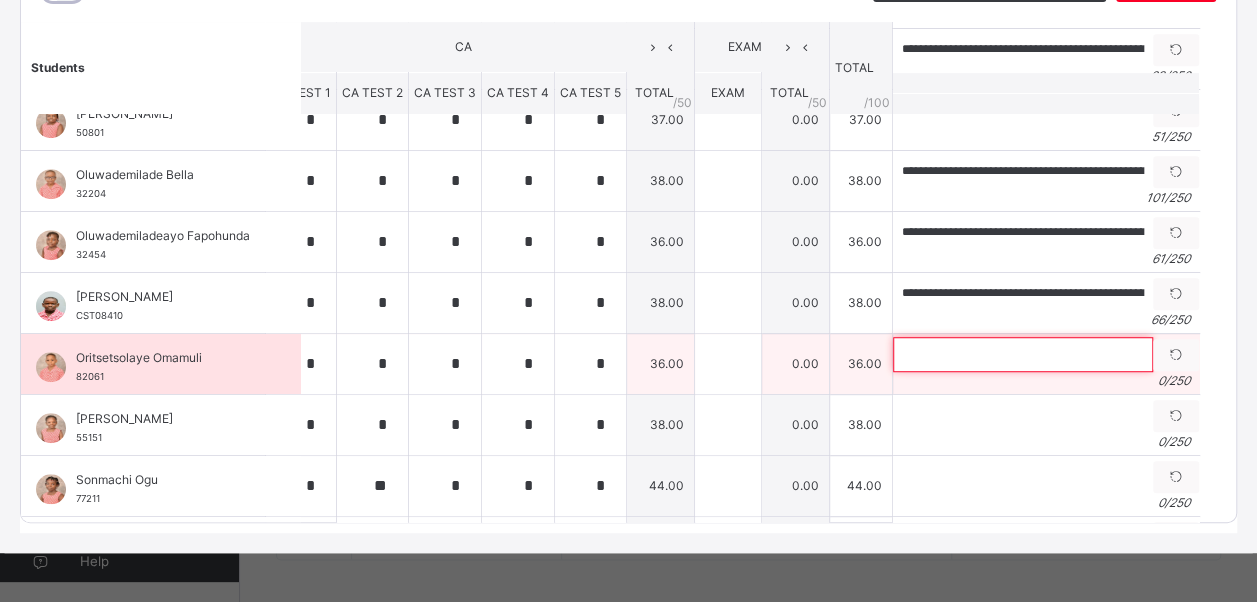 click at bounding box center [1023, 354] 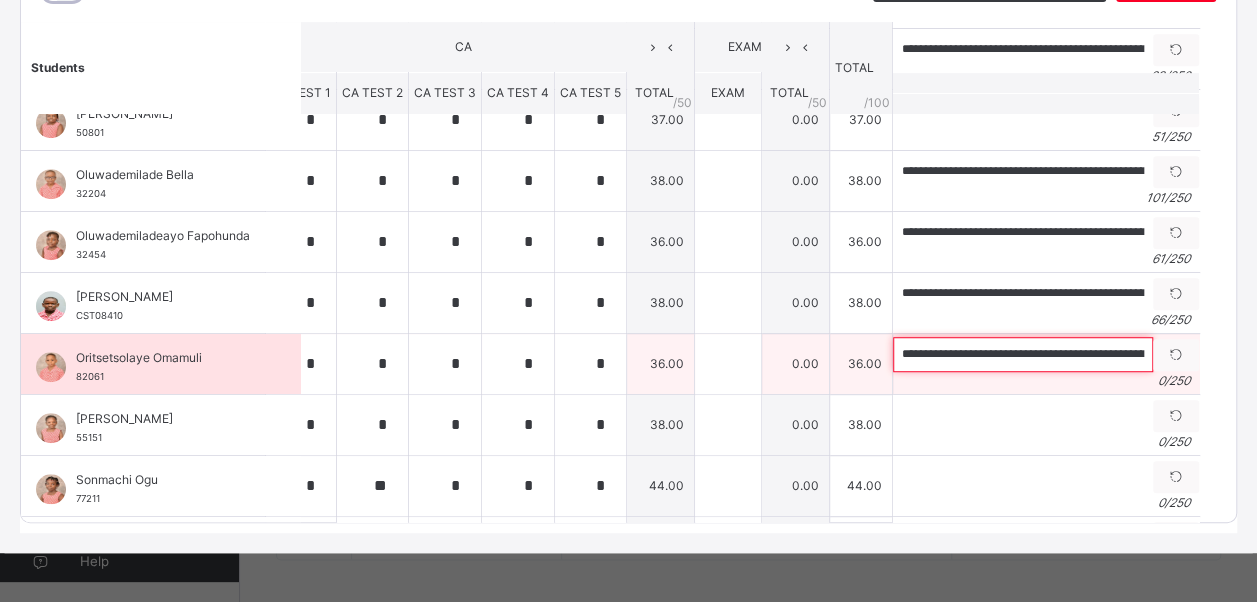 scroll, scrollTop: 0, scrollLeft: 338, axis: horizontal 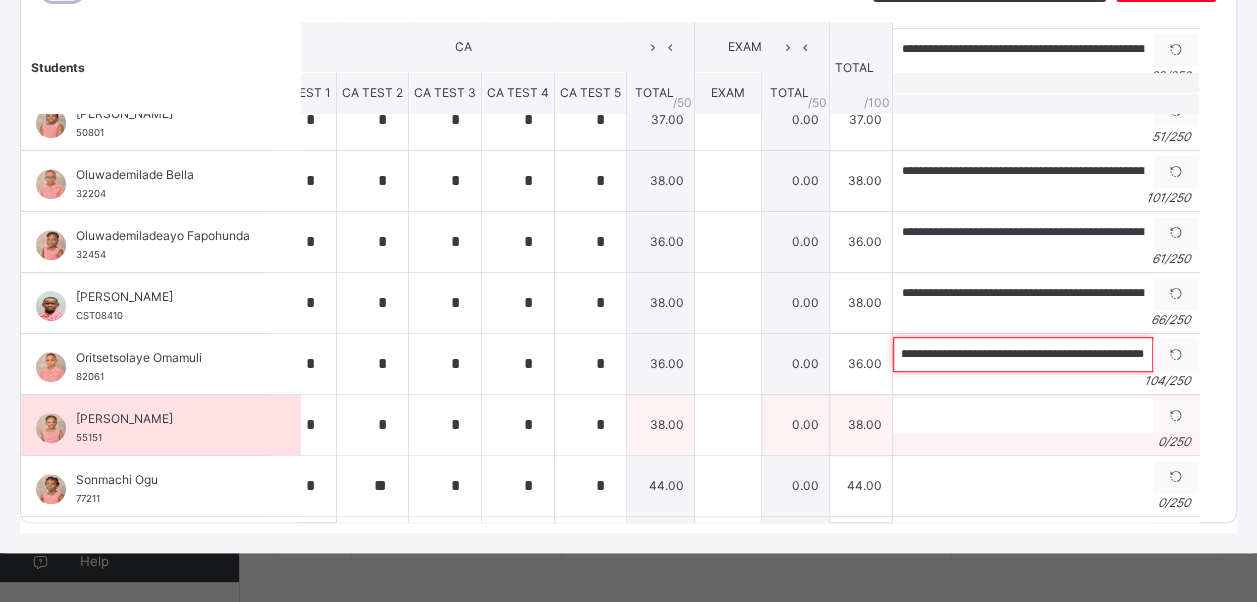 type on "**********" 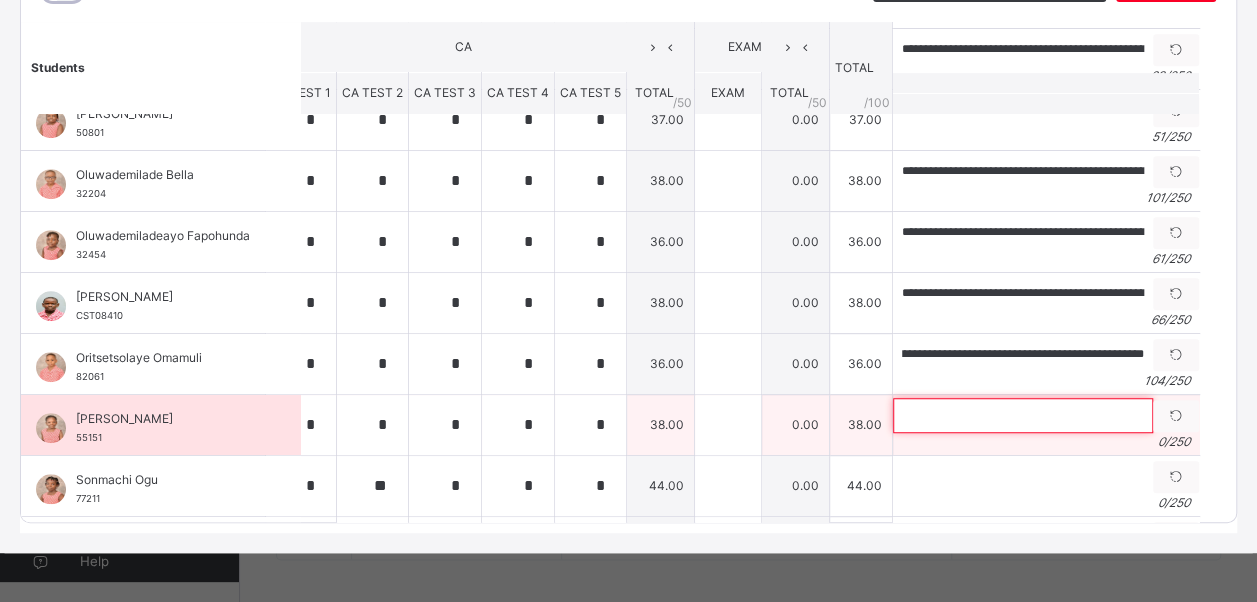 click at bounding box center (1023, 415) 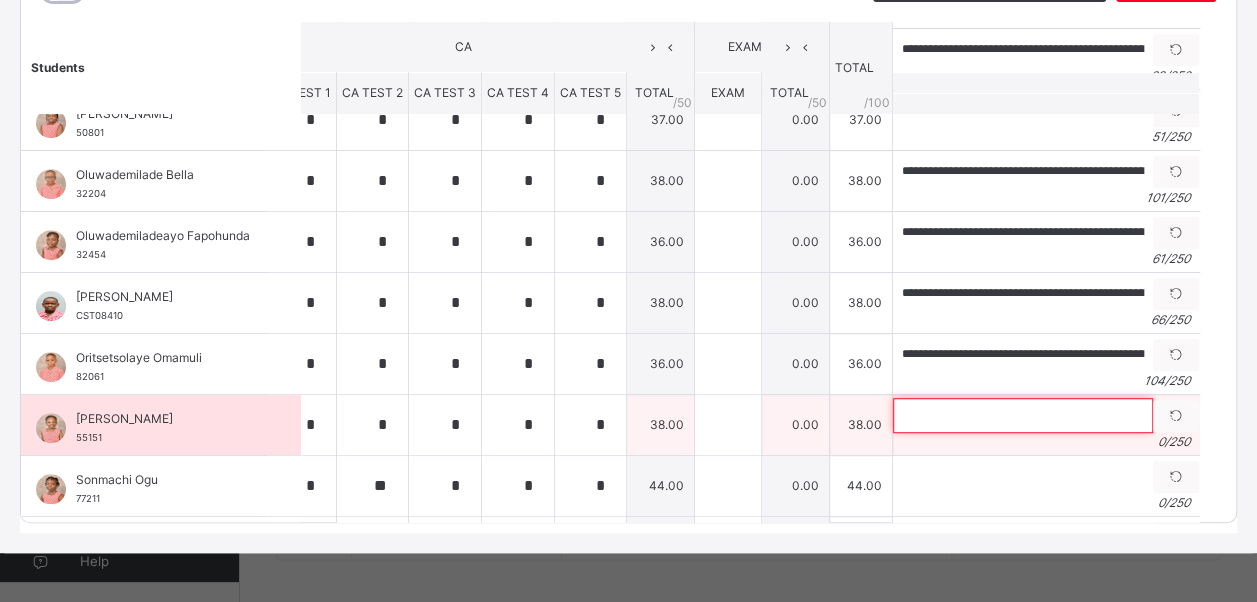click at bounding box center [1023, 415] 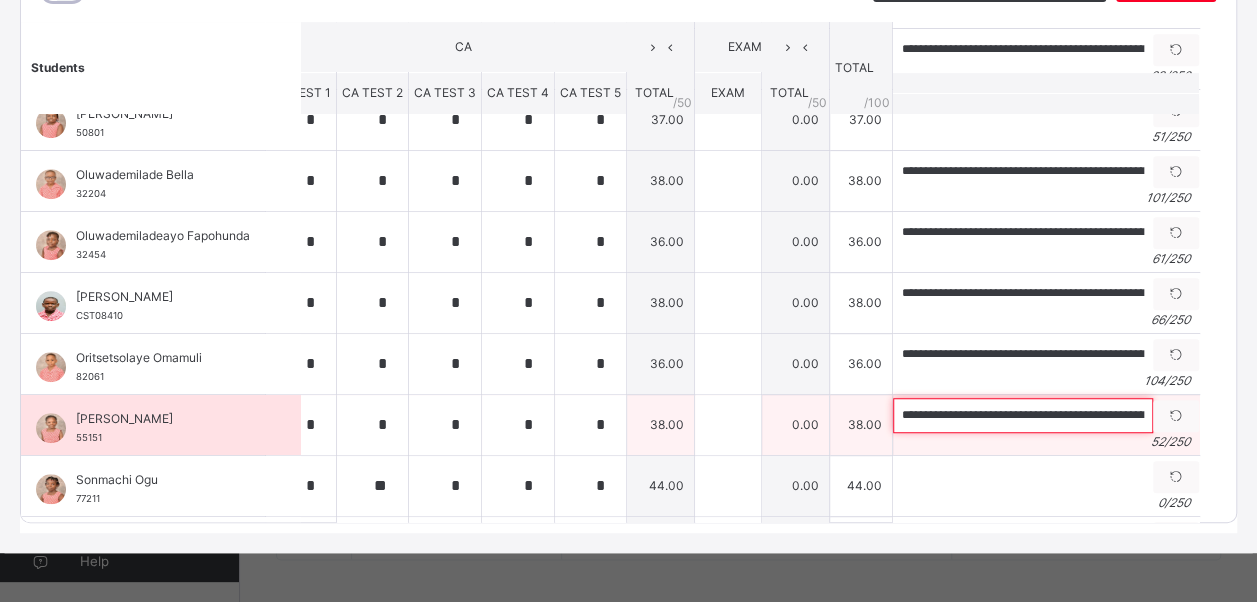 scroll, scrollTop: 0, scrollLeft: 51, axis: horizontal 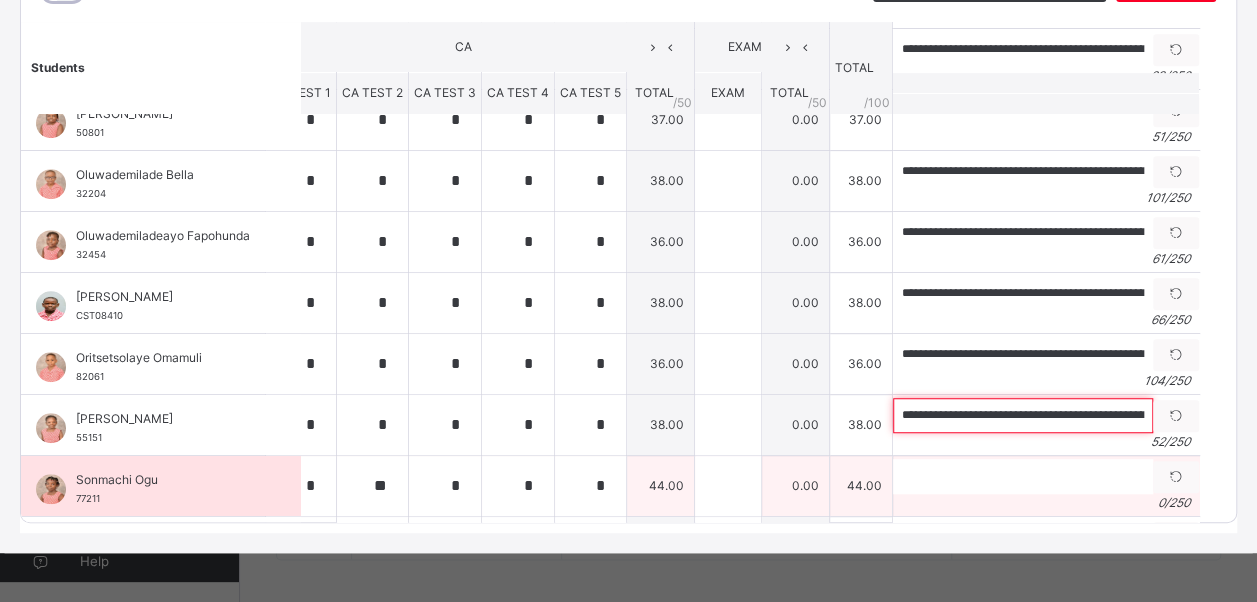type on "**********" 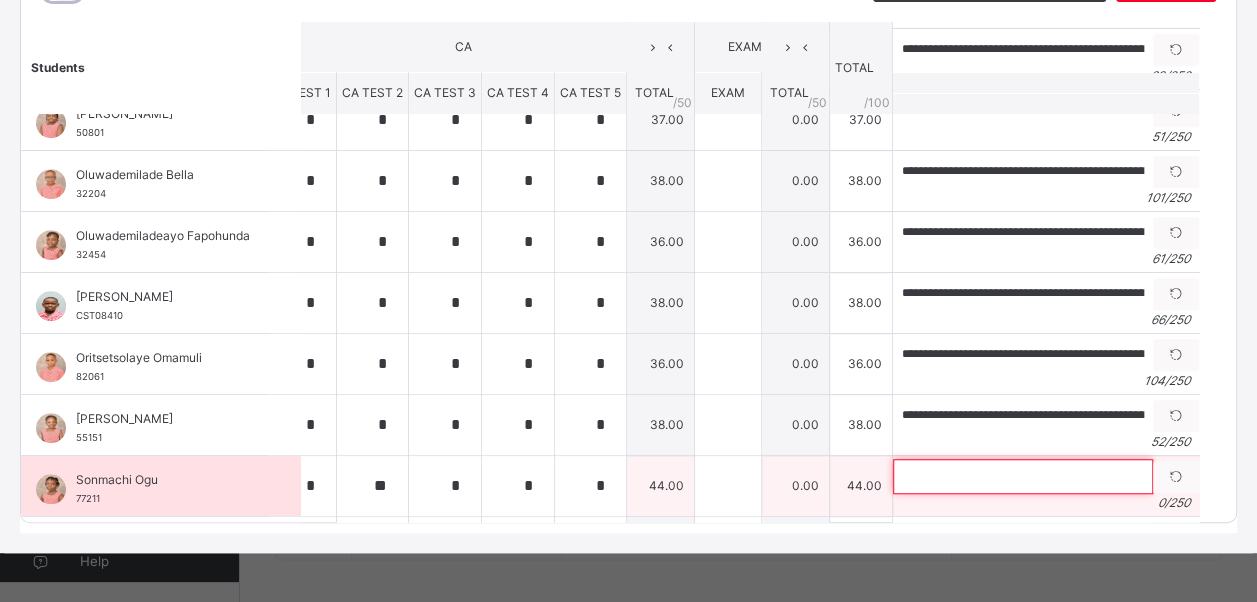 click at bounding box center [1023, 476] 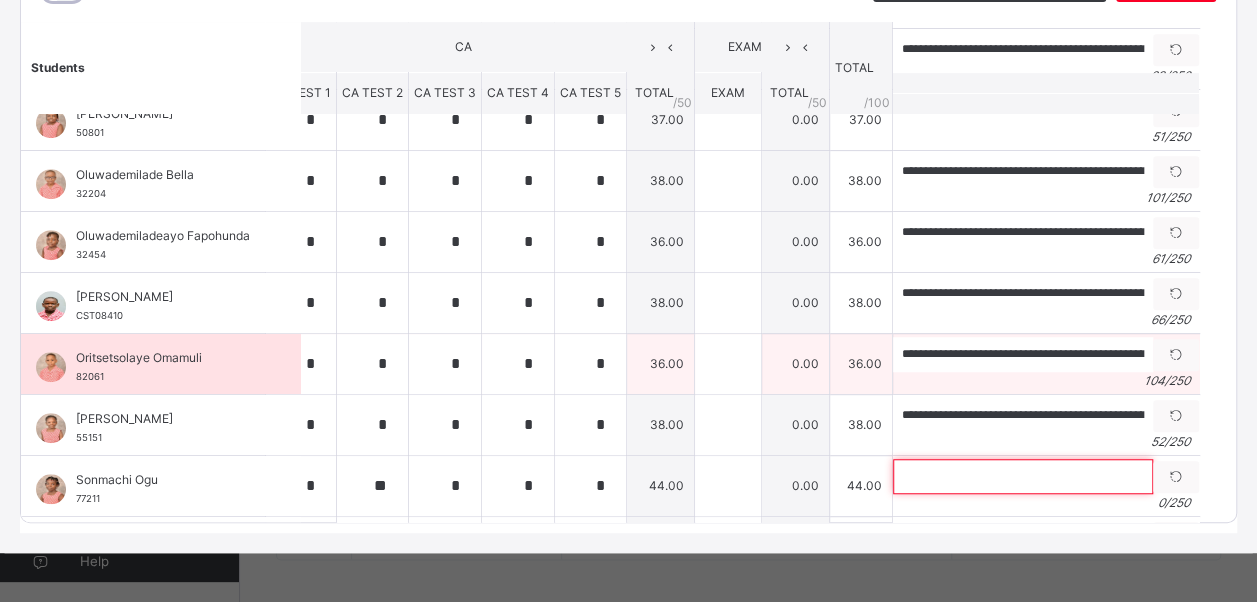 scroll, scrollTop: 638, scrollLeft: 36, axis: both 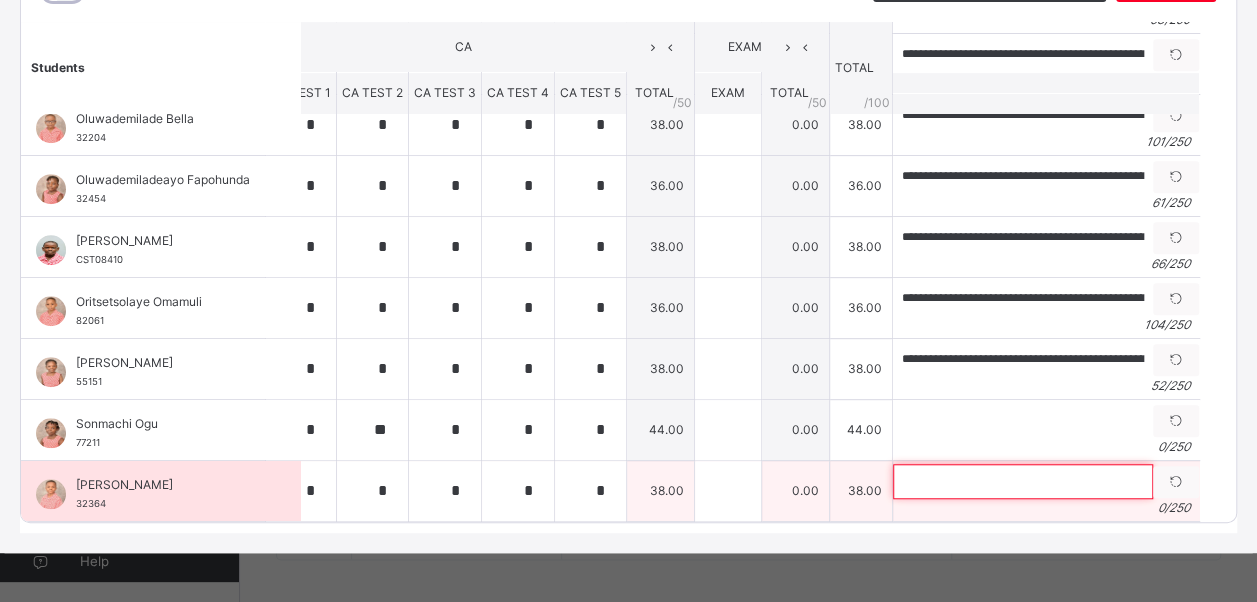 click at bounding box center (1023, 481) 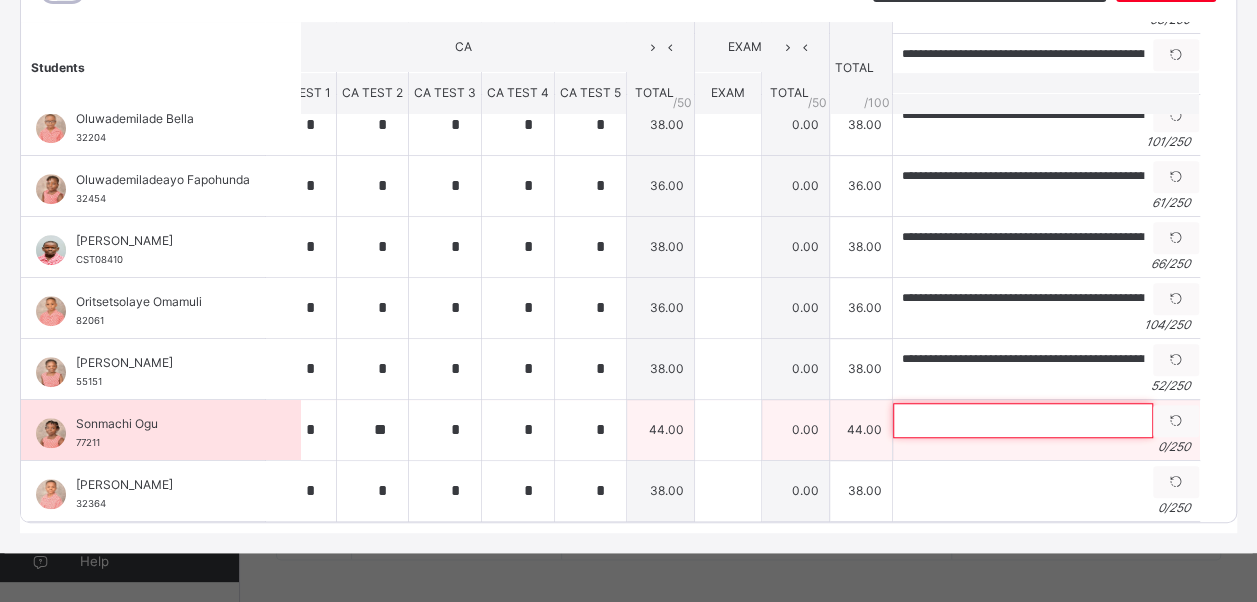 click at bounding box center (1023, 420) 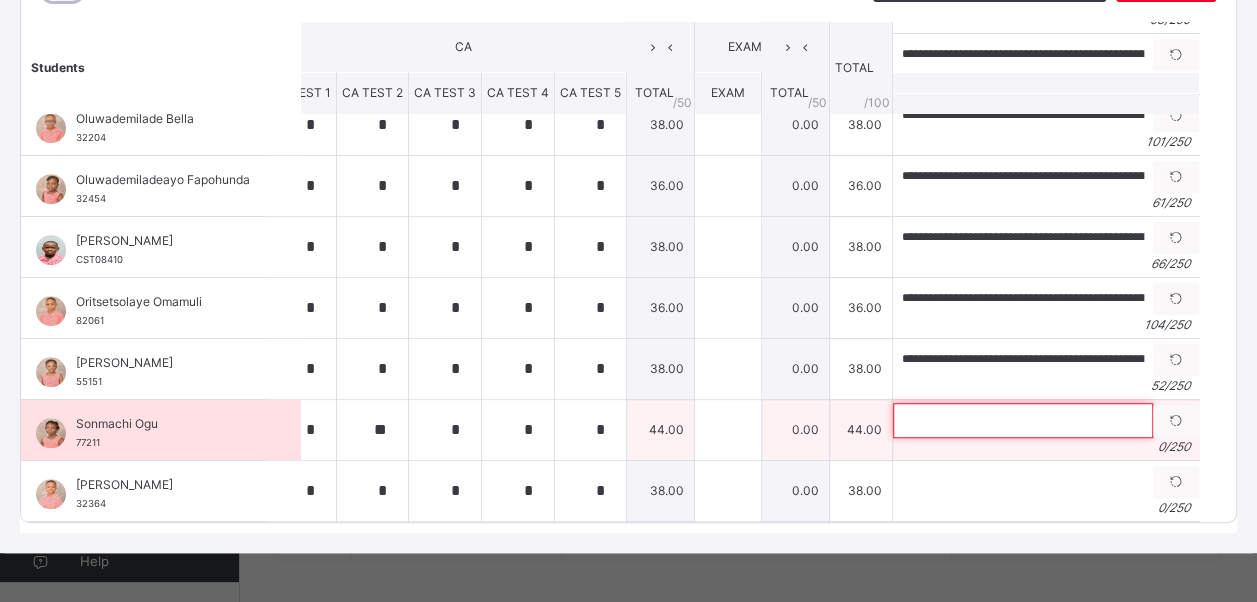 click at bounding box center (1023, 420) 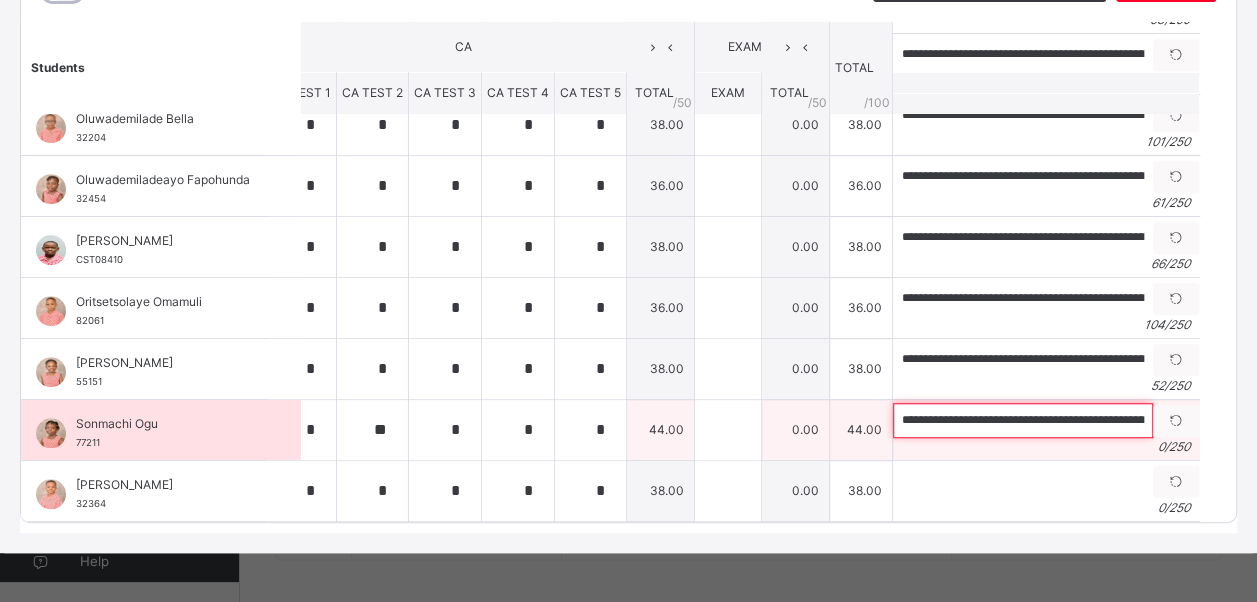 scroll, scrollTop: 0, scrollLeft: 295, axis: horizontal 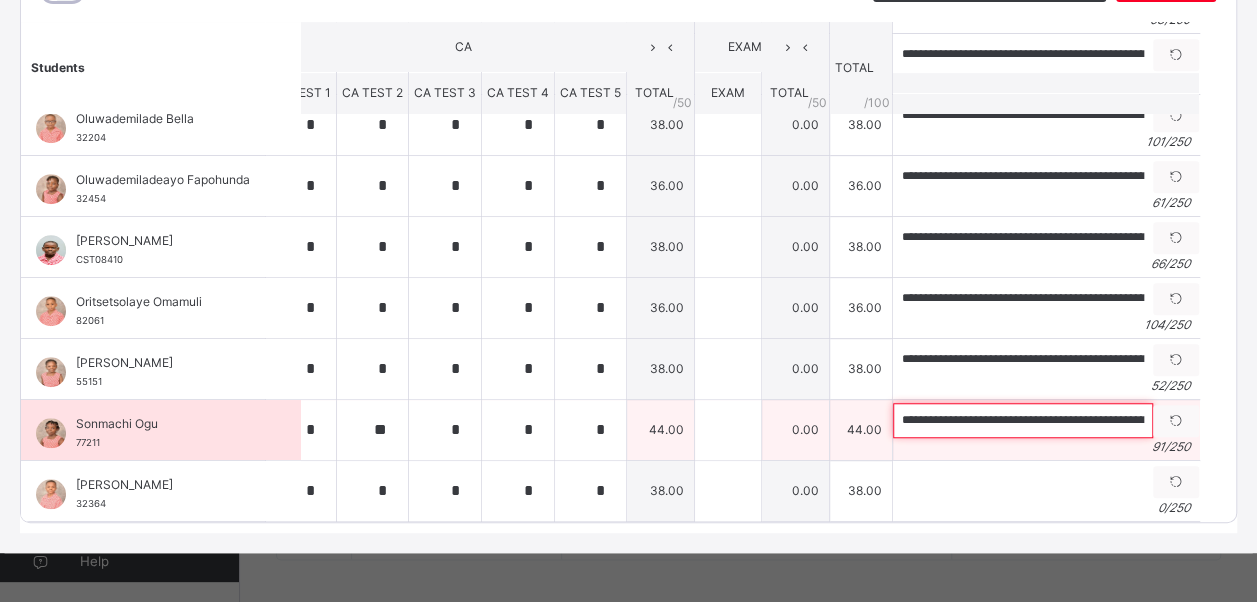 drag, startPoint x: 888, startPoint y: 412, endPoint x: 785, endPoint y: 420, distance: 103.31021 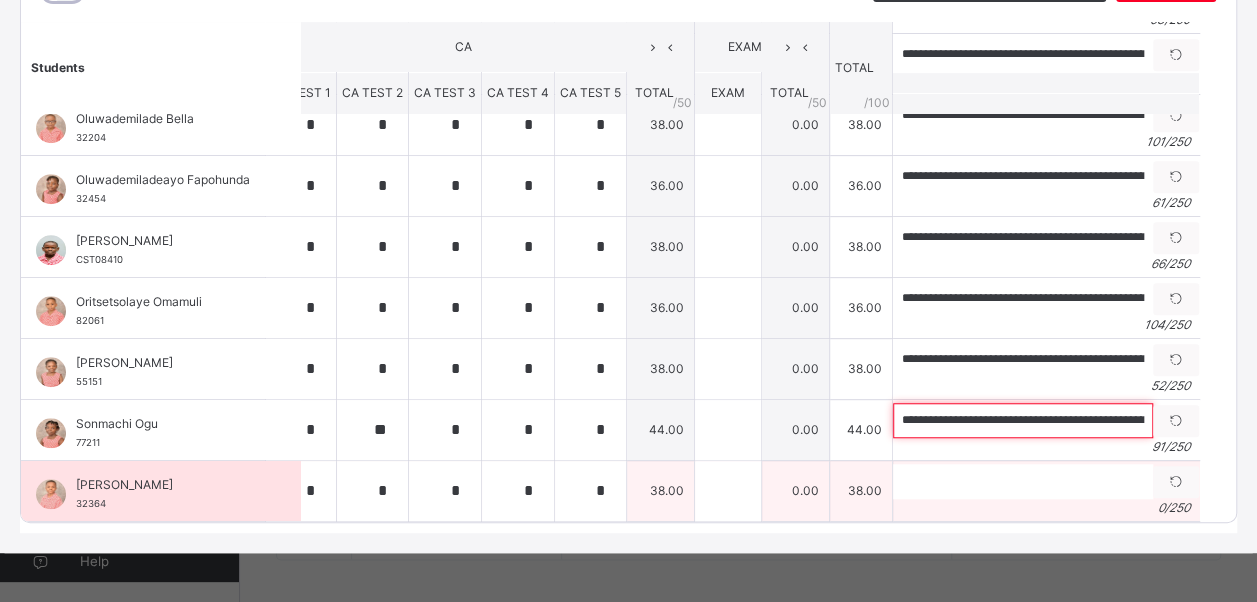 type on "**********" 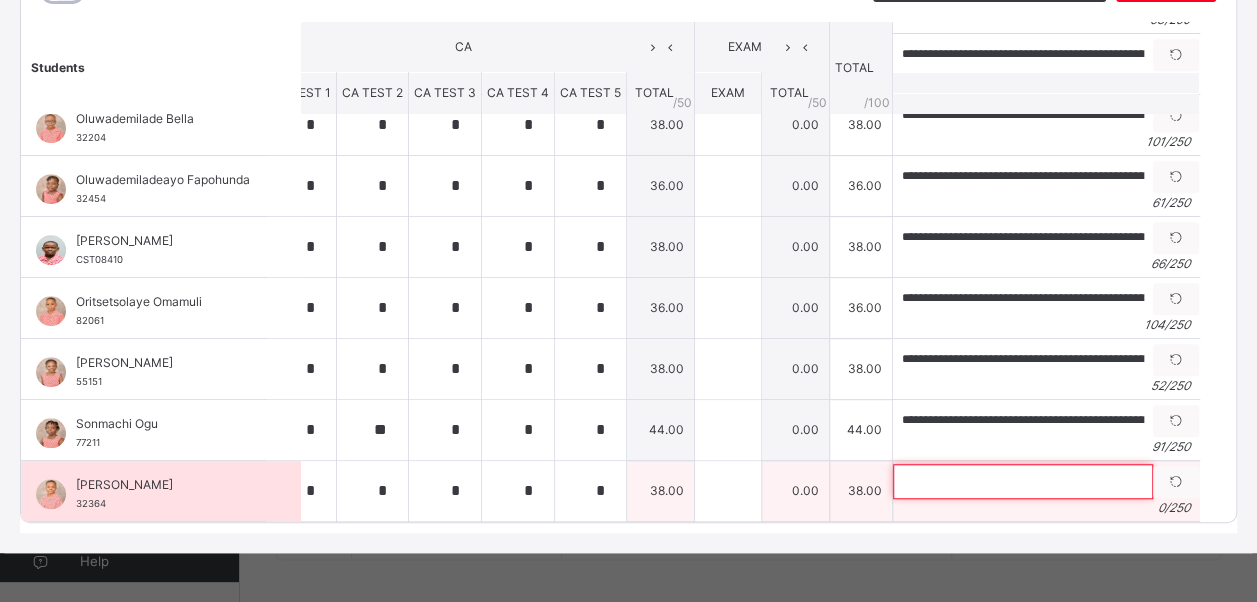 click at bounding box center (1023, 481) 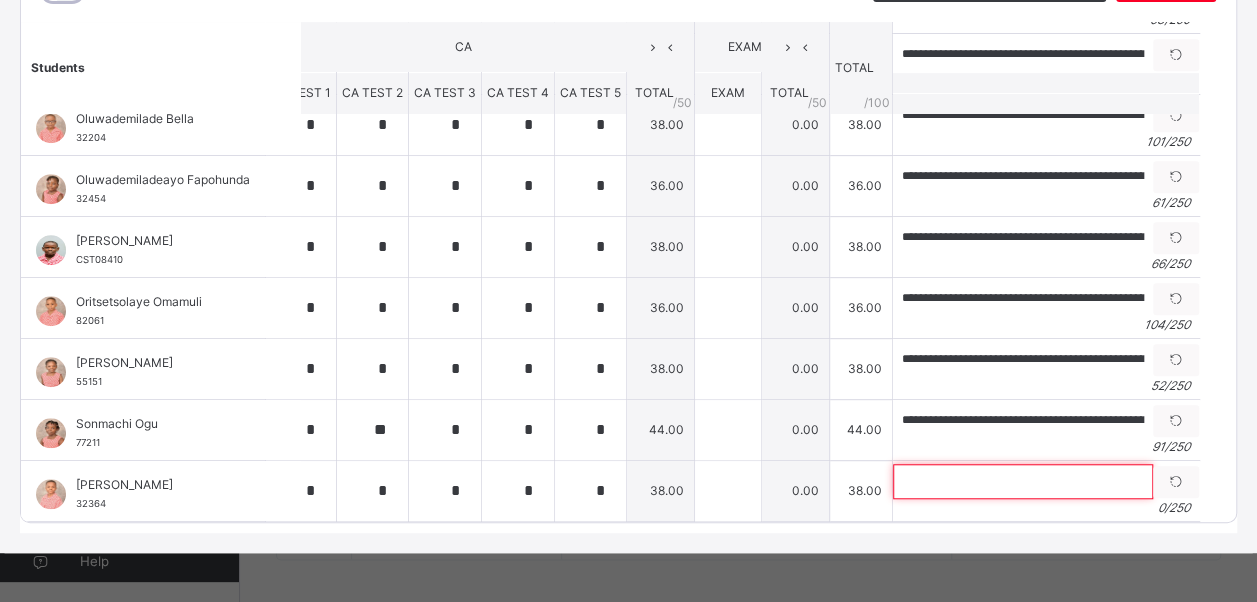 paste on "**********" 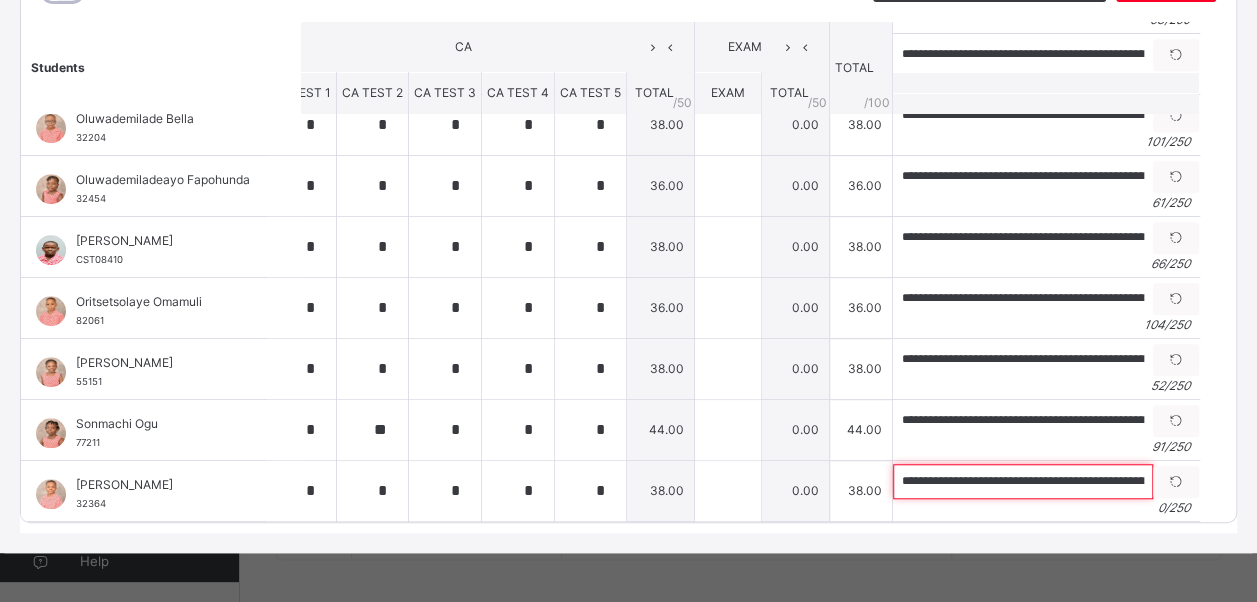 scroll, scrollTop: 0, scrollLeft: 409, axis: horizontal 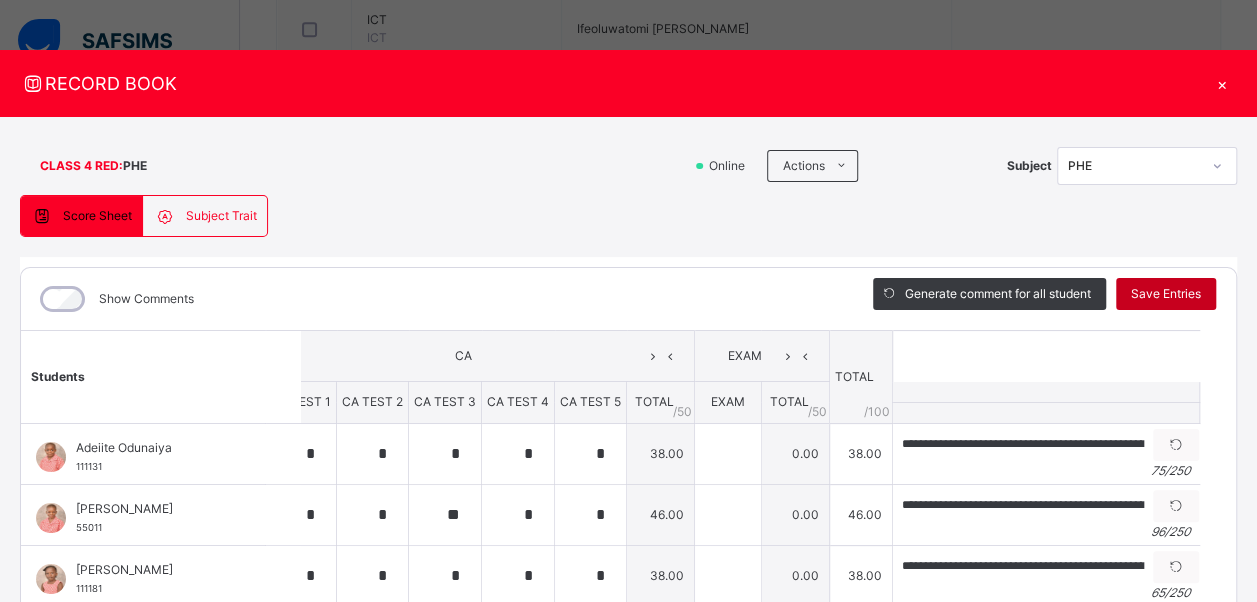 type on "**********" 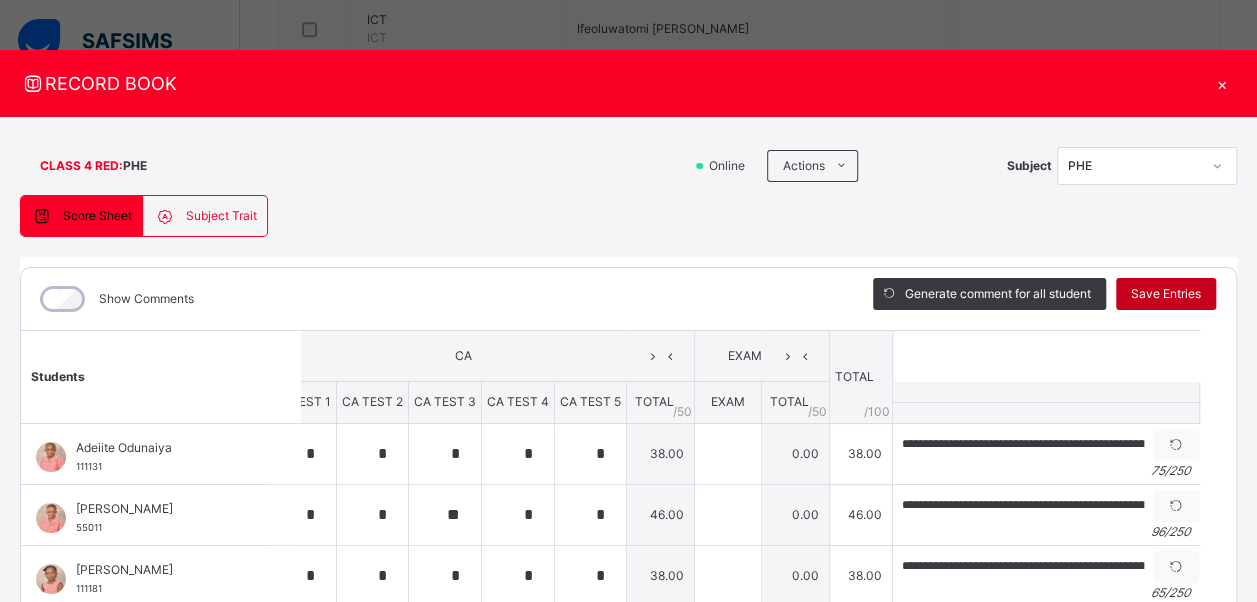click on "Save Entries" at bounding box center [1166, 294] 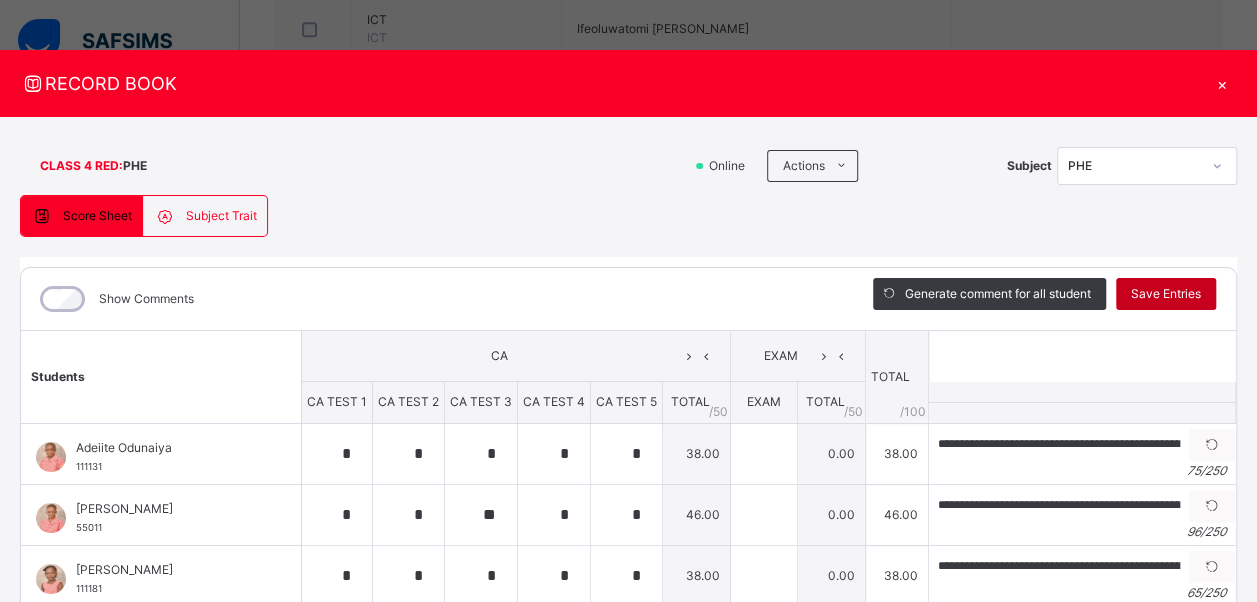 click on "Save Entries" at bounding box center [1166, 294] 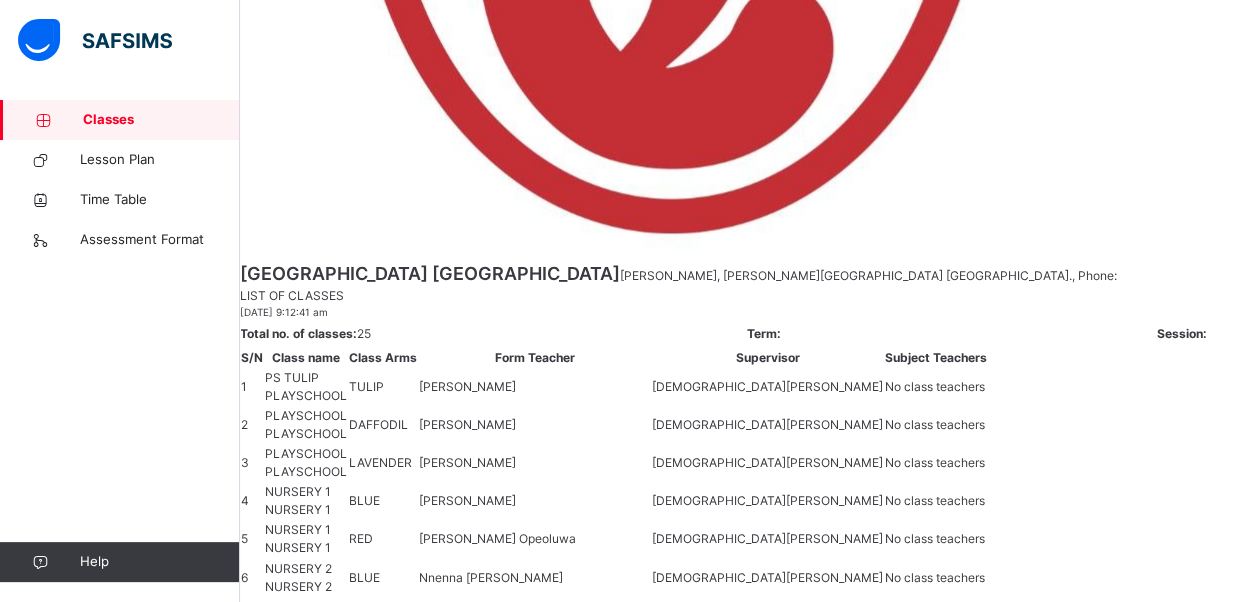 scroll, scrollTop: 0, scrollLeft: 0, axis: both 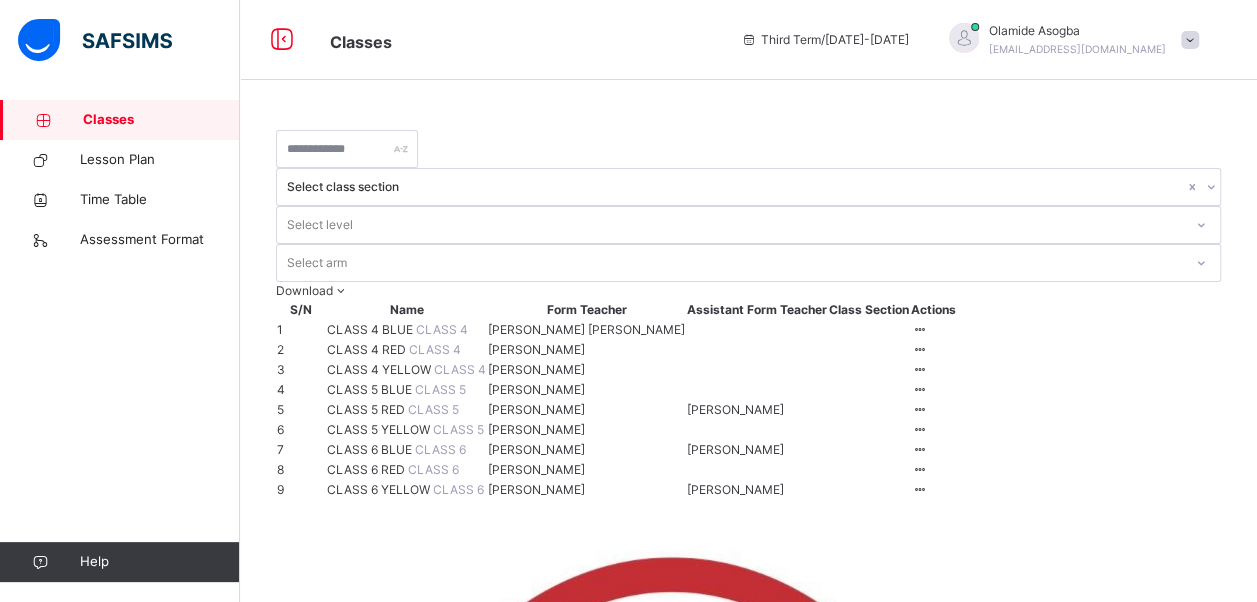 click on "CLASS 4   YELLOW" at bounding box center [380, 369] 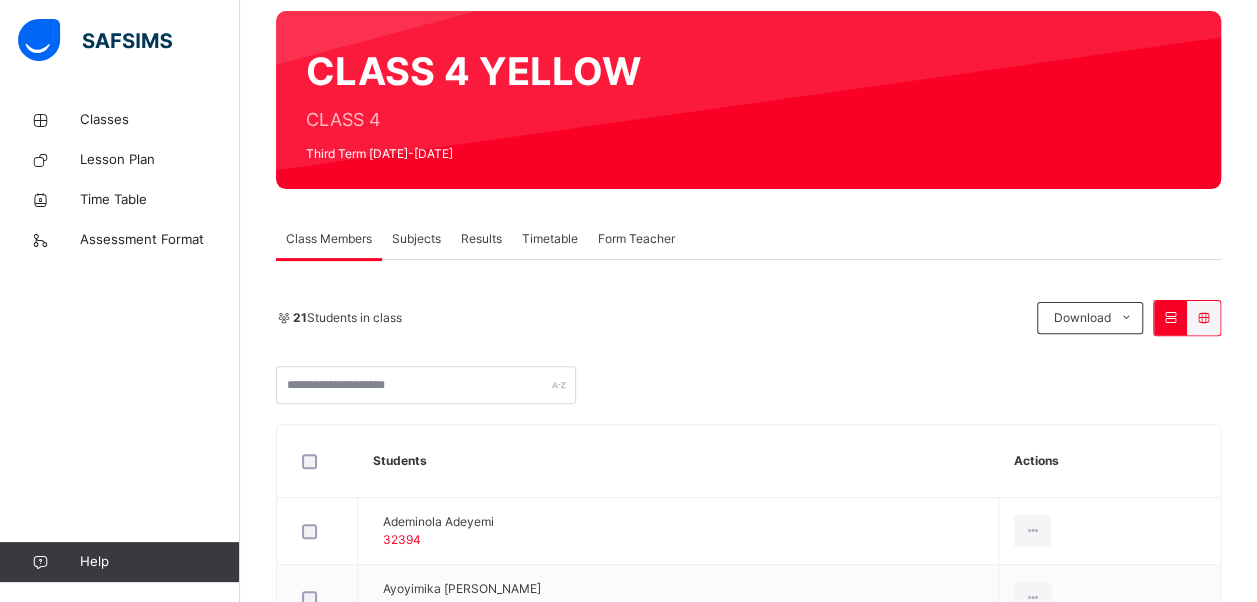 scroll, scrollTop: 146, scrollLeft: 0, axis: vertical 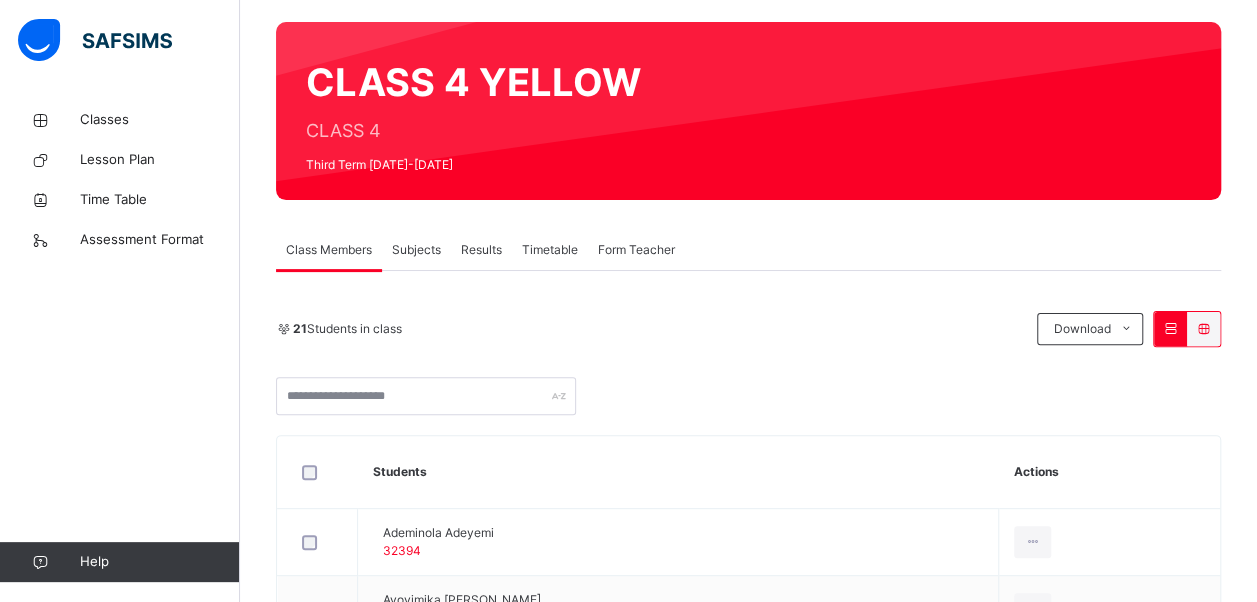 click on "Subjects" at bounding box center [416, 250] 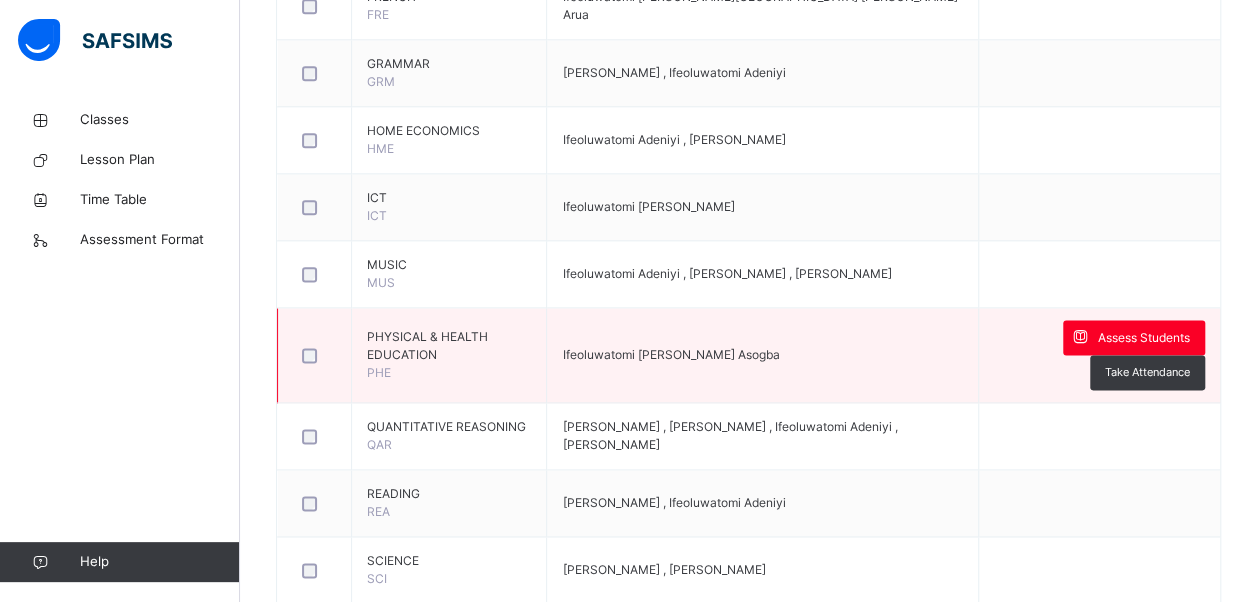 scroll, scrollTop: 1149, scrollLeft: 0, axis: vertical 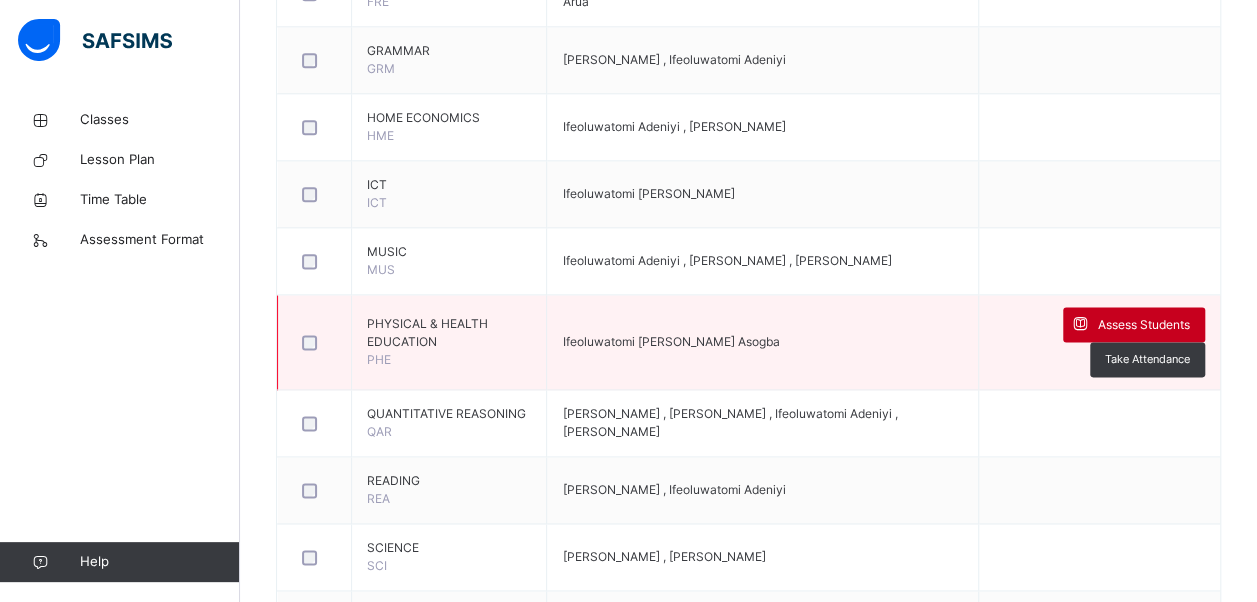 click on "Assess Students" at bounding box center [1144, 325] 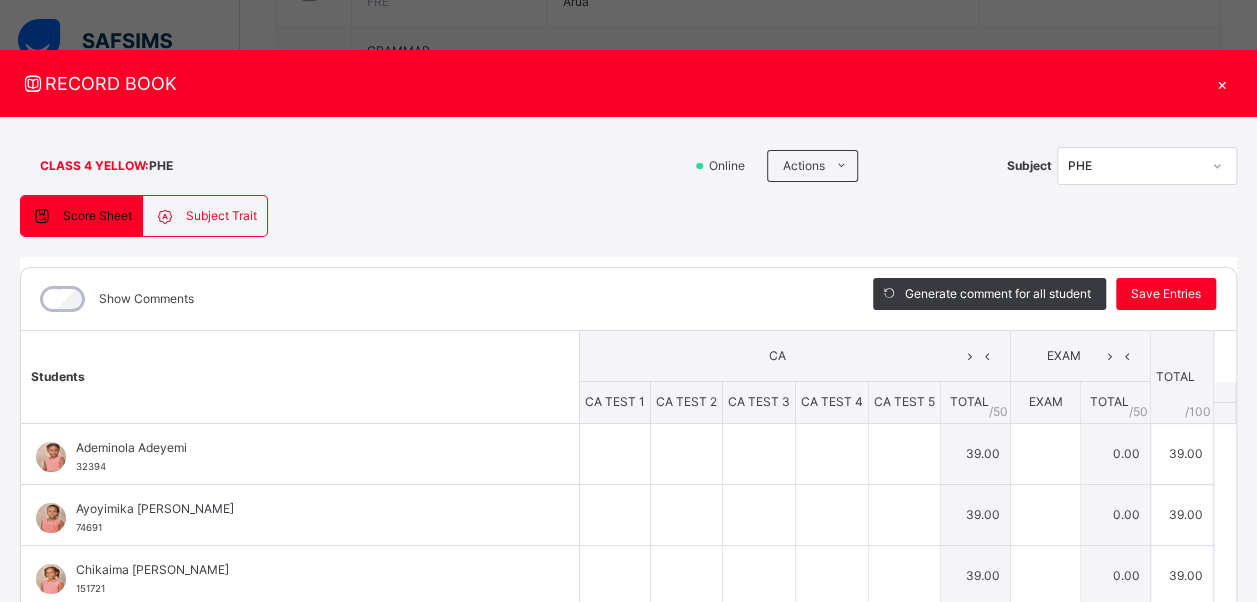 type on "*" 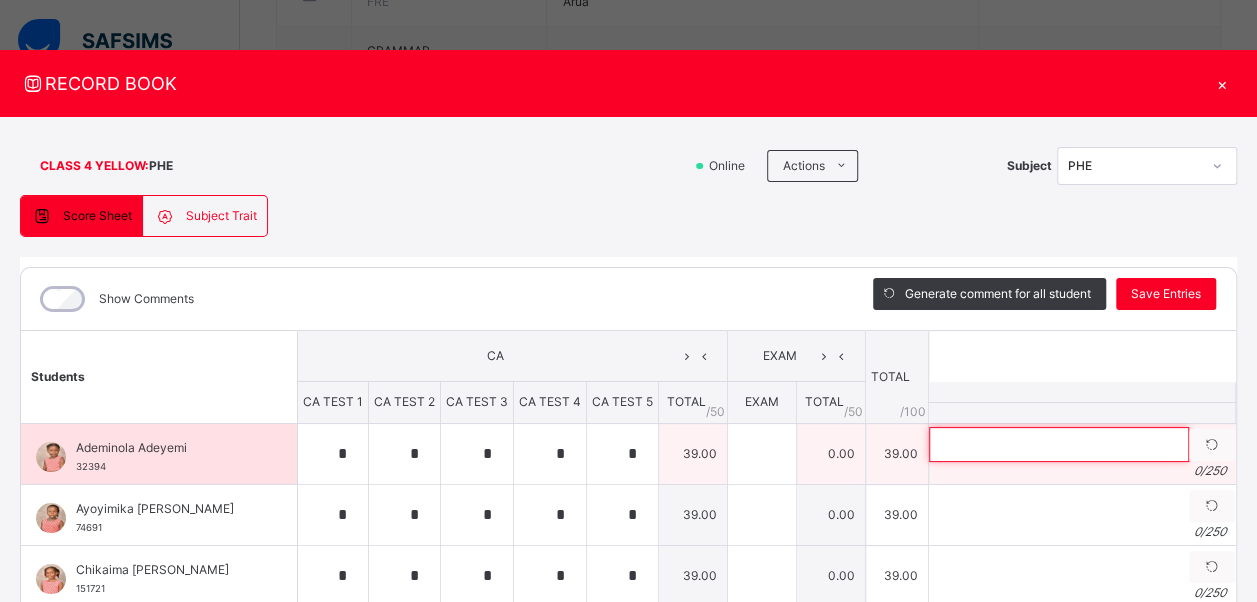 click at bounding box center (1059, 444) 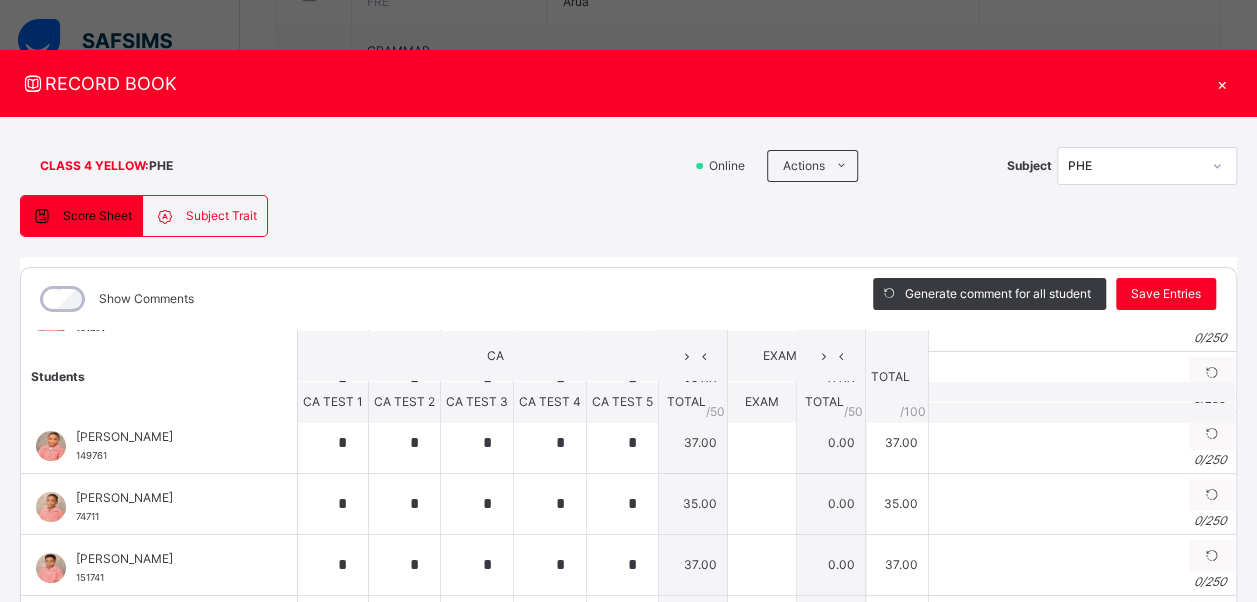 scroll, scrollTop: 0, scrollLeft: 0, axis: both 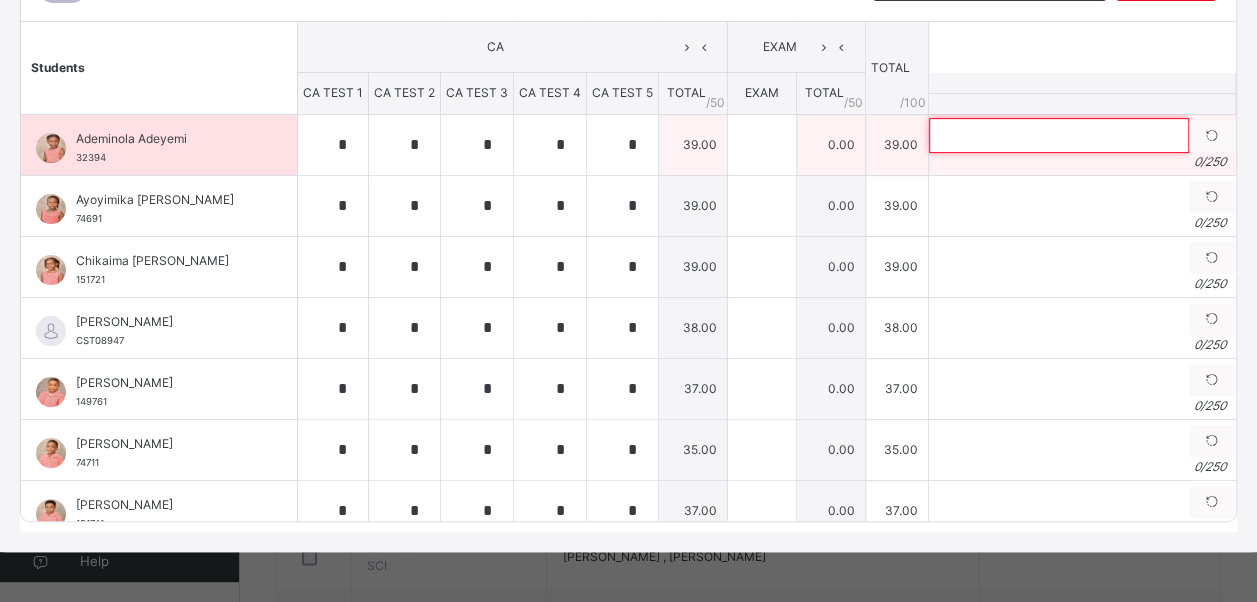 click at bounding box center [1059, 135] 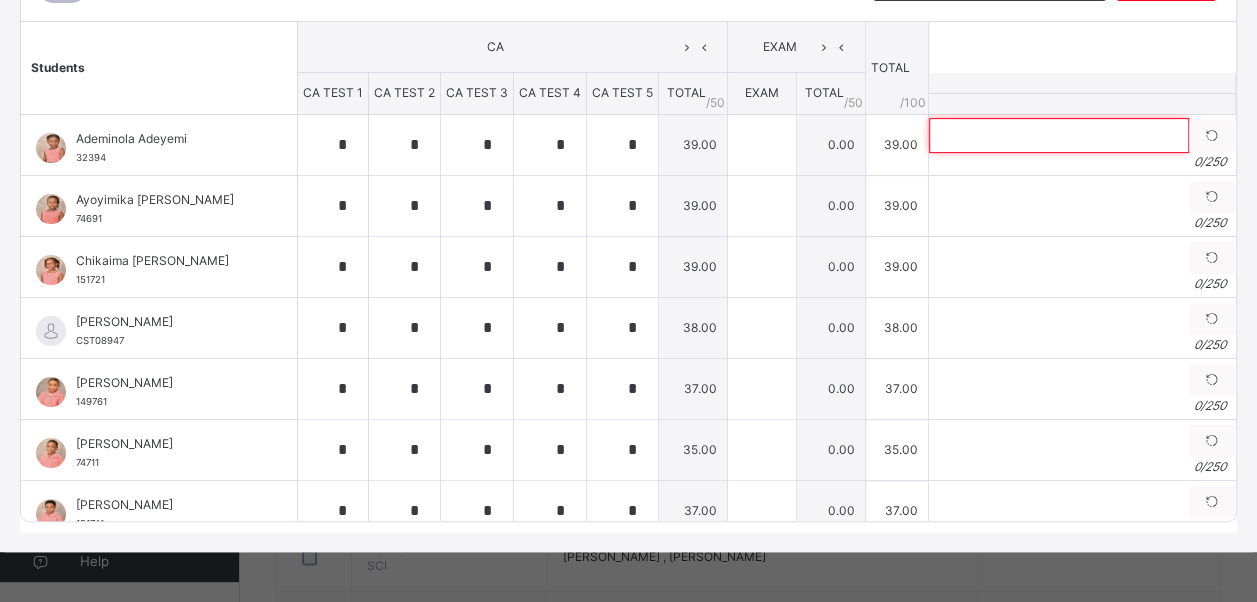 paste on "**********" 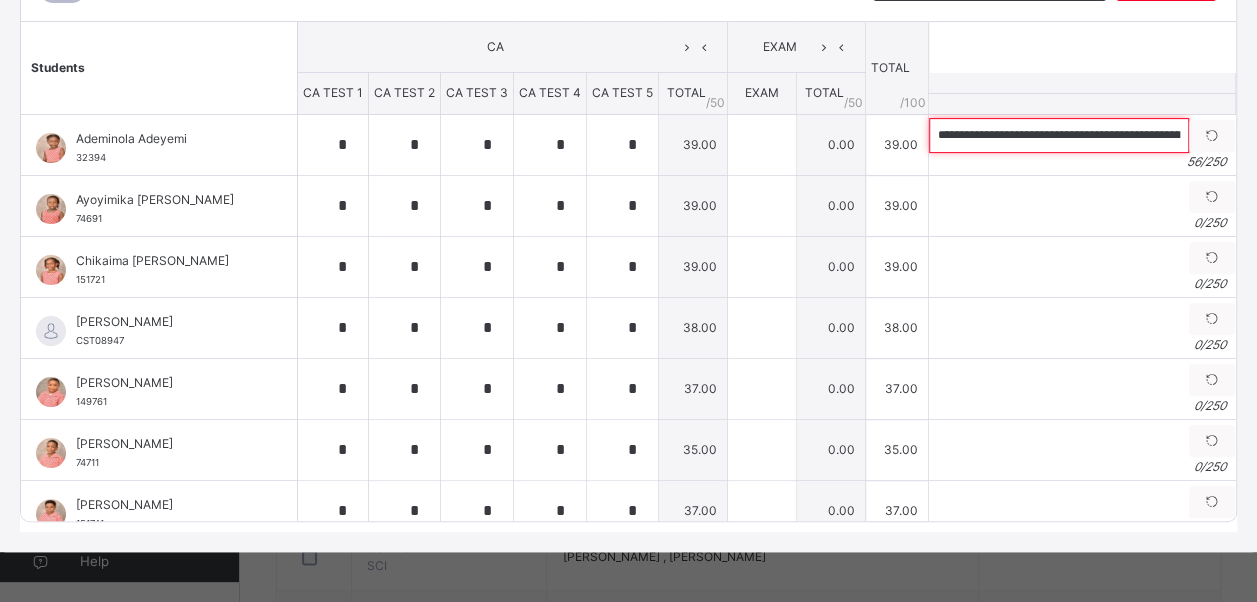 scroll, scrollTop: 0, scrollLeft: 86, axis: horizontal 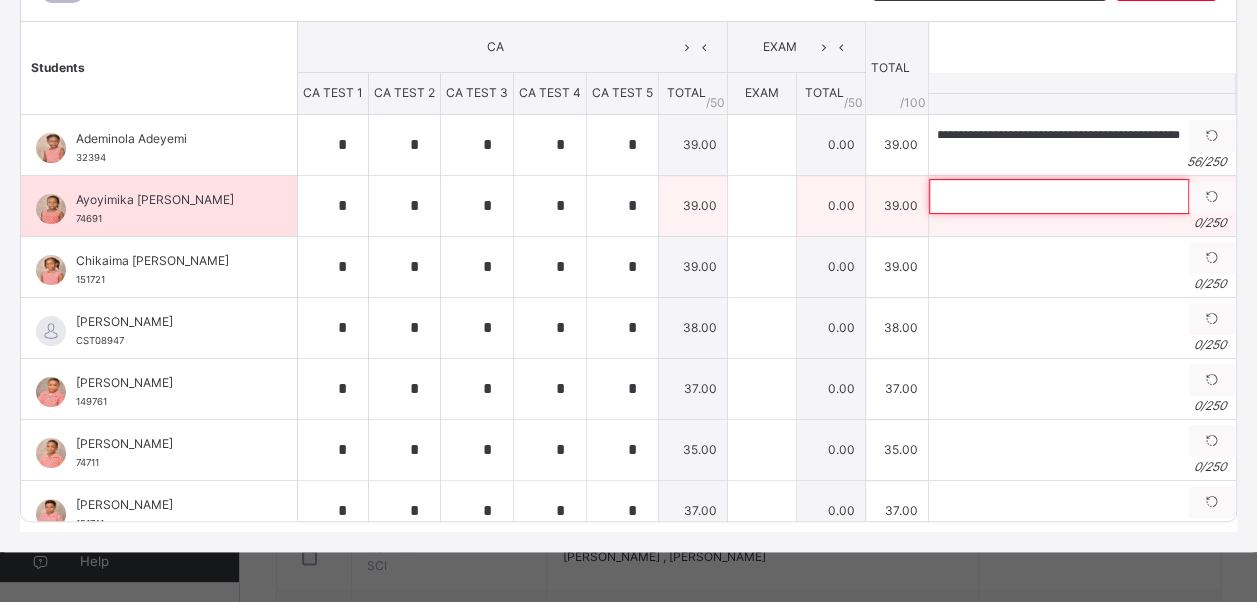 click at bounding box center [1059, 196] 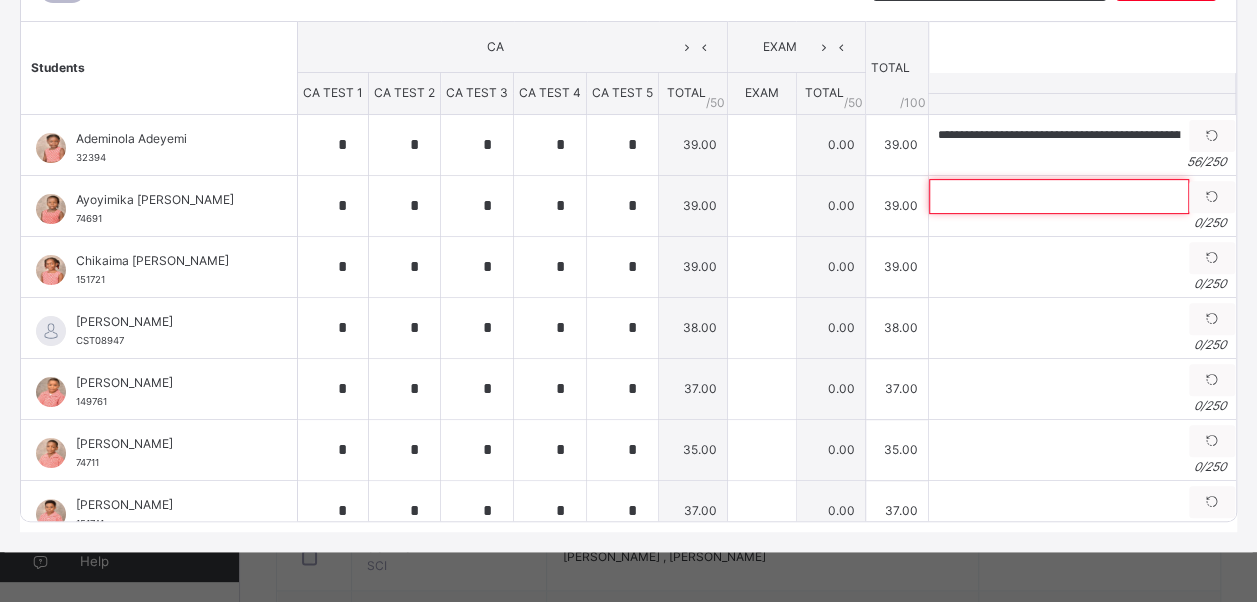 paste on "**********" 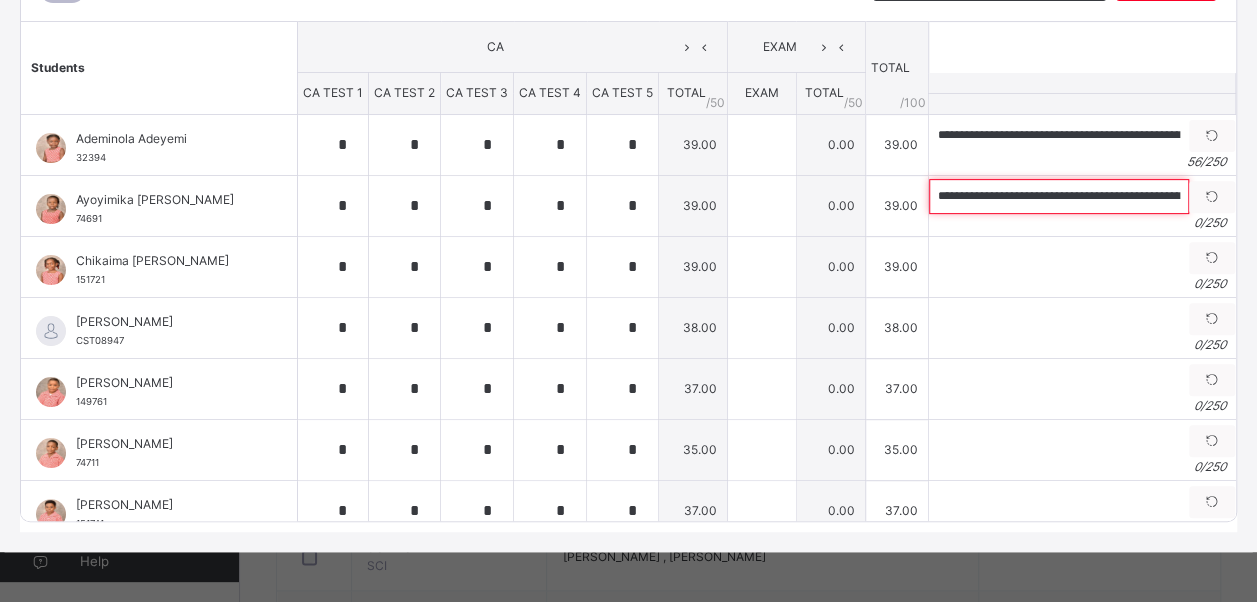 scroll, scrollTop: 0, scrollLeft: 128, axis: horizontal 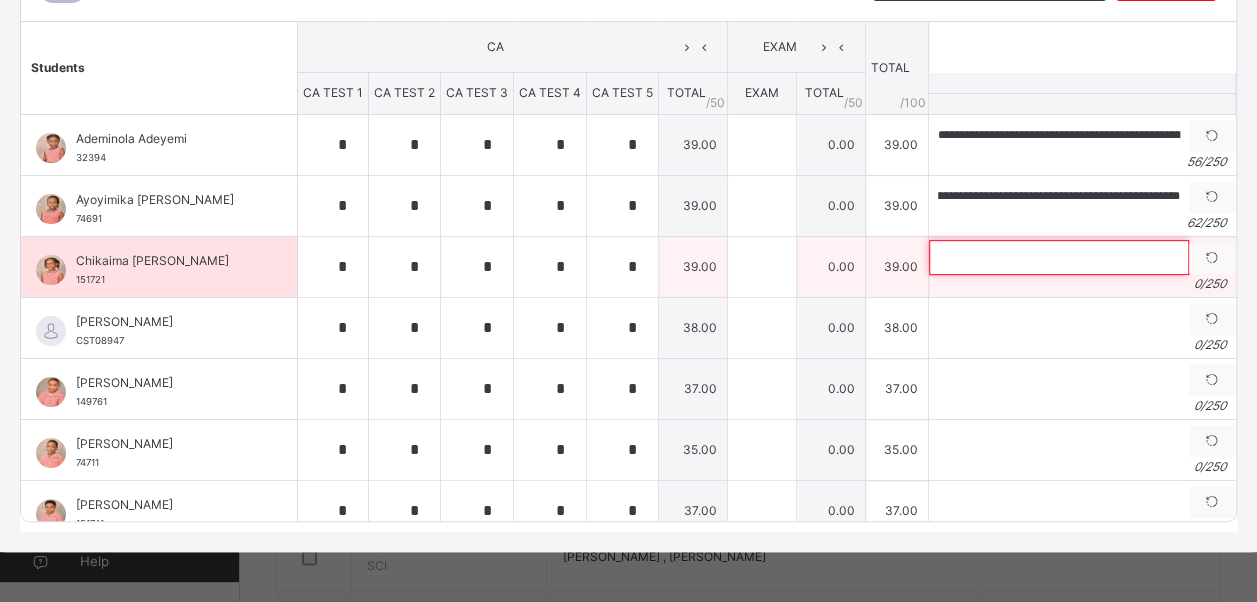click at bounding box center [1059, 257] 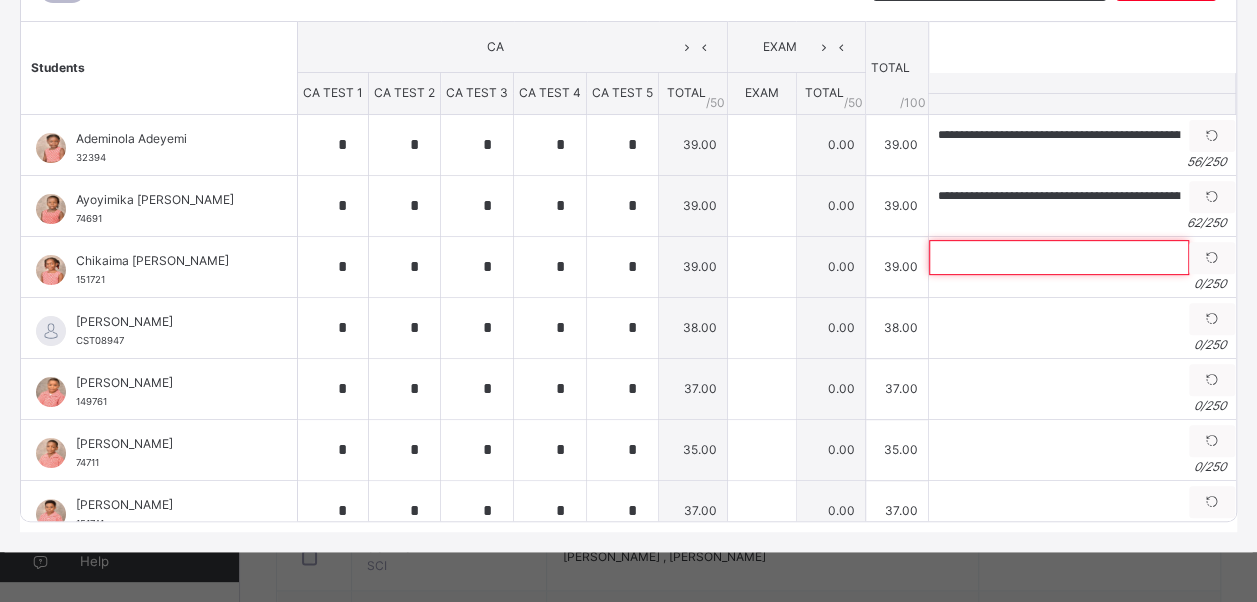 paste on "**********" 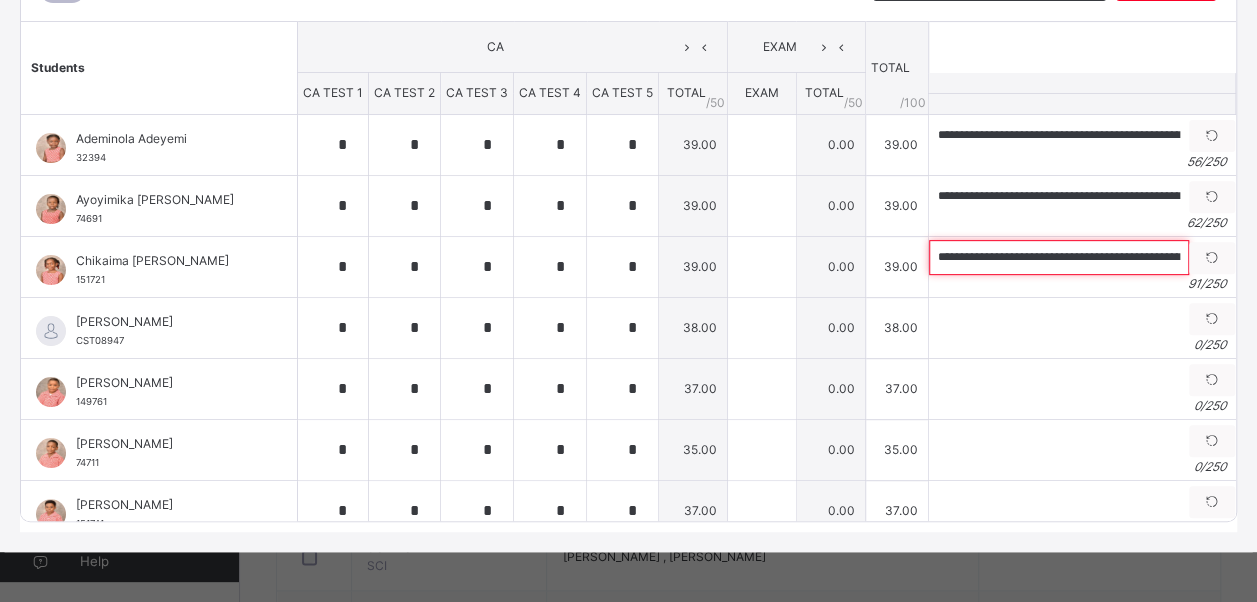 scroll, scrollTop: 0, scrollLeft: 291, axis: horizontal 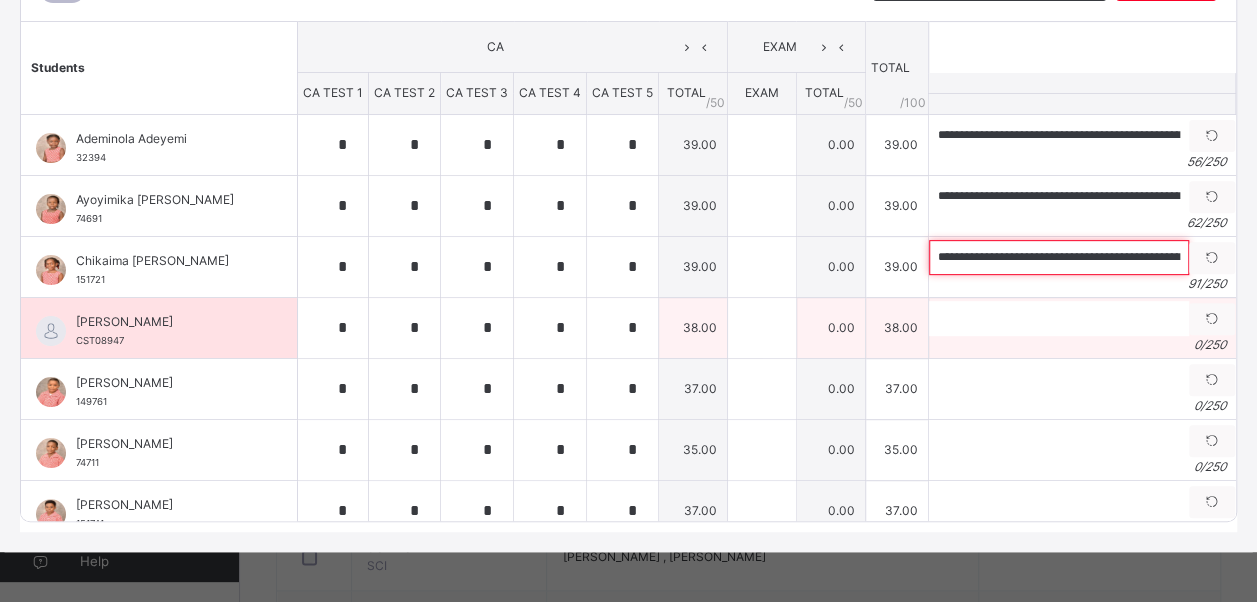 drag, startPoint x: 972, startPoint y: 244, endPoint x: 812, endPoint y: 282, distance: 164.4506 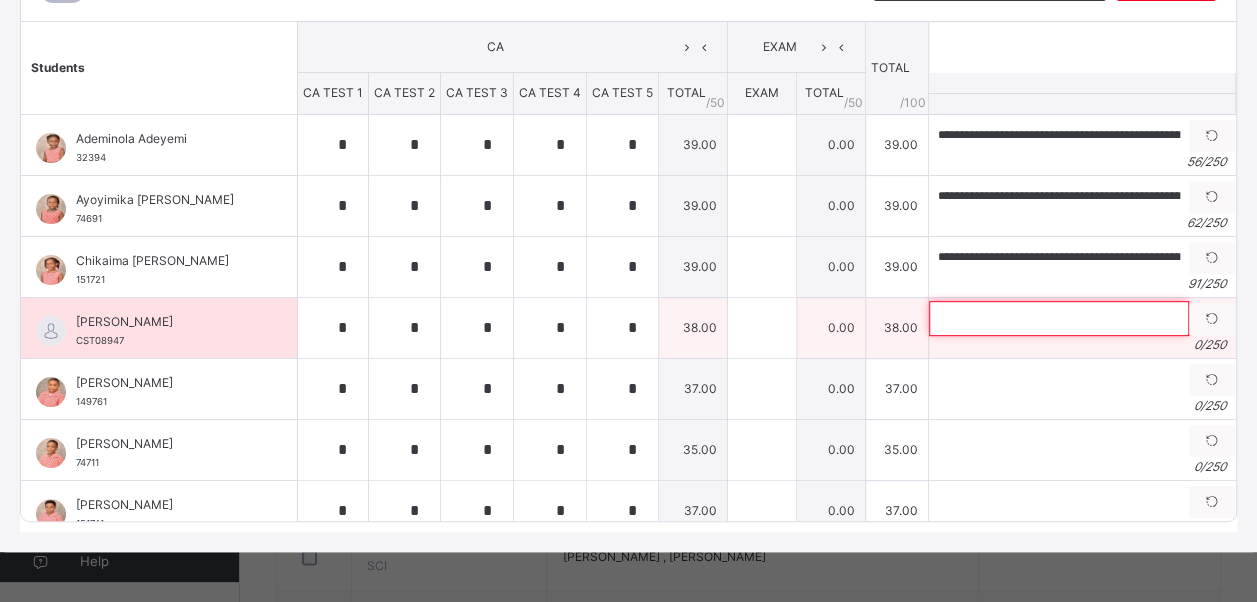 click at bounding box center (1059, 318) 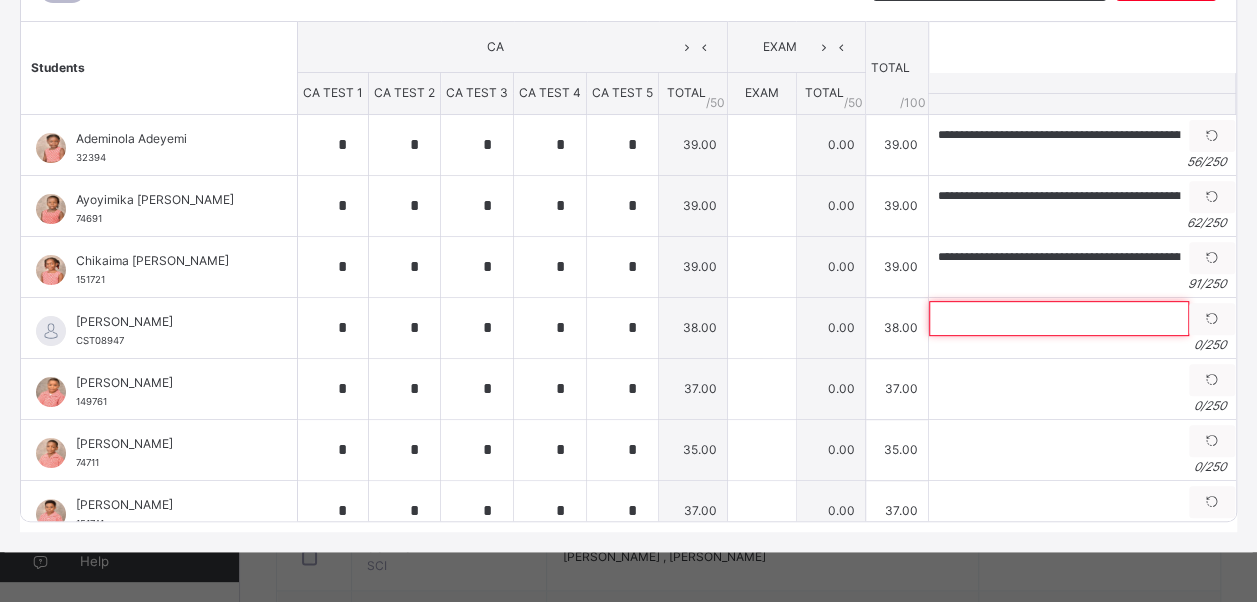 paste on "**********" 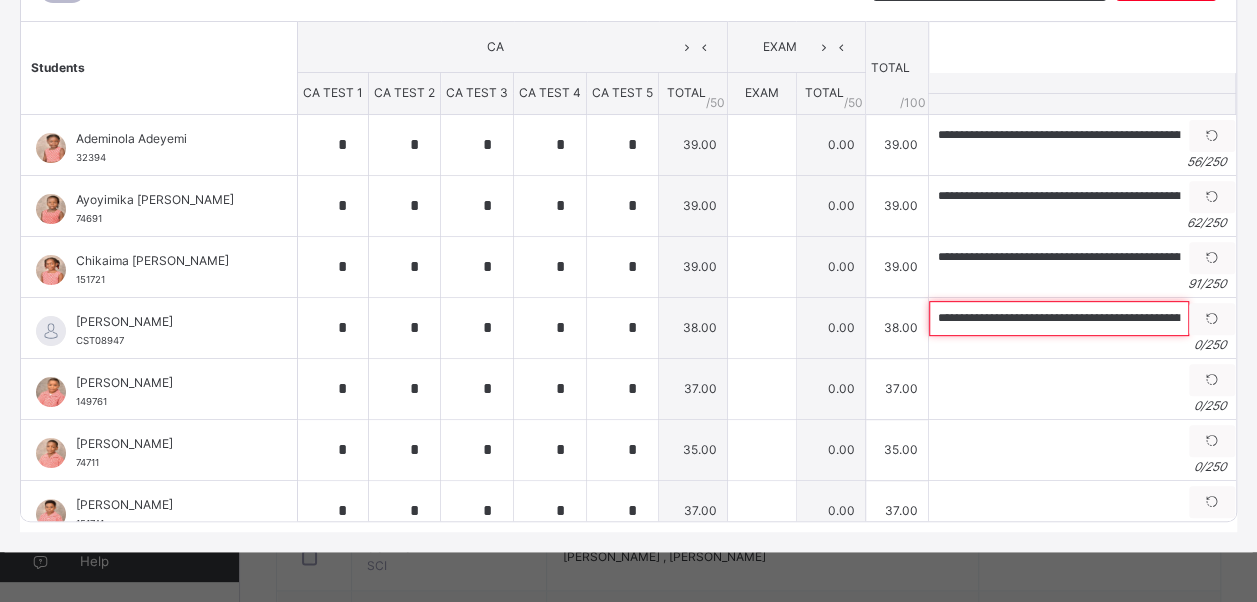 scroll, scrollTop: 0, scrollLeft: 114, axis: horizontal 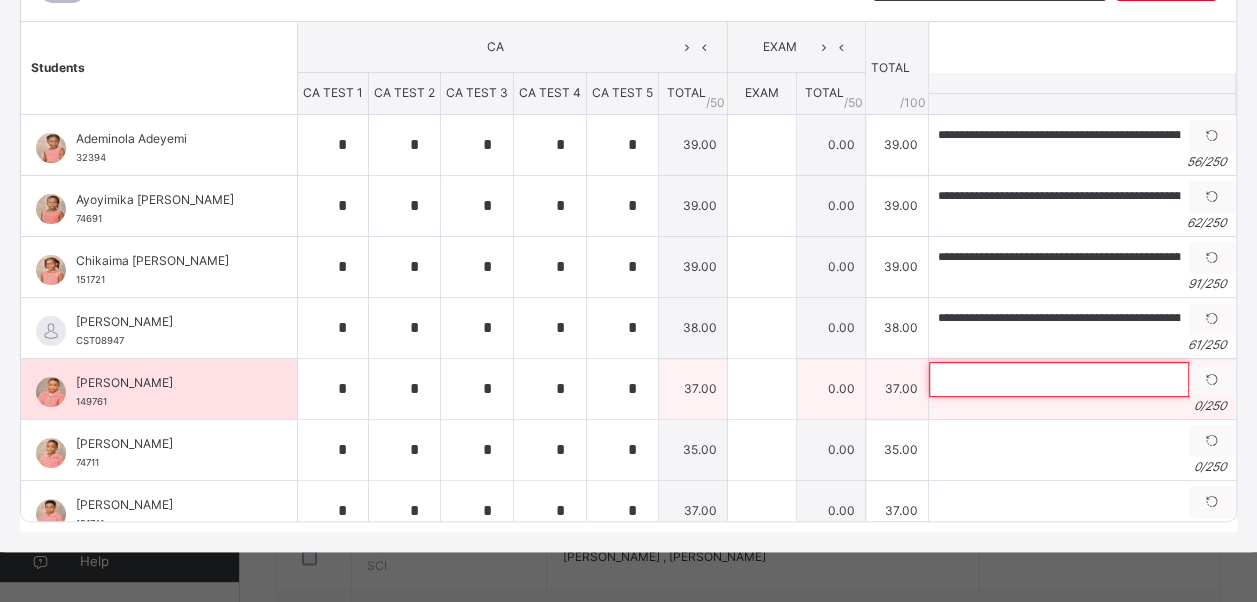 click at bounding box center [1059, 379] 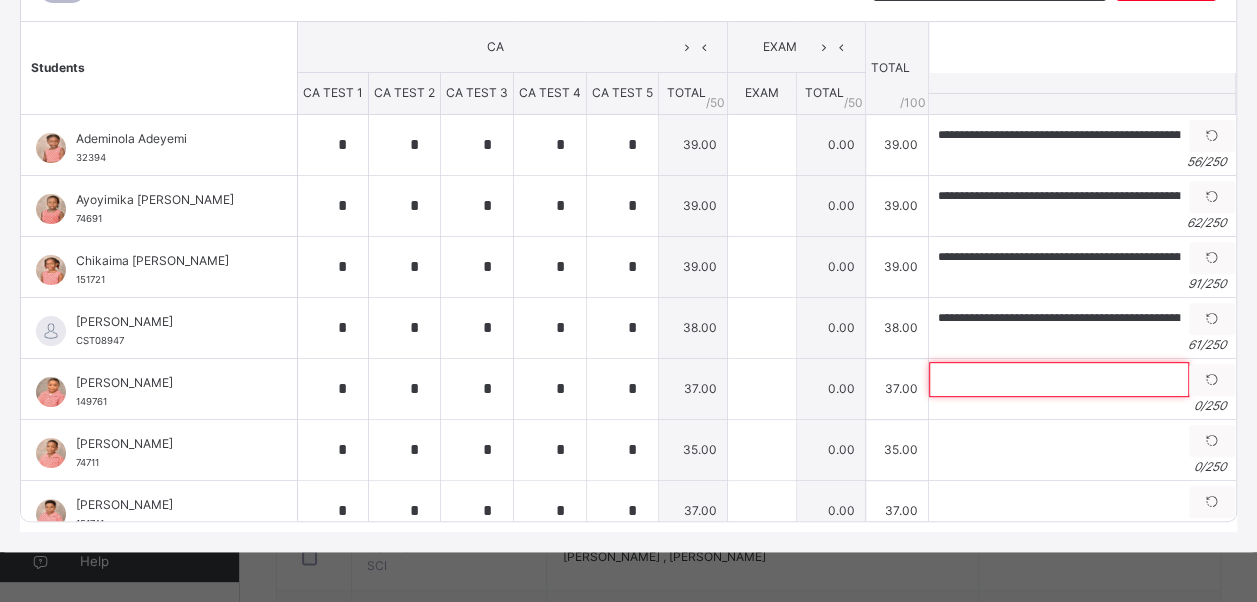 paste on "**********" 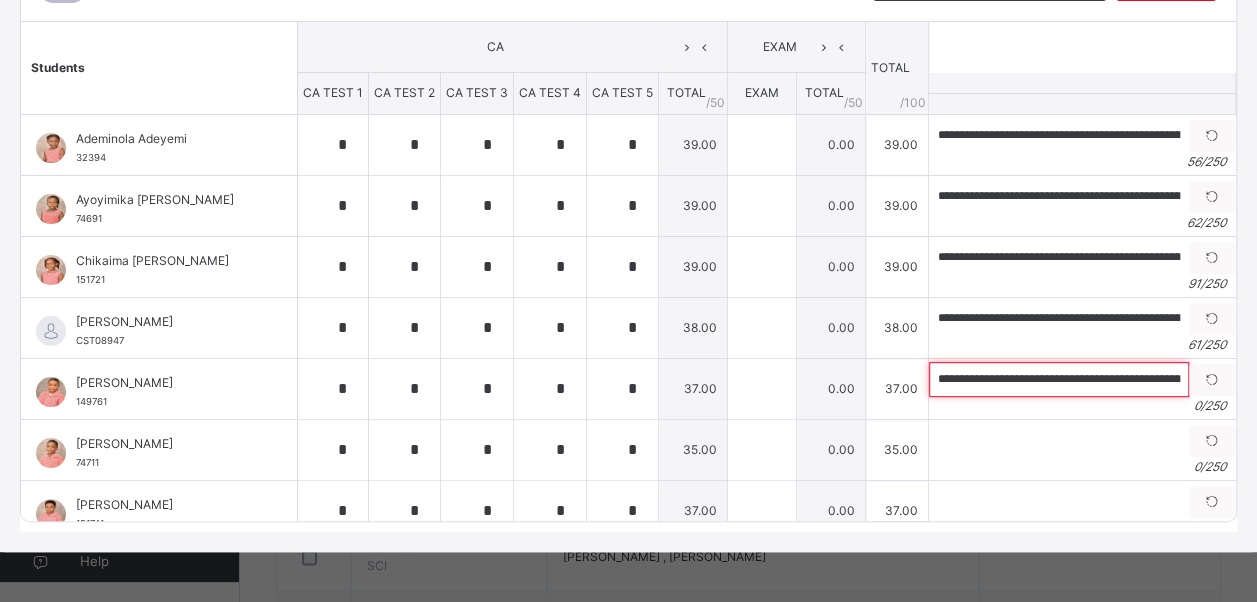 scroll, scrollTop: 0, scrollLeft: 152, axis: horizontal 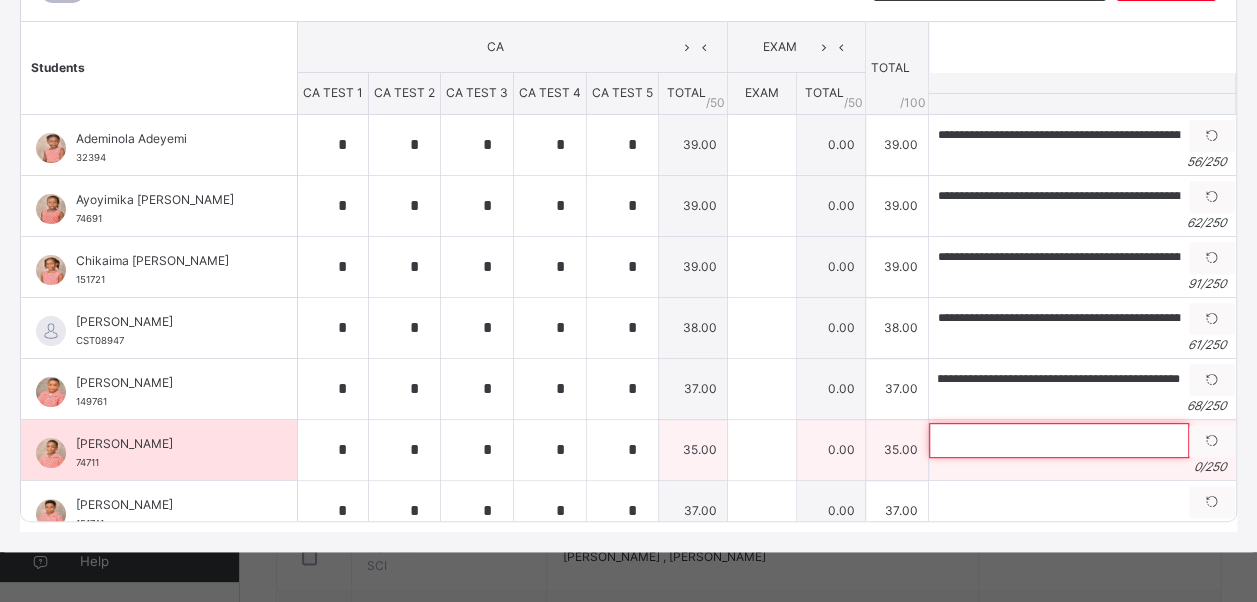 click at bounding box center (1059, 440) 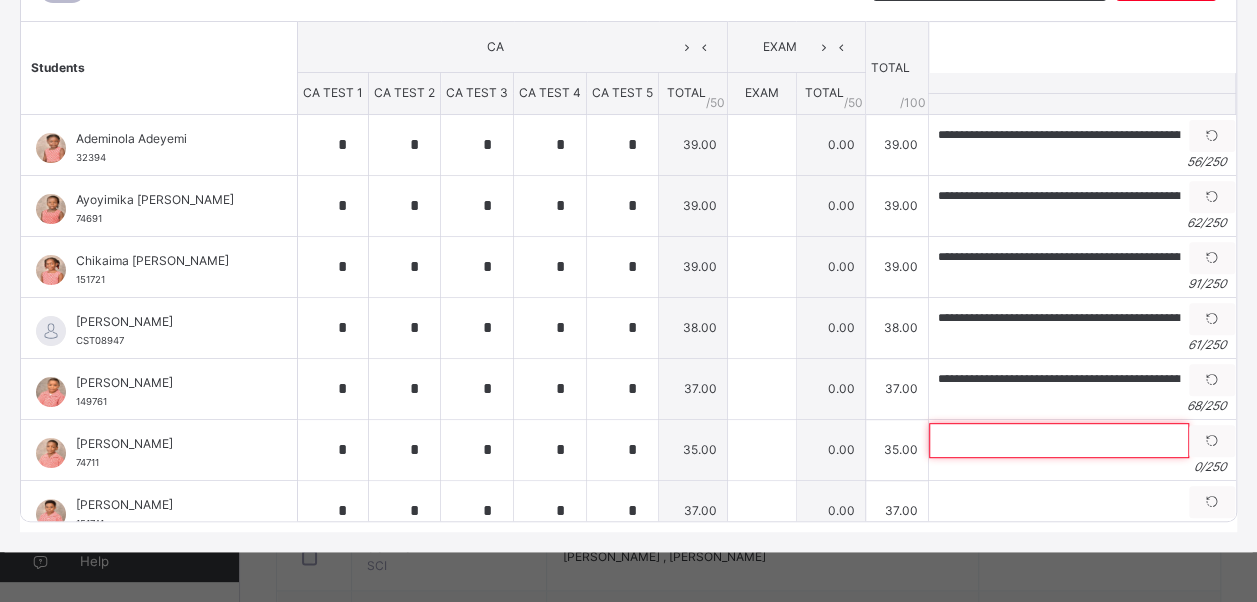 paste on "**********" 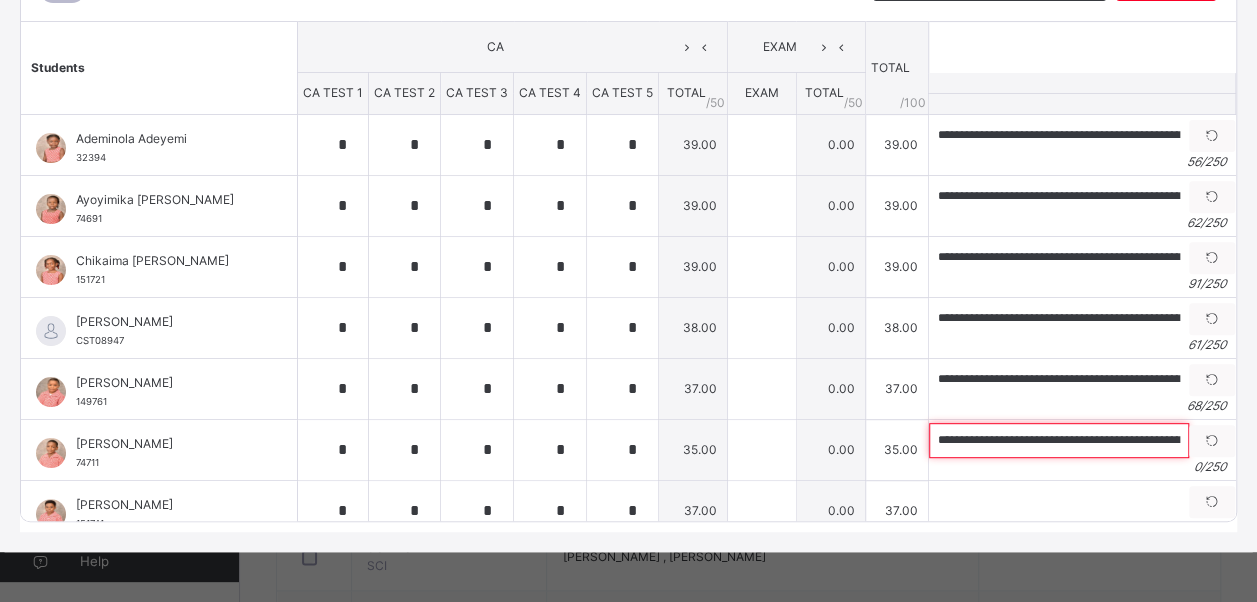 scroll, scrollTop: 0, scrollLeft: 175, axis: horizontal 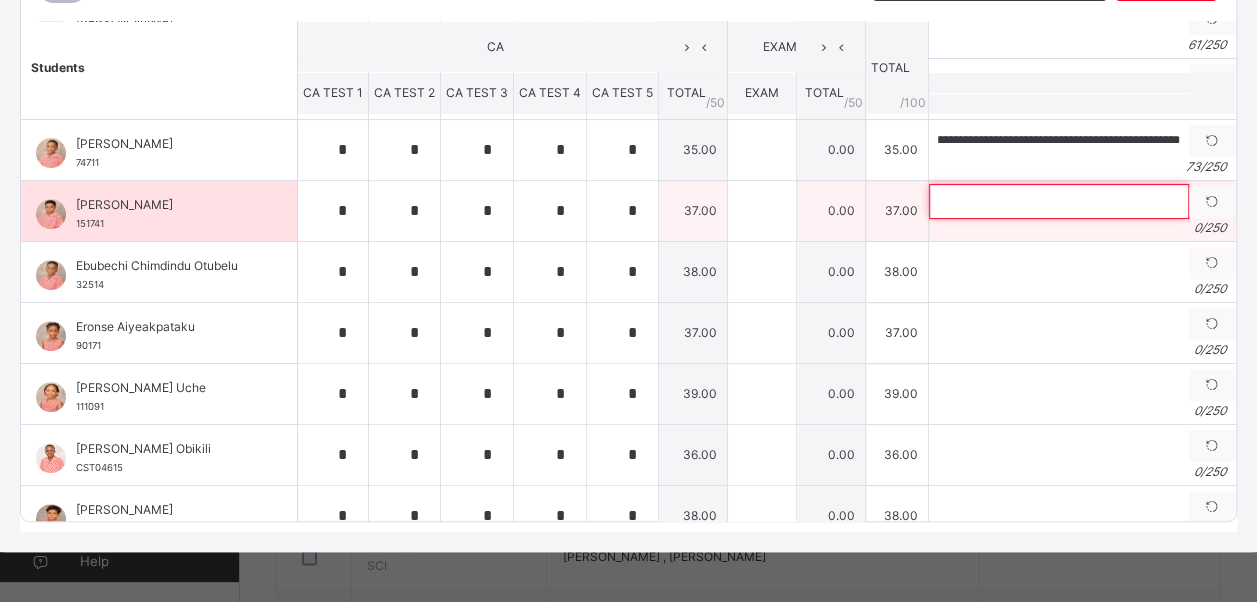 click at bounding box center (1059, 201) 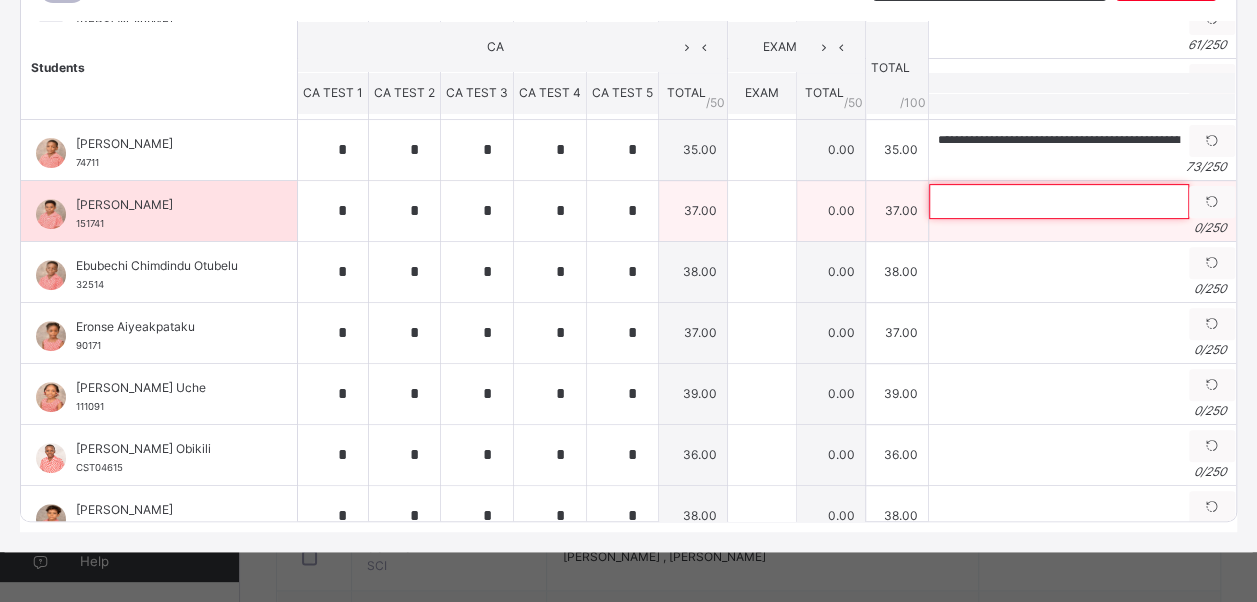 click at bounding box center [1059, 201] 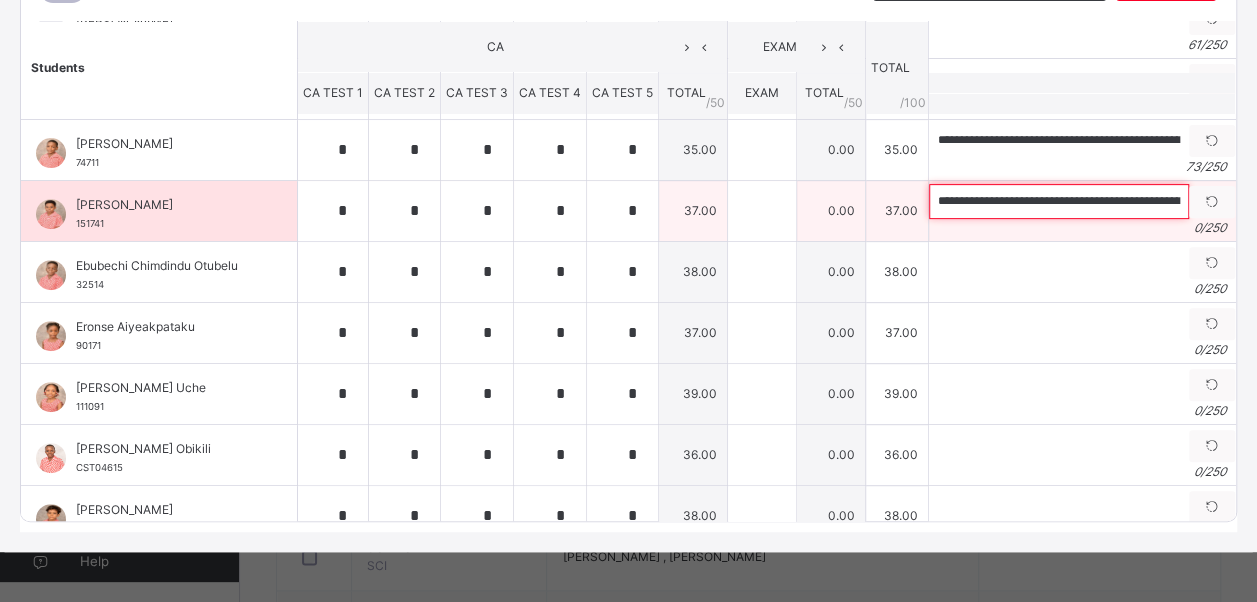 scroll, scrollTop: 0, scrollLeft: 336, axis: horizontal 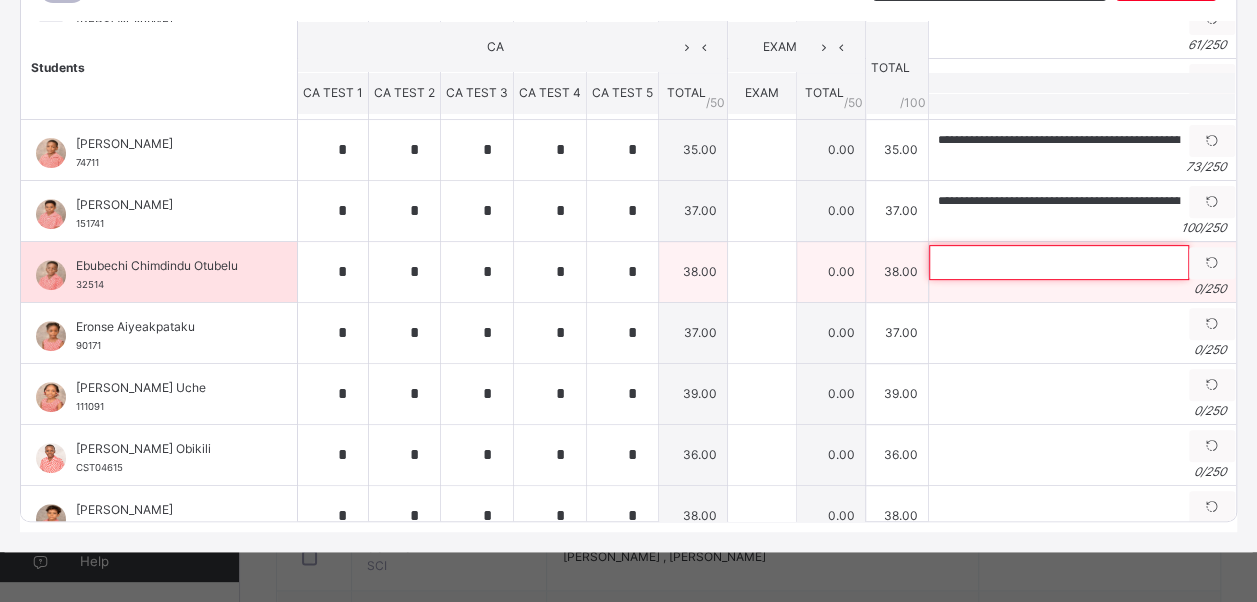 click at bounding box center [1059, 262] 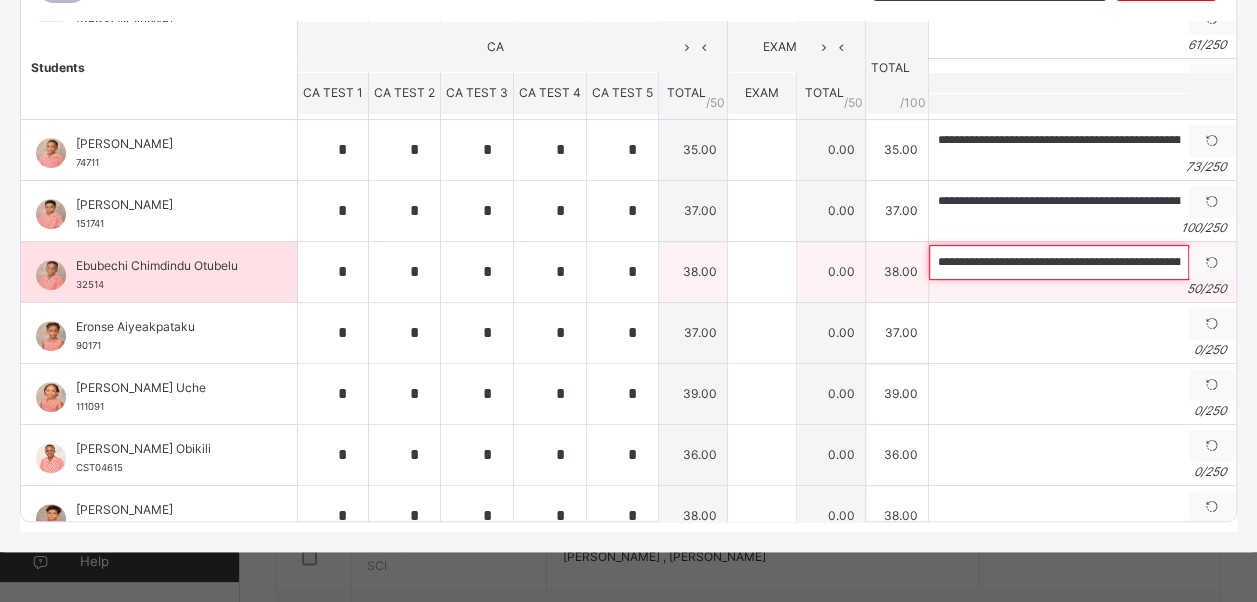 scroll, scrollTop: 0, scrollLeft: 53, axis: horizontal 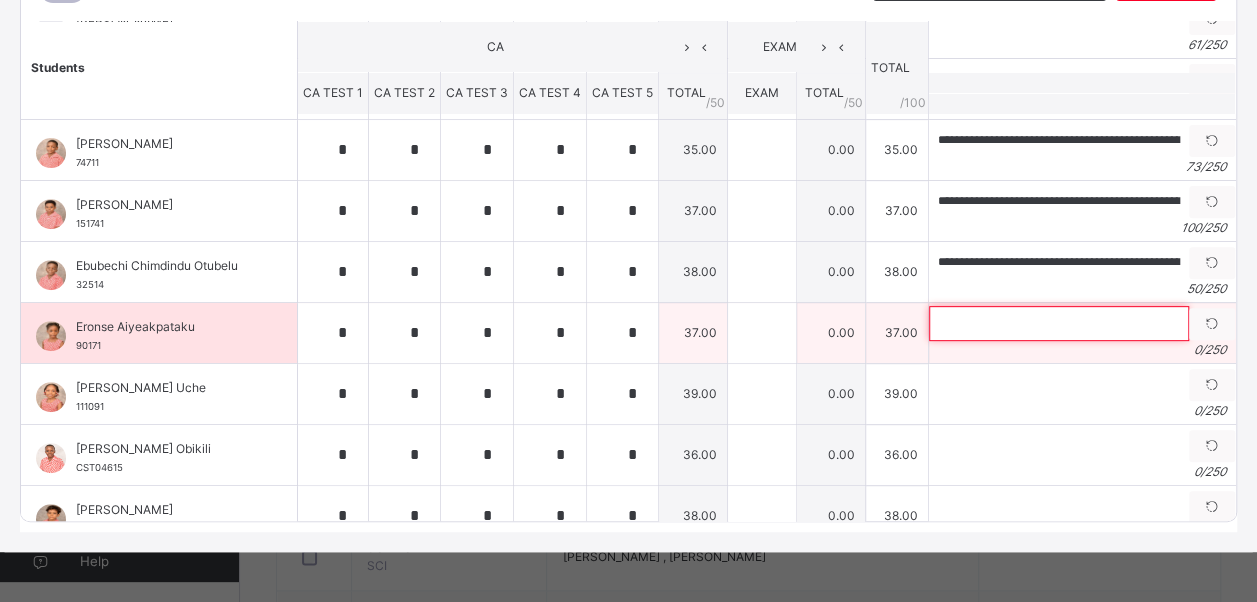 click at bounding box center [1059, 323] 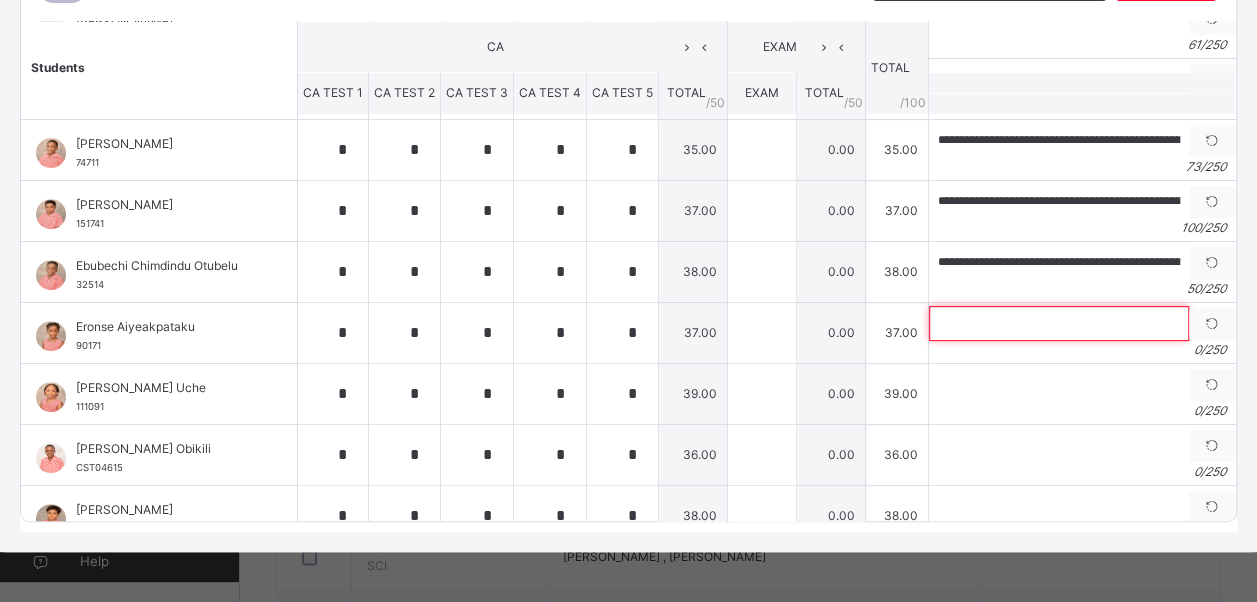 paste on "**********" 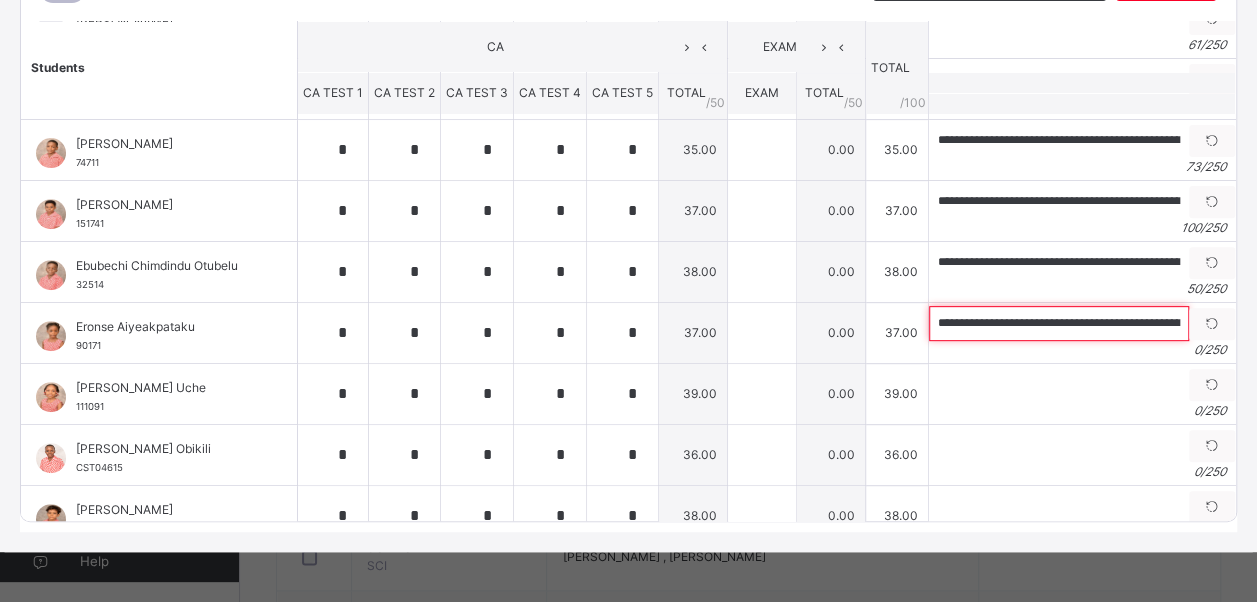 scroll, scrollTop: 0, scrollLeft: 95, axis: horizontal 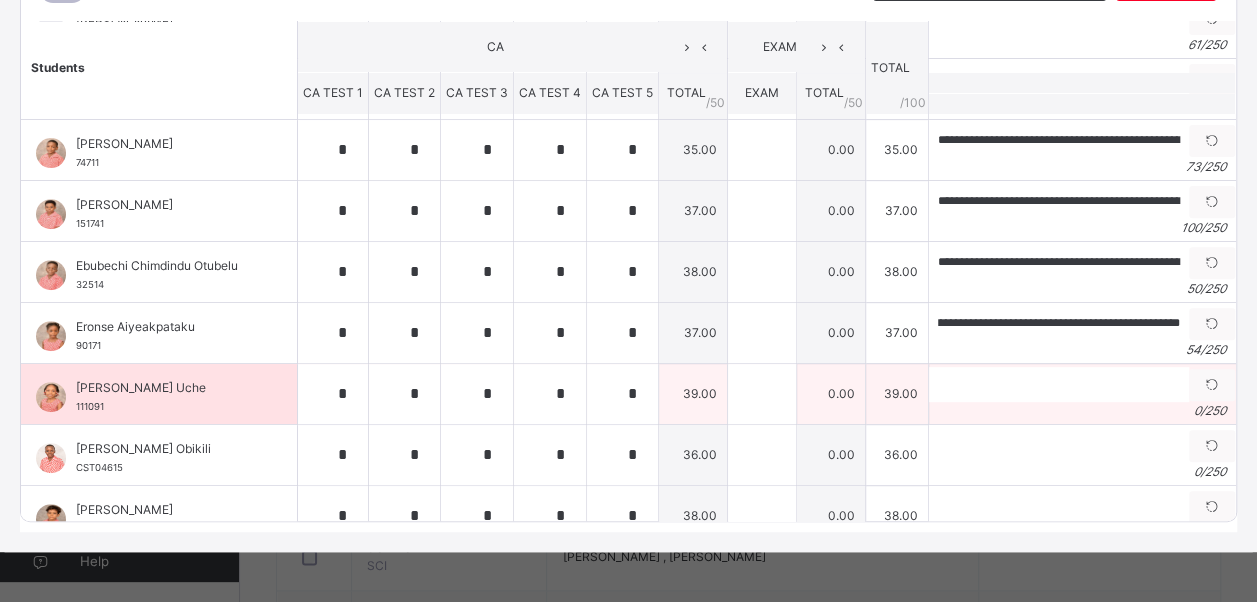 click on "0 / 250" at bounding box center [1082, 411] 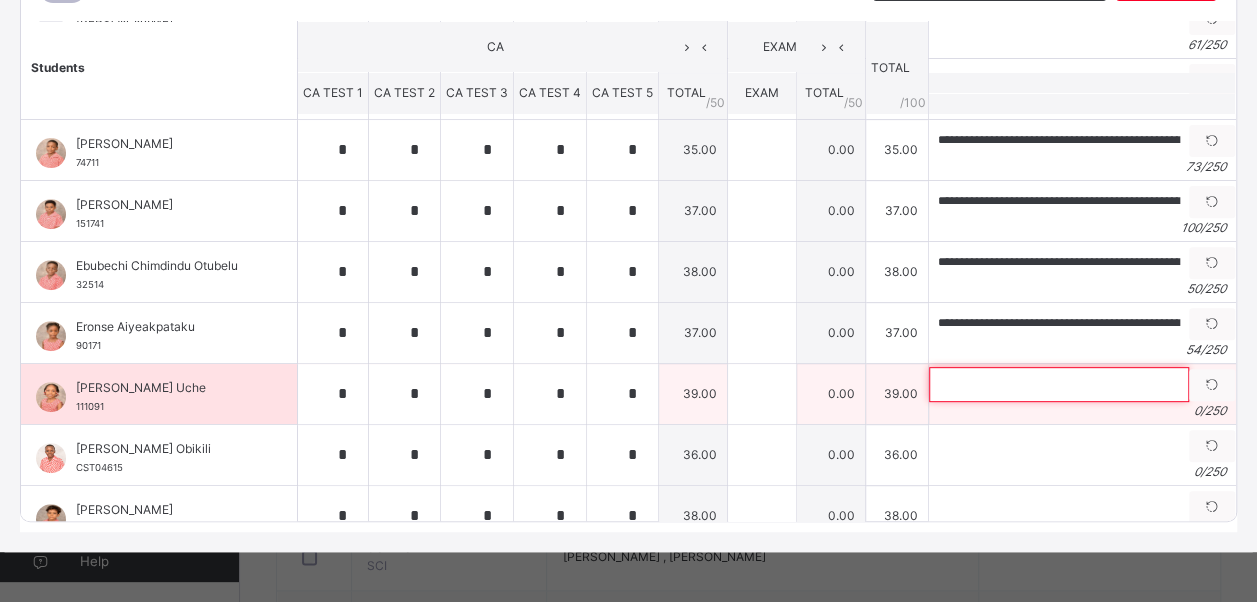click at bounding box center (1059, 384) 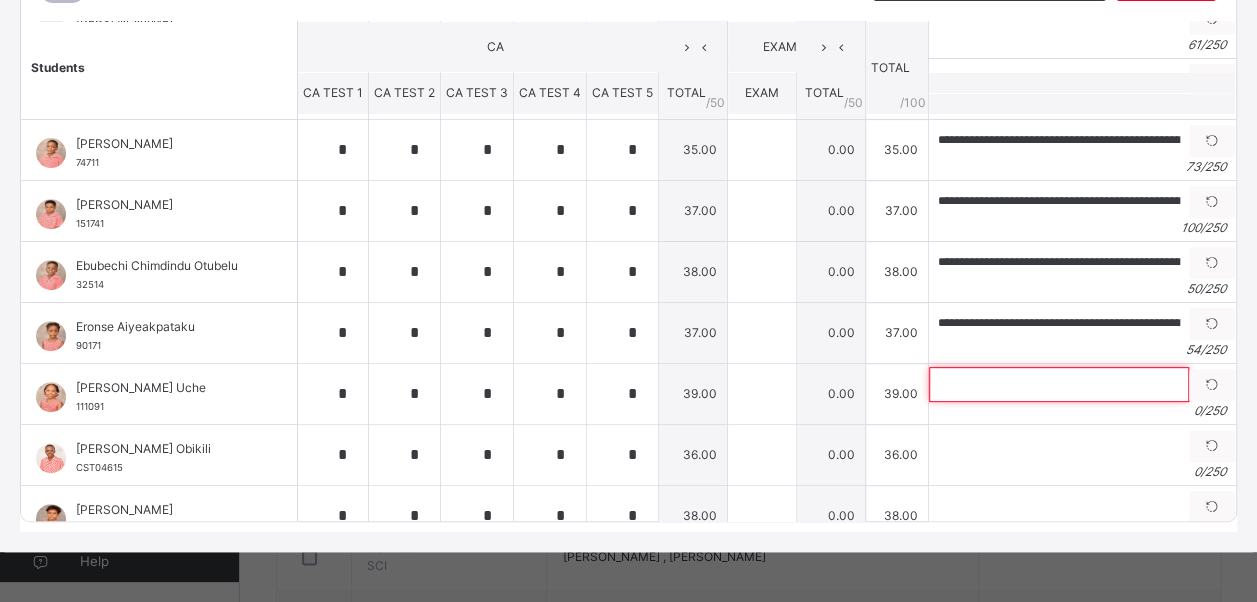paste on "**********" 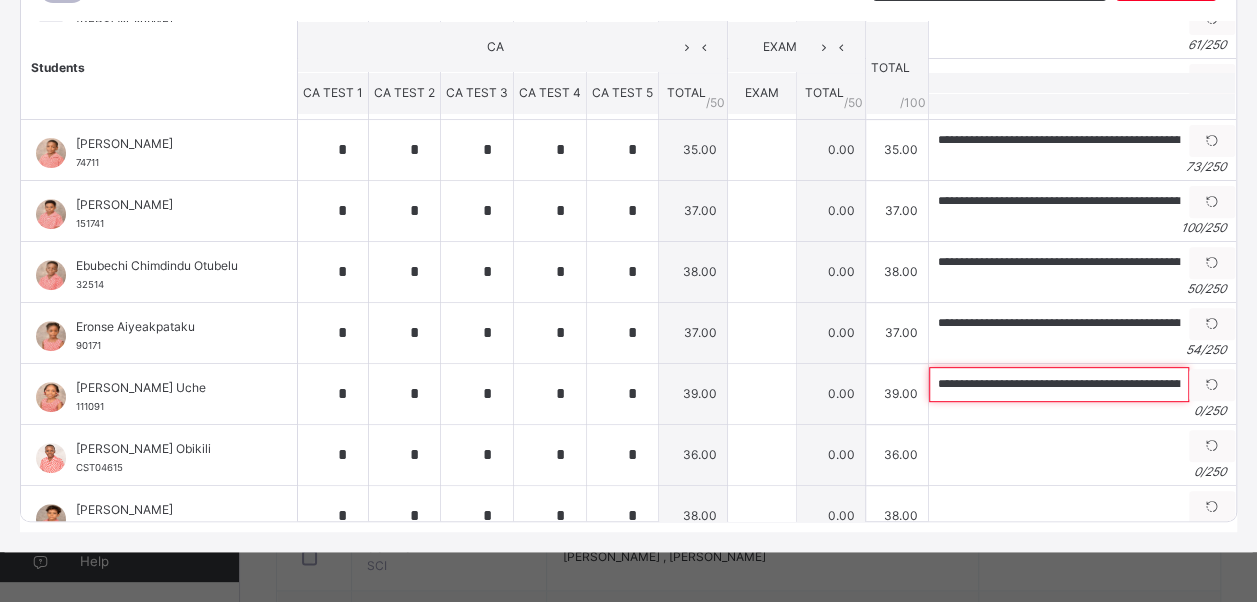 scroll, scrollTop: 0, scrollLeft: 83, axis: horizontal 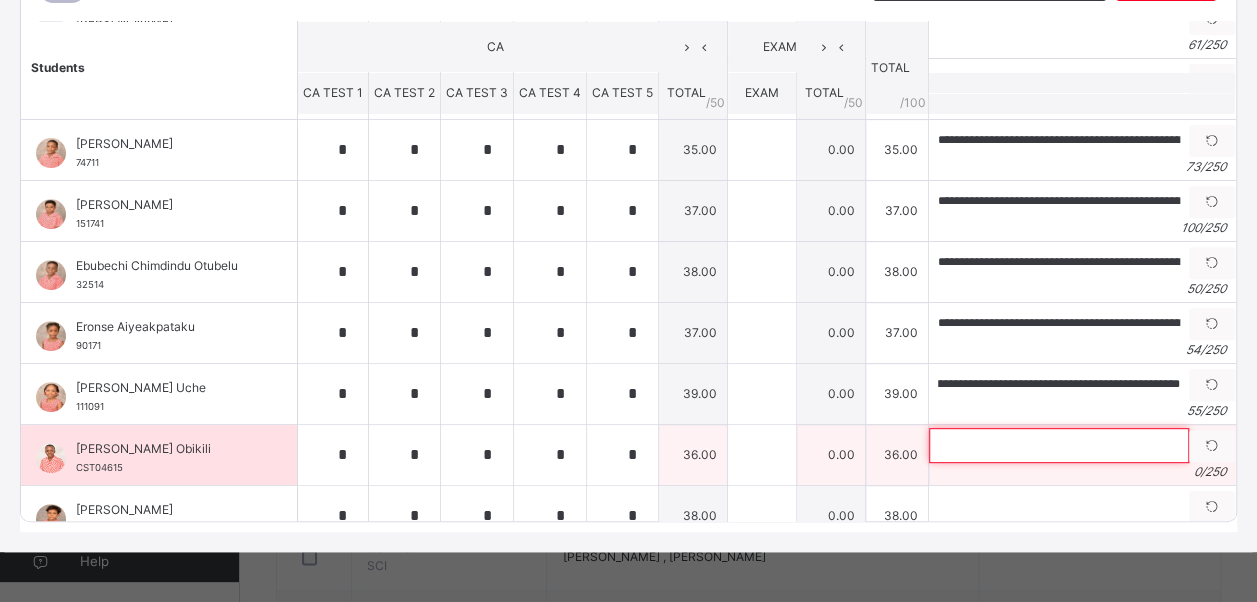 click at bounding box center [1059, 445] 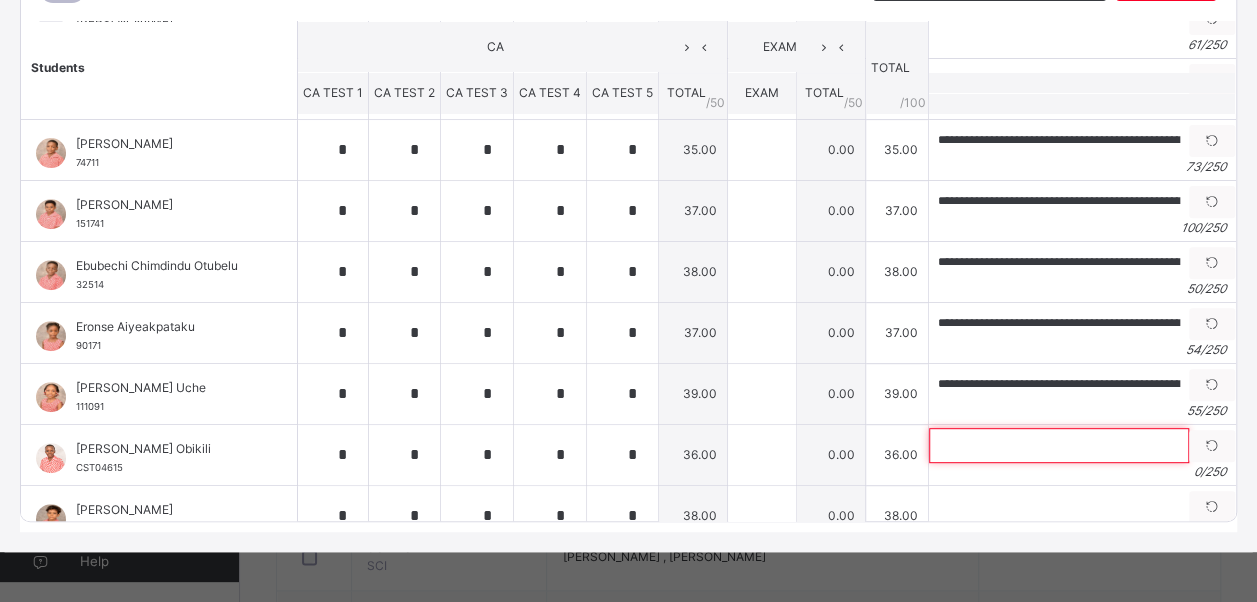 paste on "**********" 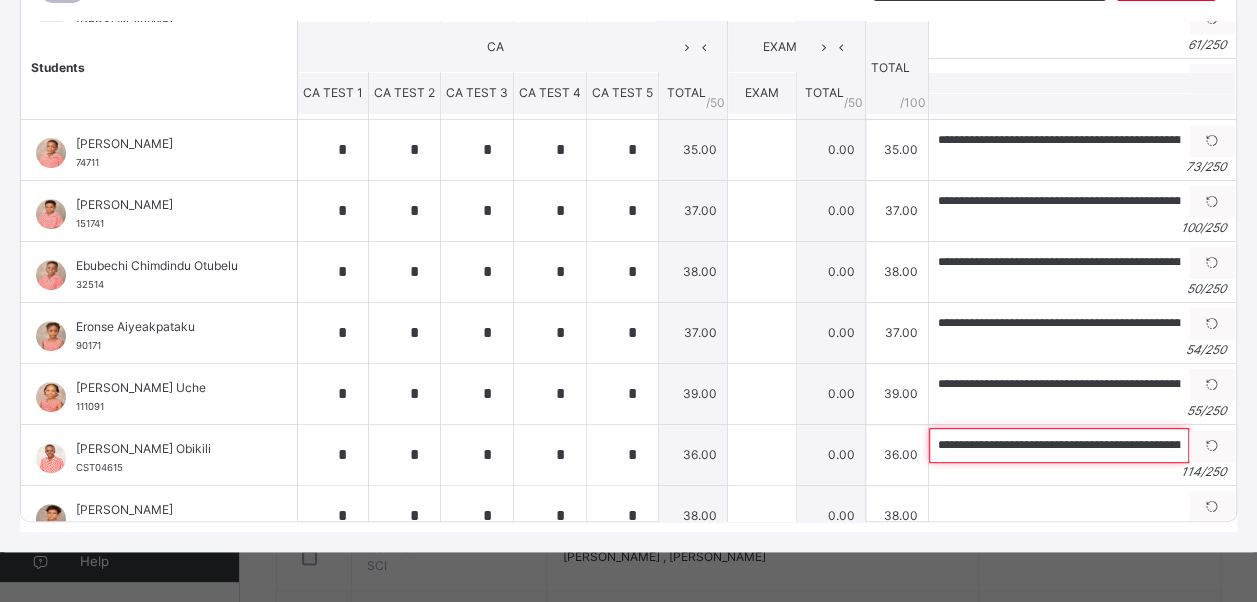 scroll, scrollTop: 0, scrollLeft: 398, axis: horizontal 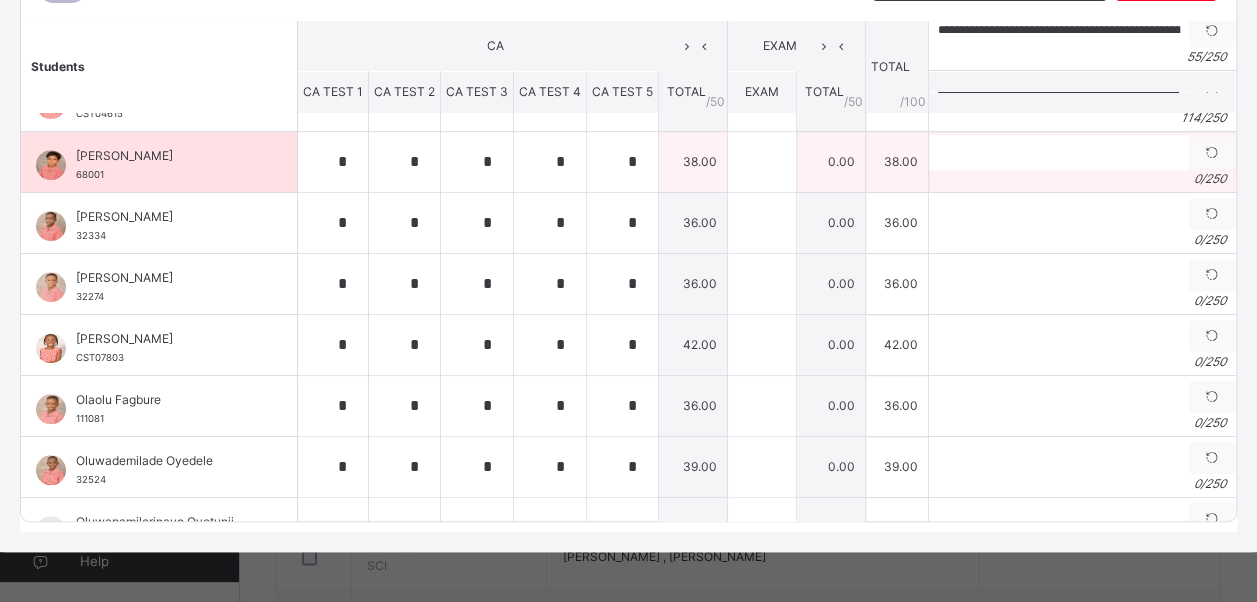 click on "0 / 250" at bounding box center (1082, 179) 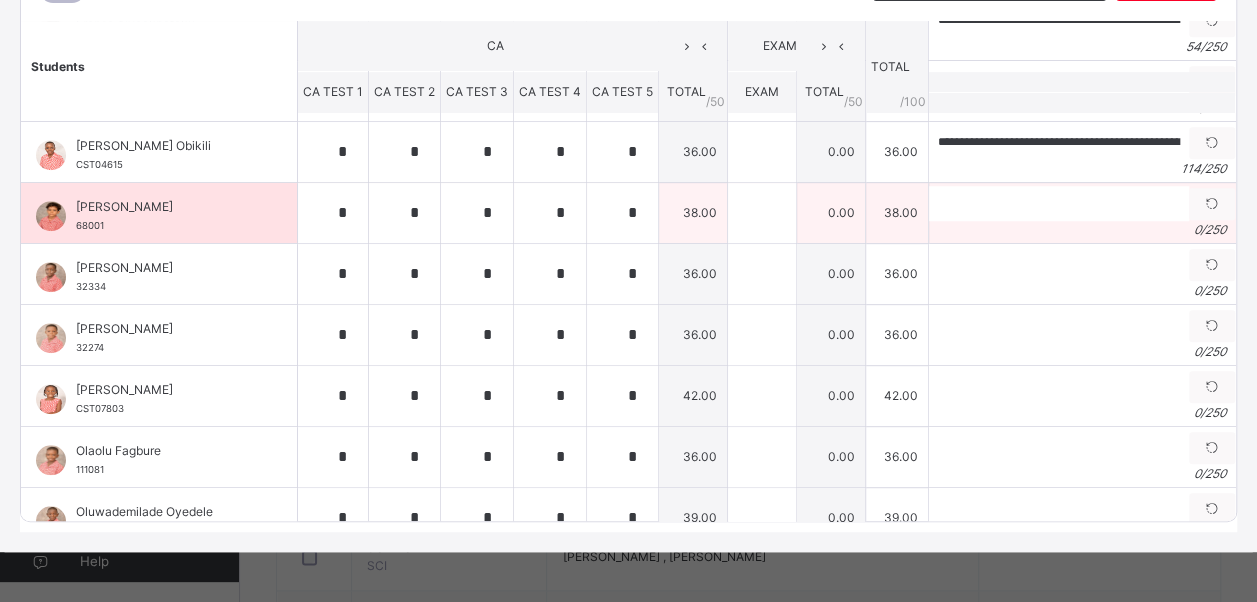 scroll, scrollTop: 602, scrollLeft: 0, axis: vertical 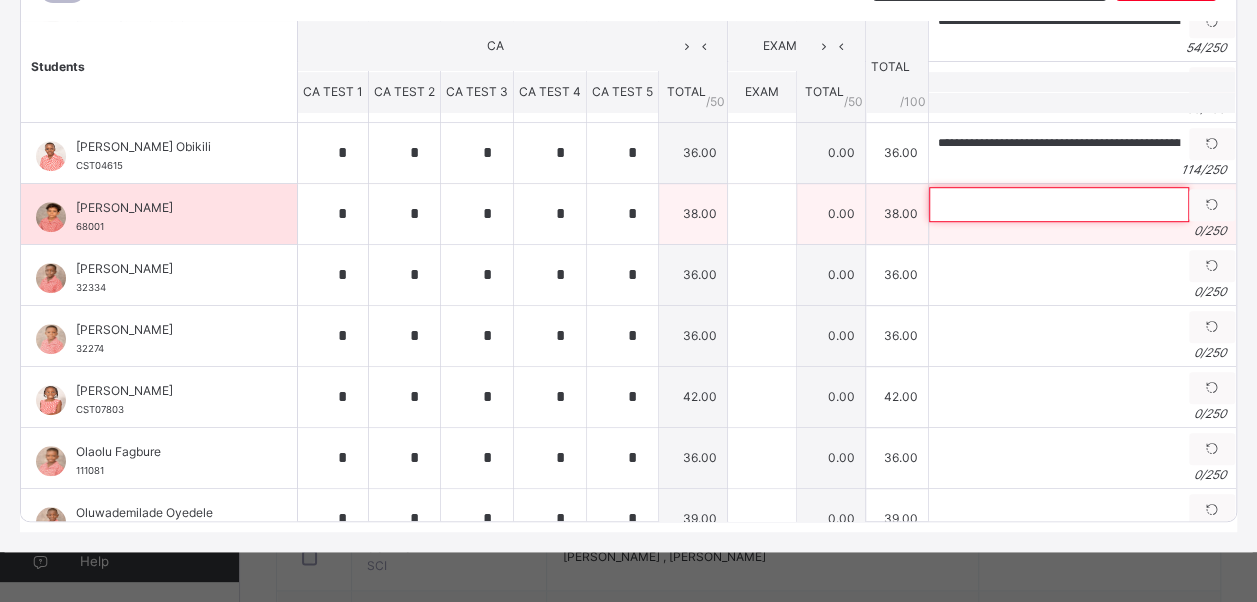 click at bounding box center (1059, 204) 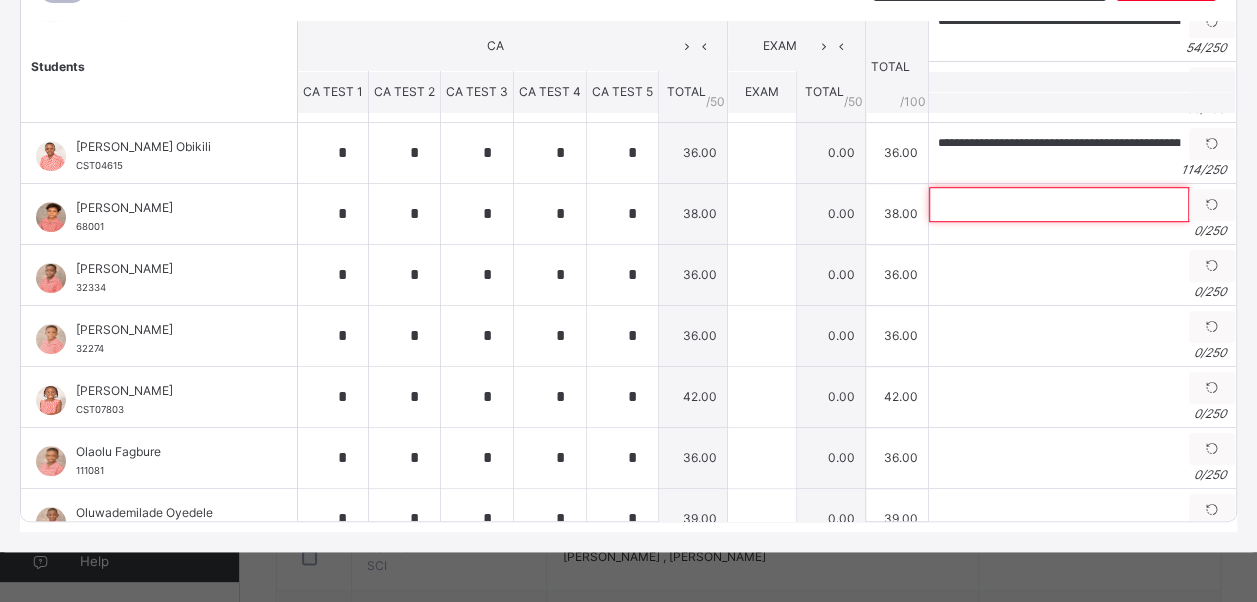 paste on "**********" 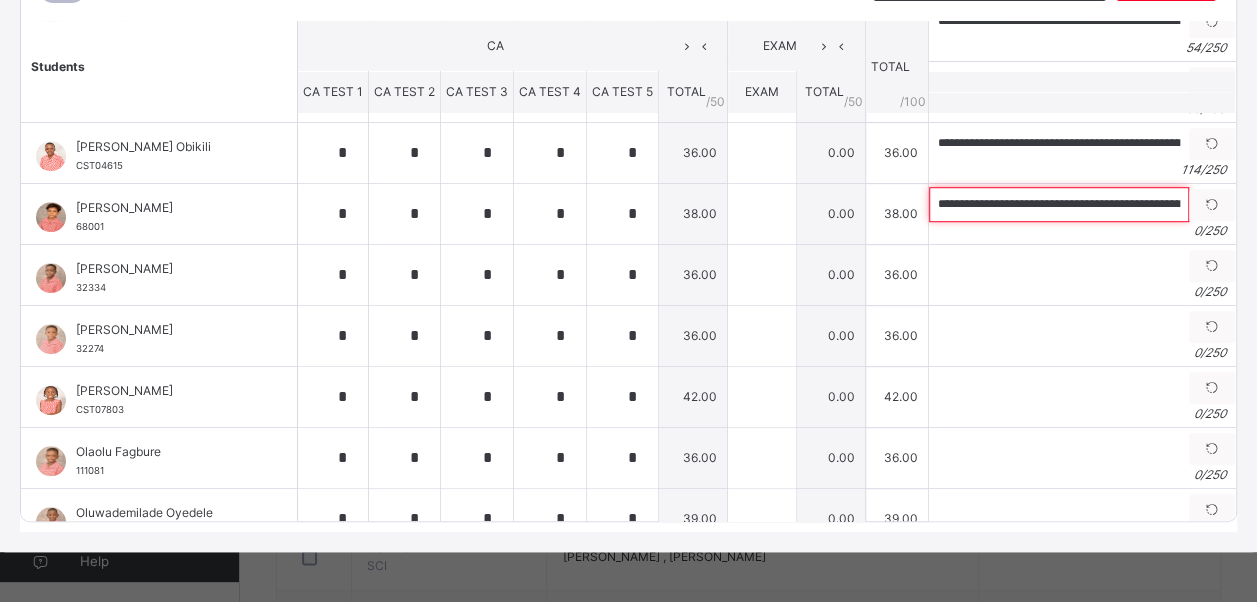 scroll, scrollTop: 0, scrollLeft: 294, axis: horizontal 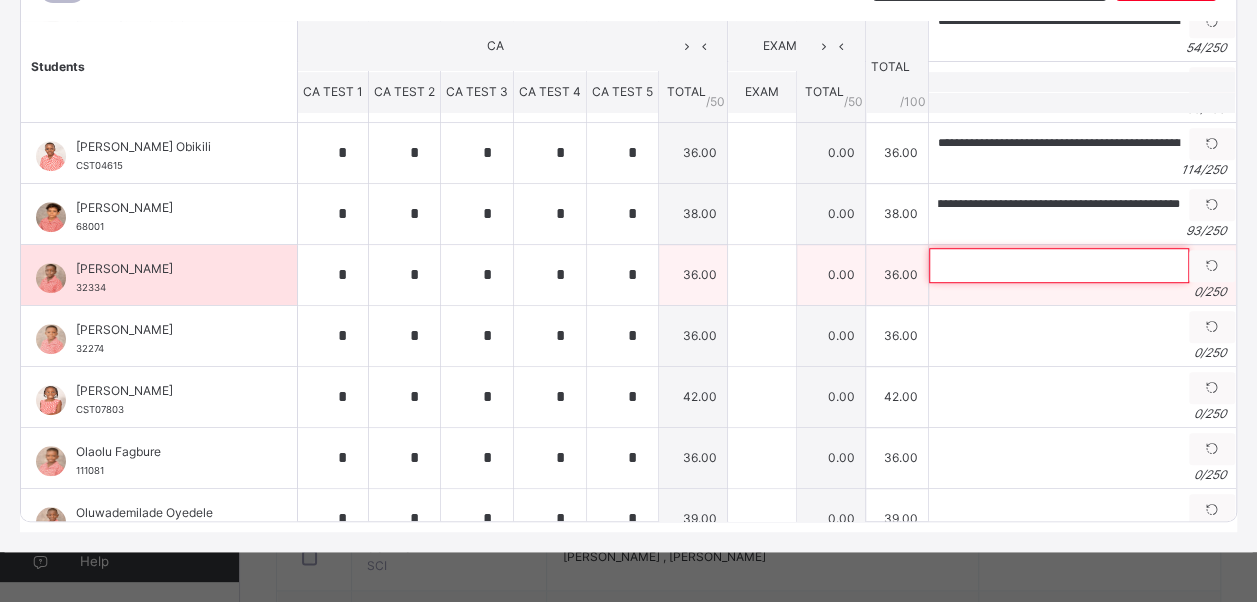 click at bounding box center [1059, 265] 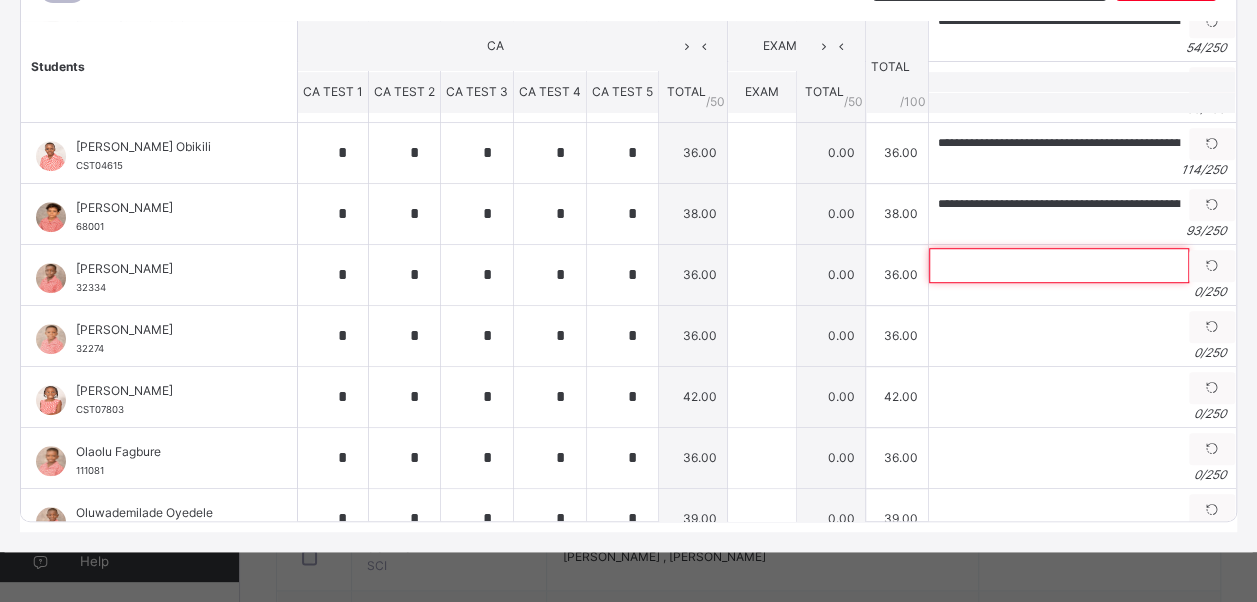 paste on "**********" 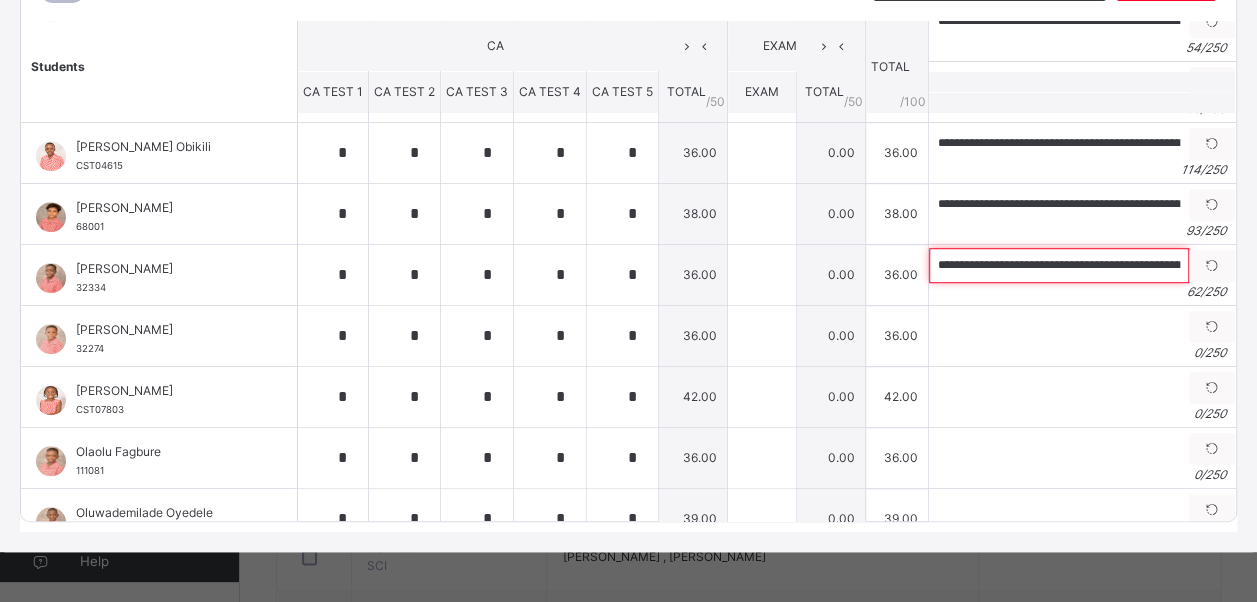 scroll, scrollTop: 0, scrollLeft: 113, axis: horizontal 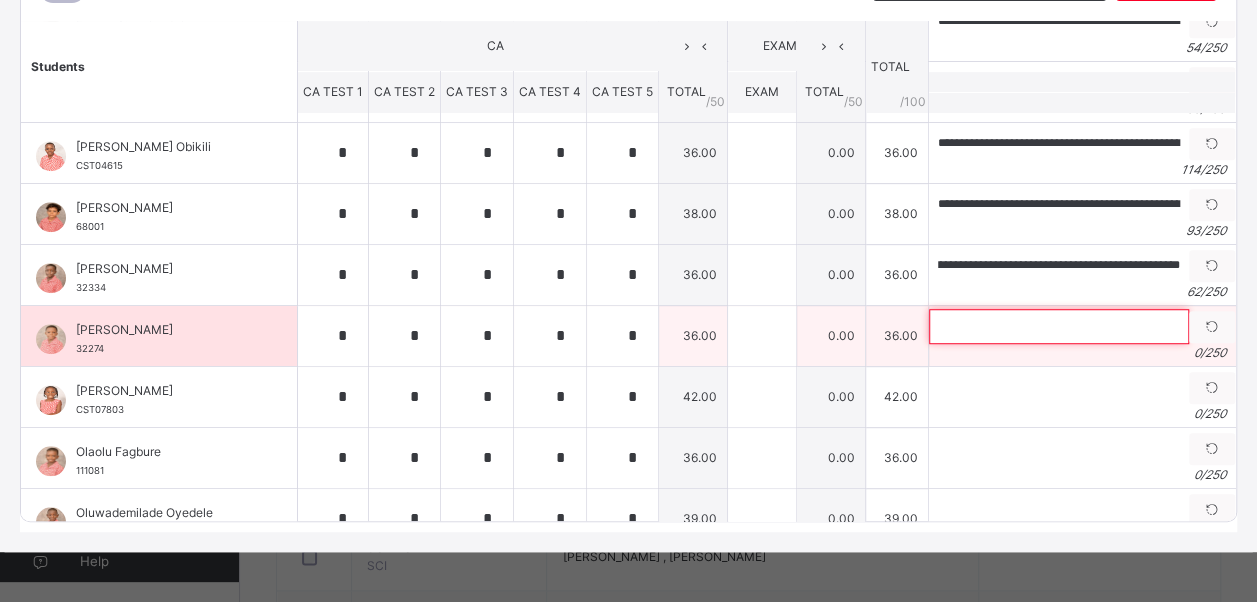 click at bounding box center [1059, 326] 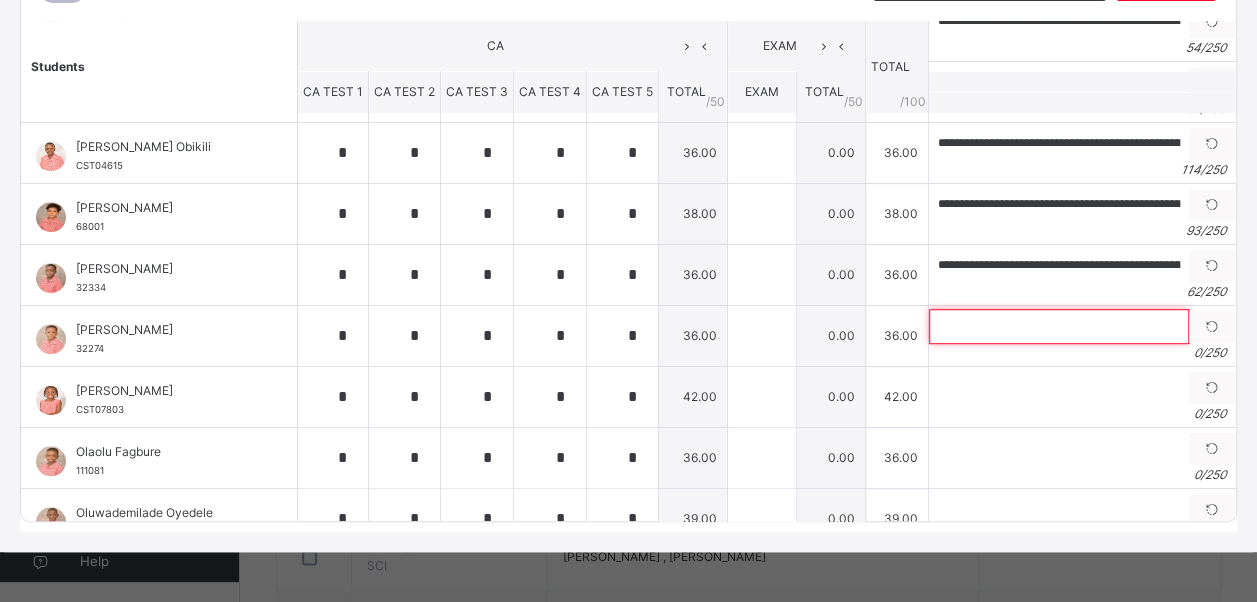 paste on "**********" 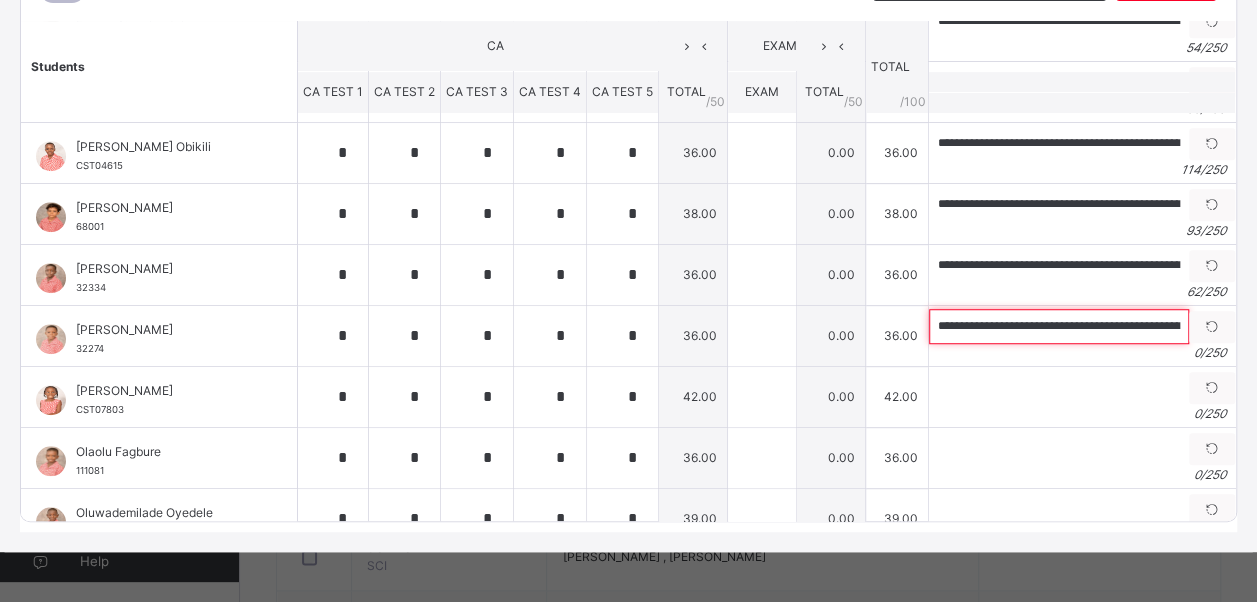scroll, scrollTop: 0, scrollLeft: 305, axis: horizontal 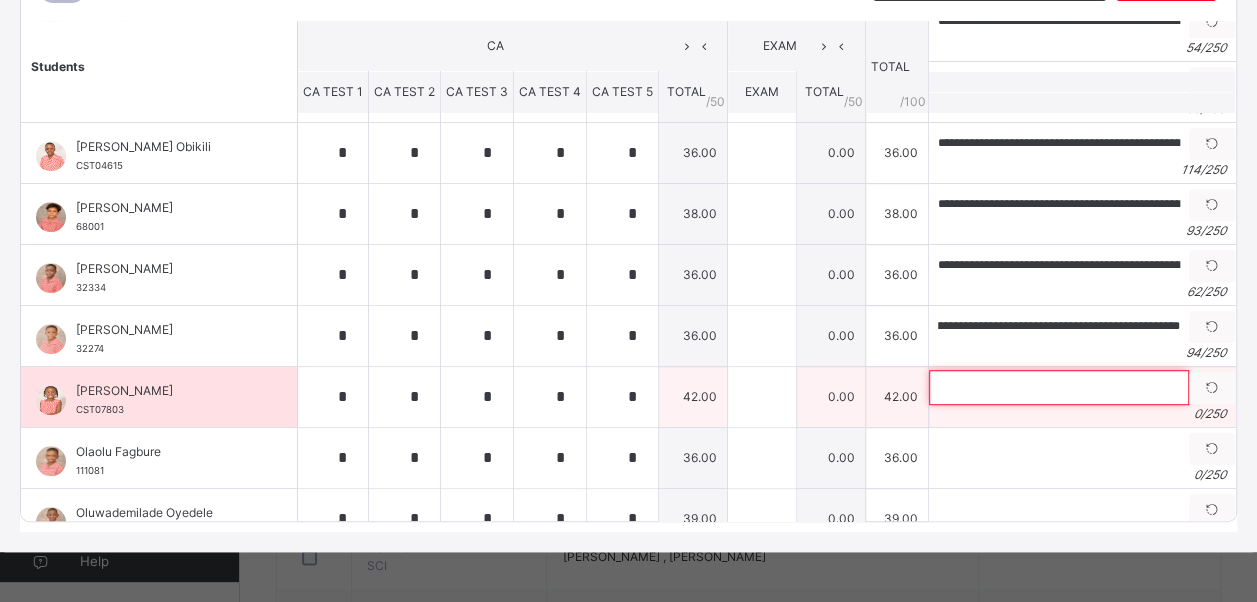 click at bounding box center (1059, 387) 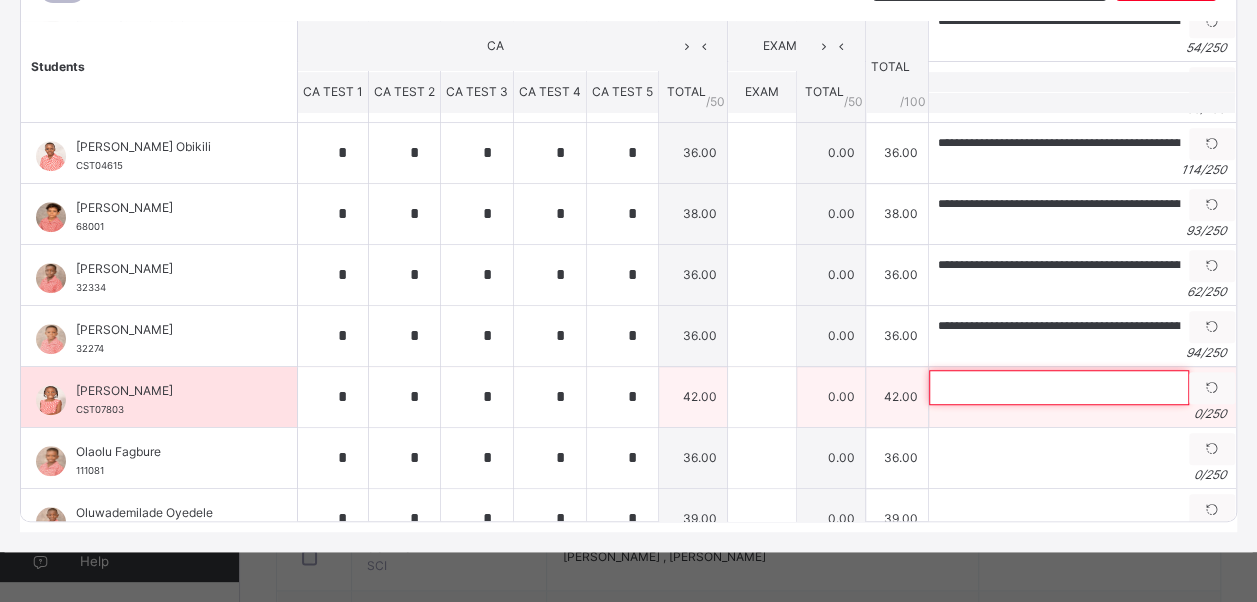 click at bounding box center (1059, 387) 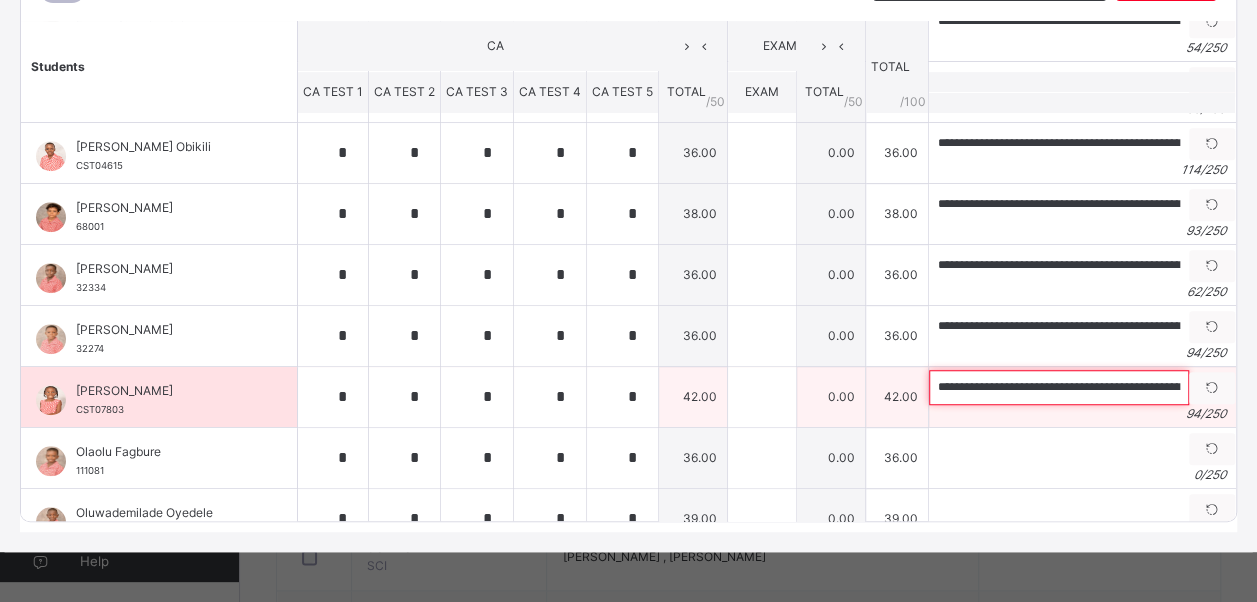 scroll, scrollTop: 0, scrollLeft: 305, axis: horizontal 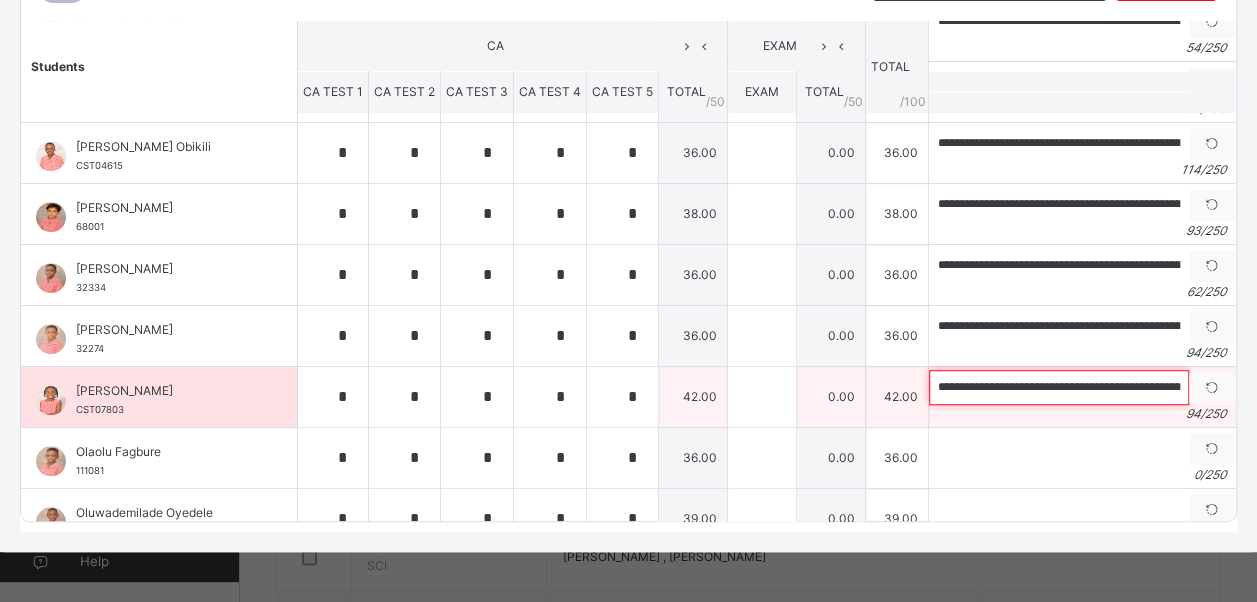 drag, startPoint x: 947, startPoint y: 370, endPoint x: 858, endPoint y: 373, distance: 89.050545 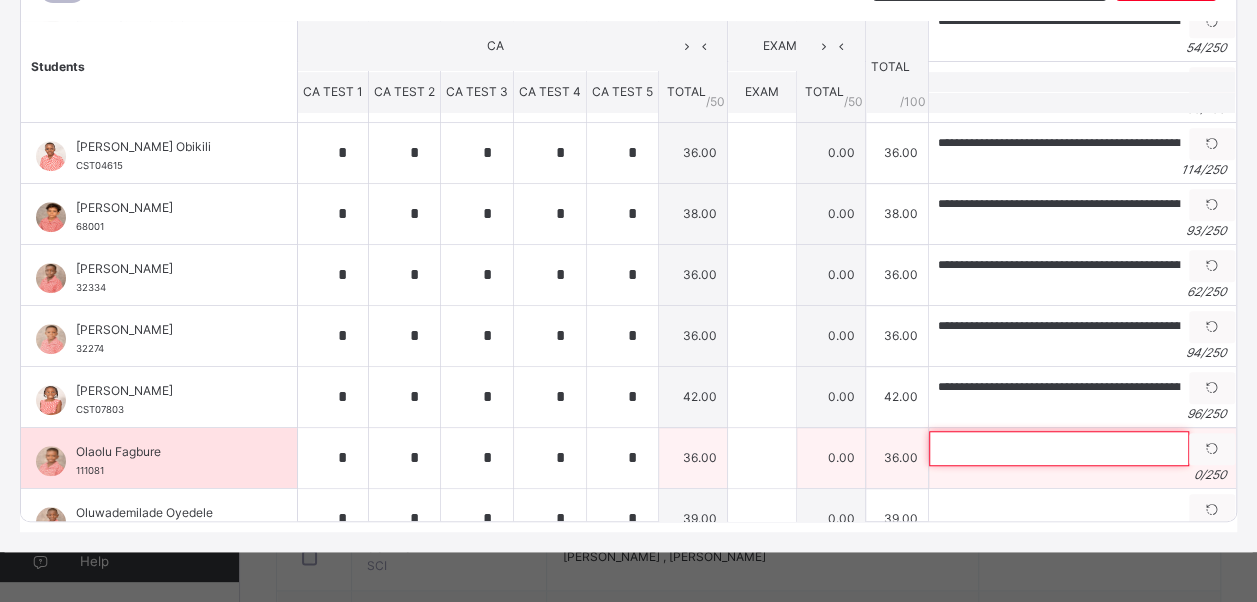 click at bounding box center (1059, 448) 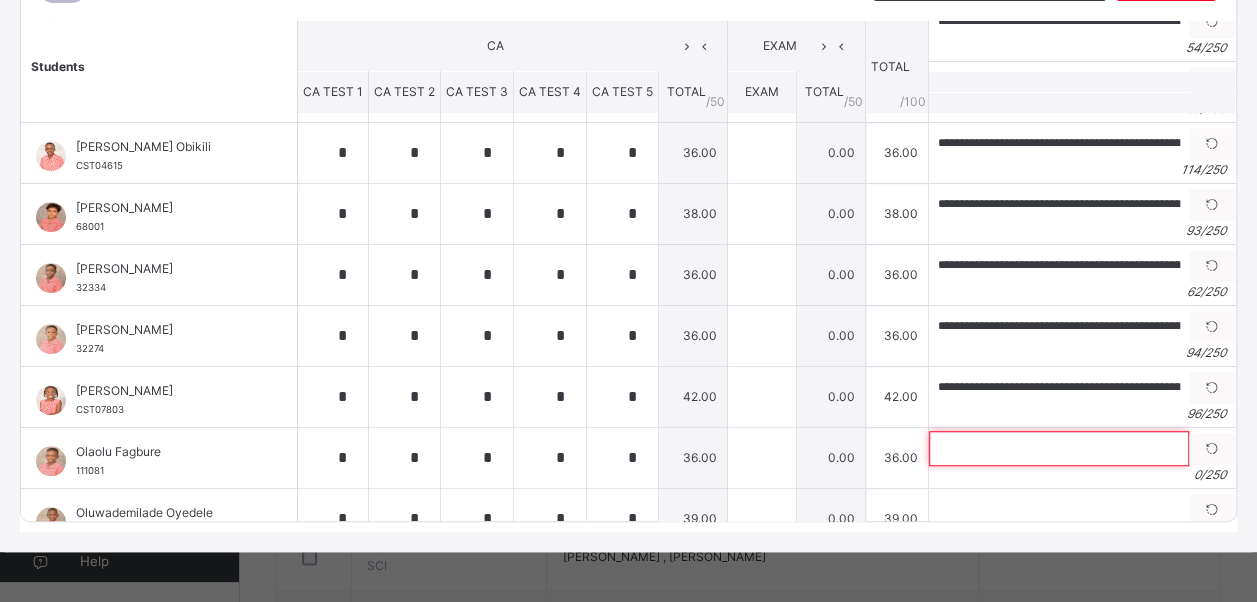 paste on "**********" 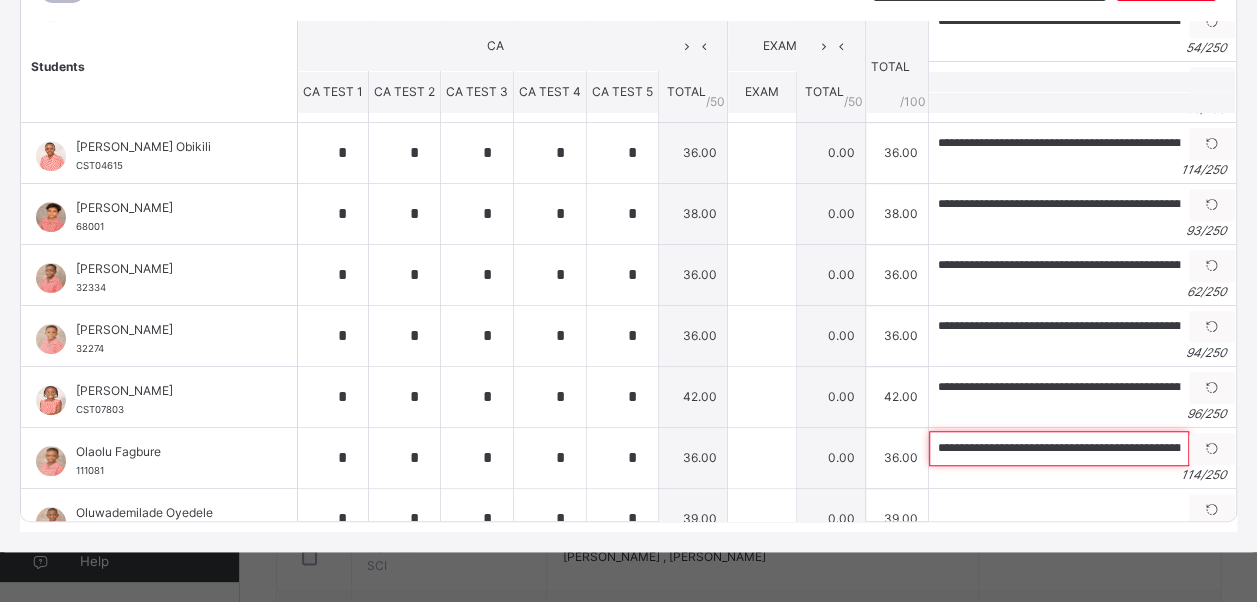 scroll, scrollTop: 0, scrollLeft: 395, axis: horizontal 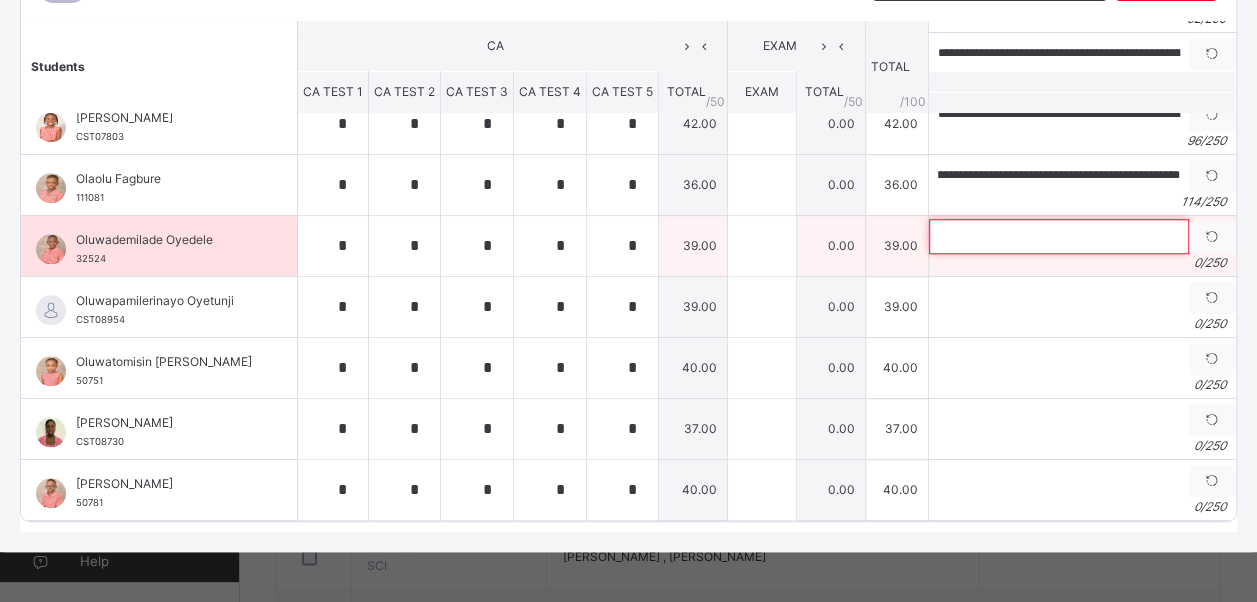 click at bounding box center [1059, 236] 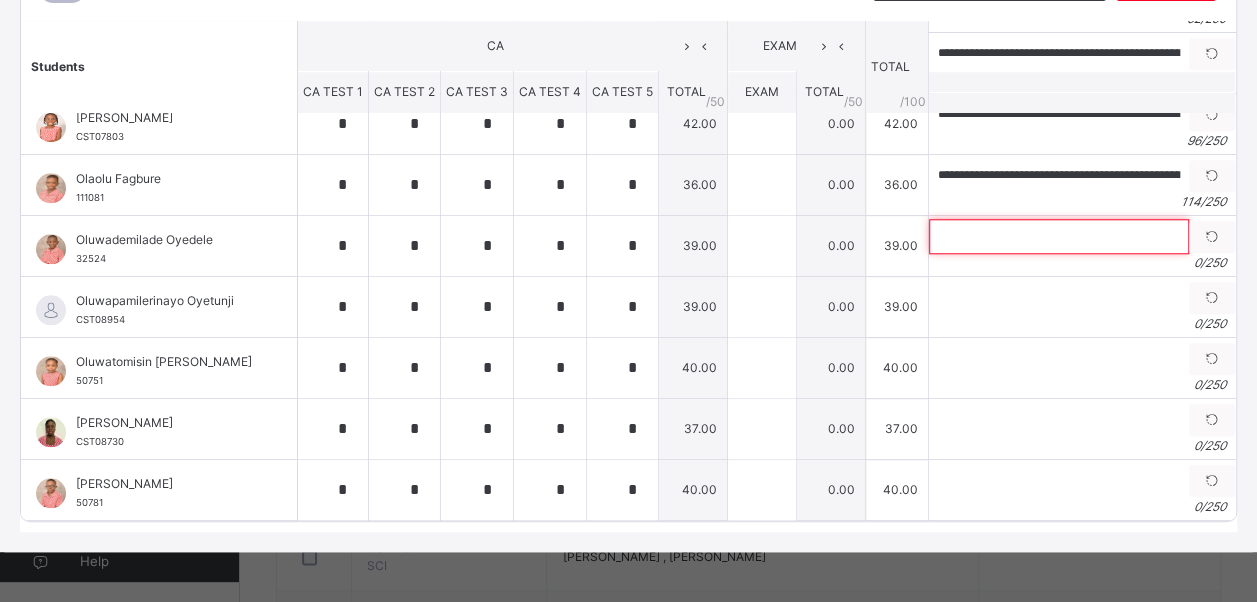 paste on "**********" 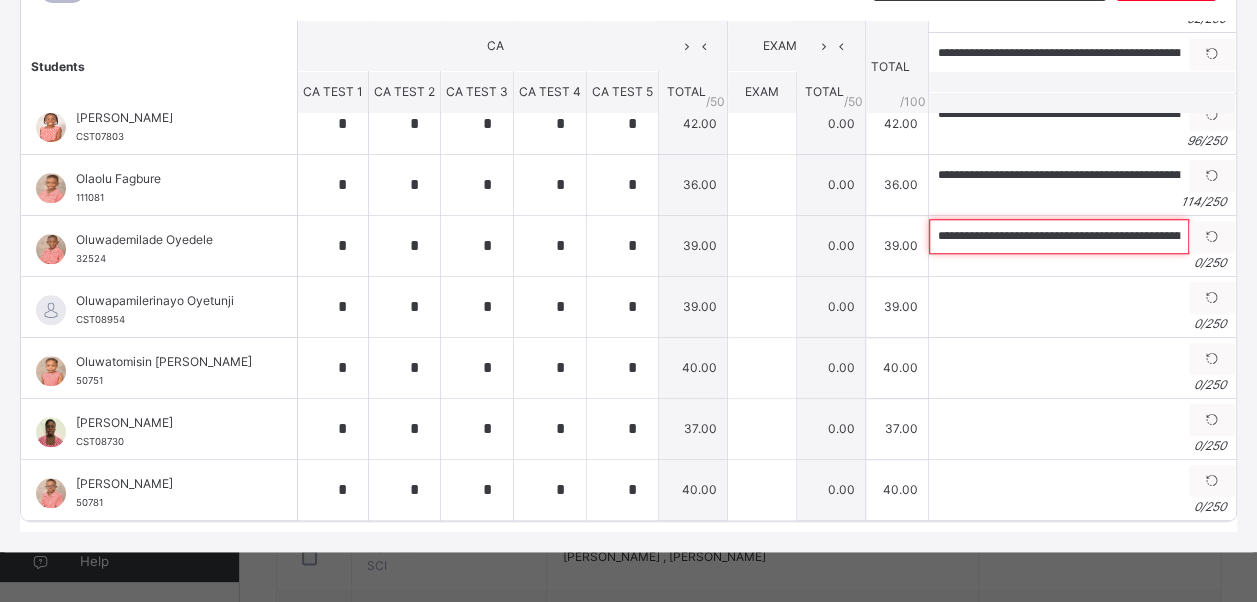scroll, scrollTop: 0, scrollLeft: 348, axis: horizontal 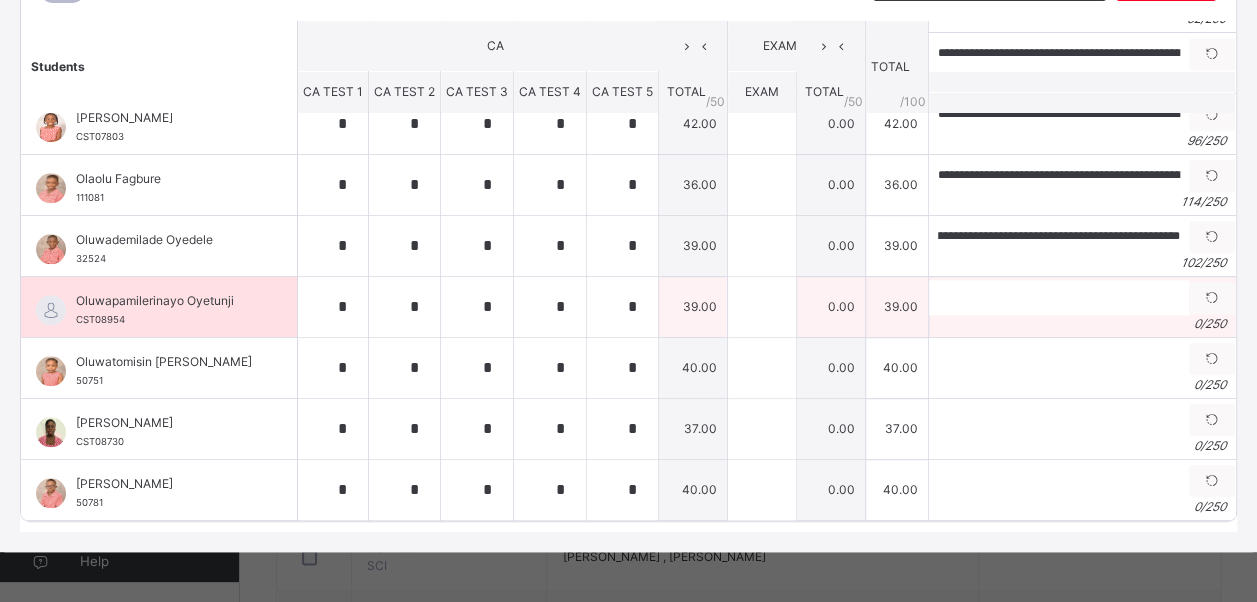 click on "0 / 250" at bounding box center [1082, 324] 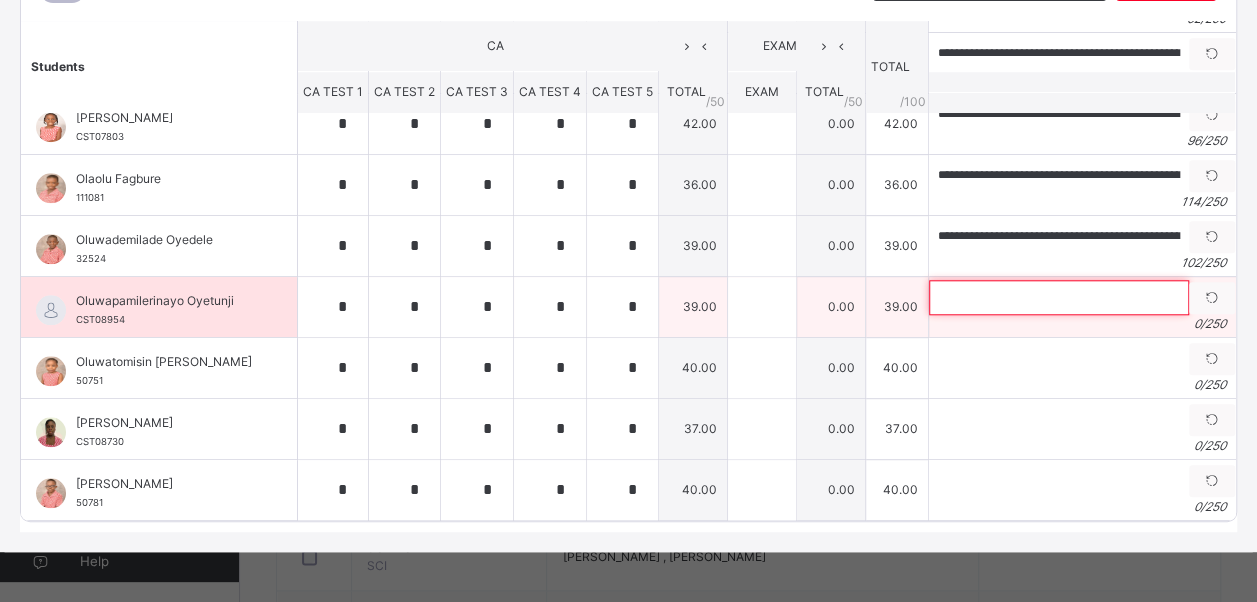 click at bounding box center [1059, 297] 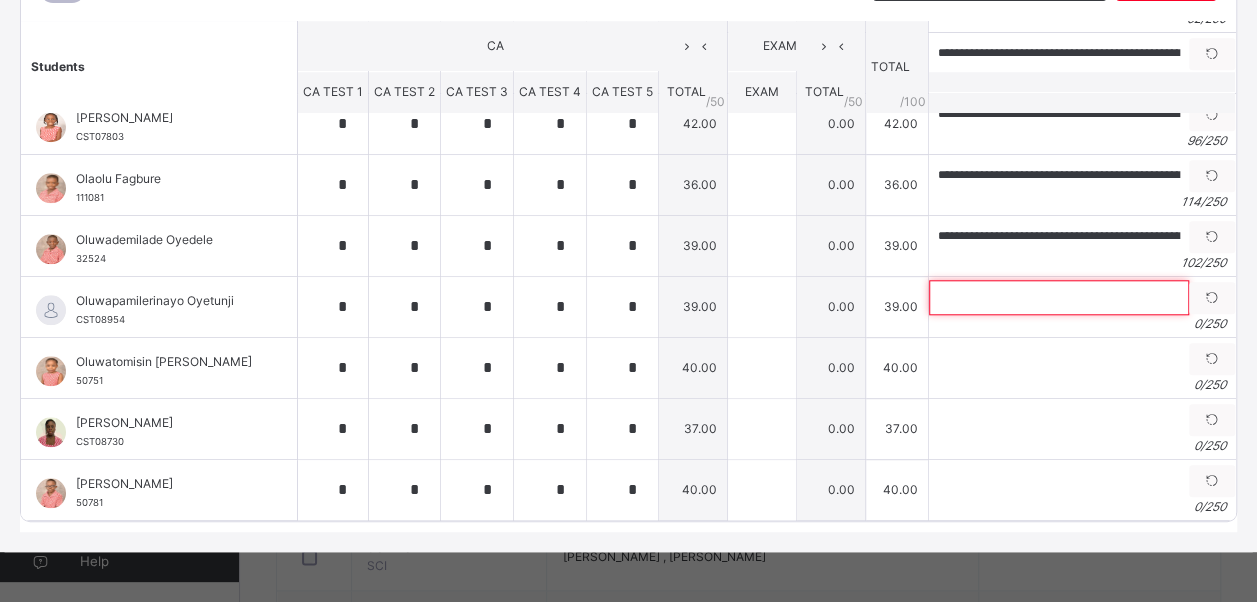 paste on "**********" 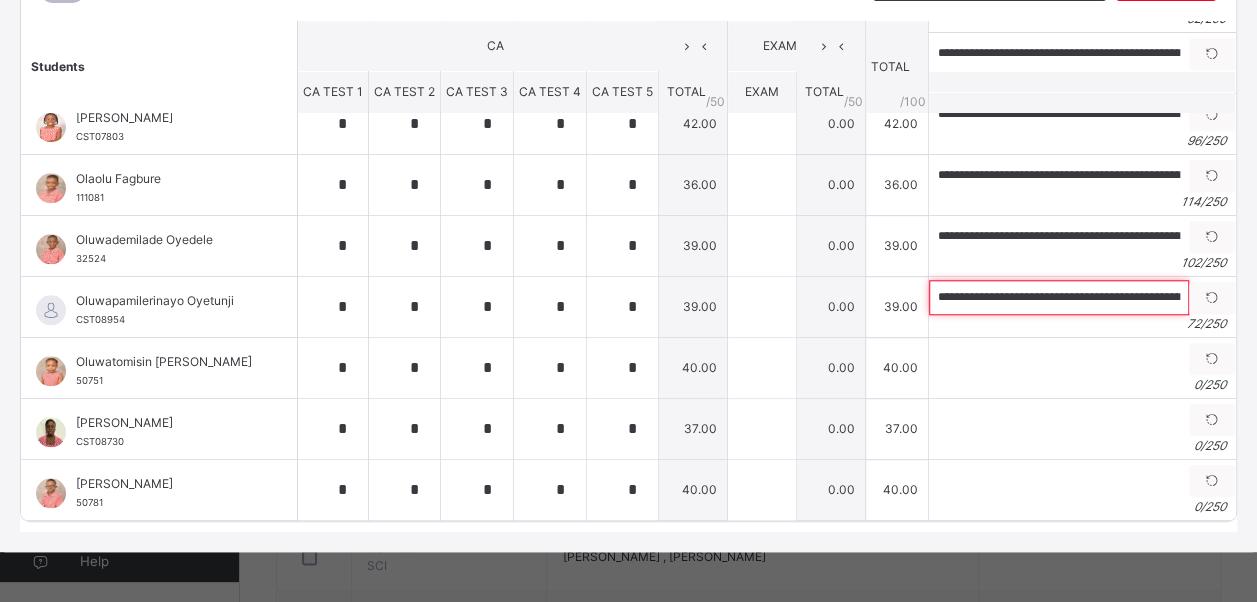 scroll, scrollTop: 0, scrollLeft: 178, axis: horizontal 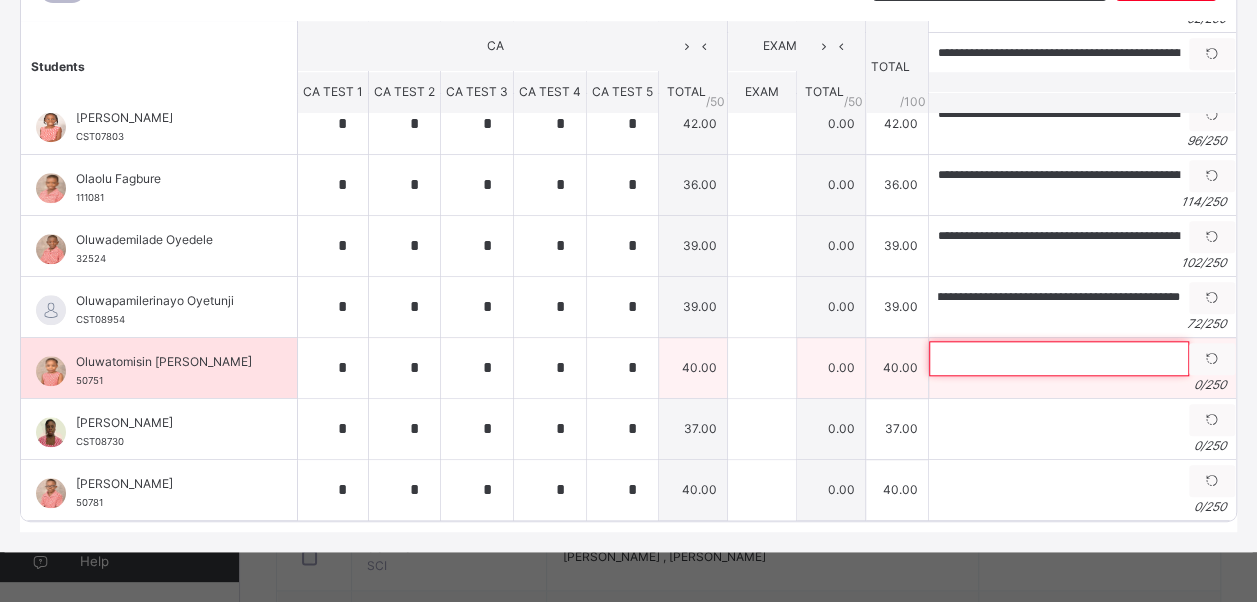 click at bounding box center [1059, 358] 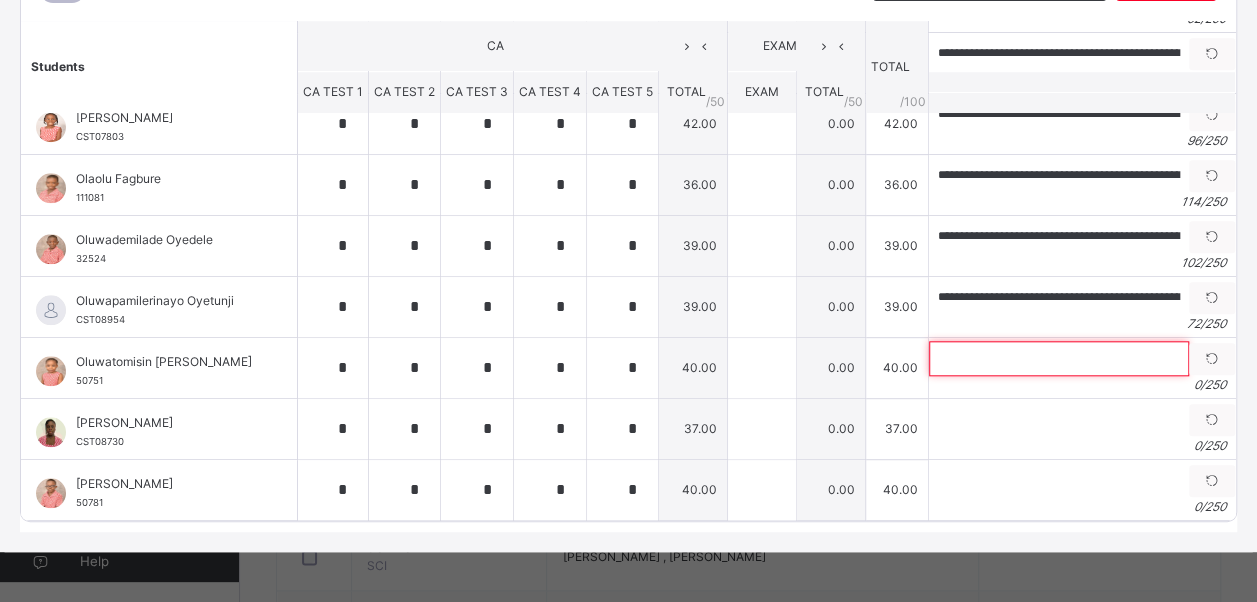 paste on "**********" 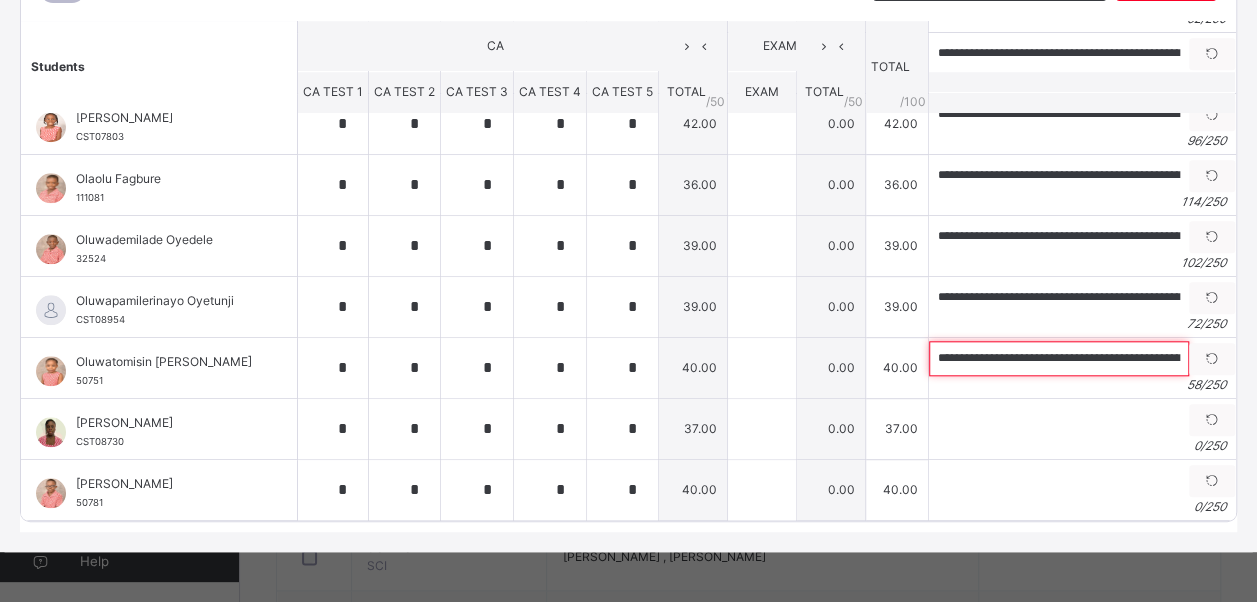 scroll, scrollTop: 0, scrollLeft: 90, axis: horizontal 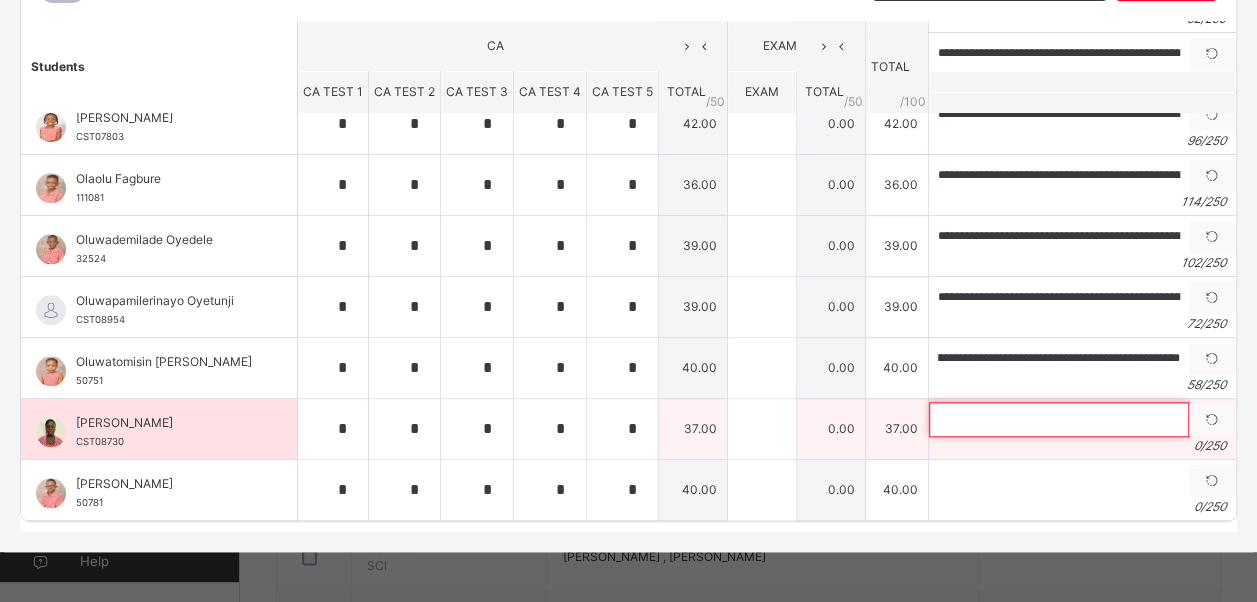 click at bounding box center [1059, 419] 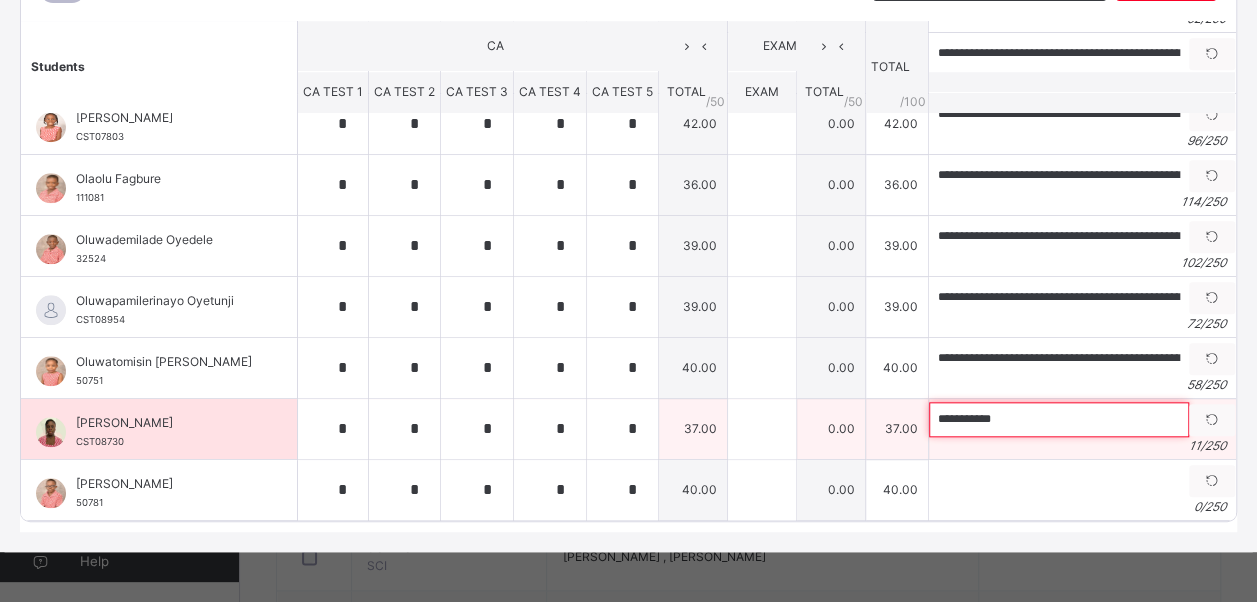 paste on "**********" 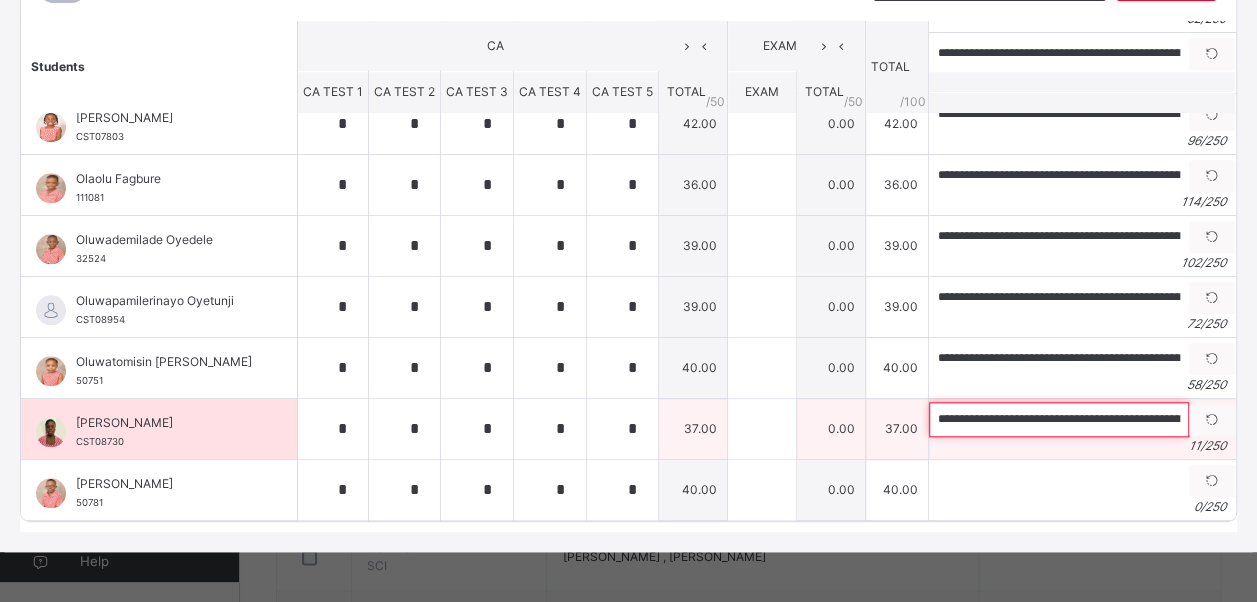 scroll, scrollTop: 0, scrollLeft: 129, axis: horizontal 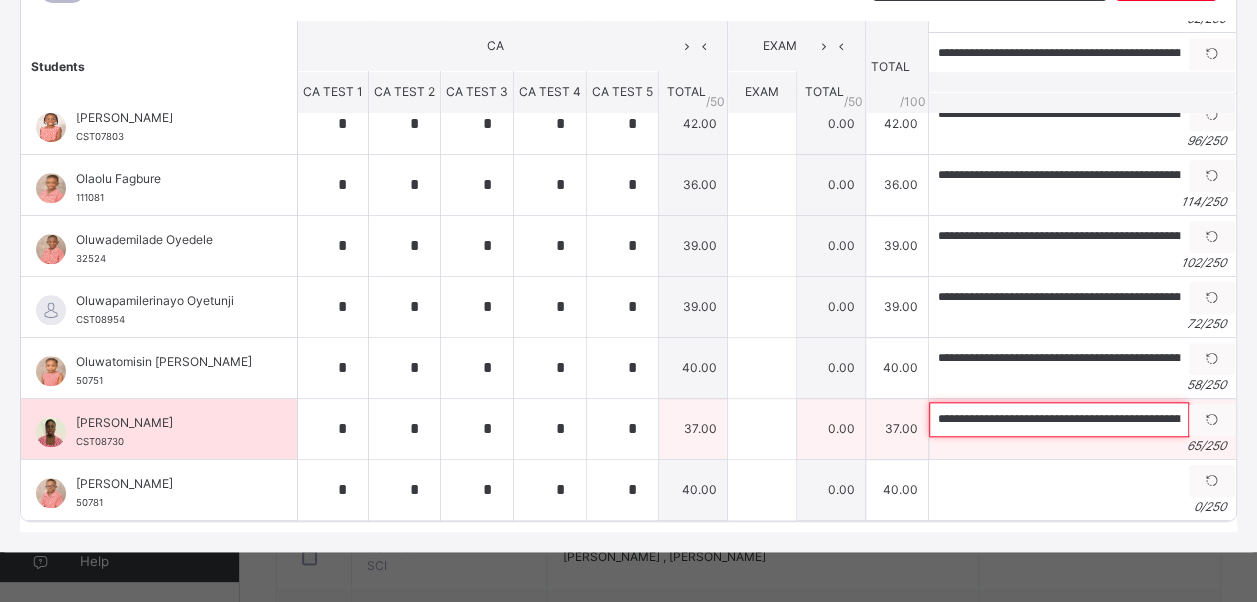 drag, startPoint x: 942, startPoint y: 398, endPoint x: 900, endPoint y: 402, distance: 42.190044 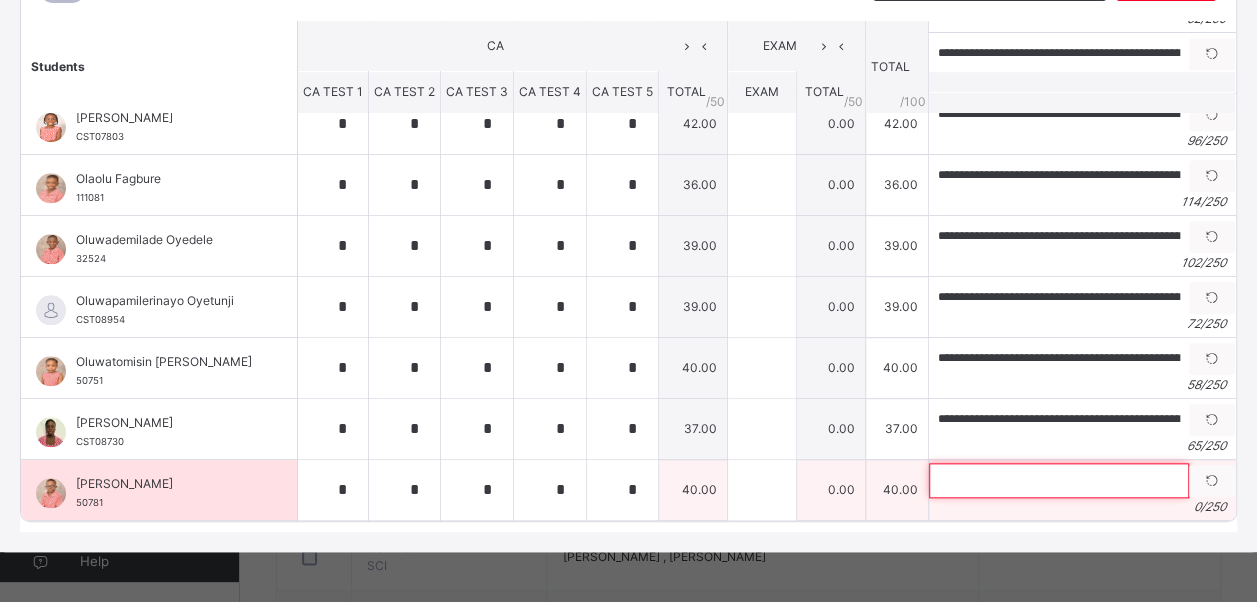 click at bounding box center (1059, 480) 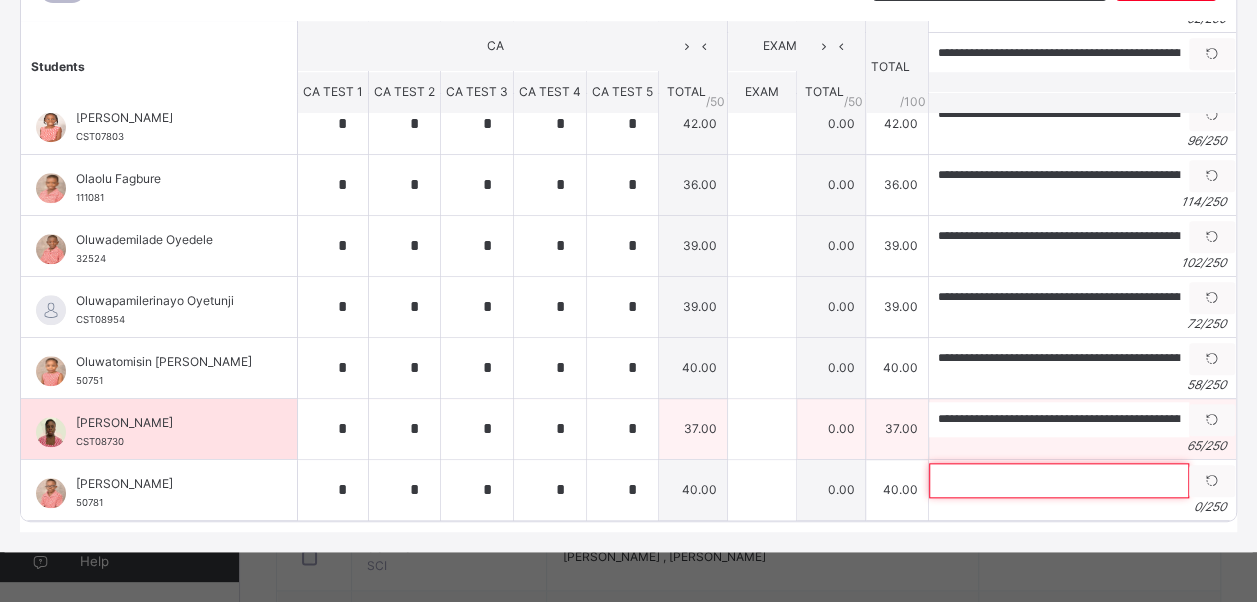 scroll, scrollTop: 1314, scrollLeft: 0, axis: vertical 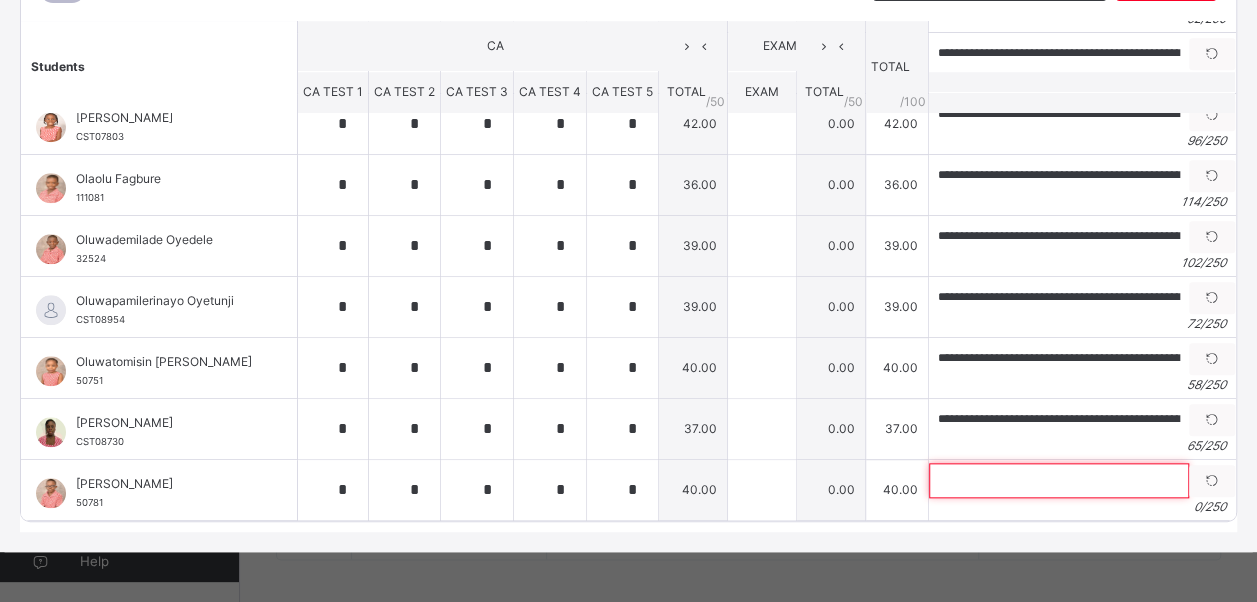paste on "**********" 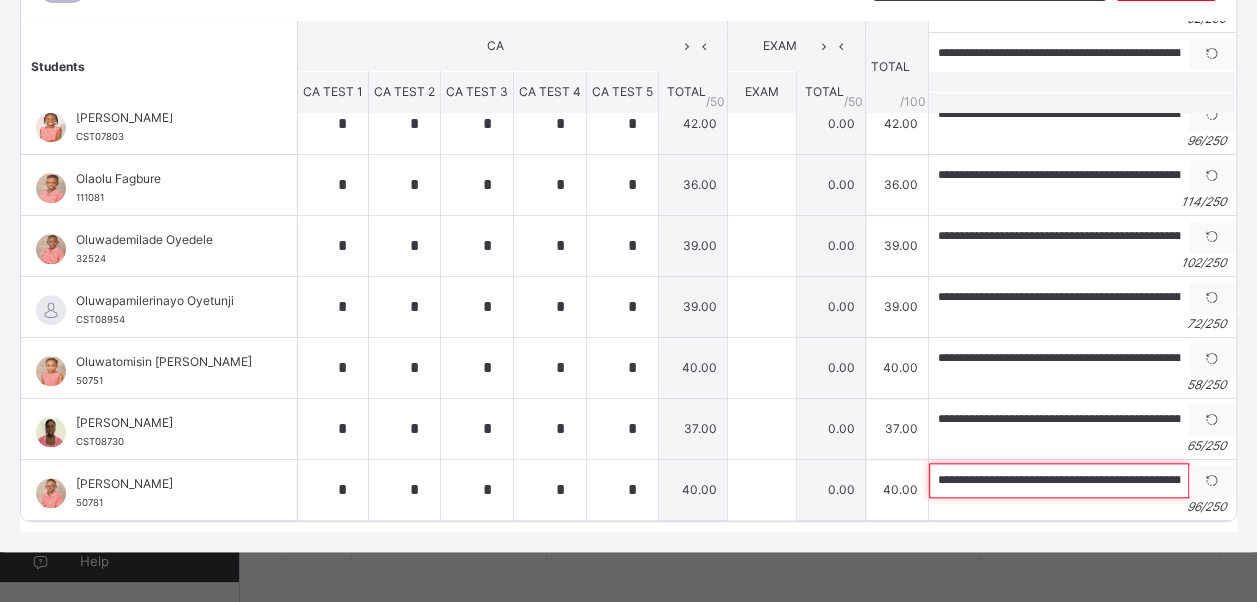 scroll, scrollTop: 0, scrollLeft: 298, axis: horizontal 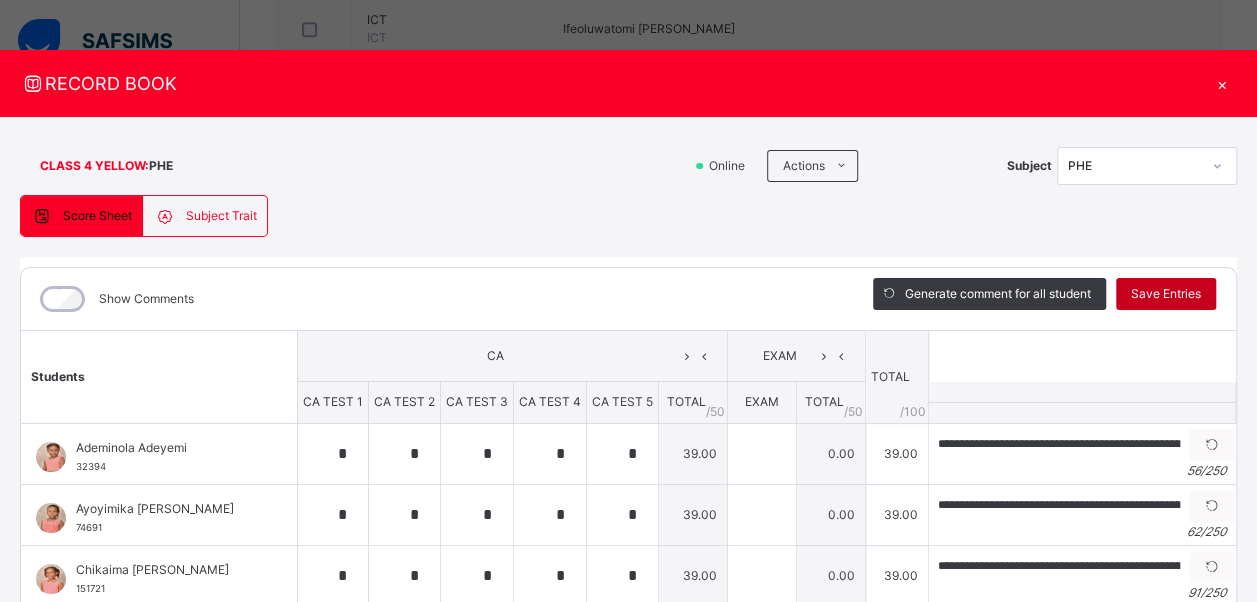 click on "Save Entries" at bounding box center [1166, 294] 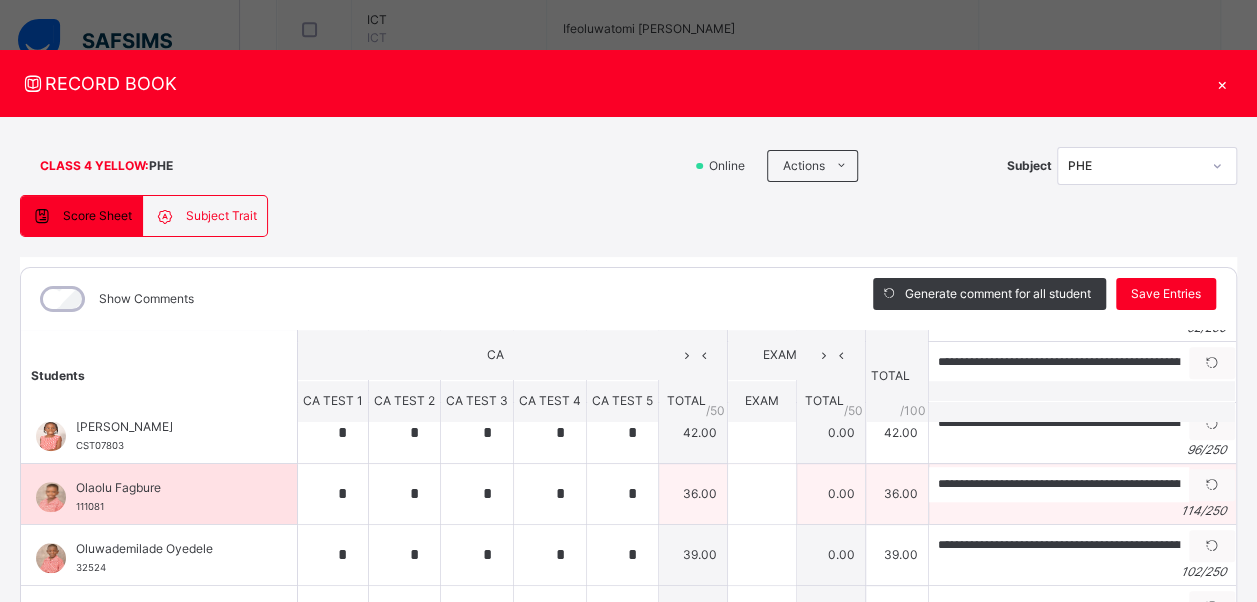scroll, scrollTop: 0, scrollLeft: 0, axis: both 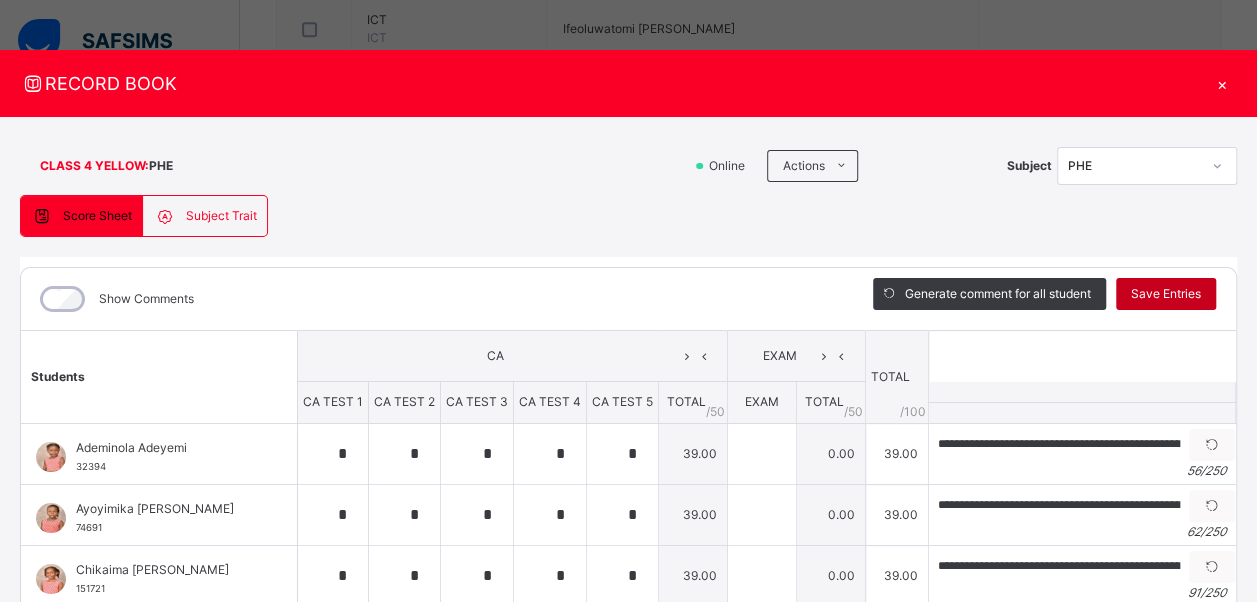 click on "Save Entries" at bounding box center [1166, 294] 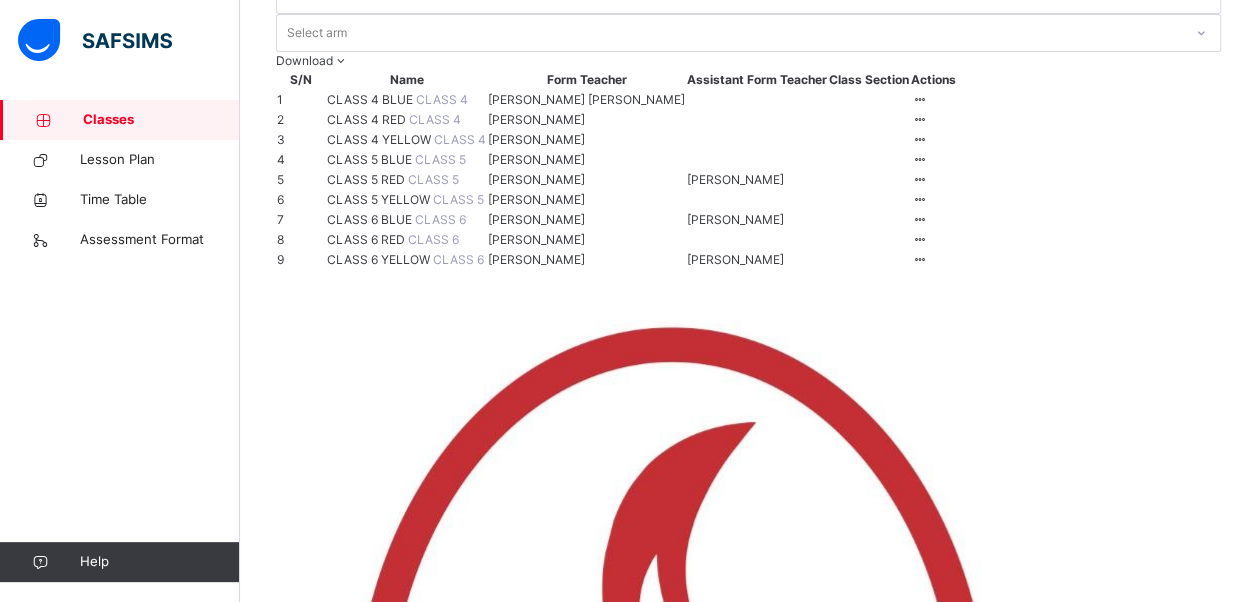 scroll, scrollTop: 231, scrollLeft: 0, axis: vertical 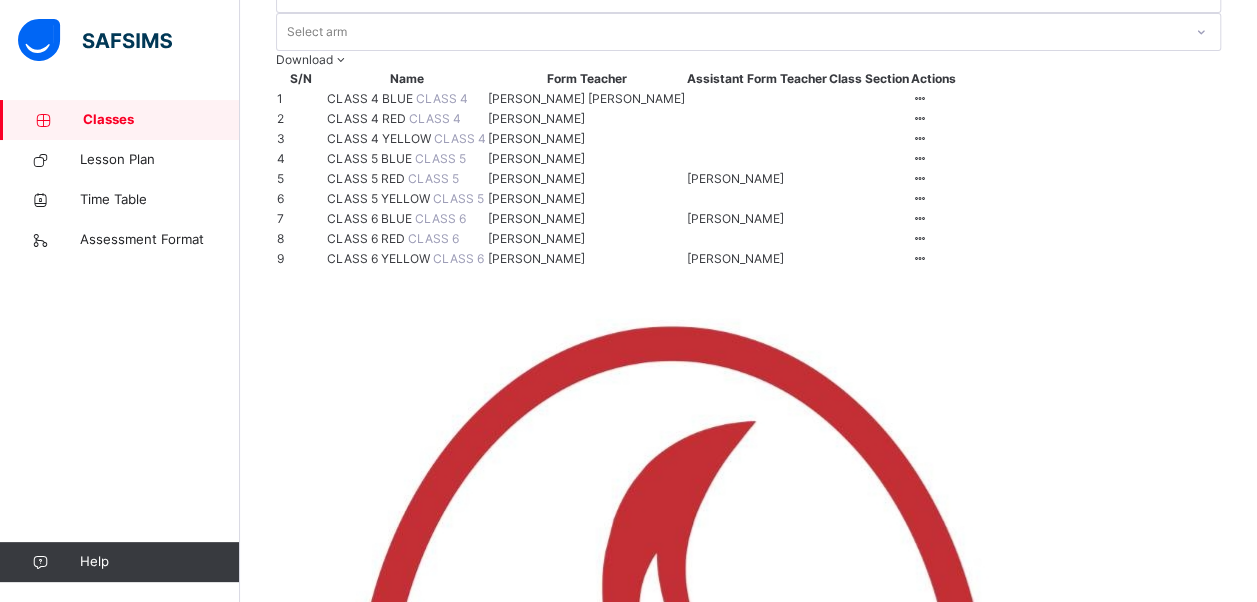 click on "CLASS 5" at bounding box center (440, 158) 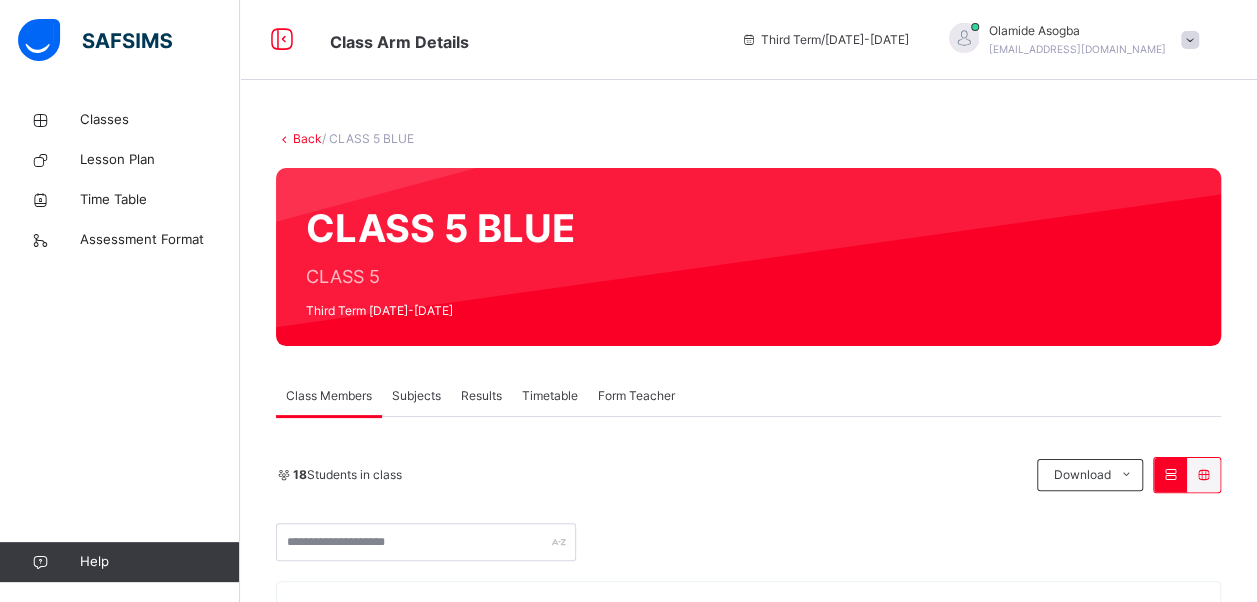 click on "Subjects" at bounding box center [416, 396] 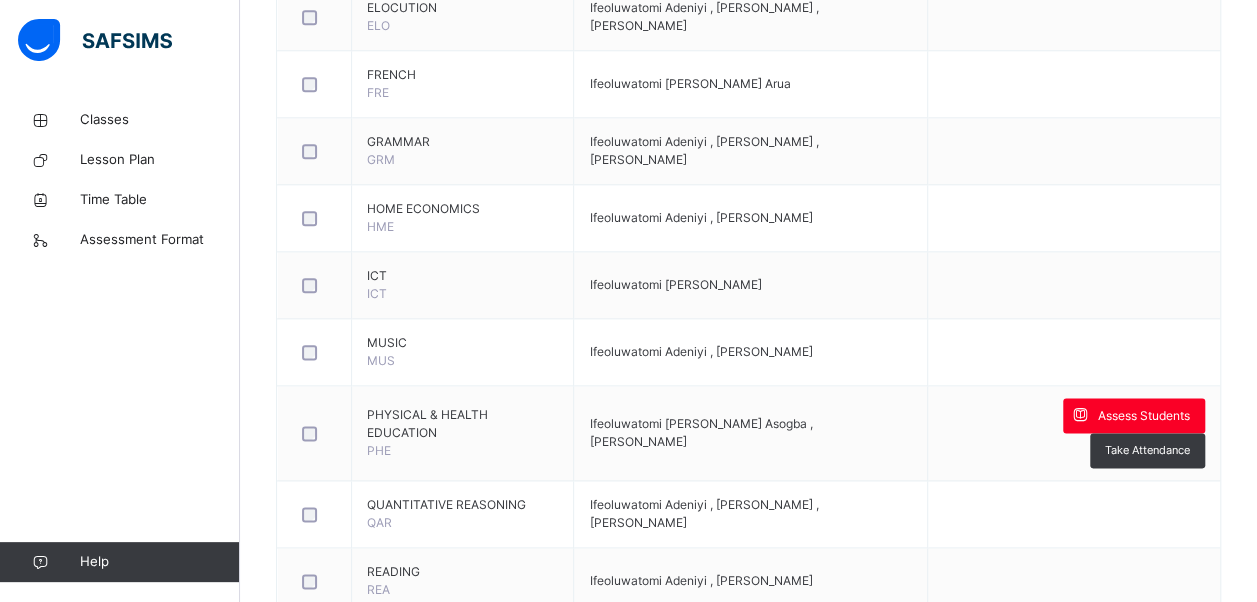scroll, scrollTop: 1099, scrollLeft: 0, axis: vertical 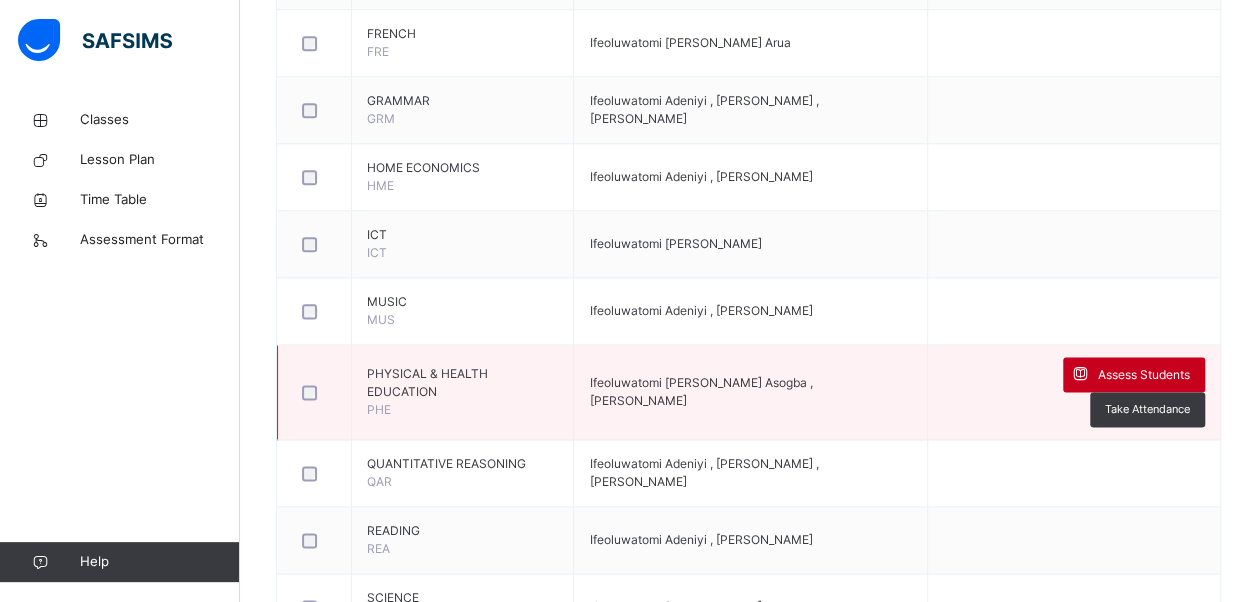 click on "Assess Students" at bounding box center (1144, 375) 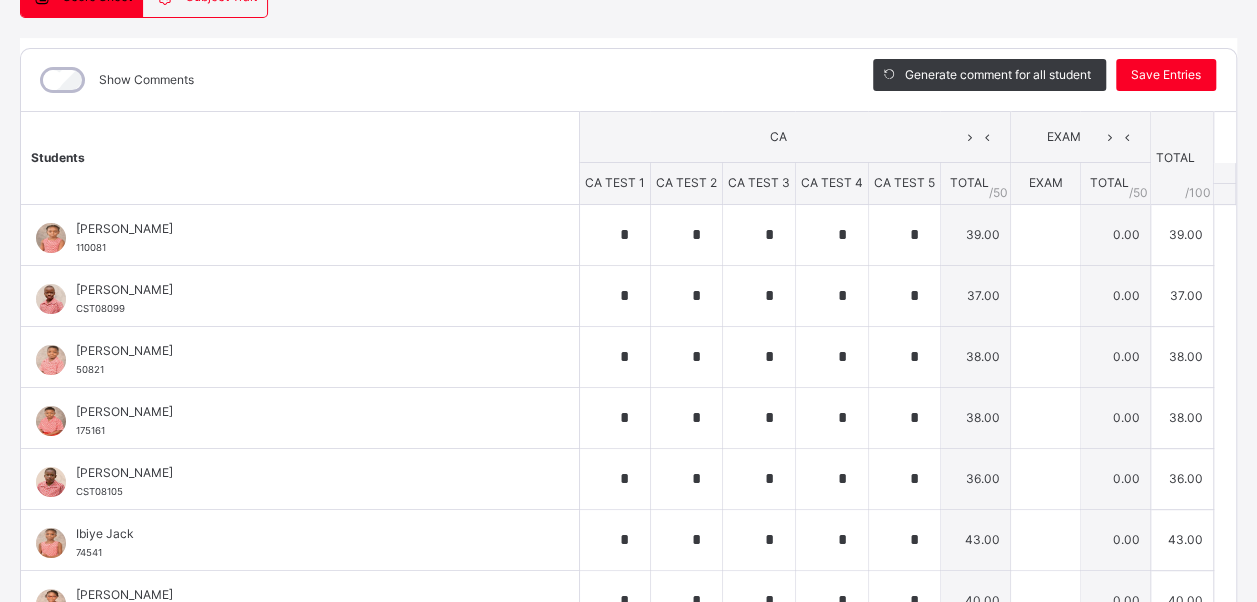 scroll, scrollTop: 218, scrollLeft: 0, axis: vertical 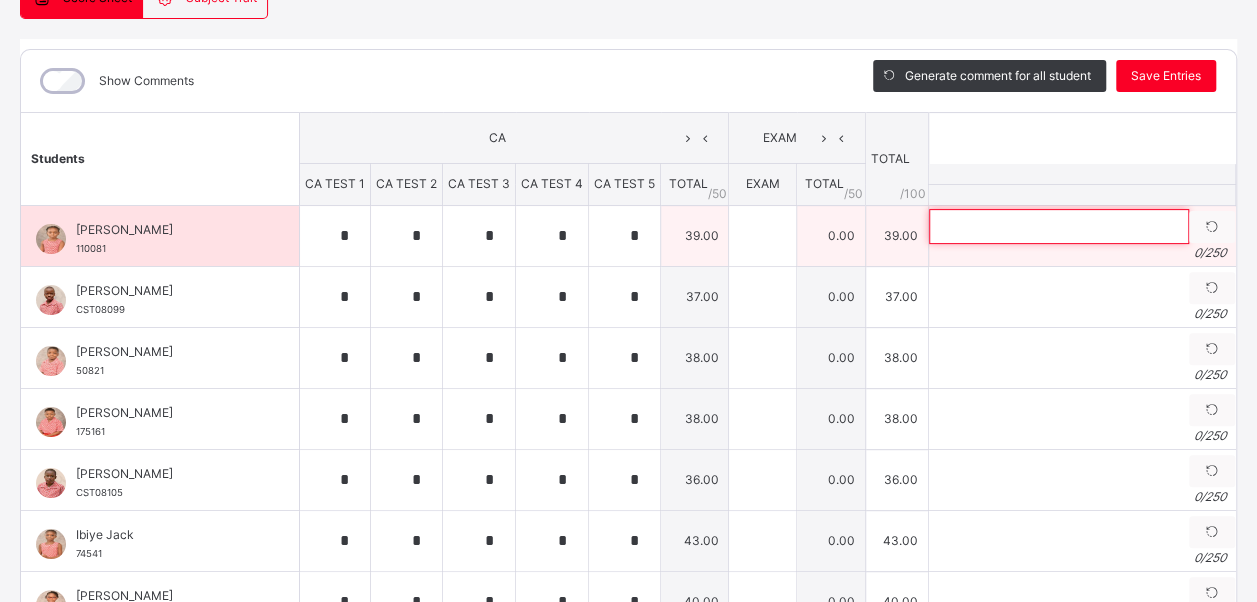 click at bounding box center (1059, 226) 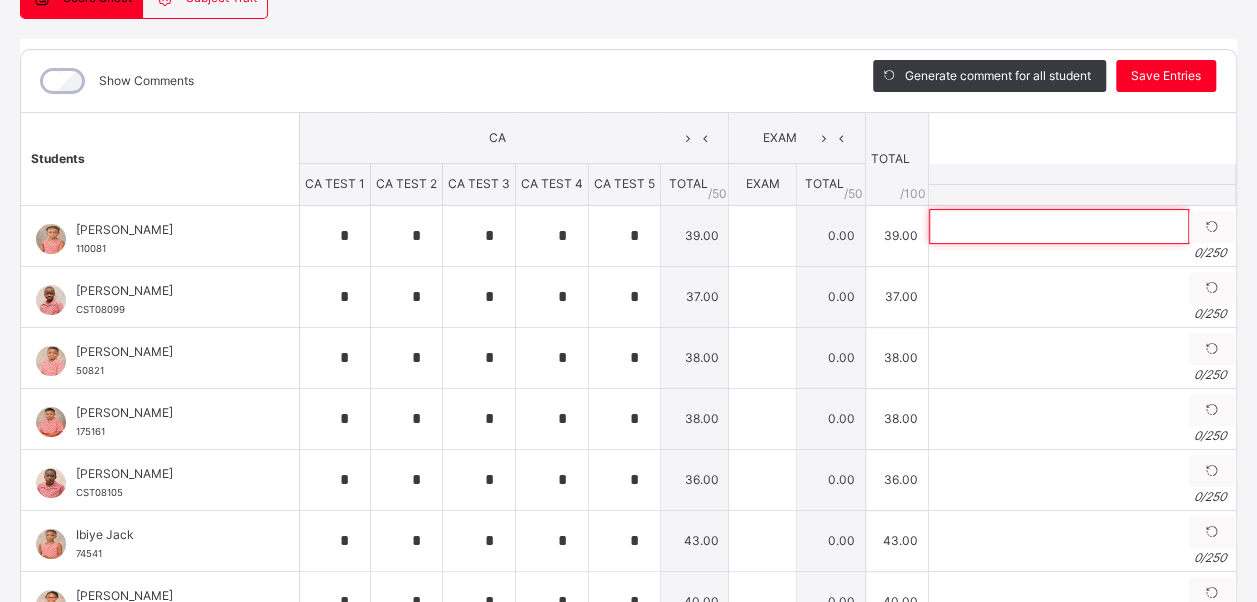 paste on "**********" 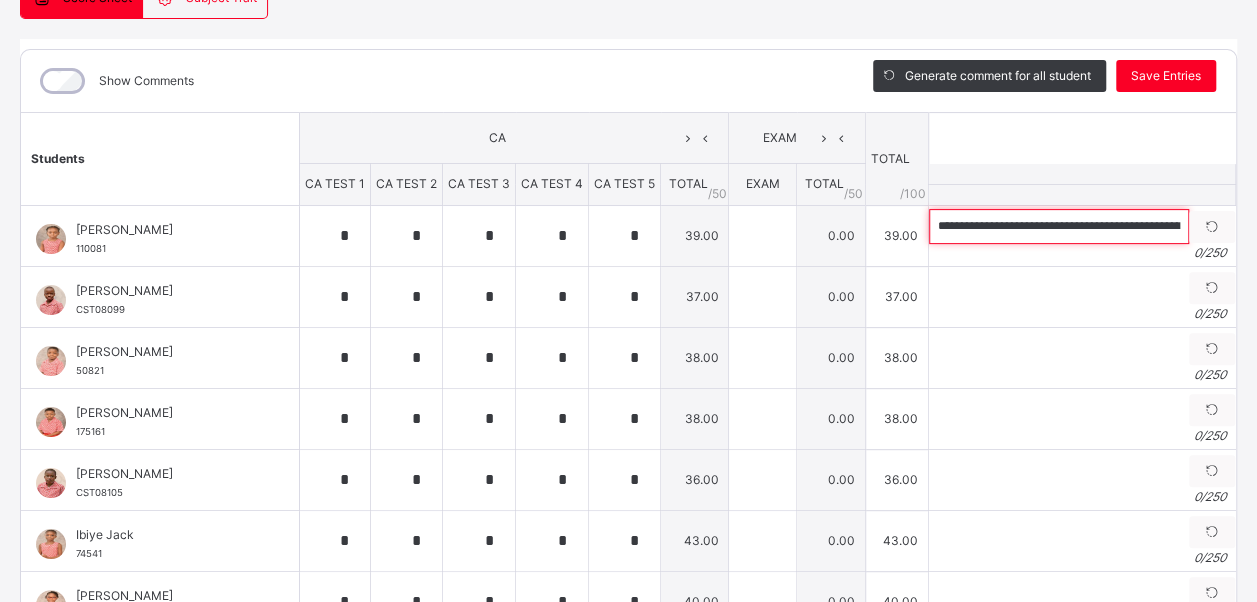 scroll, scrollTop: 0, scrollLeft: 245, axis: horizontal 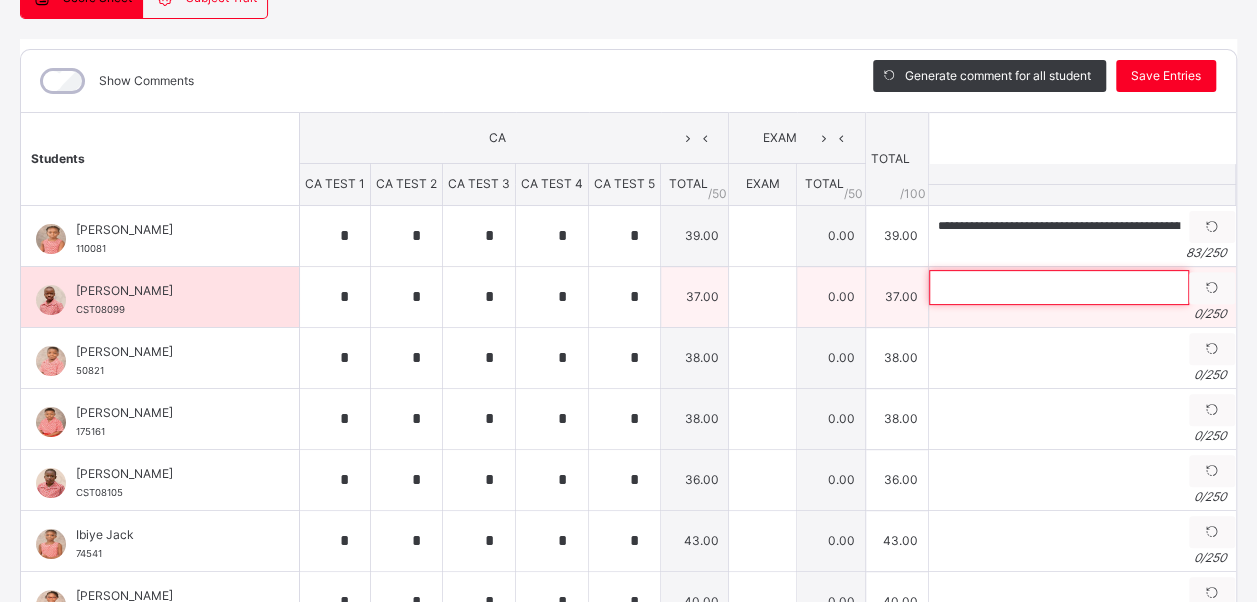 click at bounding box center [1059, 287] 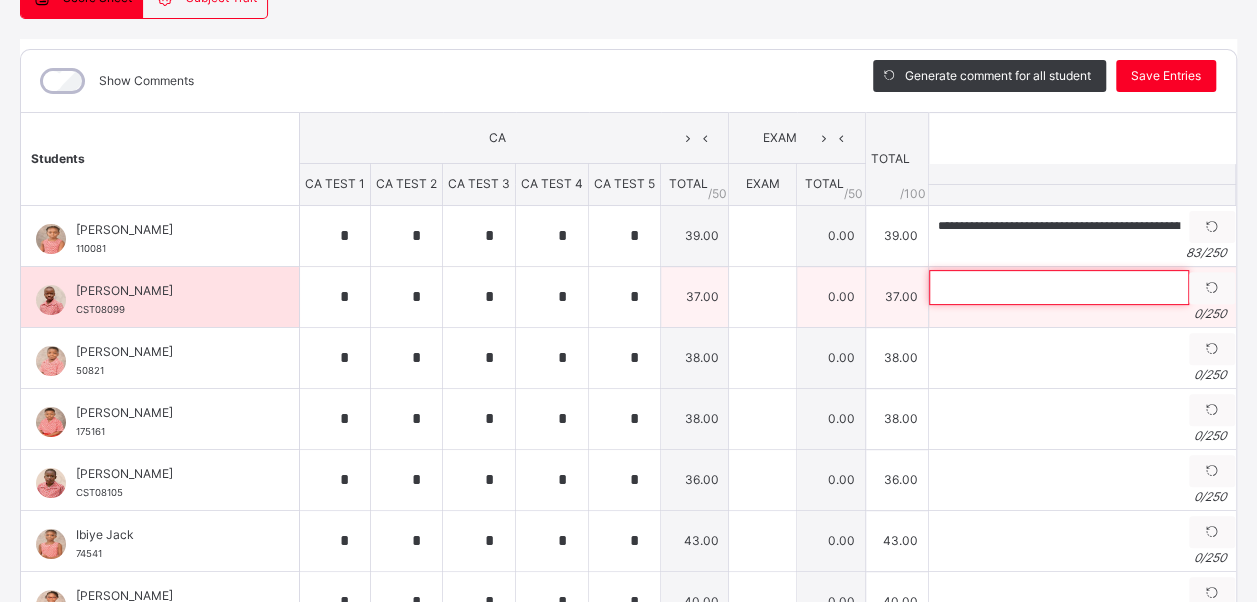 click at bounding box center [1059, 287] 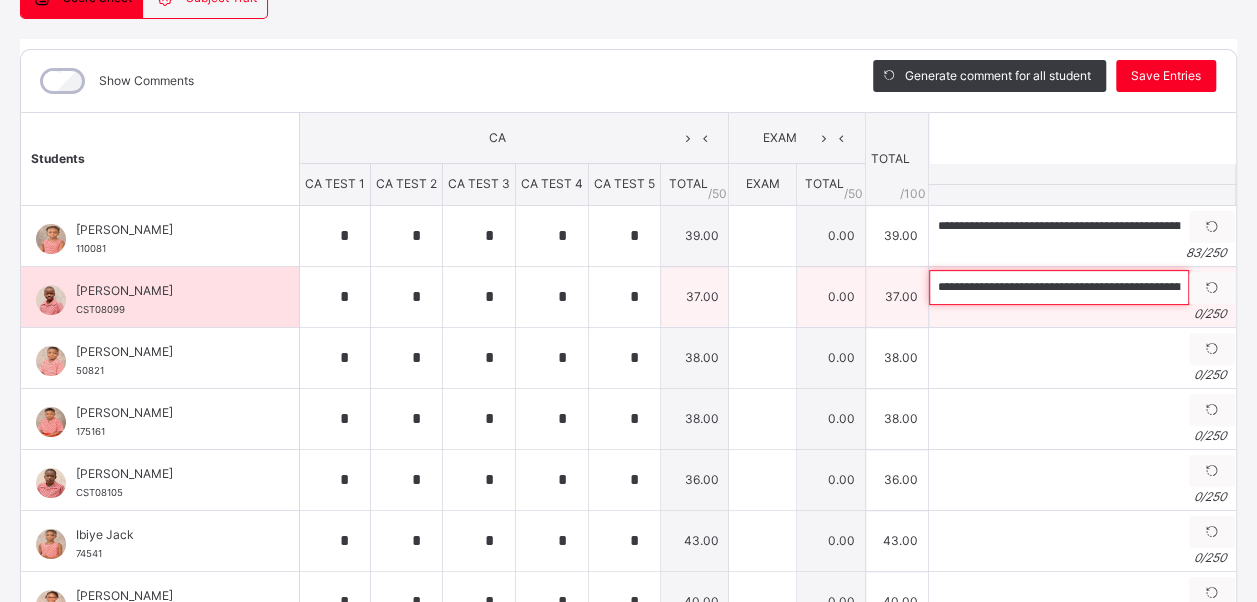 scroll, scrollTop: 0, scrollLeft: 280, axis: horizontal 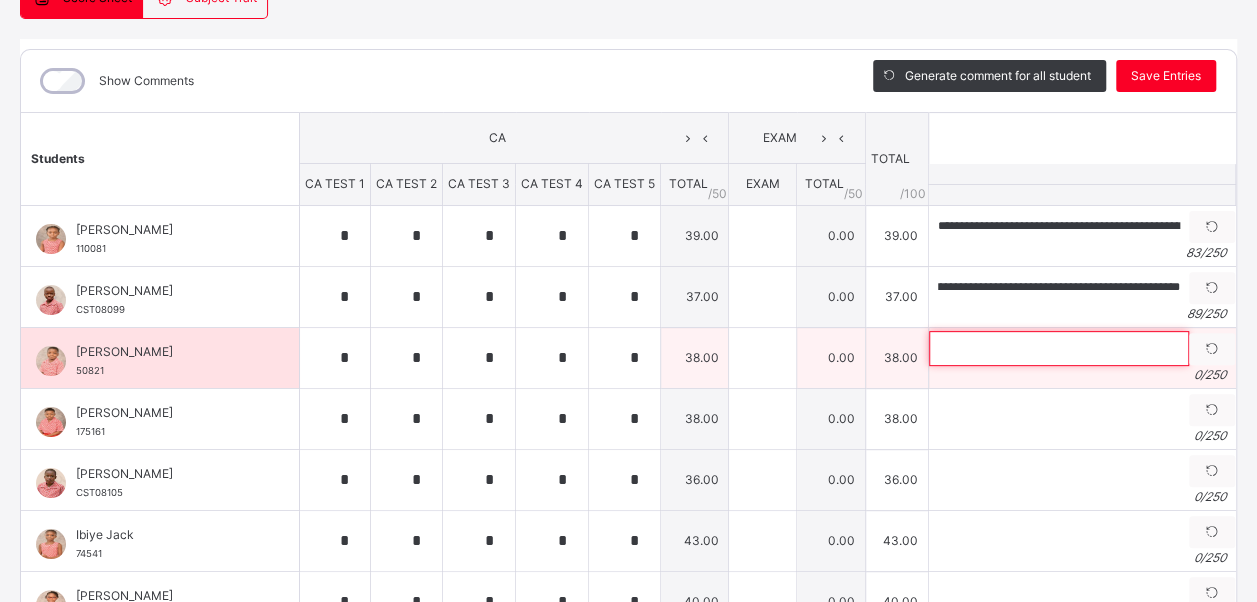 click at bounding box center (1059, 348) 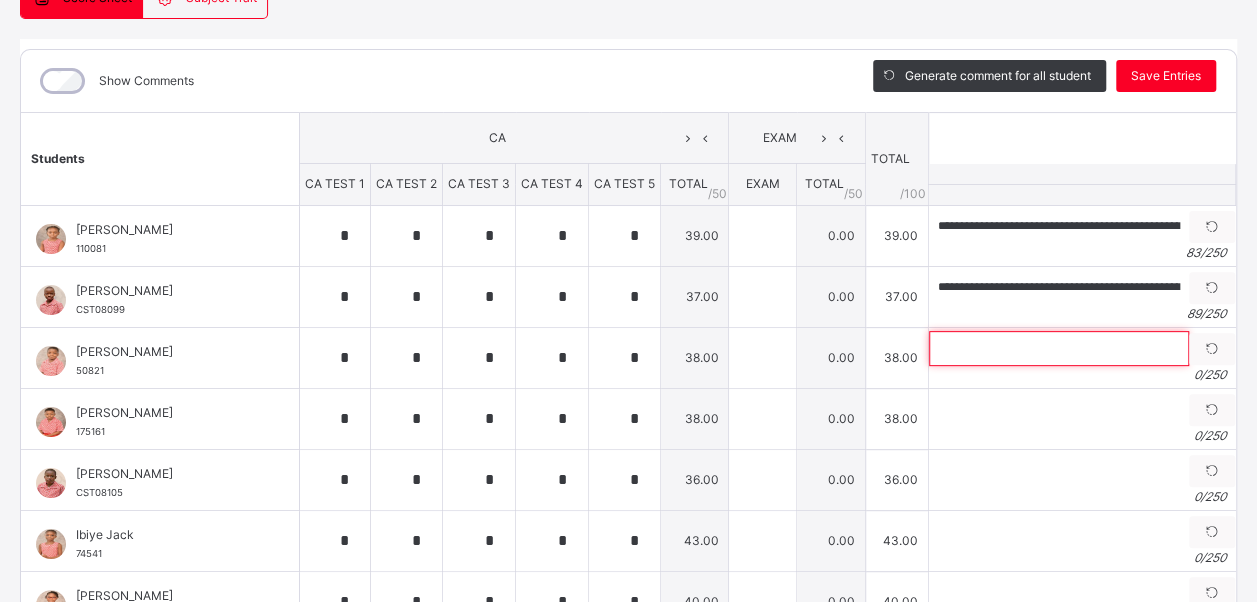 paste on "**********" 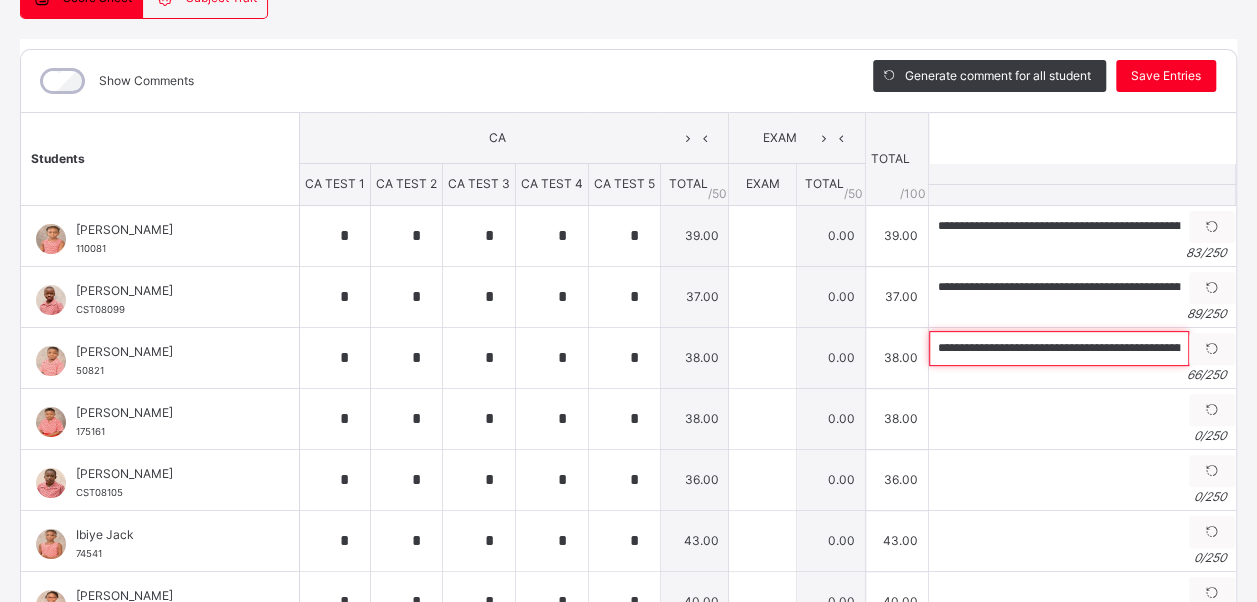 scroll, scrollTop: 0, scrollLeft: 144, axis: horizontal 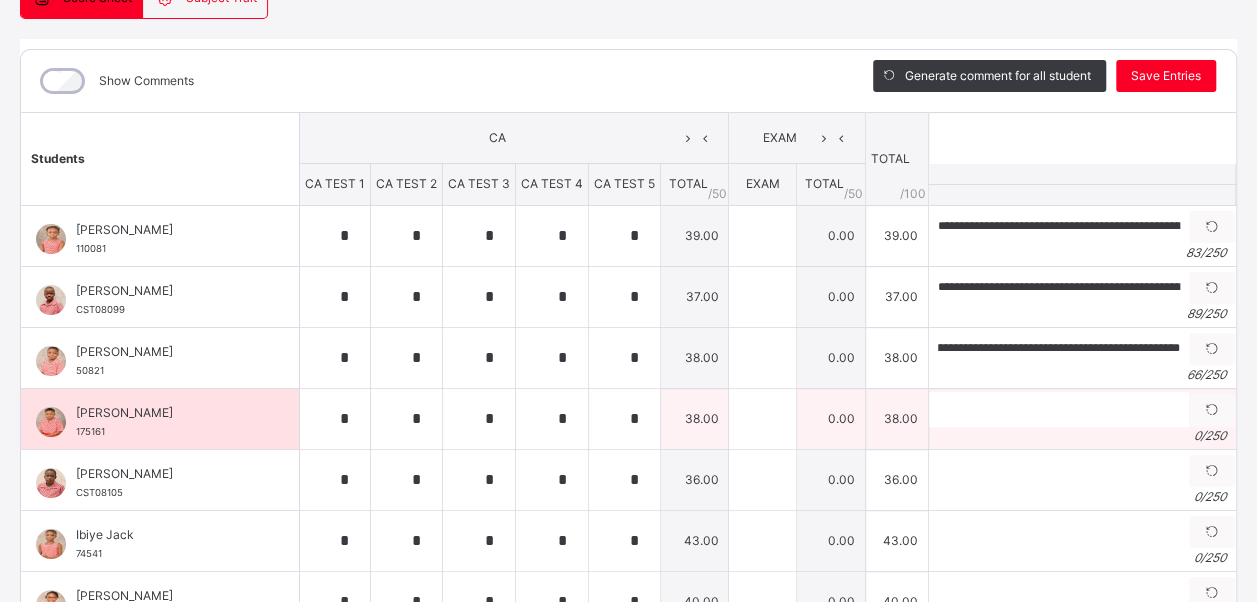 click on "Generate comment 0 / 250" at bounding box center [1081, 418] 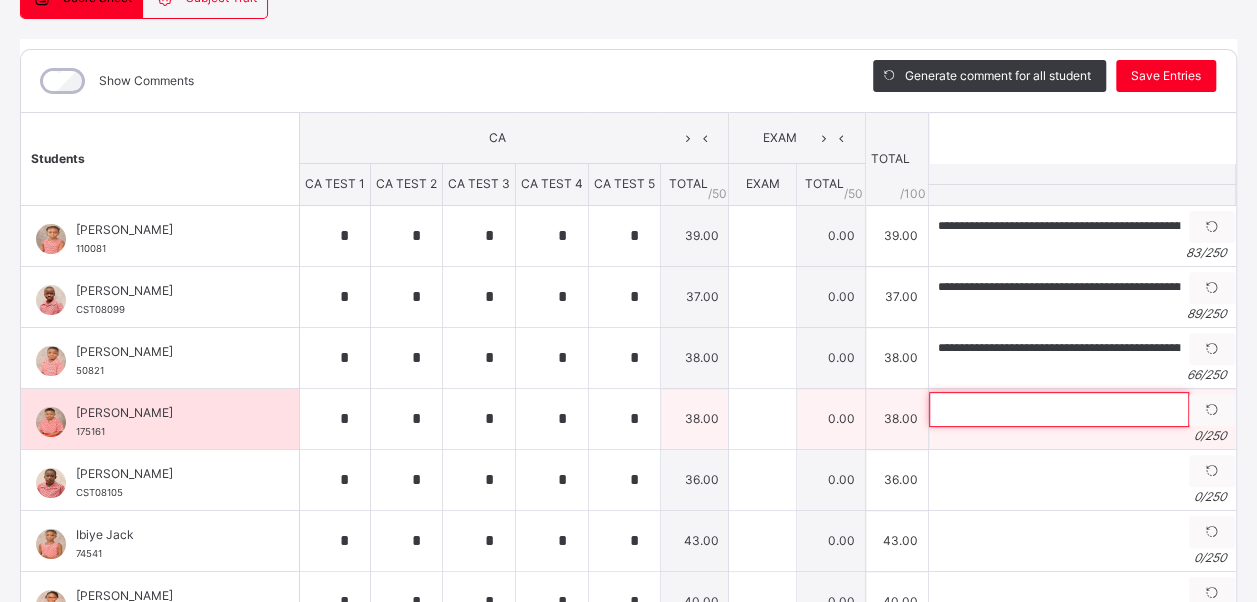 click at bounding box center (1059, 409) 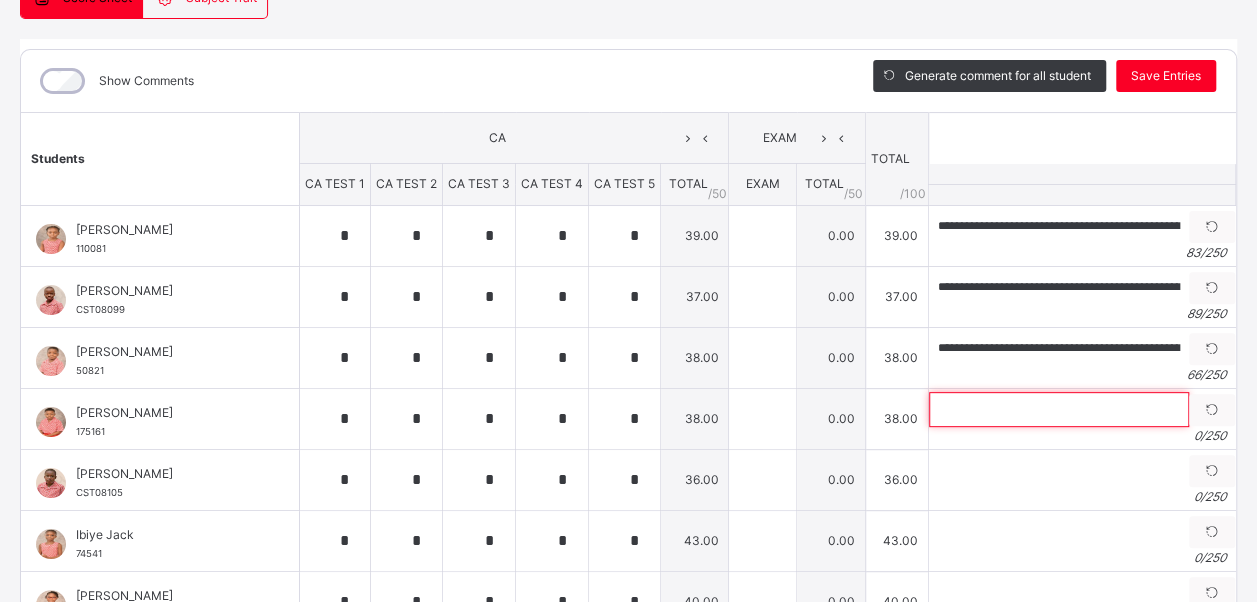 paste on "**********" 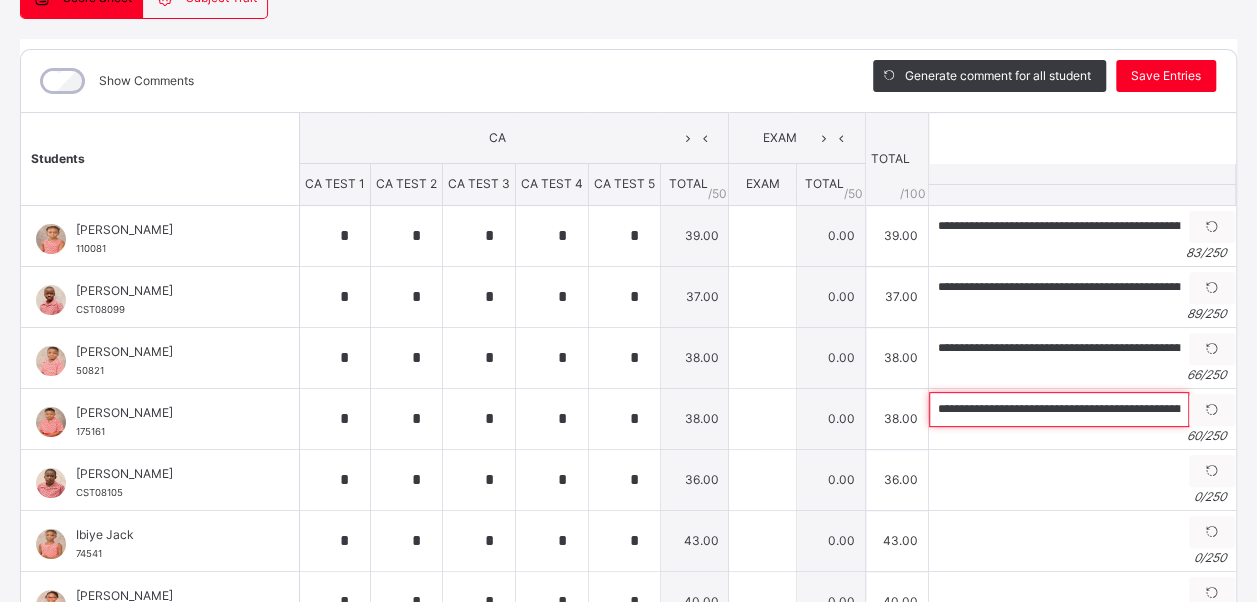 scroll, scrollTop: 0, scrollLeft: 96, axis: horizontal 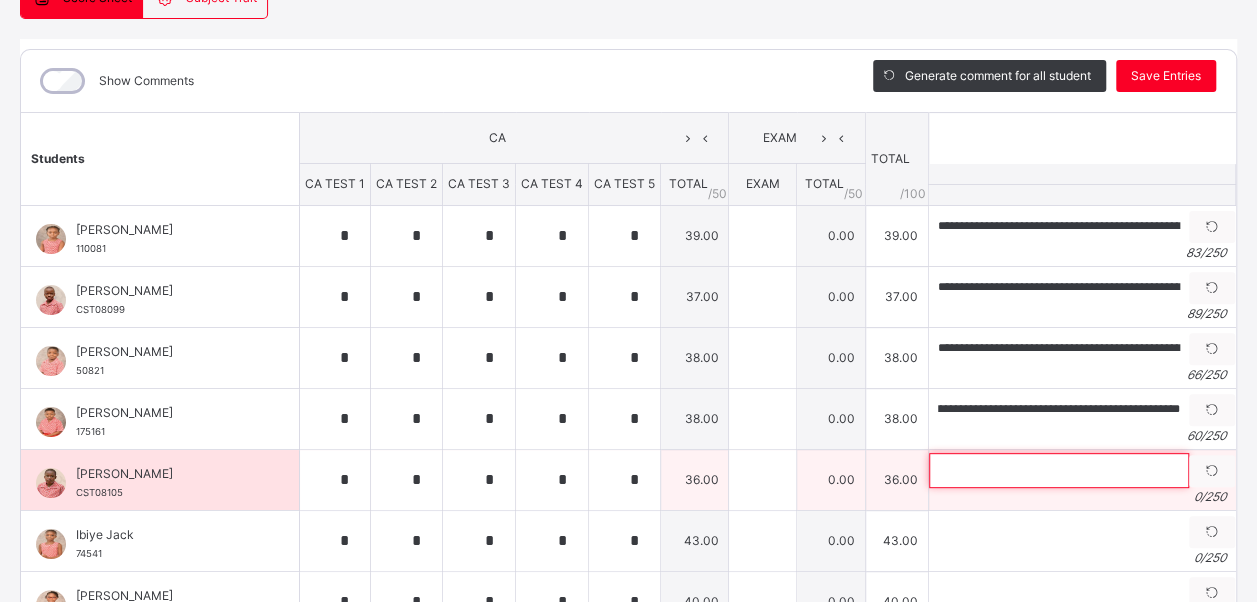 click at bounding box center (1059, 470) 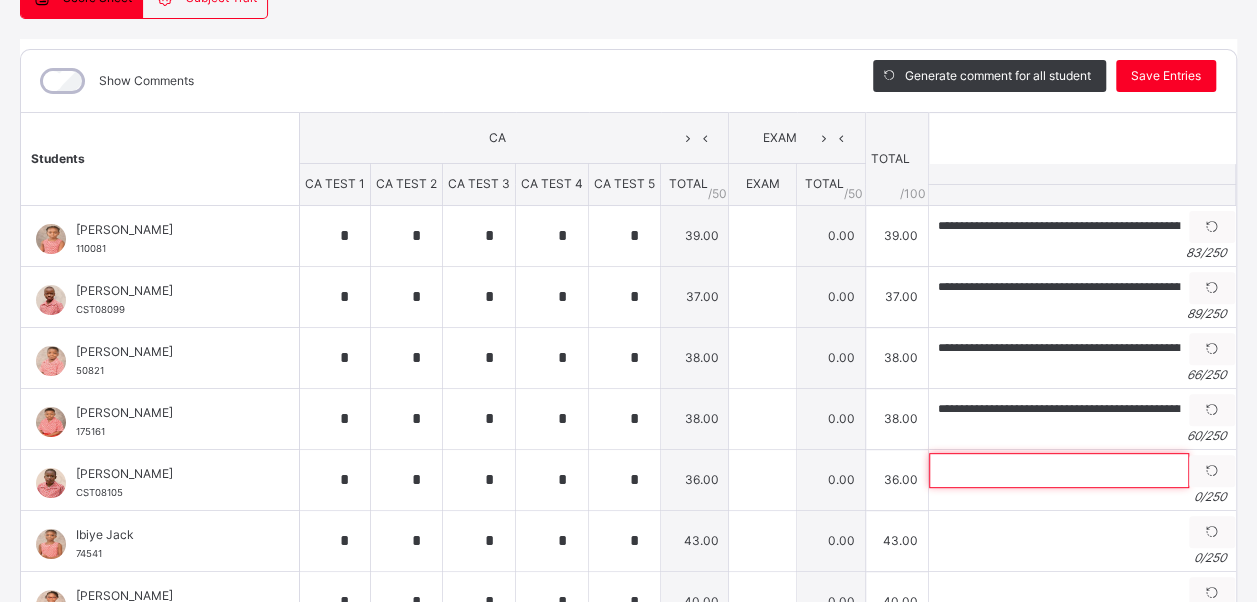 paste on "**********" 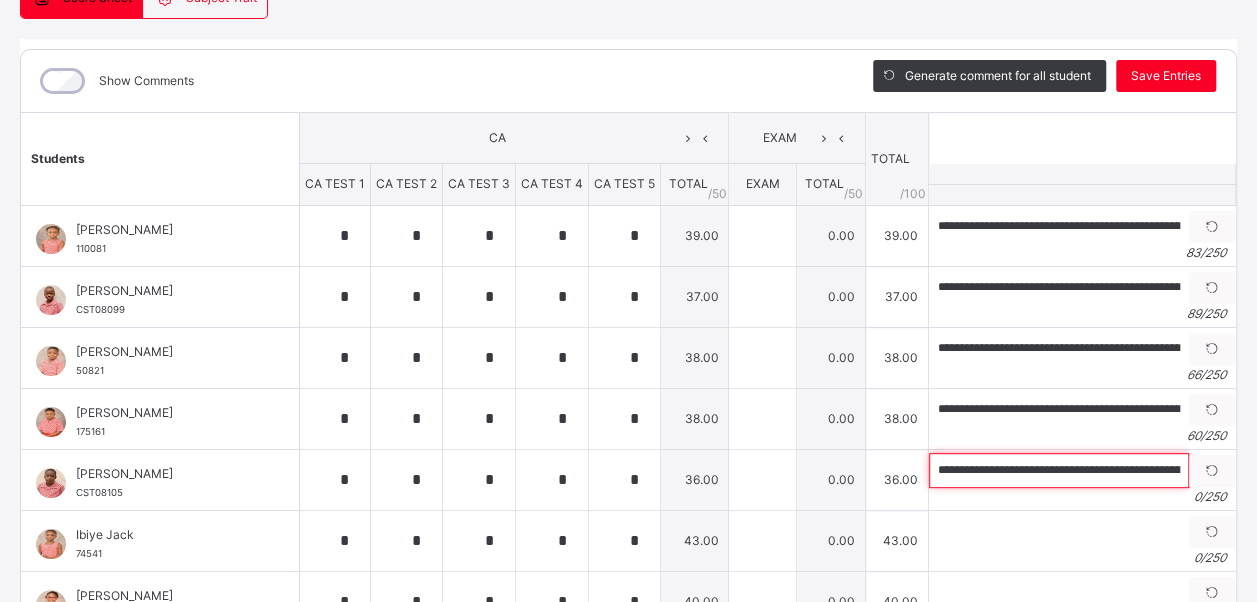 scroll, scrollTop: 0, scrollLeft: 58, axis: horizontal 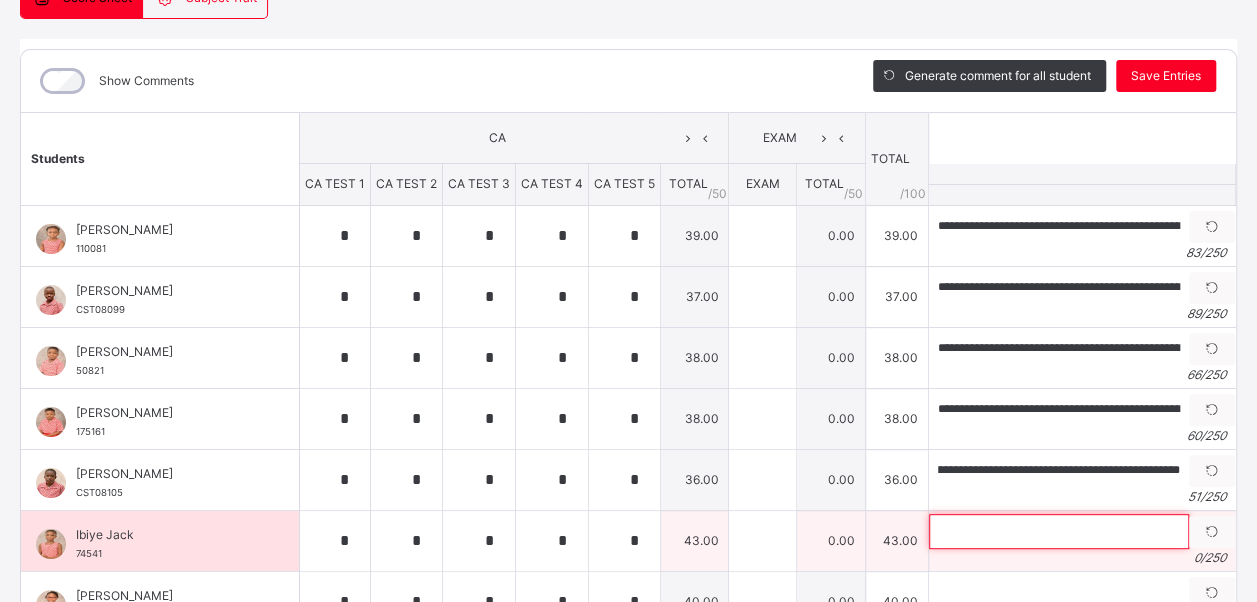 click at bounding box center (1059, 531) 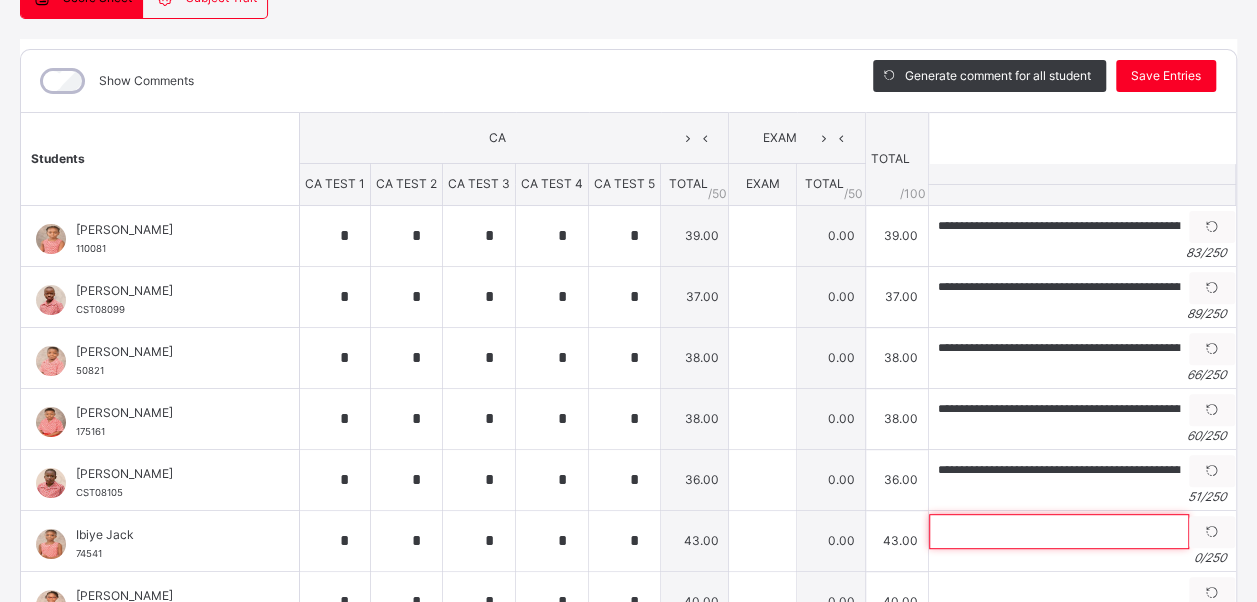paste on "**********" 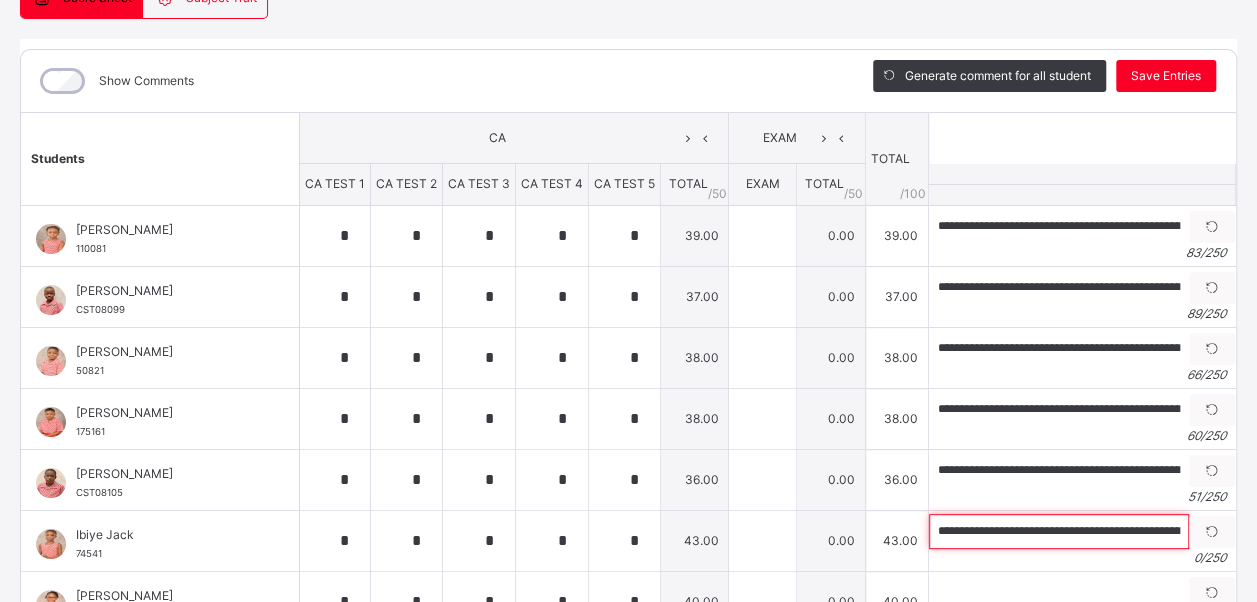 scroll, scrollTop: 0, scrollLeft: 265, axis: horizontal 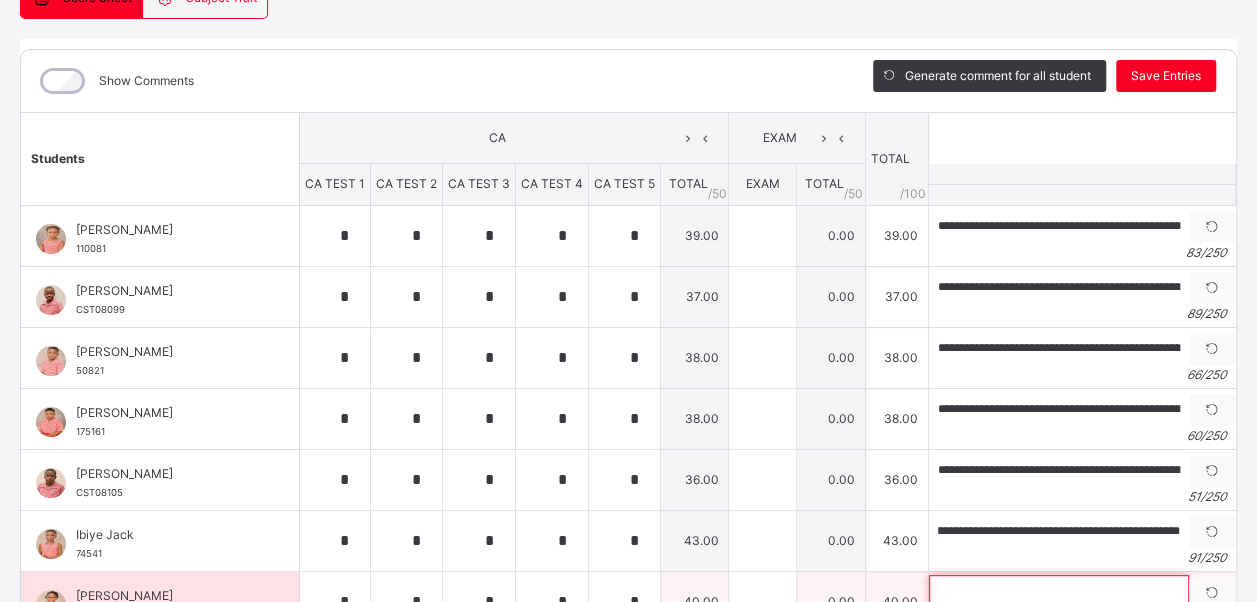 click at bounding box center [1059, 592] 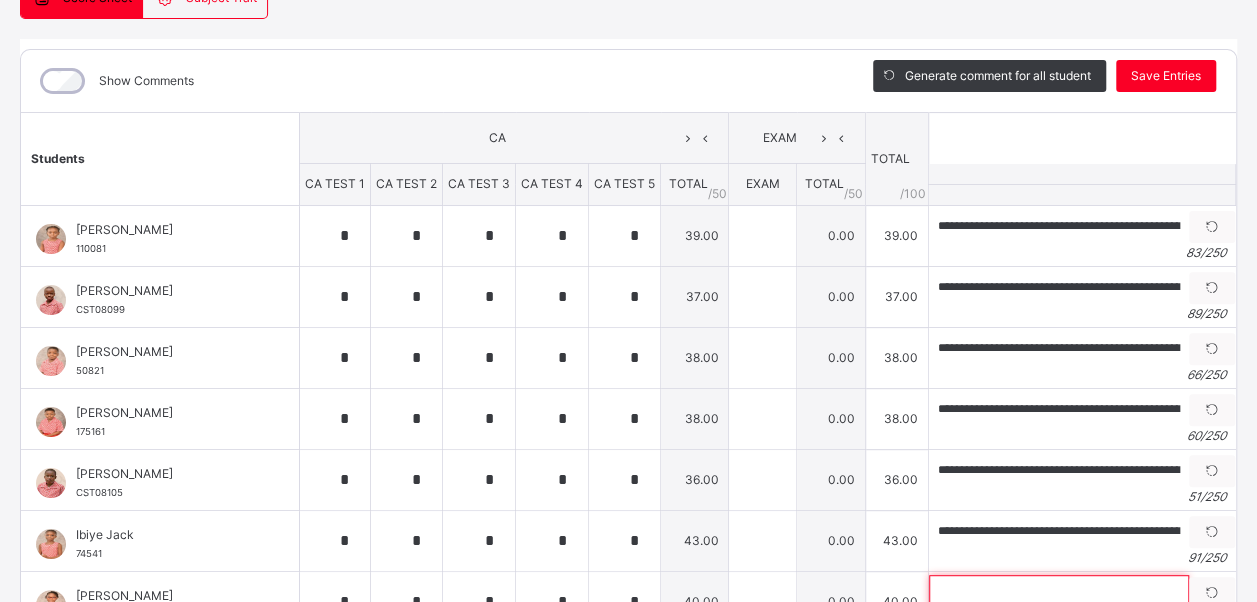 paste on "**********" 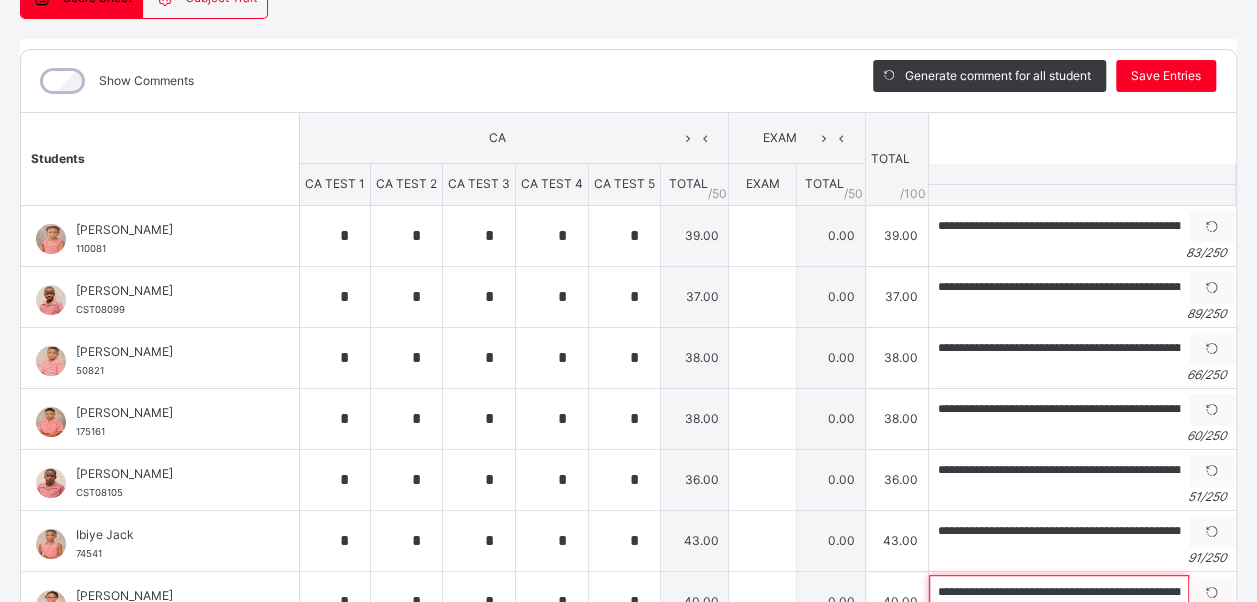 scroll, scrollTop: 0, scrollLeft: 92, axis: horizontal 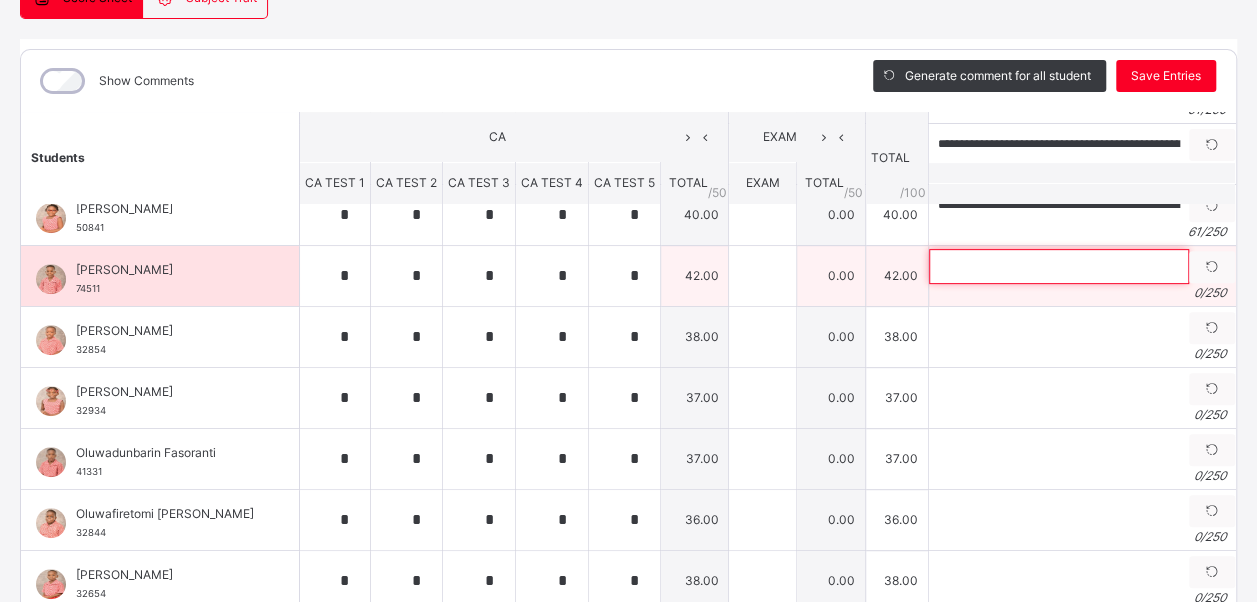 click at bounding box center [1059, 266] 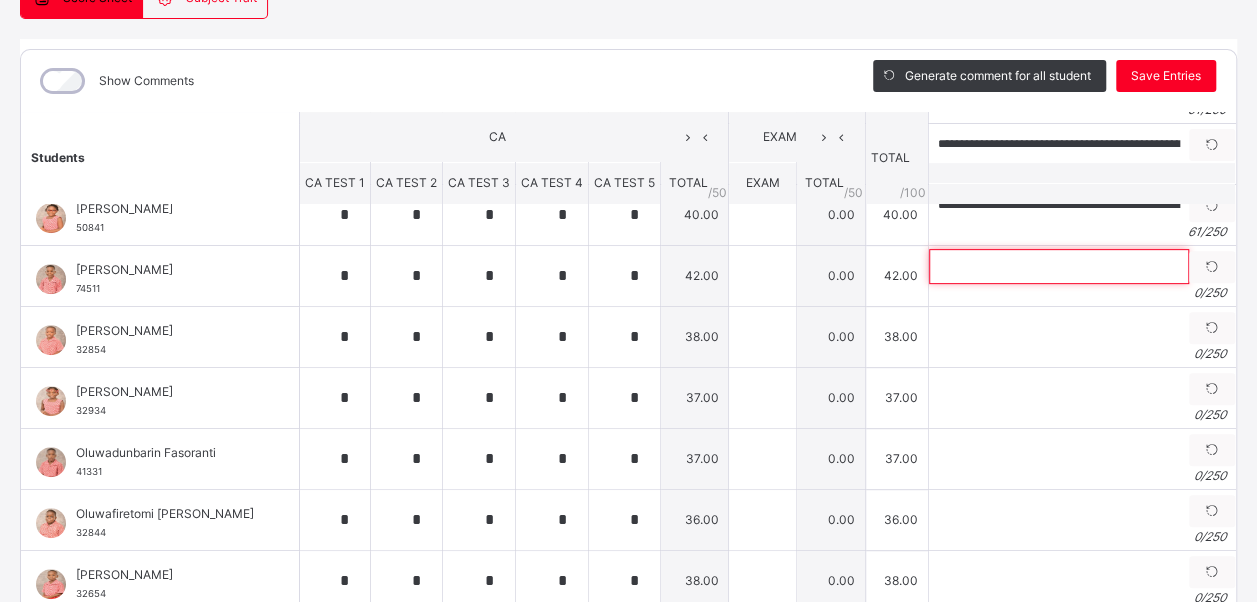paste on "**********" 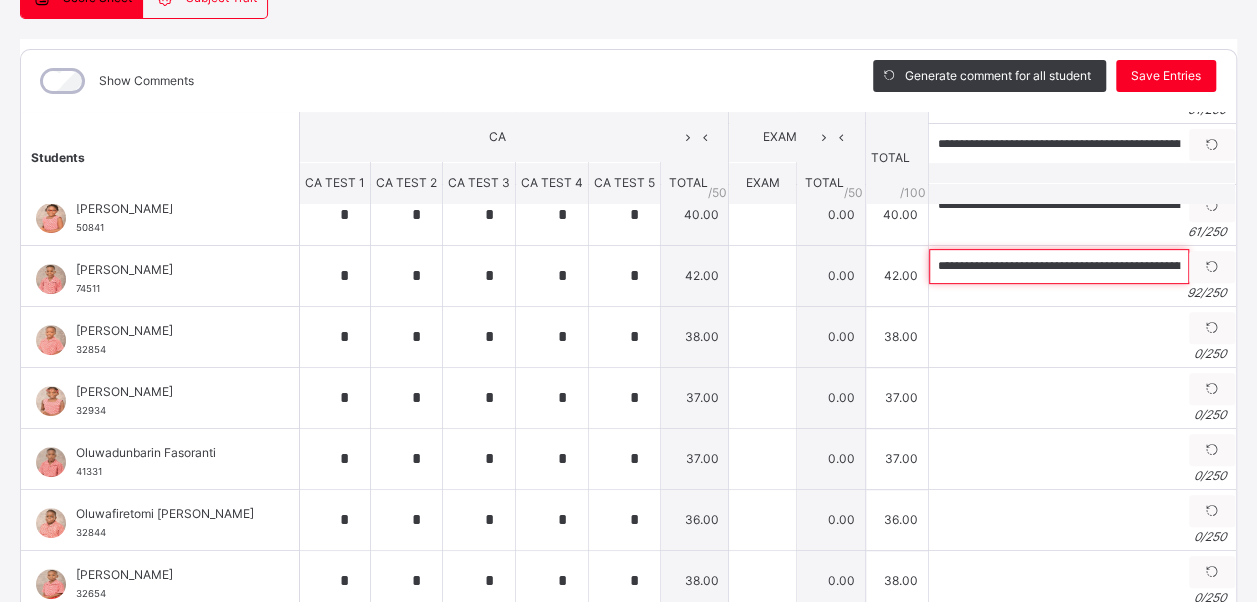 scroll, scrollTop: 0, scrollLeft: 291, axis: horizontal 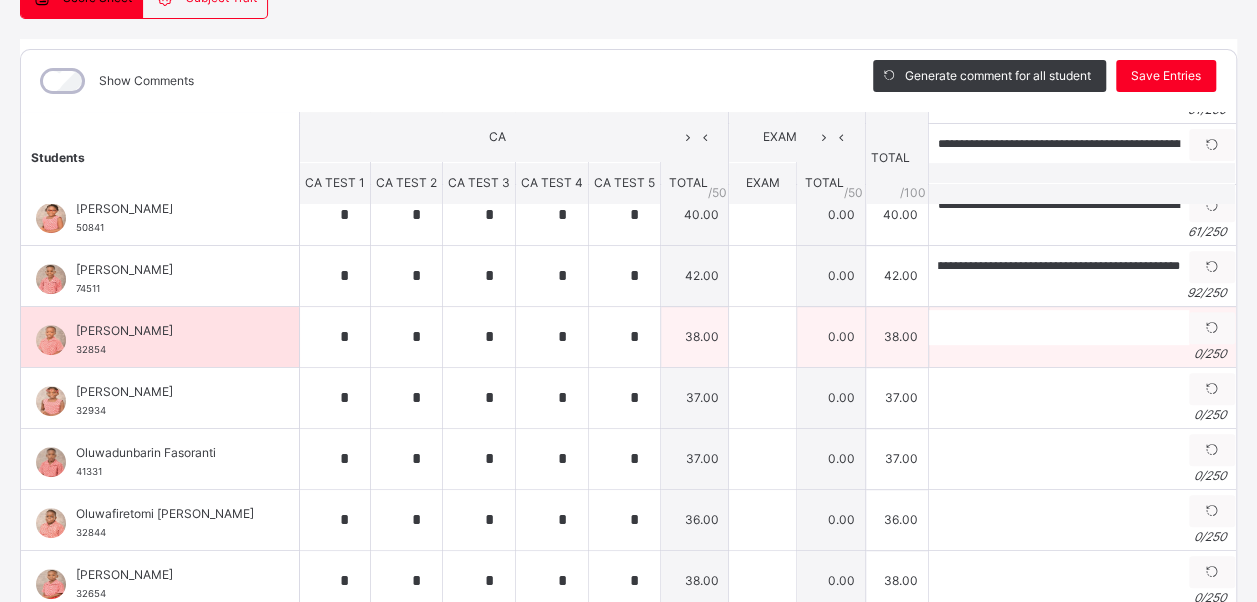 click on "0 / 250" at bounding box center [1082, 354] 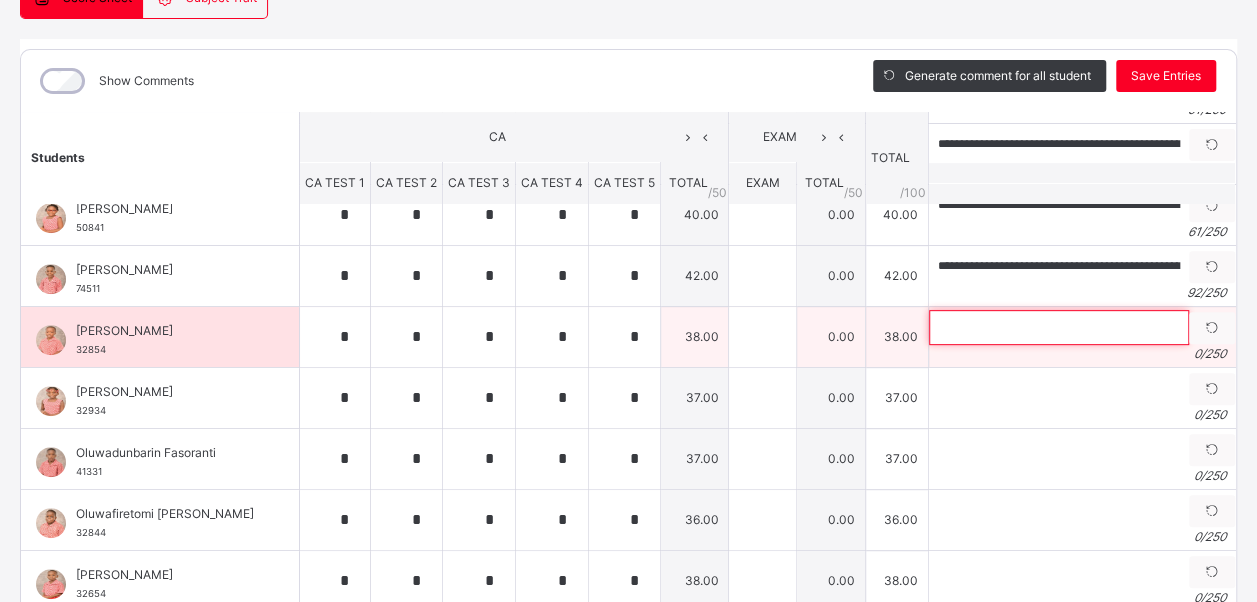 click at bounding box center [1059, 327] 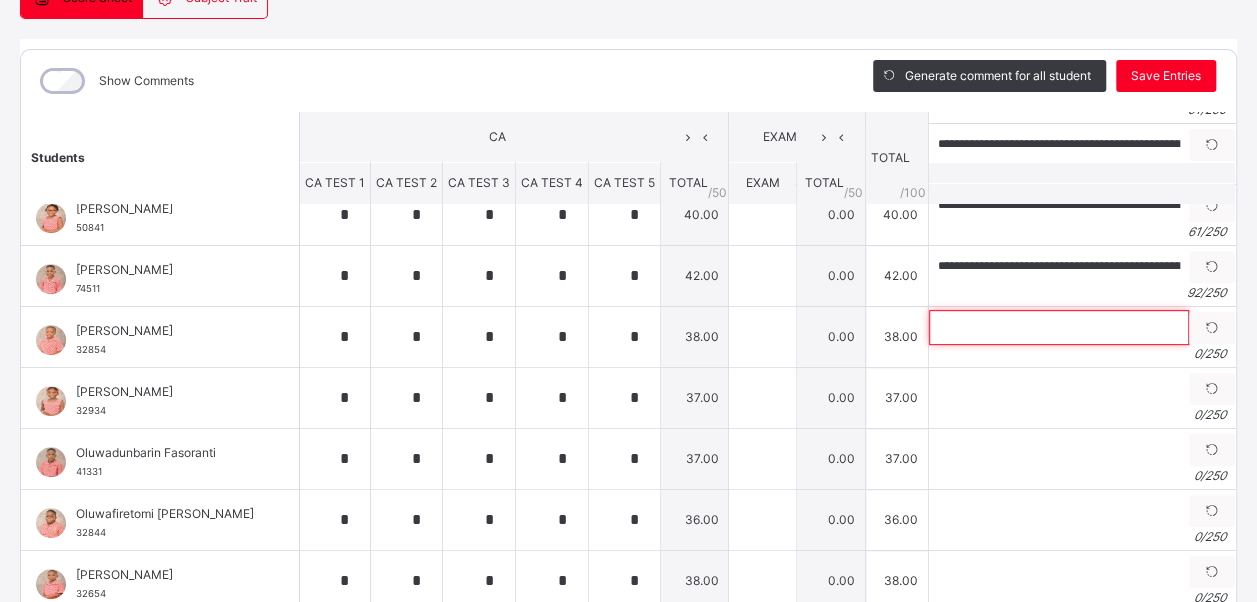 paste on "**********" 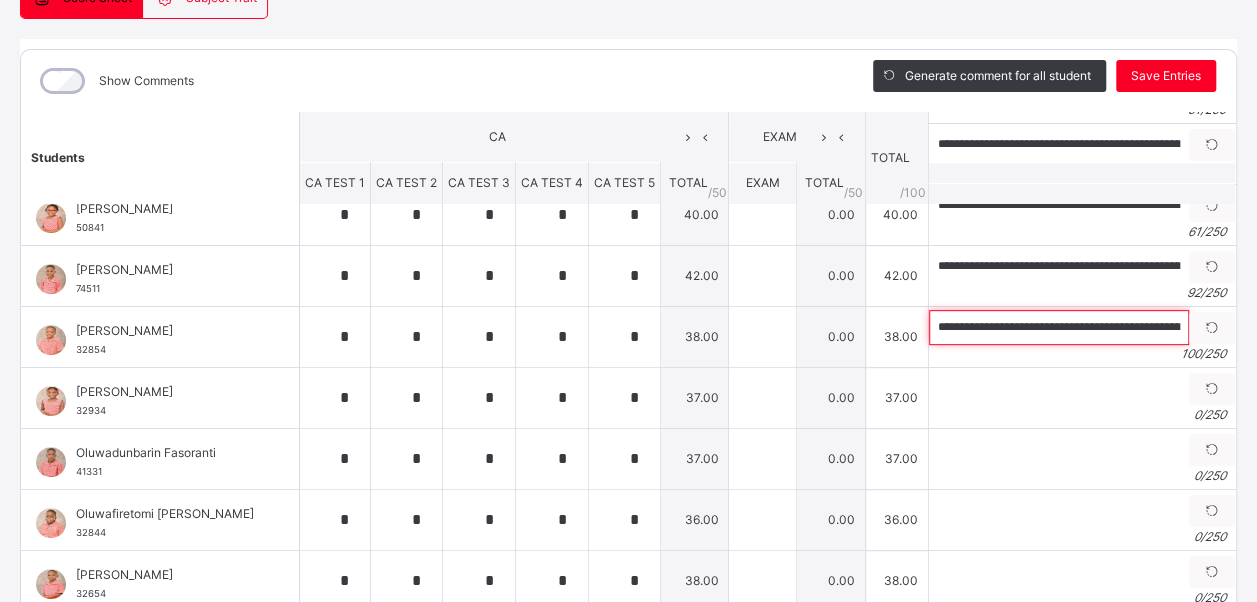 scroll, scrollTop: 0, scrollLeft: 342, axis: horizontal 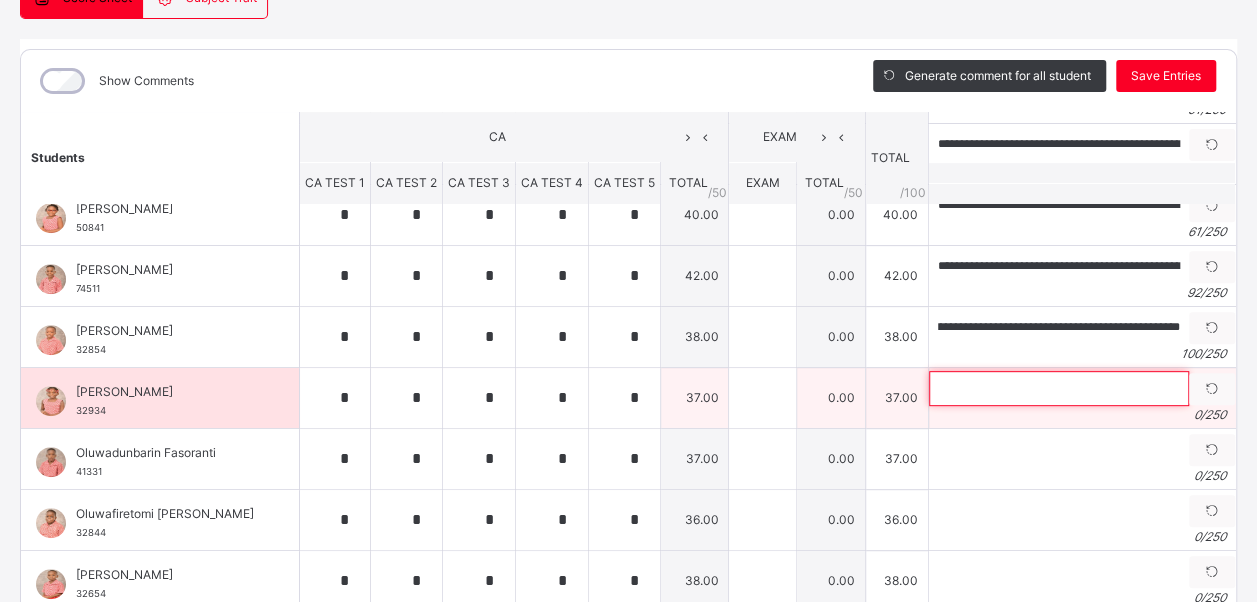 click at bounding box center [1059, 388] 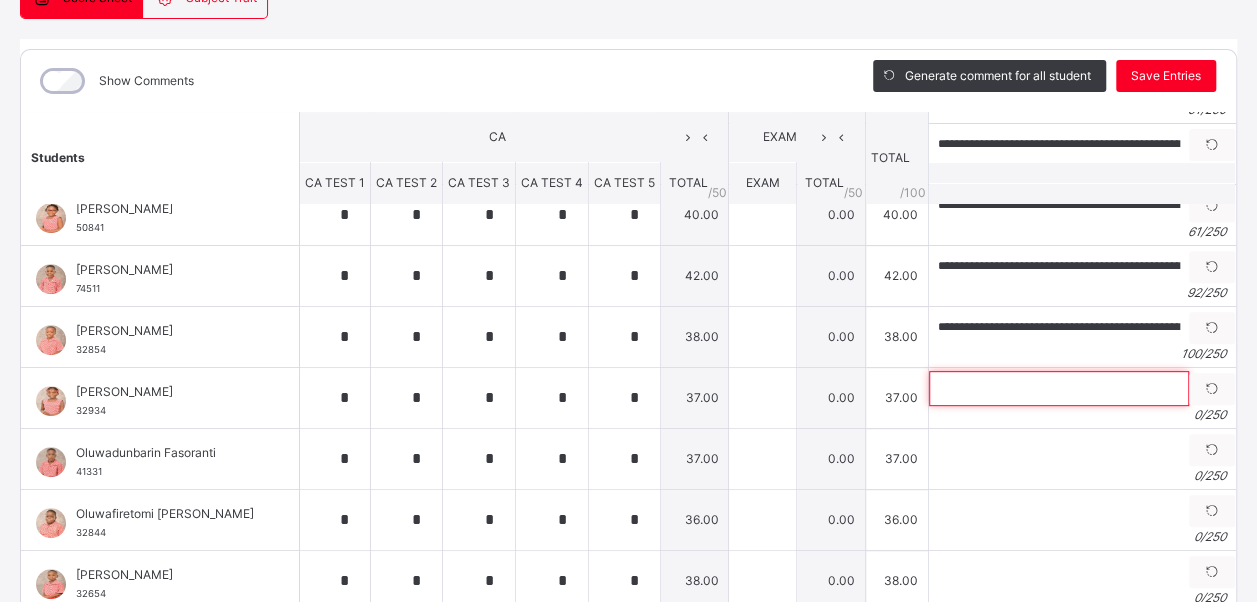 paste on "**********" 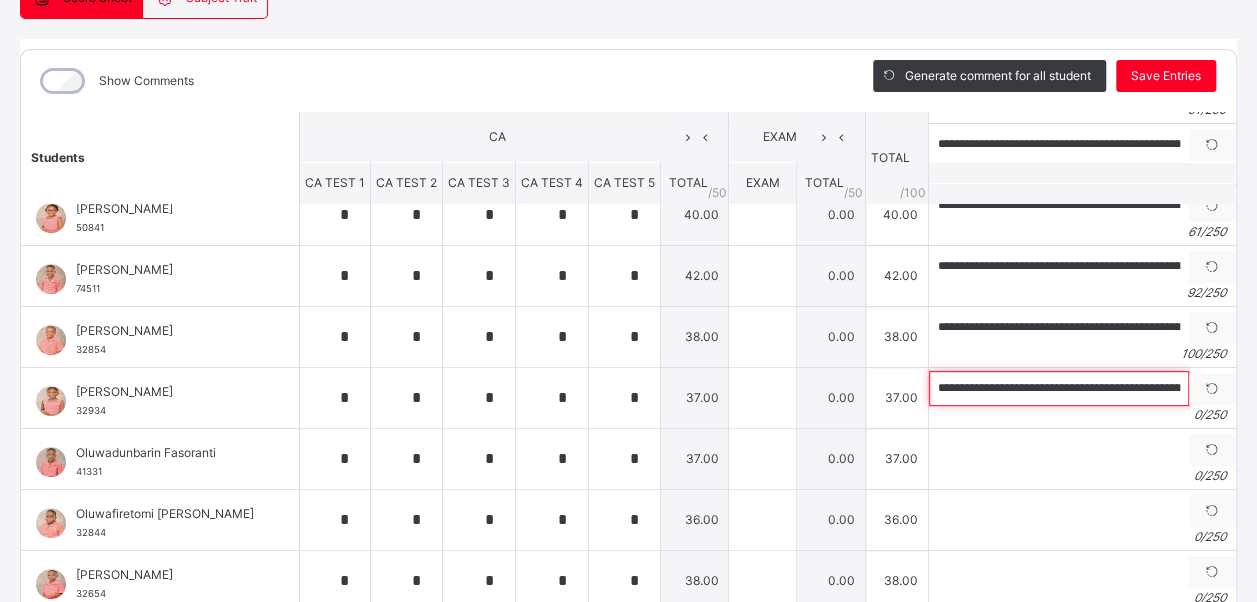 scroll, scrollTop: 0, scrollLeft: 322, axis: horizontal 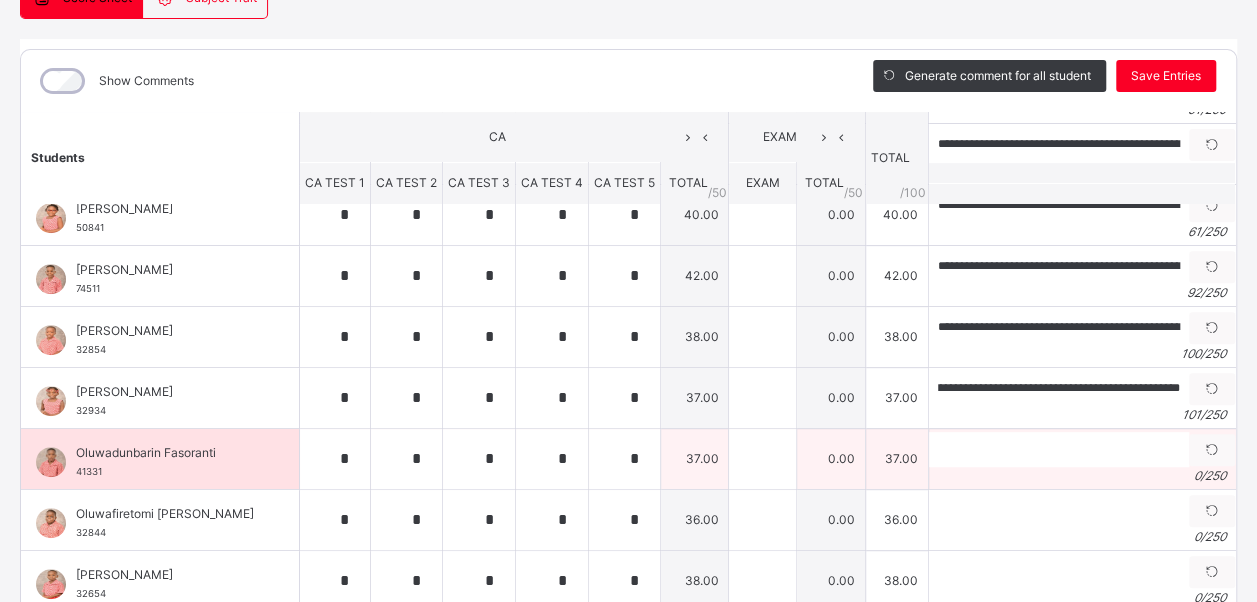 click on "0 / 250" at bounding box center (1082, 476) 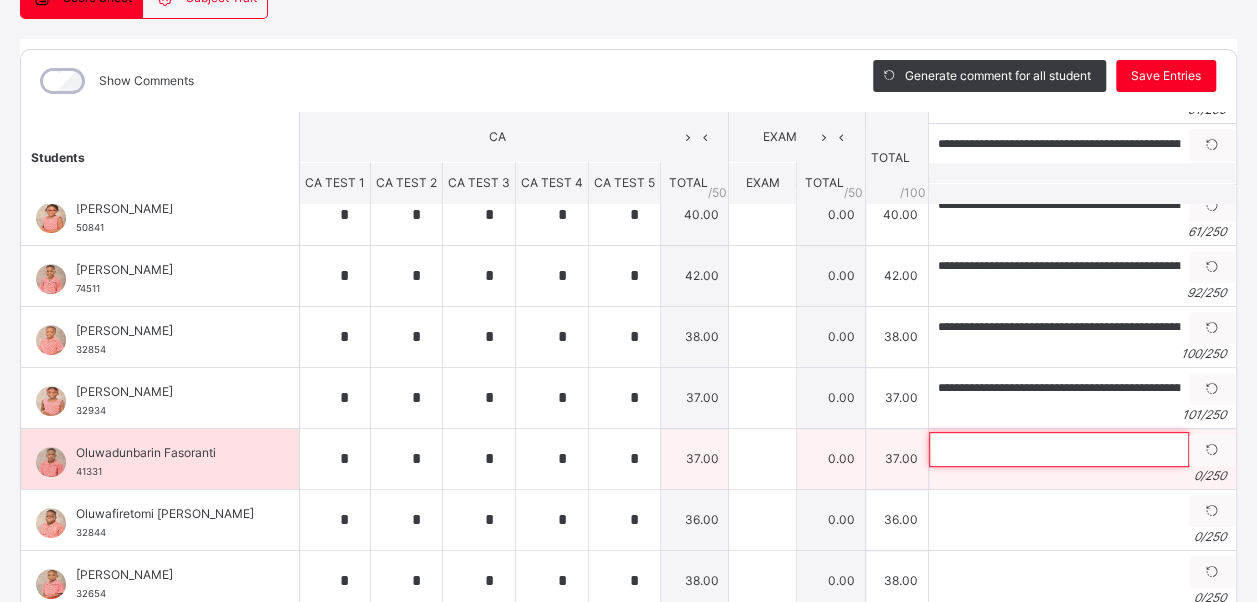 click at bounding box center [1059, 449] 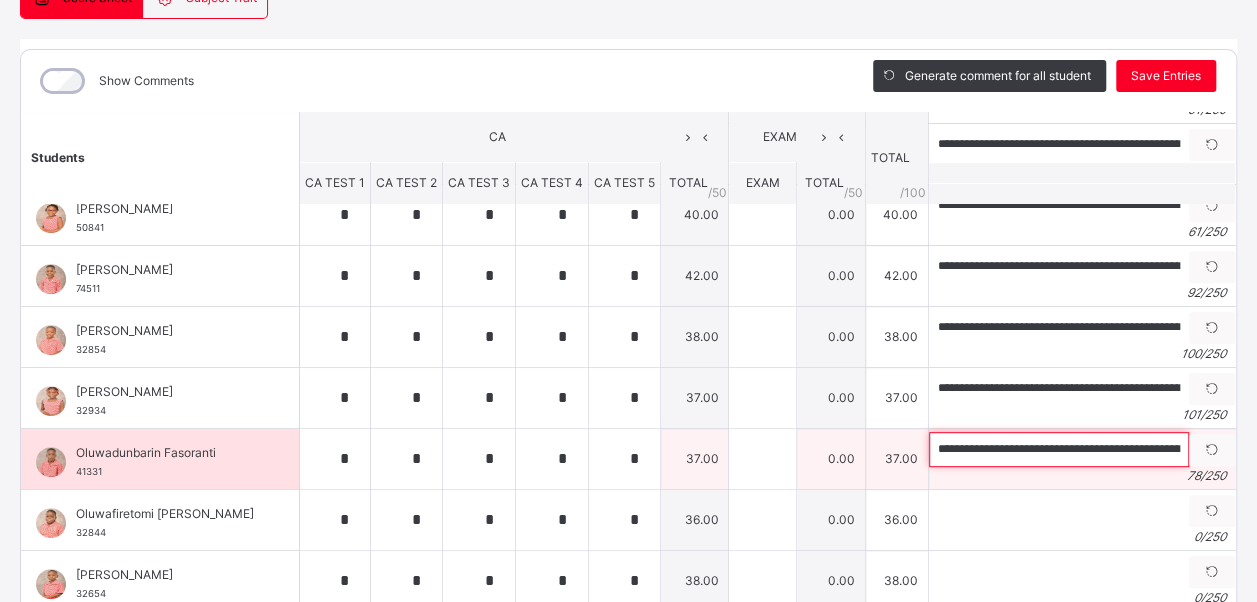 scroll, scrollTop: 0, scrollLeft: 197, axis: horizontal 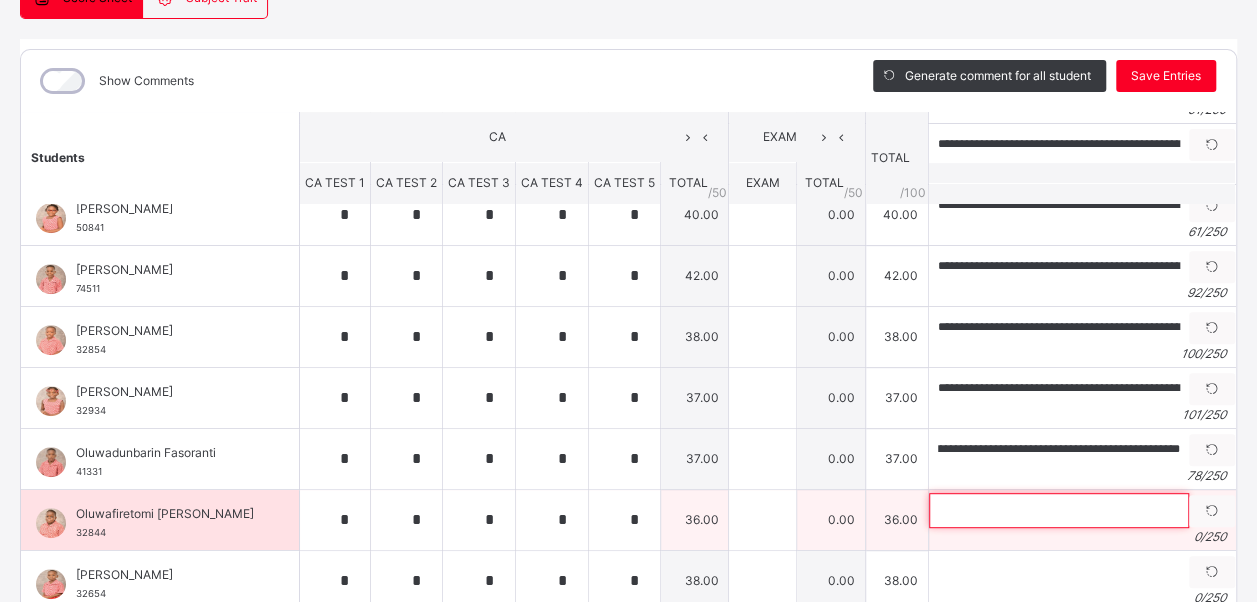 click at bounding box center [1059, 510] 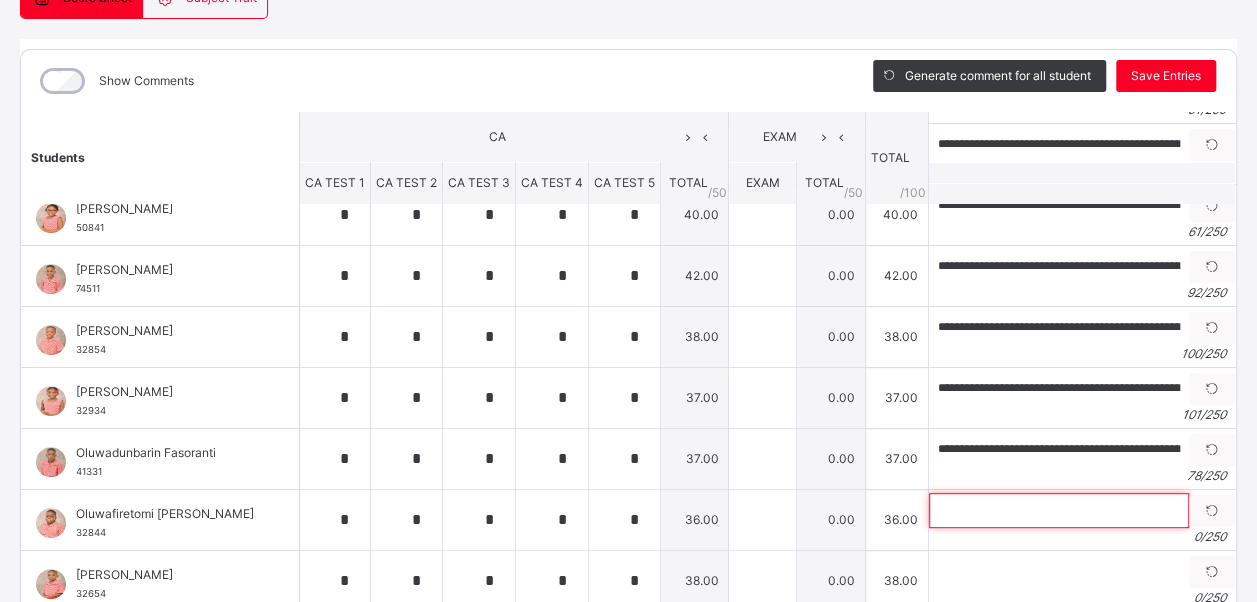paste on "**********" 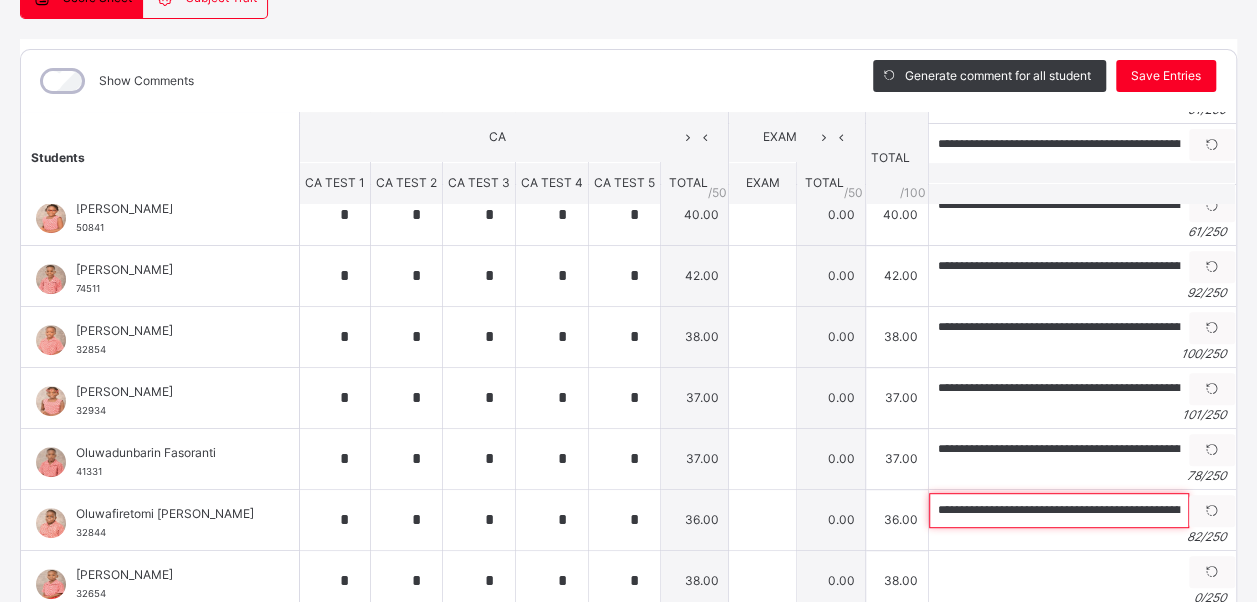 scroll, scrollTop: 0, scrollLeft: 251, axis: horizontal 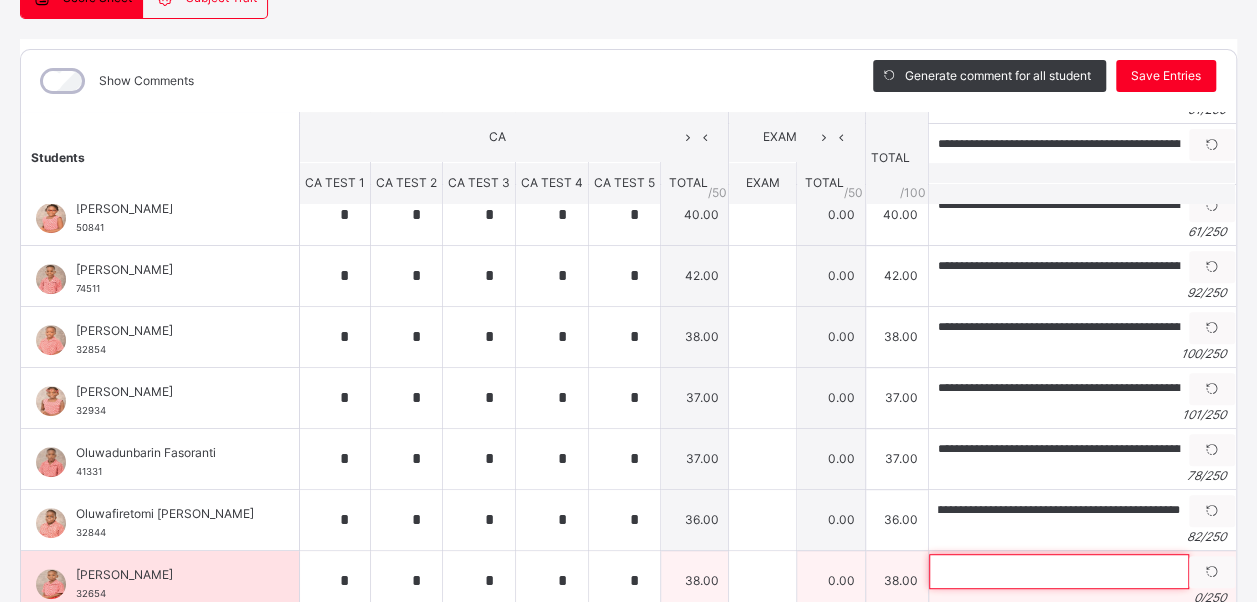 click at bounding box center (1059, 571) 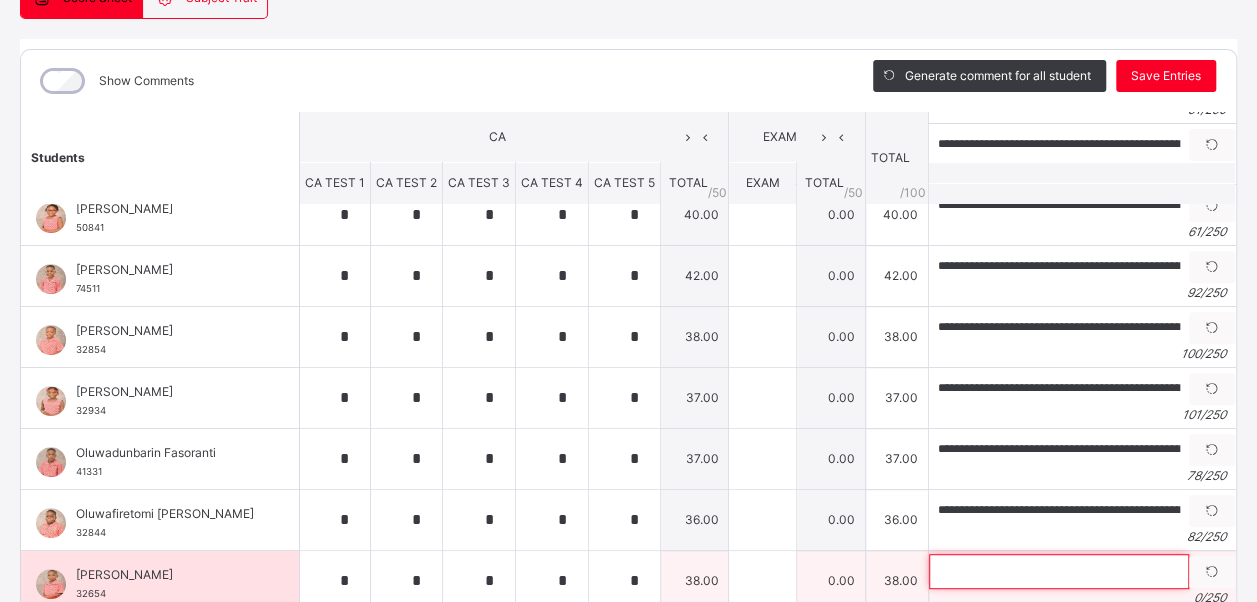 scroll, scrollTop: 699, scrollLeft: 0, axis: vertical 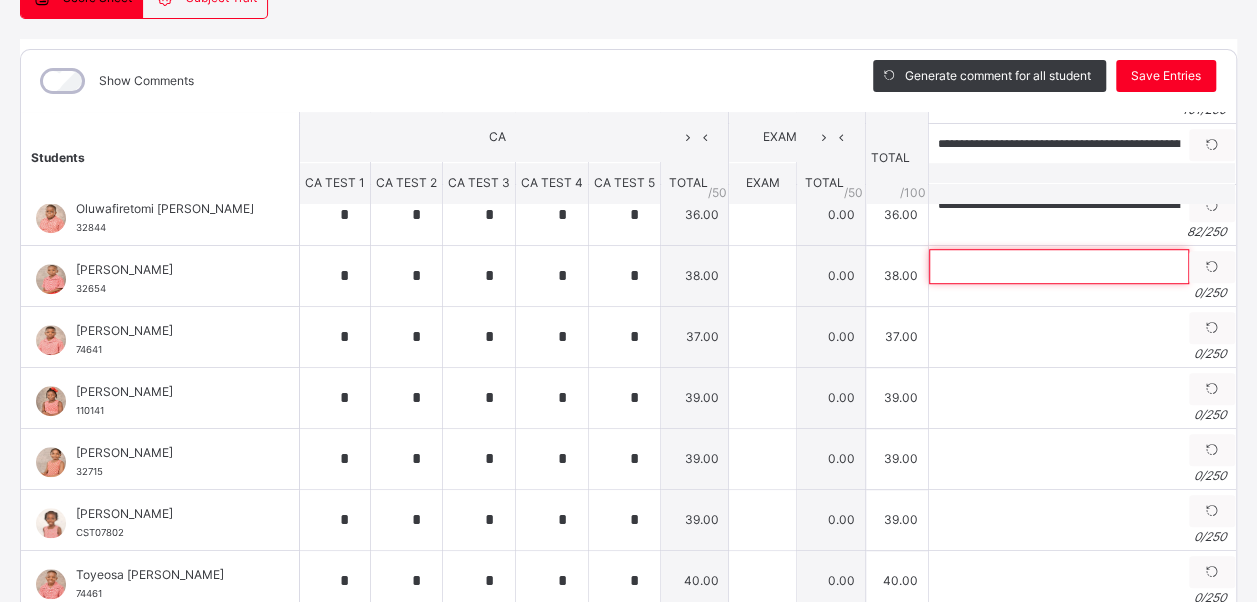 paste on "**********" 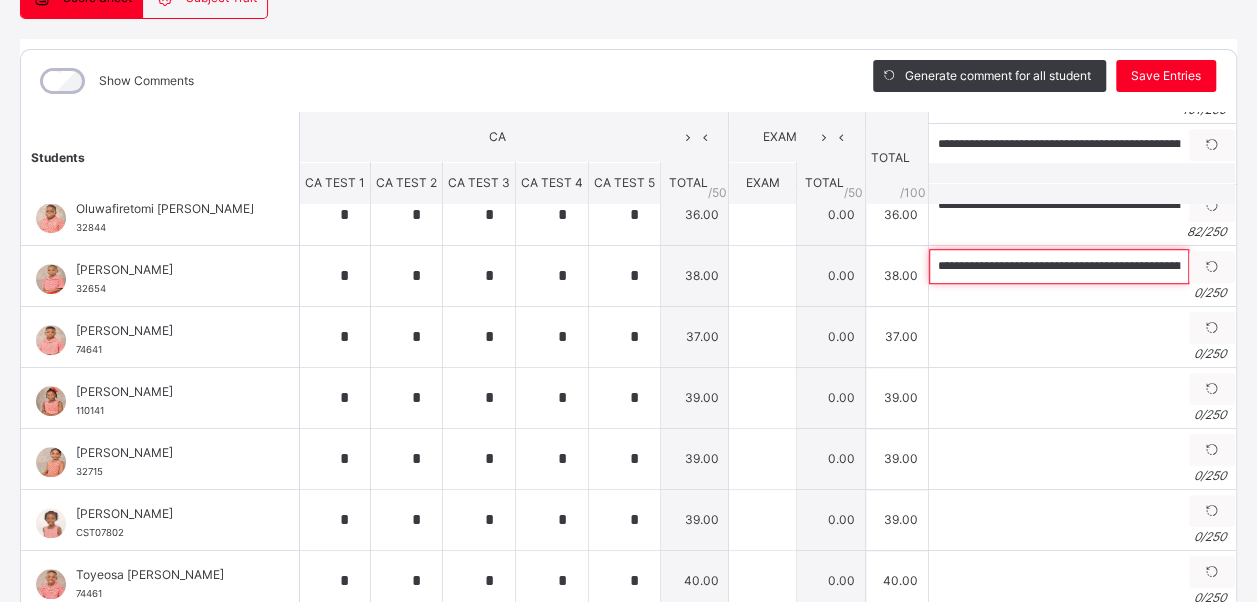 scroll, scrollTop: 0, scrollLeft: 533, axis: horizontal 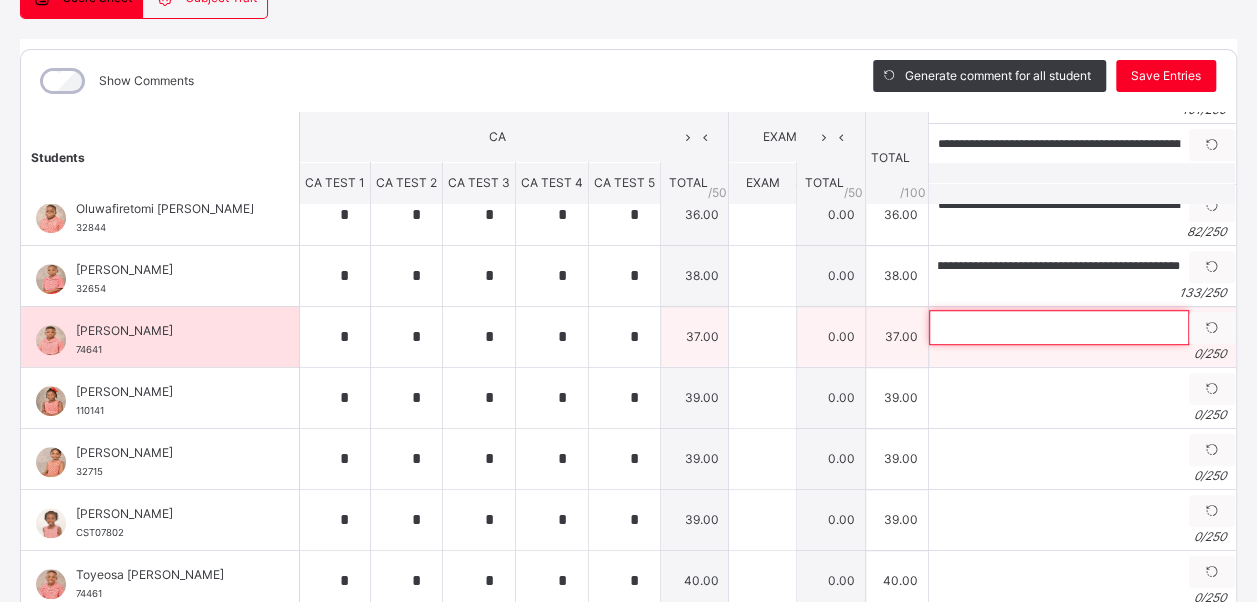 click at bounding box center (1059, 327) 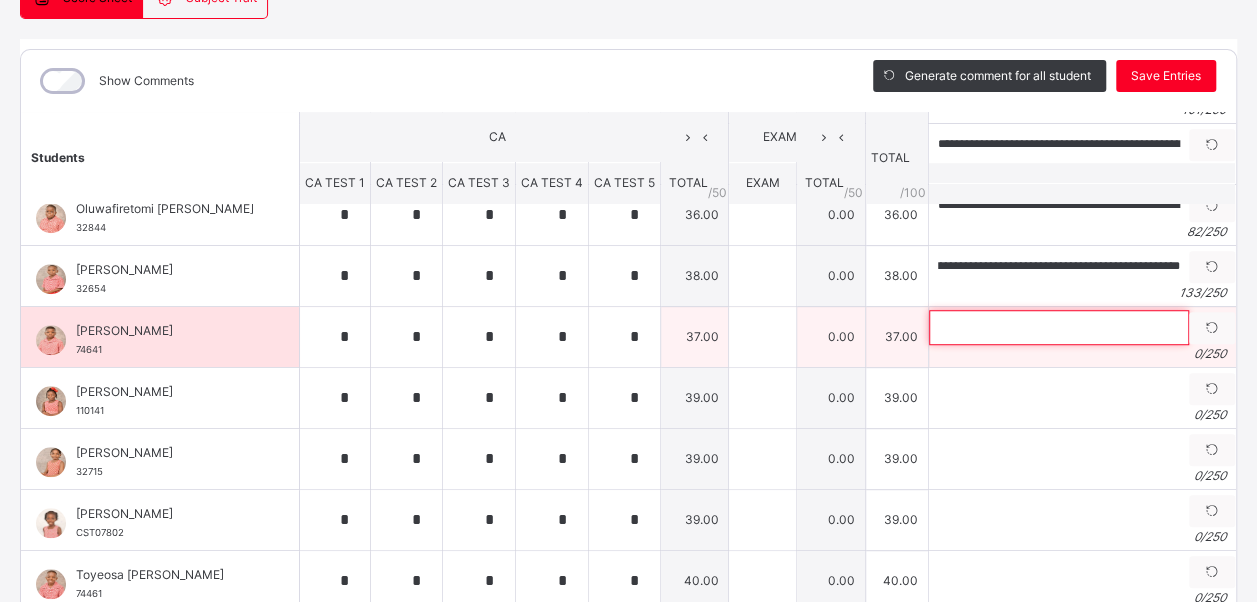 scroll, scrollTop: 0, scrollLeft: 0, axis: both 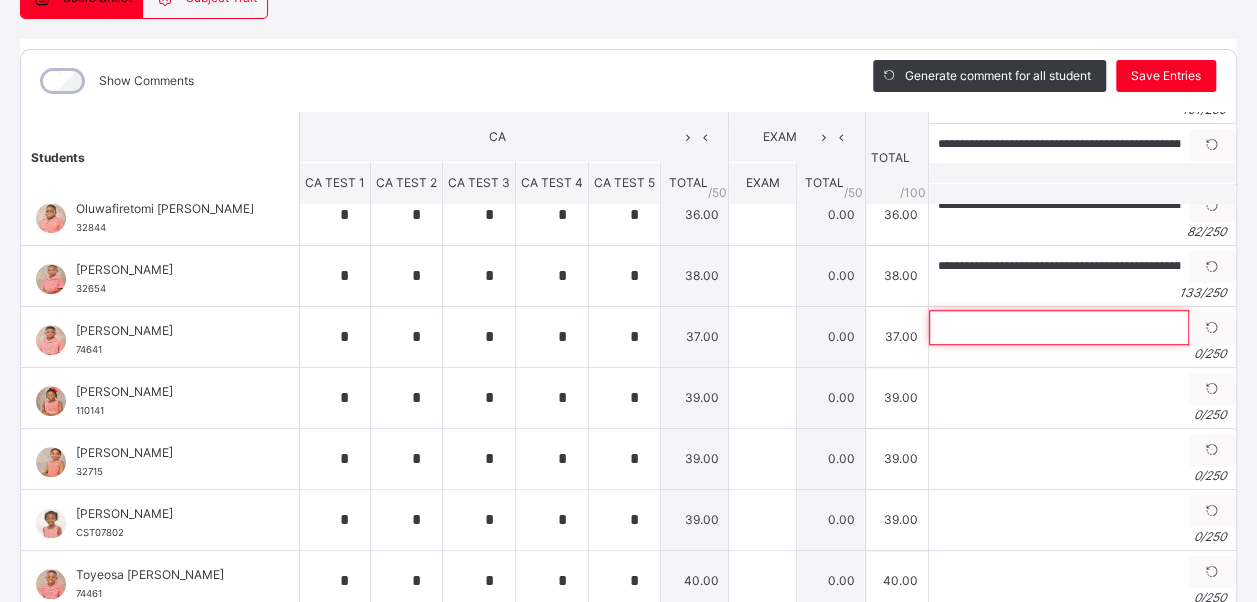 paste on "**********" 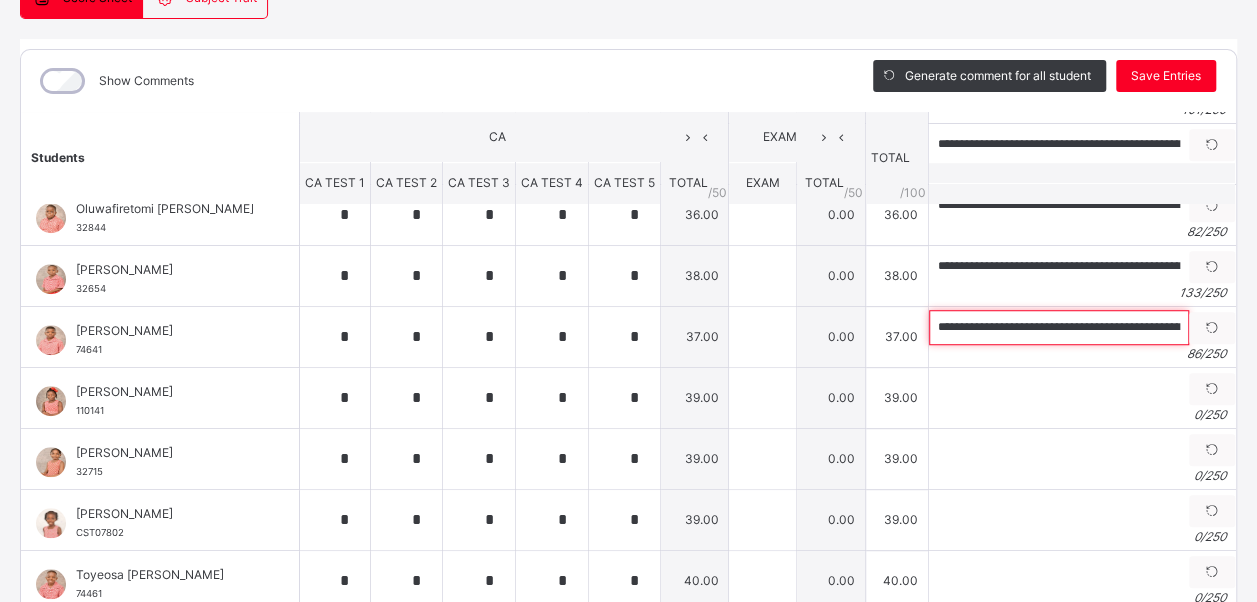 scroll, scrollTop: 0, scrollLeft: 266, axis: horizontal 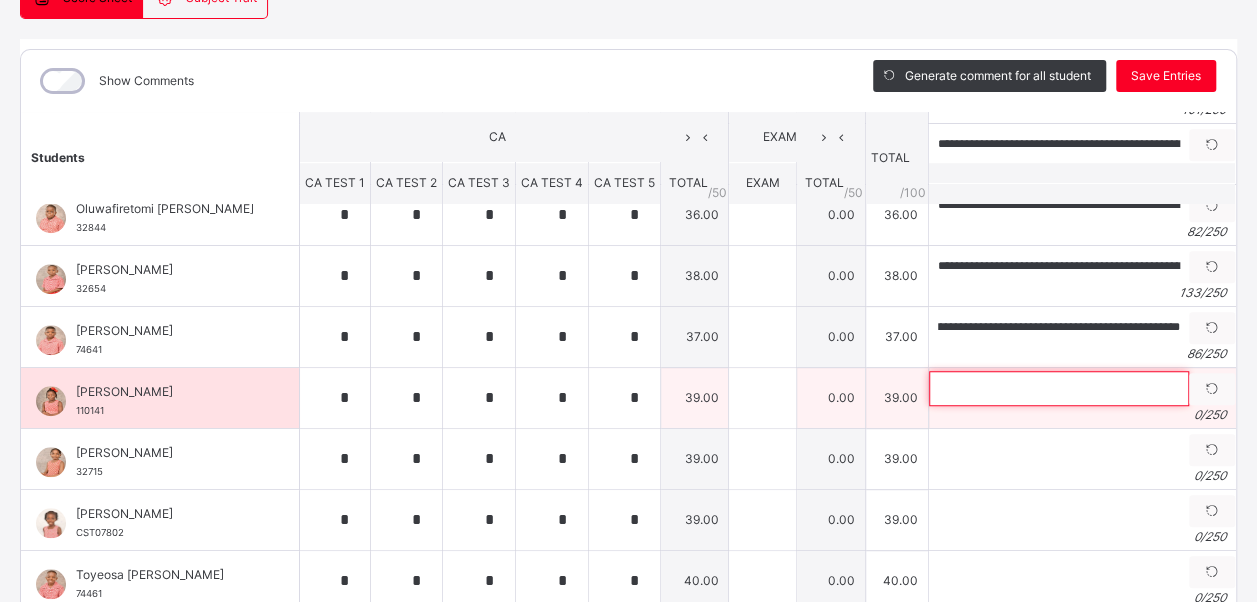 click at bounding box center (1059, 388) 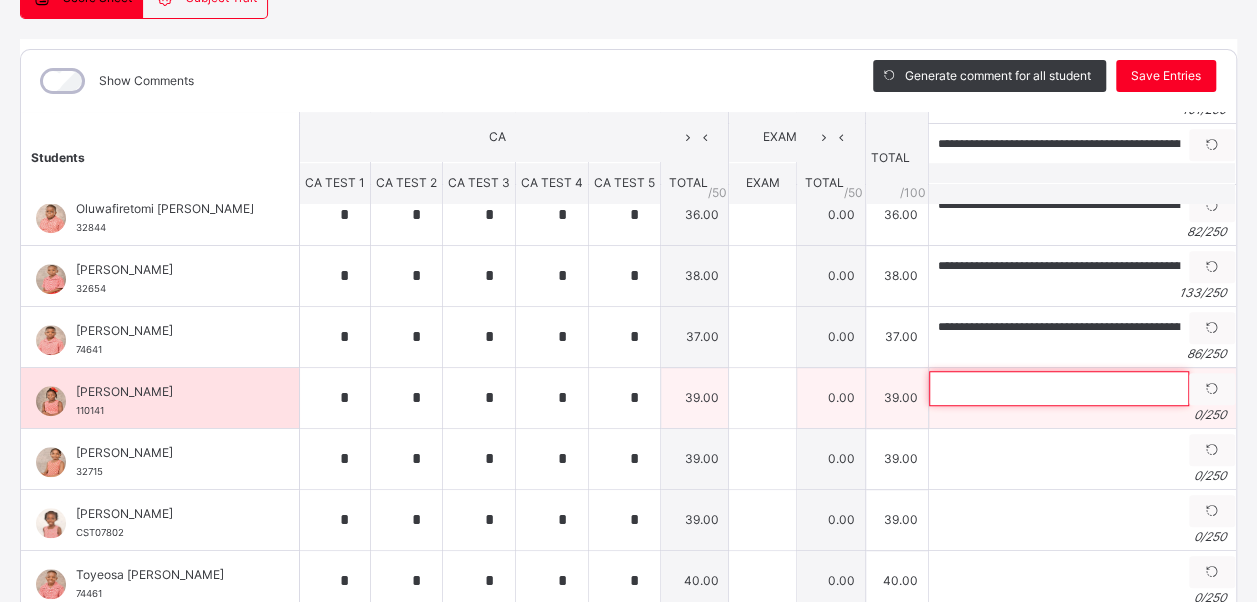 click at bounding box center [1059, 388] 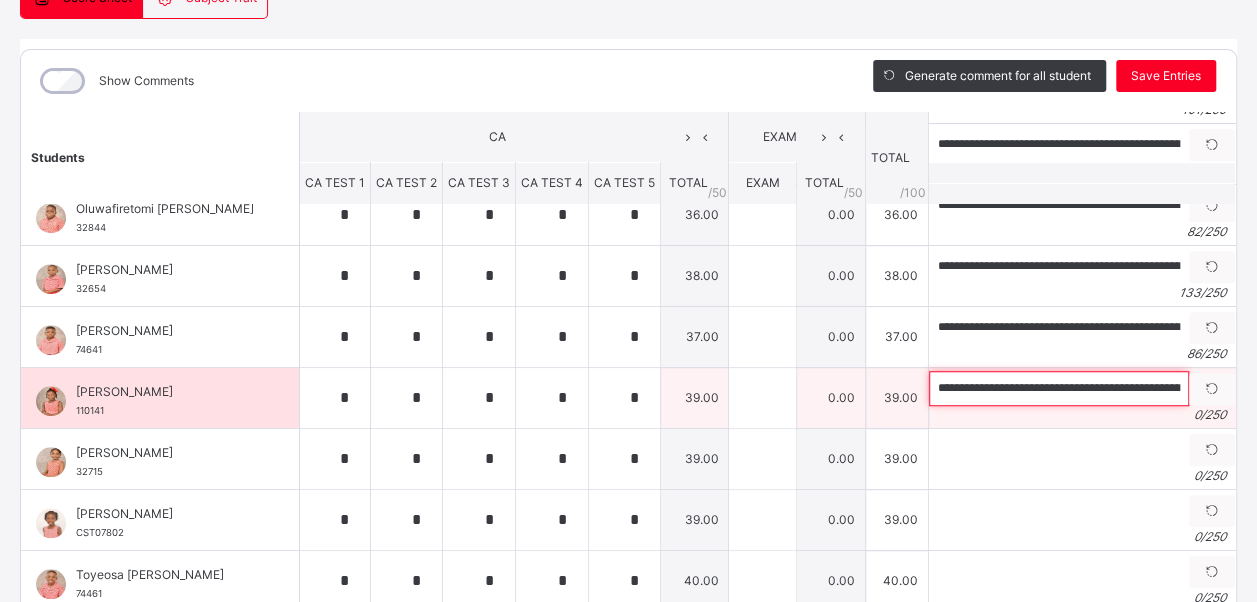 scroll, scrollTop: 0, scrollLeft: 394, axis: horizontal 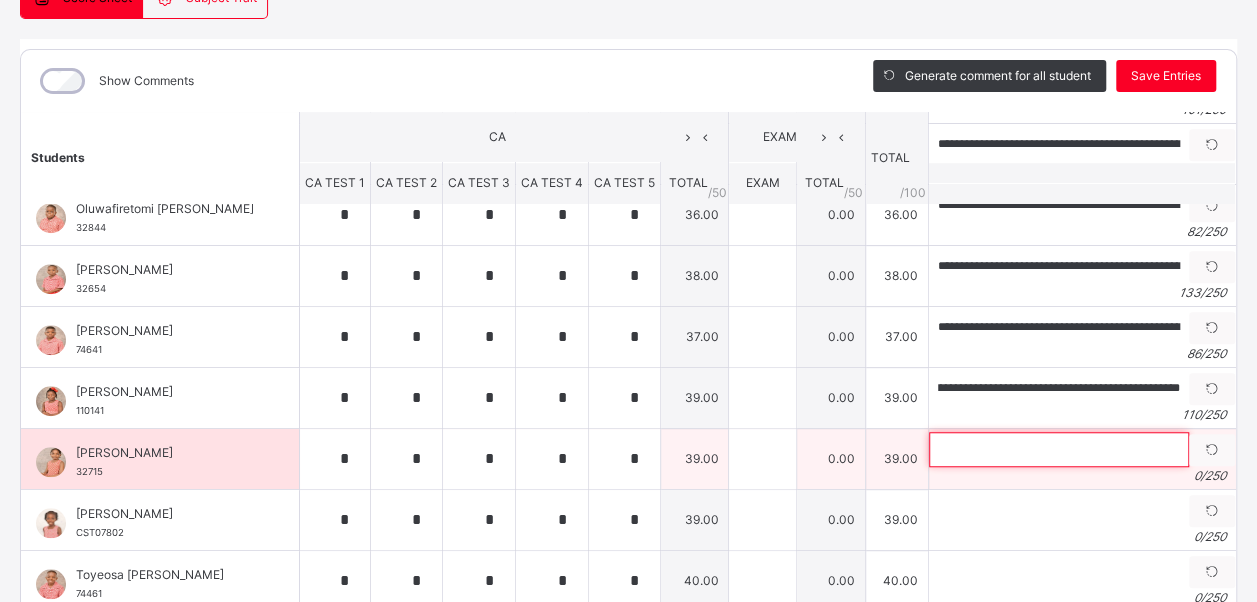 click at bounding box center [1059, 449] 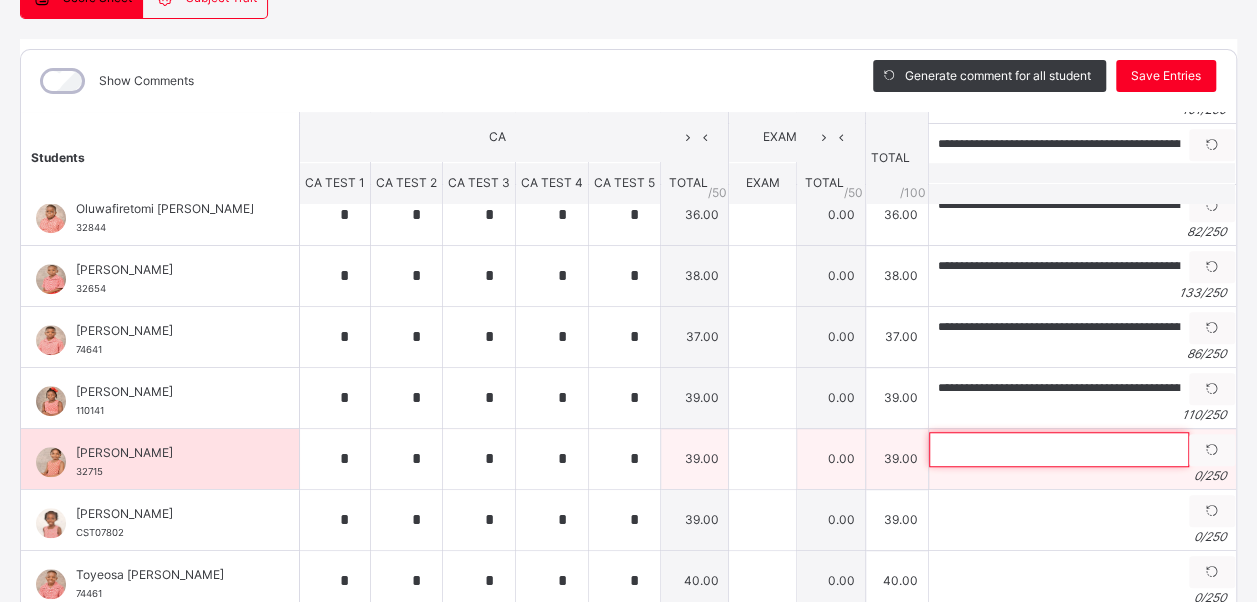 paste on "**********" 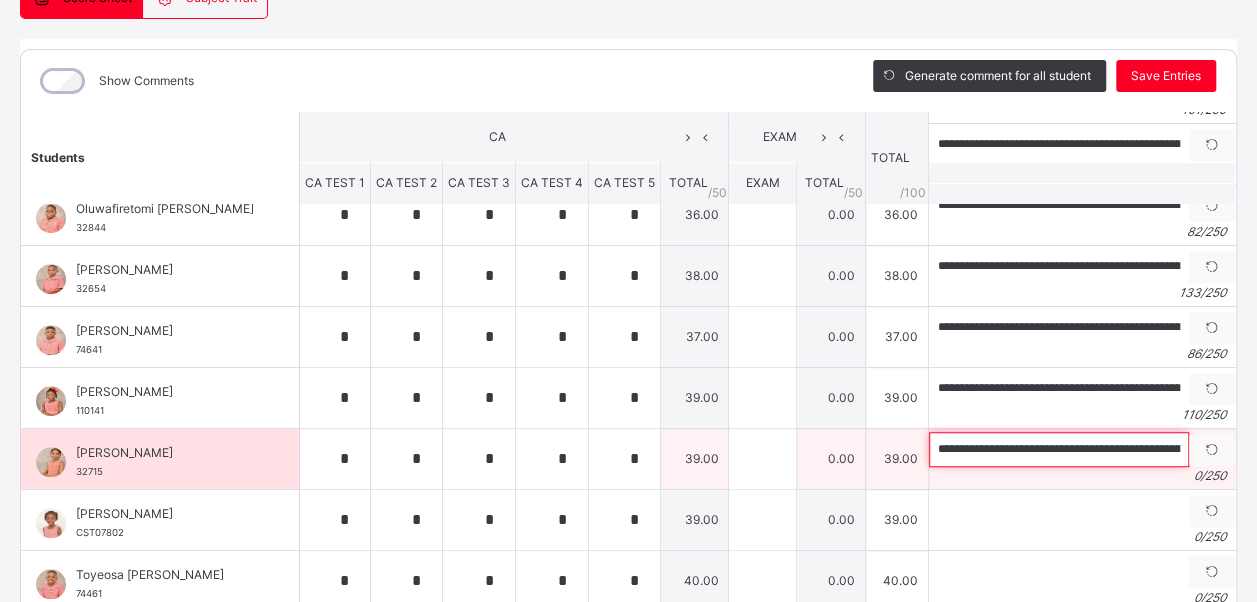 scroll, scrollTop: 0, scrollLeft: 98, axis: horizontal 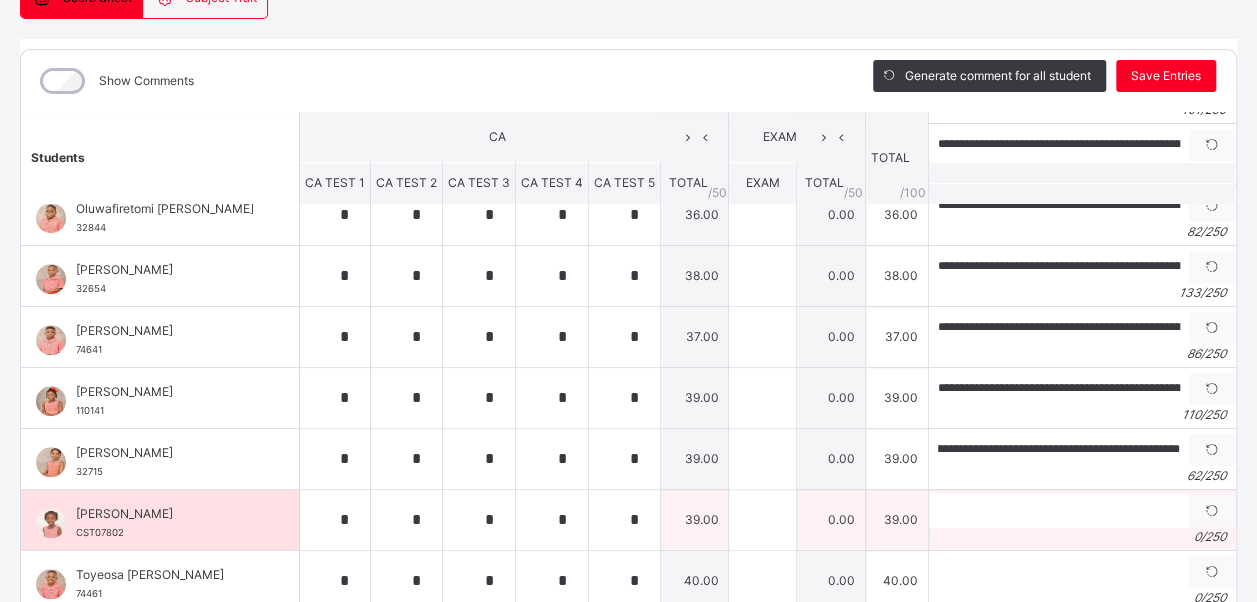 click on "0 / 250" at bounding box center [1082, 537] 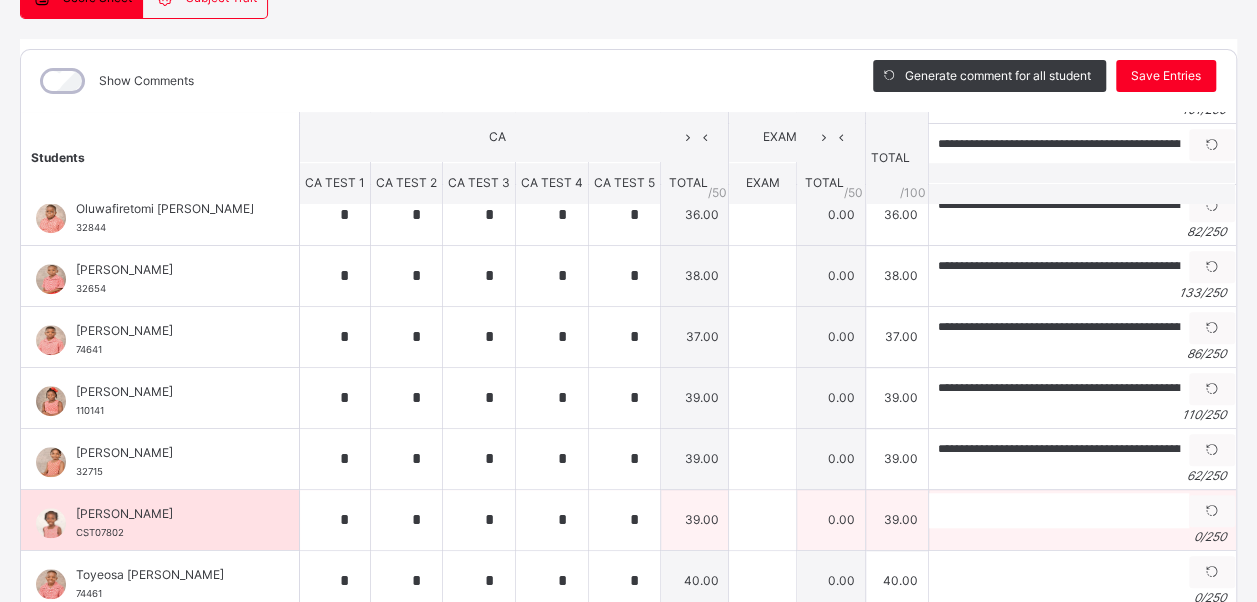 scroll, scrollTop: 308, scrollLeft: 0, axis: vertical 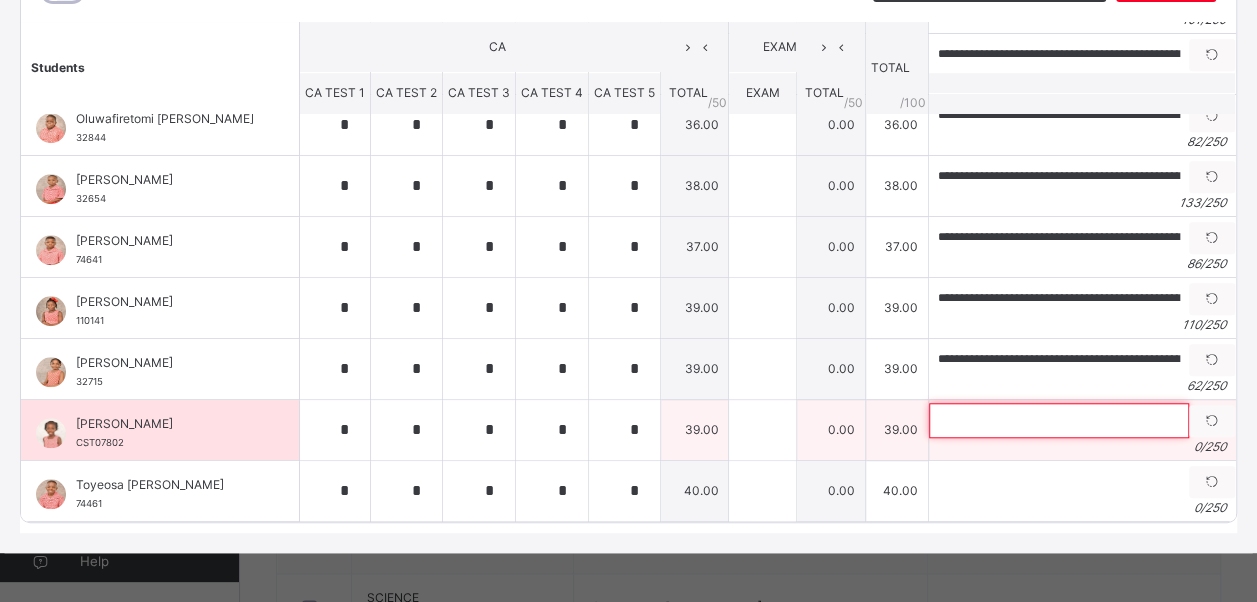 click at bounding box center [1059, 420] 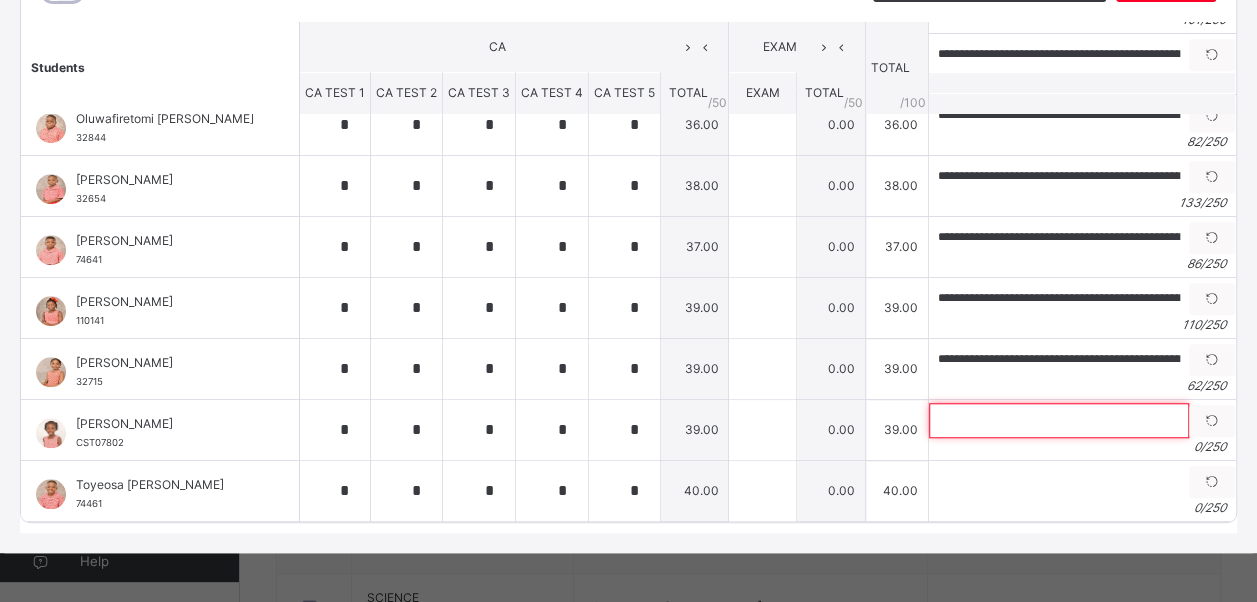 paste on "**********" 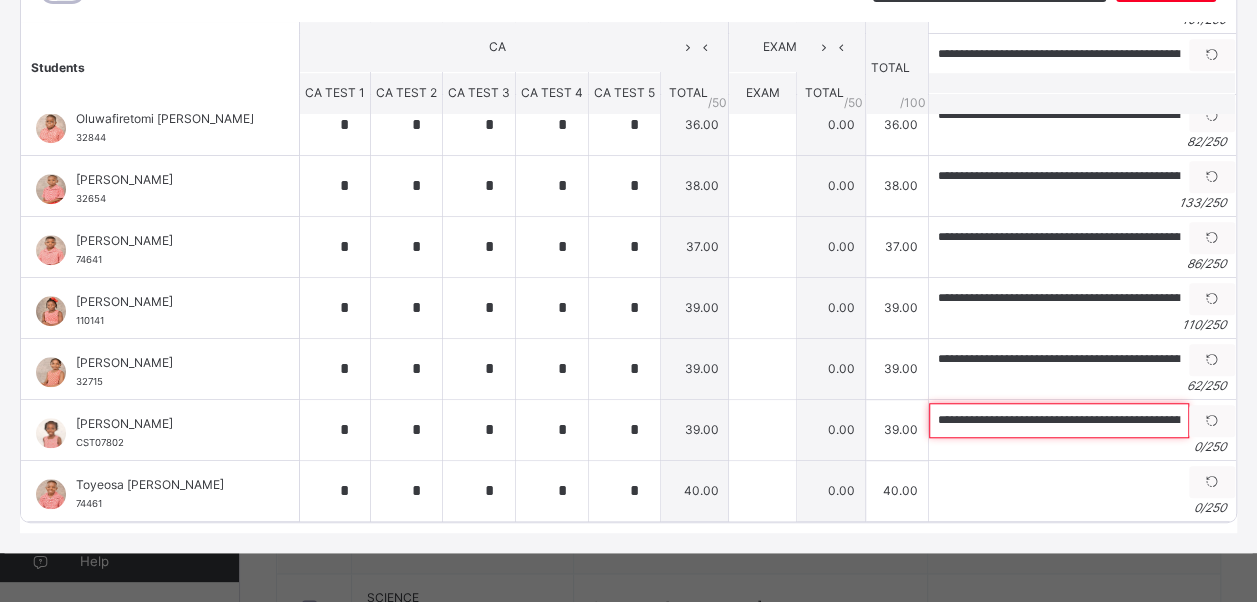 scroll, scrollTop: 0, scrollLeft: 330, axis: horizontal 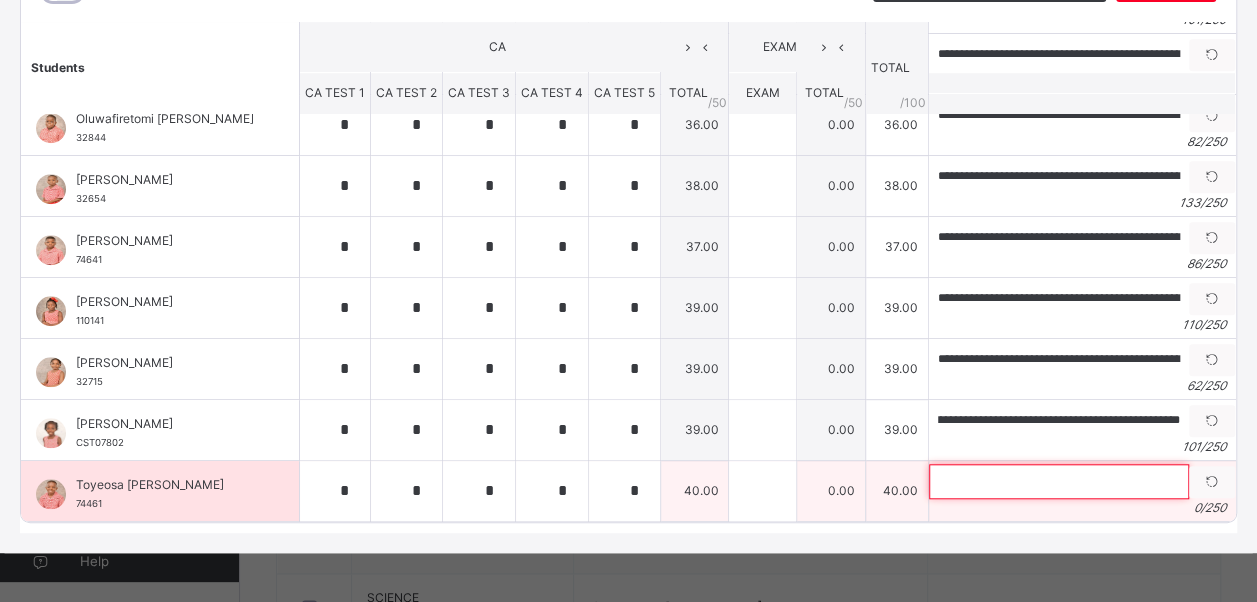 click at bounding box center (1059, 481) 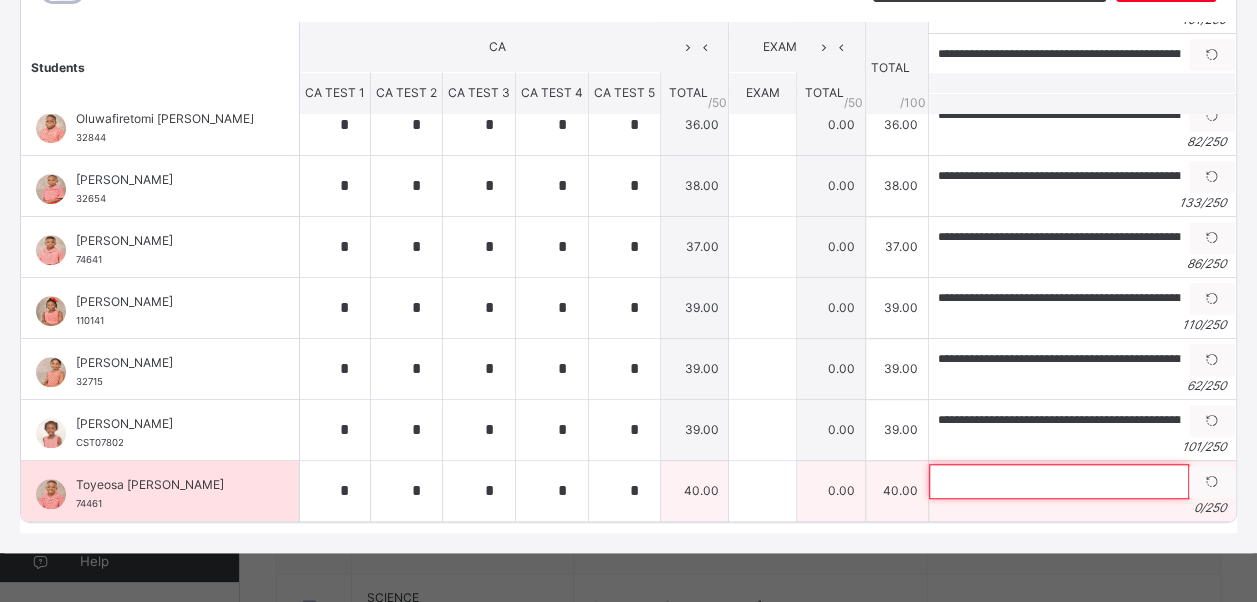 click at bounding box center (1059, 481) 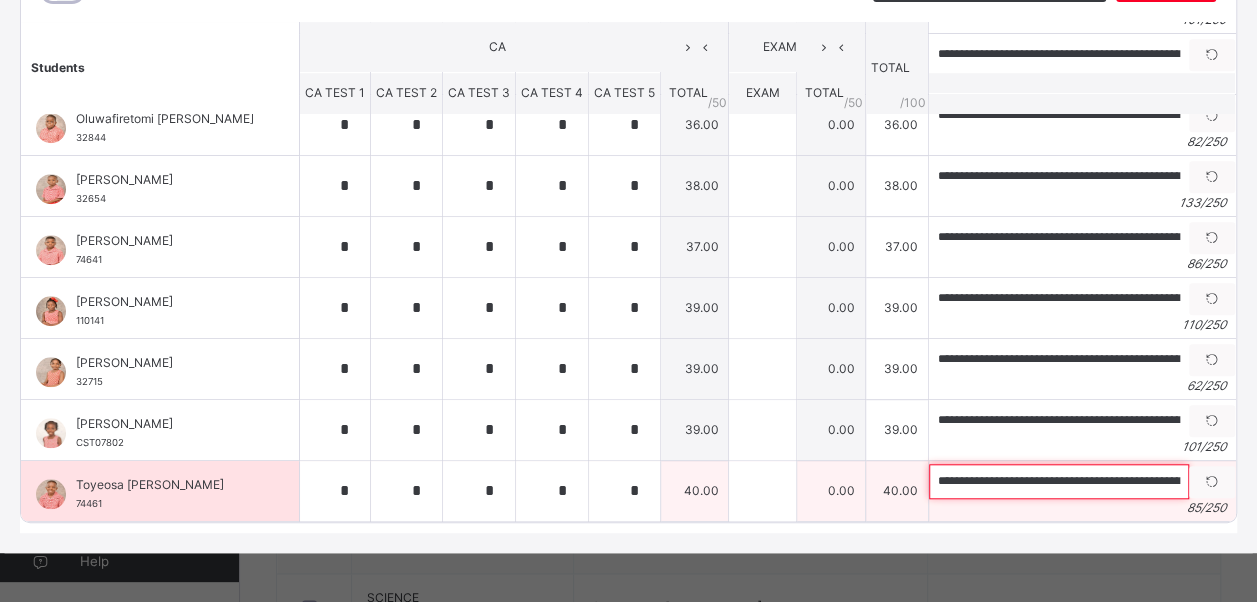 scroll, scrollTop: 0, scrollLeft: 237, axis: horizontal 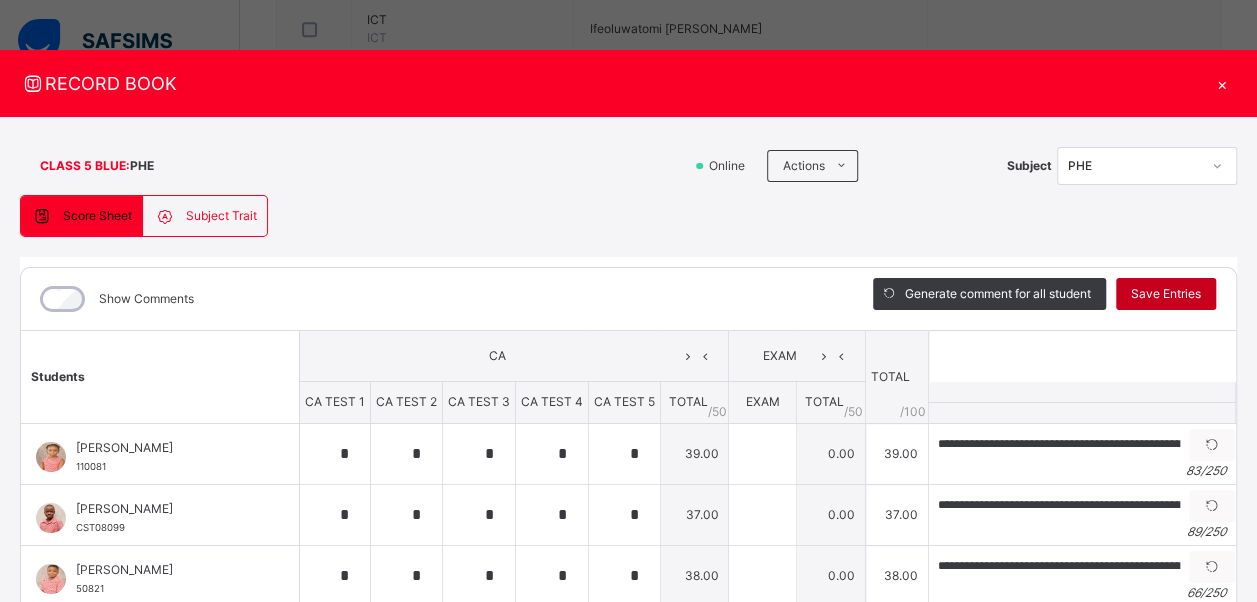 click on "Save Entries" at bounding box center [1166, 294] 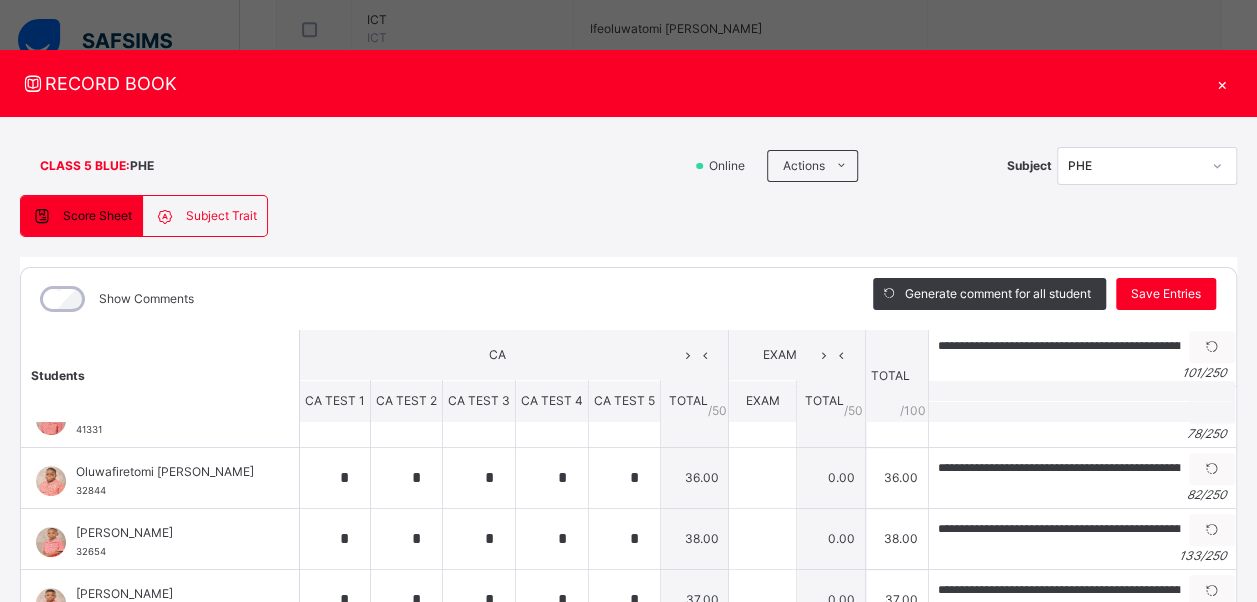 scroll, scrollTop: 699, scrollLeft: 0, axis: vertical 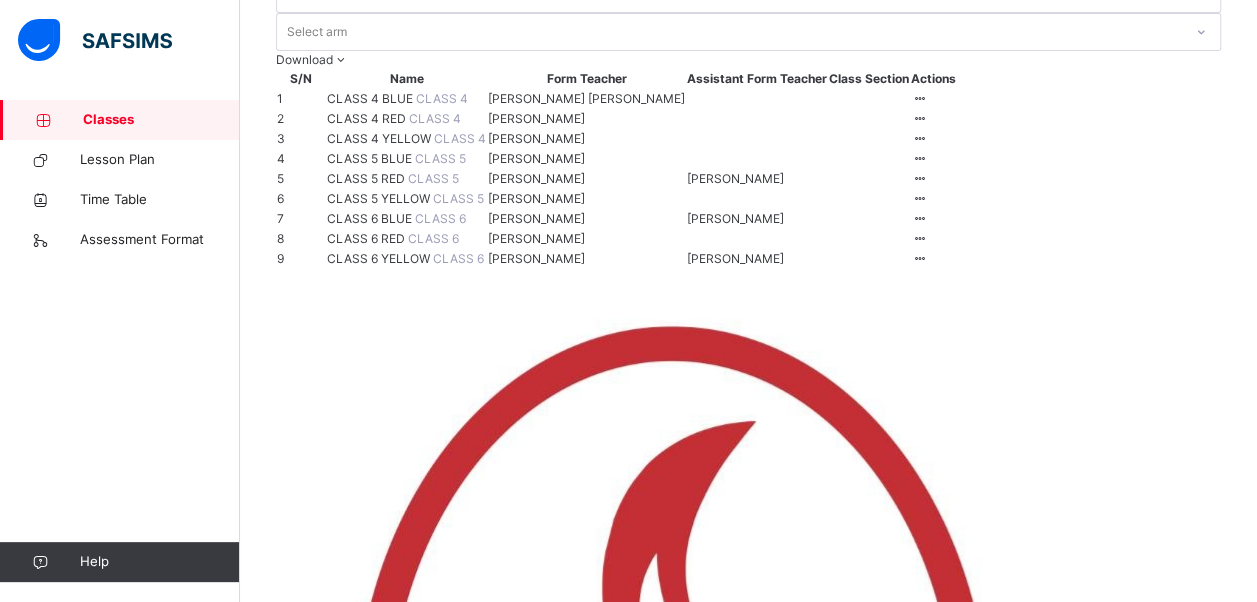 click on "CLASS 5   YELLOW" at bounding box center [380, 198] 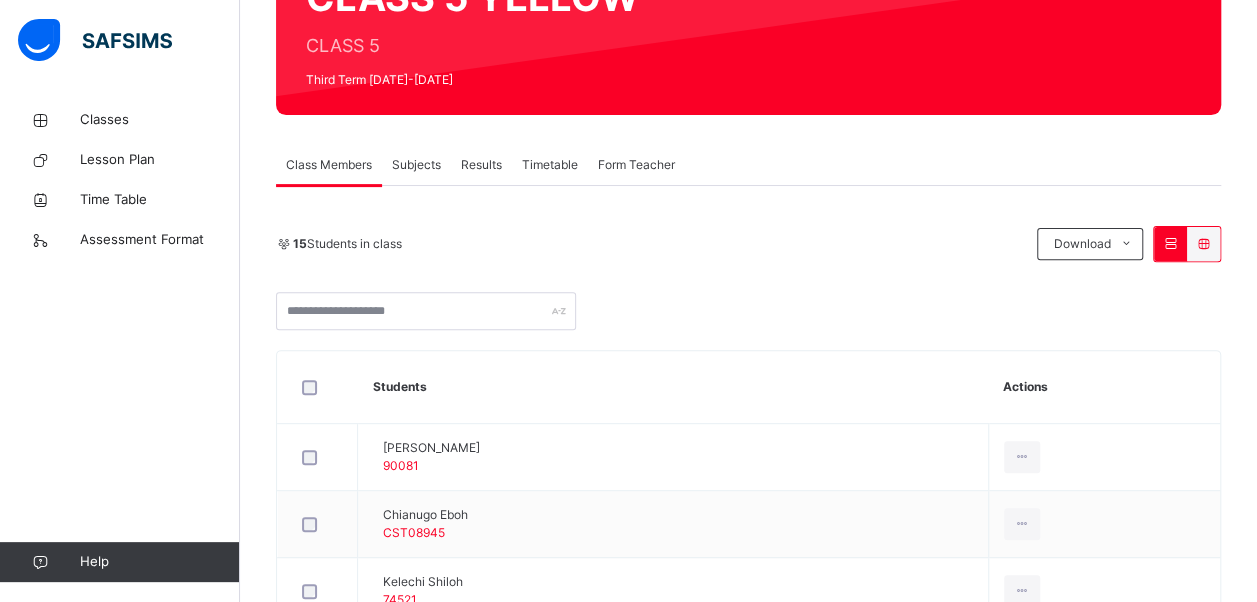 scroll, scrollTop: 260, scrollLeft: 0, axis: vertical 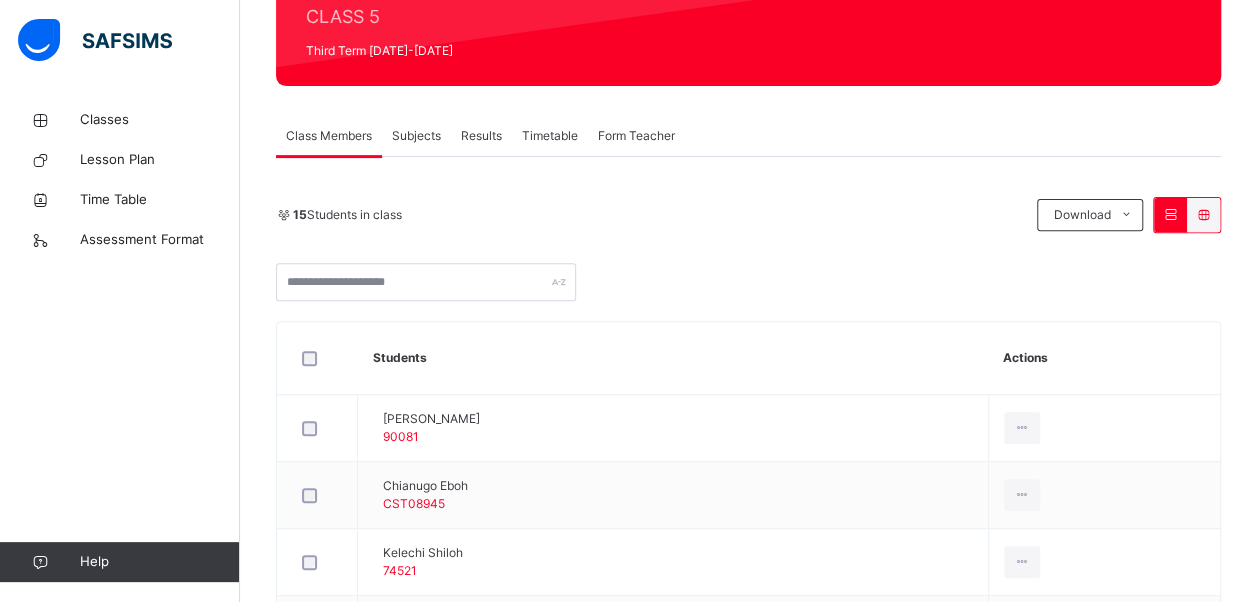 click on "Subjects" at bounding box center (416, 136) 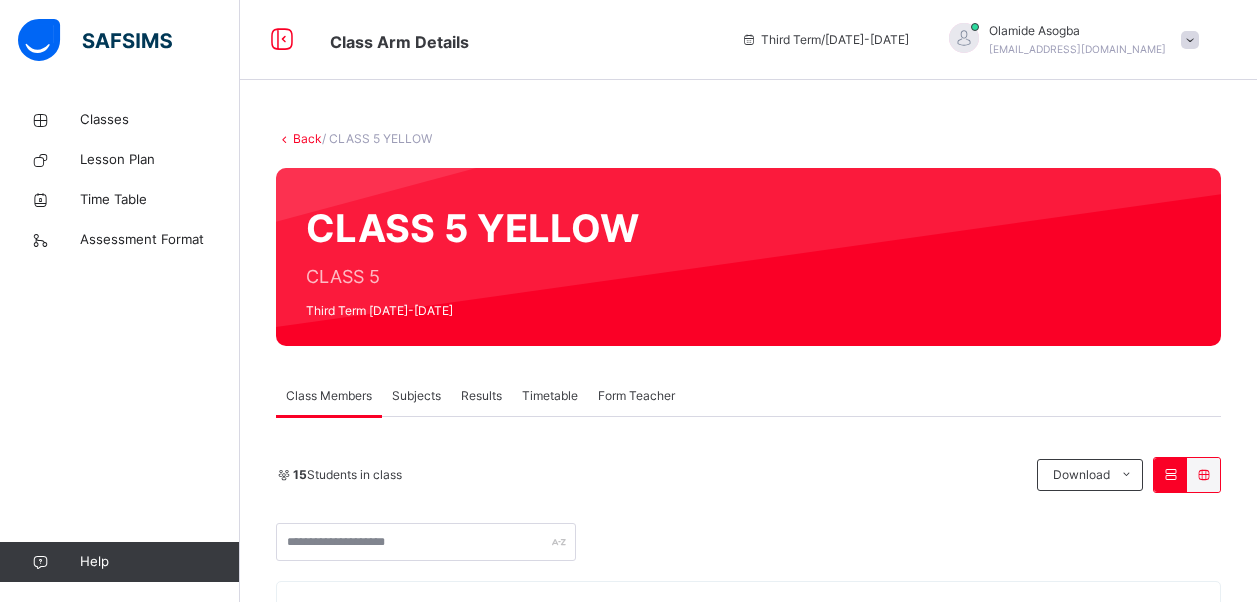 scroll, scrollTop: 0, scrollLeft: 0, axis: both 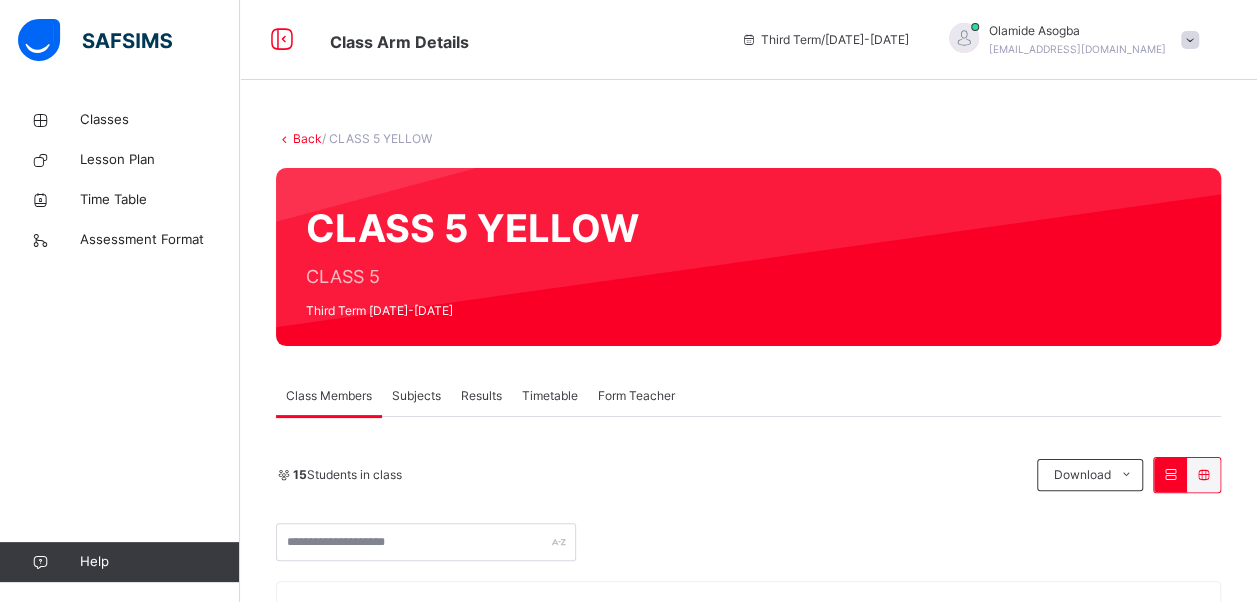 click on "Subjects" at bounding box center (416, 396) 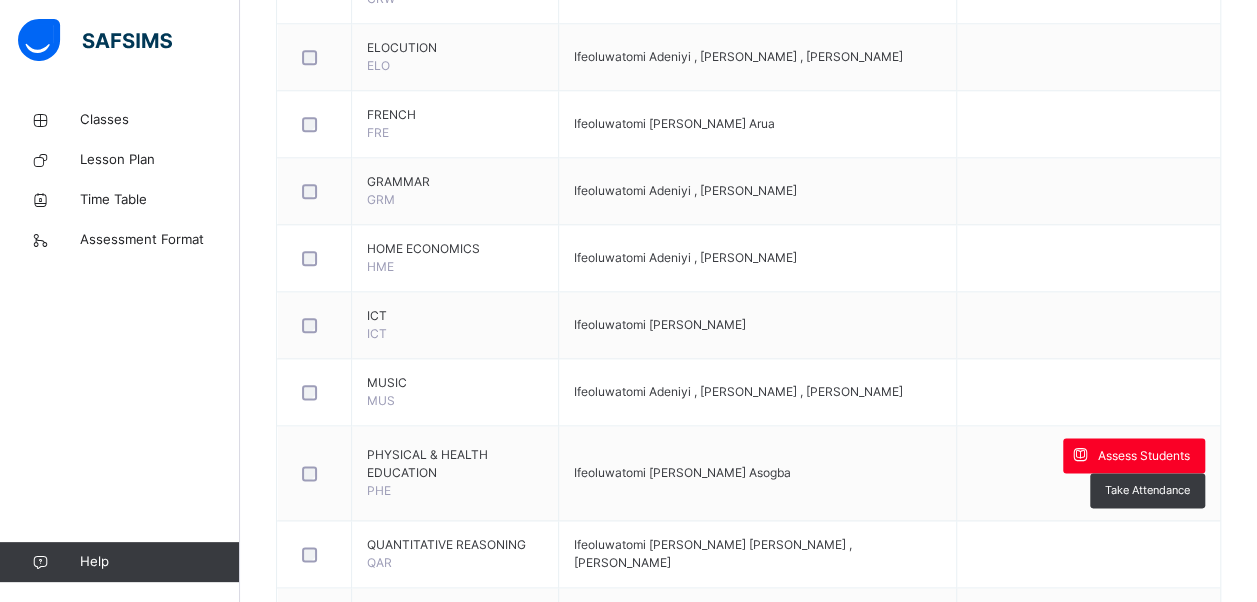 scroll, scrollTop: 1064, scrollLeft: 0, axis: vertical 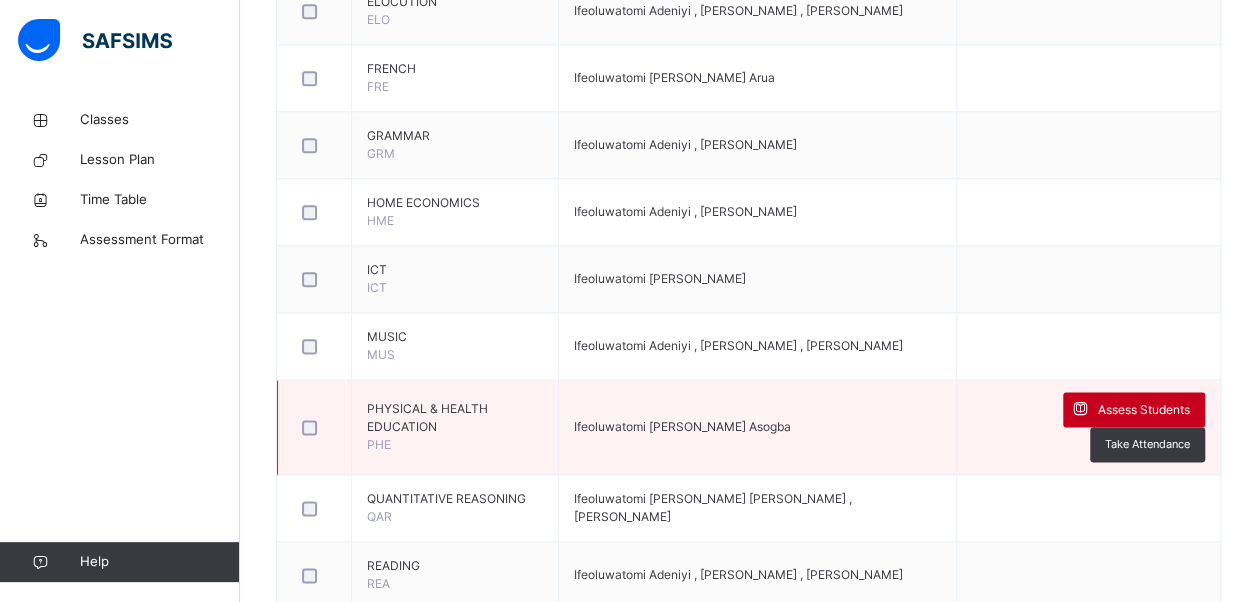 click on "Assess Students" at bounding box center [1144, 410] 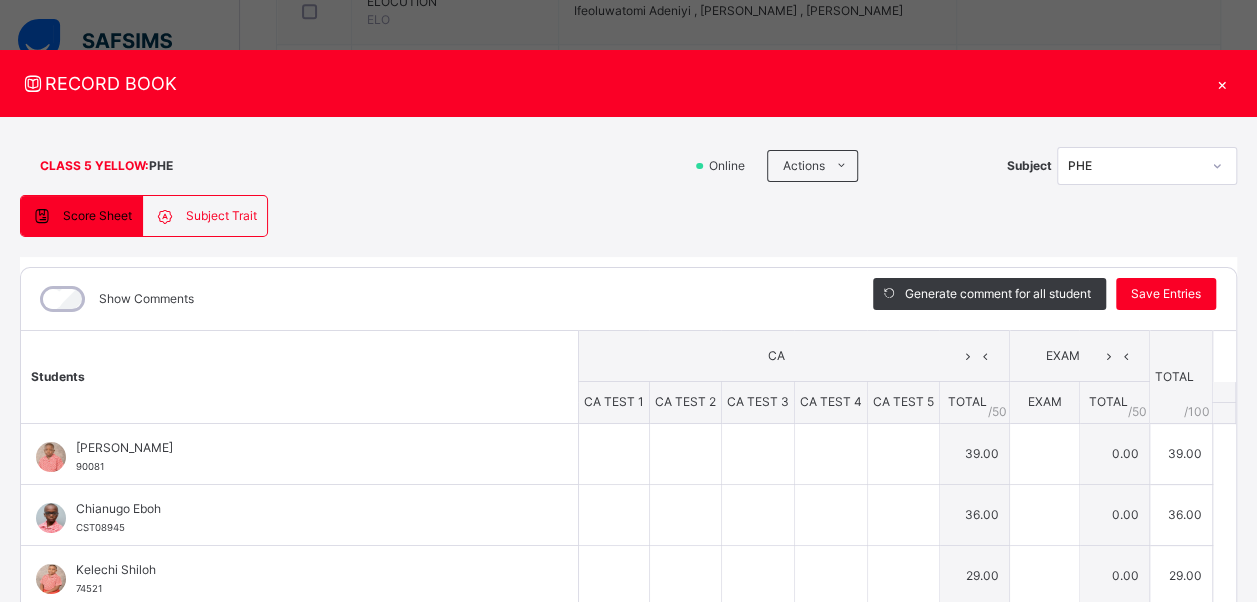 type on "*" 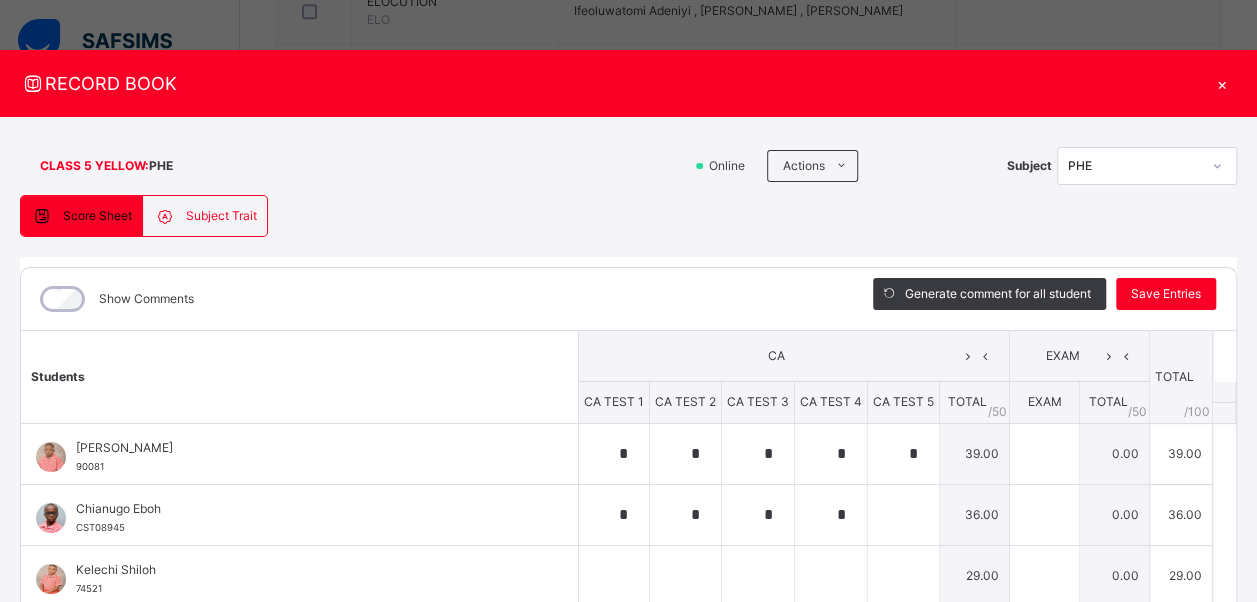 type on "*" 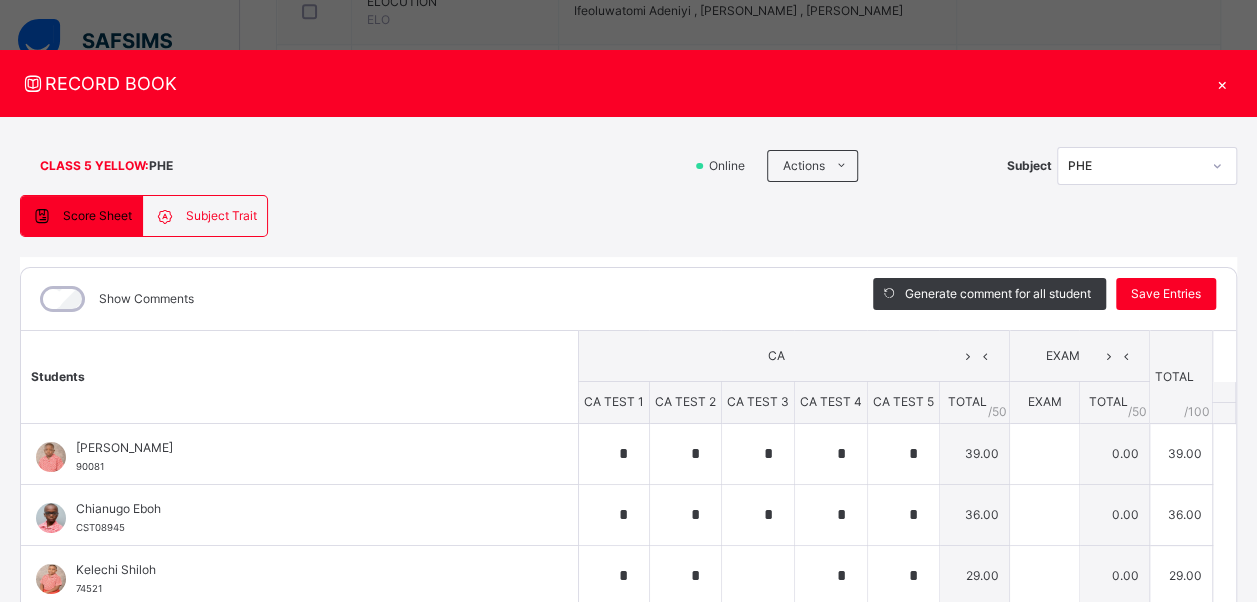type on "*" 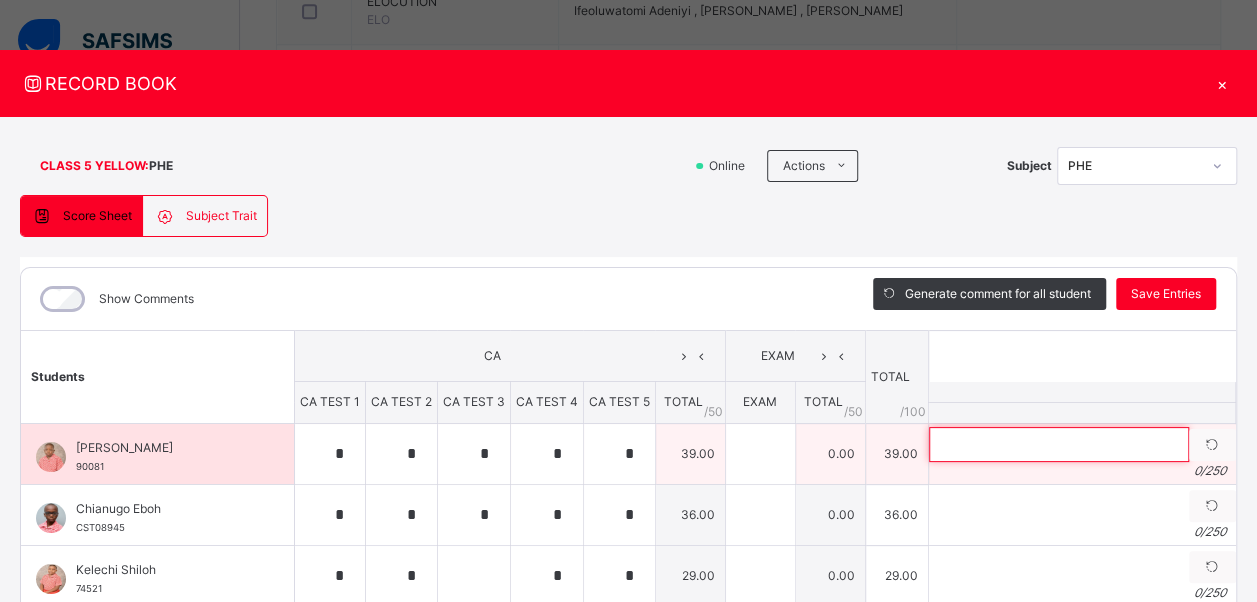 click at bounding box center [1059, 444] 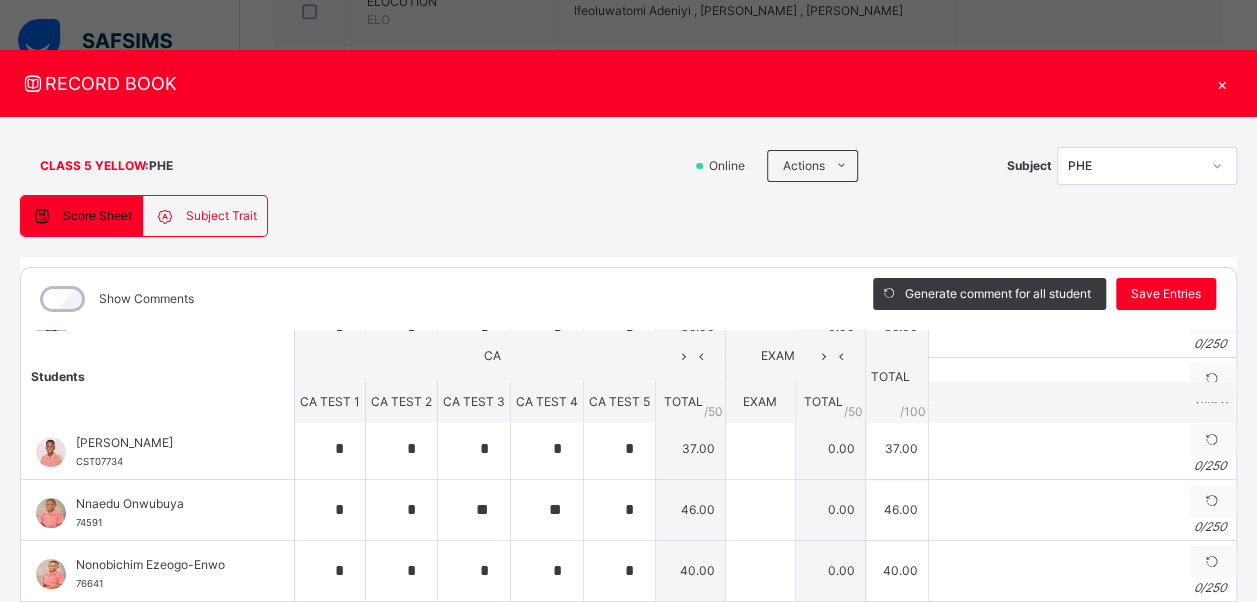 scroll, scrollTop: 0, scrollLeft: 0, axis: both 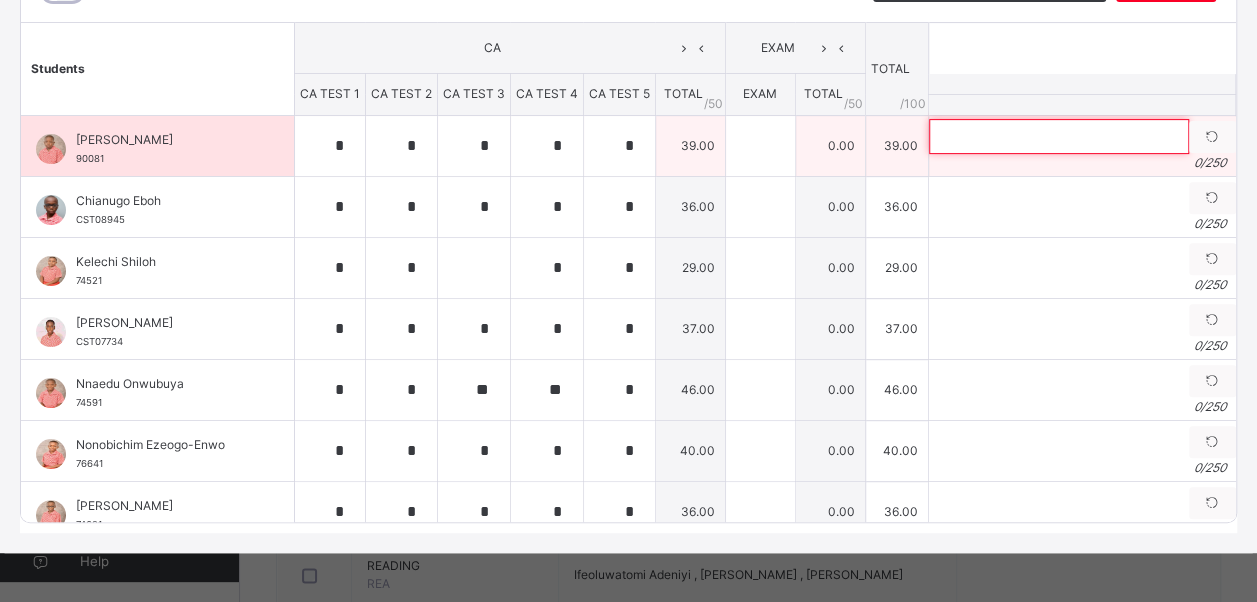 click at bounding box center (1059, 136) 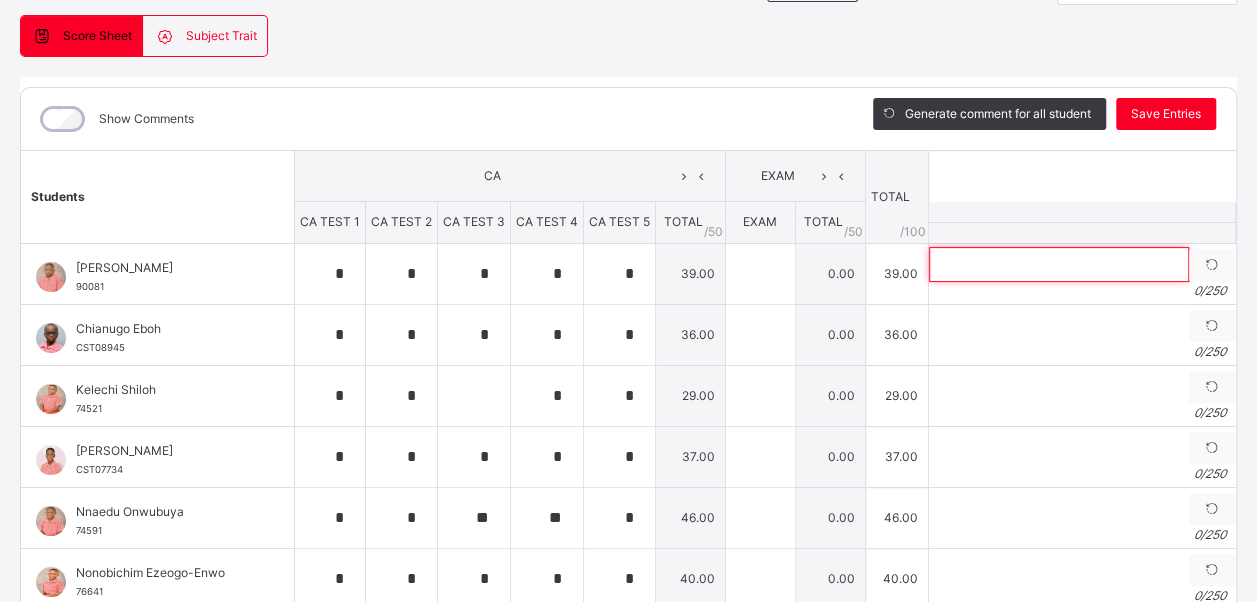 scroll, scrollTop: 181, scrollLeft: 0, axis: vertical 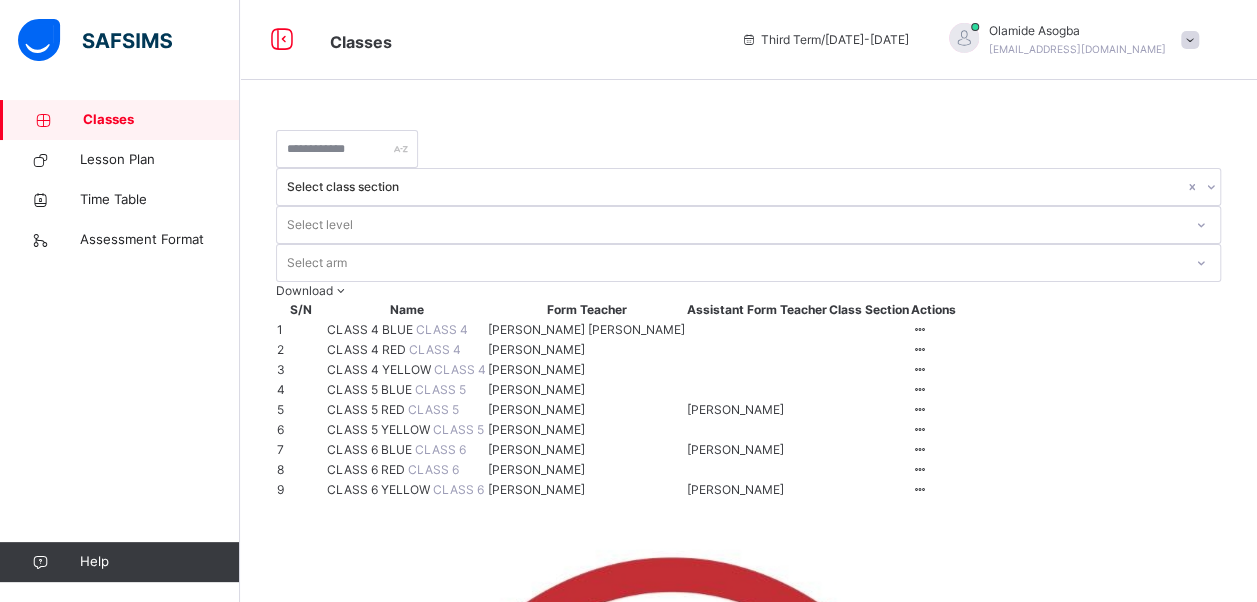 click on "CLASS 5   RED" at bounding box center [367, 409] 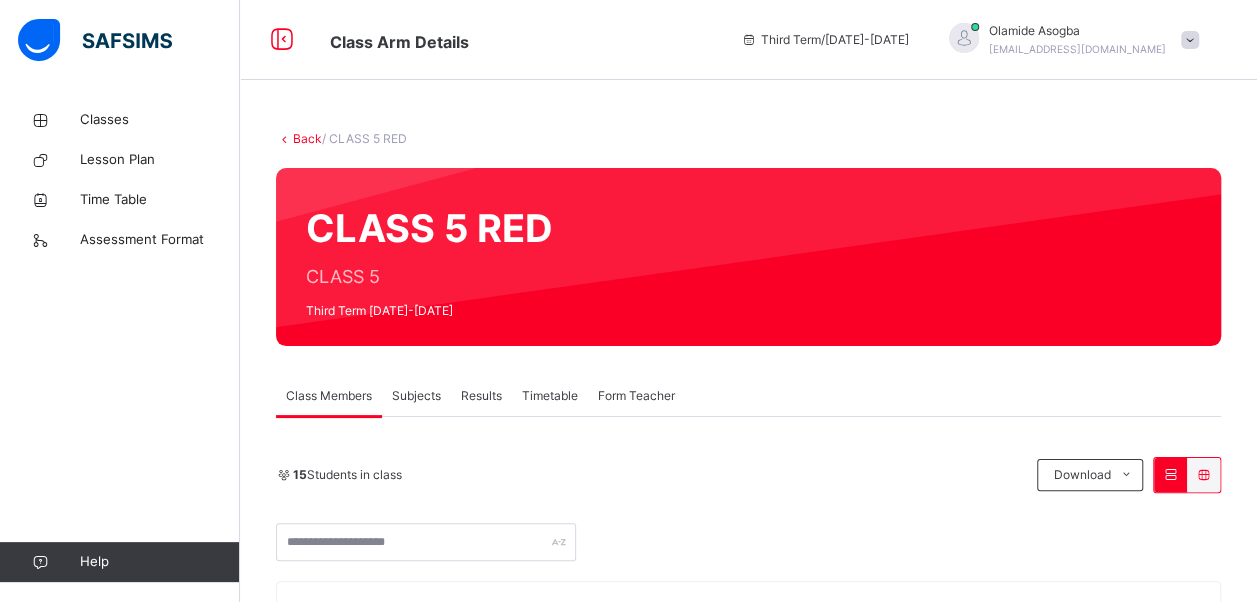 click on "Subjects" at bounding box center [416, 396] 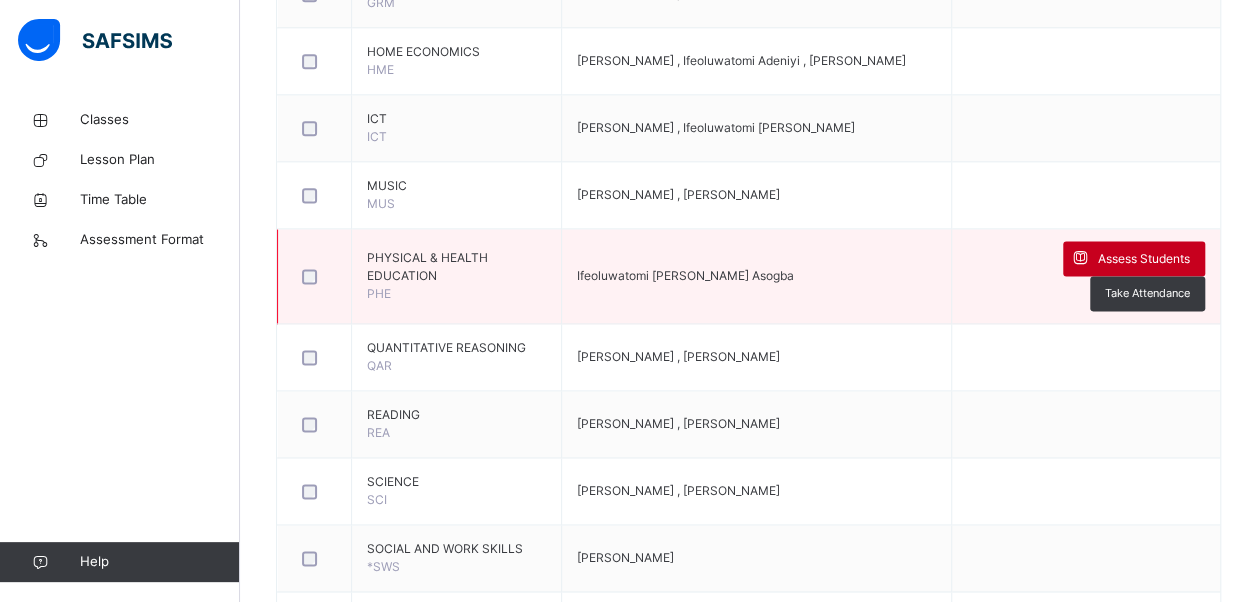 scroll, scrollTop: 1228, scrollLeft: 0, axis: vertical 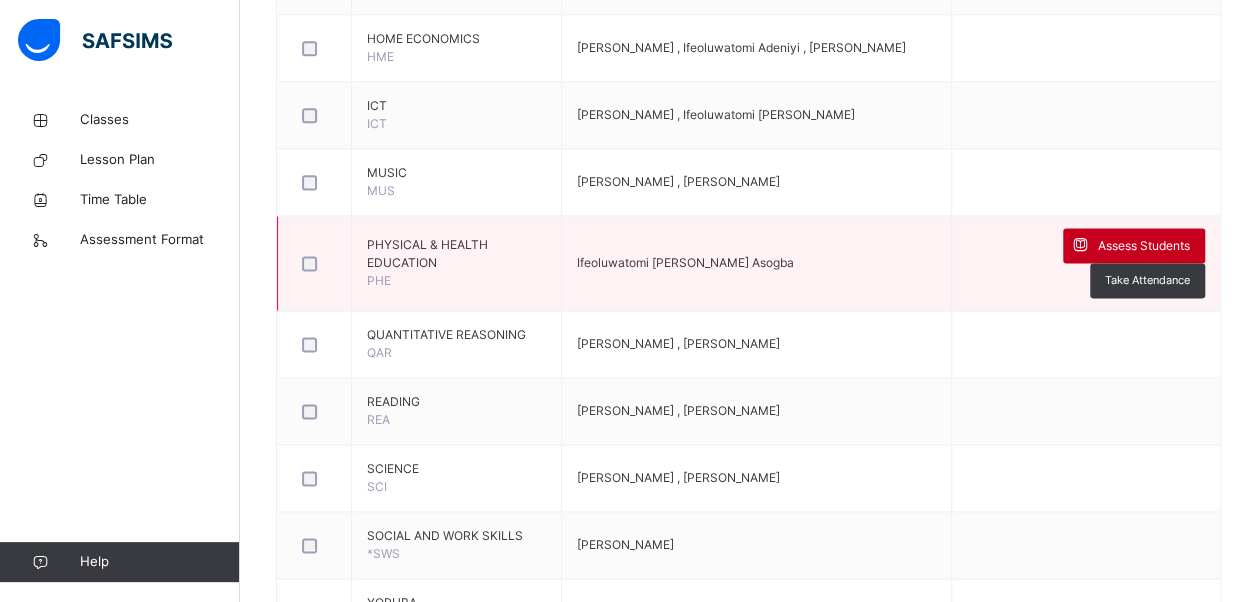 click on "Assess Students" at bounding box center (1144, 246) 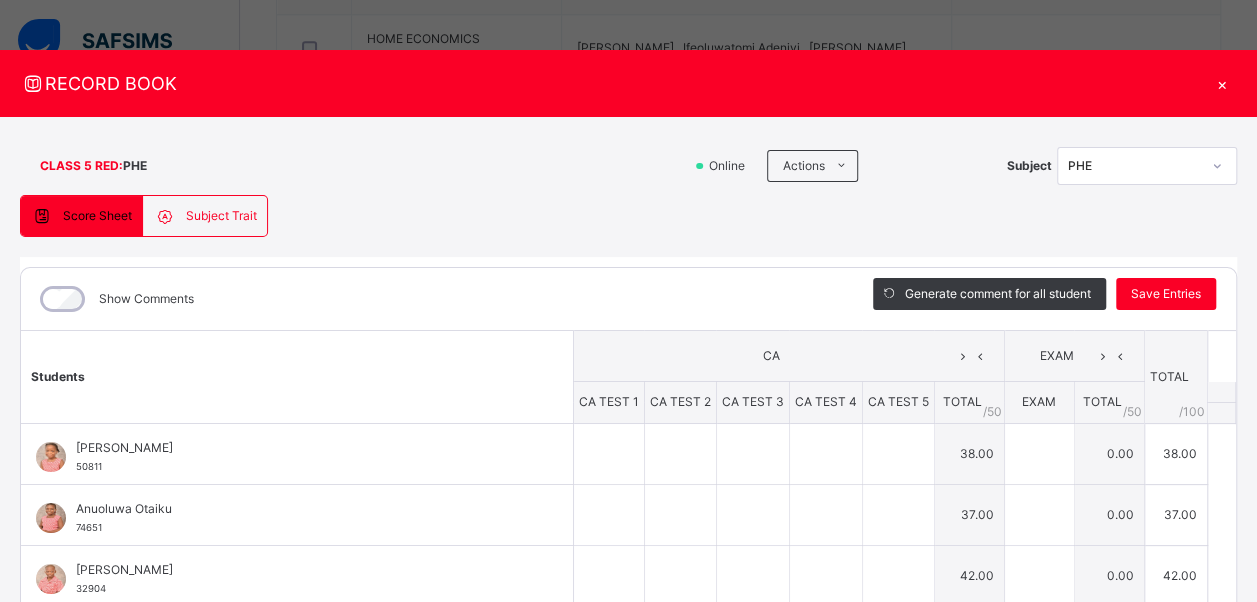 type on "*" 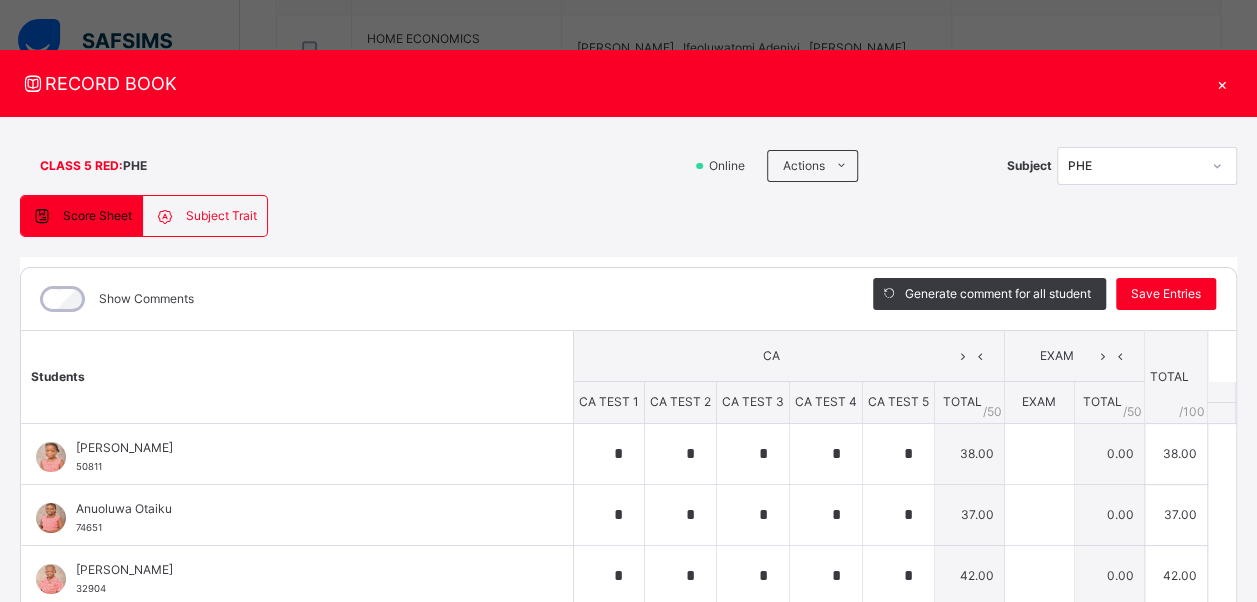 type on "*" 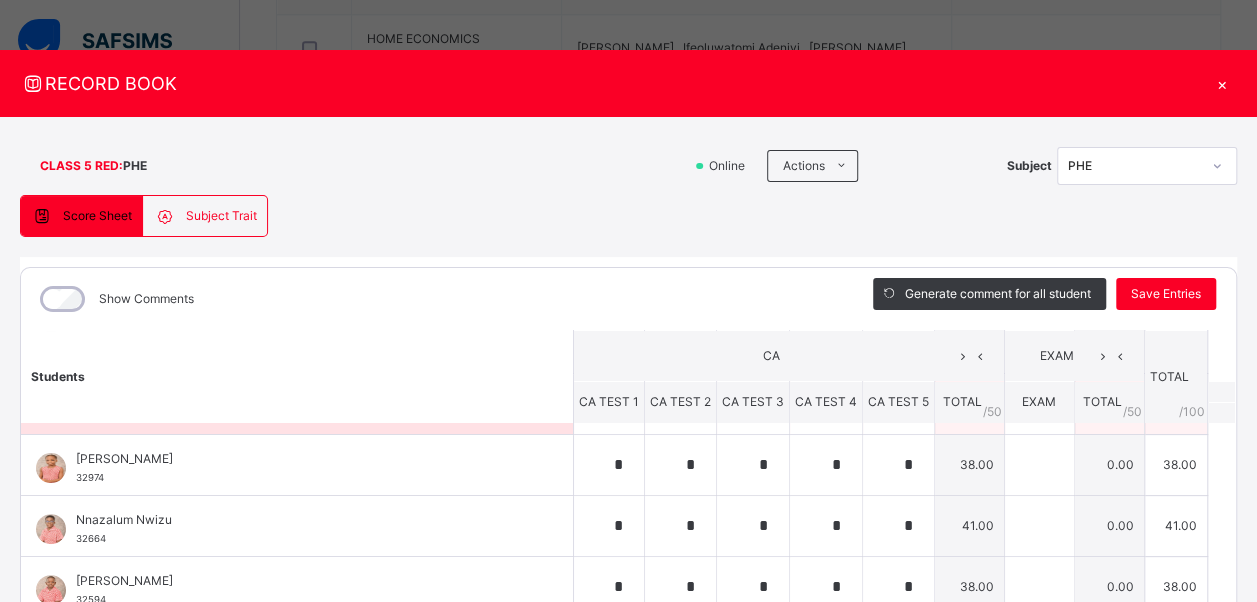 scroll, scrollTop: 0, scrollLeft: 0, axis: both 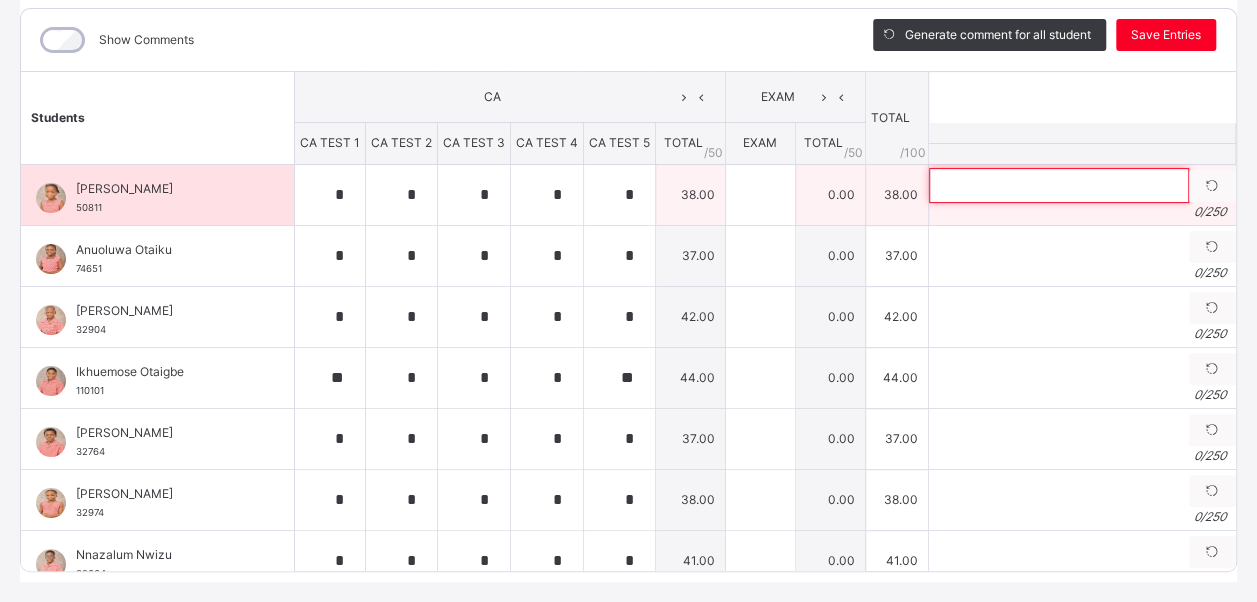 click at bounding box center [1059, 185] 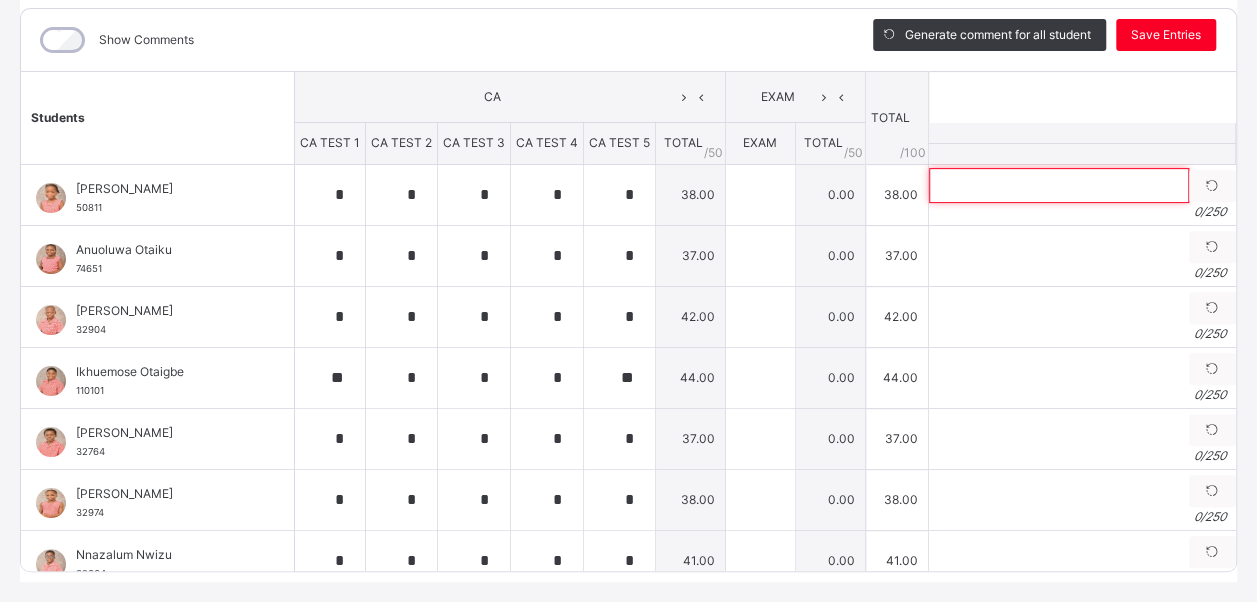paste on "**********" 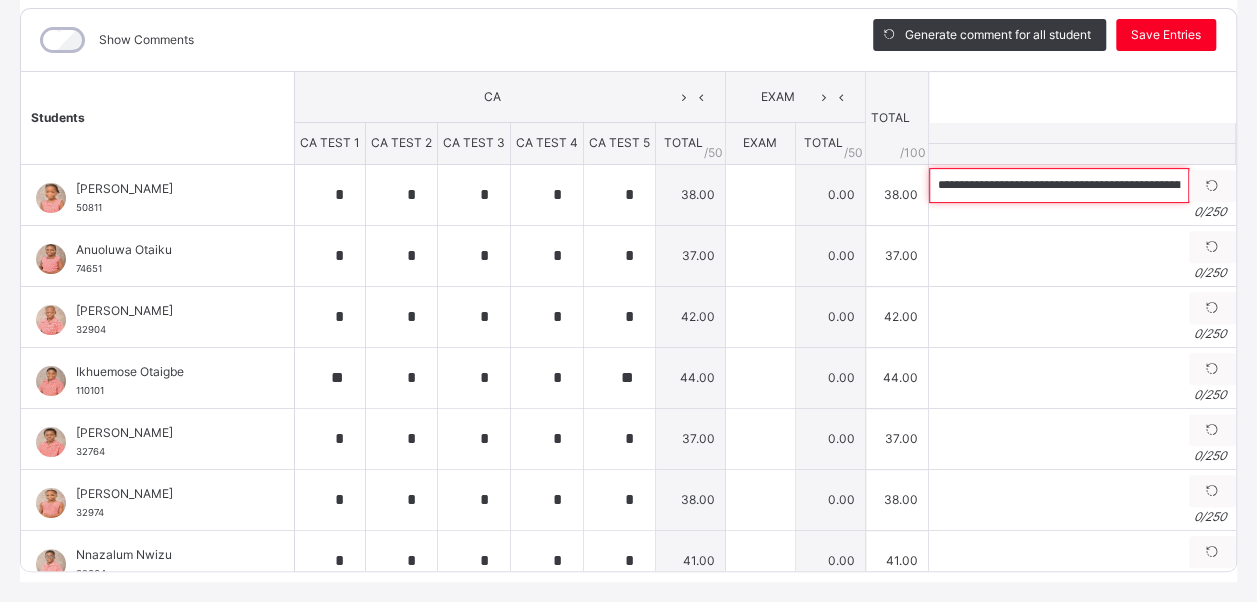 scroll, scrollTop: 0, scrollLeft: 387, axis: horizontal 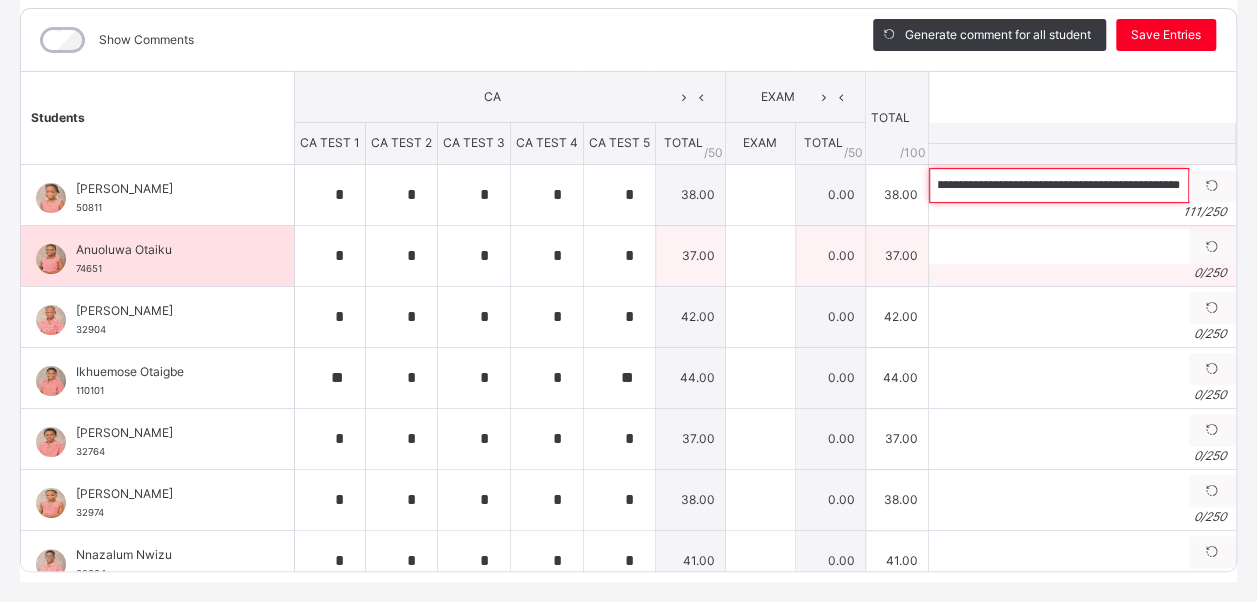 type on "**********" 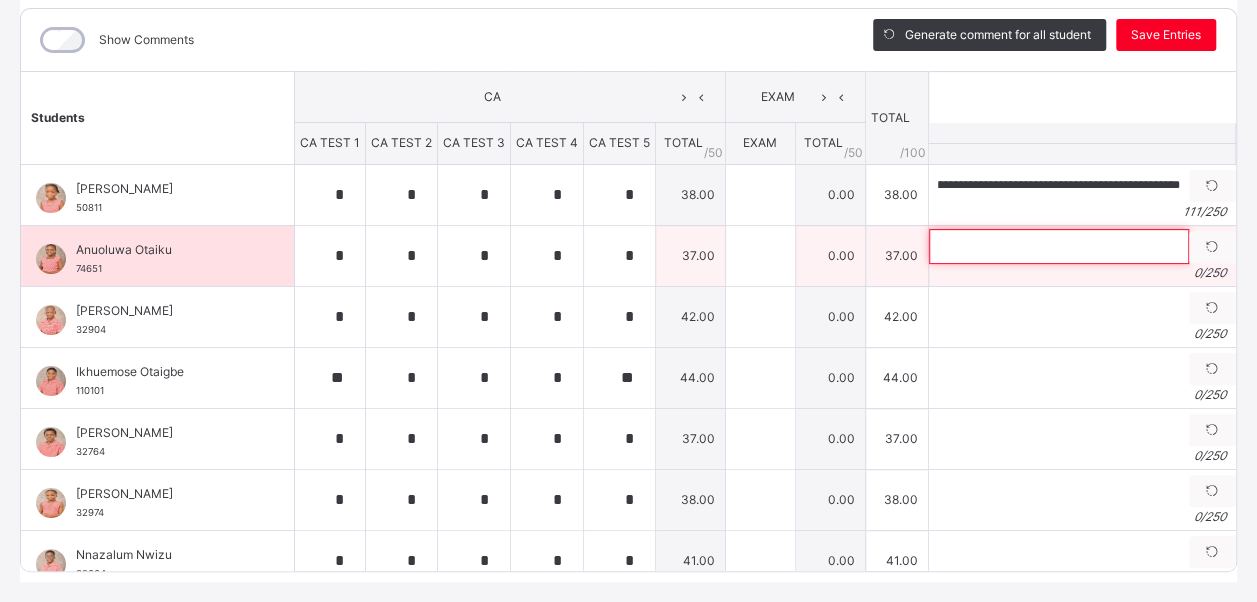 click at bounding box center [1059, 246] 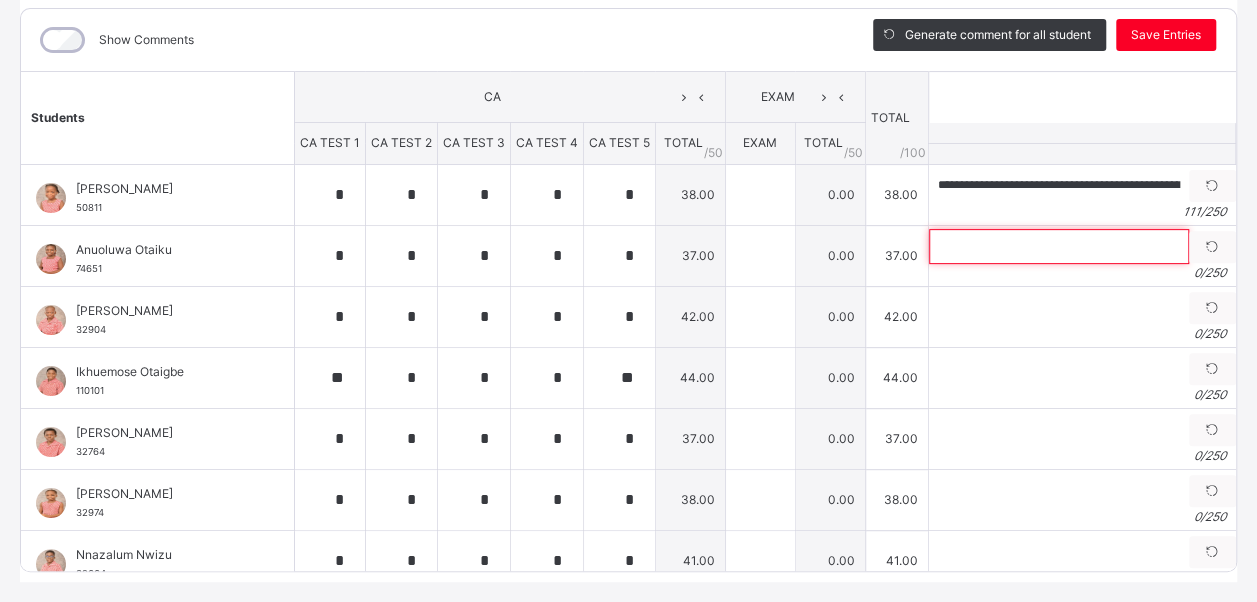 paste on "**********" 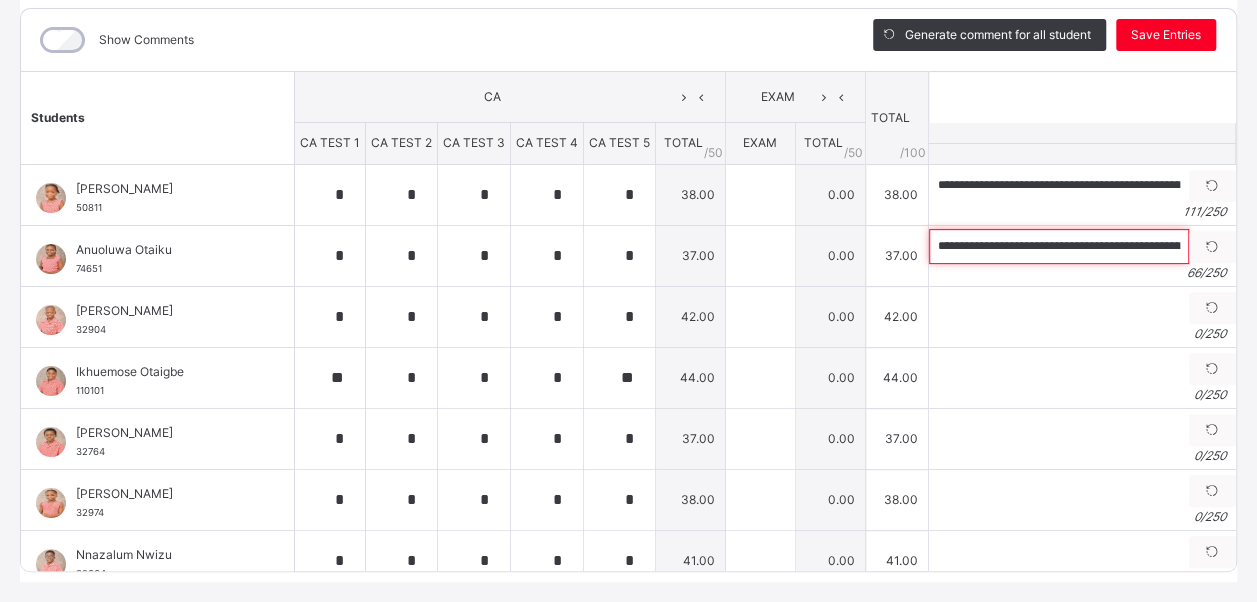 scroll, scrollTop: 0, scrollLeft: 151, axis: horizontal 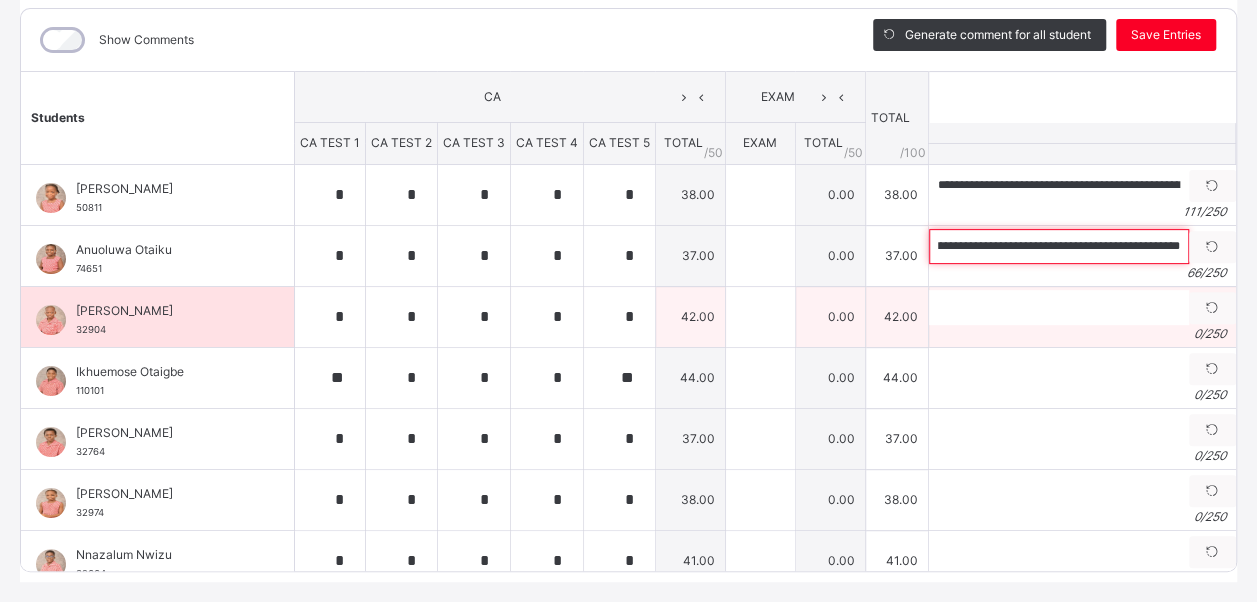 type on "**********" 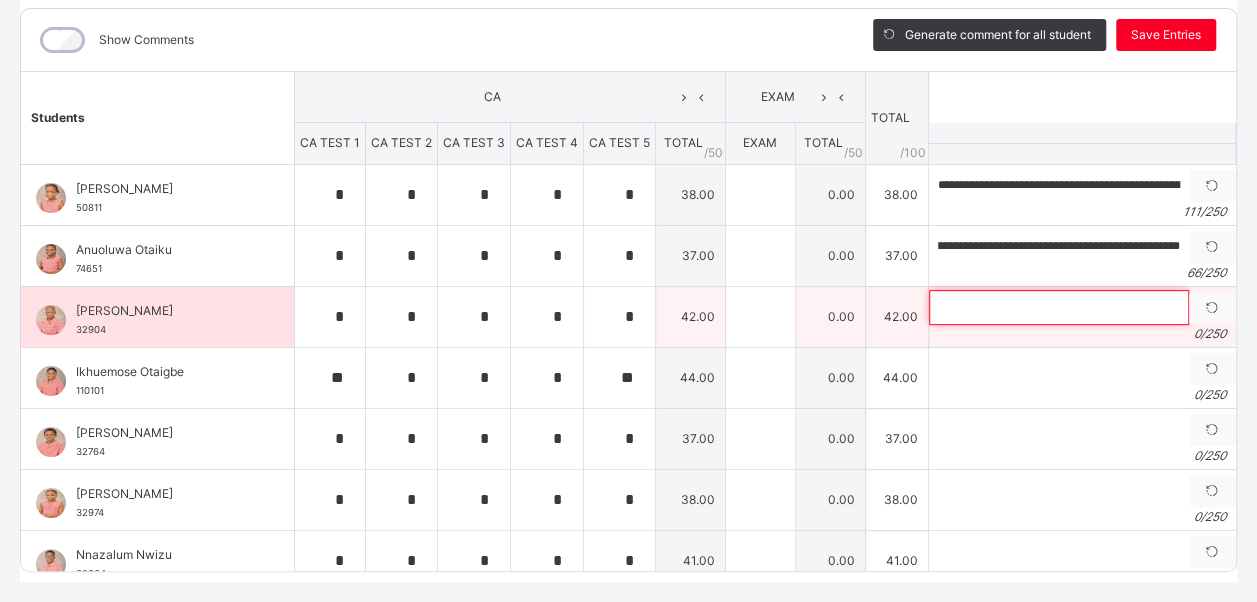 click at bounding box center (1059, 307) 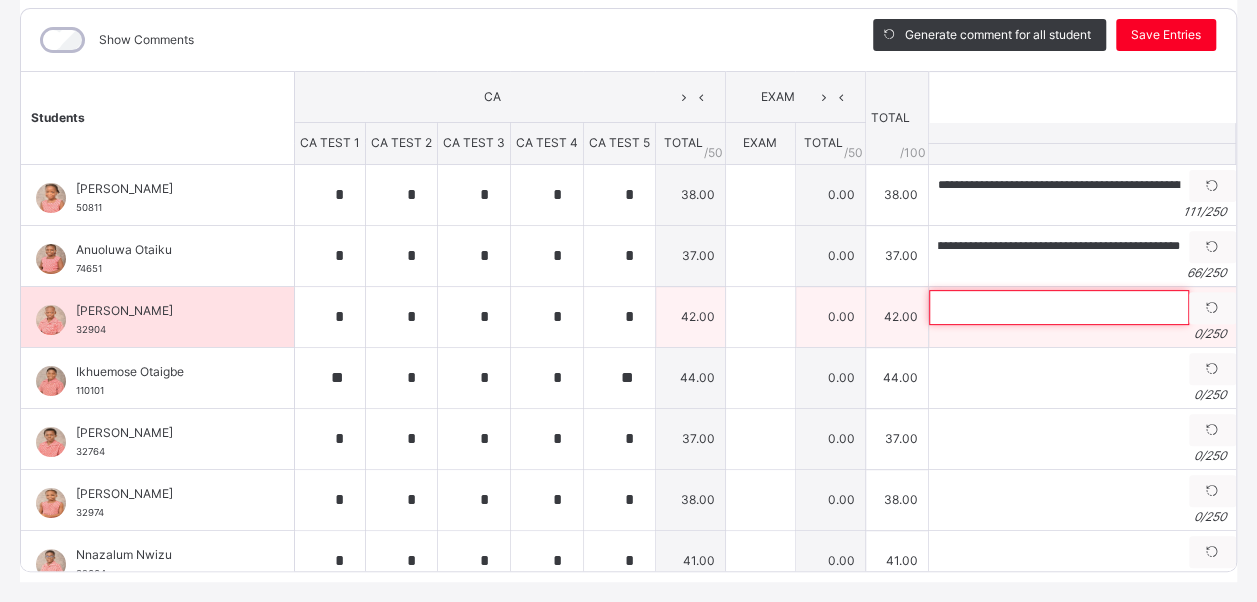 scroll, scrollTop: 0, scrollLeft: 0, axis: both 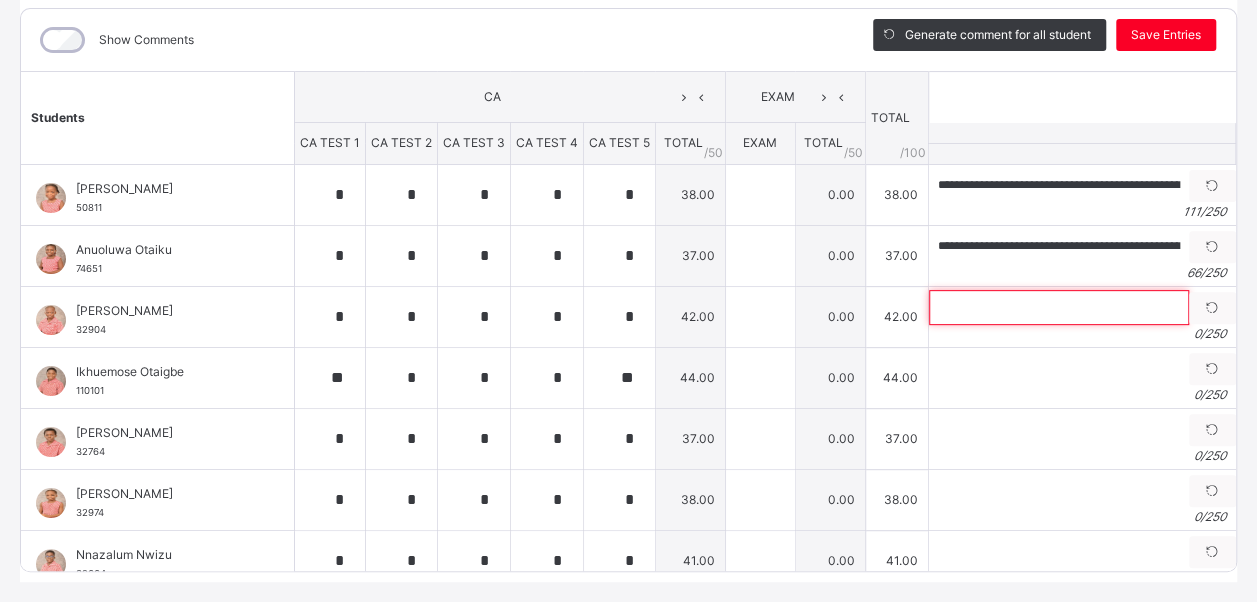 paste on "**********" 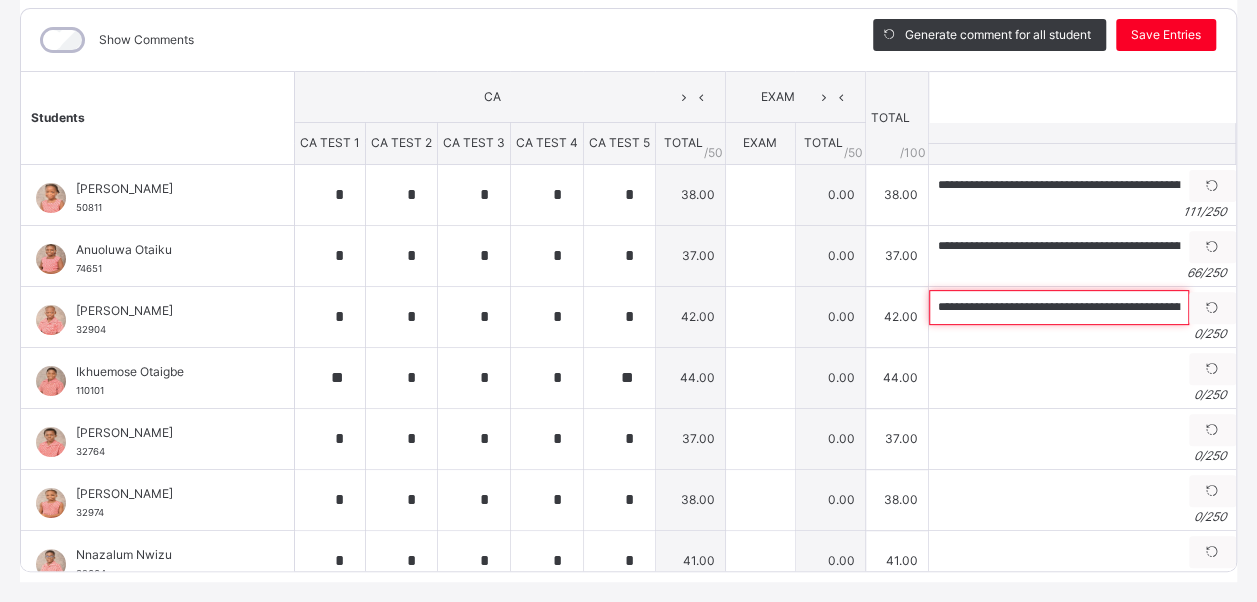 scroll, scrollTop: 0, scrollLeft: 299, axis: horizontal 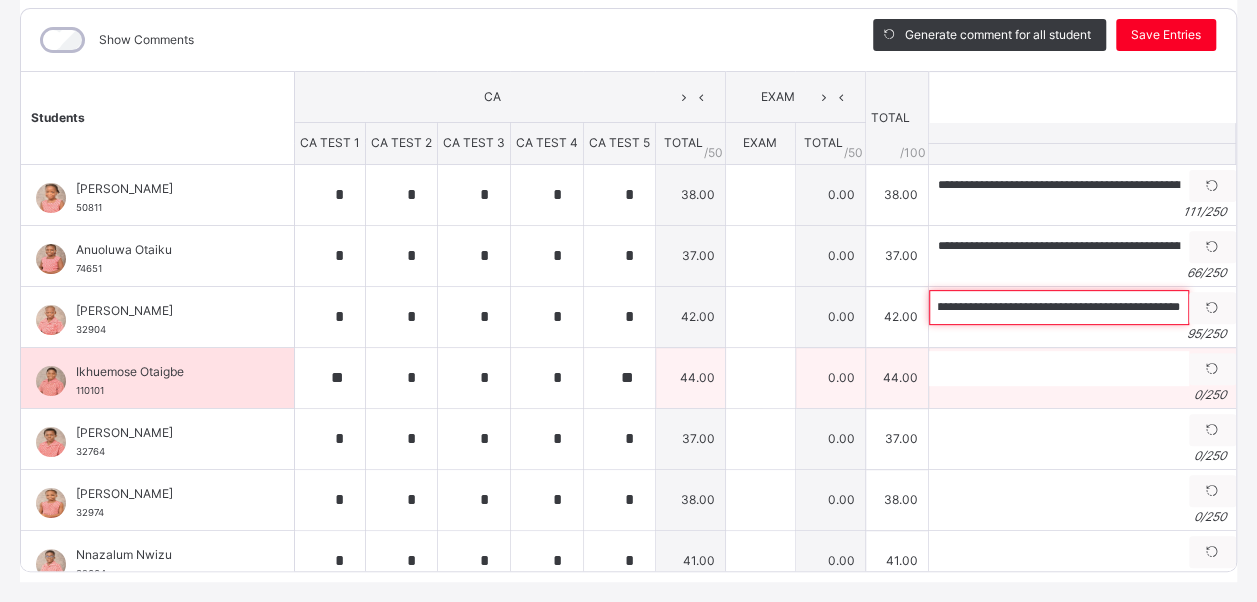 type on "**********" 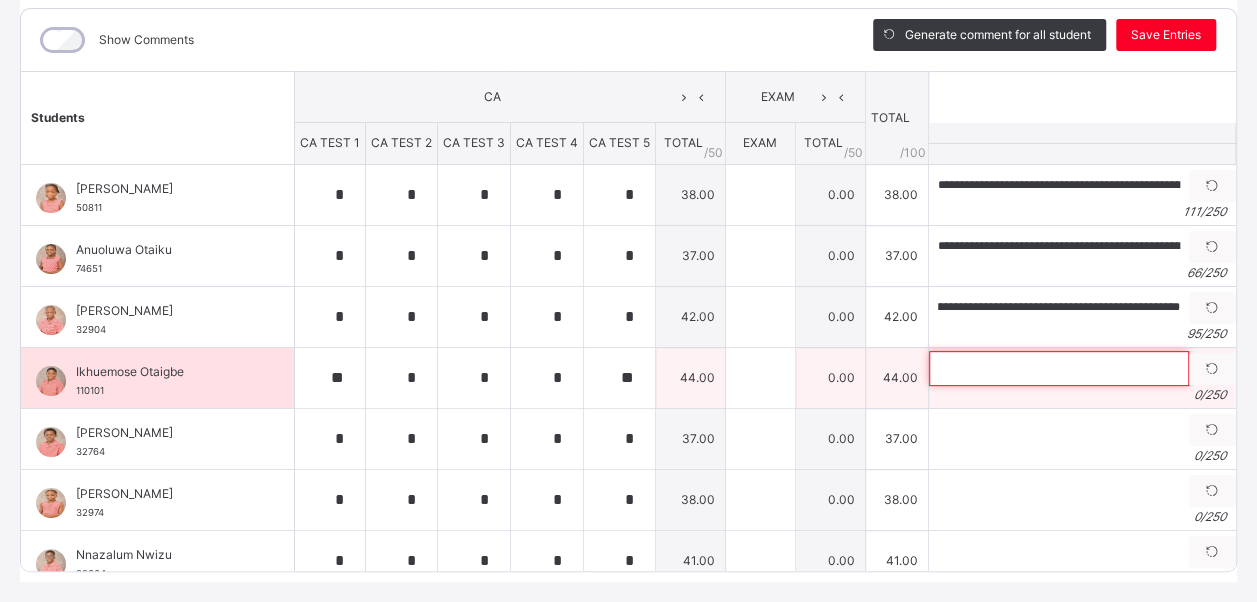 click at bounding box center (1059, 368) 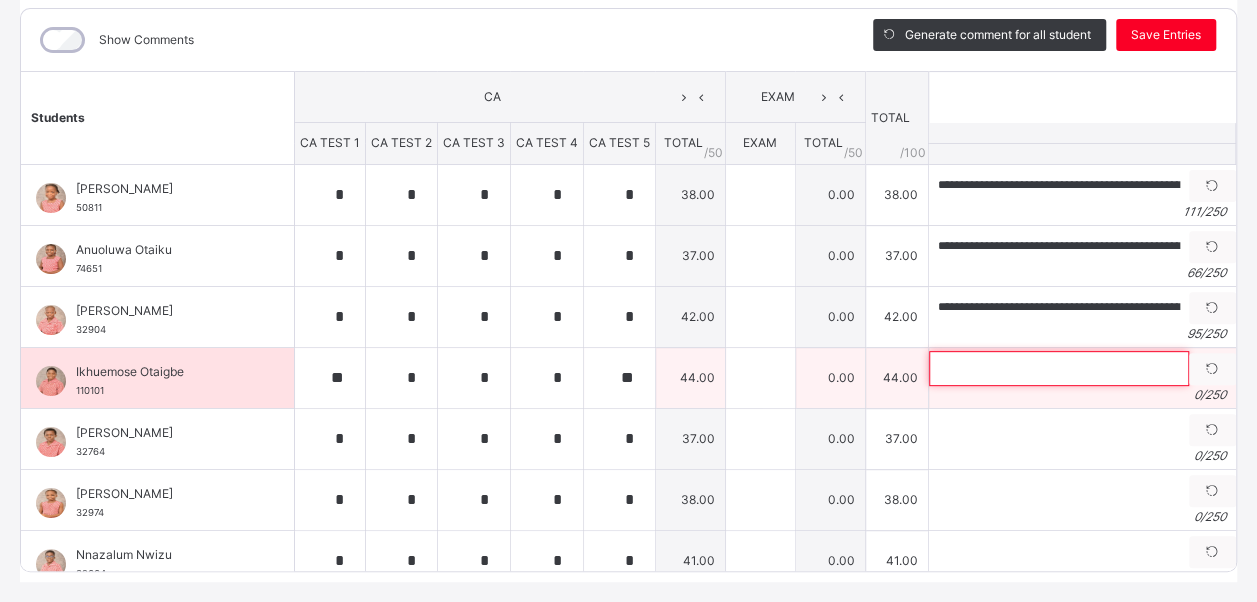 click at bounding box center [1059, 368] 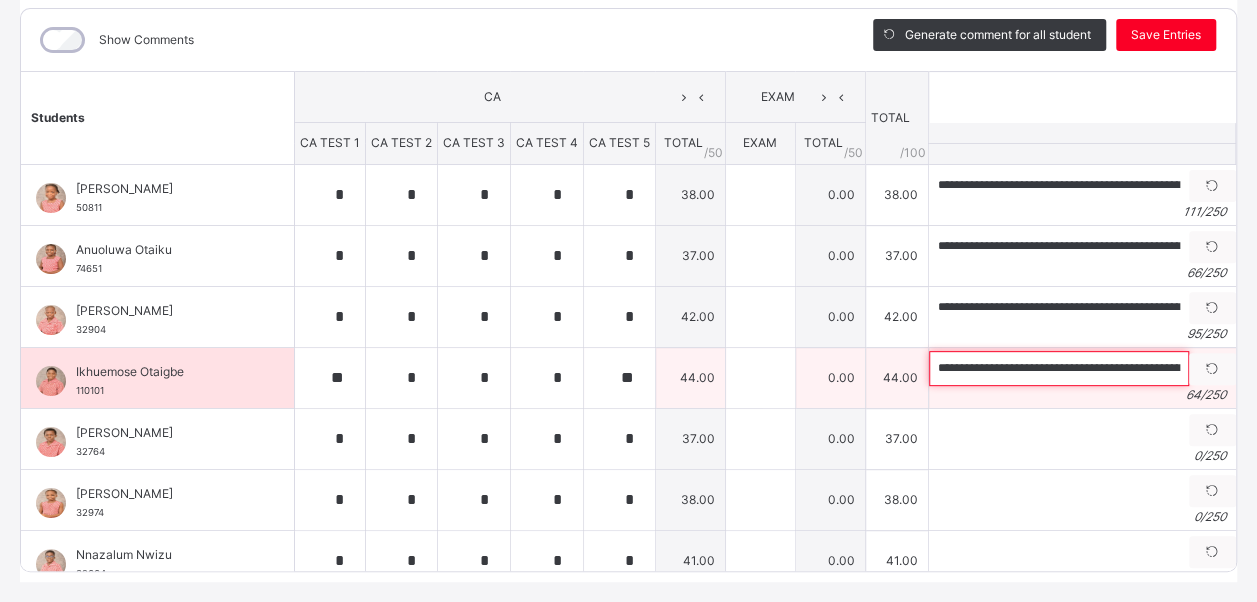 scroll, scrollTop: 0, scrollLeft: 117, axis: horizontal 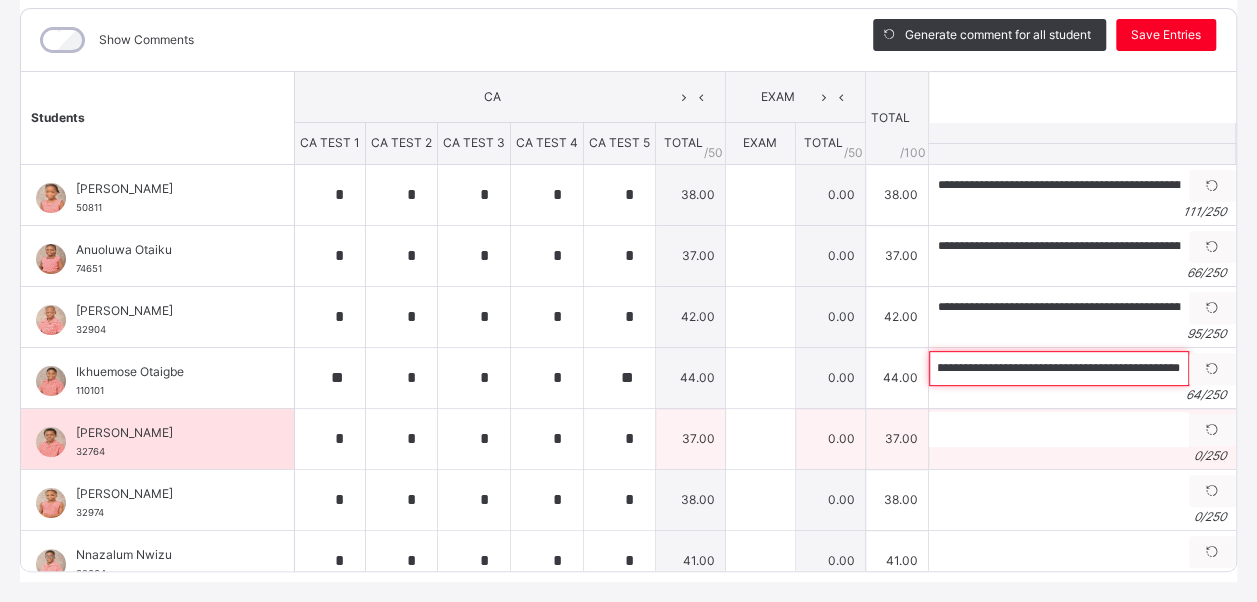 type on "**********" 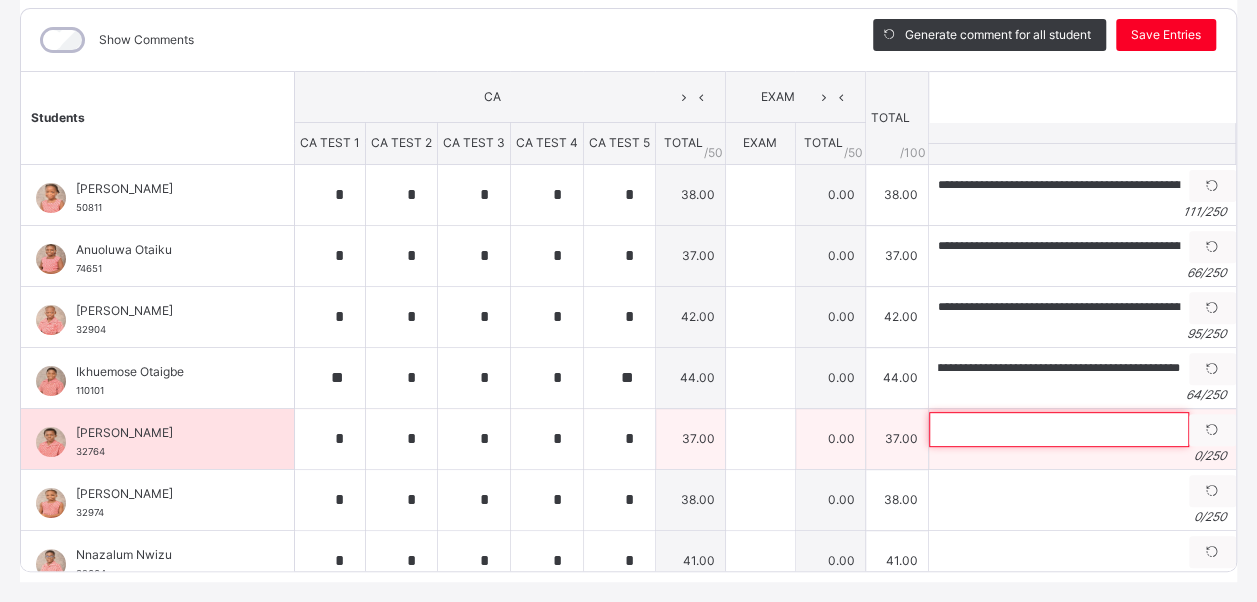 click at bounding box center (1059, 429) 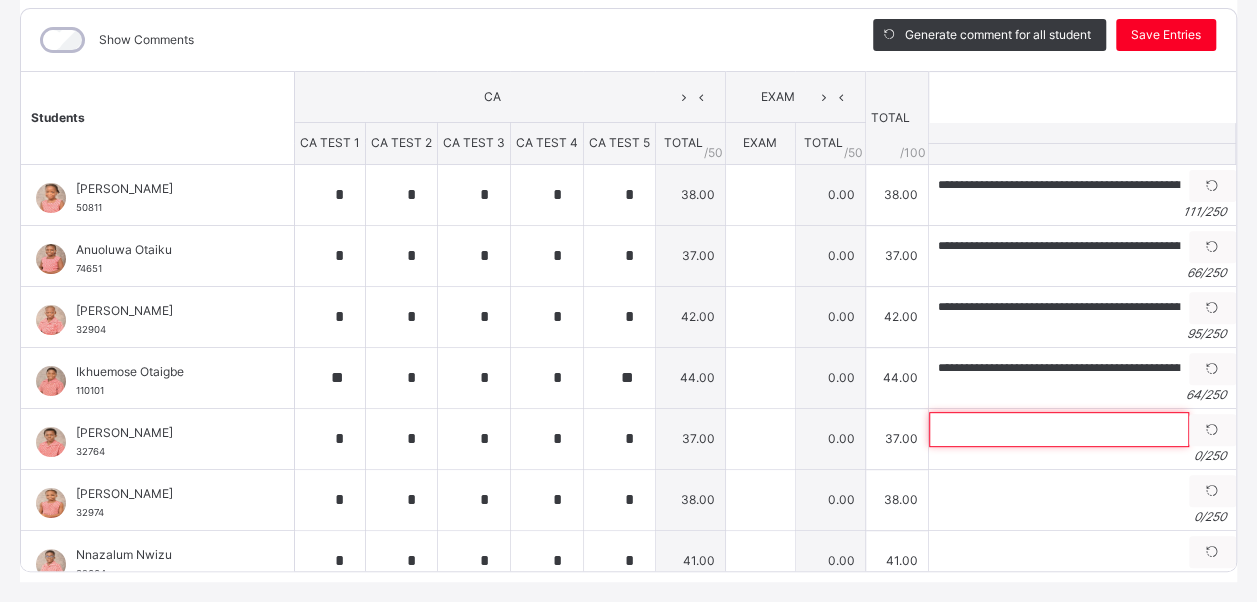 paste on "**********" 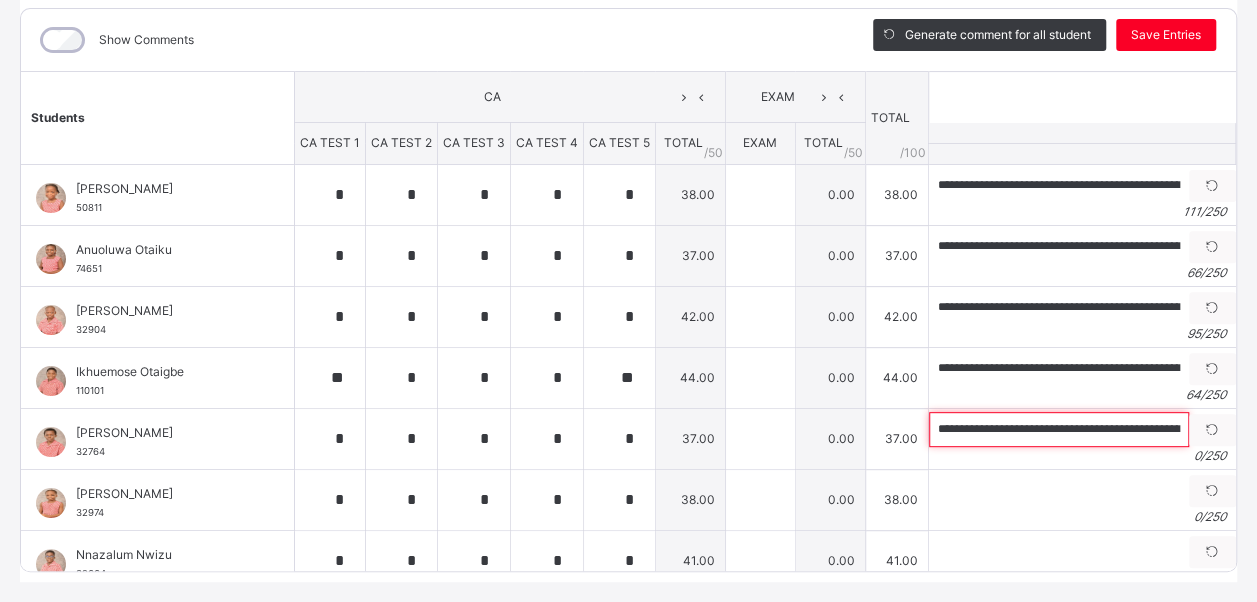 scroll, scrollTop: 0, scrollLeft: 296, axis: horizontal 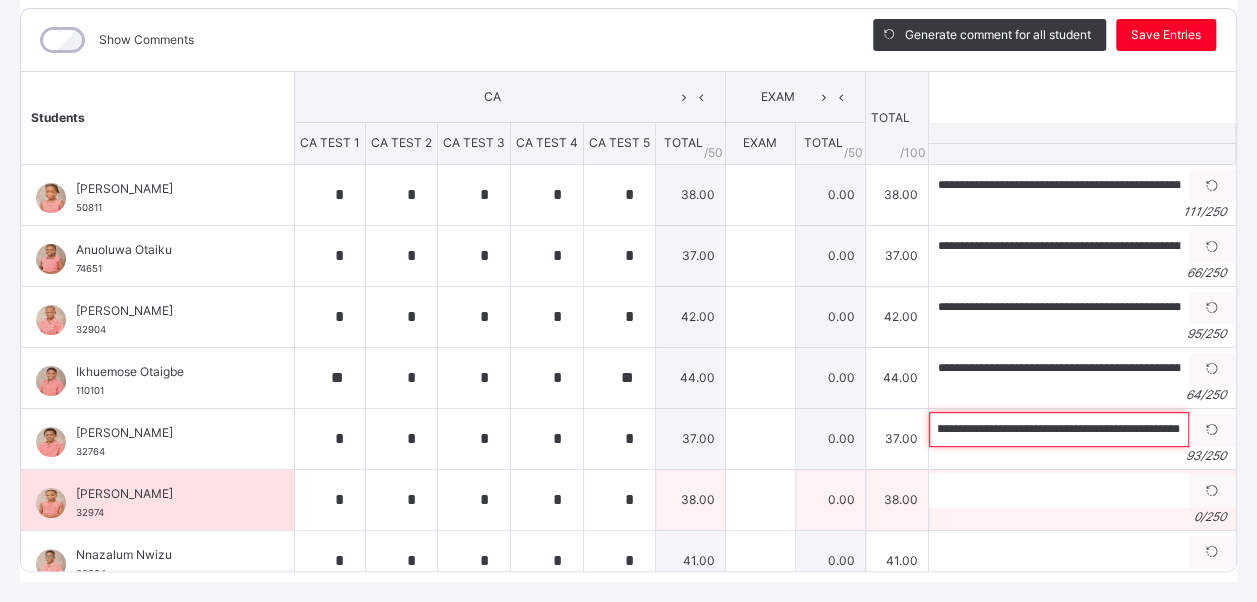 type on "**********" 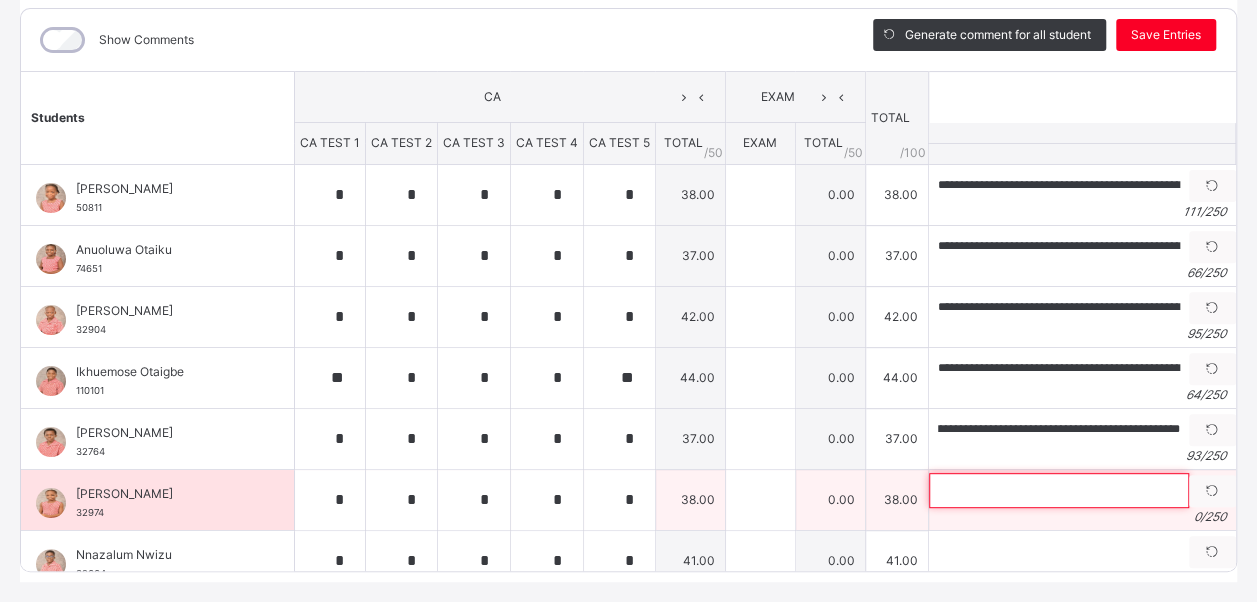 click at bounding box center (1059, 490) 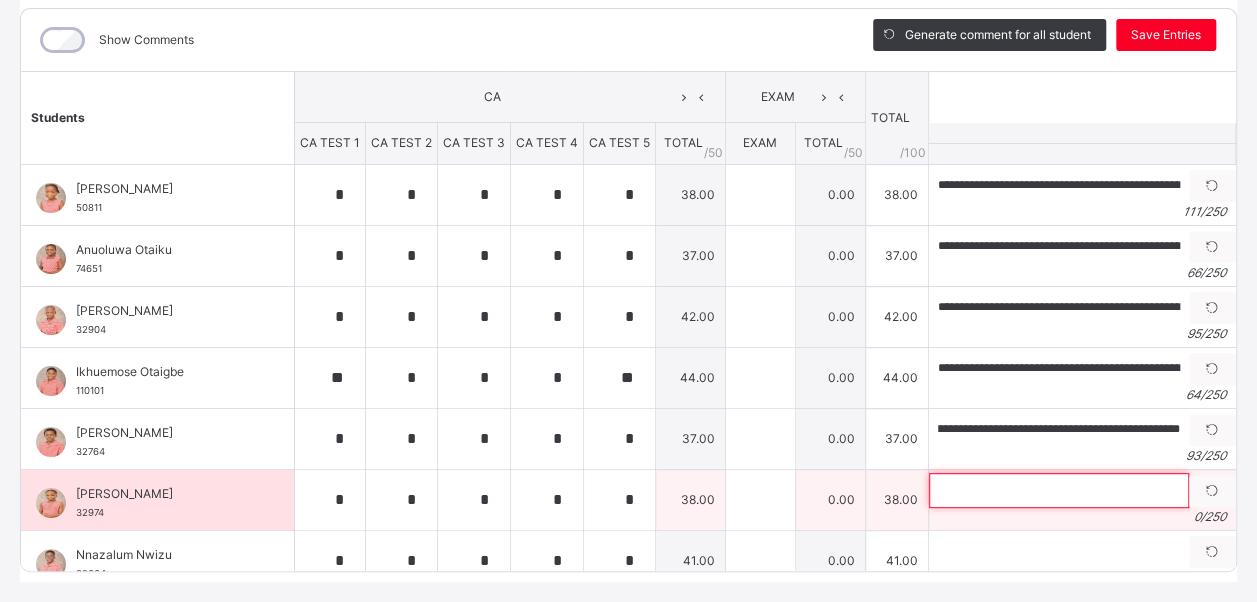 scroll, scrollTop: 0, scrollLeft: 0, axis: both 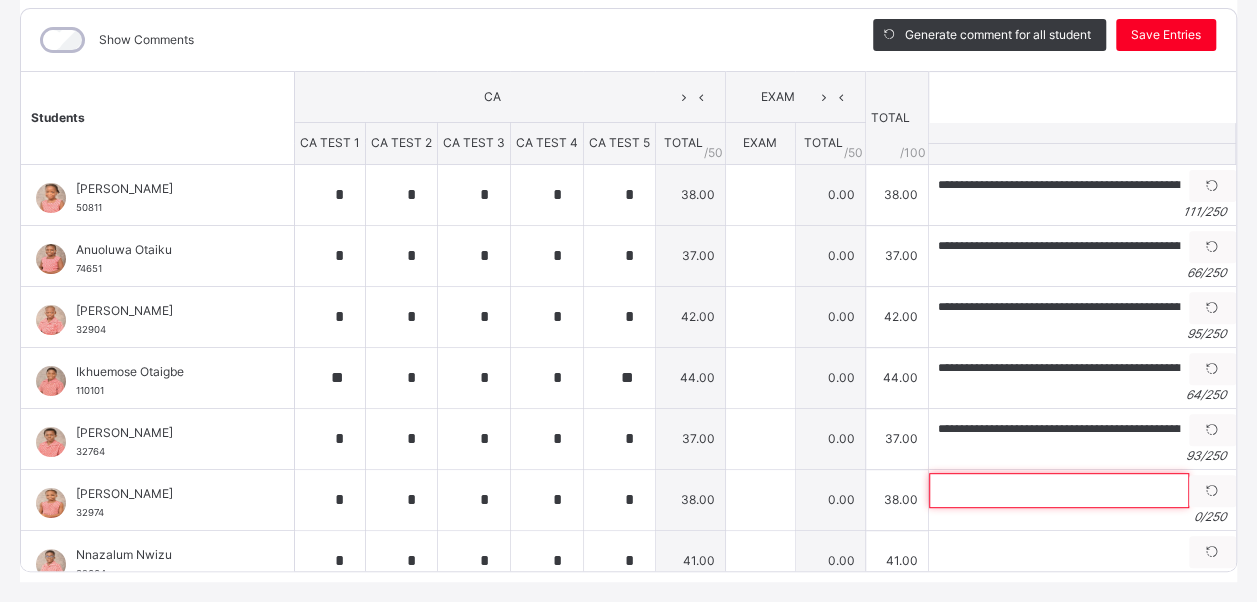 paste on "**********" 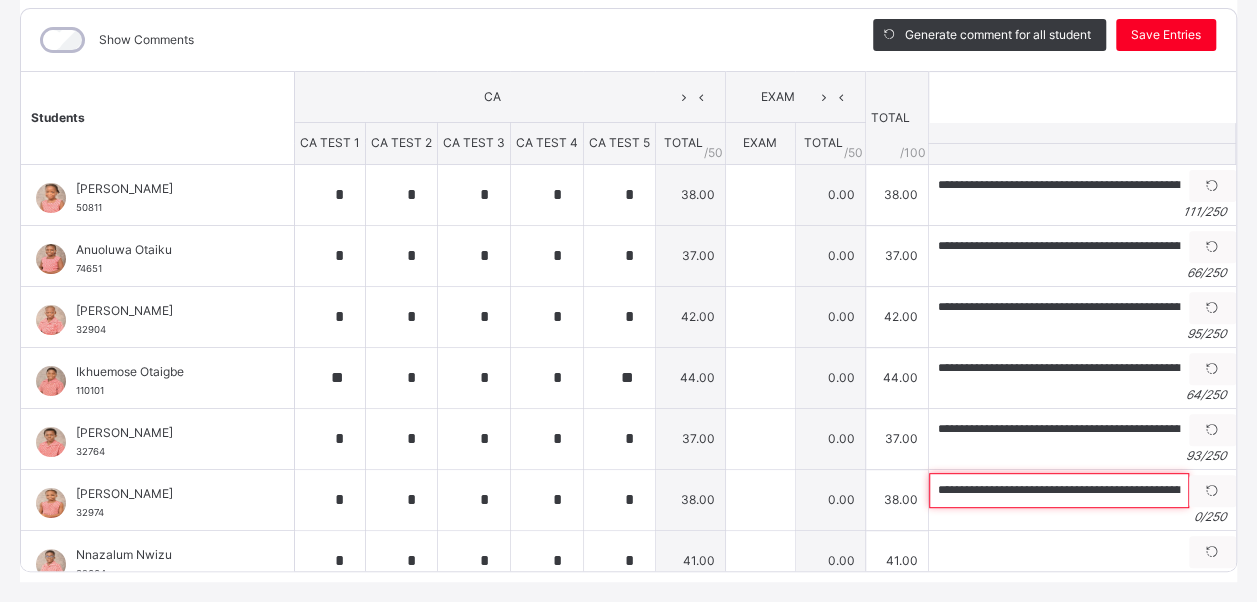 type on "**********" 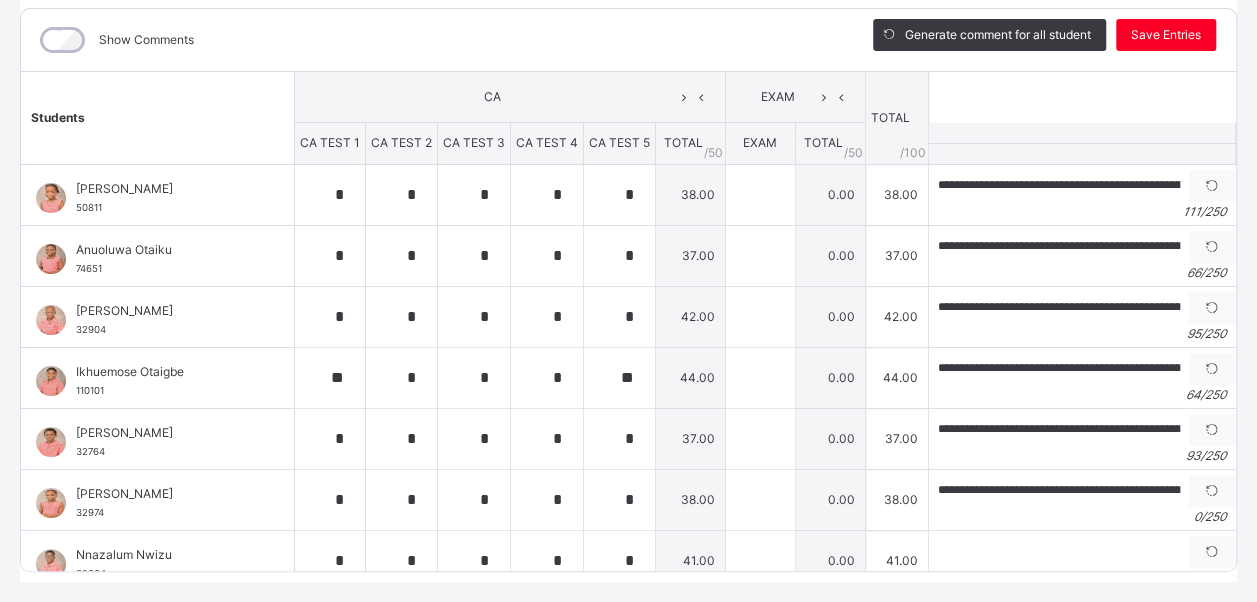 scroll, scrollTop: 0, scrollLeft: 0, axis: both 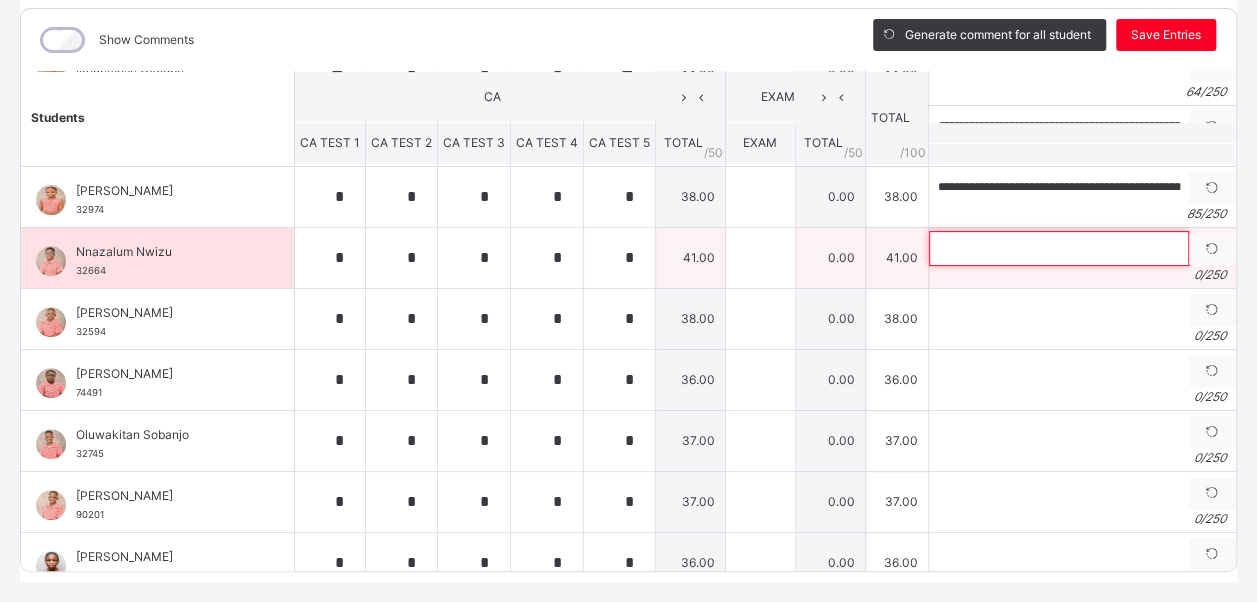 click at bounding box center [1059, 248] 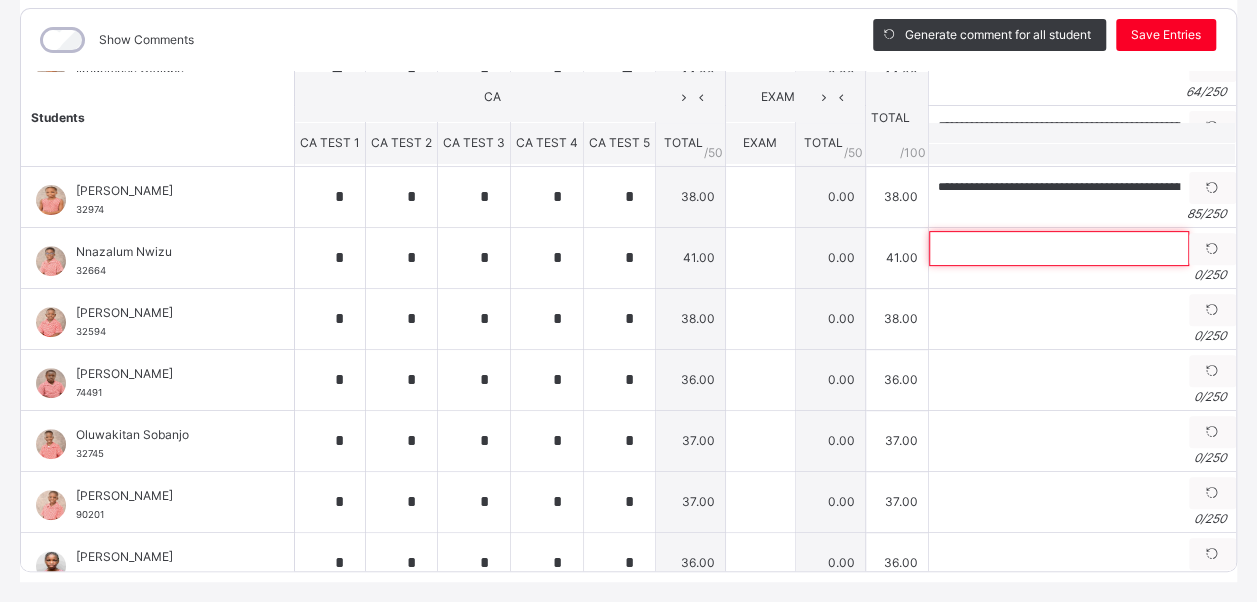 paste on "**********" 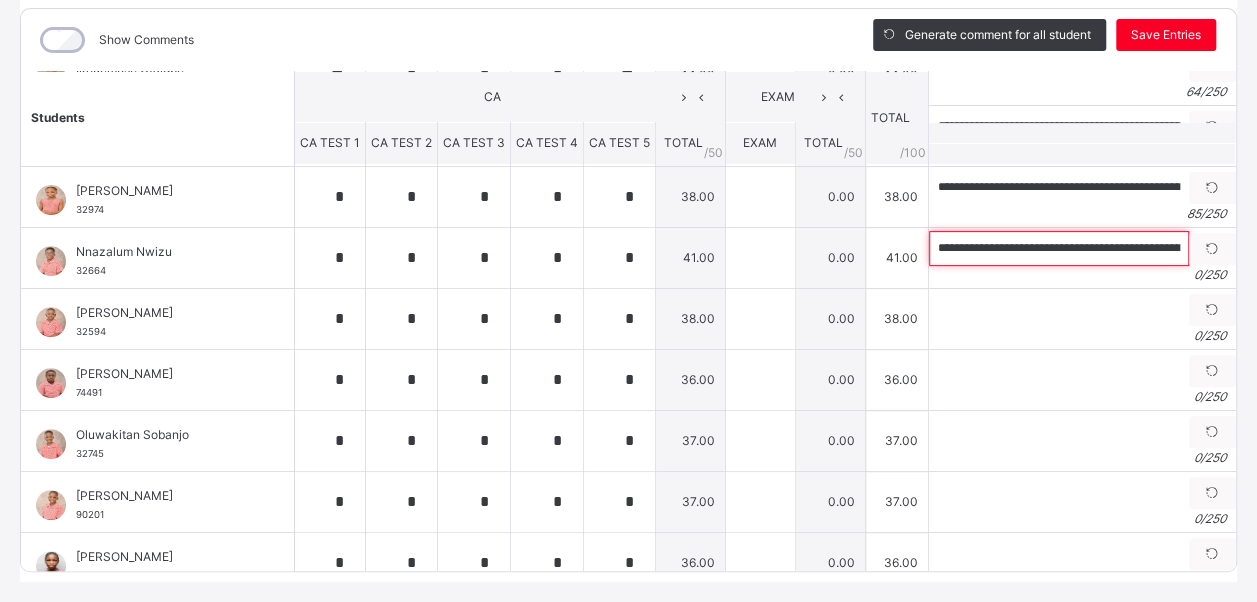 scroll, scrollTop: 0, scrollLeft: 374, axis: horizontal 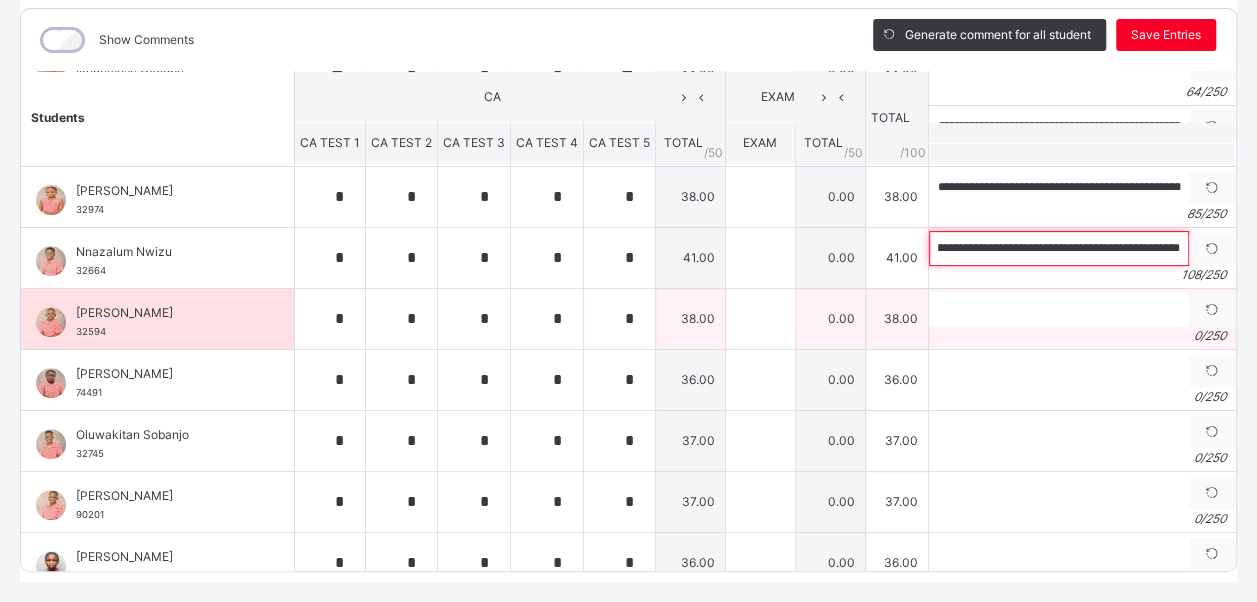type on "**********" 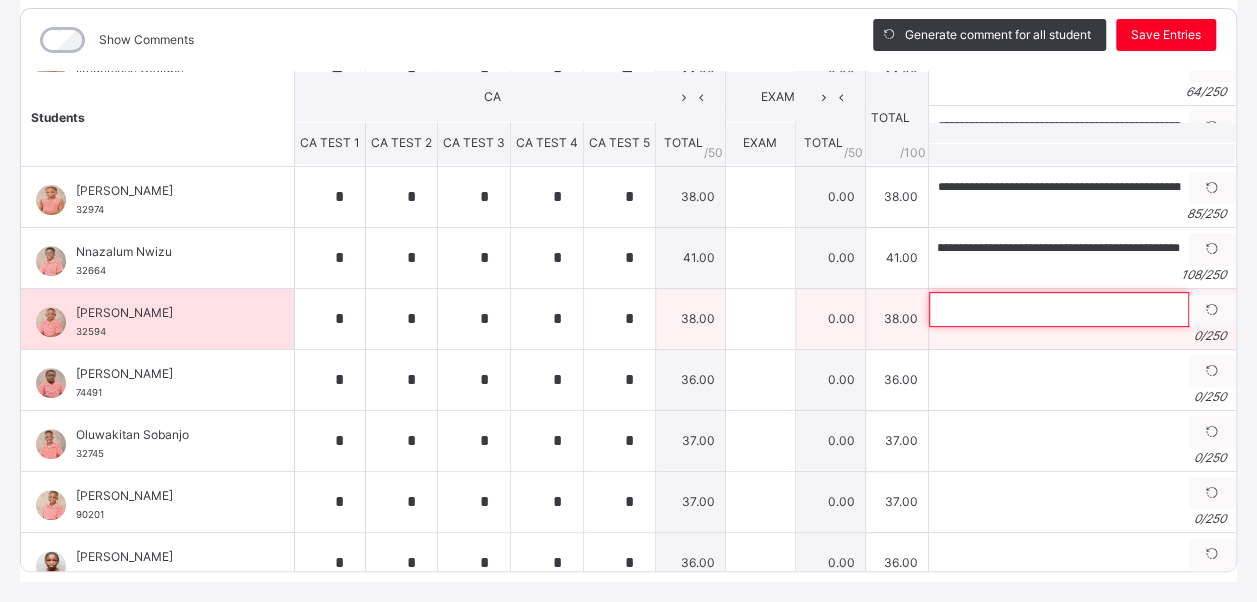 click at bounding box center (1059, 309) 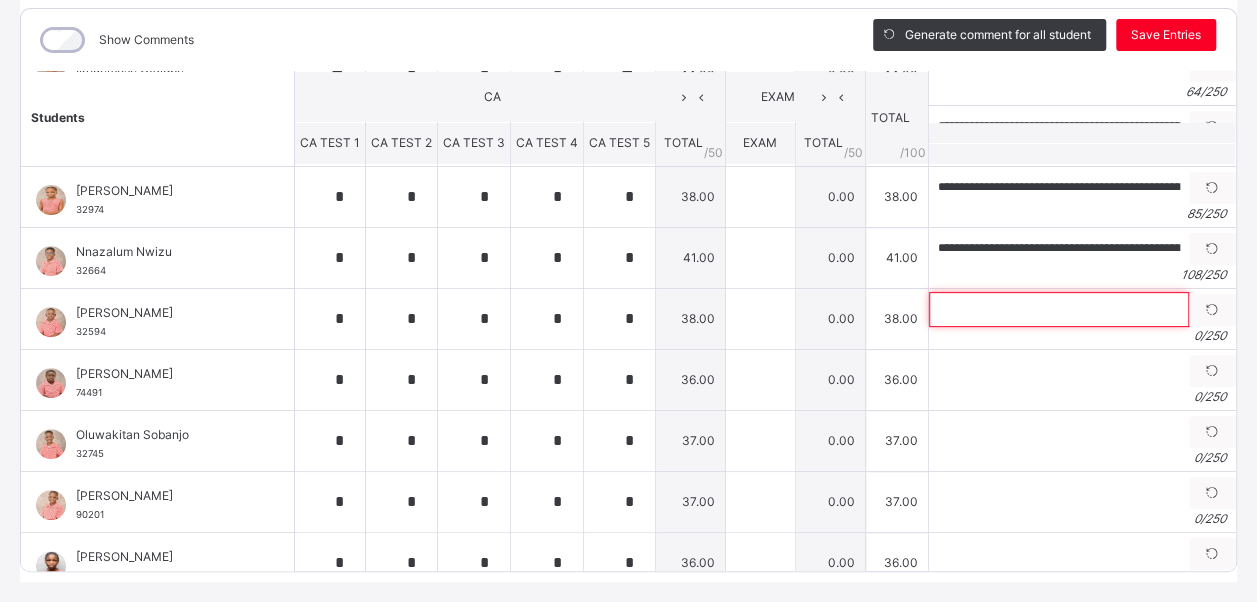 paste on "**********" 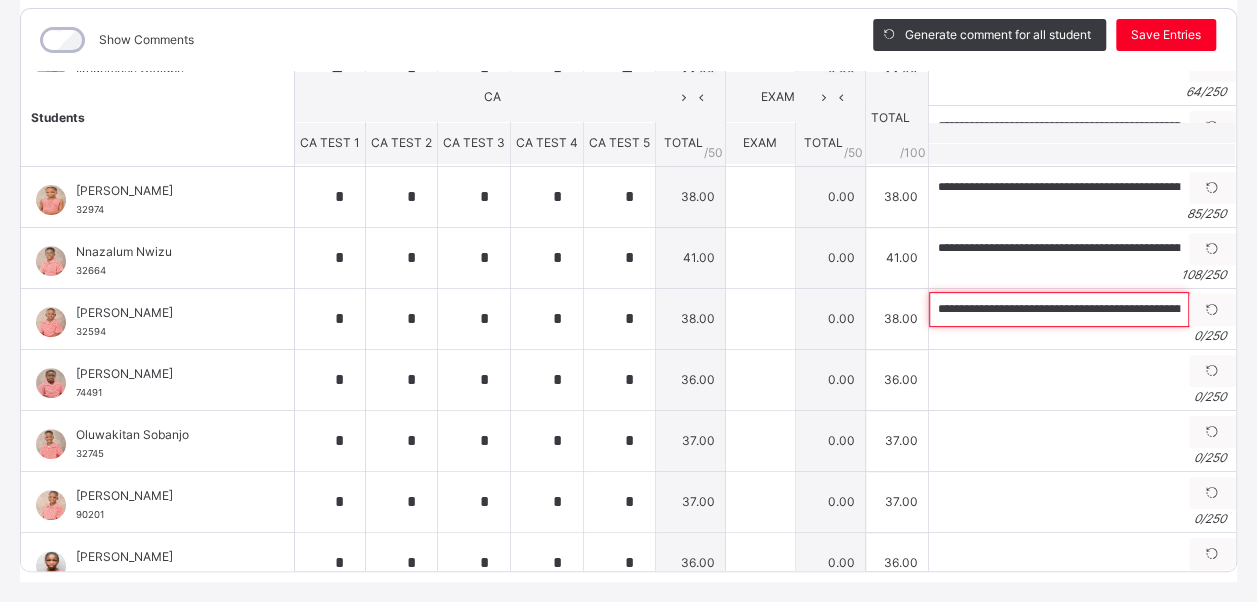 type on "**********" 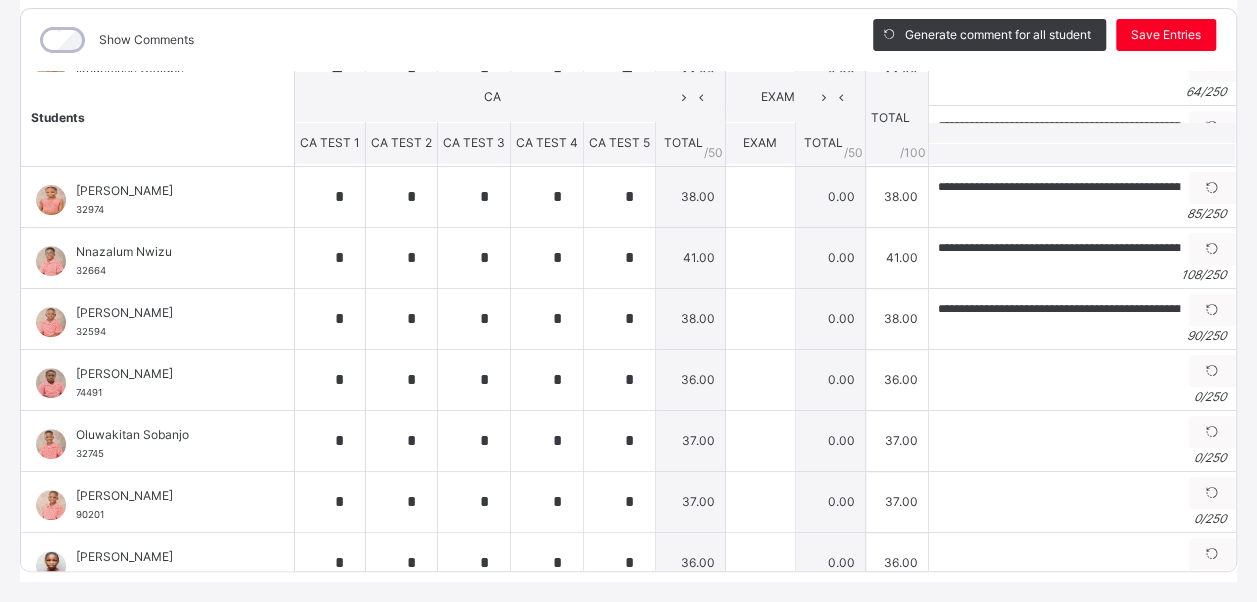 scroll, scrollTop: 0, scrollLeft: 0, axis: both 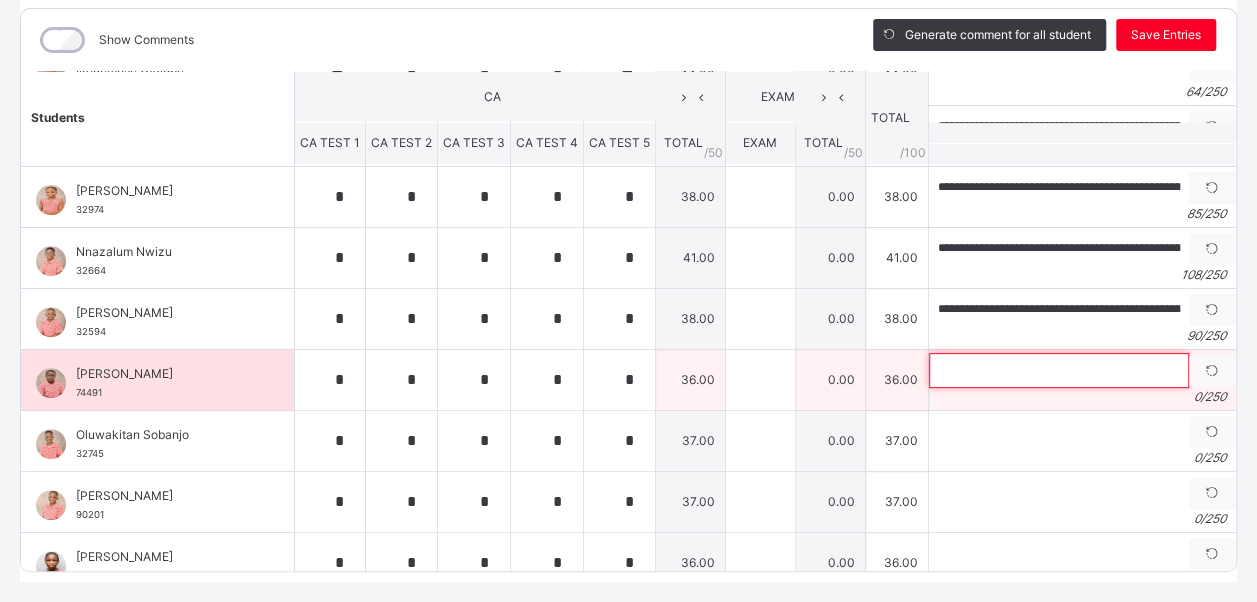 click at bounding box center (1059, 370) 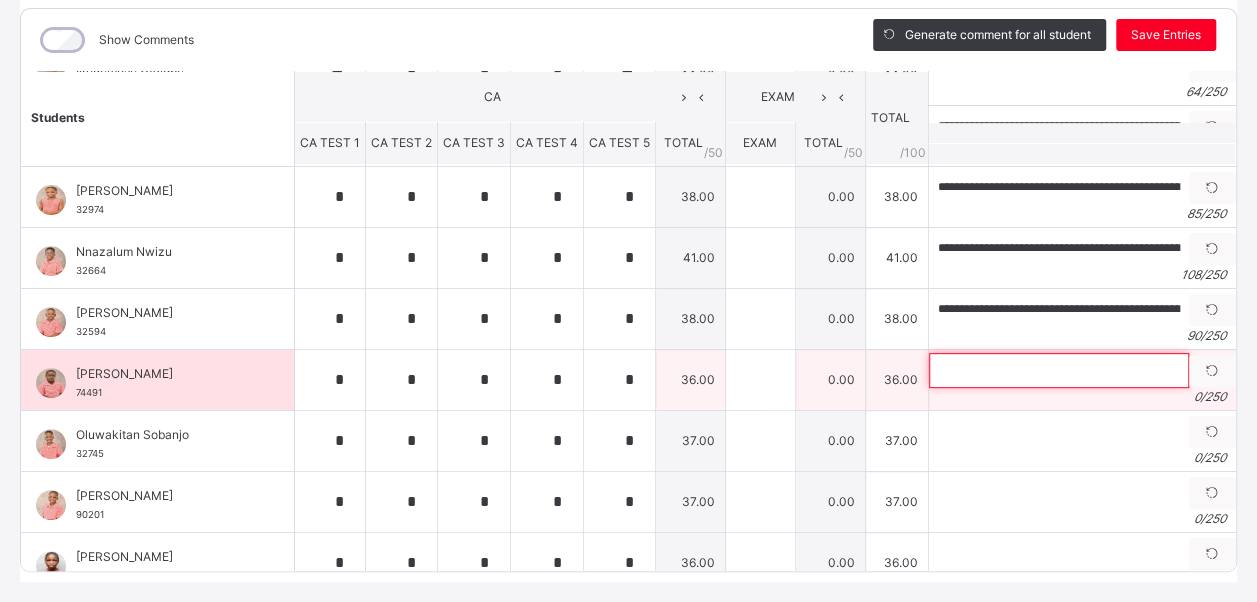 paste on "**********" 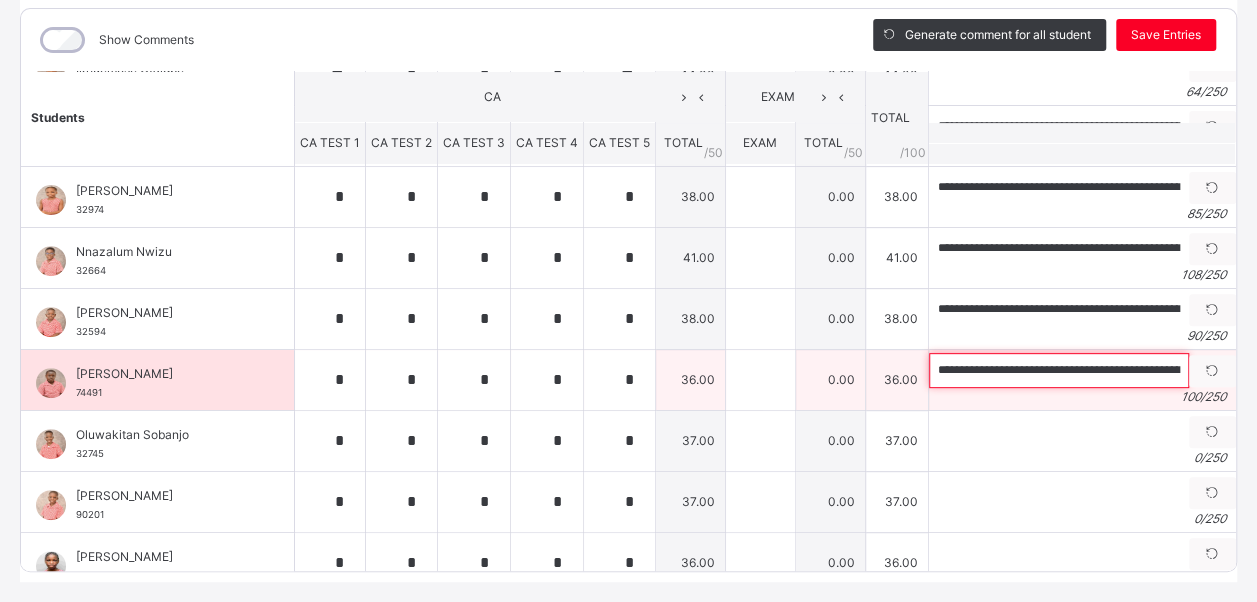 scroll, scrollTop: 0, scrollLeft: 326, axis: horizontal 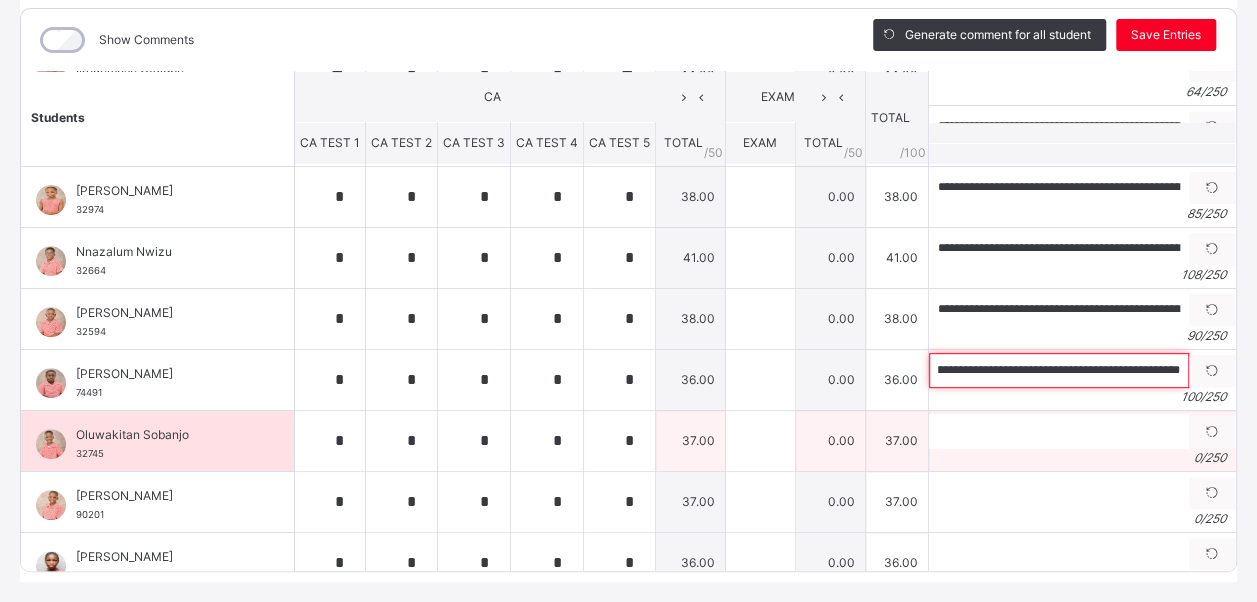 type on "**********" 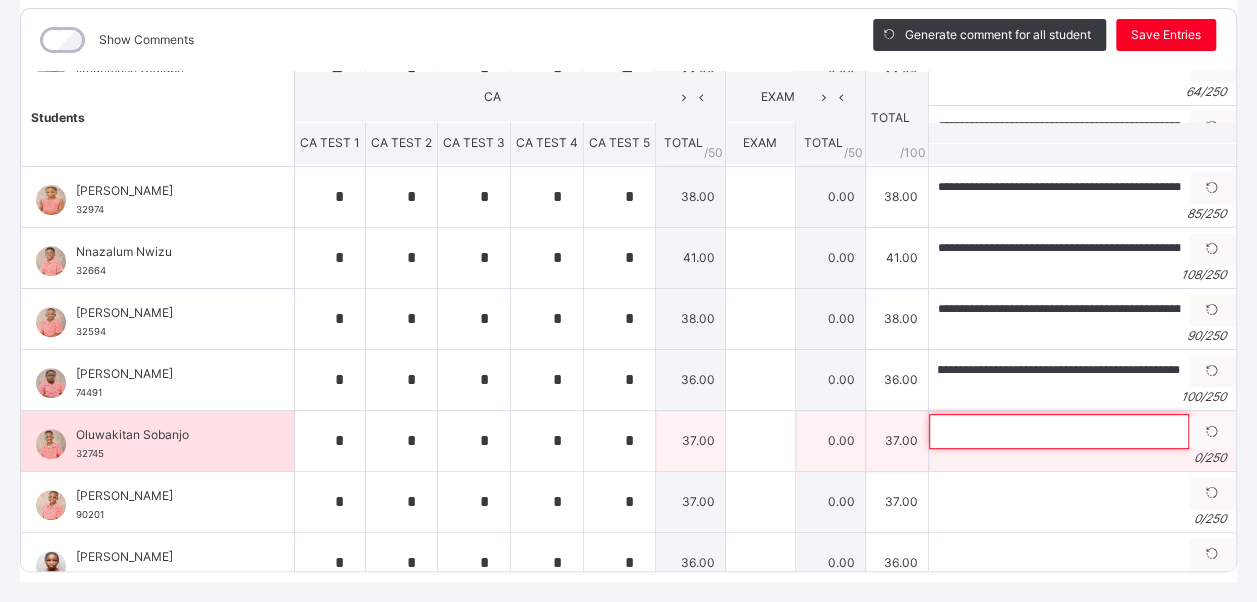 click at bounding box center (1059, 431) 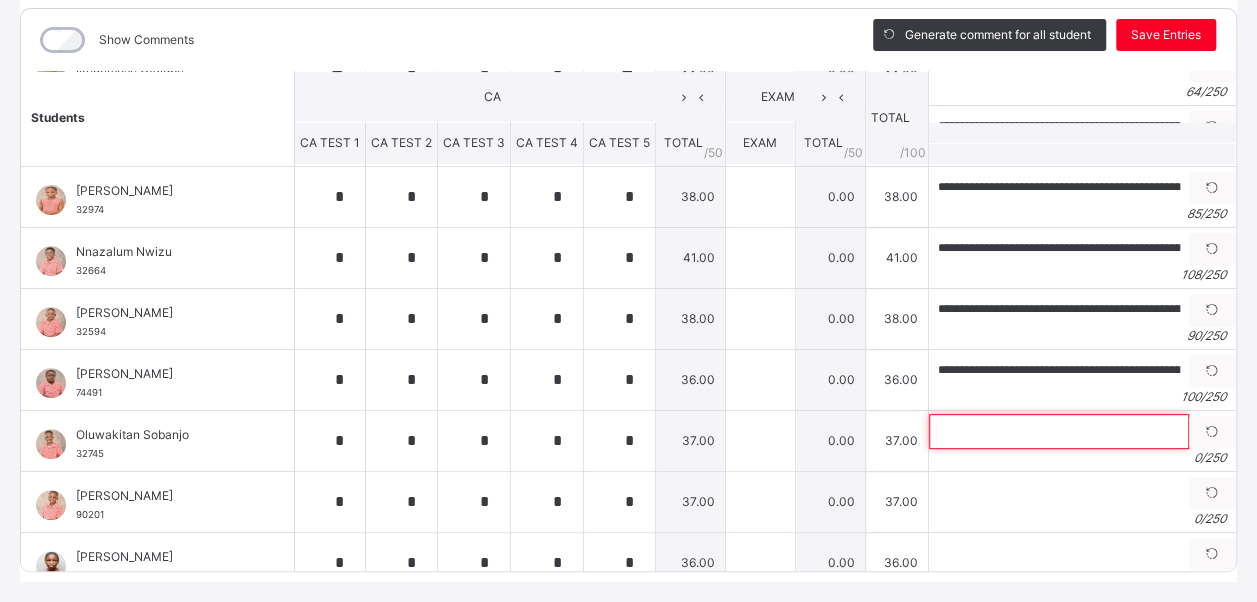 type on "*" 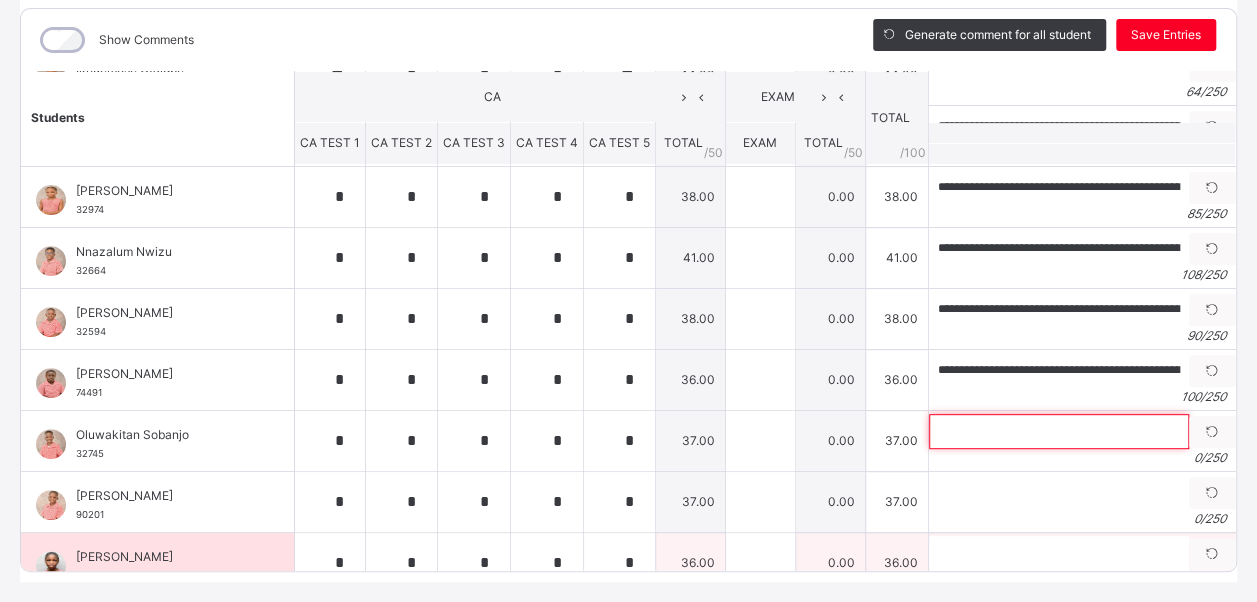paste on "**********" 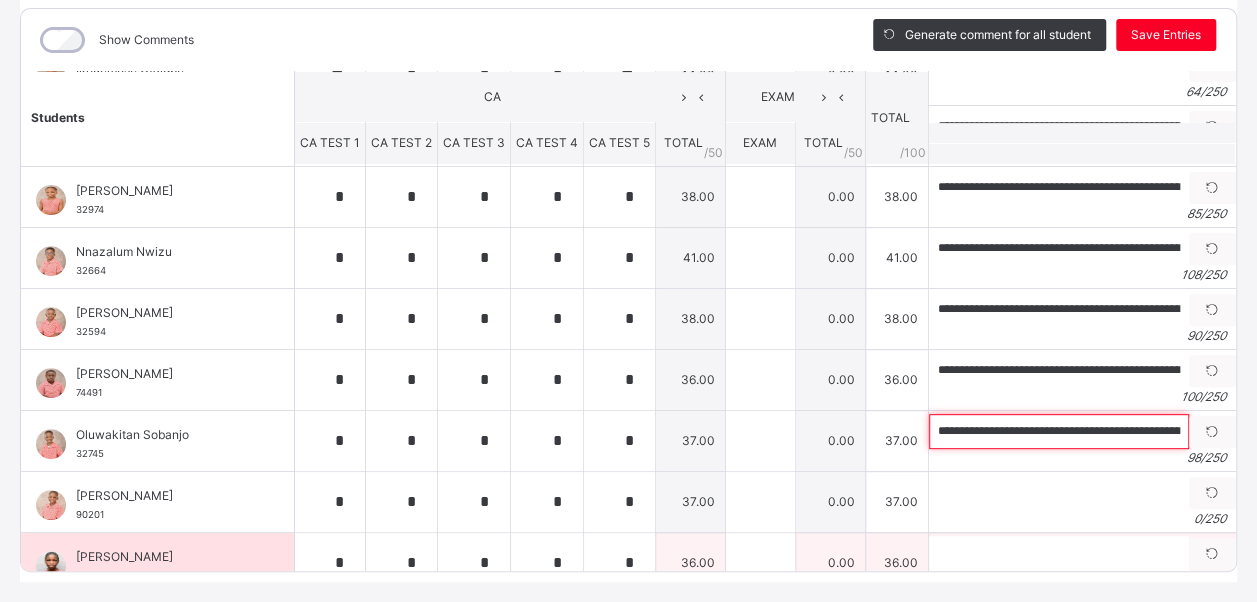 scroll, scrollTop: 0, scrollLeft: 325, axis: horizontal 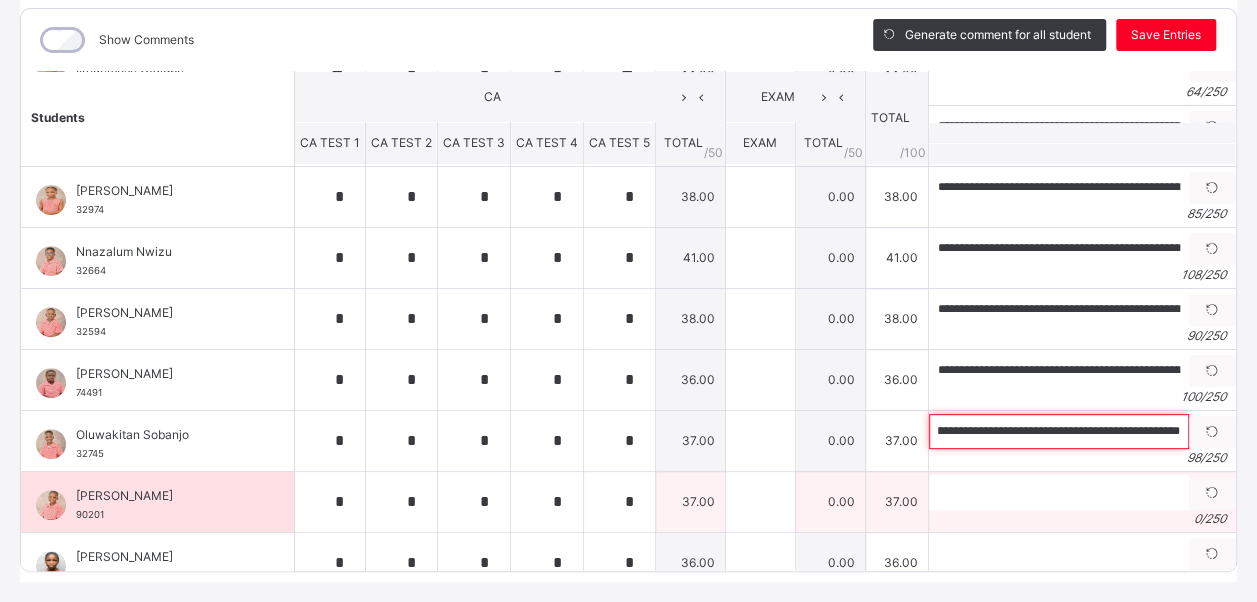 type on "**********" 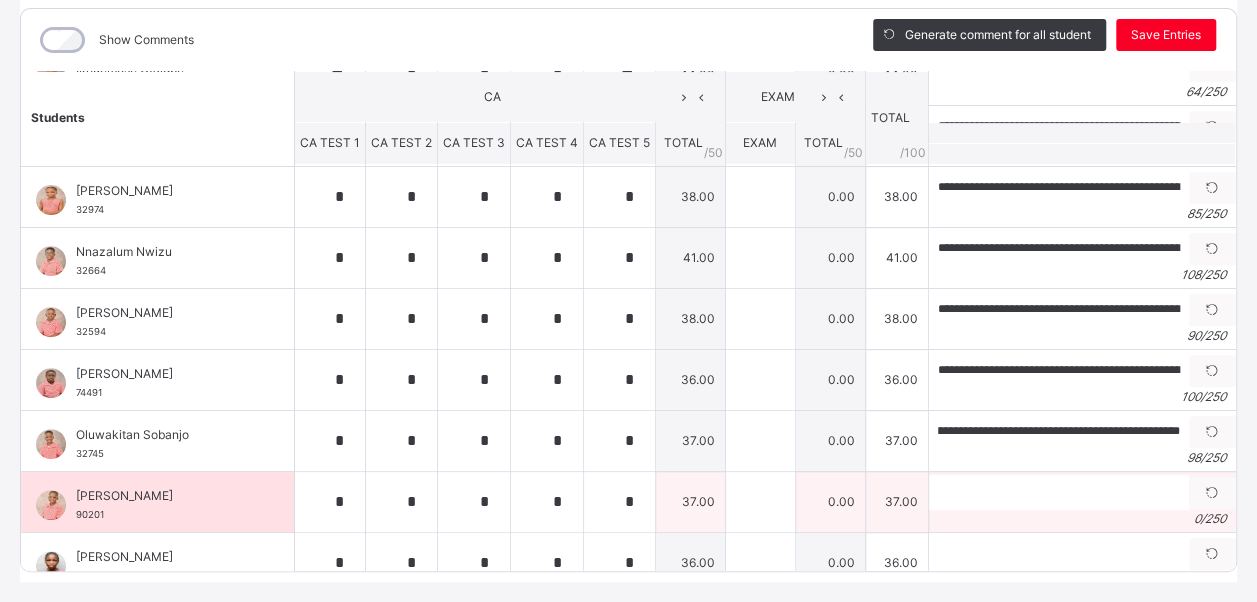 click on "0 / 250" at bounding box center (1082, 519) 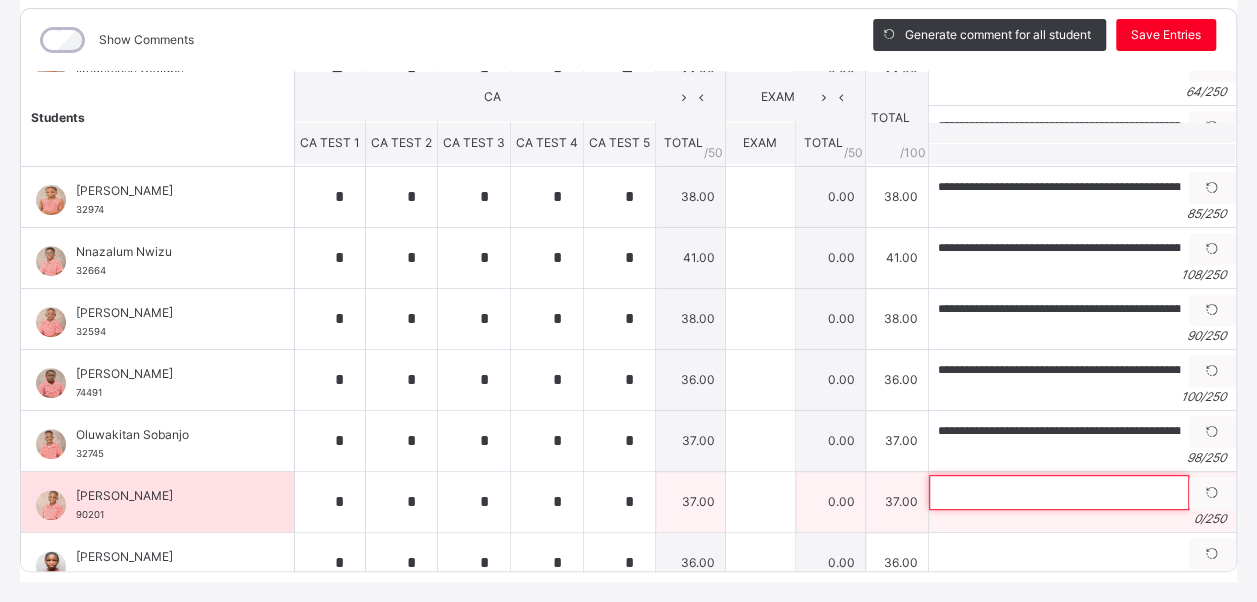 click at bounding box center [1059, 492] 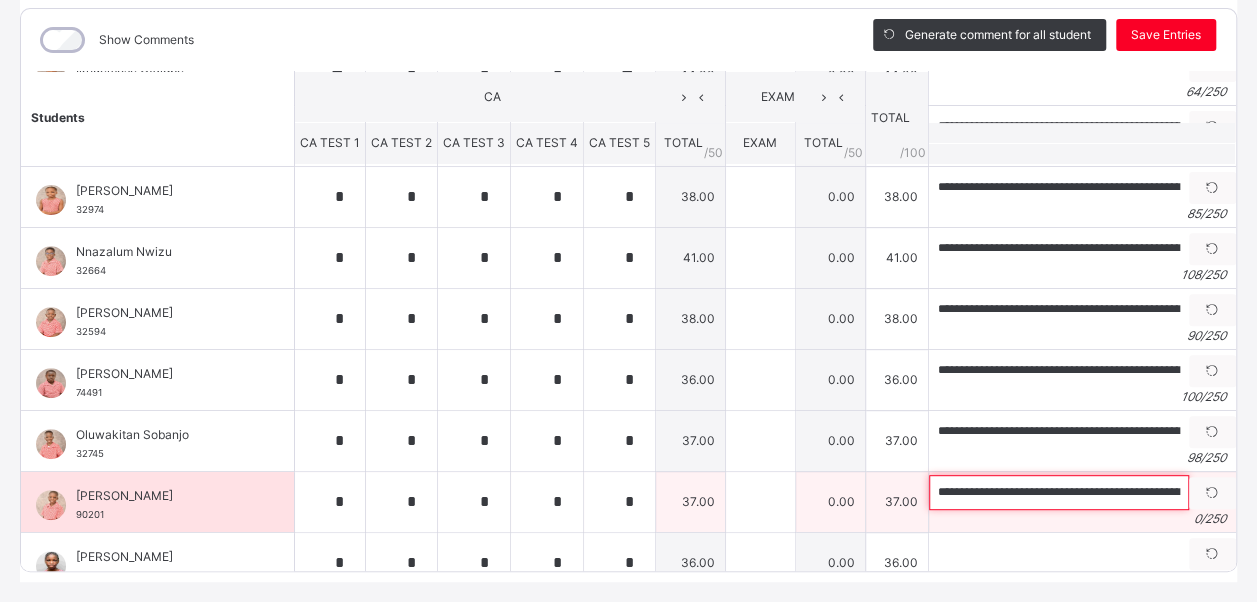 scroll, scrollTop: 0, scrollLeft: 104, axis: horizontal 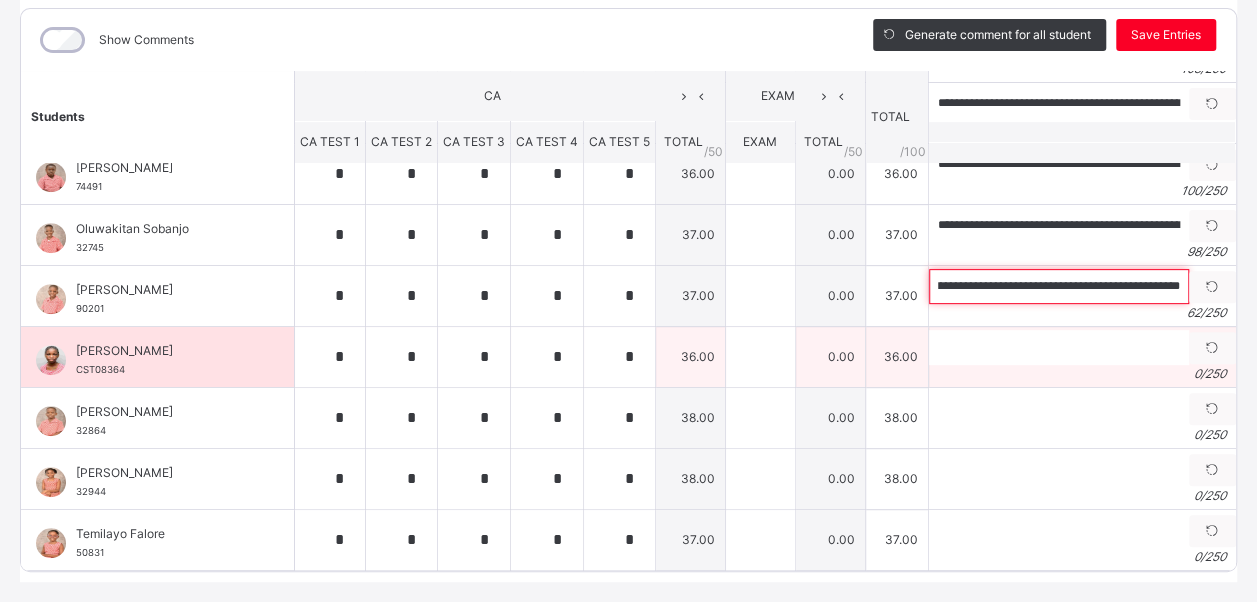 type on "**********" 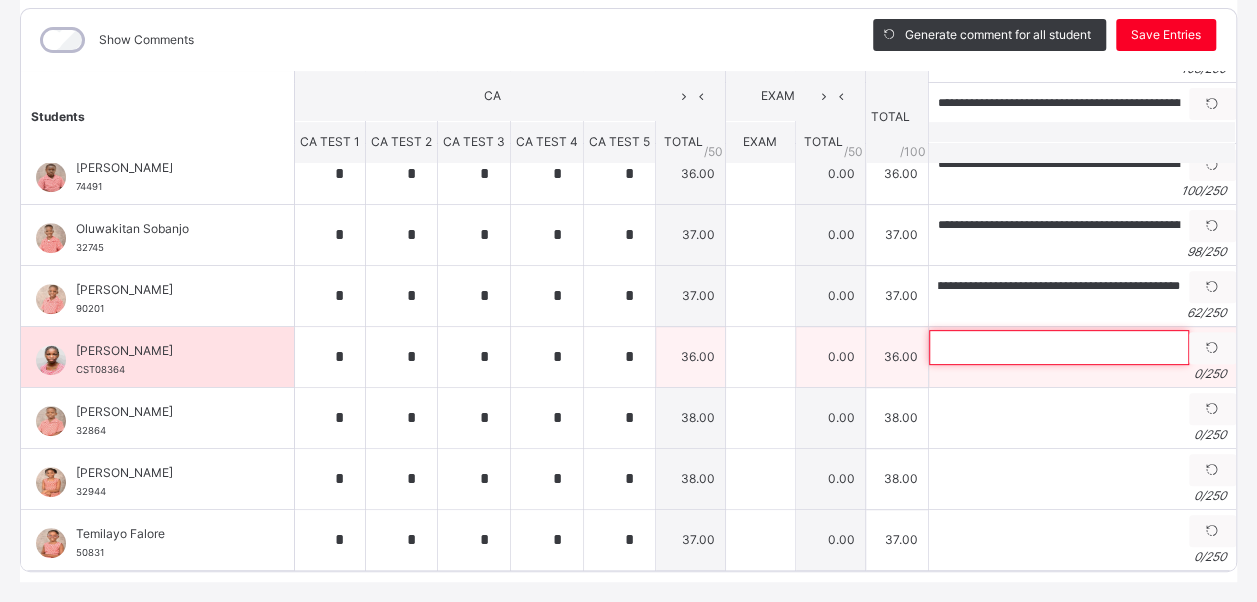click at bounding box center (1059, 347) 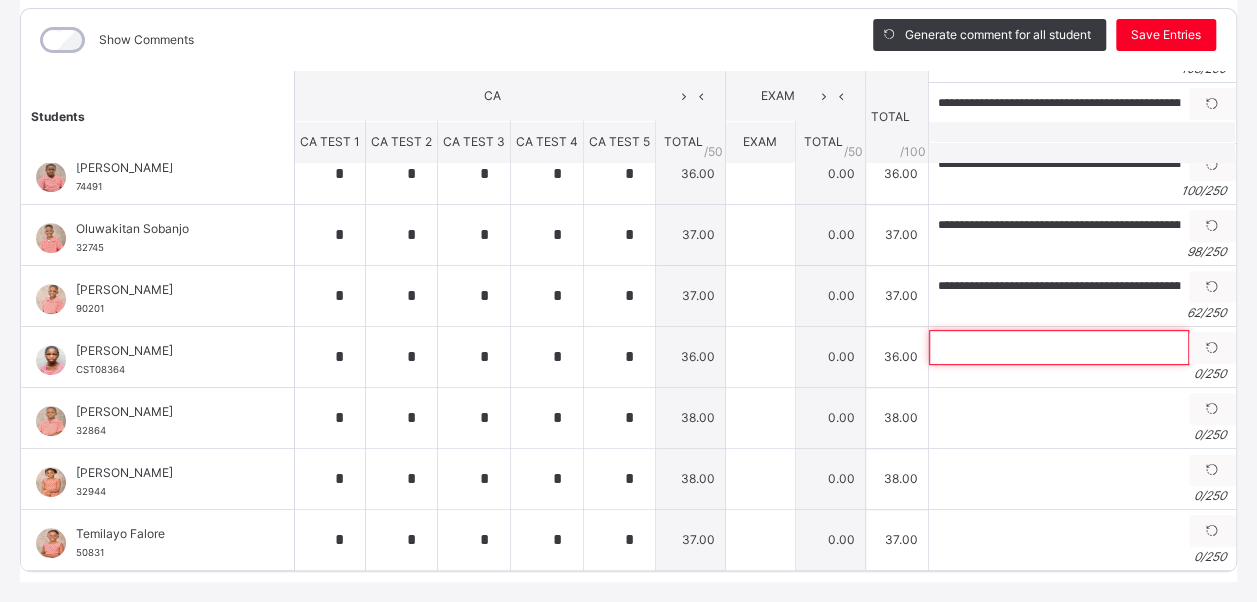 paste on "**********" 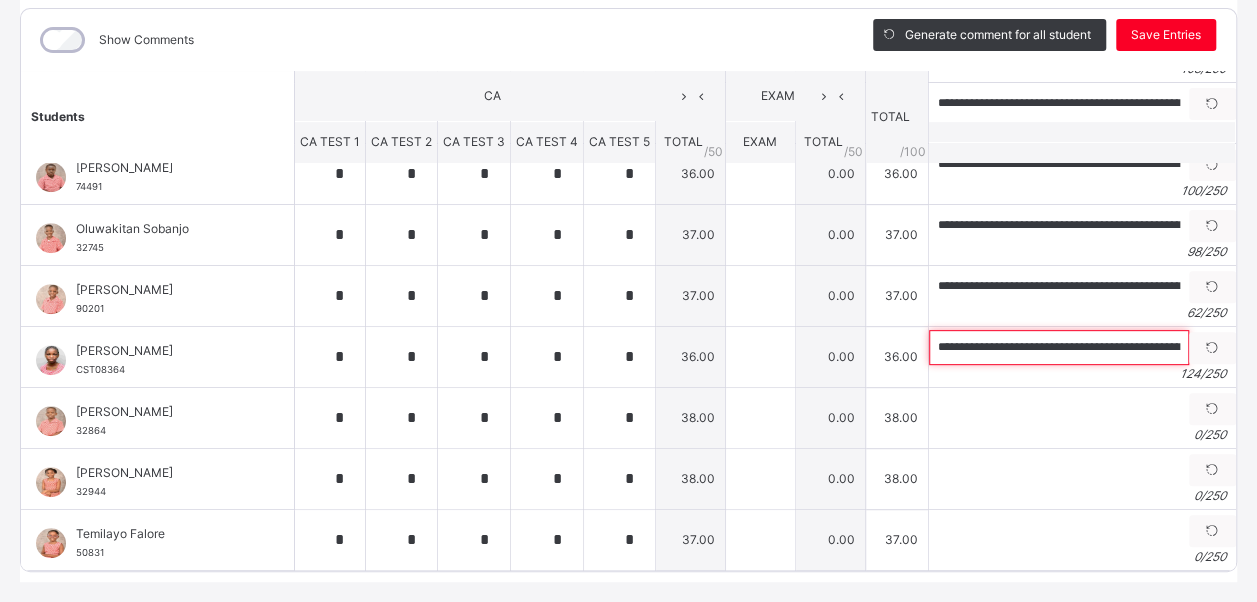 scroll, scrollTop: 0, scrollLeft: 484, axis: horizontal 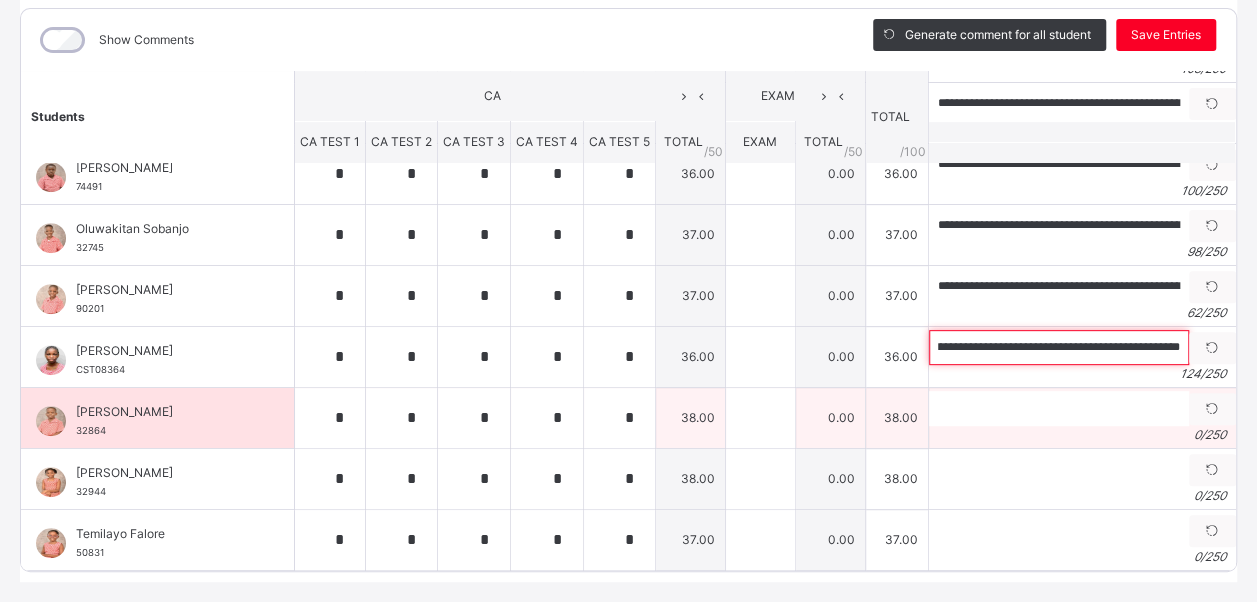 type on "**********" 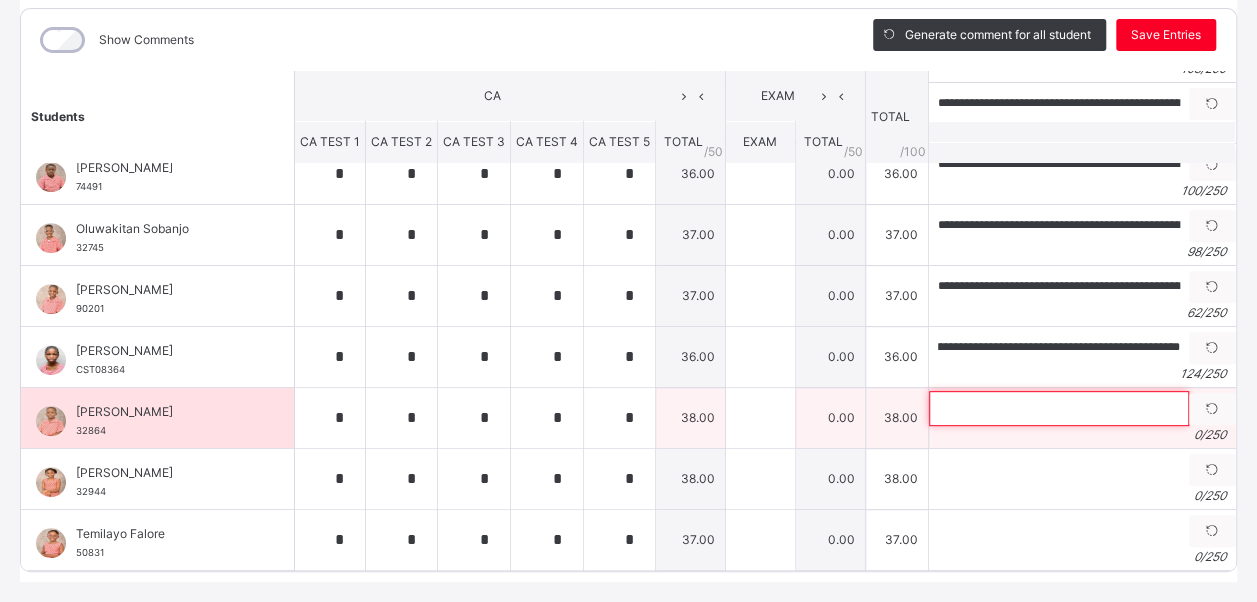 click at bounding box center [1059, 408] 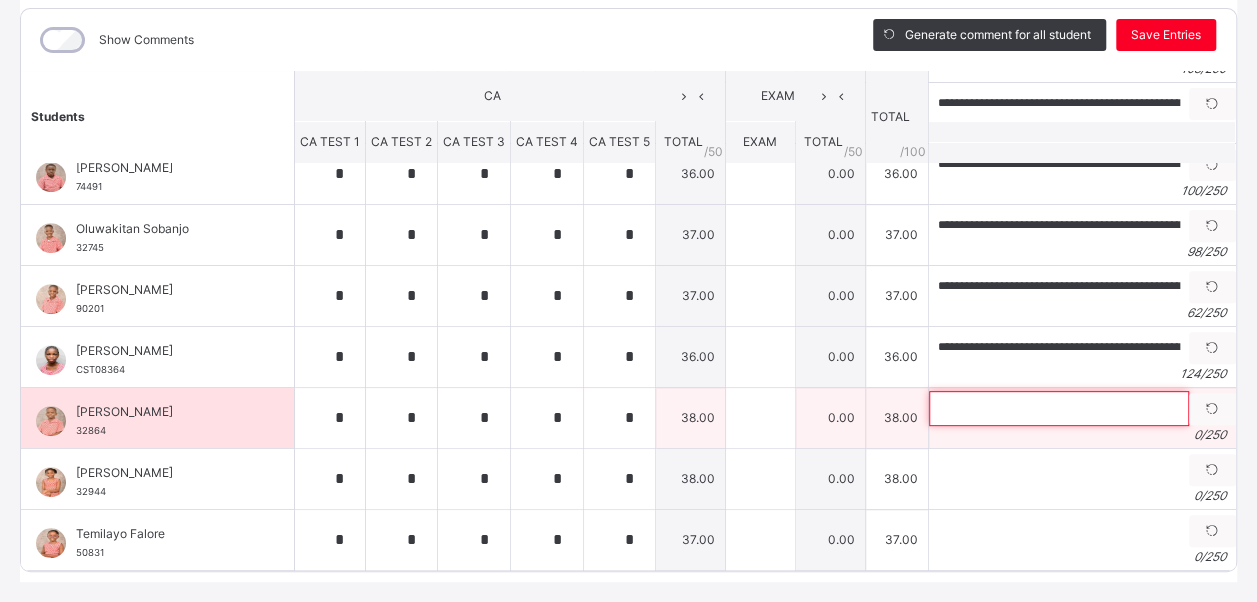 click at bounding box center (1059, 408) 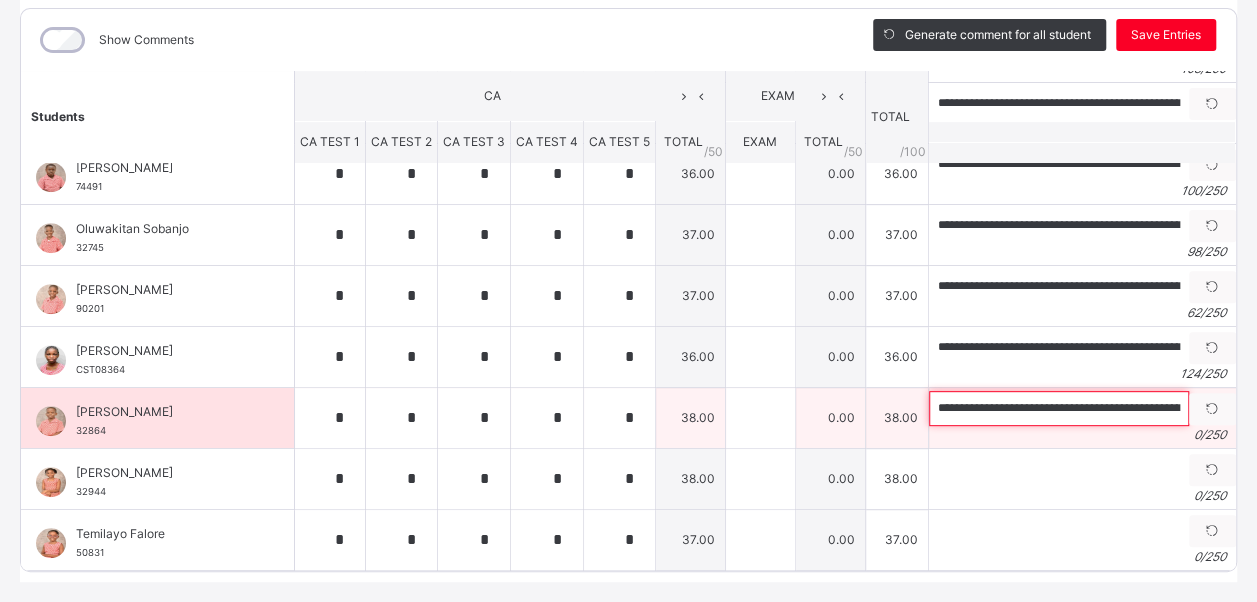 scroll, scrollTop: 0, scrollLeft: 335, axis: horizontal 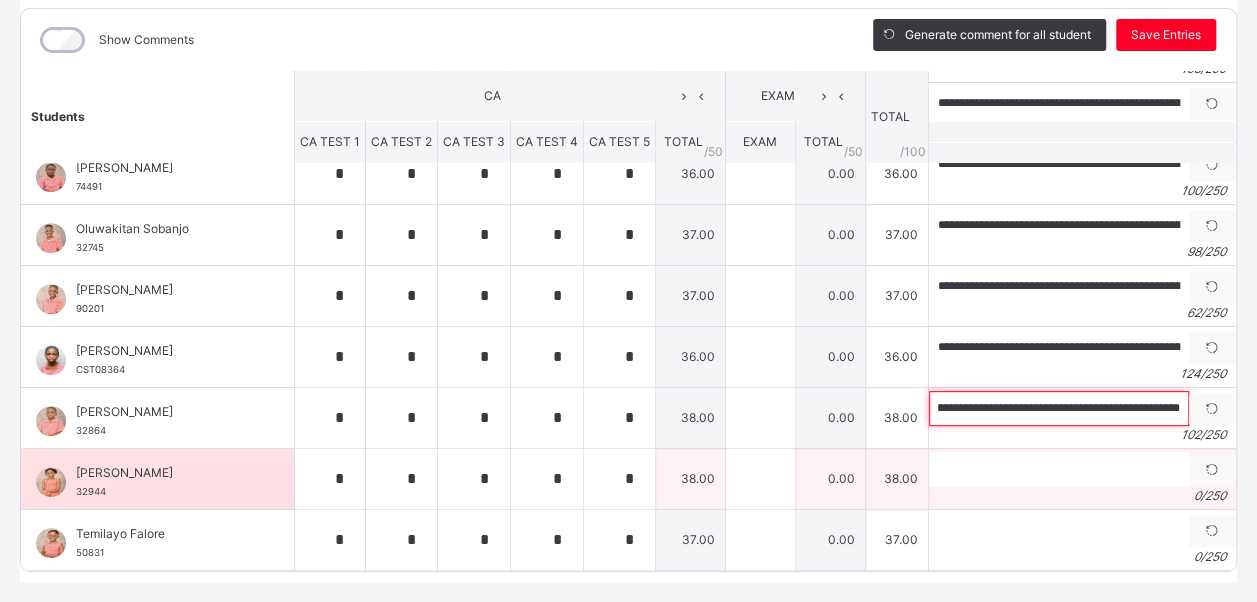 type on "**********" 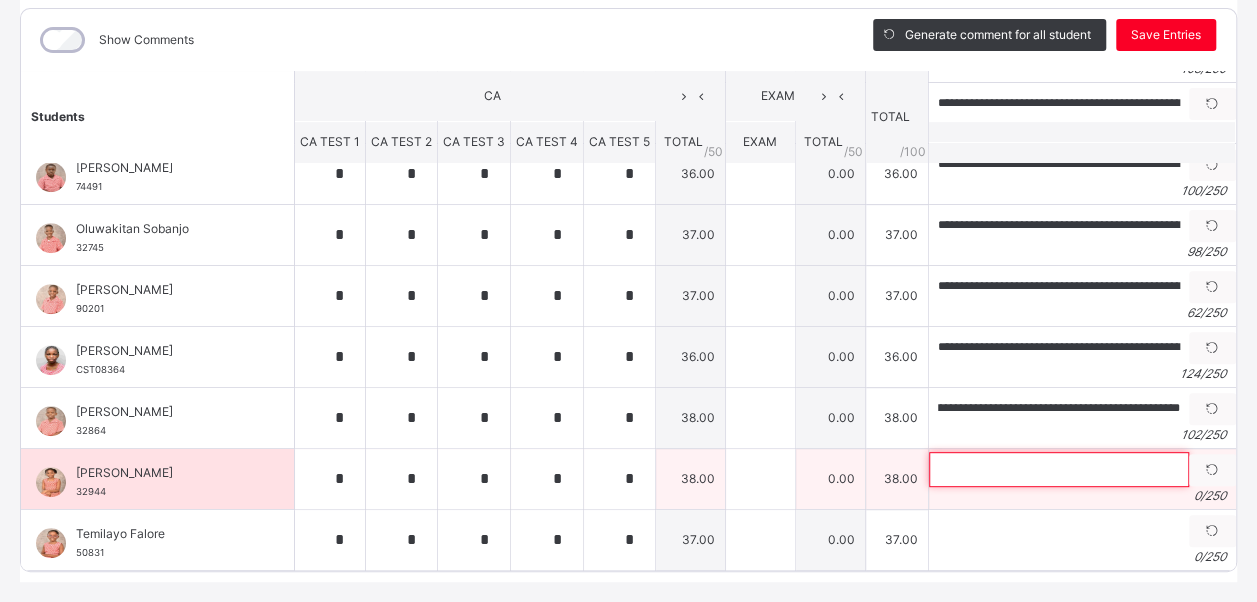 click at bounding box center (1059, 469) 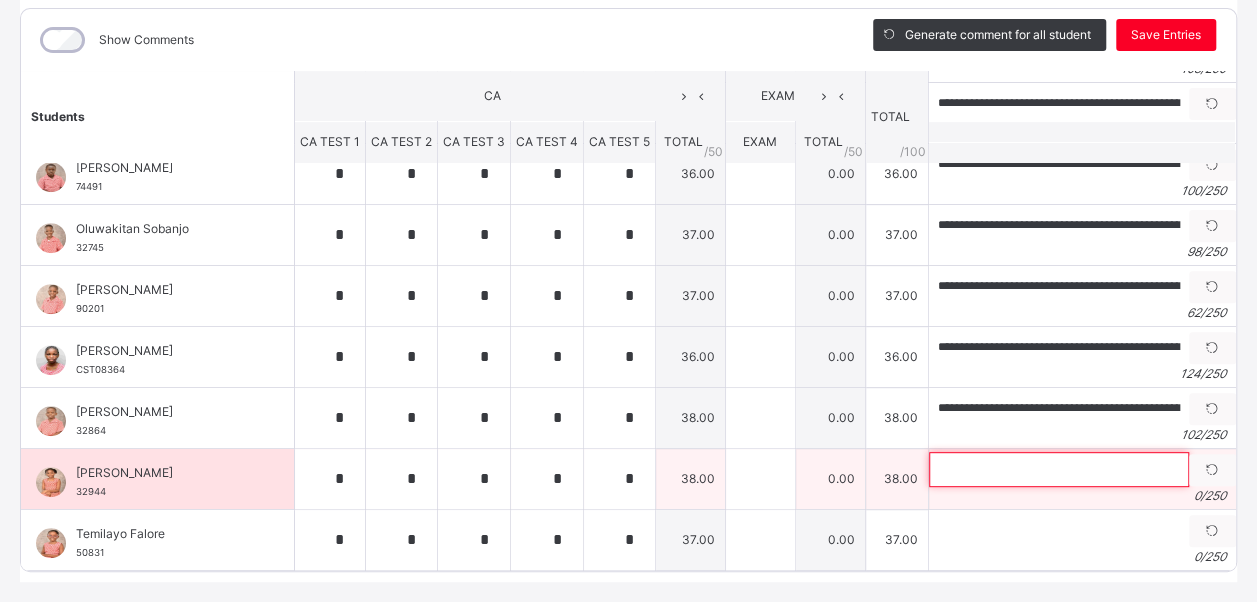 click at bounding box center [1059, 469] 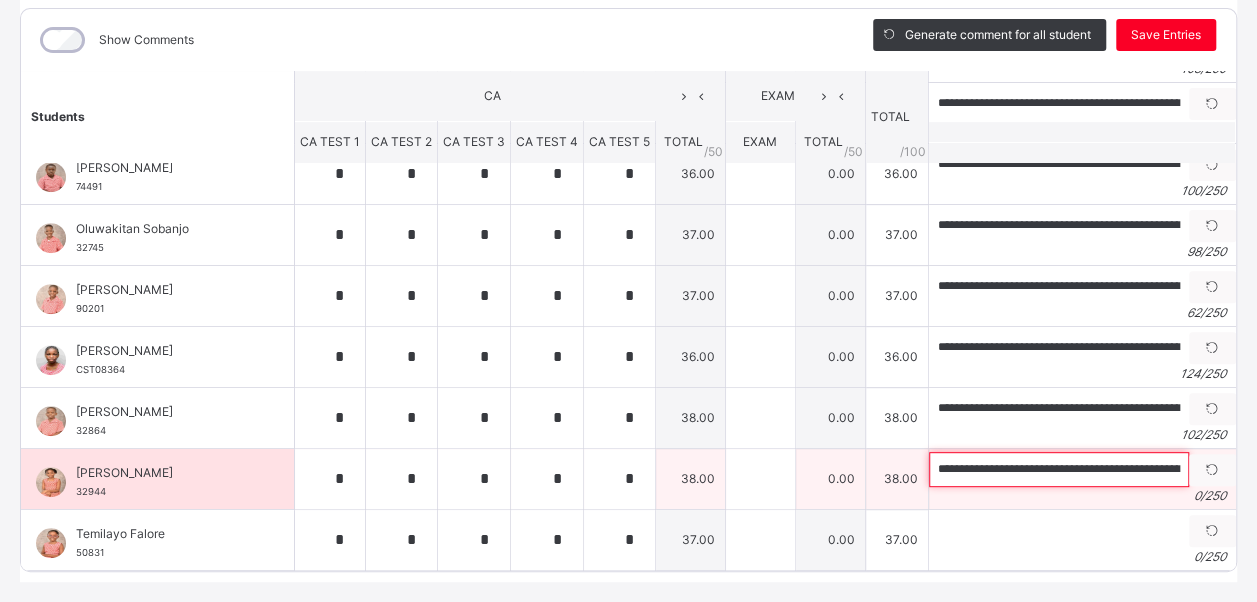 scroll, scrollTop: 0, scrollLeft: 287, axis: horizontal 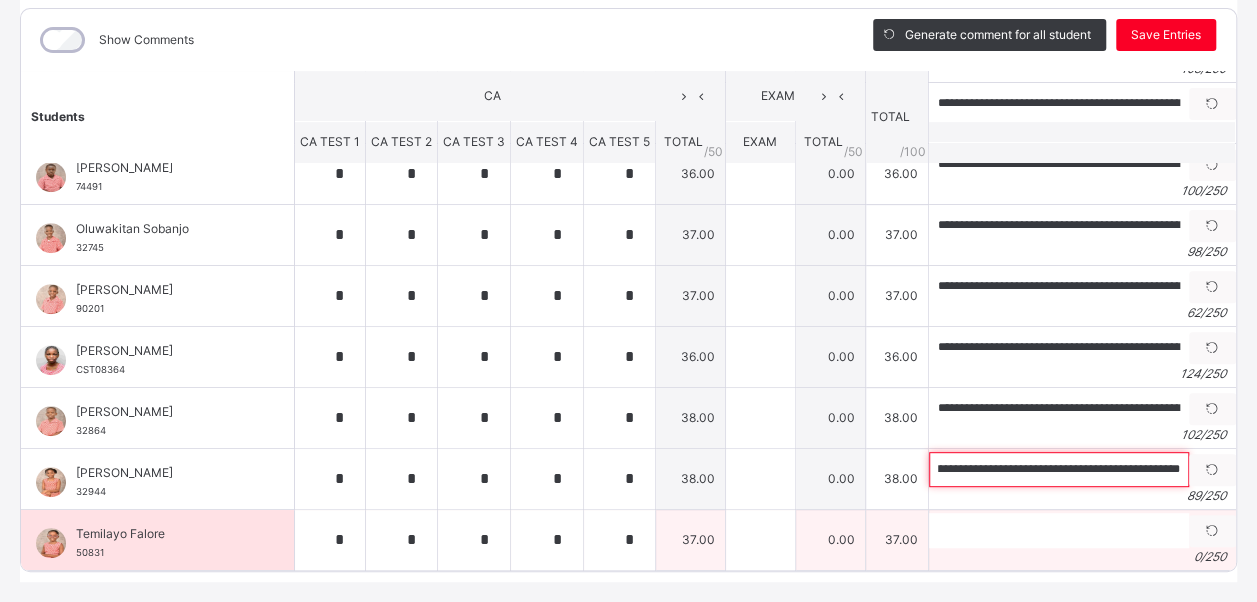 type on "**********" 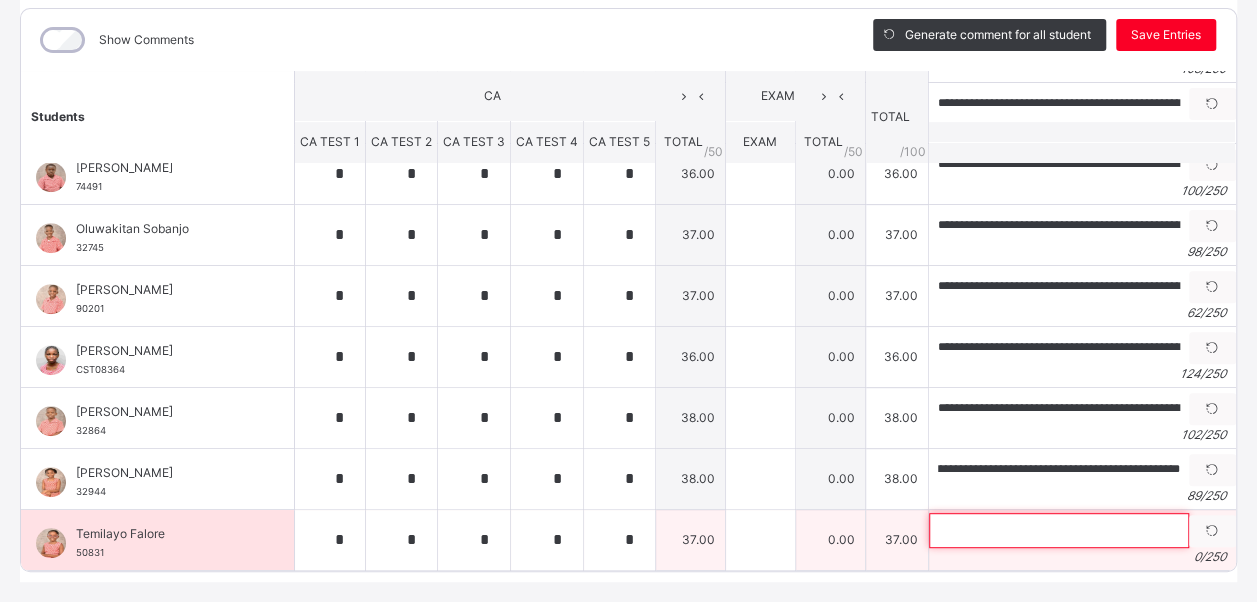 click at bounding box center [1059, 530] 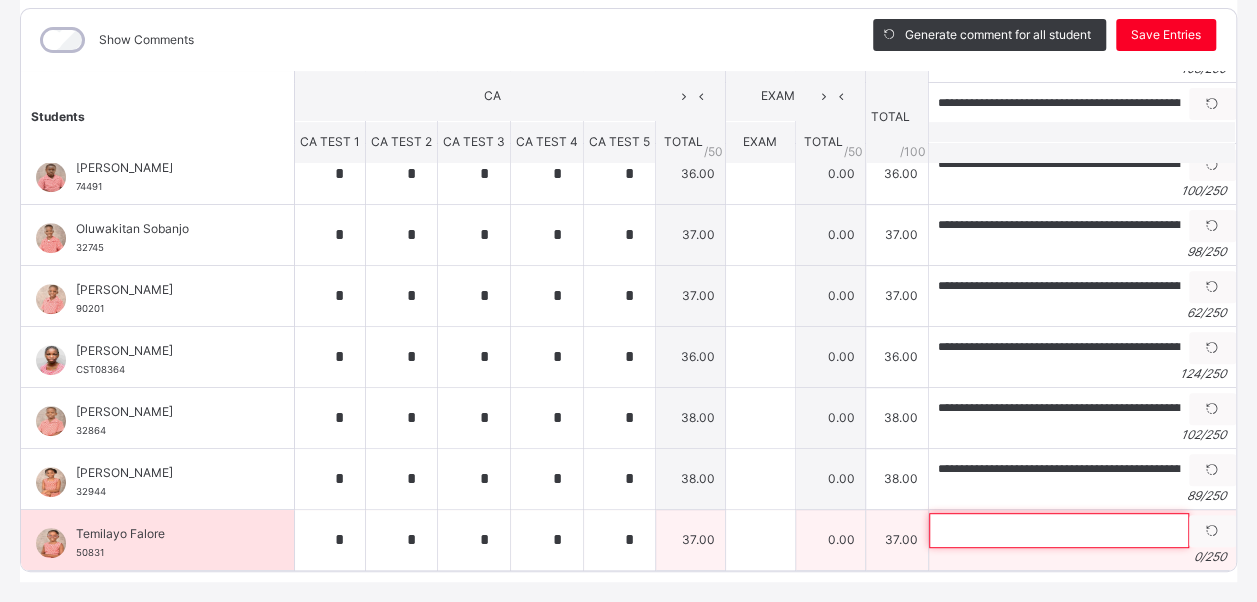scroll, scrollTop: 308, scrollLeft: 0, axis: vertical 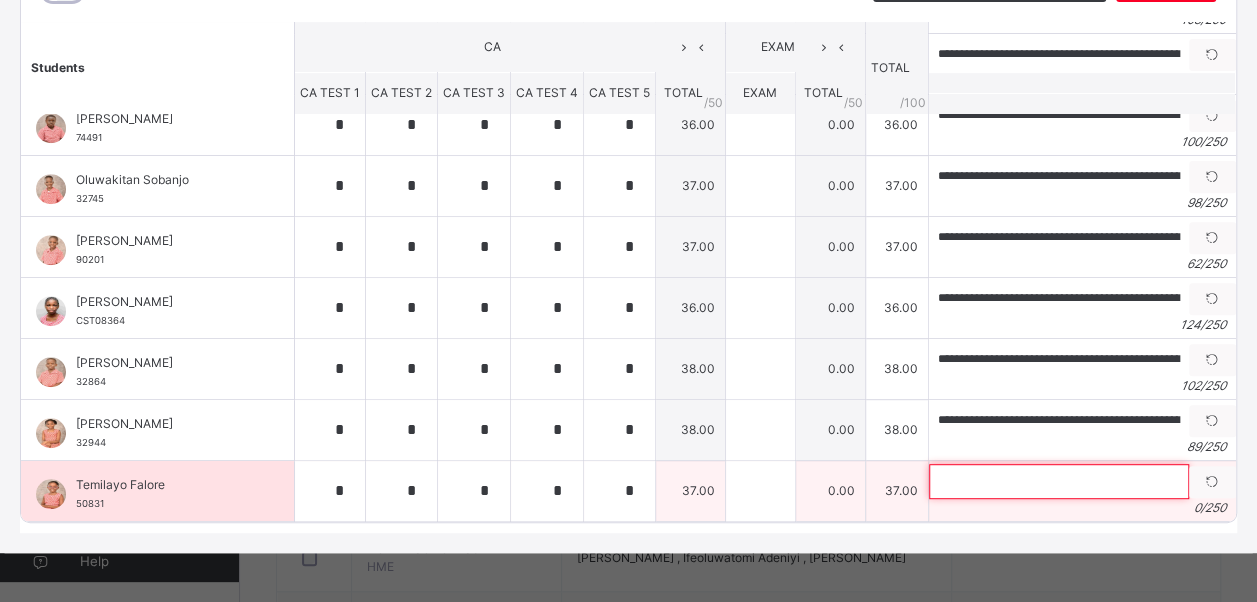 click at bounding box center (1059, 481) 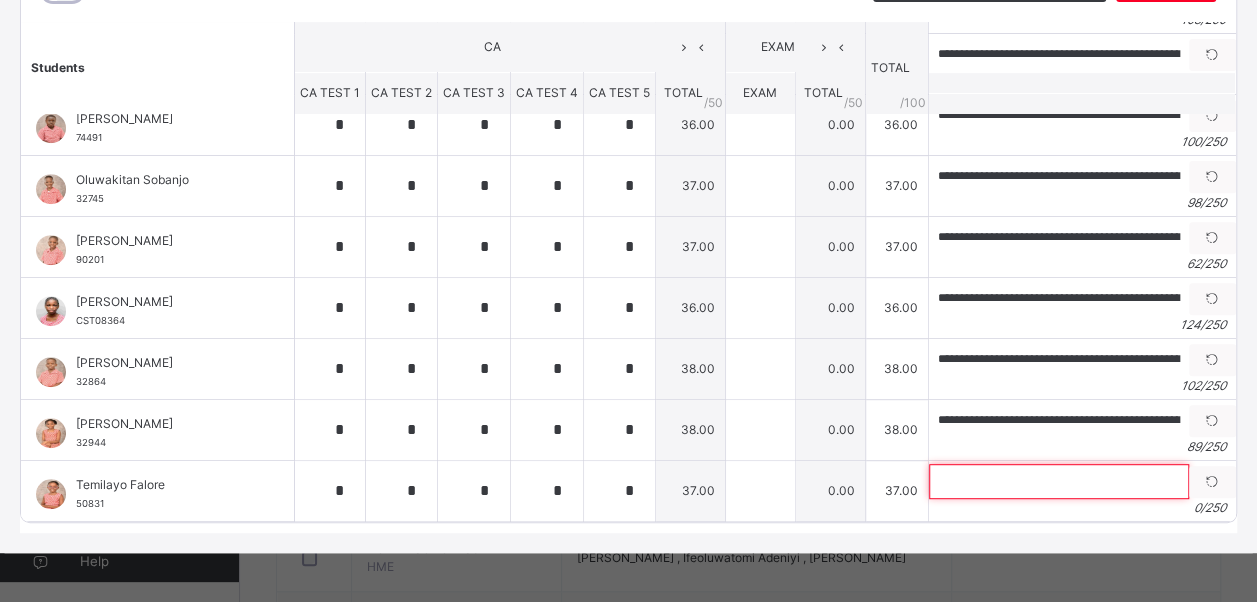 paste on "**********" 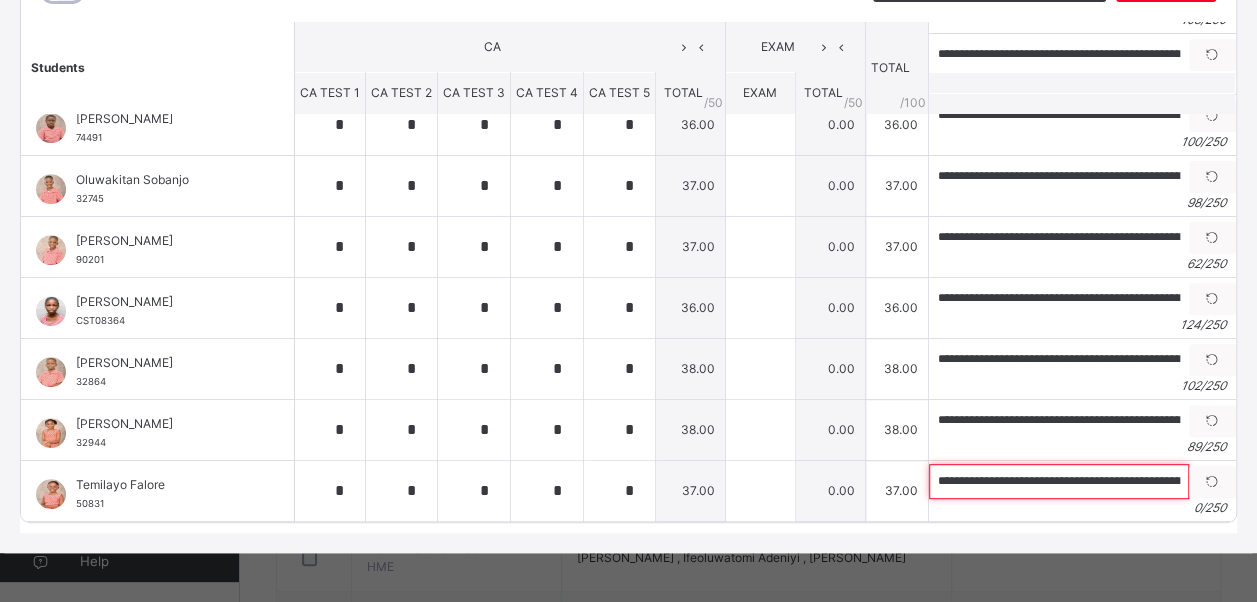scroll, scrollTop: 0, scrollLeft: 222, axis: horizontal 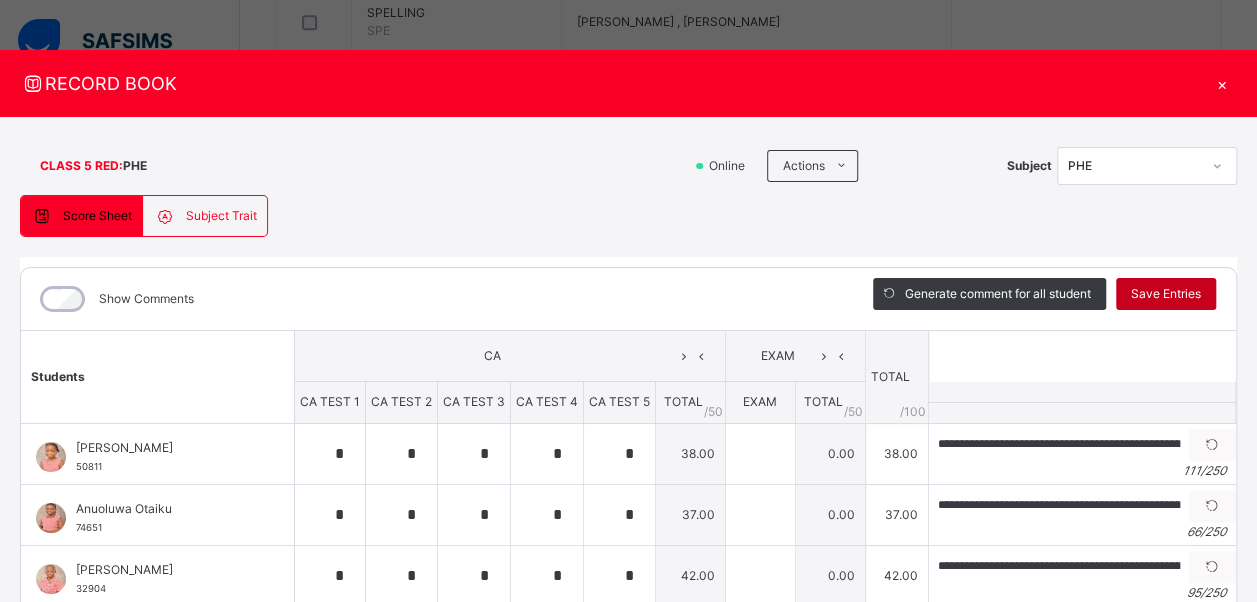 type on "**********" 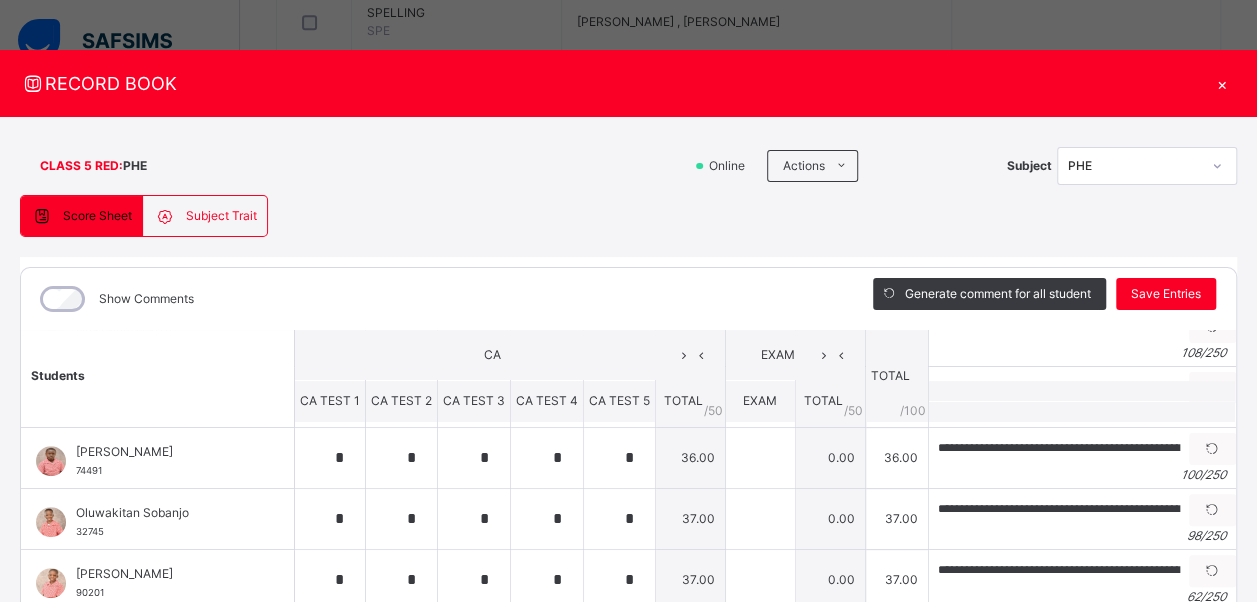 scroll, scrollTop: 517, scrollLeft: 0, axis: vertical 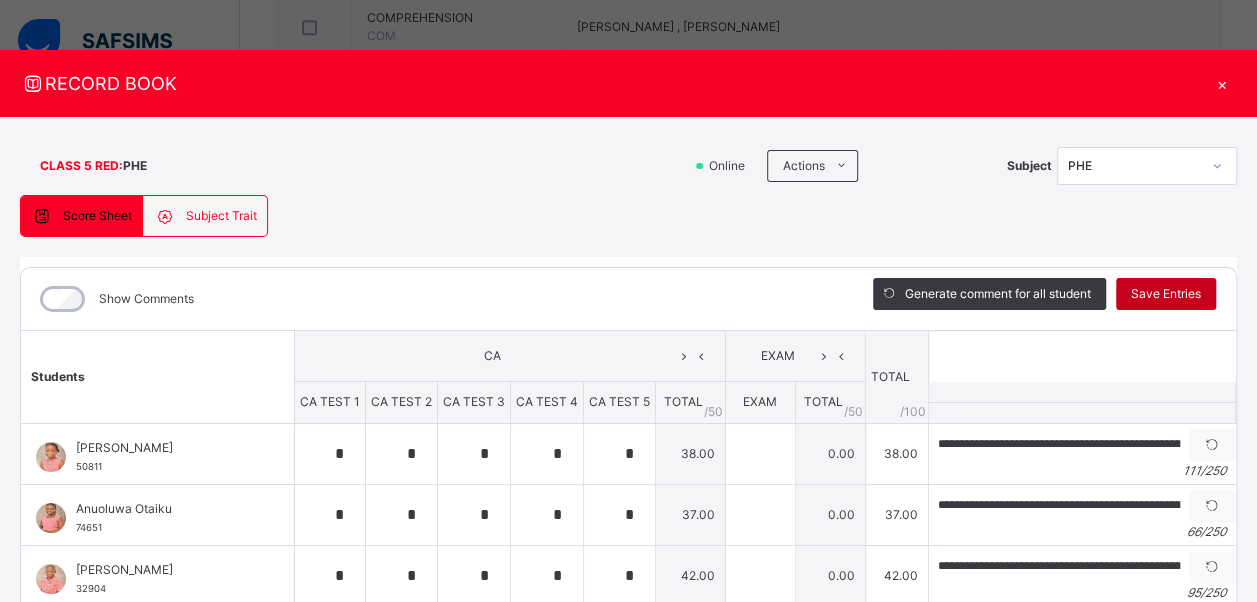 click on "Save Entries" at bounding box center (1166, 294) 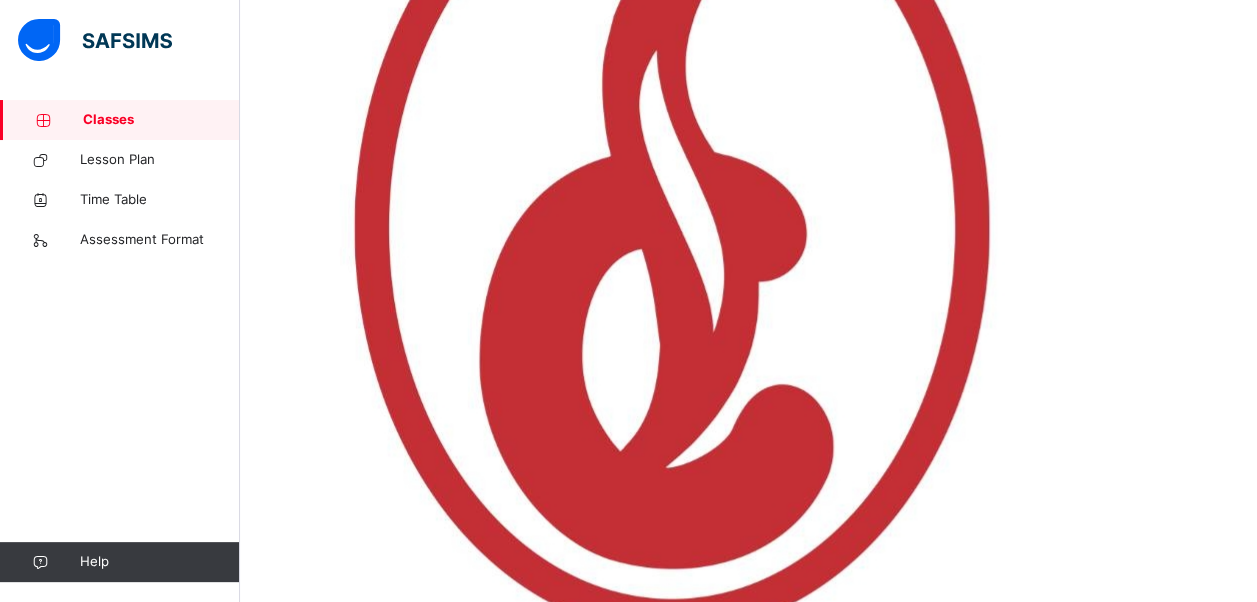 scroll, scrollTop: 0, scrollLeft: 0, axis: both 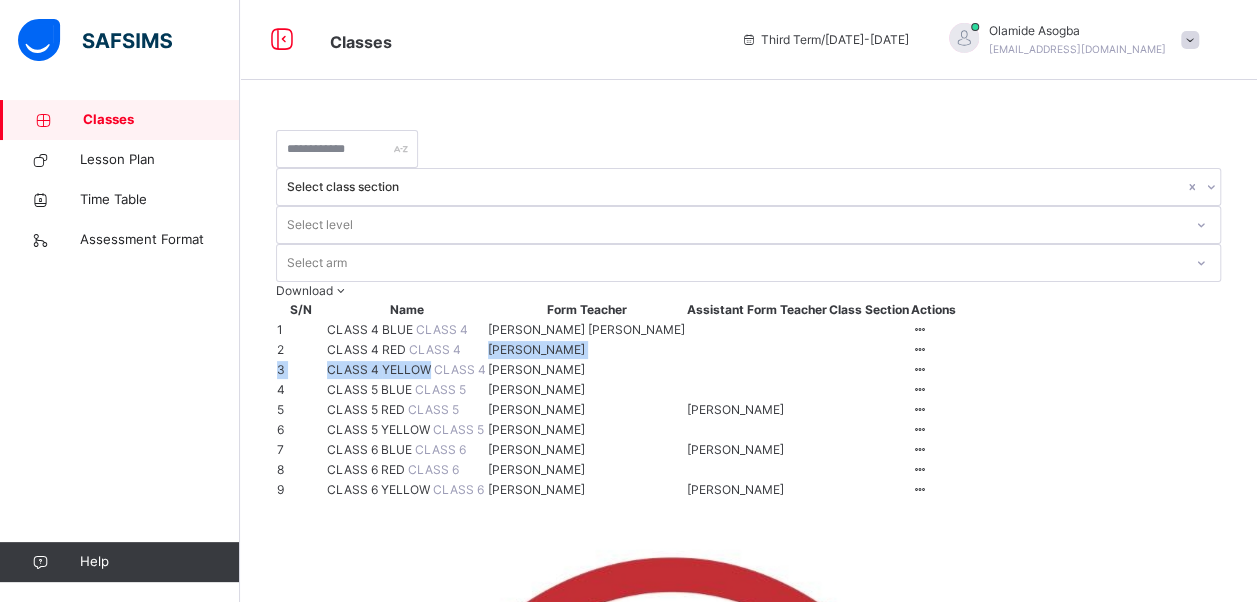 drag, startPoint x: 502, startPoint y: 299, endPoint x: 486, endPoint y: 360, distance: 63.06346 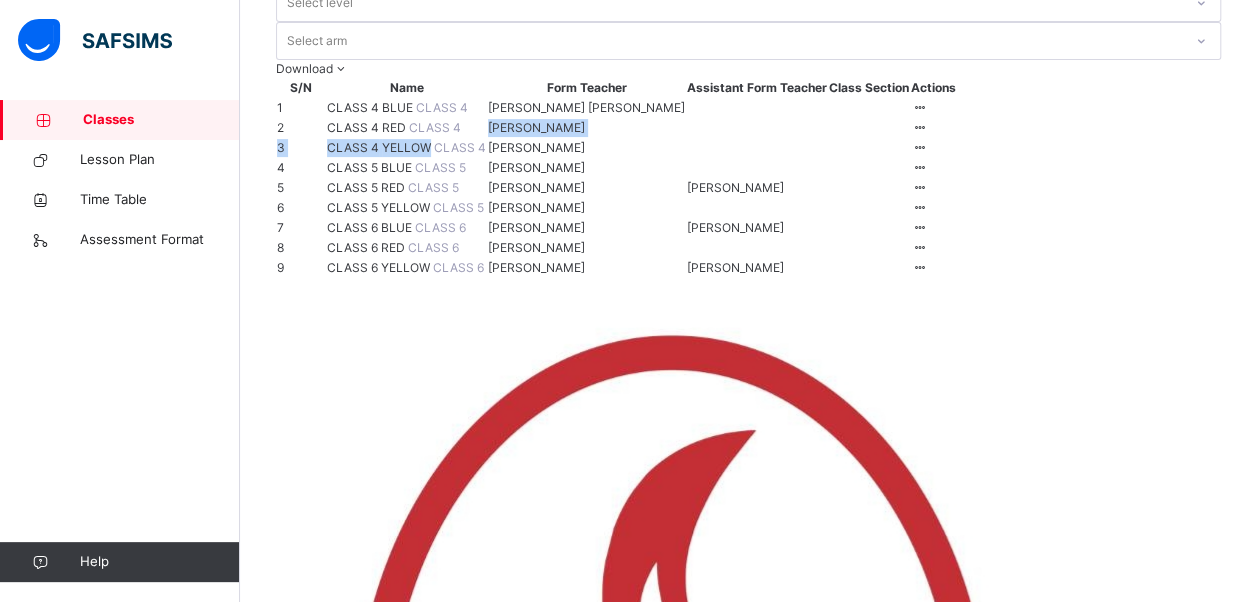 scroll, scrollTop: 231, scrollLeft: 0, axis: vertical 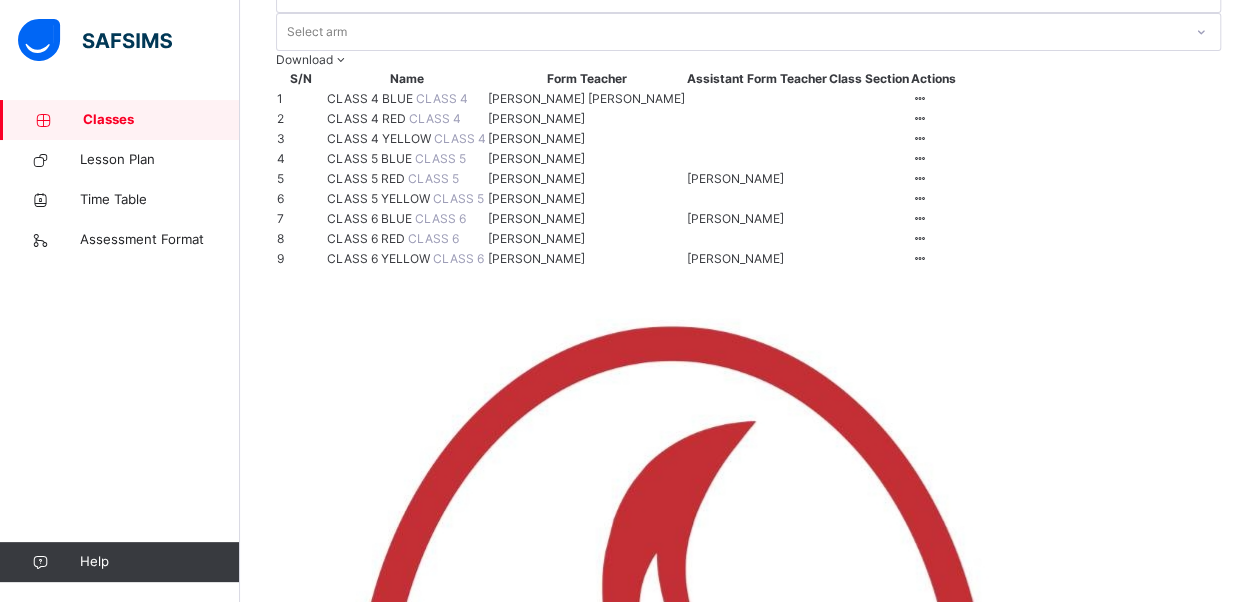 click on "CLASS 5   YELLOW" at bounding box center [380, 198] 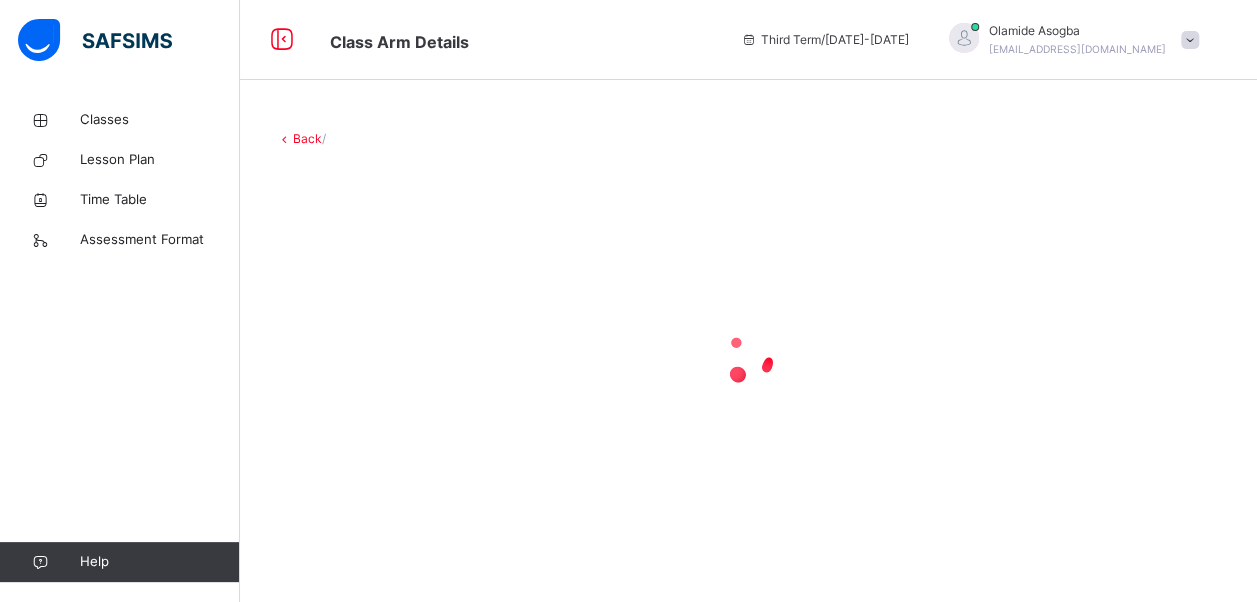 scroll, scrollTop: 0, scrollLeft: 0, axis: both 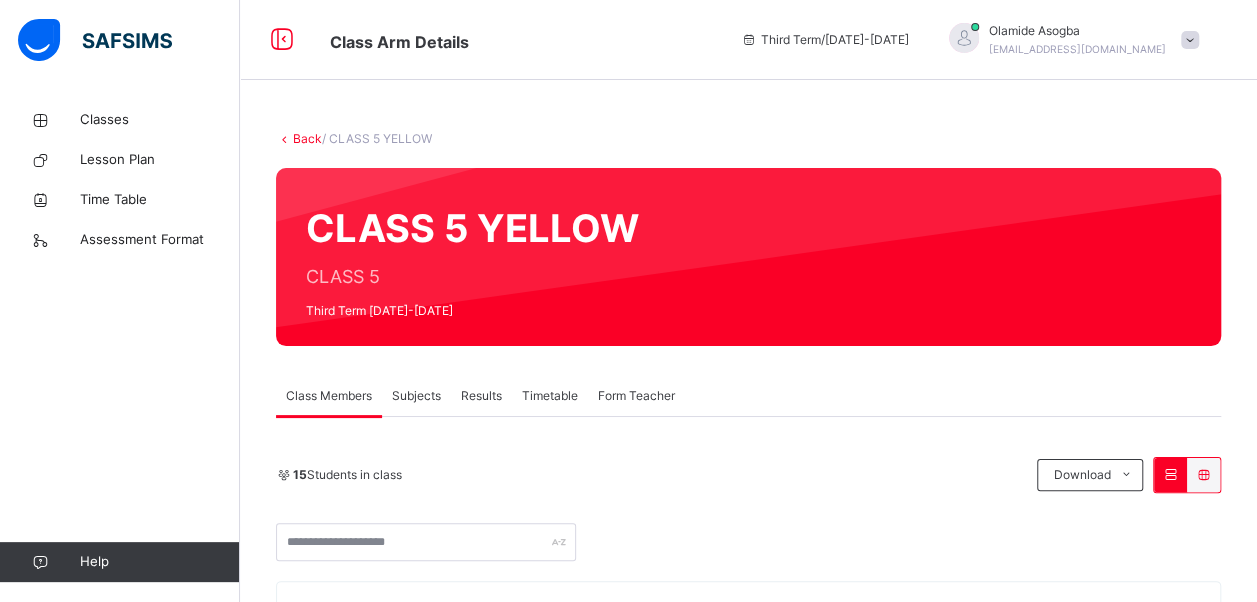 click on "Subjects" at bounding box center [416, 396] 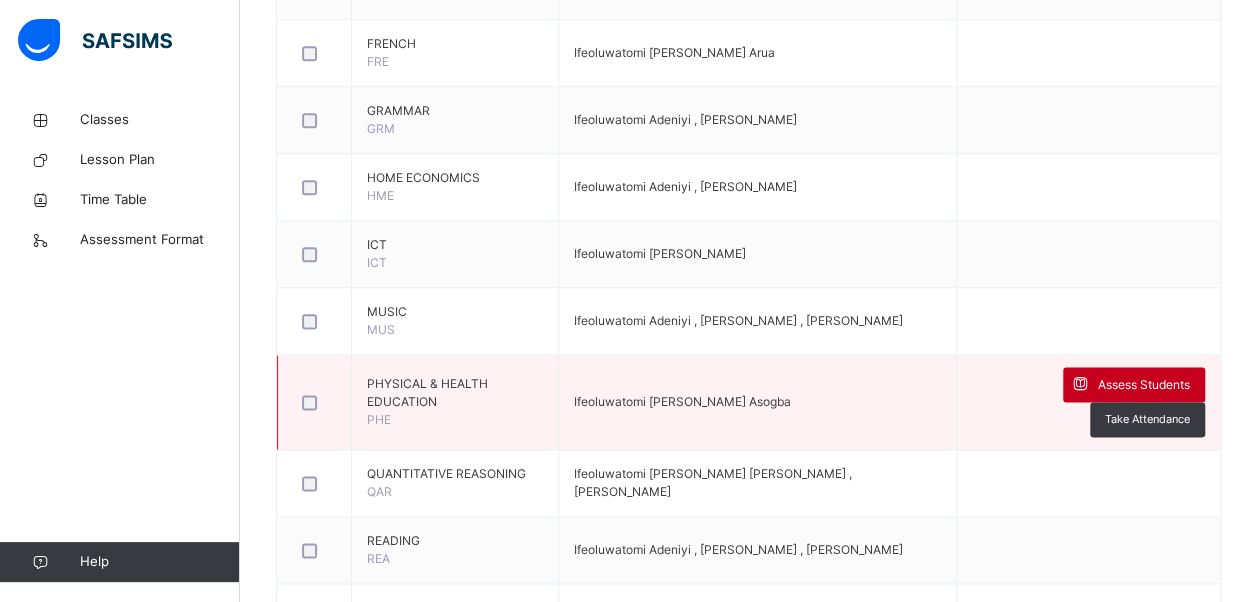 scroll, scrollTop: 1090, scrollLeft: 0, axis: vertical 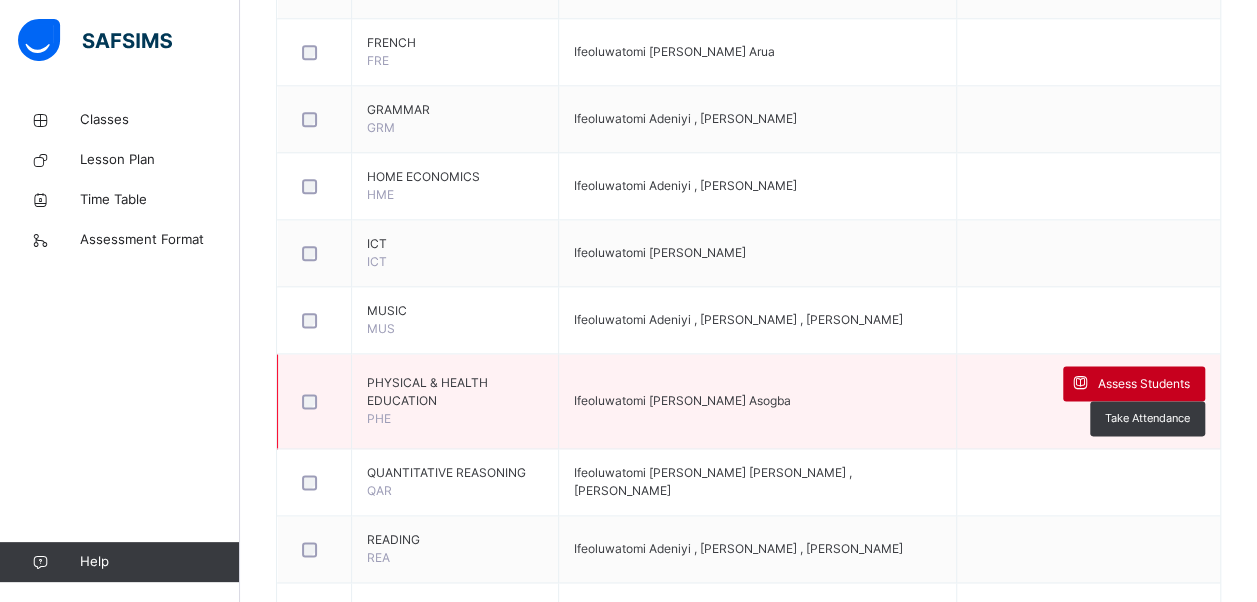 click on "Assess Students" at bounding box center [1144, 384] 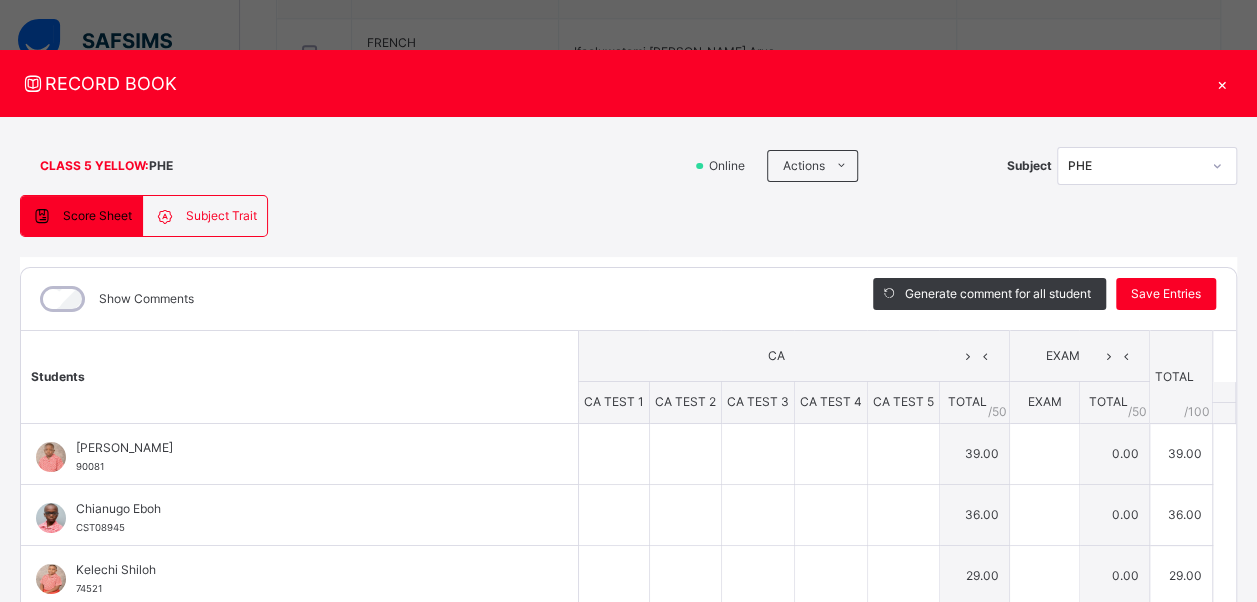 type on "*" 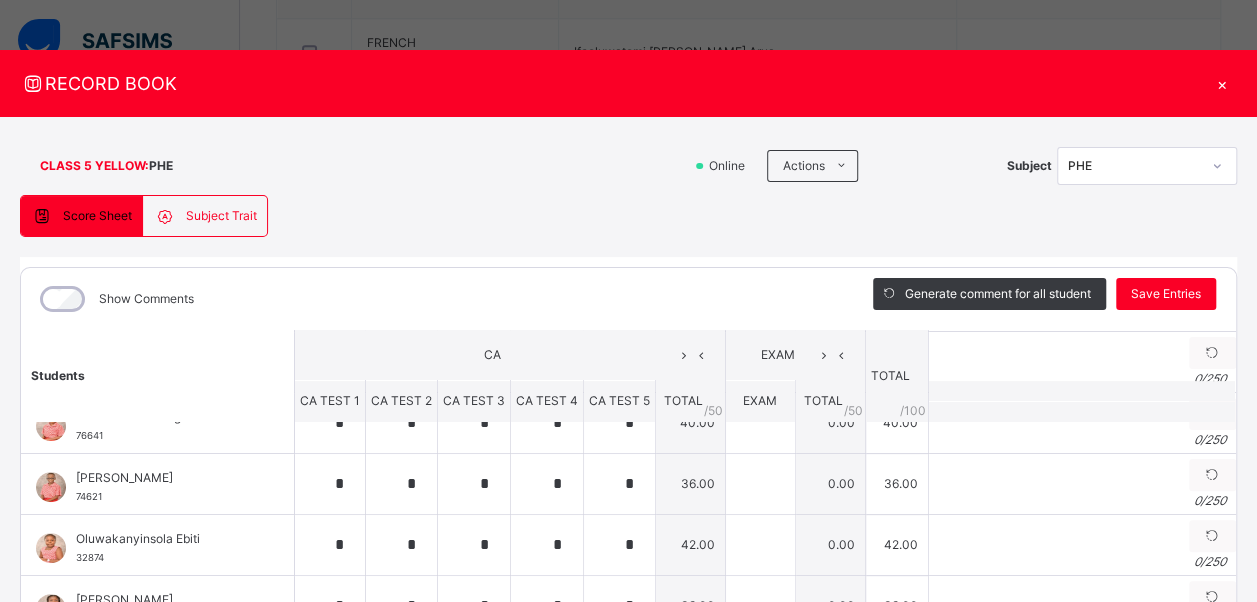 scroll, scrollTop: 517, scrollLeft: 0, axis: vertical 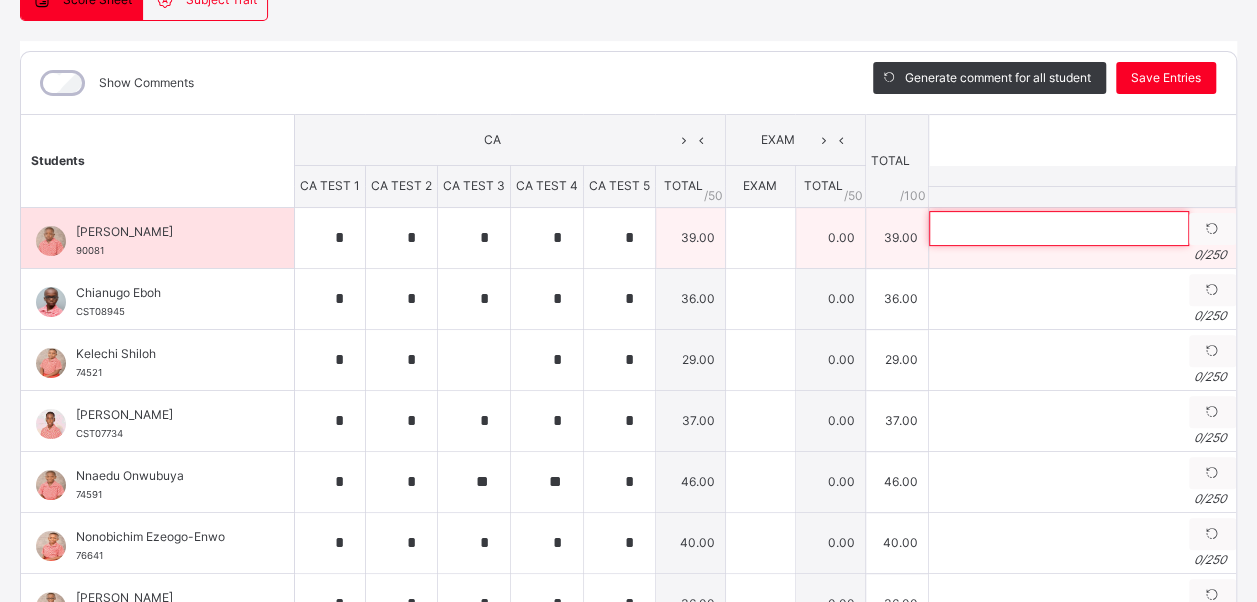 click at bounding box center [1059, 228] 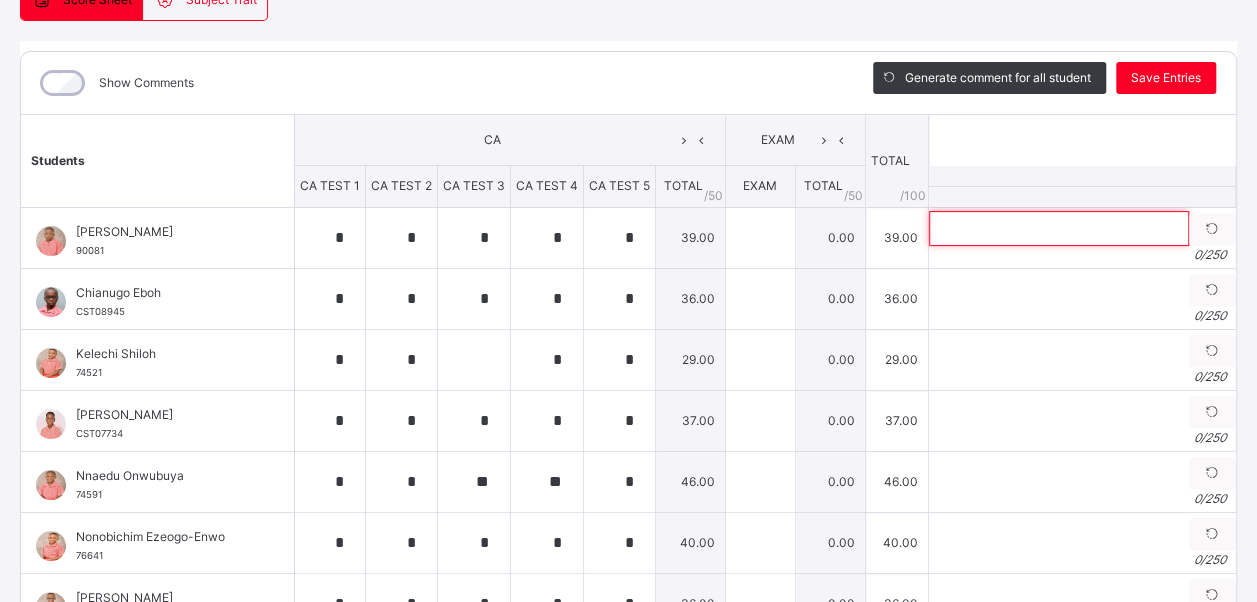 paste on "**********" 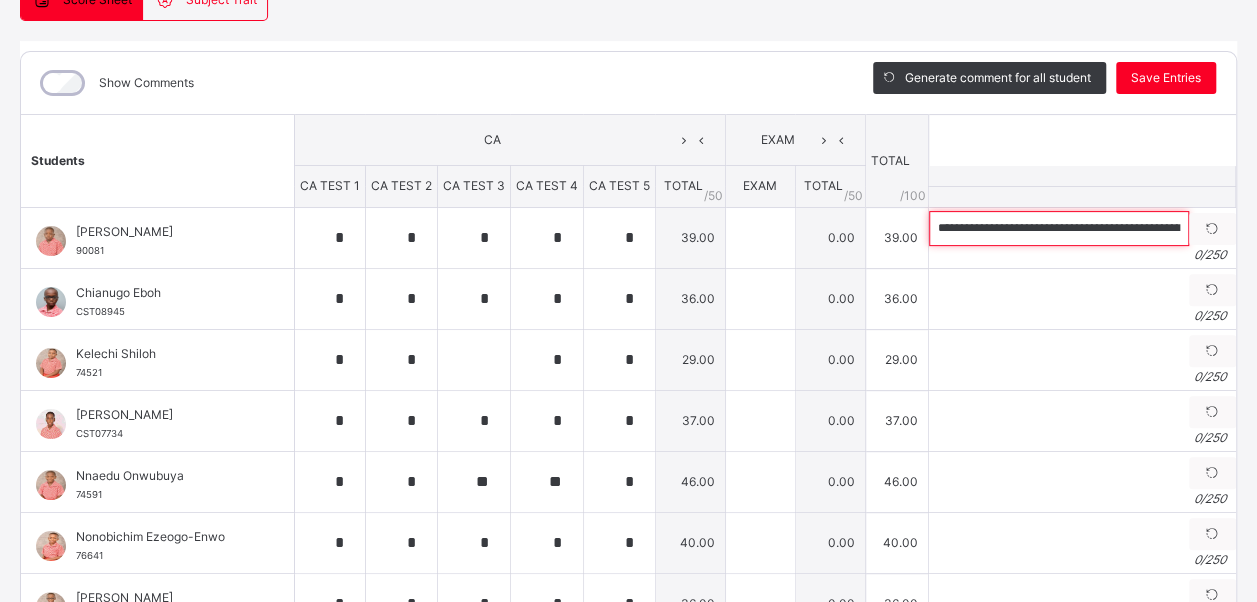 scroll, scrollTop: 0, scrollLeft: 394, axis: horizontal 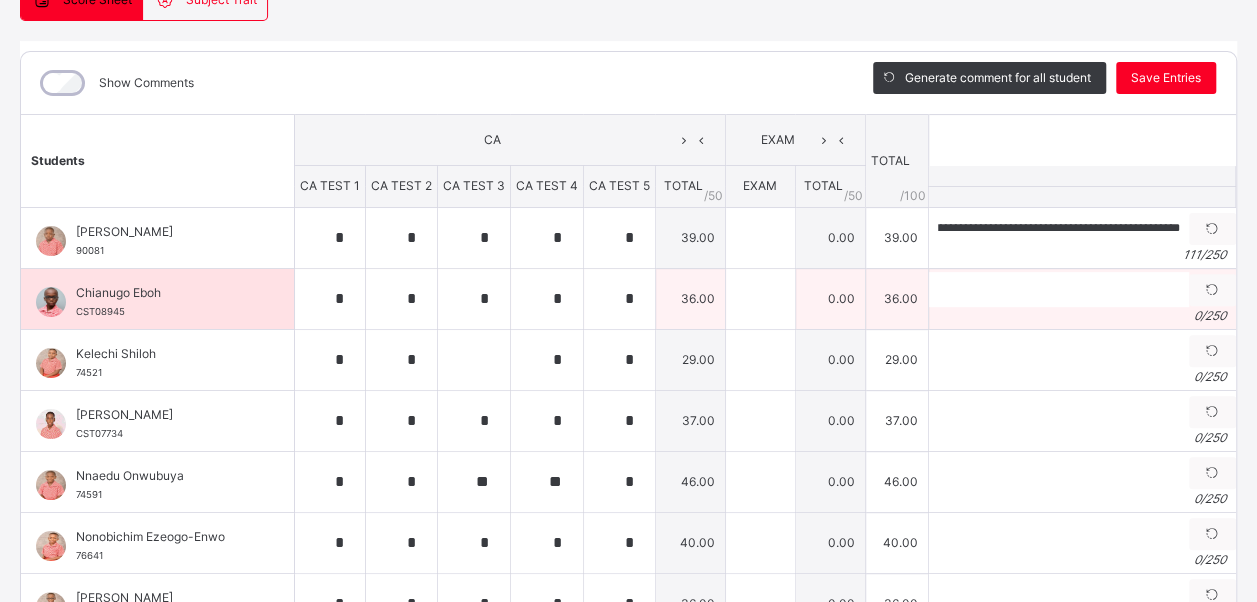 click on "0 / 250" at bounding box center [1082, 316] 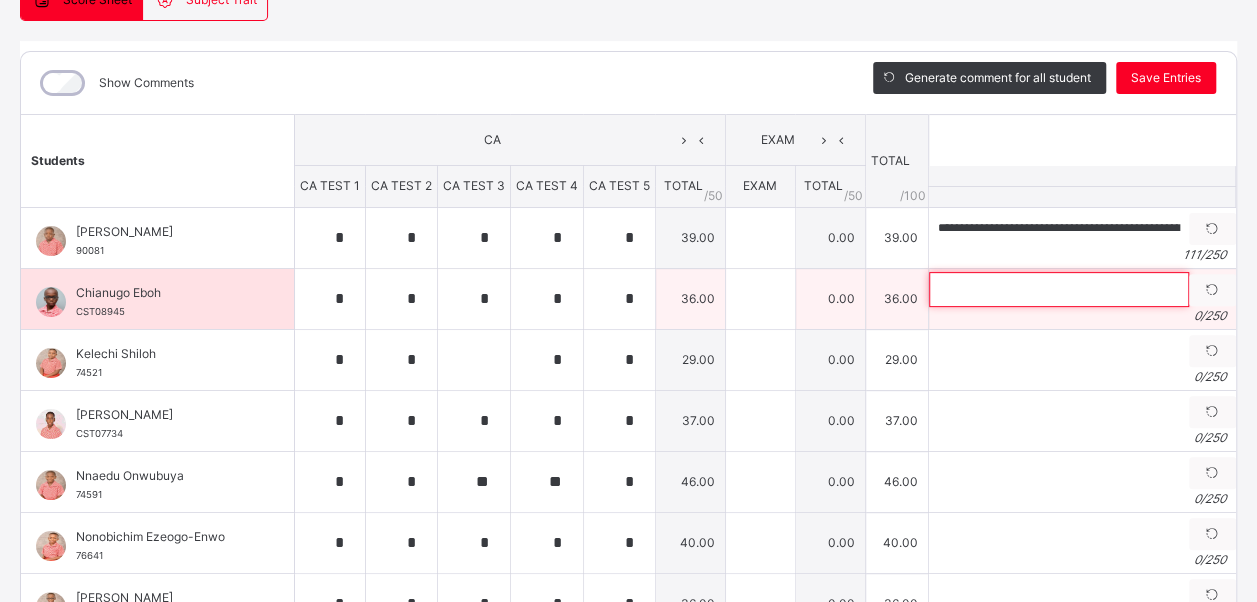 click at bounding box center (1059, 289) 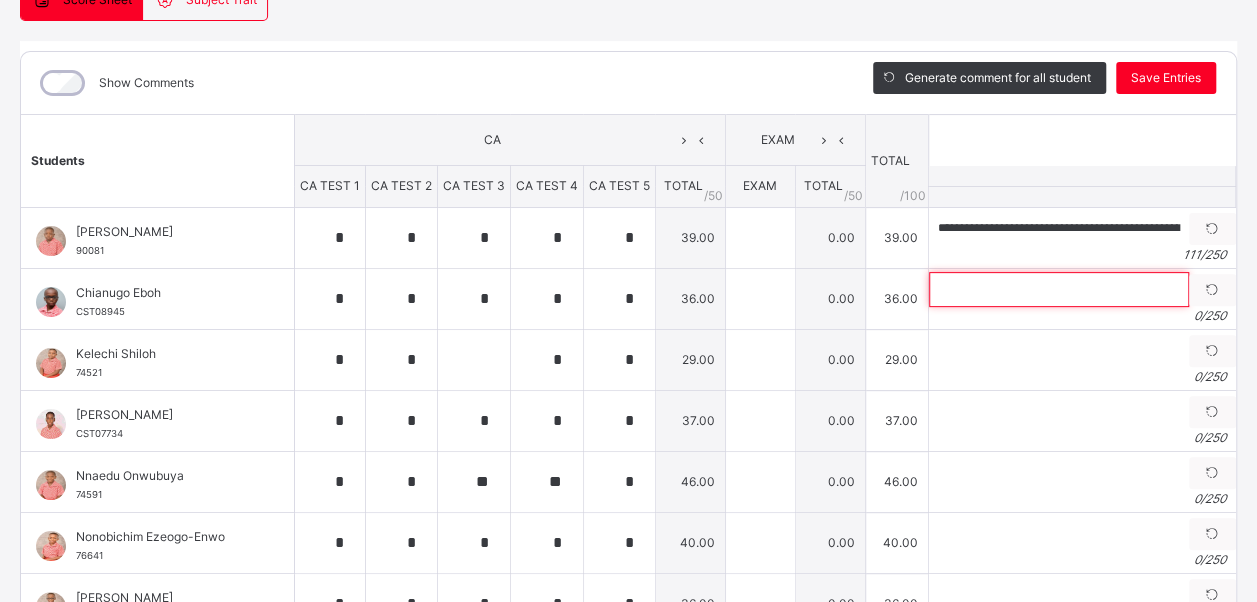 paste on "**********" 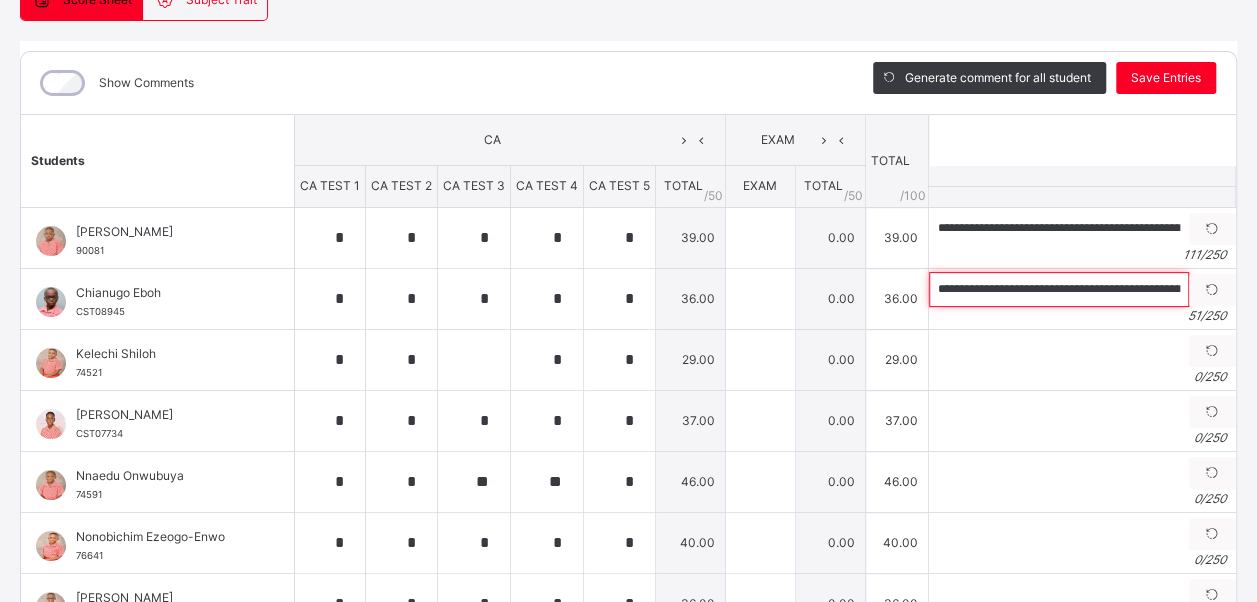 scroll, scrollTop: 0, scrollLeft: 61, axis: horizontal 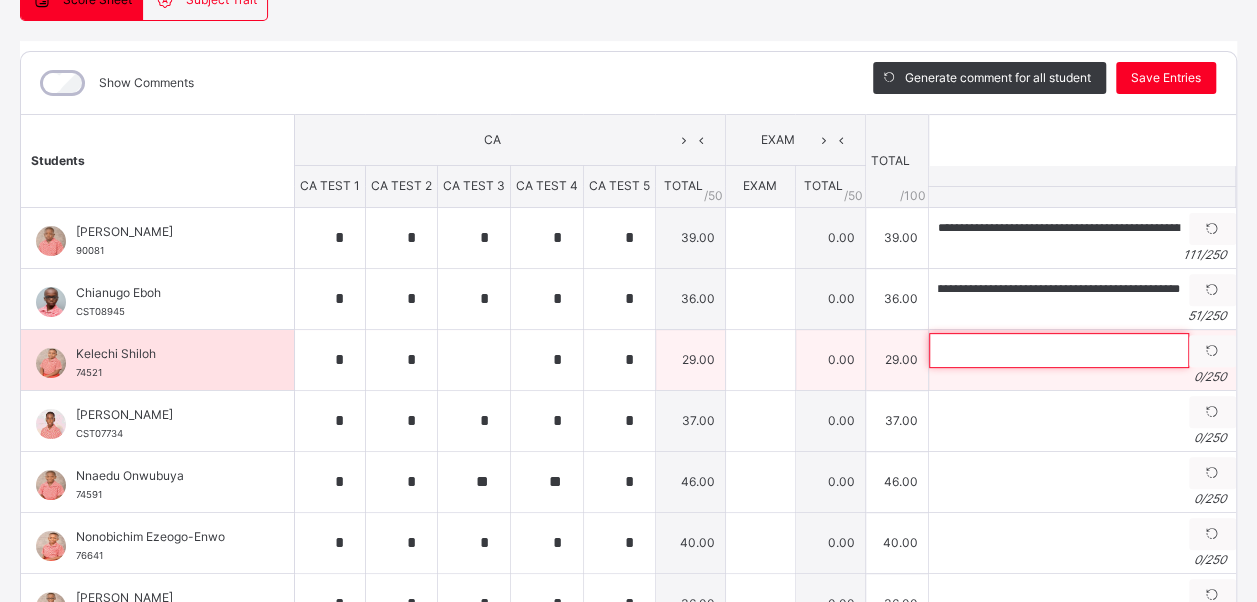 click at bounding box center (1059, 350) 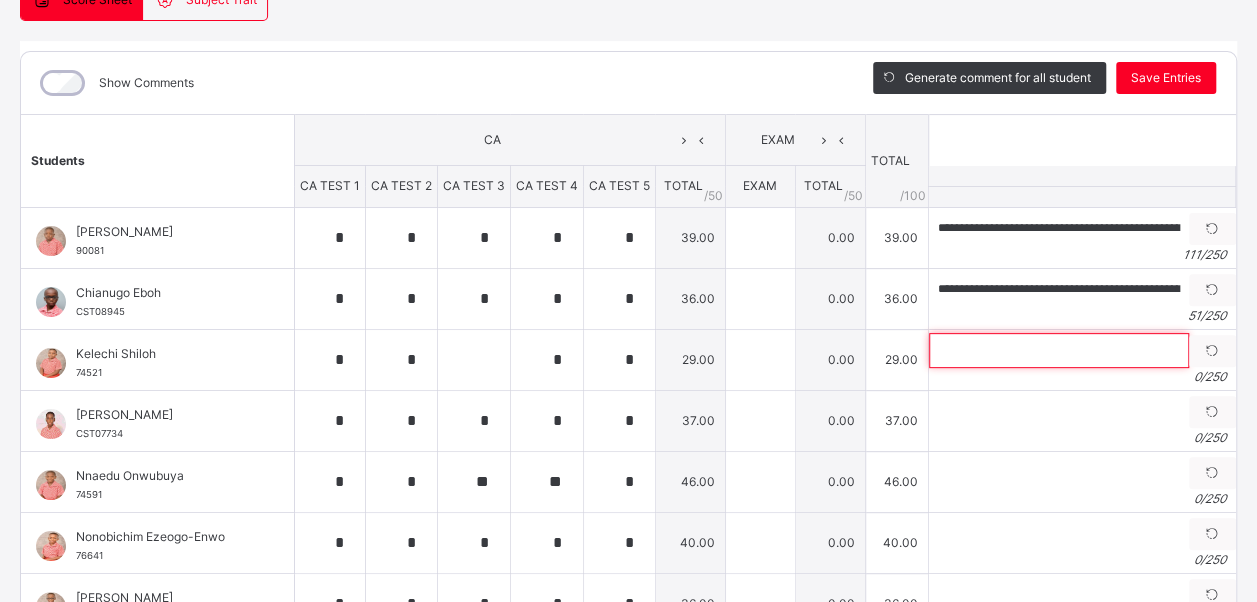 paste on "**********" 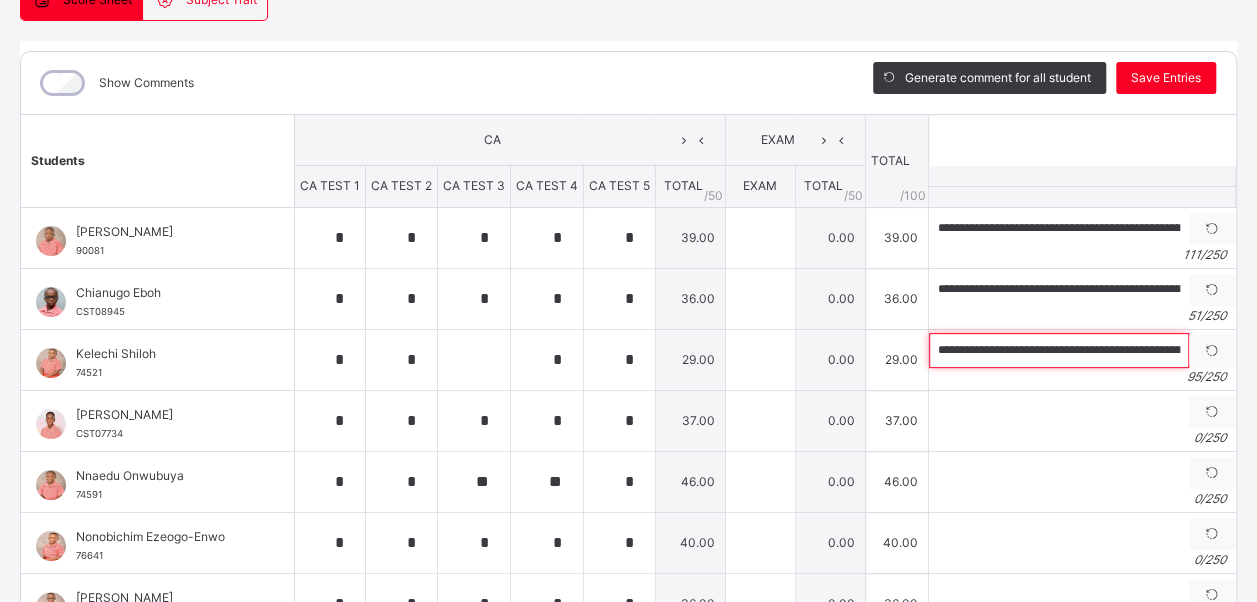 scroll, scrollTop: 0, scrollLeft: 302, axis: horizontal 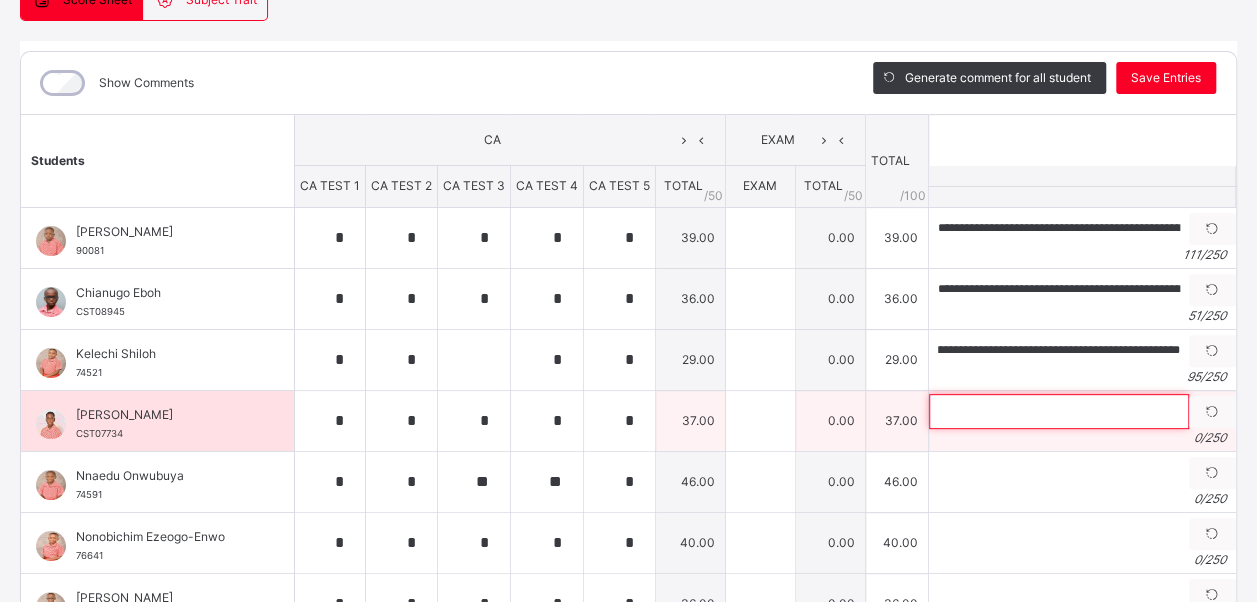 click at bounding box center (1059, 411) 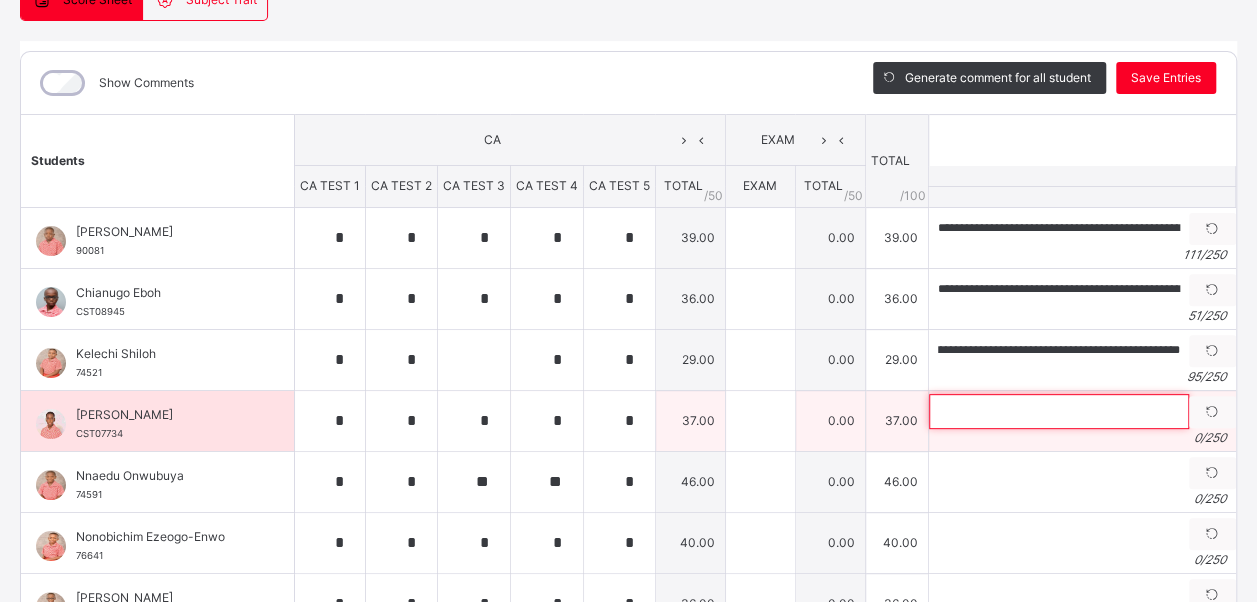 scroll, scrollTop: 0, scrollLeft: 0, axis: both 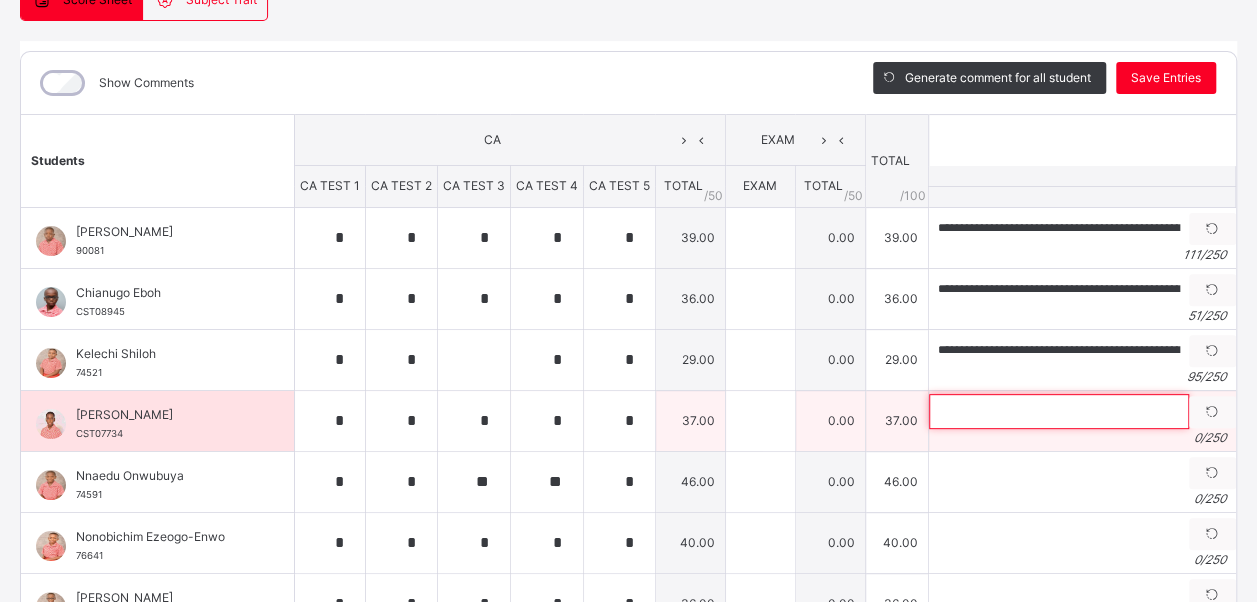 click at bounding box center (1059, 411) 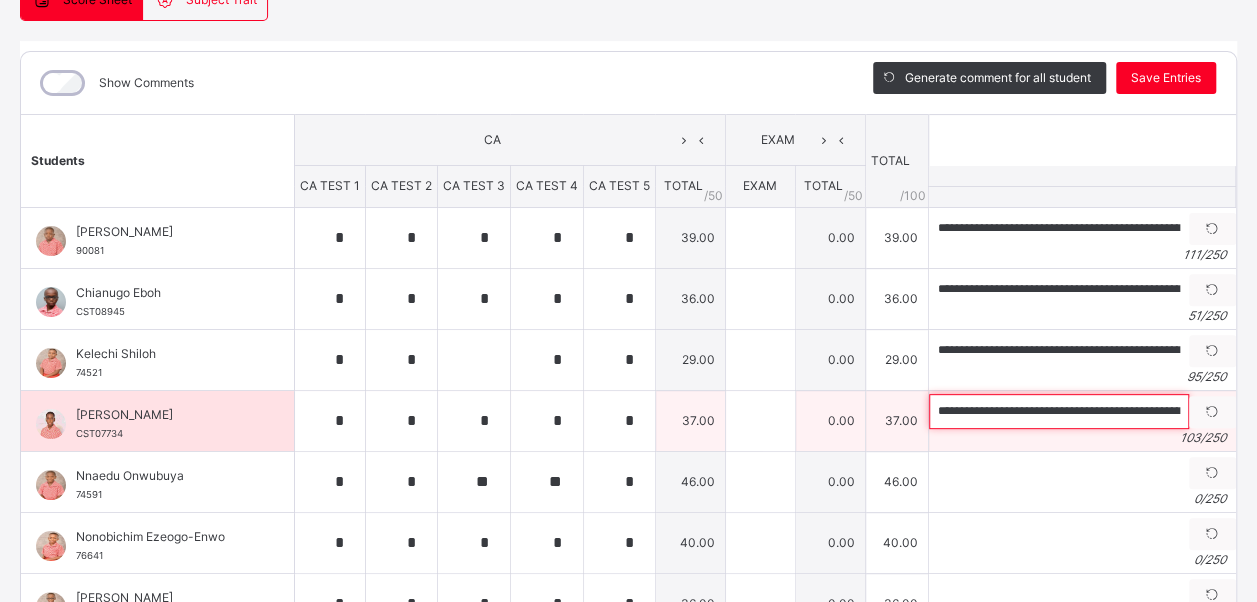 scroll, scrollTop: 0, scrollLeft: 377, axis: horizontal 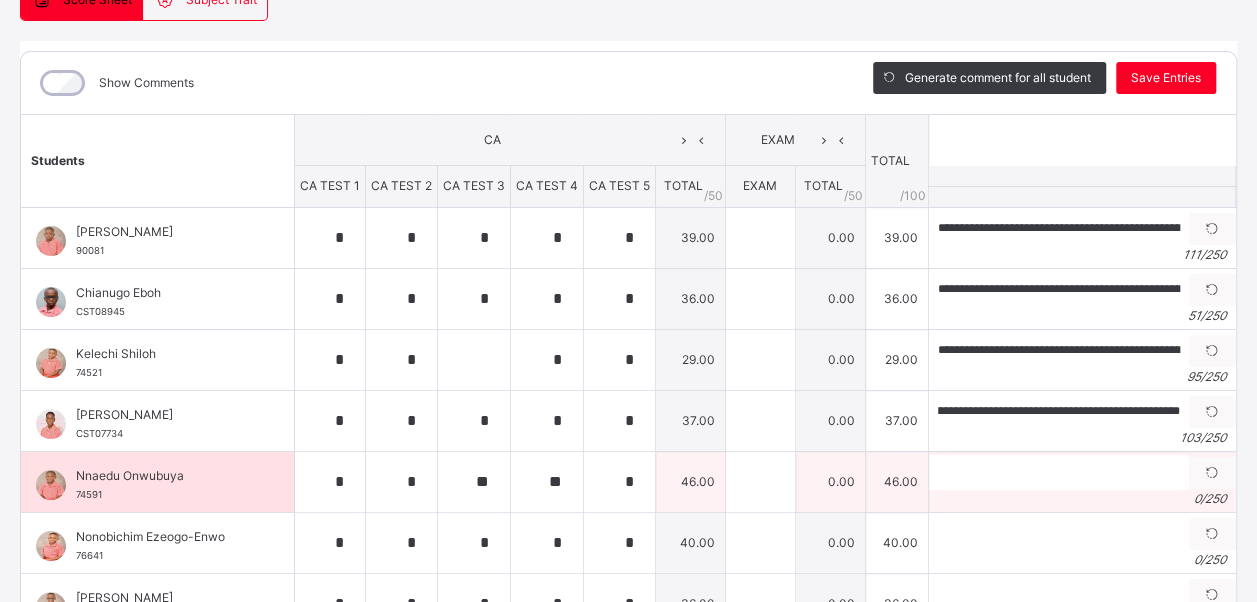click on "0 / 250" at bounding box center (1082, 499) 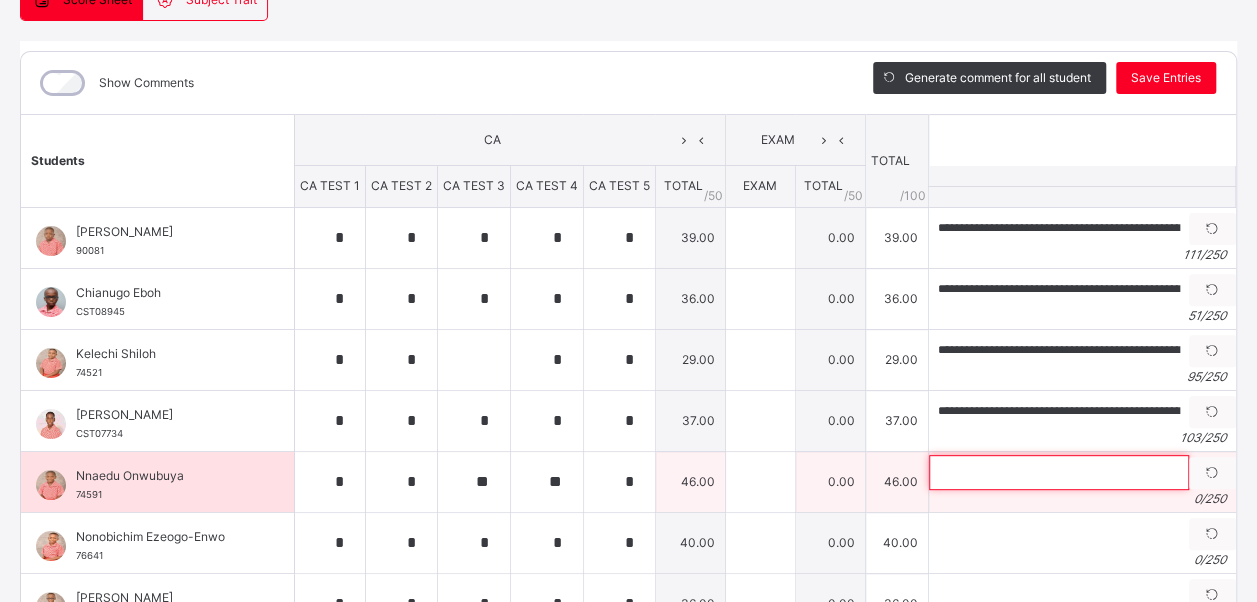 click at bounding box center [1059, 472] 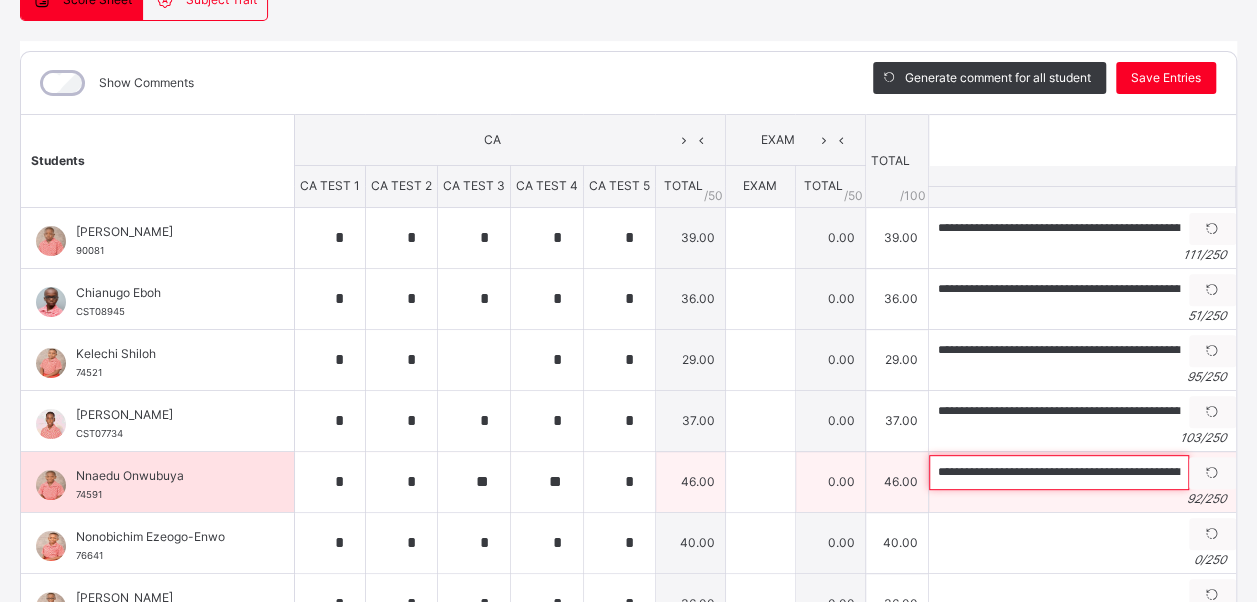 scroll, scrollTop: 0, scrollLeft: 282, axis: horizontal 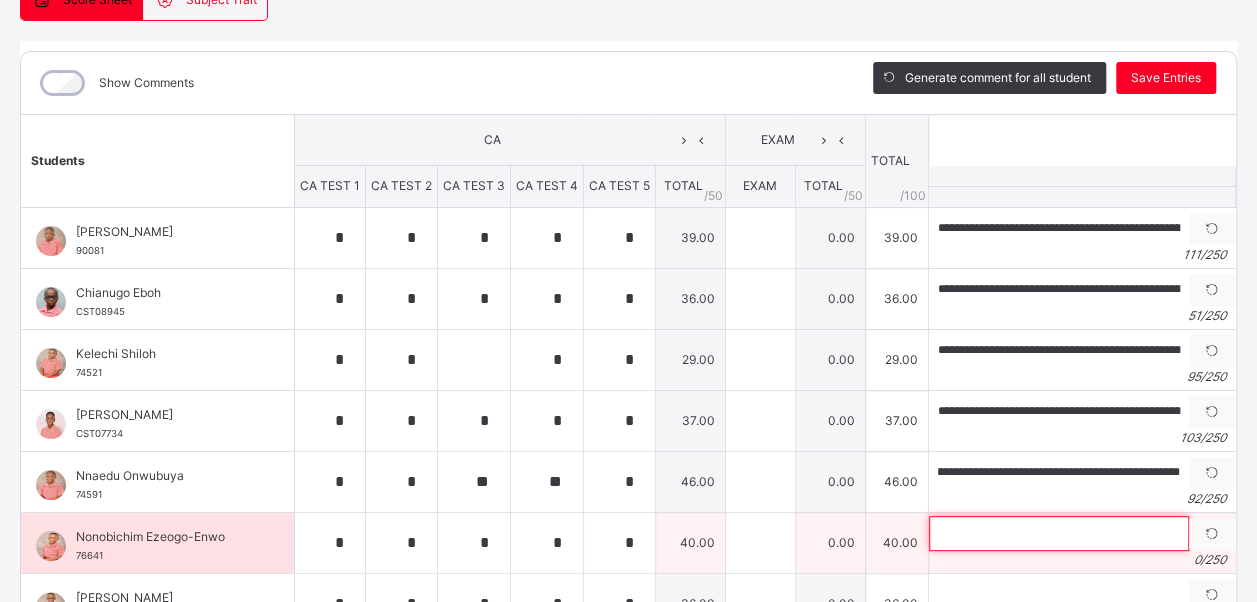 click at bounding box center (1059, 533) 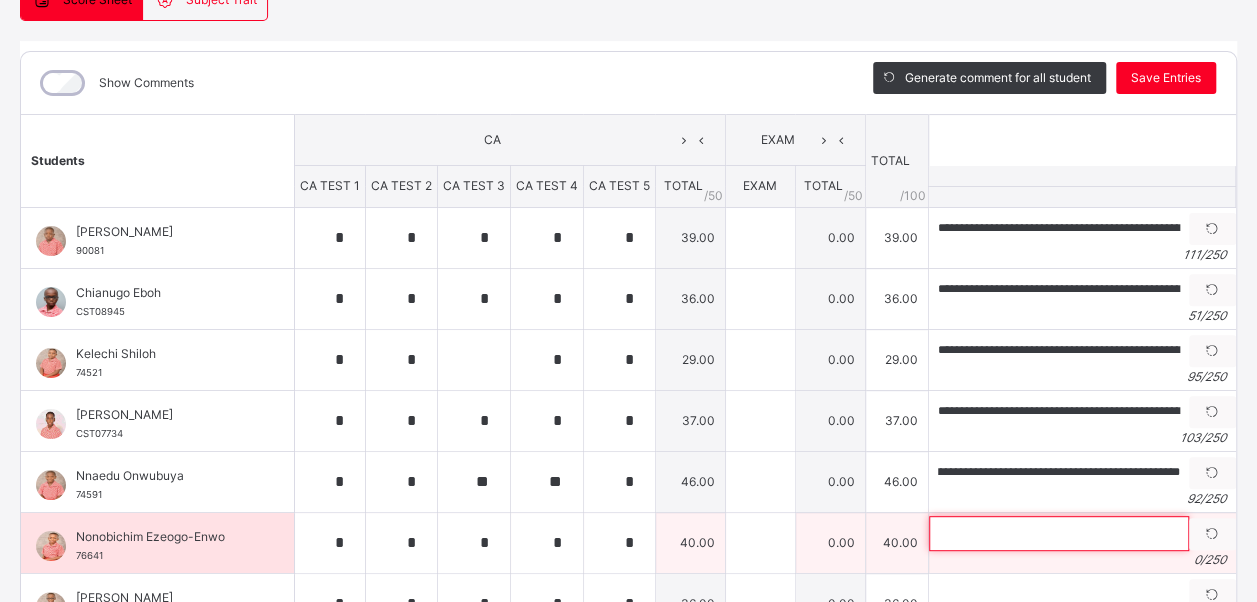 scroll, scrollTop: 0, scrollLeft: 0, axis: both 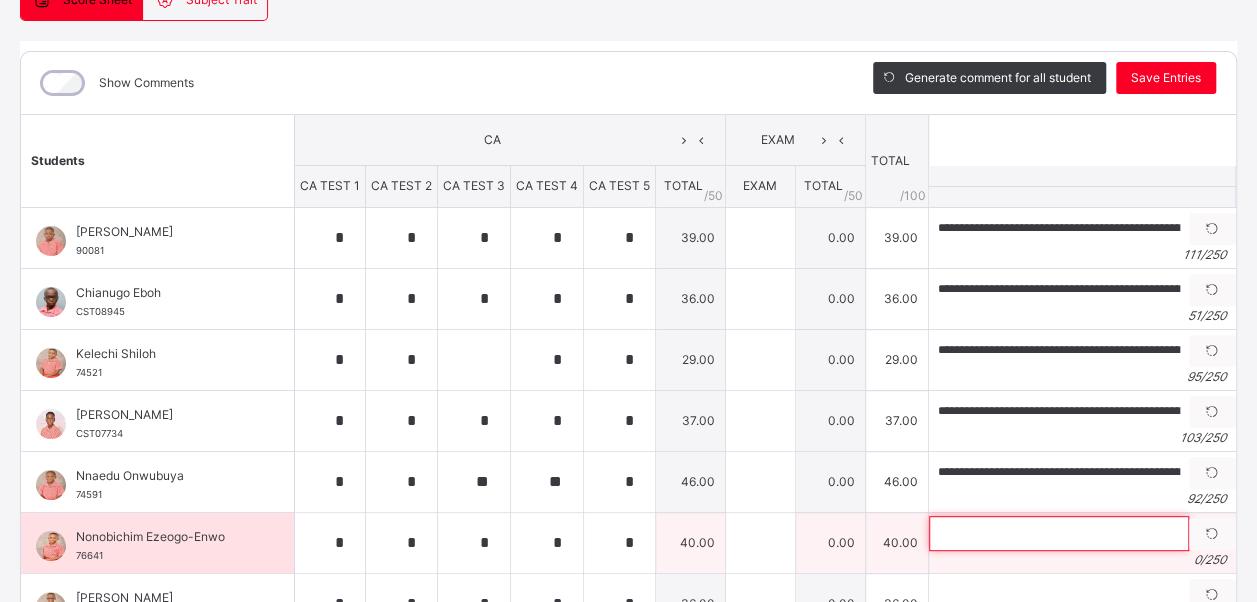 click at bounding box center (1059, 533) 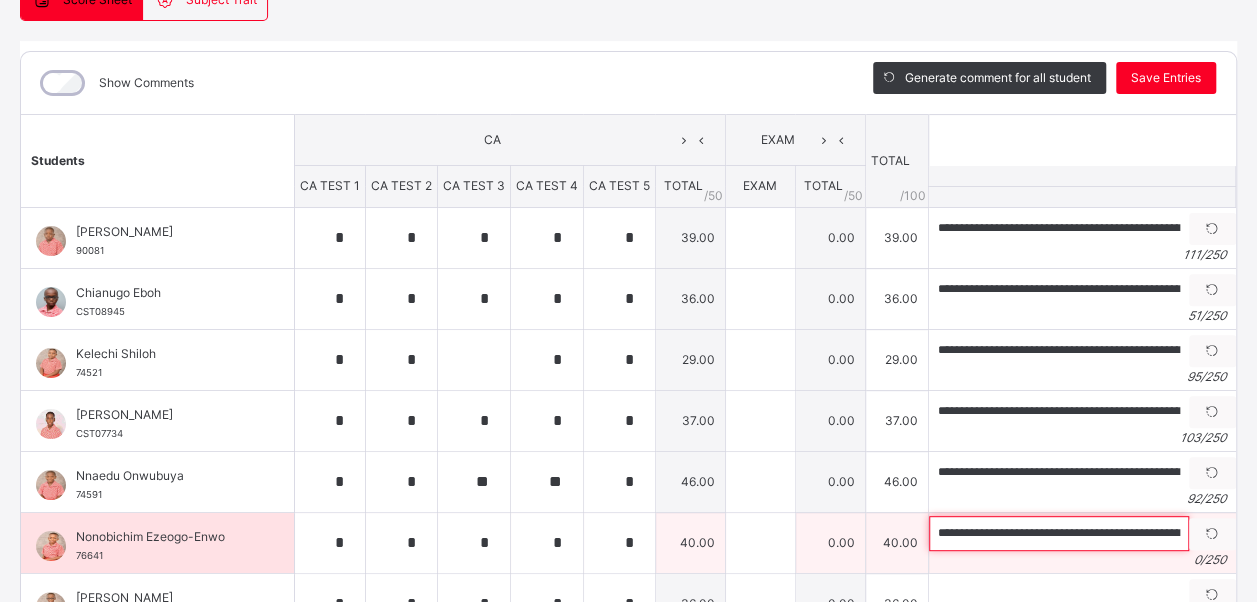 scroll, scrollTop: 0, scrollLeft: 306, axis: horizontal 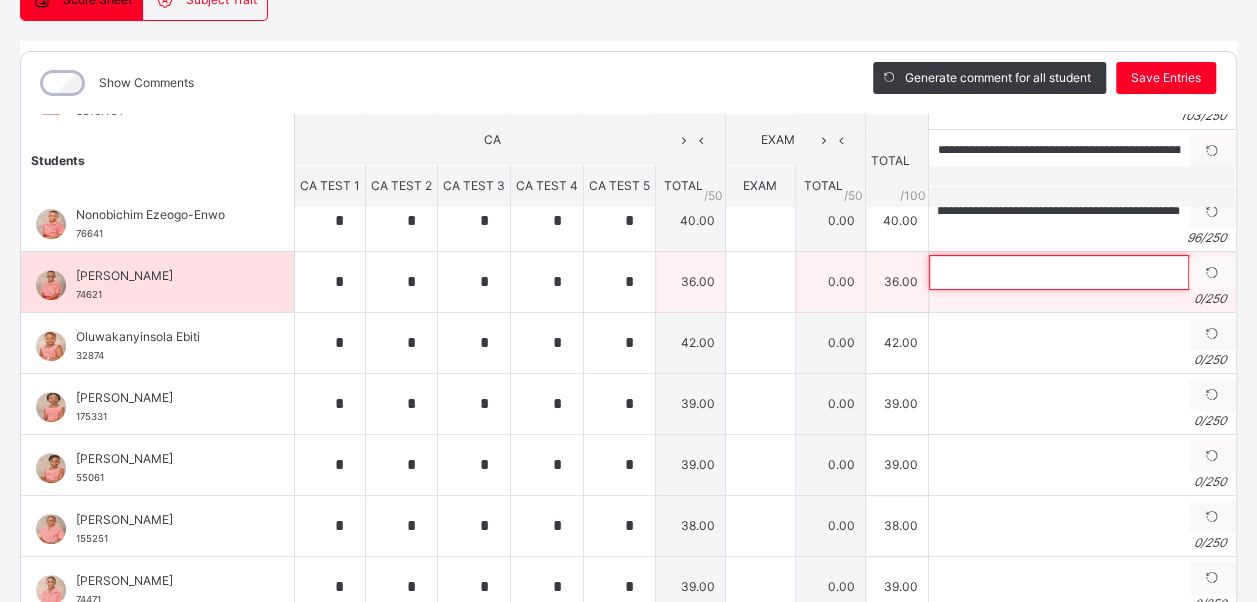 click at bounding box center (1059, 272) 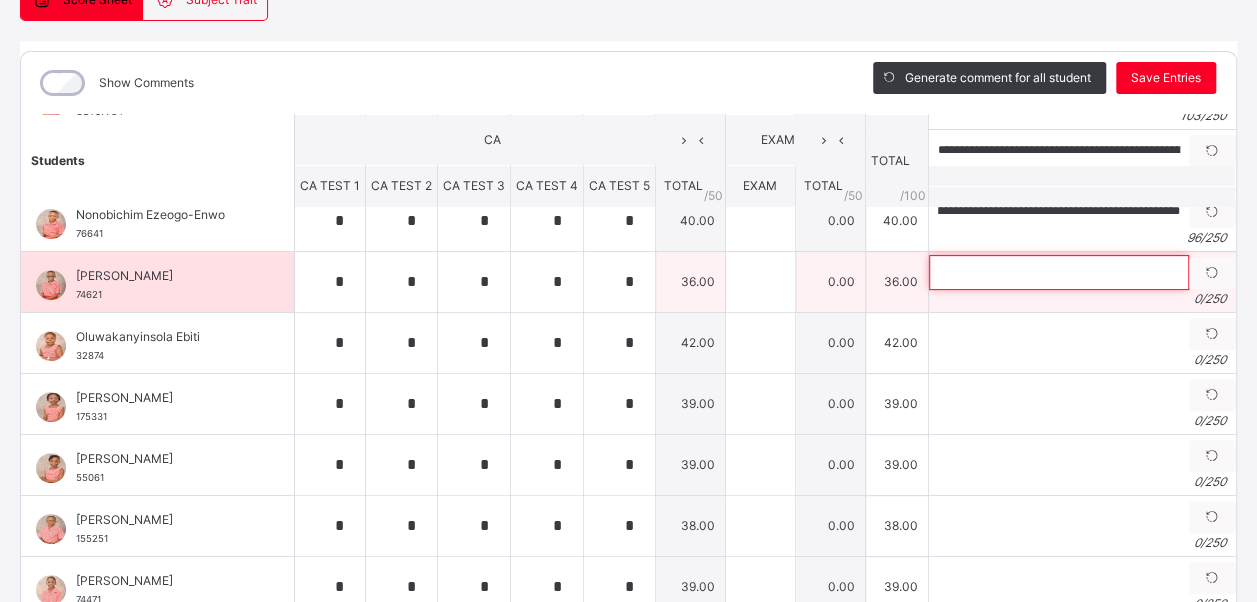 scroll, scrollTop: 0, scrollLeft: 0, axis: both 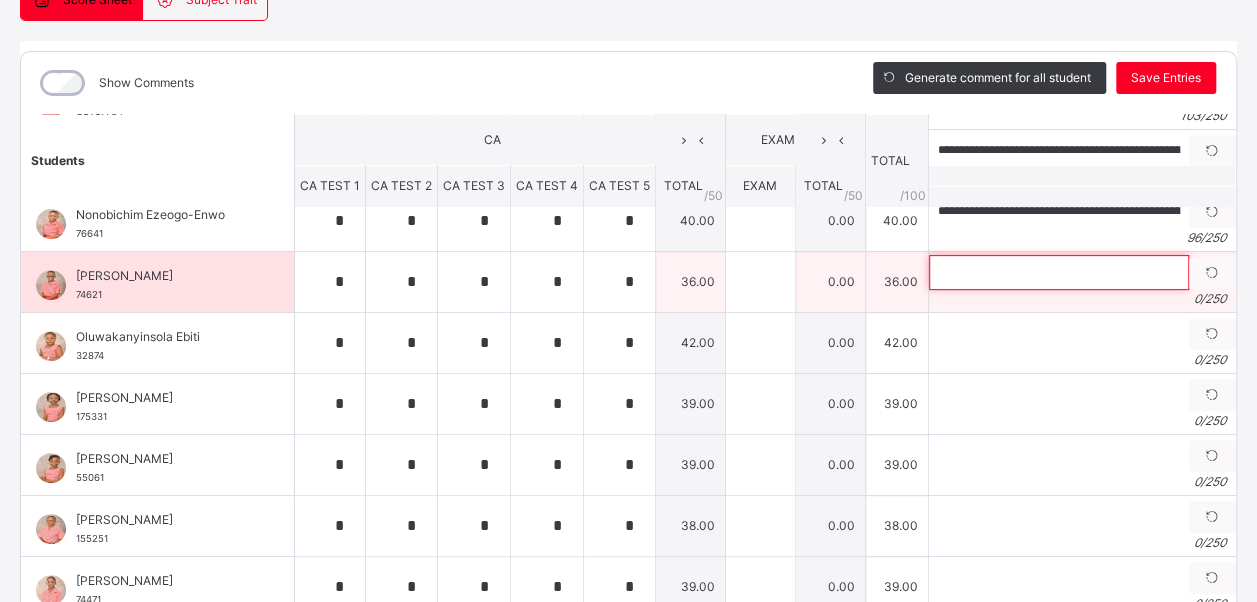 paste on "**********" 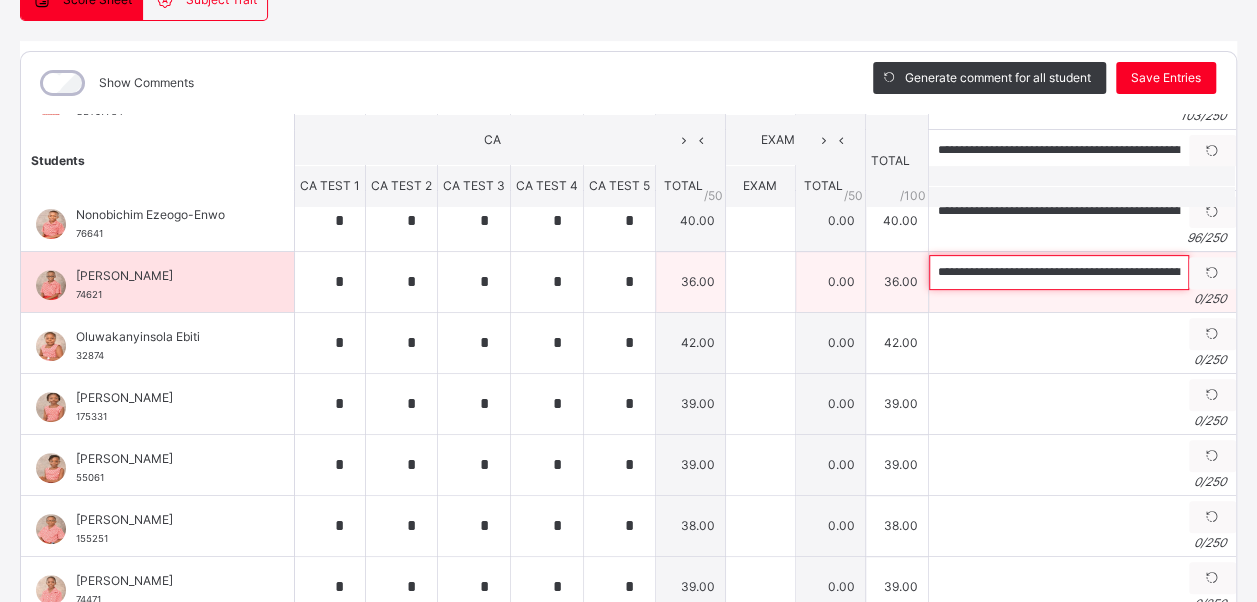 scroll, scrollTop: 0, scrollLeft: 290, axis: horizontal 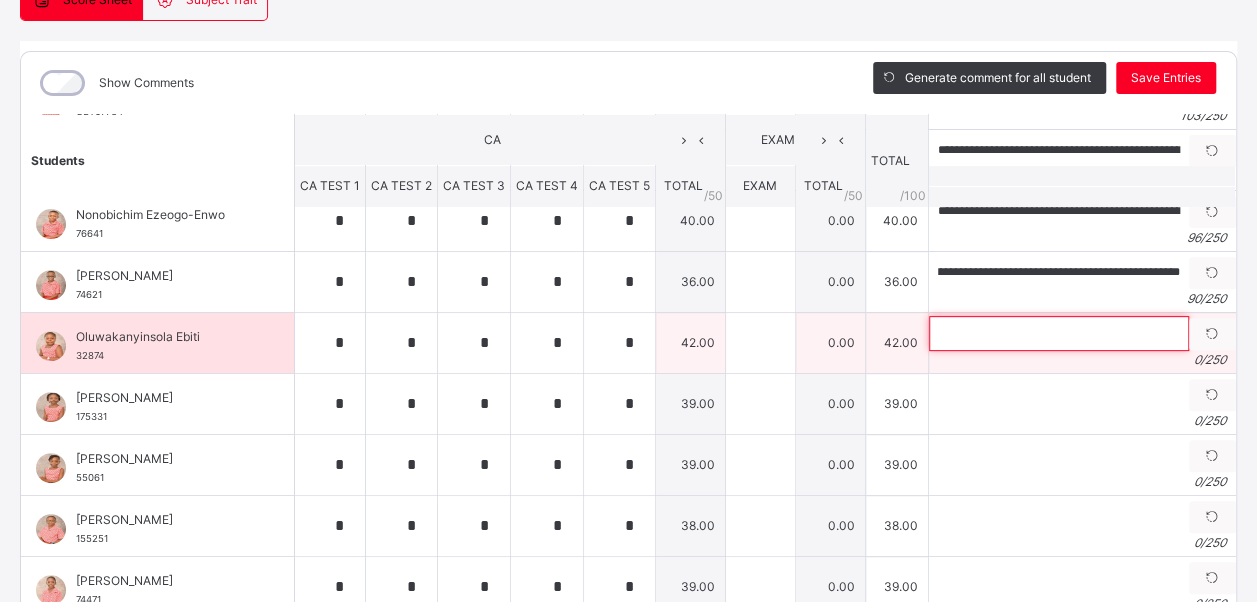 click at bounding box center (1059, 333) 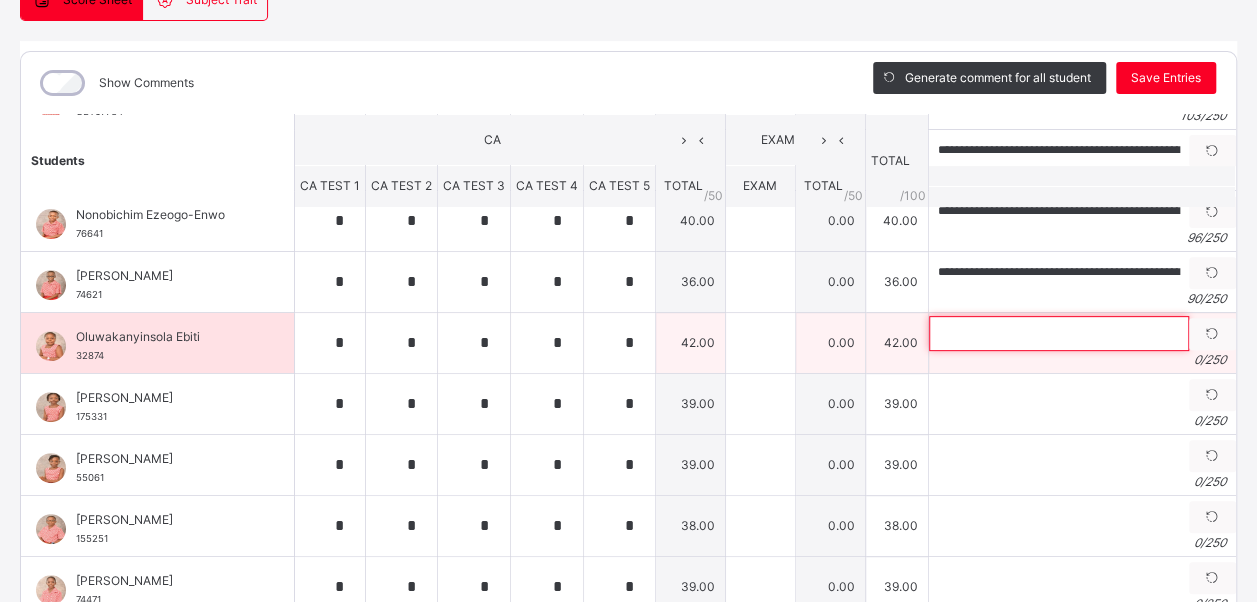 click at bounding box center [1059, 333] 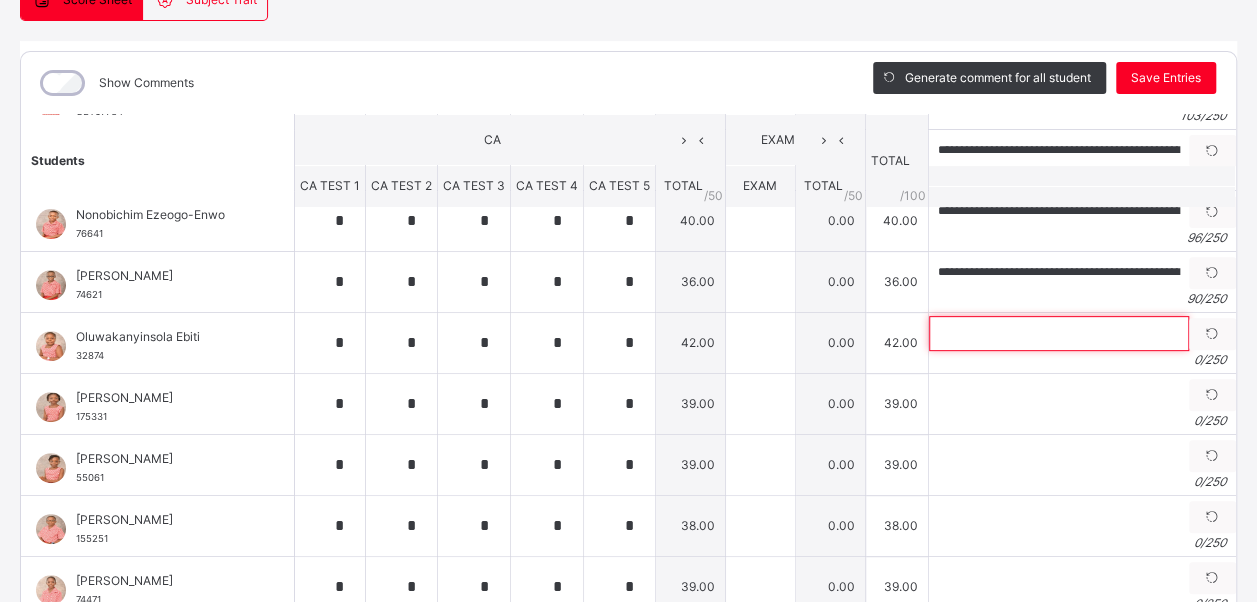 paste on "**********" 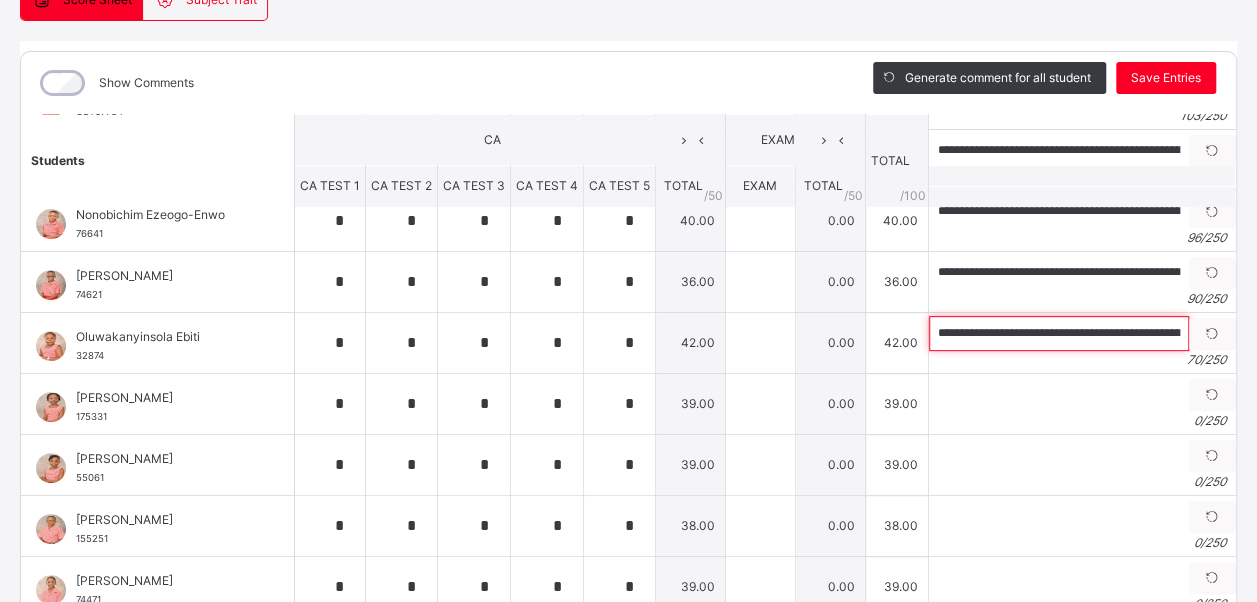 scroll, scrollTop: 0, scrollLeft: 150, axis: horizontal 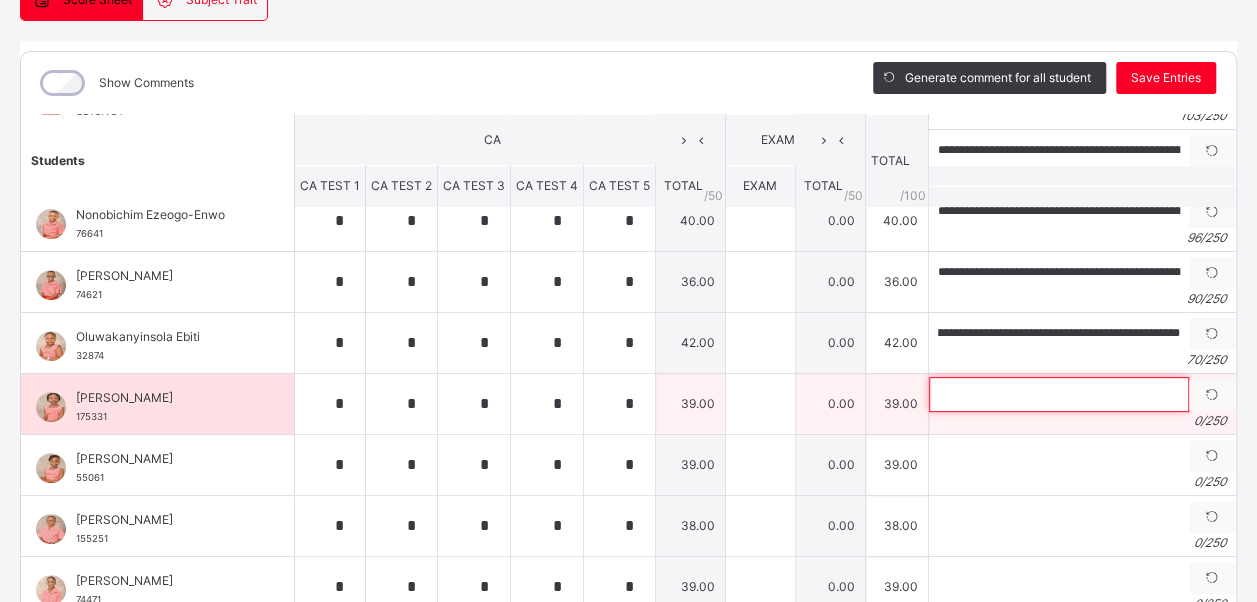 click at bounding box center [1059, 394] 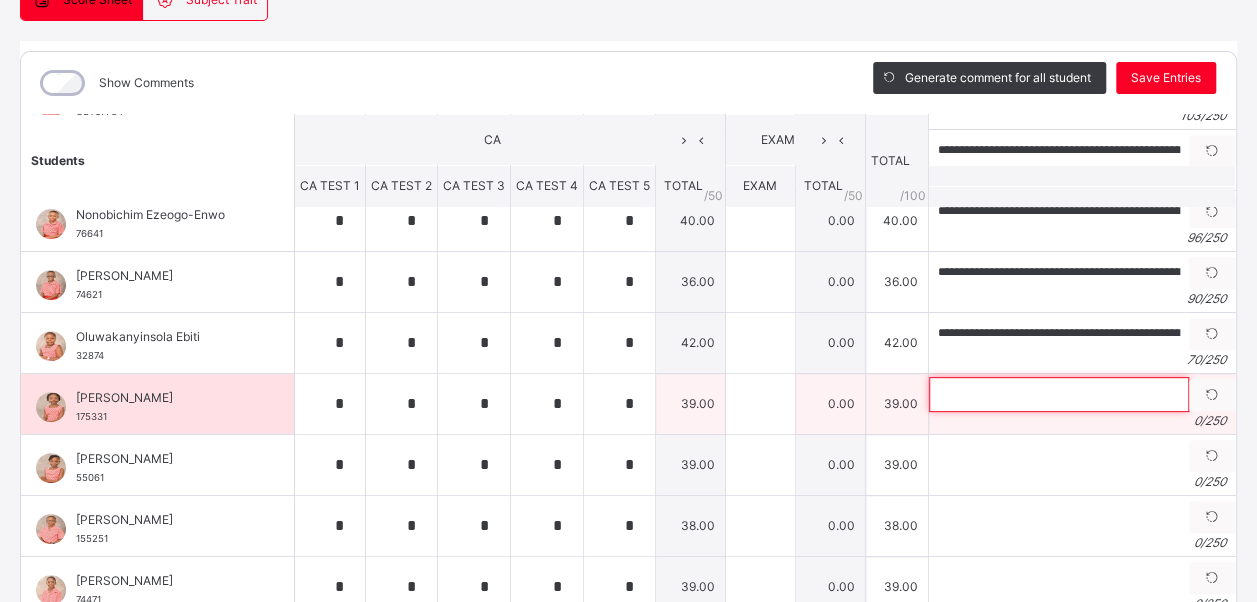 click at bounding box center (1059, 394) 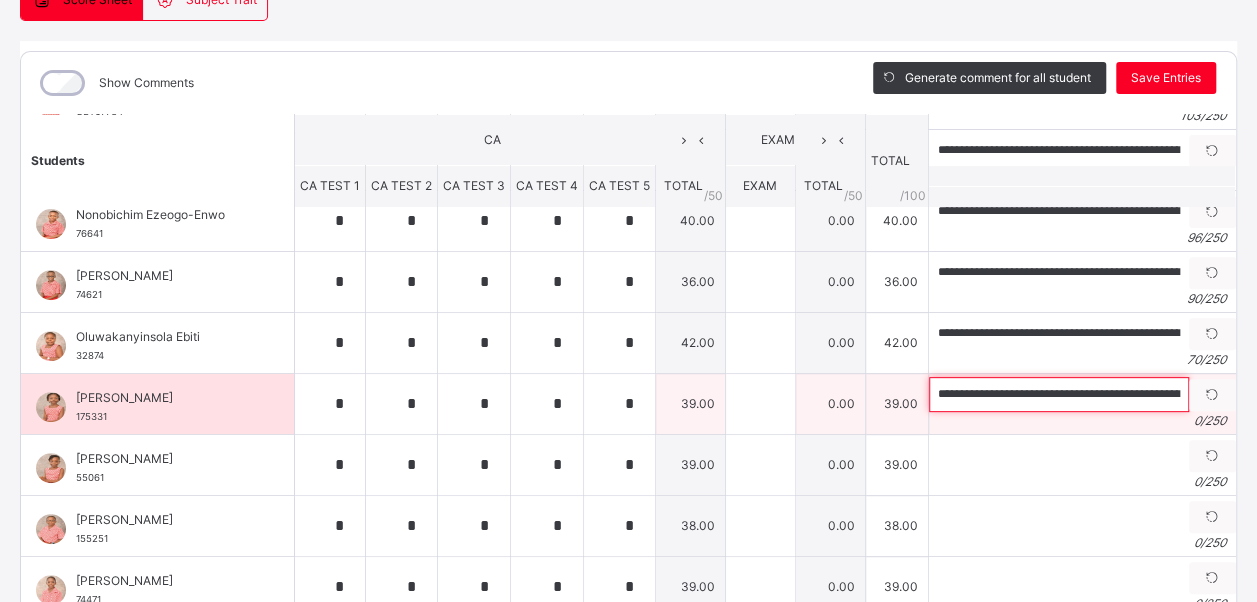 scroll, scrollTop: 0, scrollLeft: 291, axis: horizontal 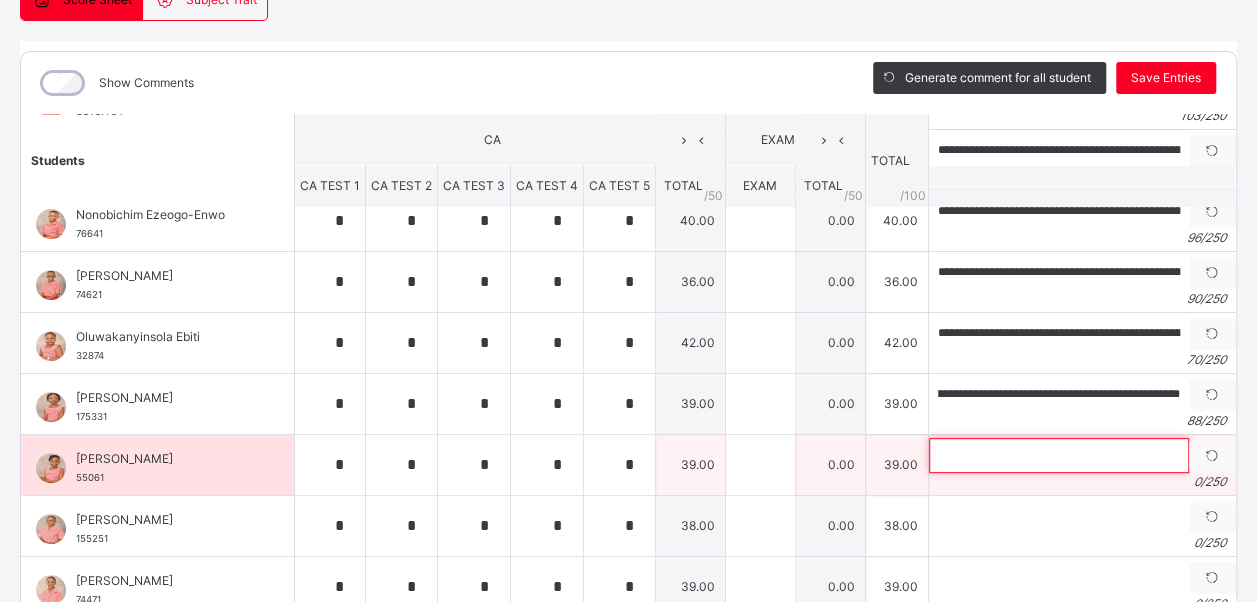click at bounding box center [1059, 455] 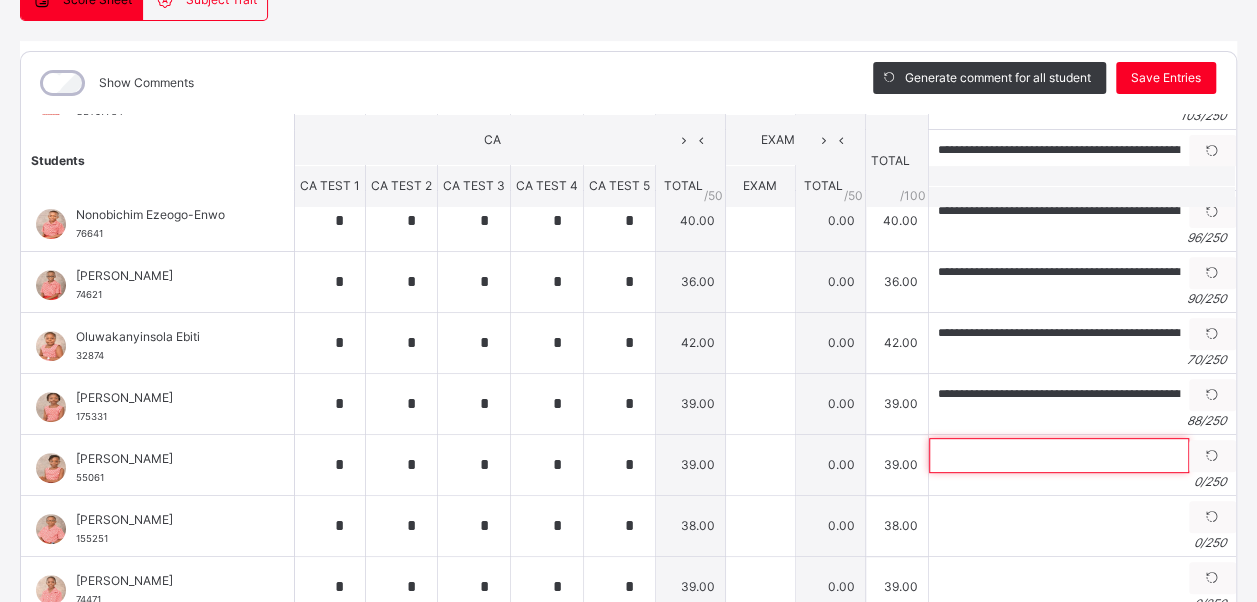 paste on "**********" 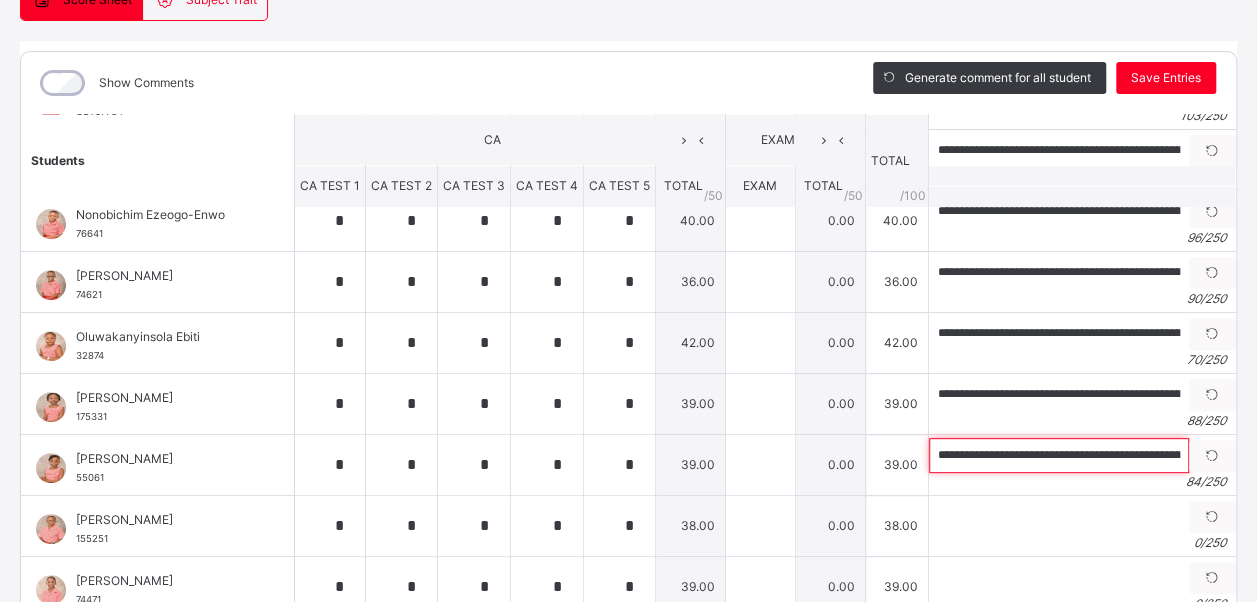 scroll, scrollTop: 0, scrollLeft: 253, axis: horizontal 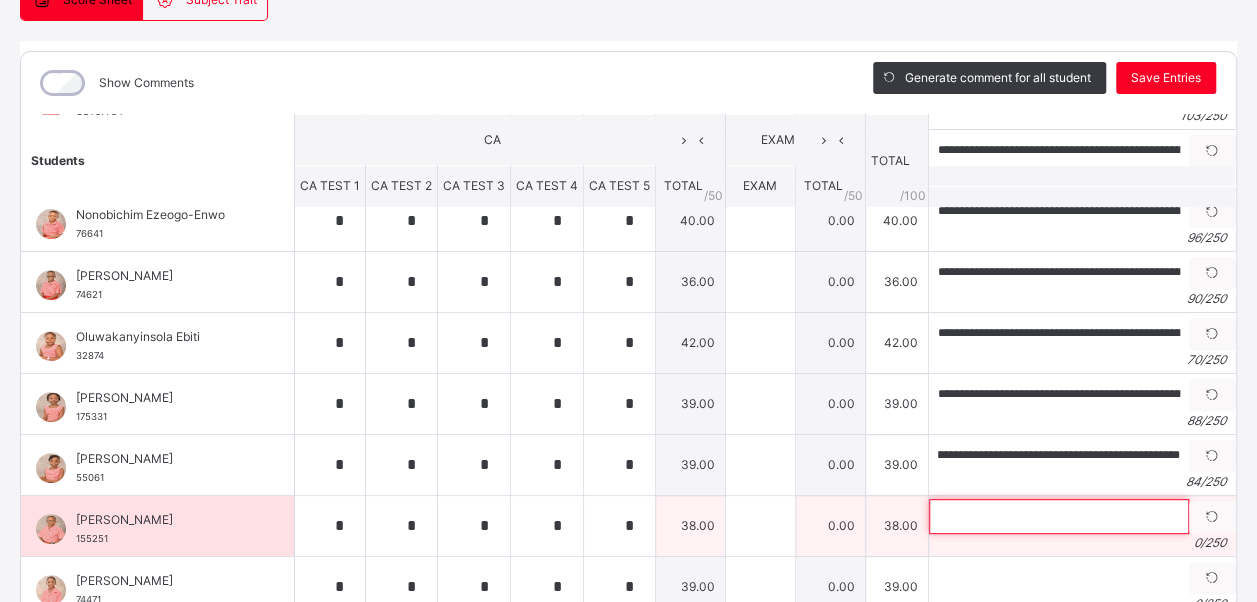 click at bounding box center [1059, 516] 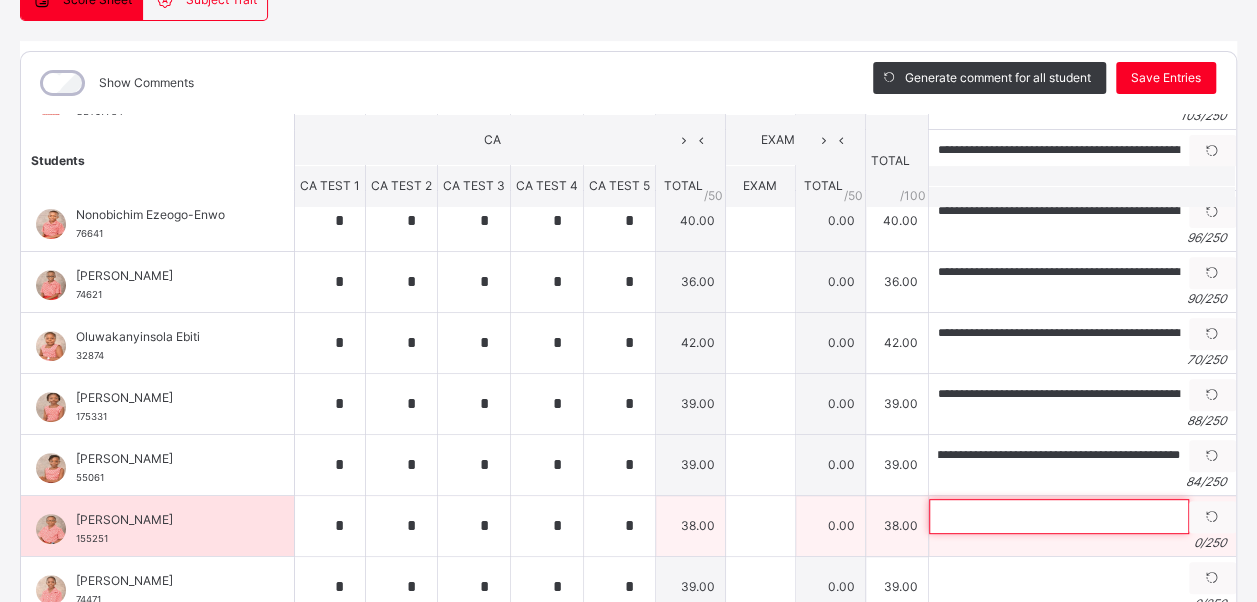 scroll, scrollTop: 0, scrollLeft: 0, axis: both 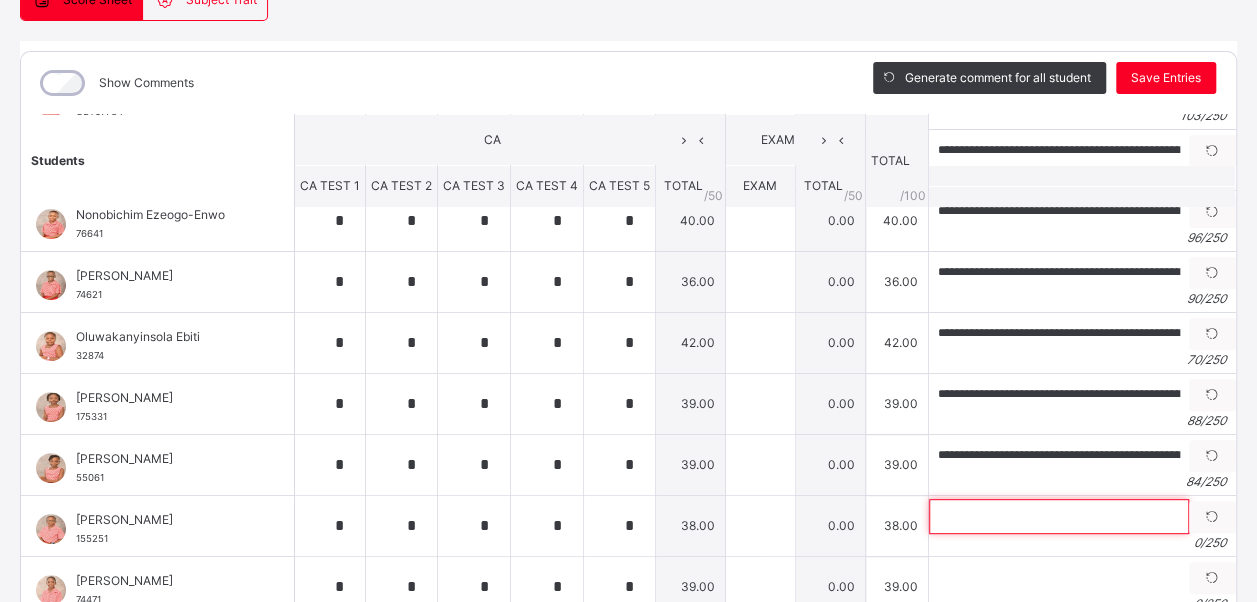 paste on "**********" 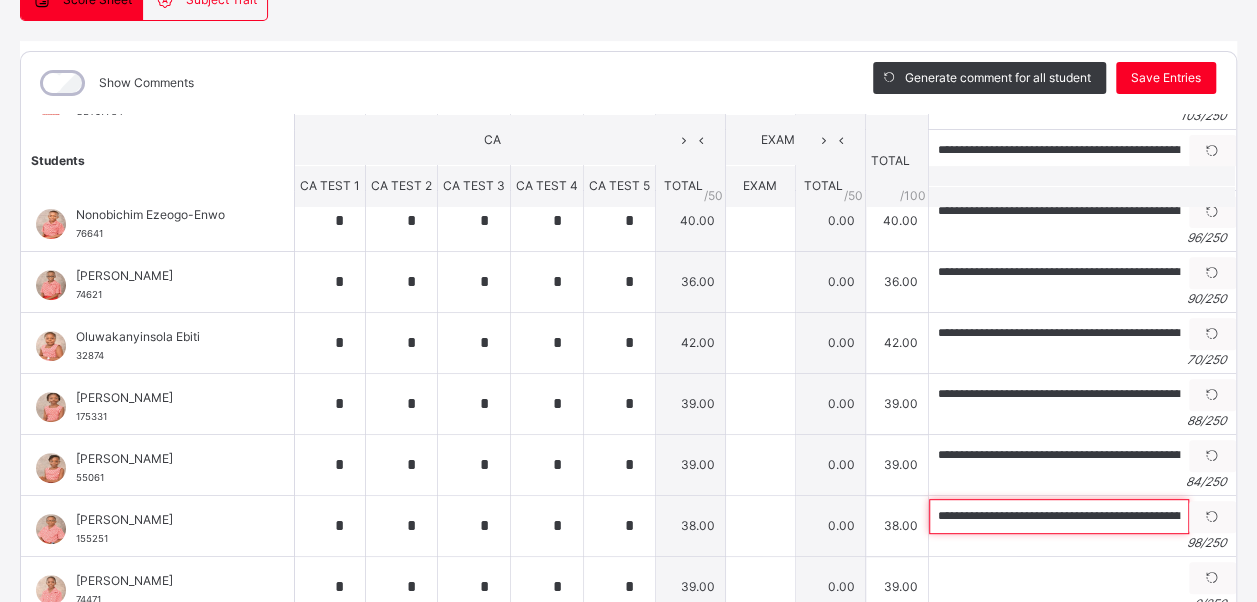 scroll, scrollTop: 0, scrollLeft: 300, axis: horizontal 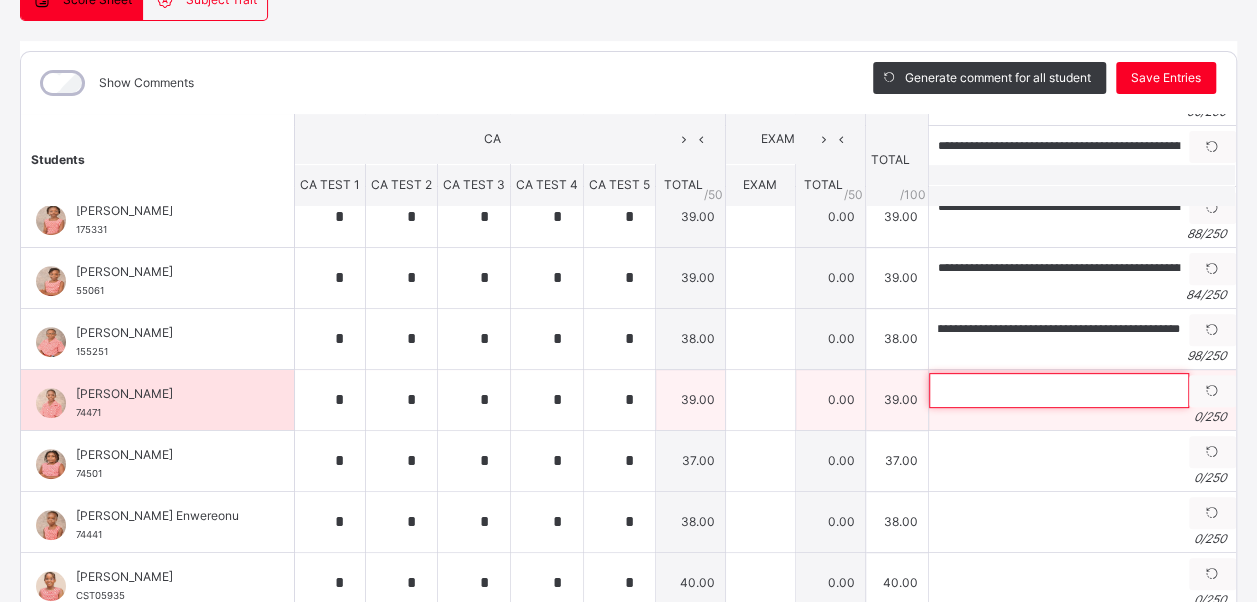click at bounding box center (1059, 390) 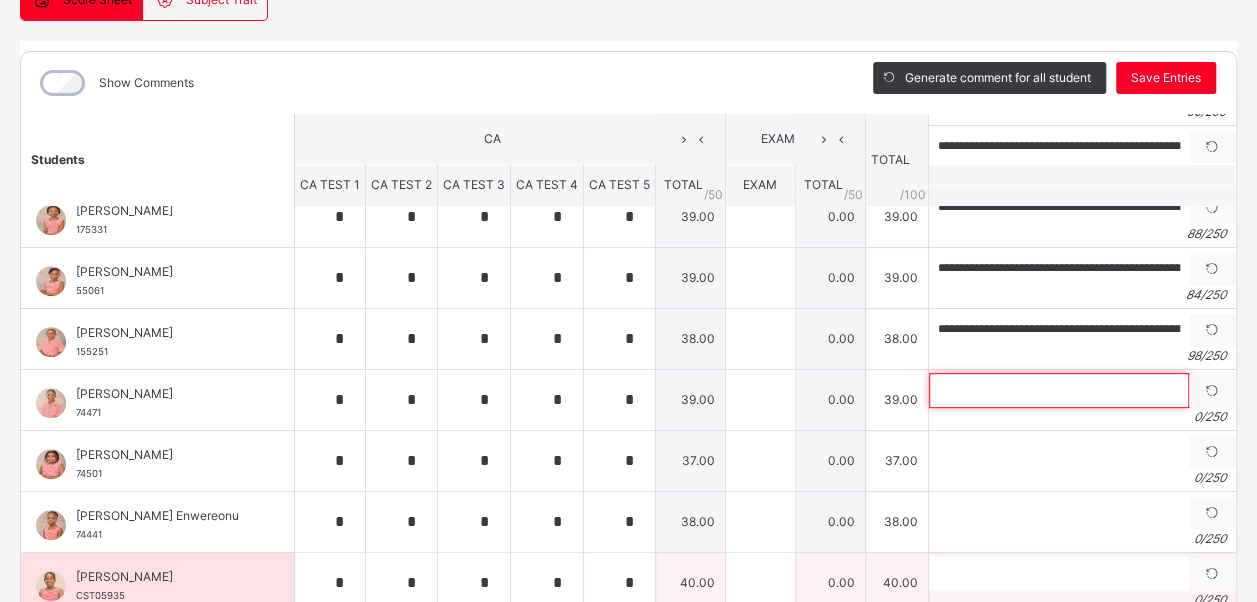 paste on "**********" 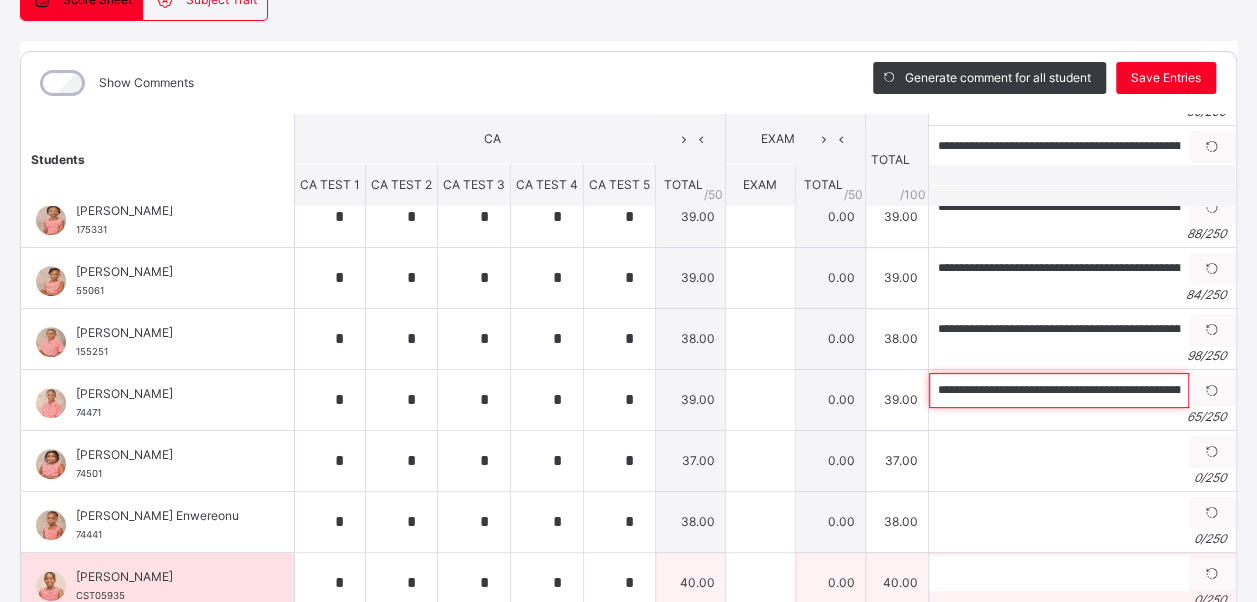 scroll, scrollTop: 0, scrollLeft: 116, axis: horizontal 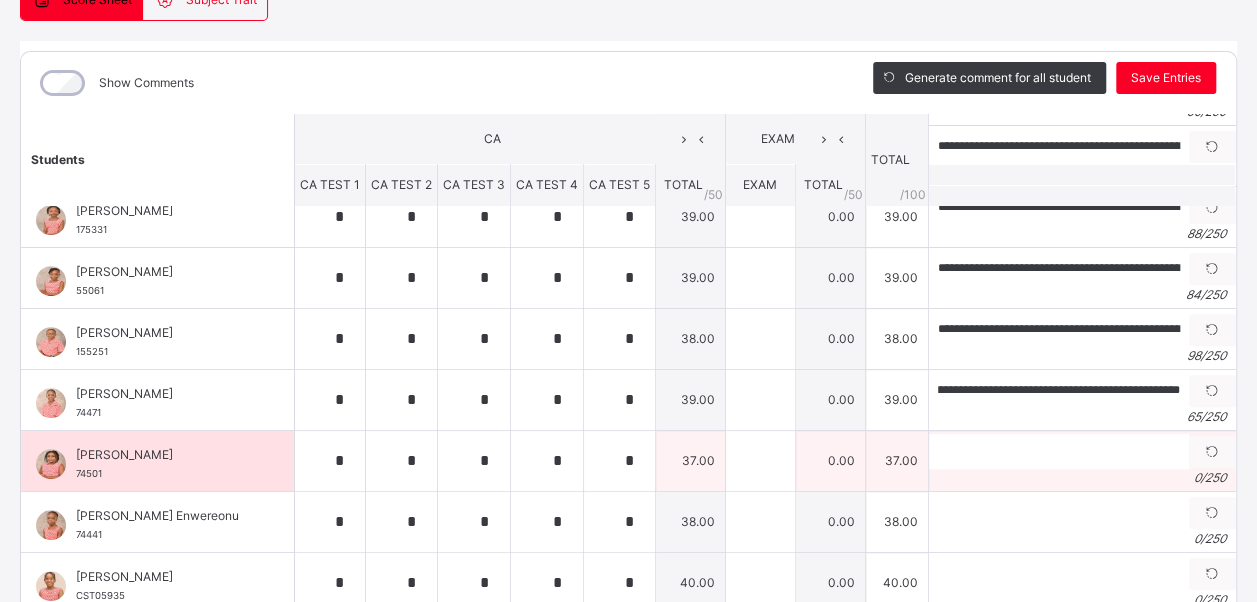 click on "0 / 250" at bounding box center (1082, 478) 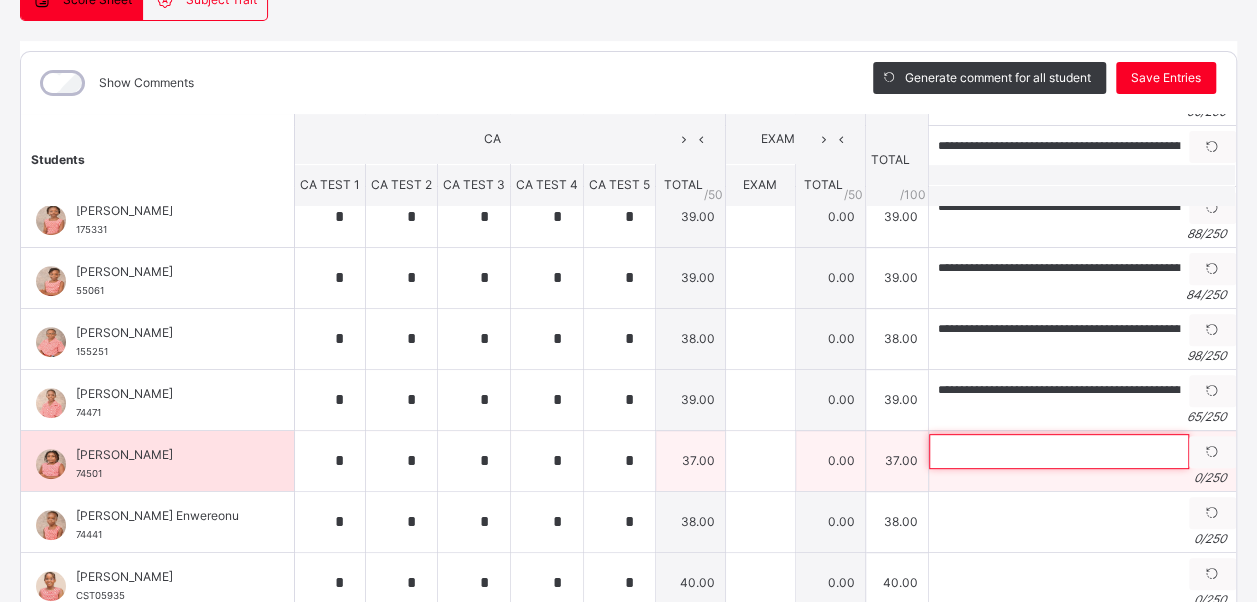 click at bounding box center (1059, 451) 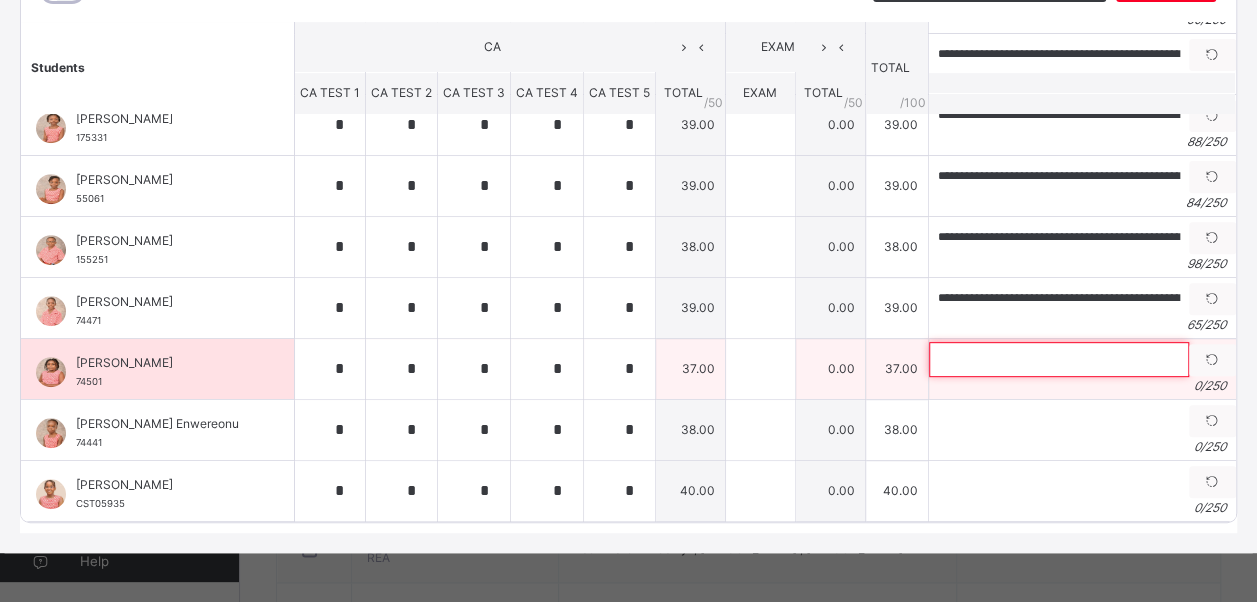 paste on "**********" 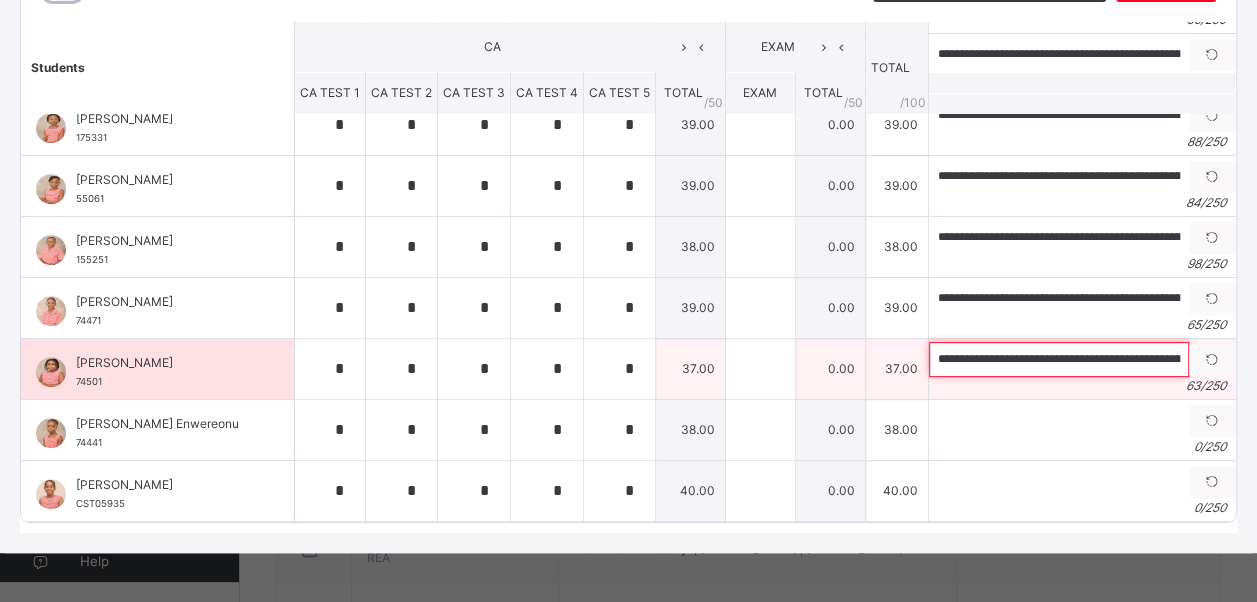 scroll, scrollTop: 0, scrollLeft: 130, axis: horizontal 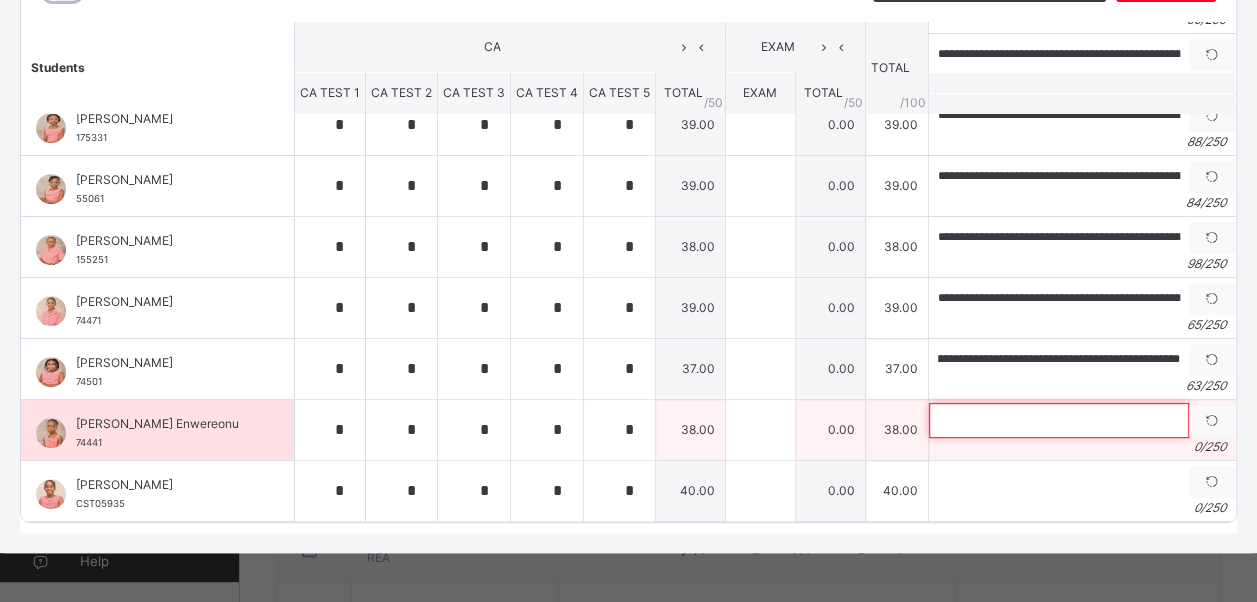 click at bounding box center [1059, 420] 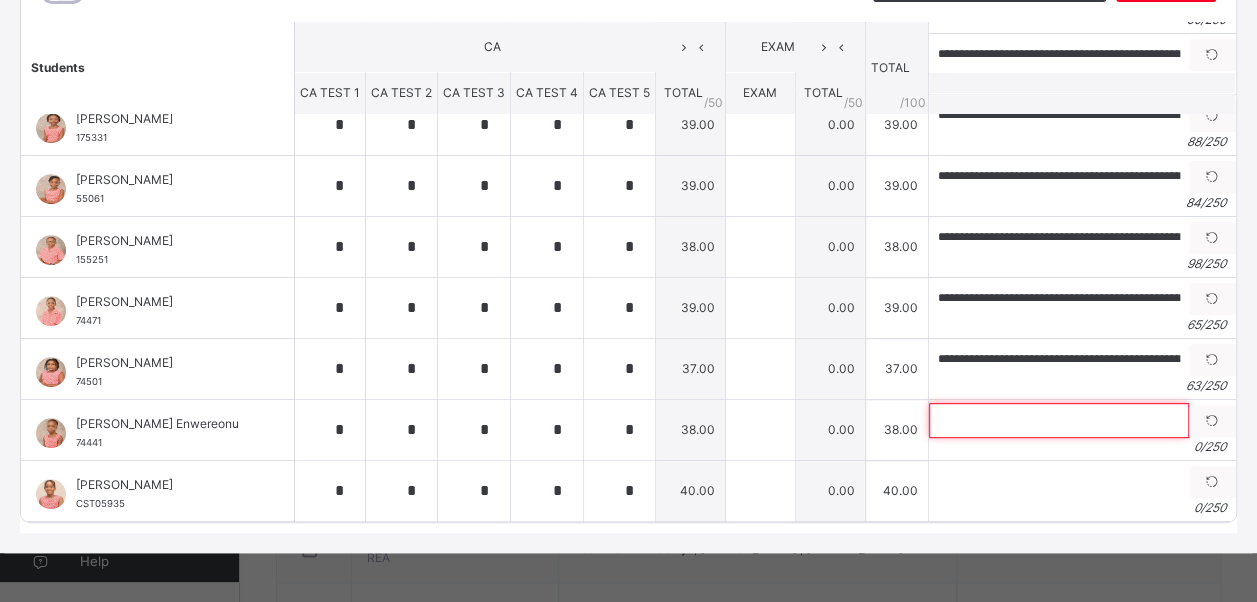 paste on "**********" 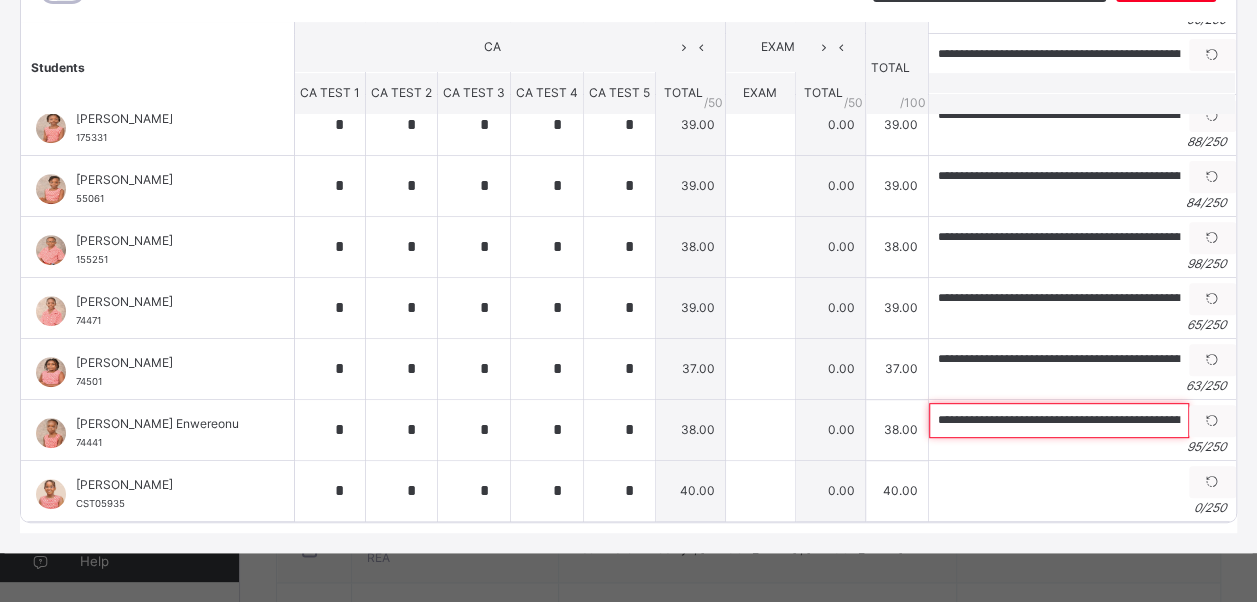 scroll, scrollTop: 0, scrollLeft: 306, axis: horizontal 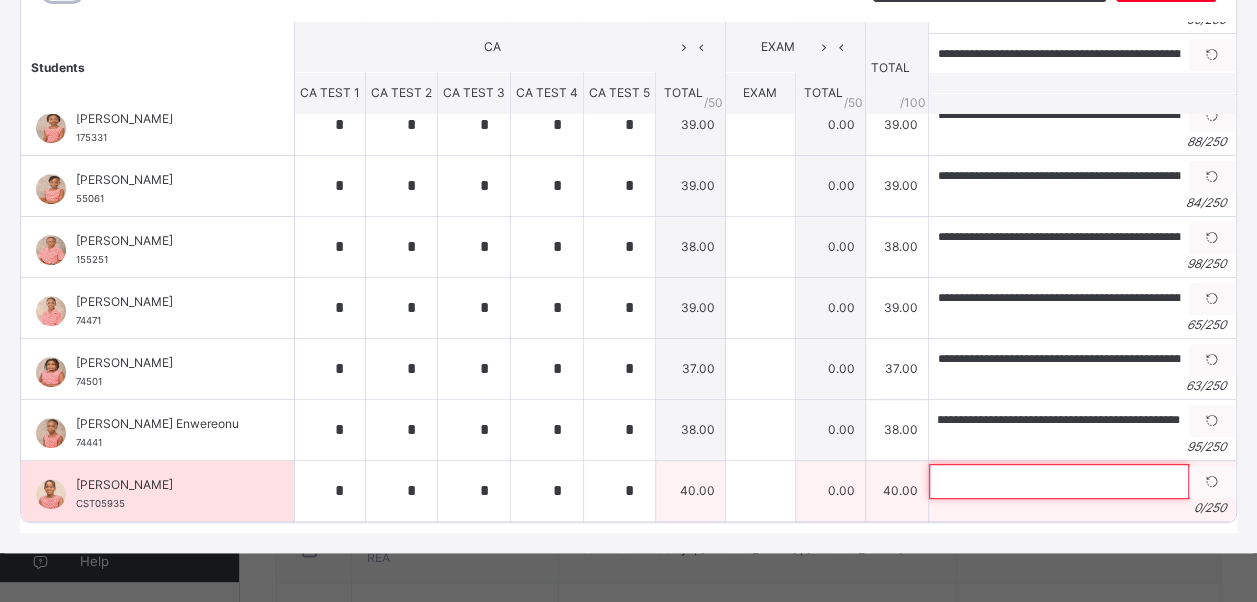 click at bounding box center [1059, 481] 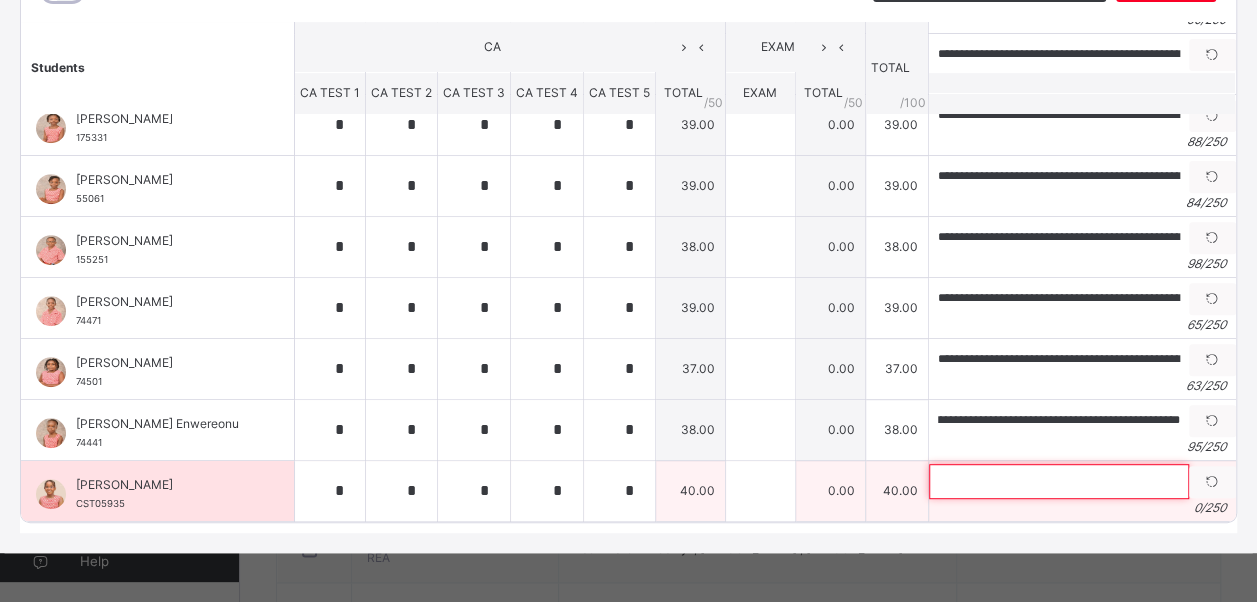 scroll, scrollTop: 0, scrollLeft: 0, axis: both 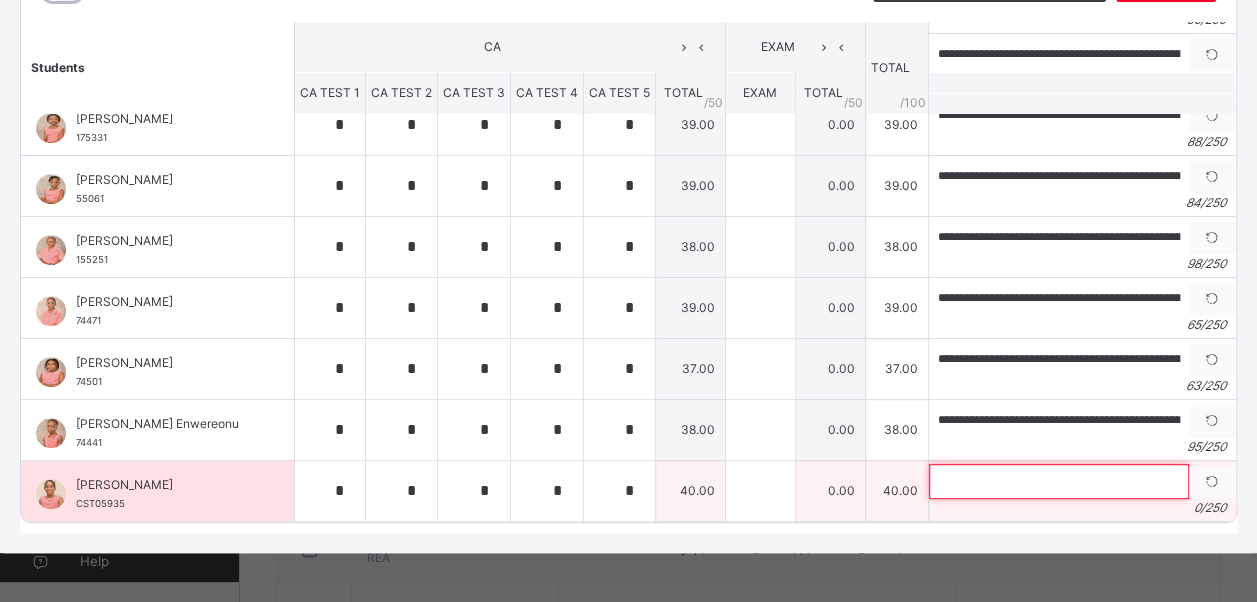 click at bounding box center [1059, 481] 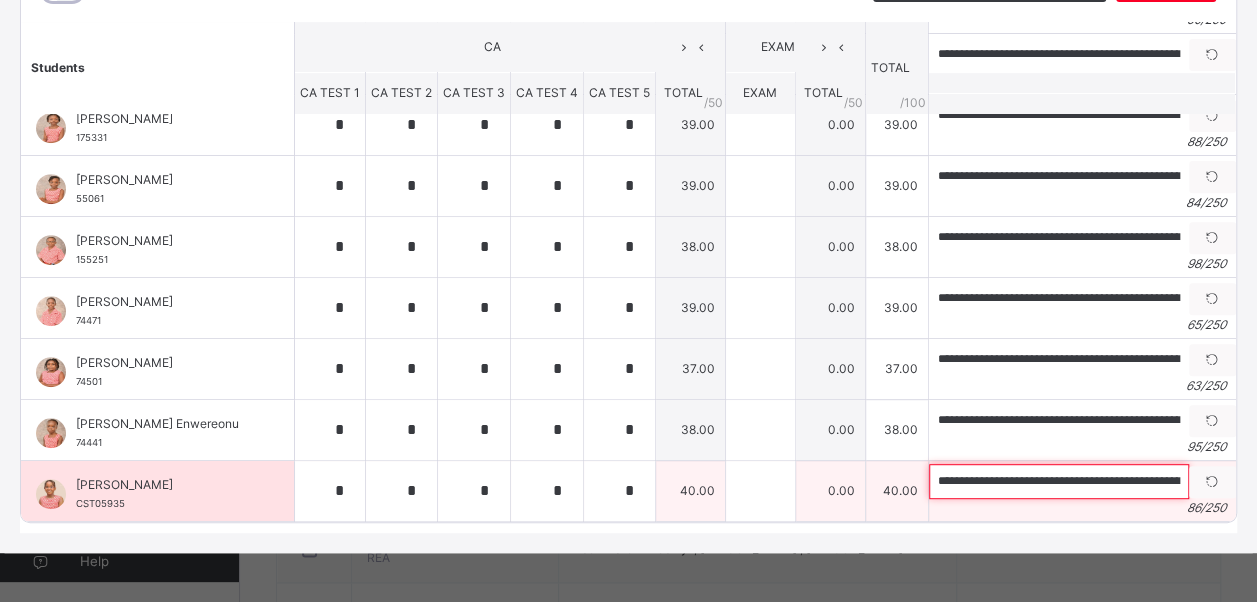 scroll, scrollTop: 0, scrollLeft: 267, axis: horizontal 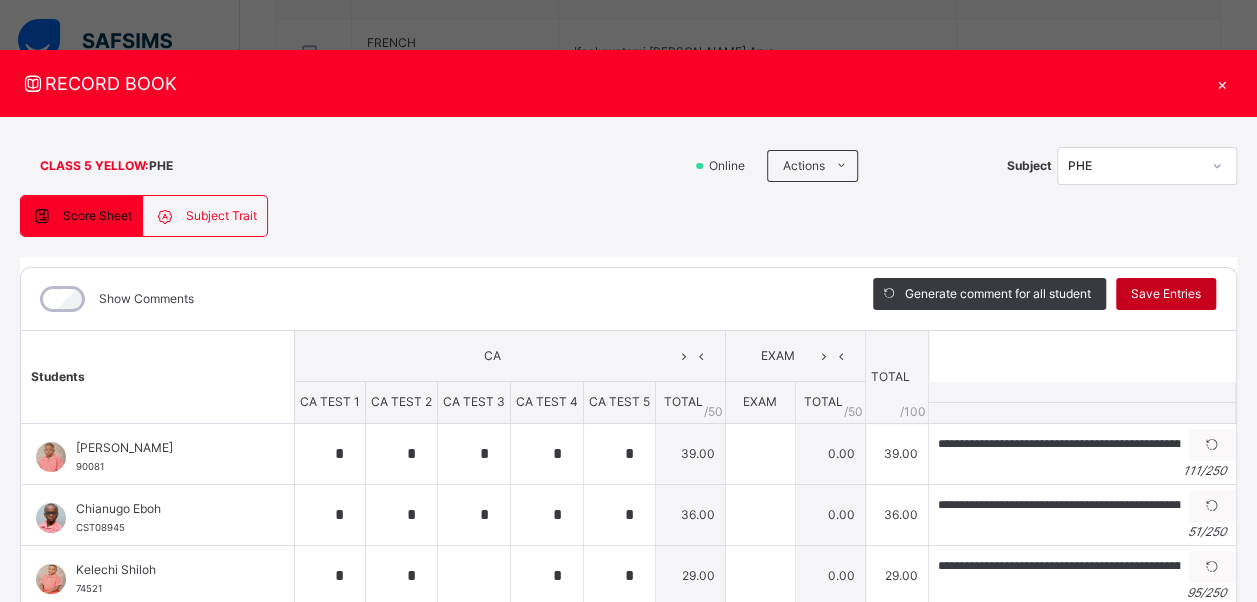 click on "Save Entries" at bounding box center (1166, 294) 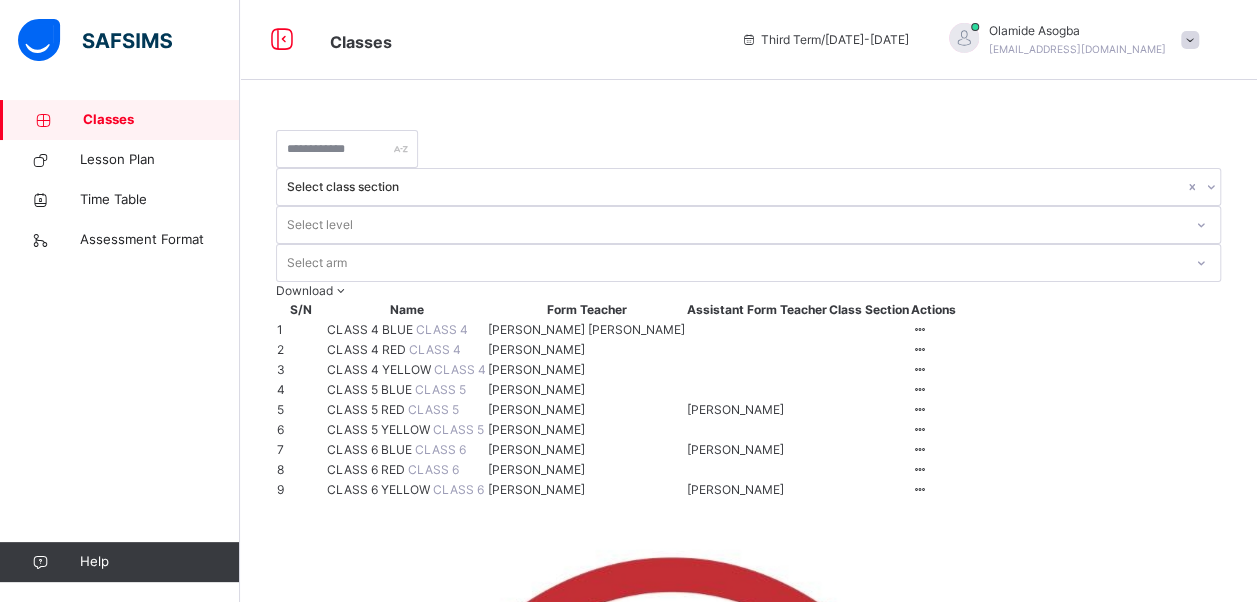 scroll, scrollTop: 231, scrollLeft: 0, axis: vertical 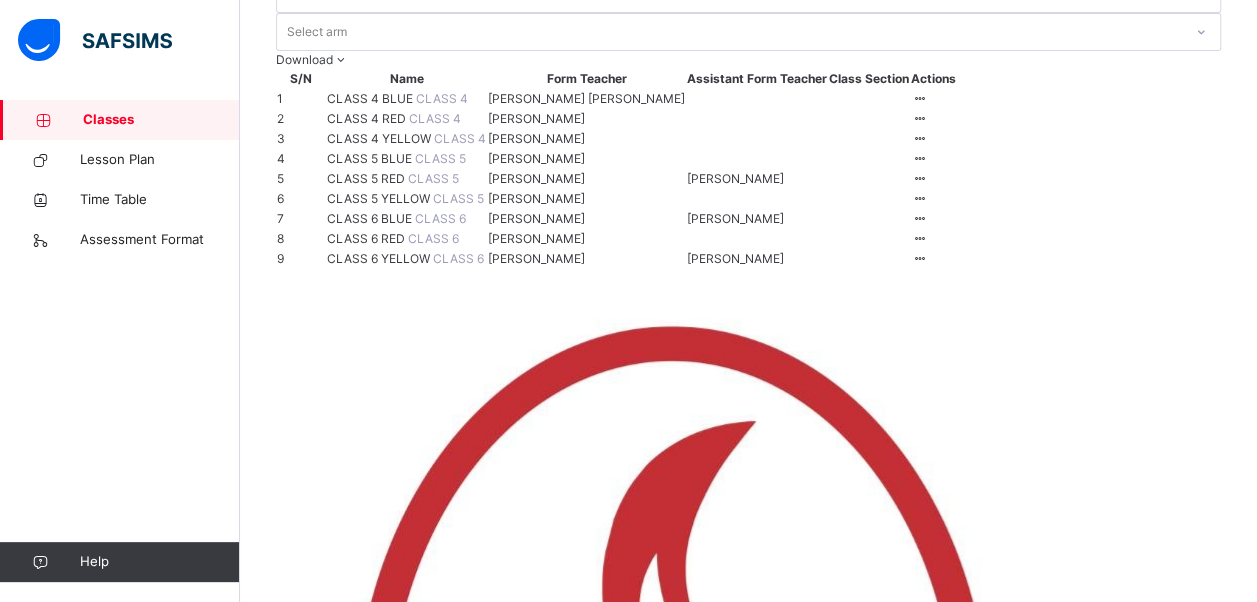 click on "CLASS 6   BLUE" at bounding box center [371, 218] 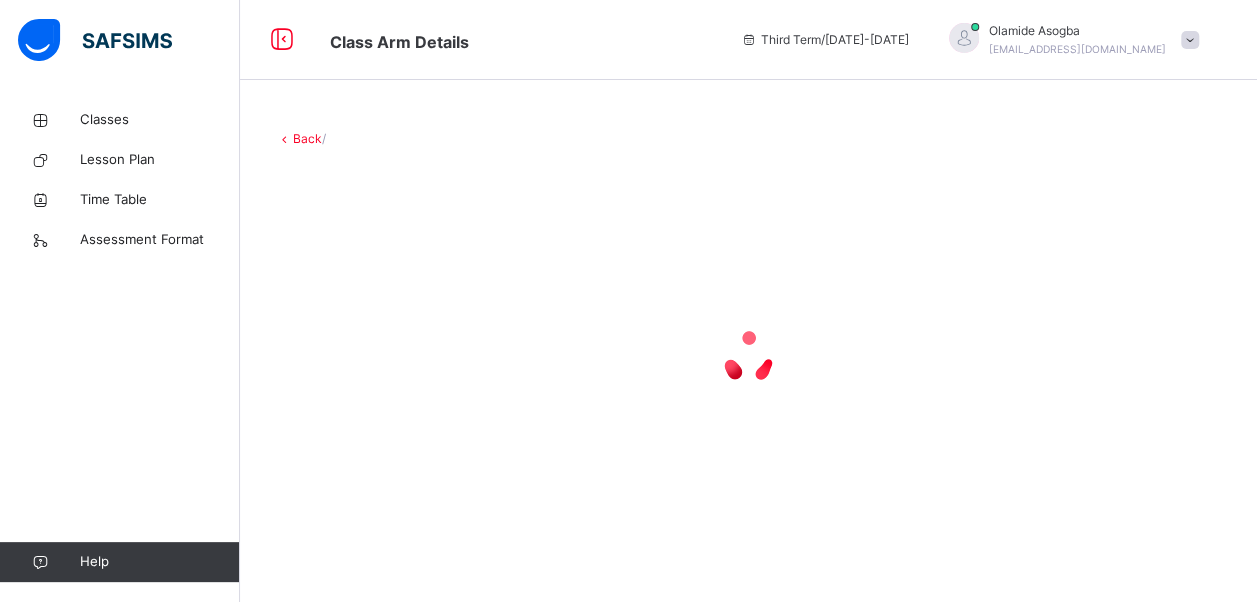 scroll, scrollTop: 0, scrollLeft: 0, axis: both 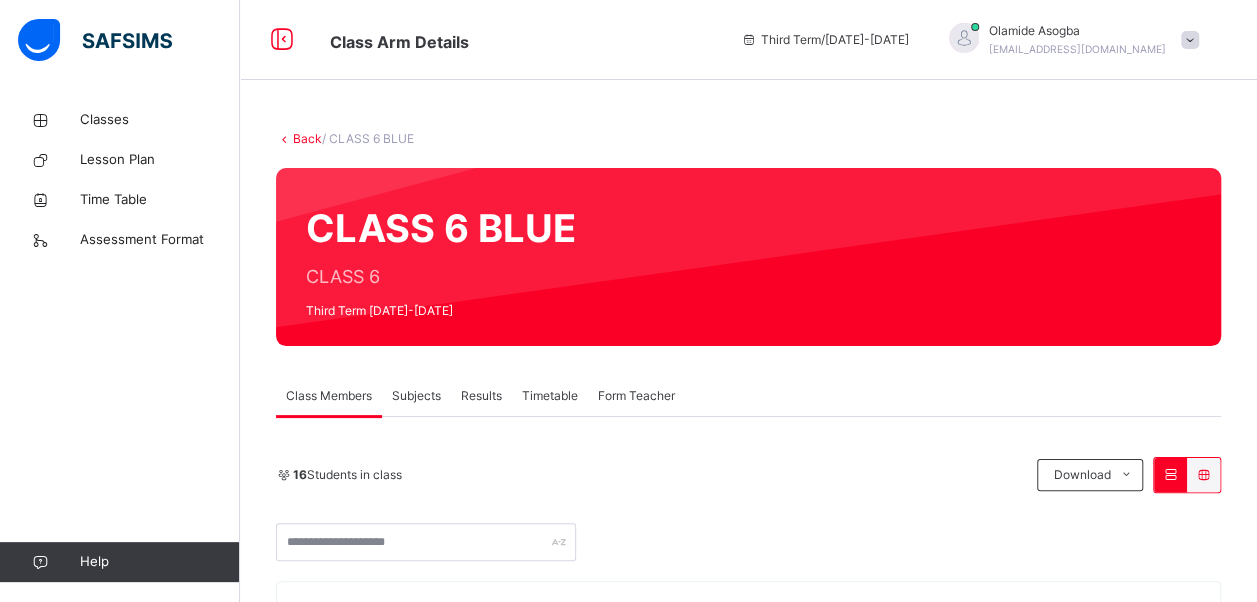 click on "Subjects" at bounding box center [416, 396] 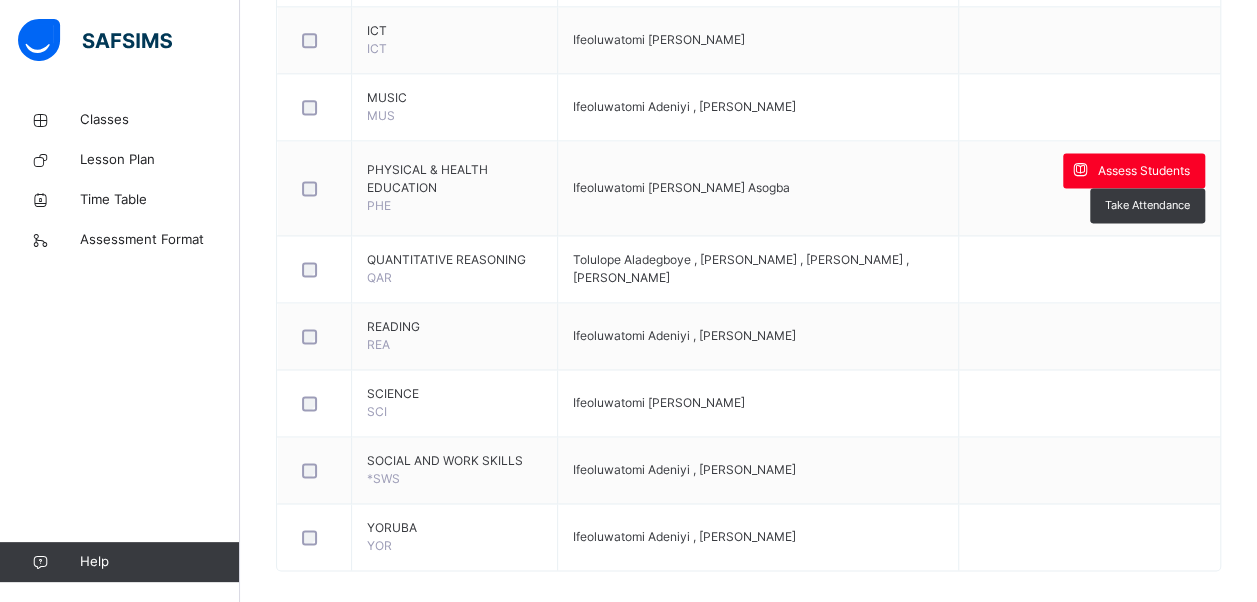 scroll, scrollTop: 1314, scrollLeft: 0, axis: vertical 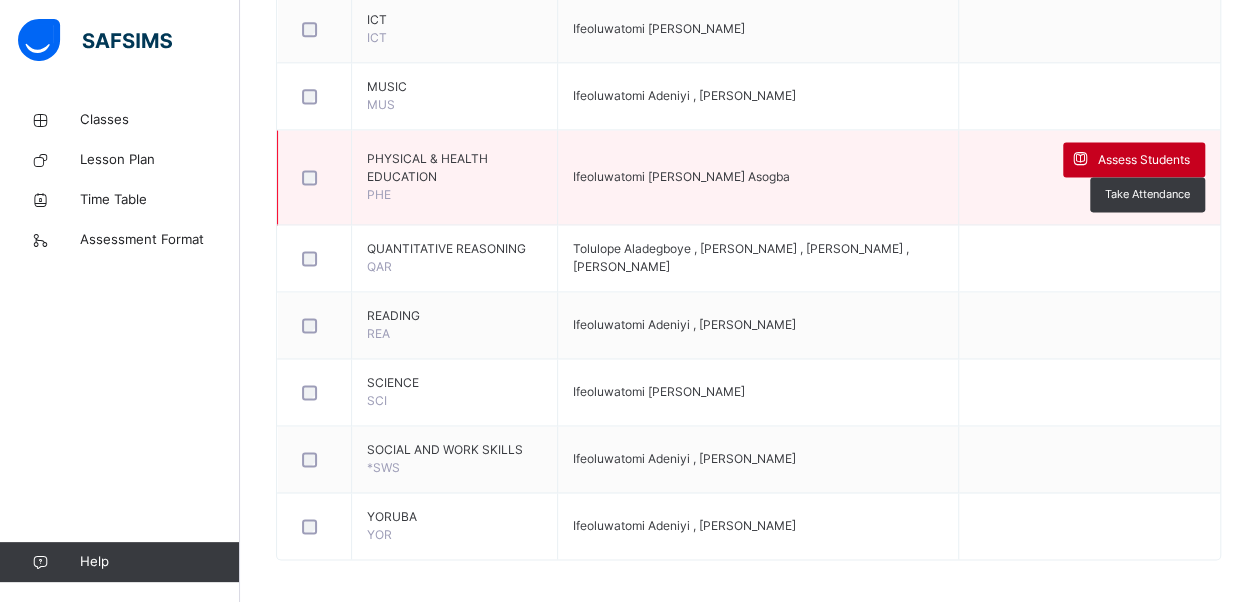 click on "Assess Students" at bounding box center [1144, 160] 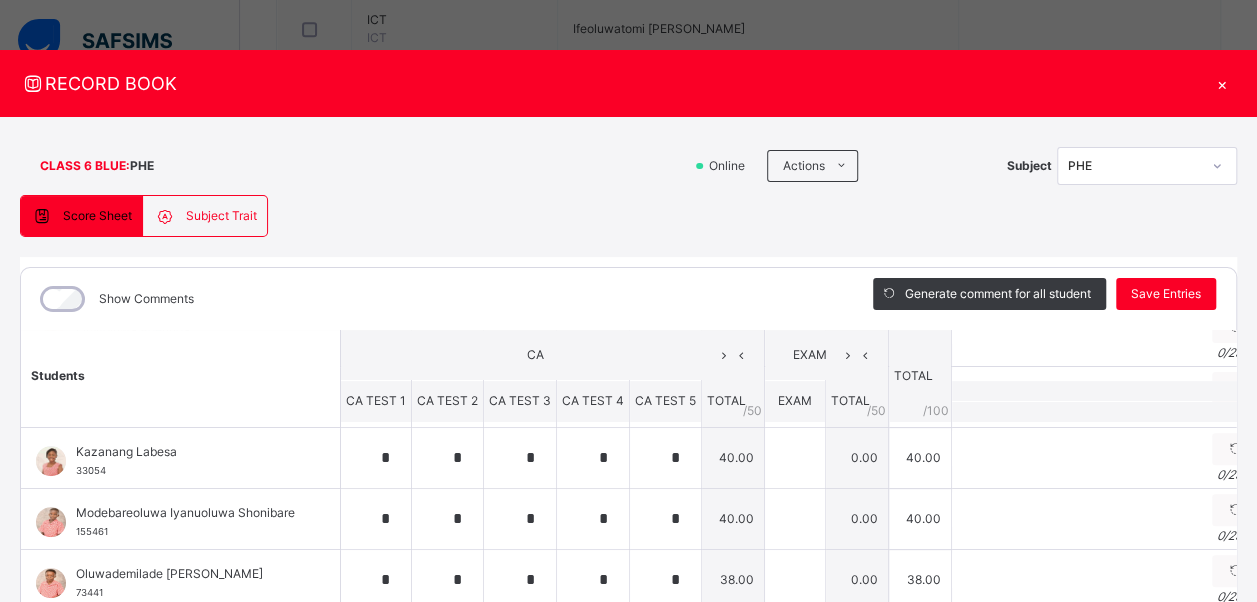 scroll, scrollTop: 0, scrollLeft: 0, axis: both 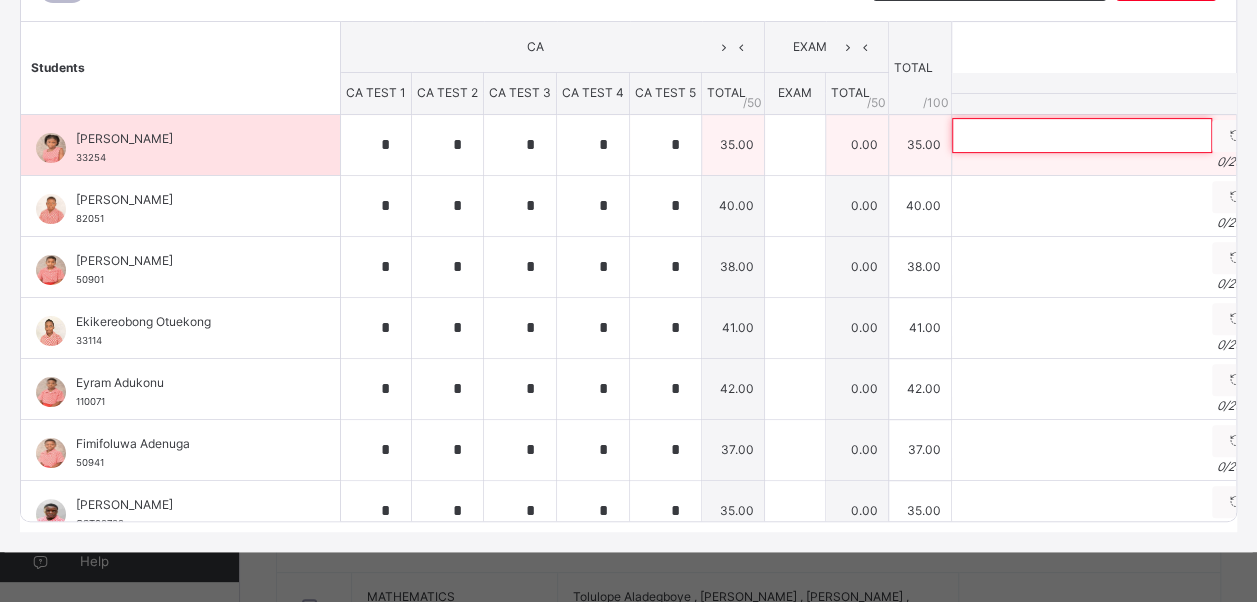 click at bounding box center (1082, 135) 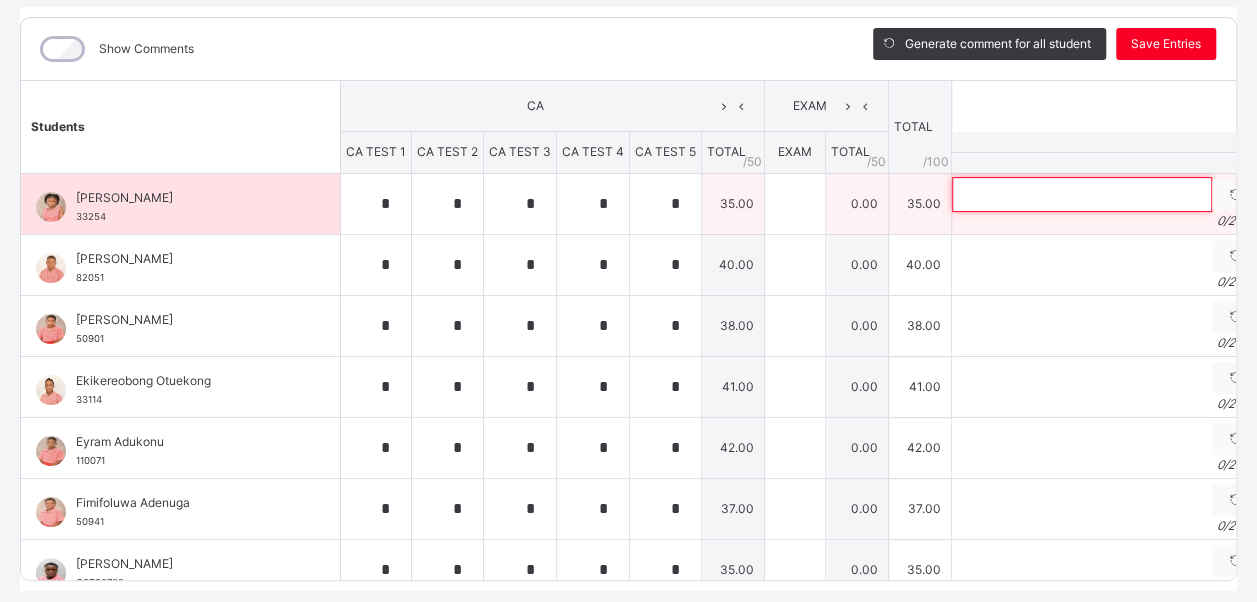 scroll, scrollTop: 249, scrollLeft: 0, axis: vertical 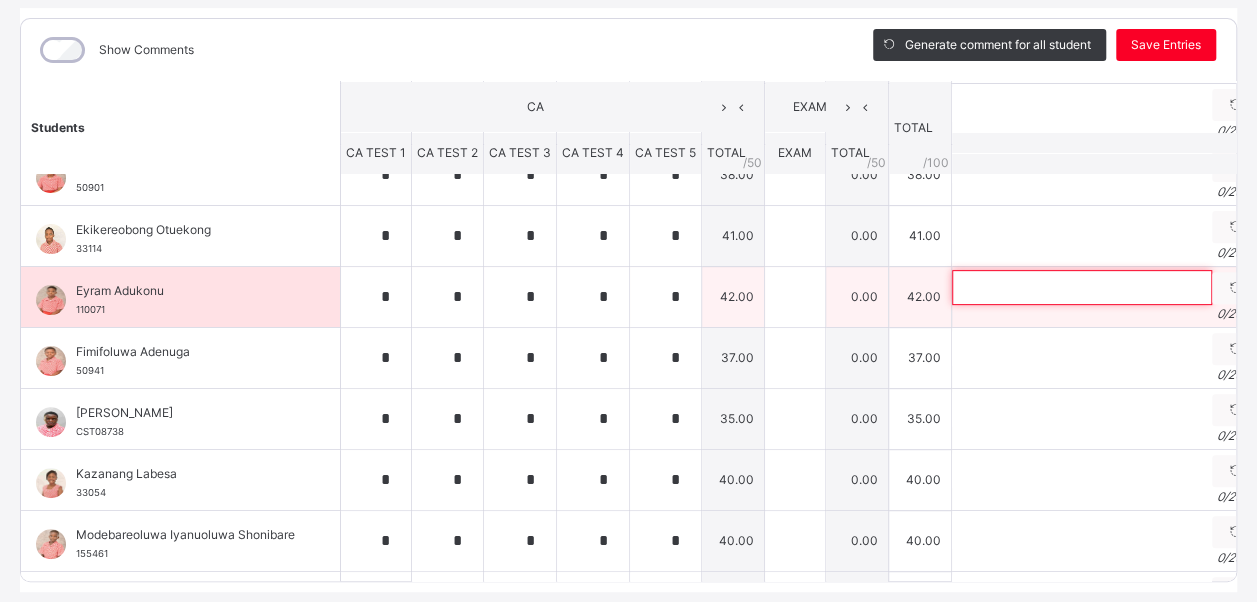 click at bounding box center (1082, 287) 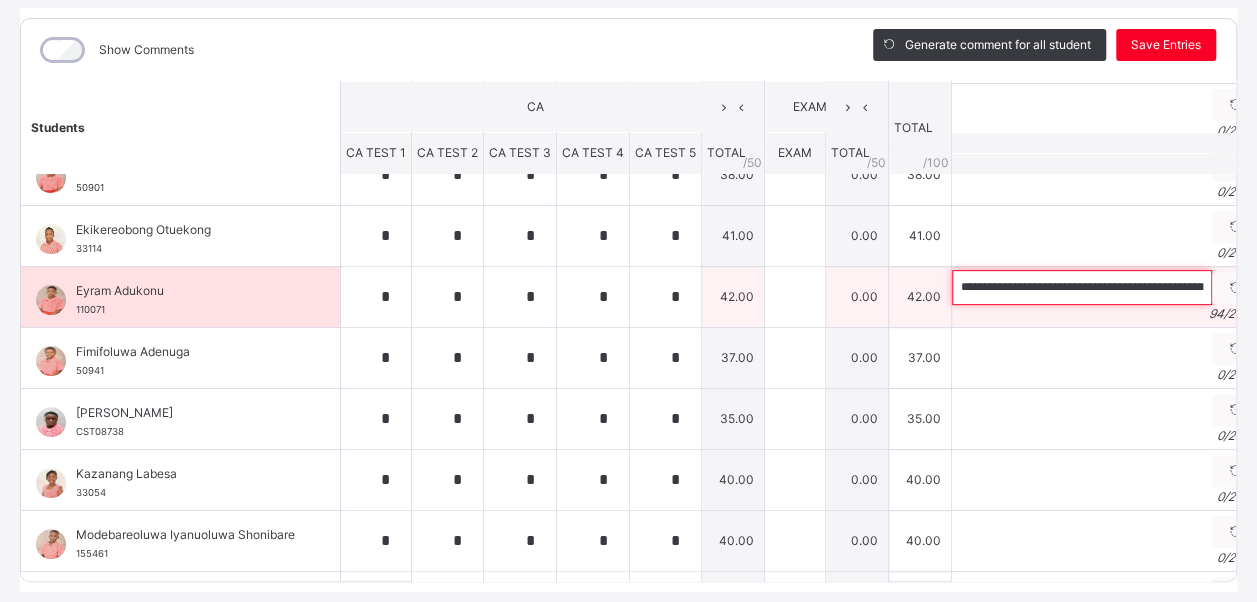 scroll, scrollTop: 0, scrollLeft: 296, axis: horizontal 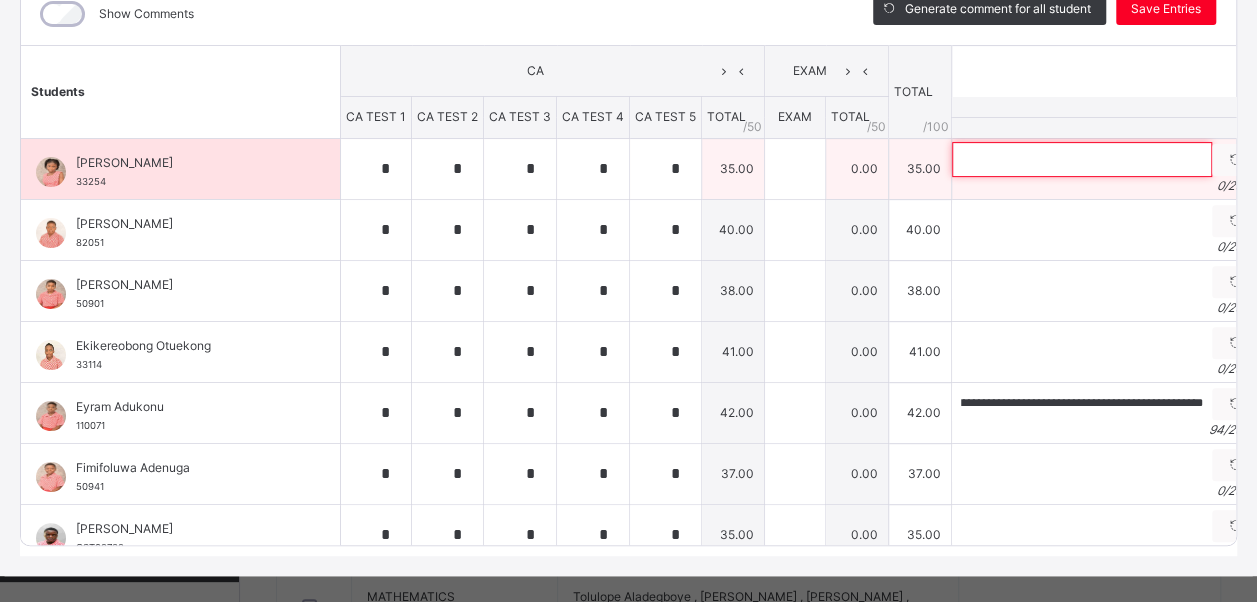 click at bounding box center [1082, 159] 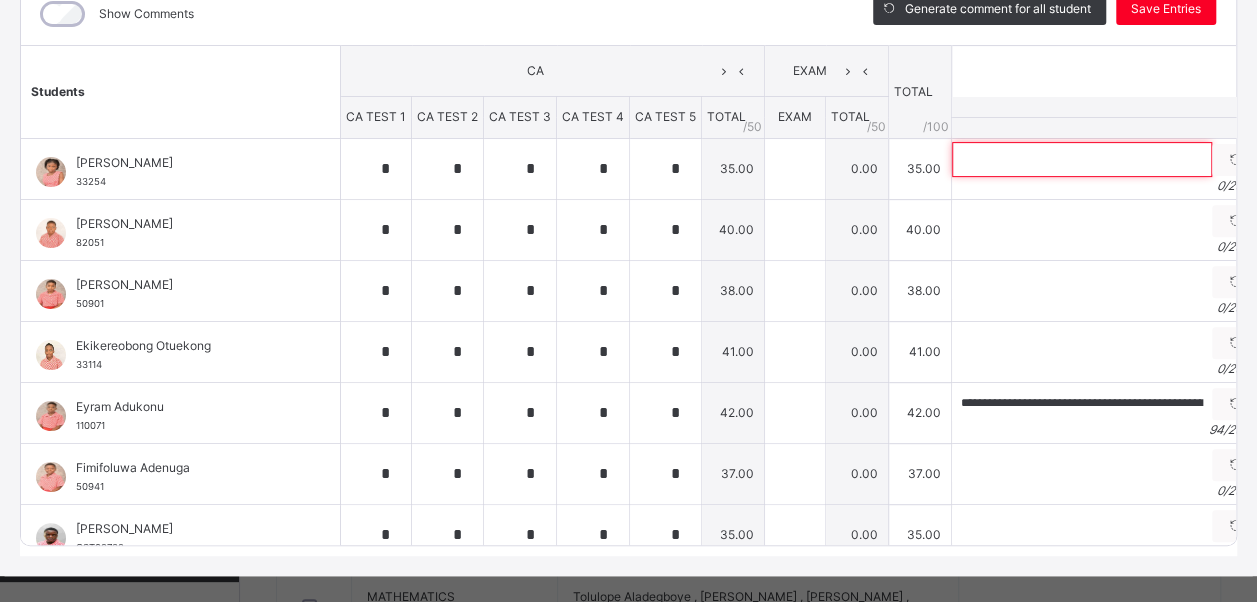 paste on "**********" 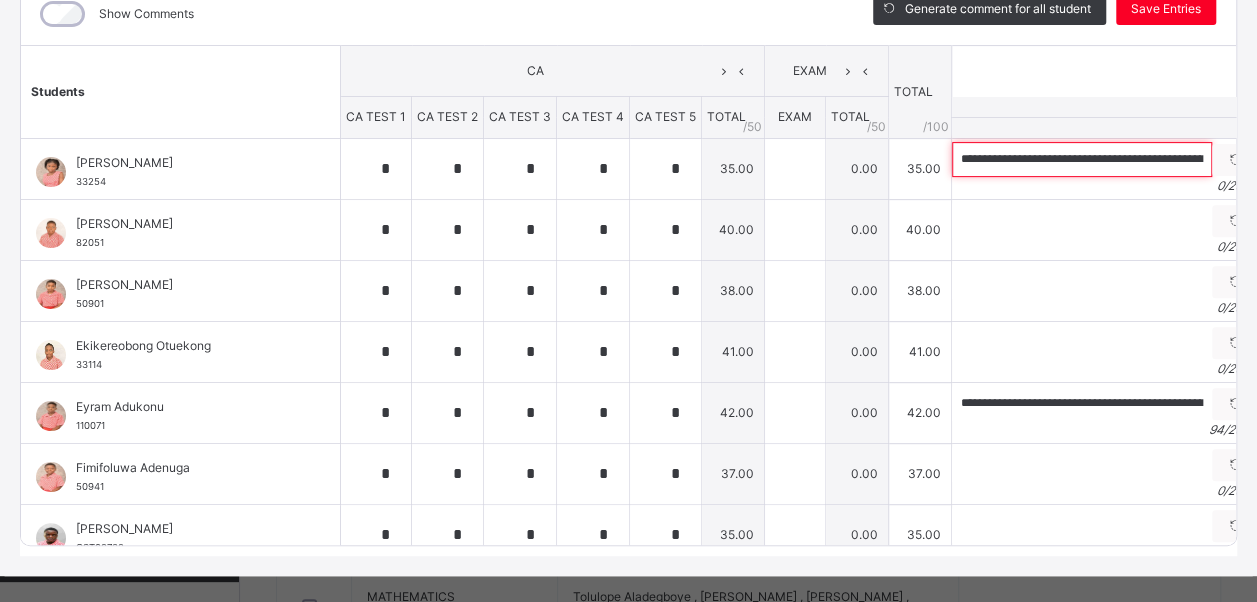 scroll, scrollTop: 0, scrollLeft: 57, axis: horizontal 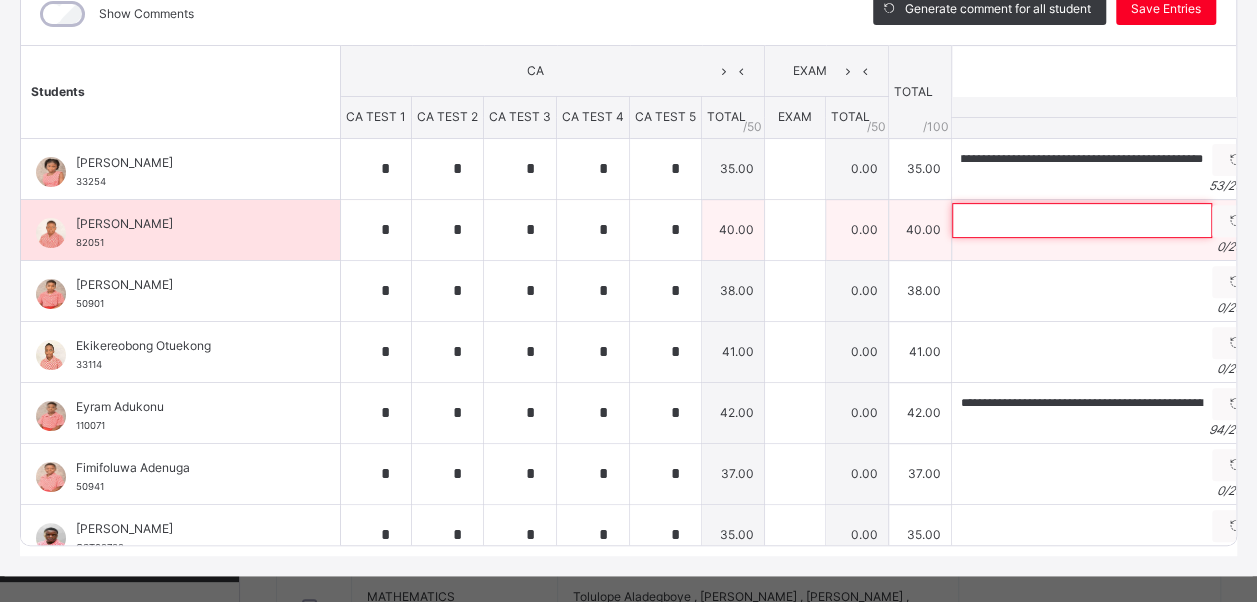 click at bounding box center (1082, 220) 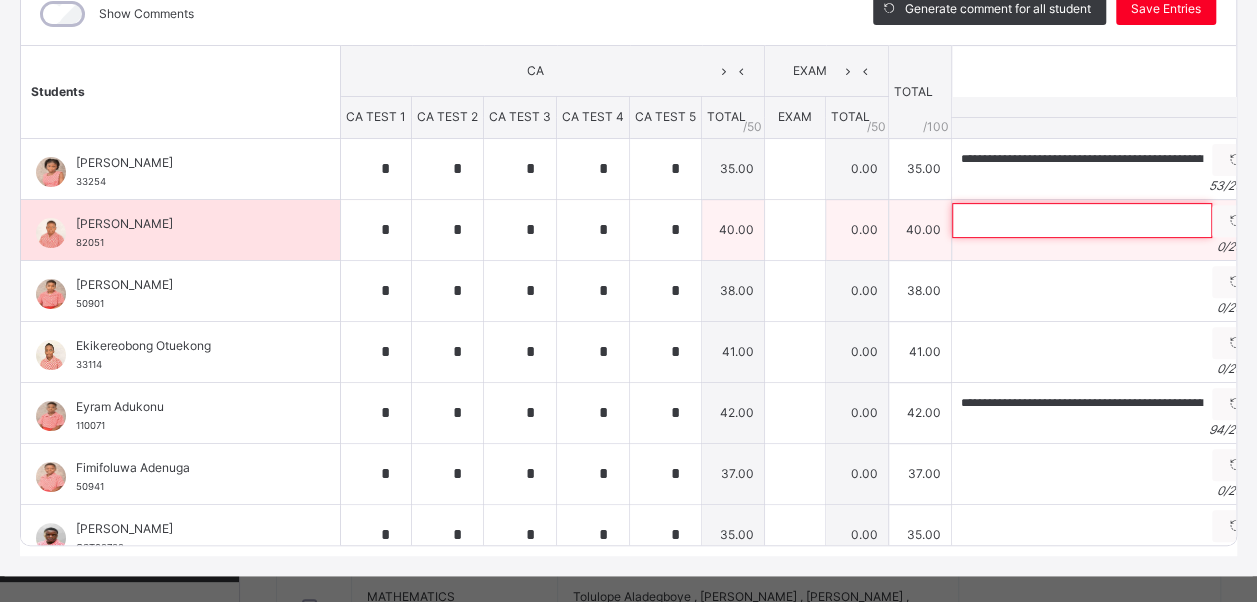 click at bounding box center (1082, 220) 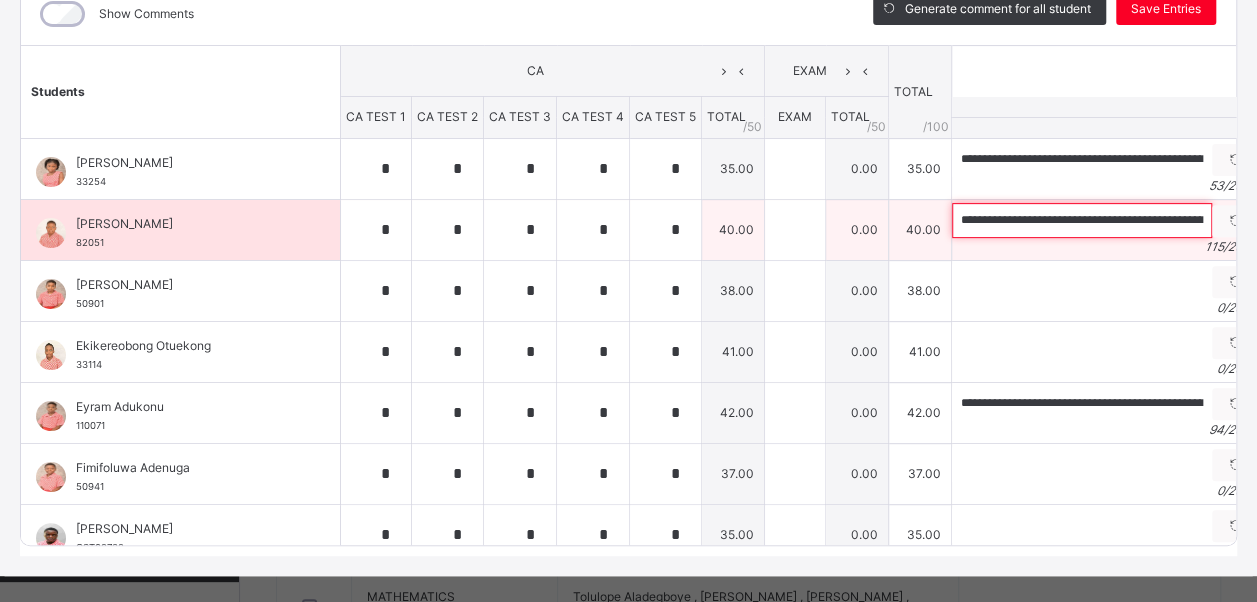scroll, scrollTop: 0, scrollLeft: 408, axis: horizontal 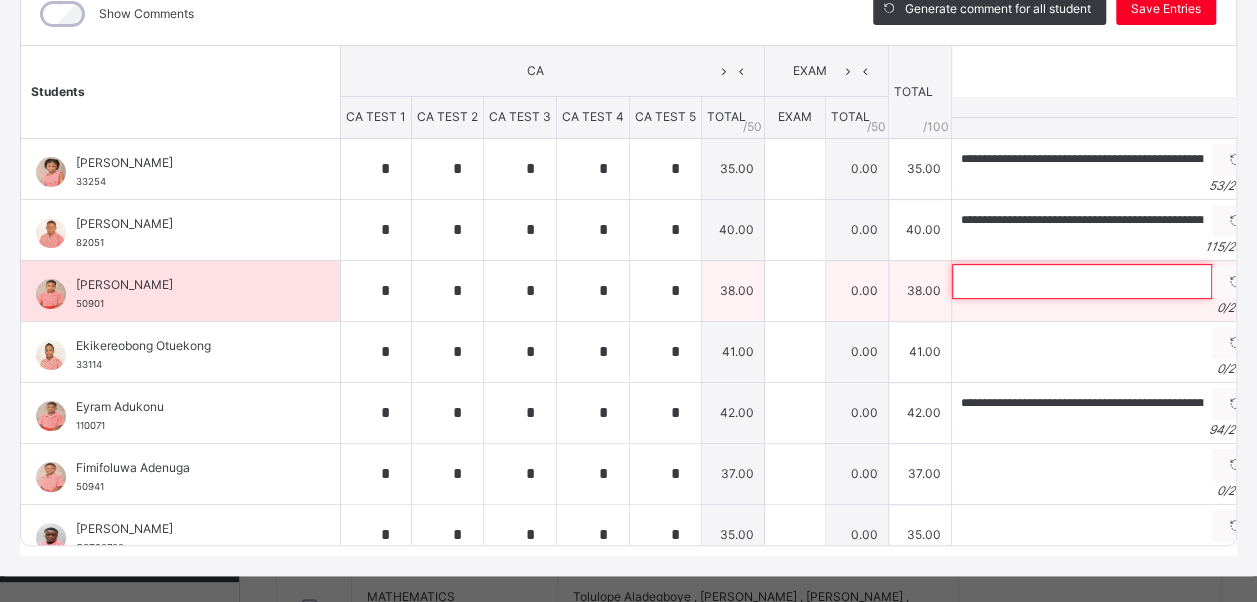 click at bounding box center (1082, 281) 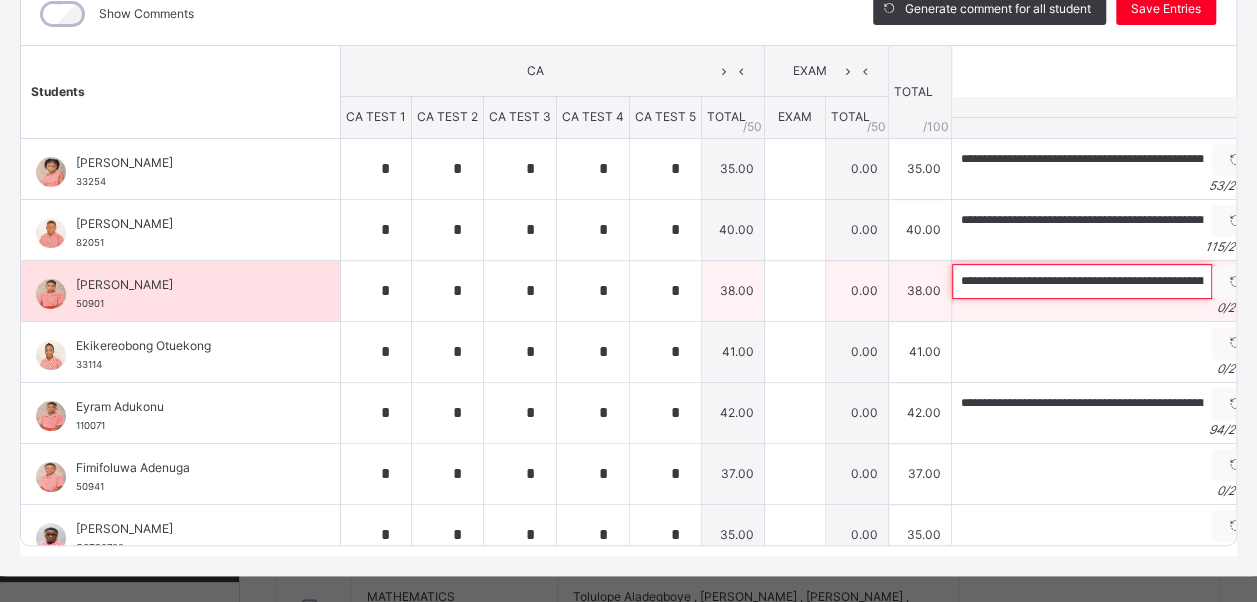 scroll, scrollTop: 0, scrollLeft: 193, axis: horizontal 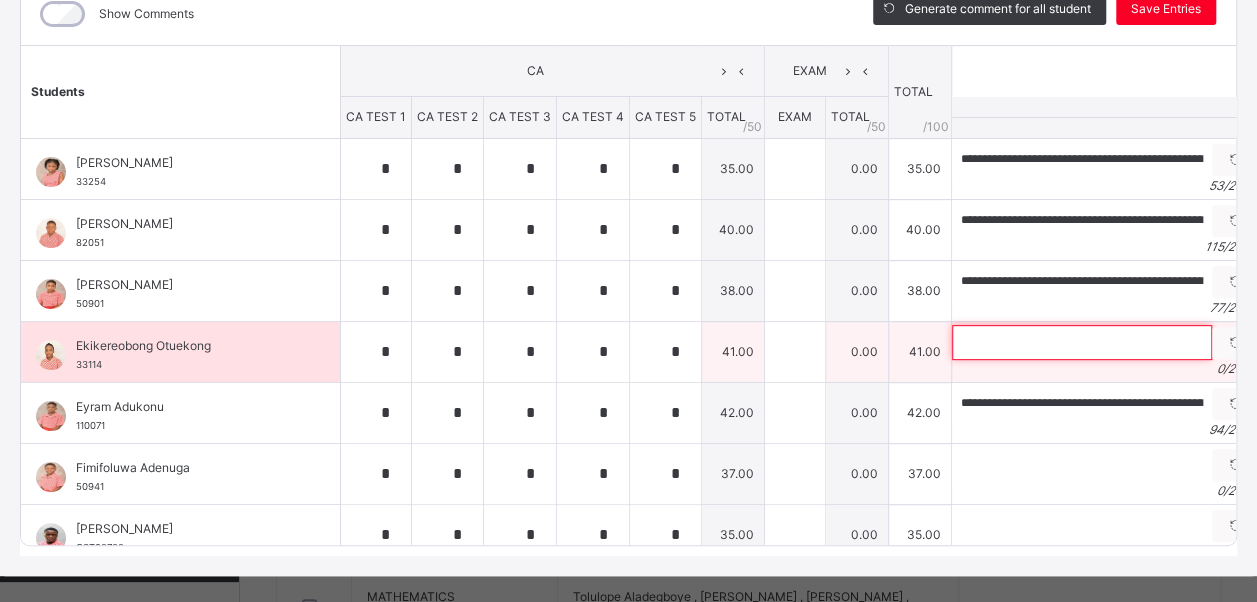 click at bounding box center [1082, 342] 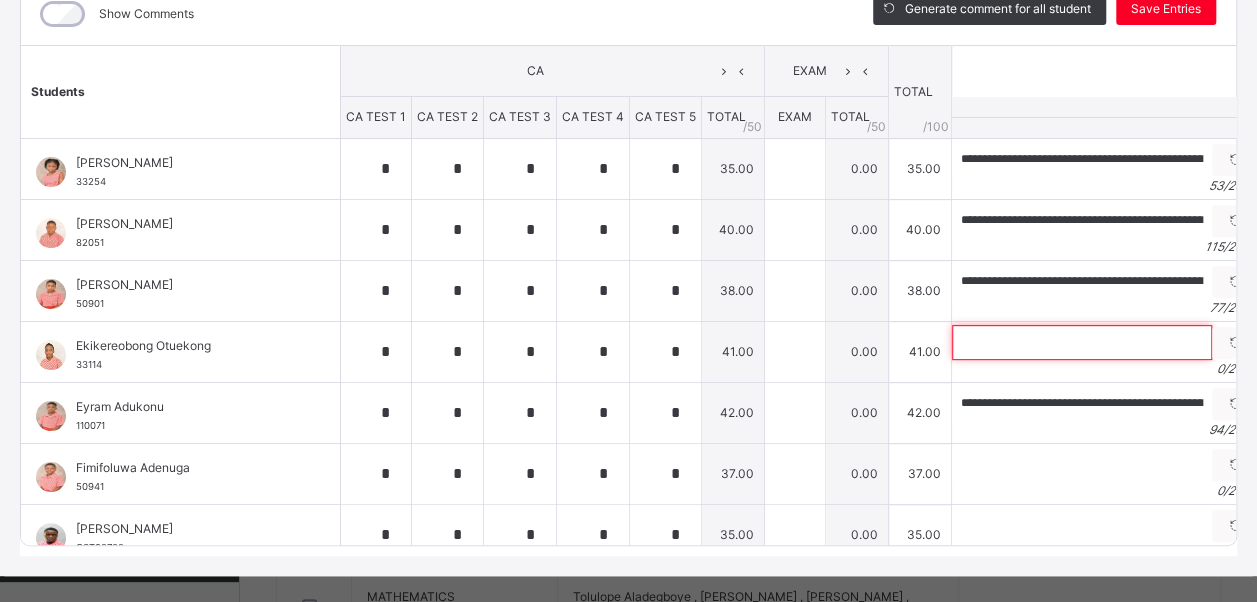 paste on "**********" 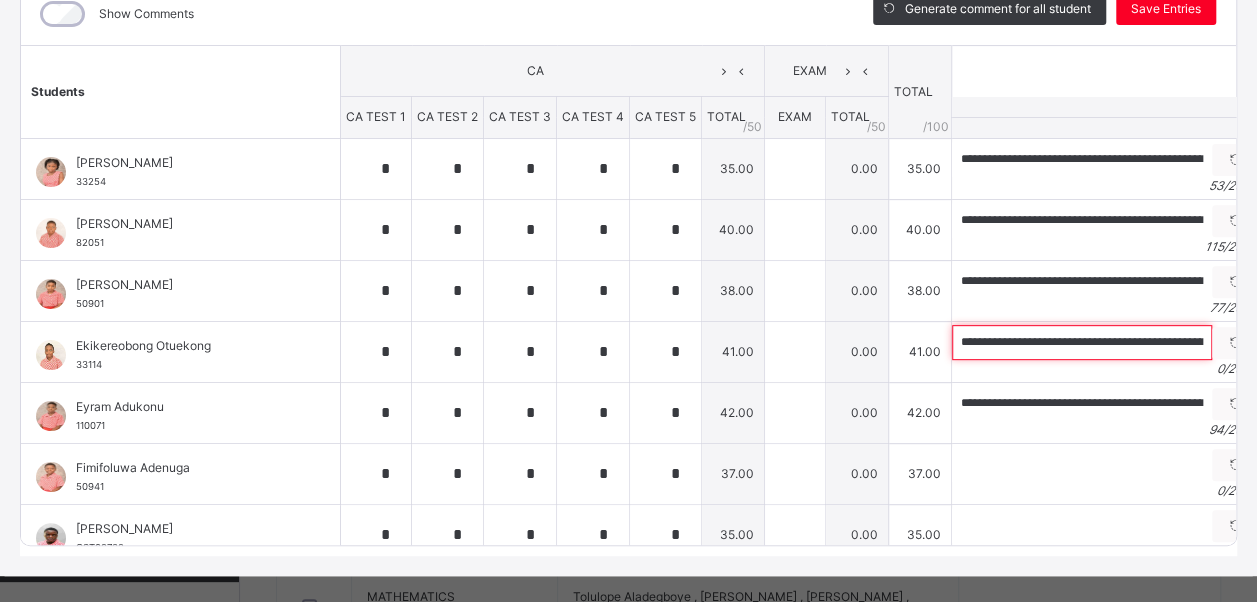 scroll, scrollTop: 0, scrollLeft: 338, axis: horizontal 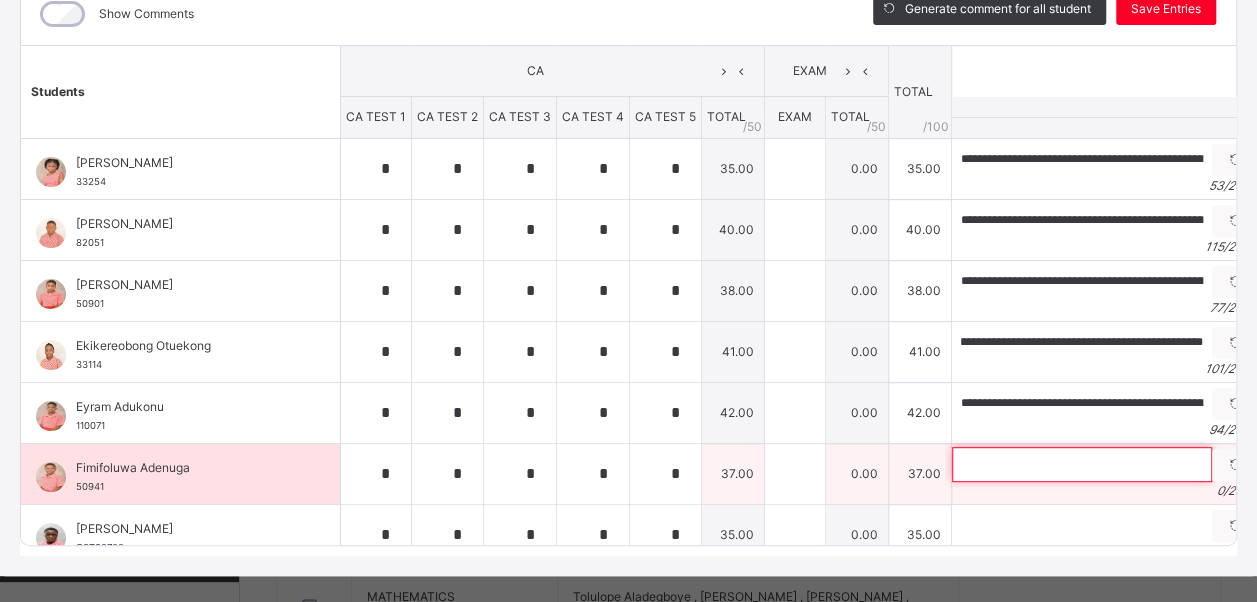 click at bounding box center (1082, 464) 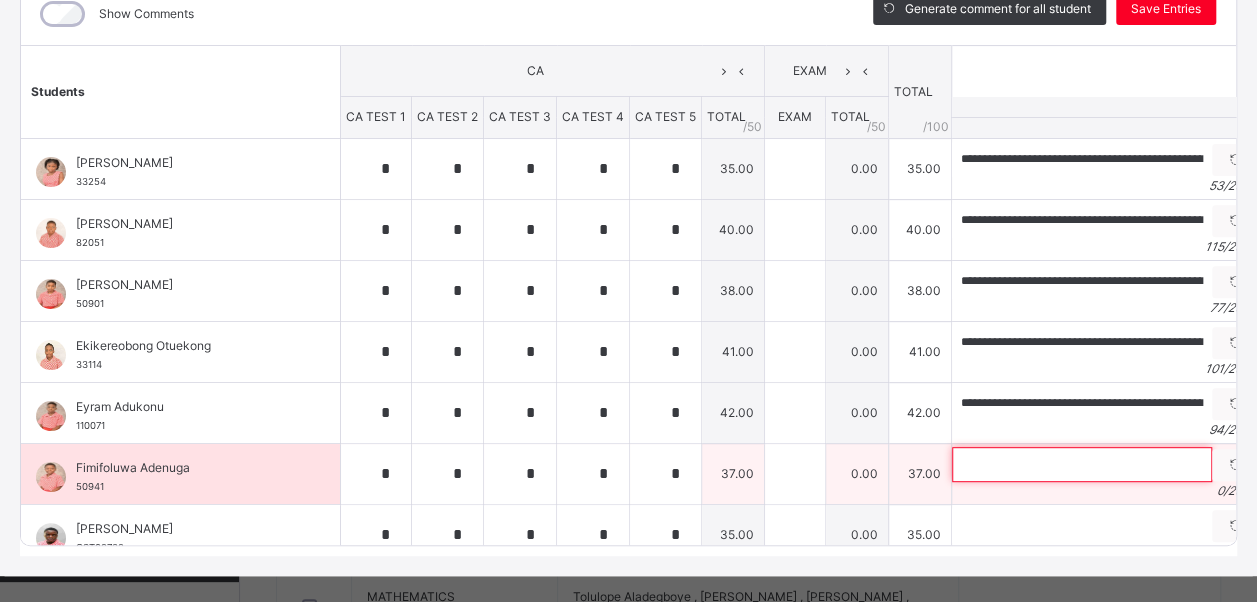 click at bounding box center [1082, 464] 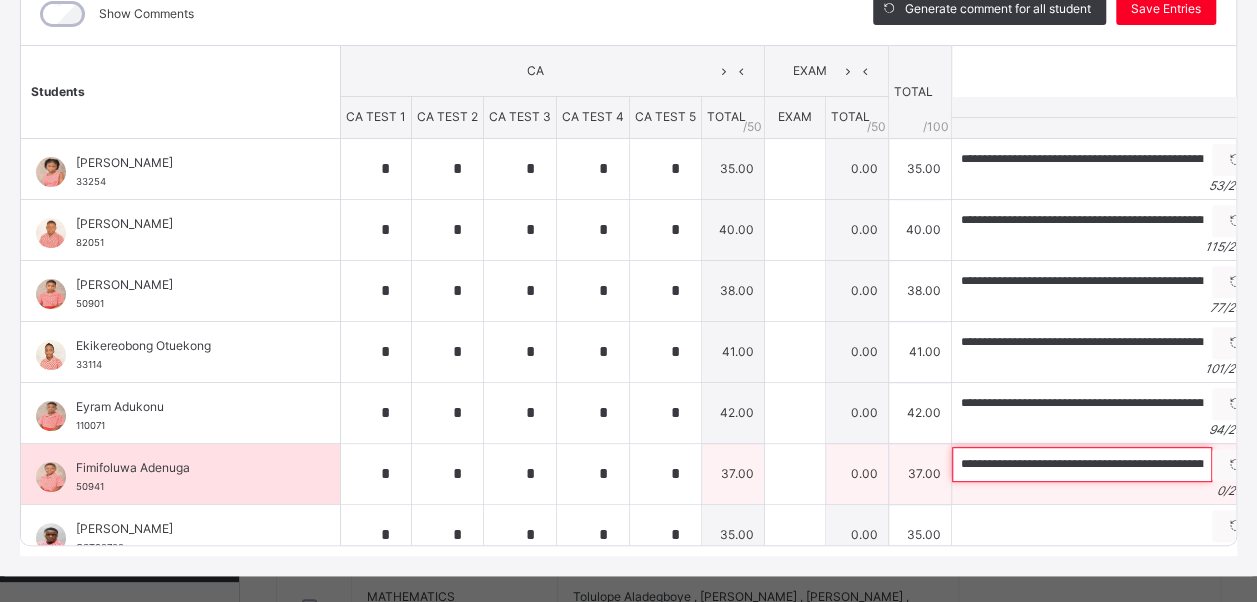 scroll, scrollTop: 0, scrollLeft: 142, axis: horizontal 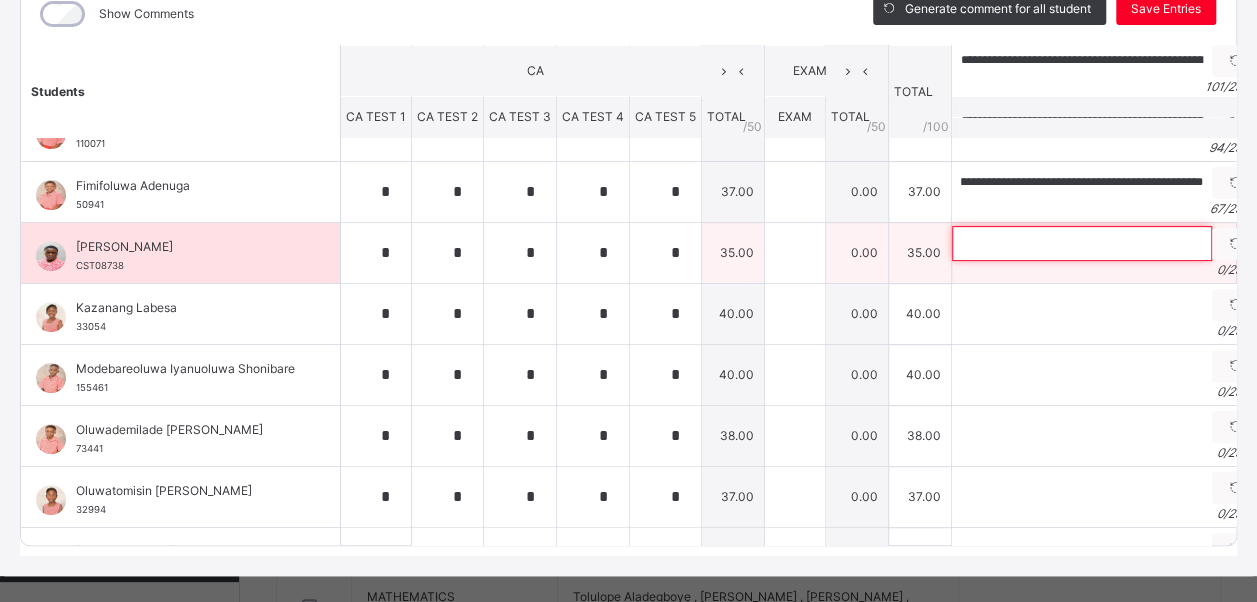 click at bounding box center (1082, 243) 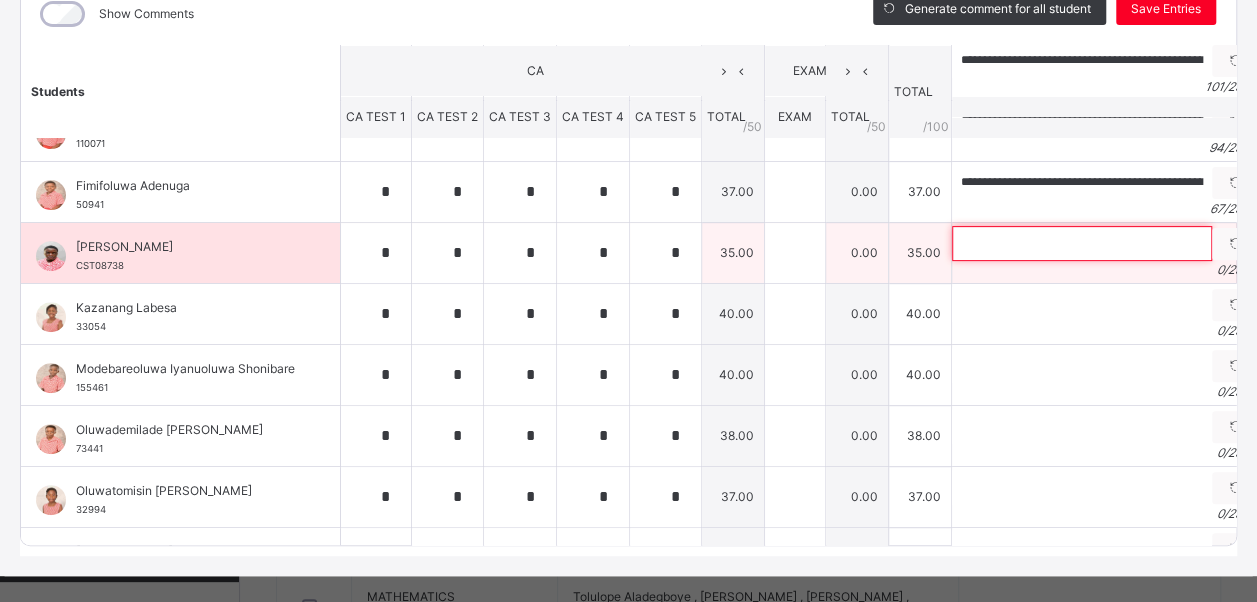 click at bounding box center (1082, 243) 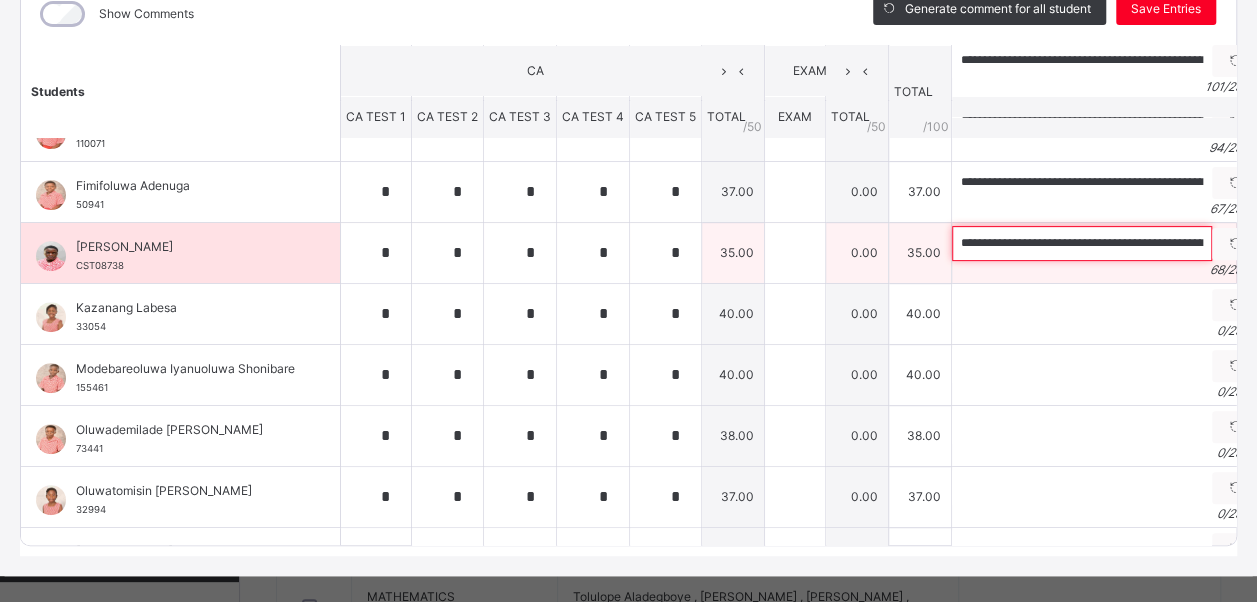 scroll, scrollTop: 0, scrollLeft: 147, axis: horizontal 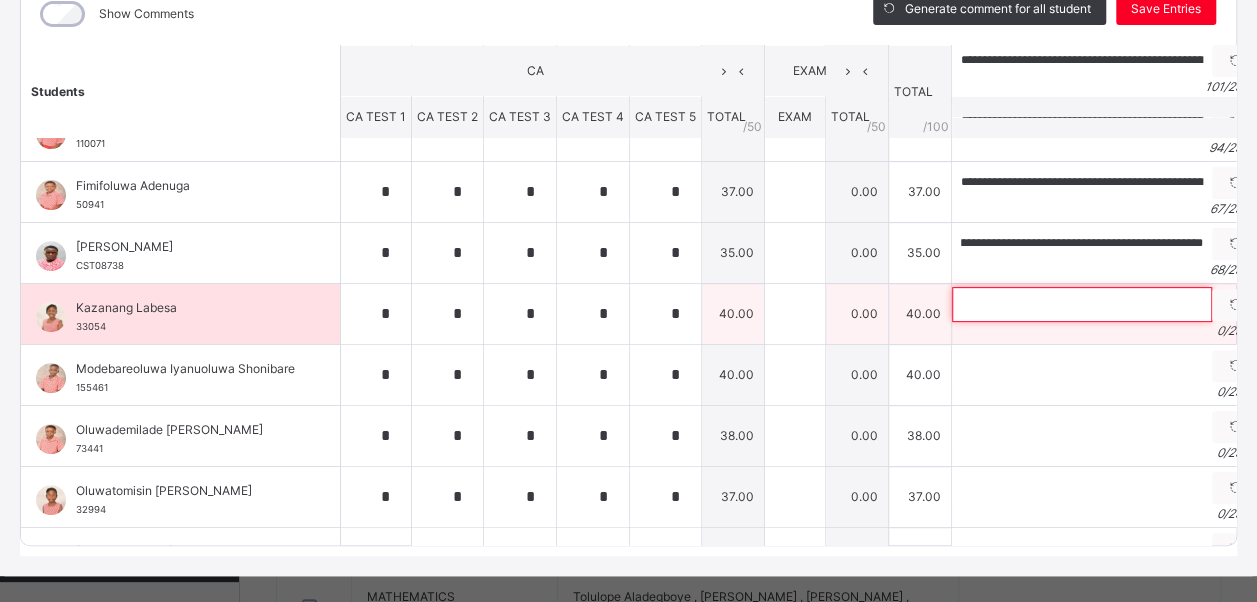 click at bounding box center (1082, 304) 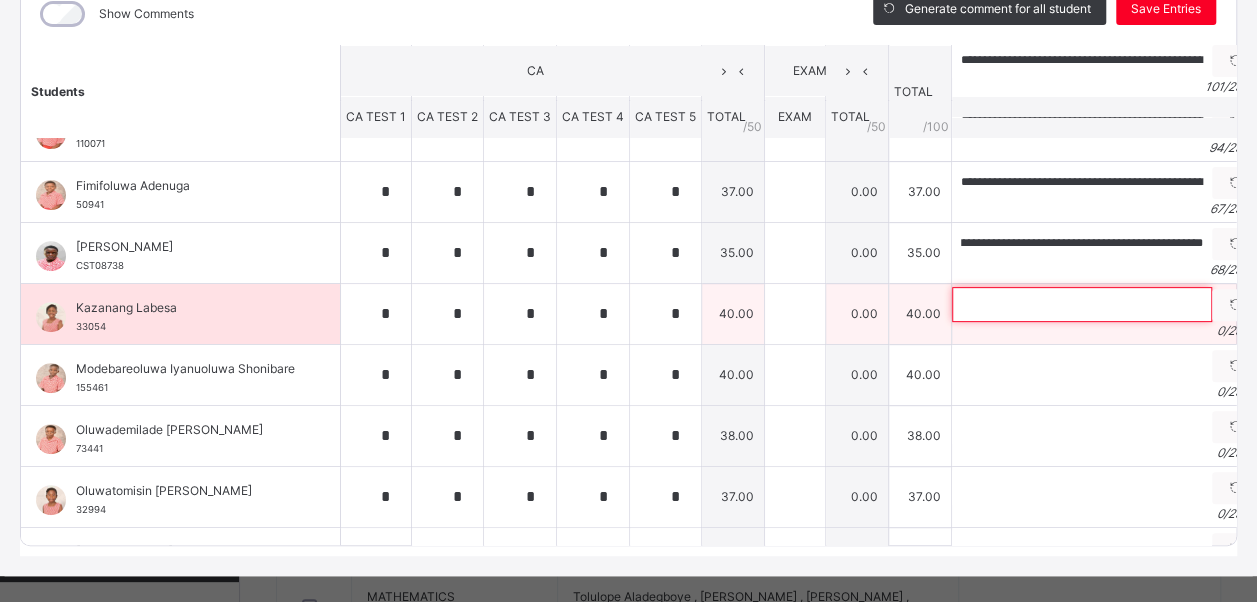 scroll, scrollTop: 0, scrollLeft: 0, axis: both 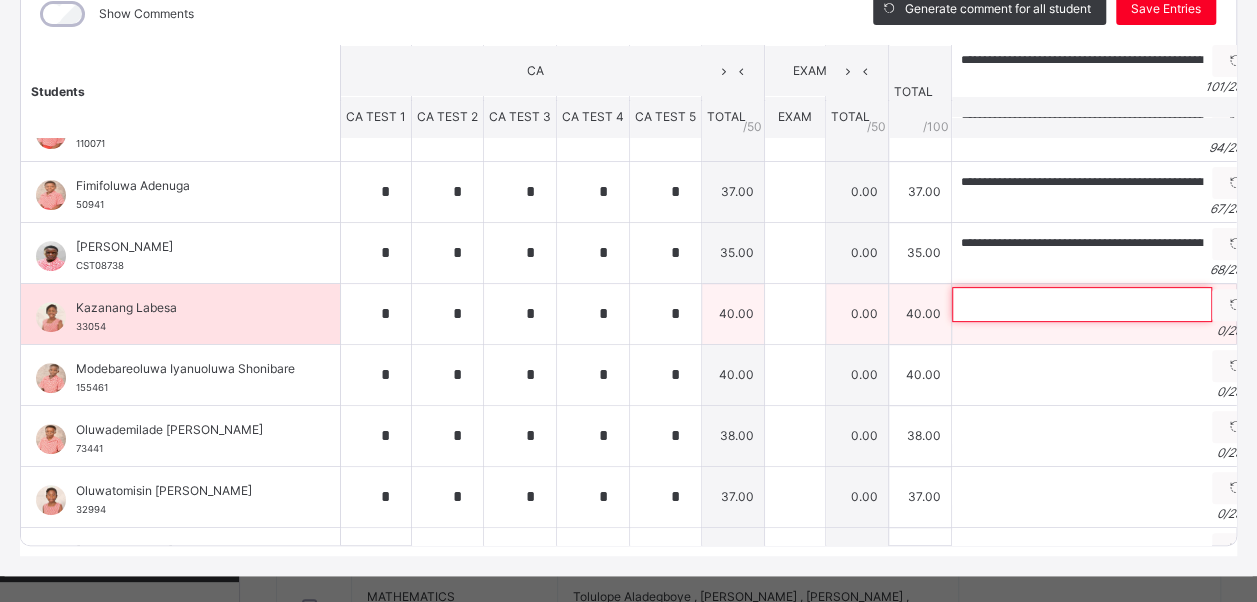 click at bounding box center [1082, 304] 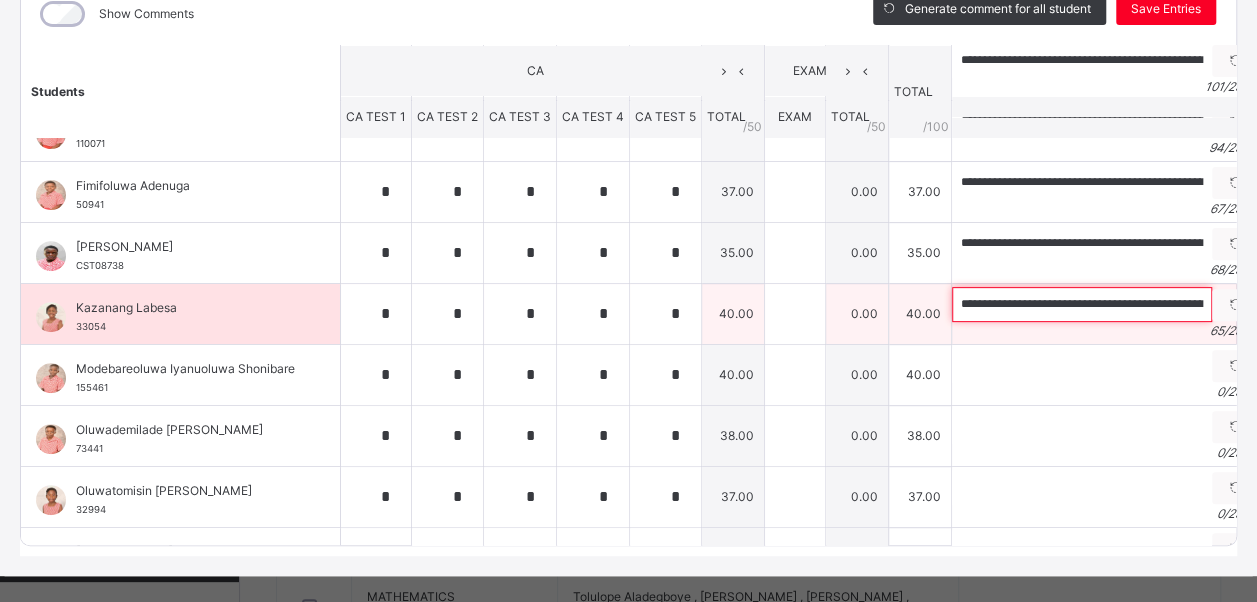 scroll, scrollTop: 0, scrollLeft: 152, axis: horizontal 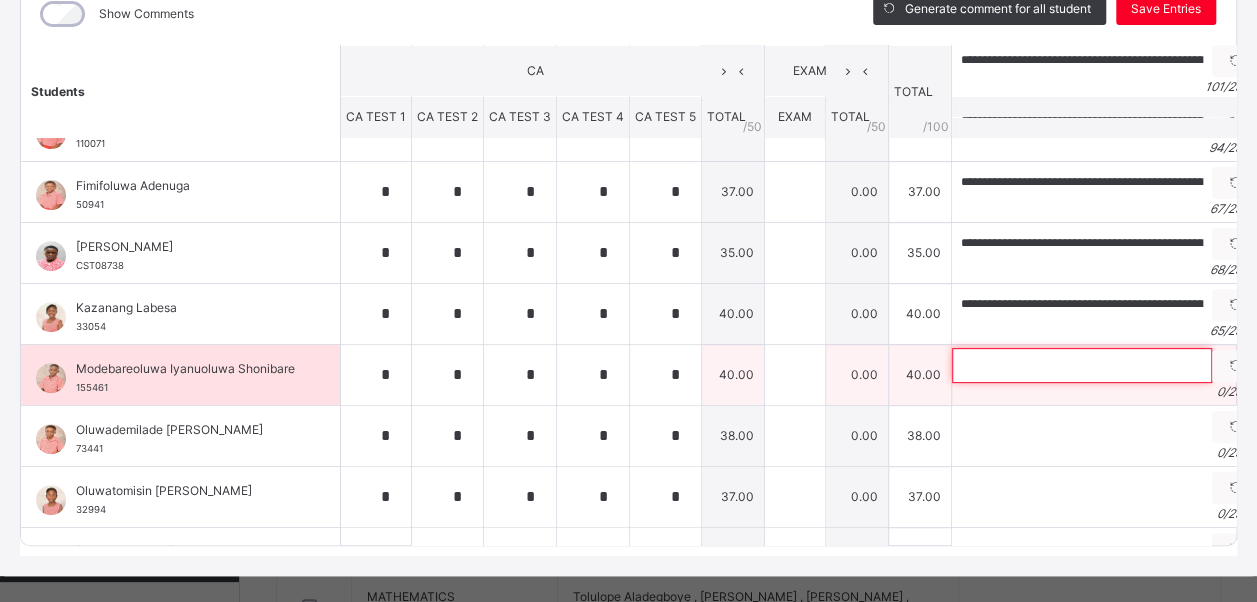 click at bounding box center [1082, 365] 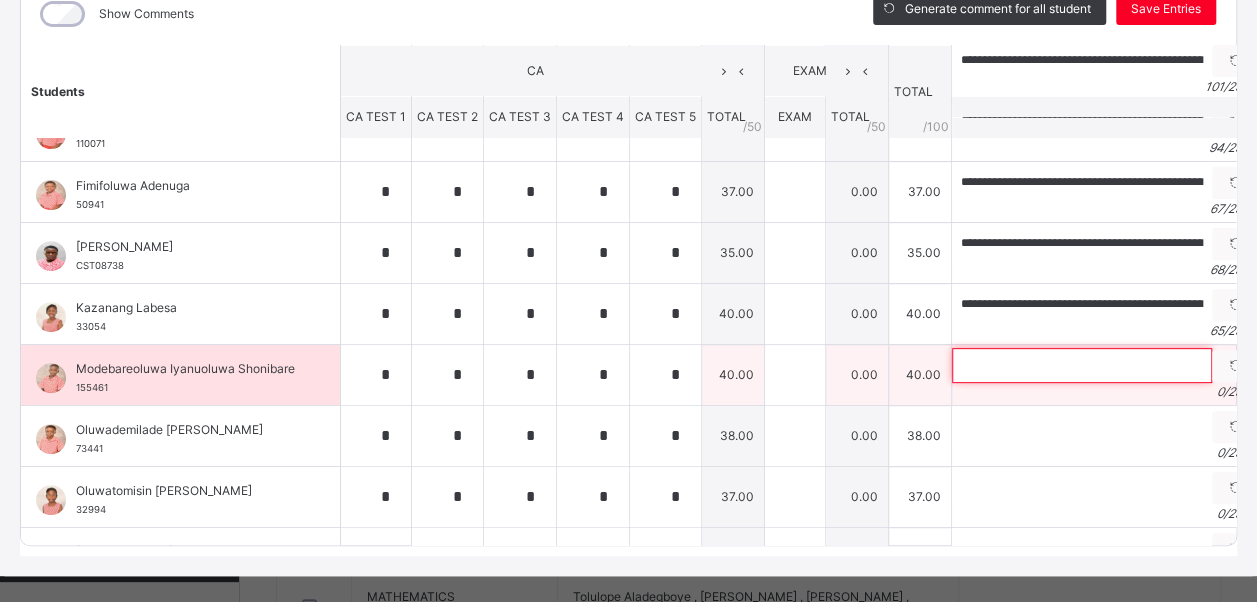click at bounding box center (1082, 365) 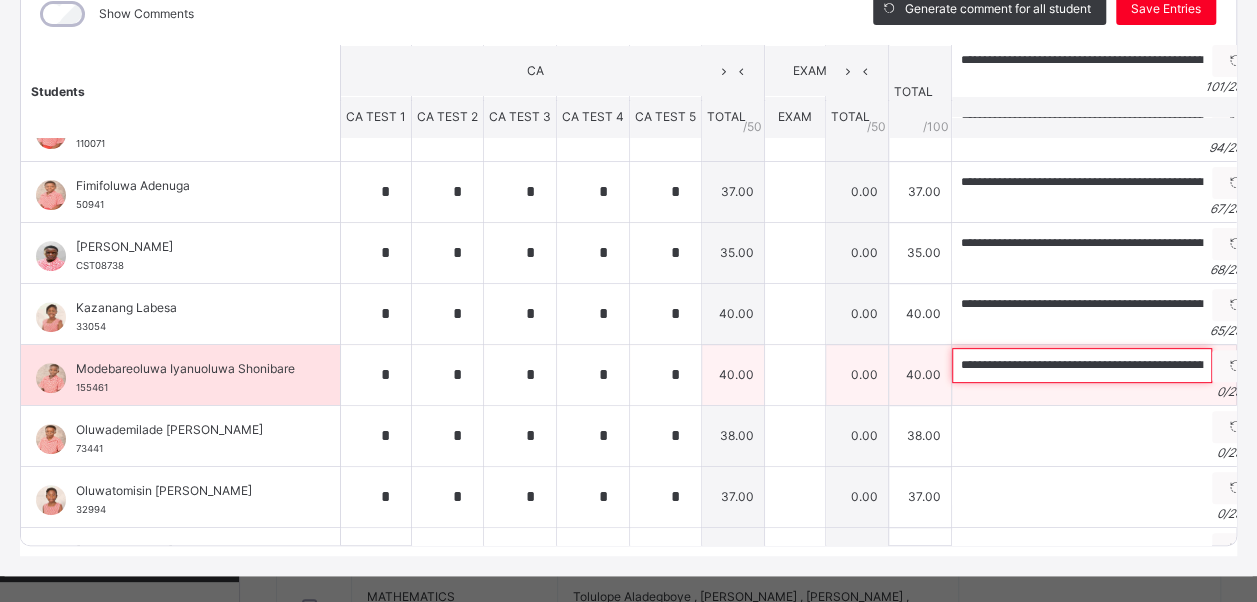 scroll, scrollTop: 0, scrollLeft: 173, axis: horizontal 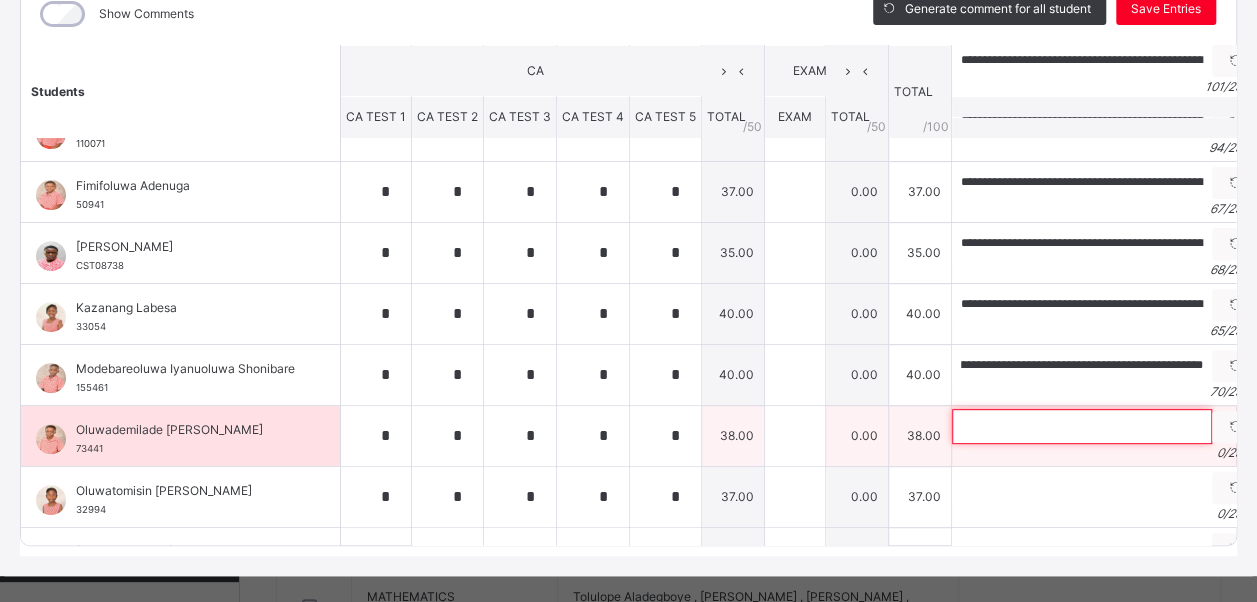 click at bounding box center [1082, 426] 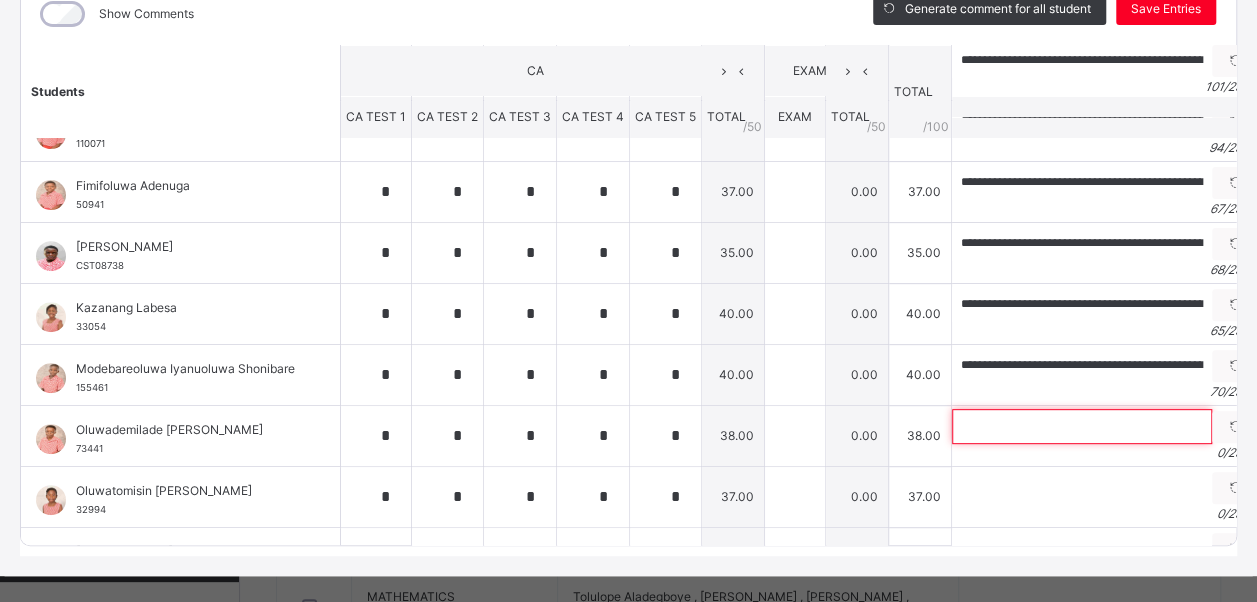 paste on "**********" 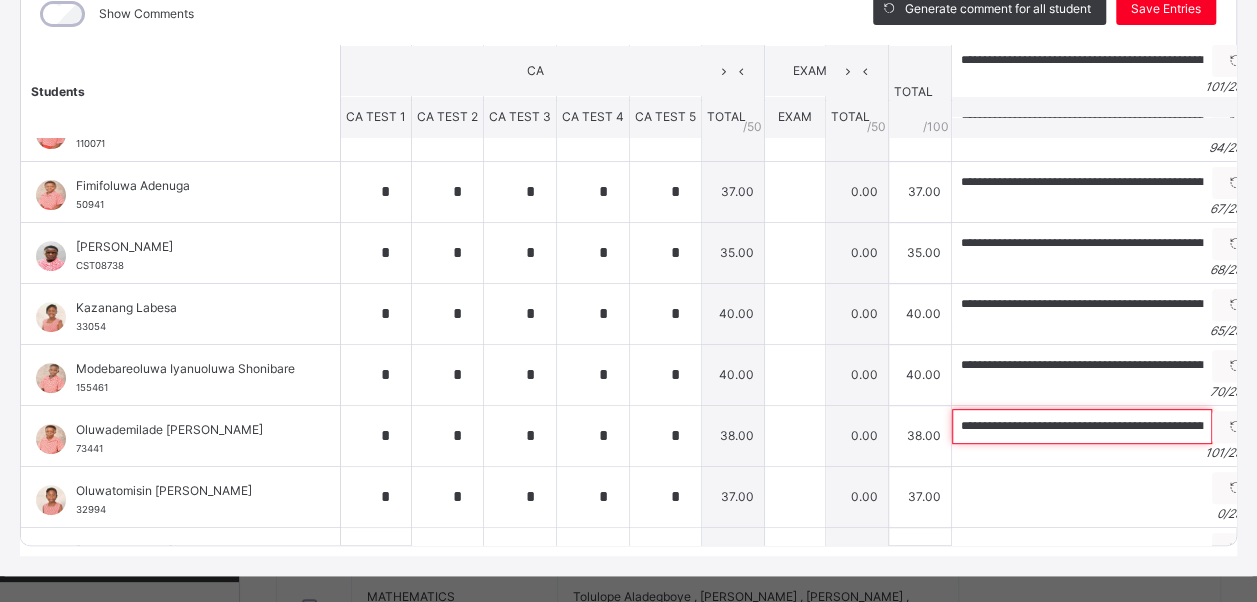 scroll, scrollTop: 0, scrollLeft: 351, axis: horizontal 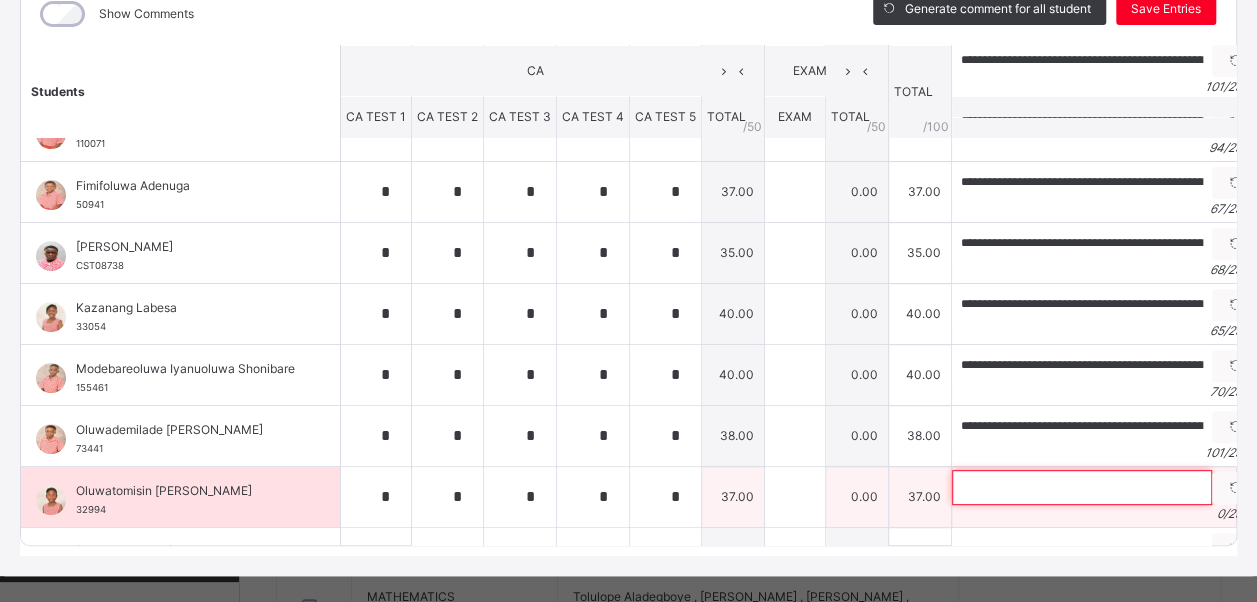 click at bounding box center [1082, 487] 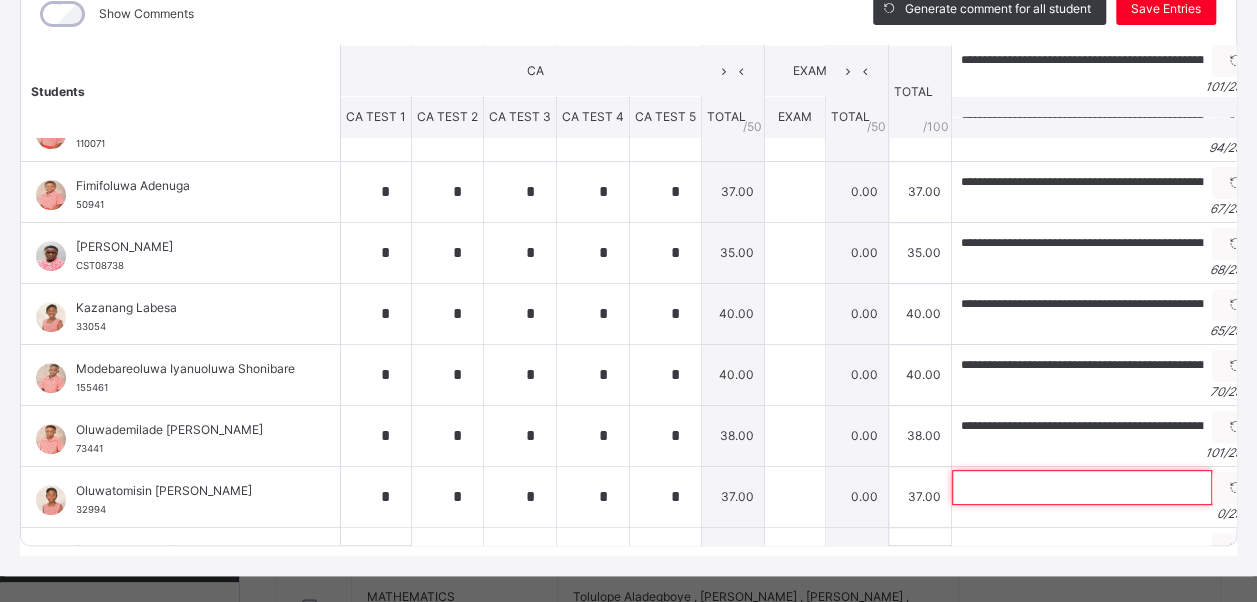 paste on "**********" 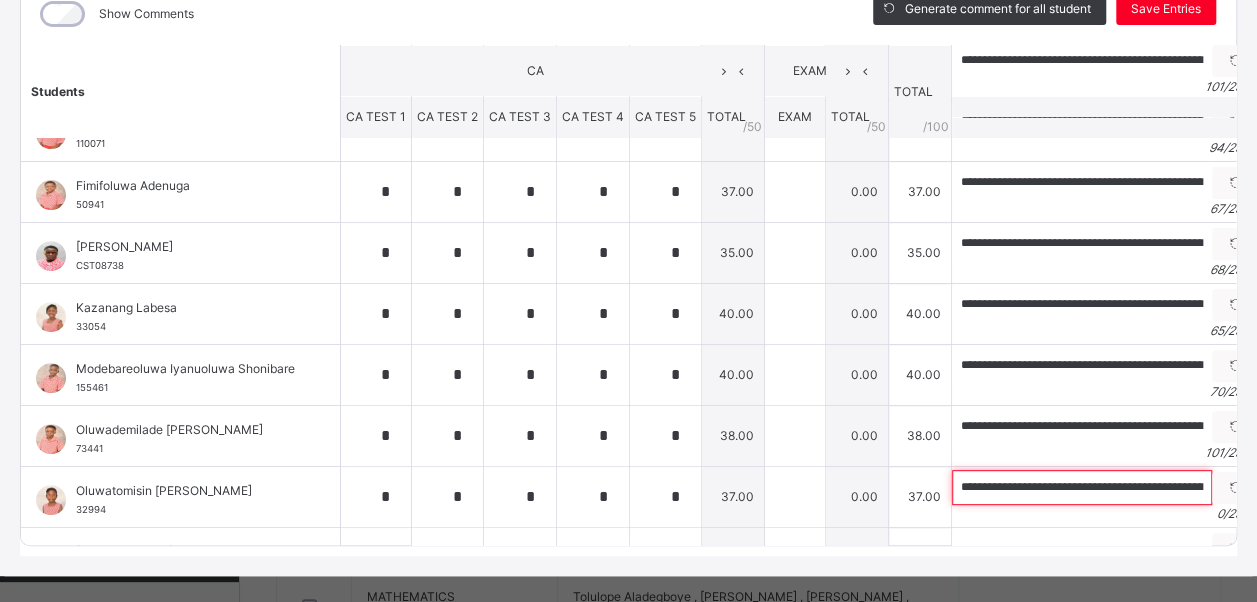 scroll, scrollTop: 0, scrollLeft: 436, axis: horizontal 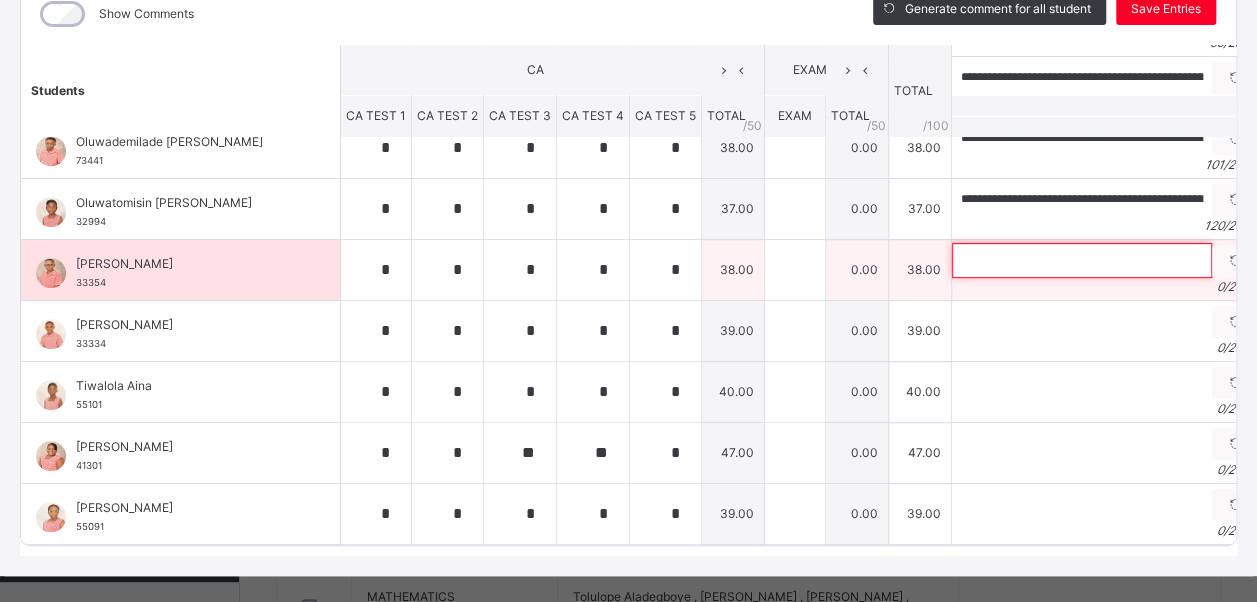 click at bounding box center [1082, 260] 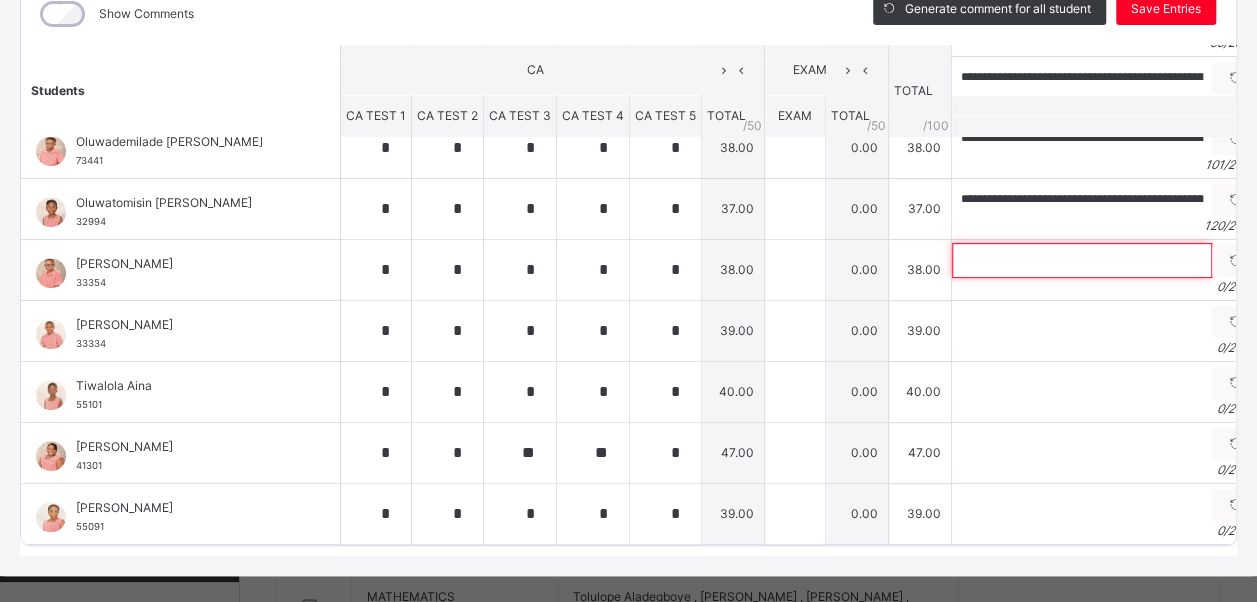 paste on "**********" 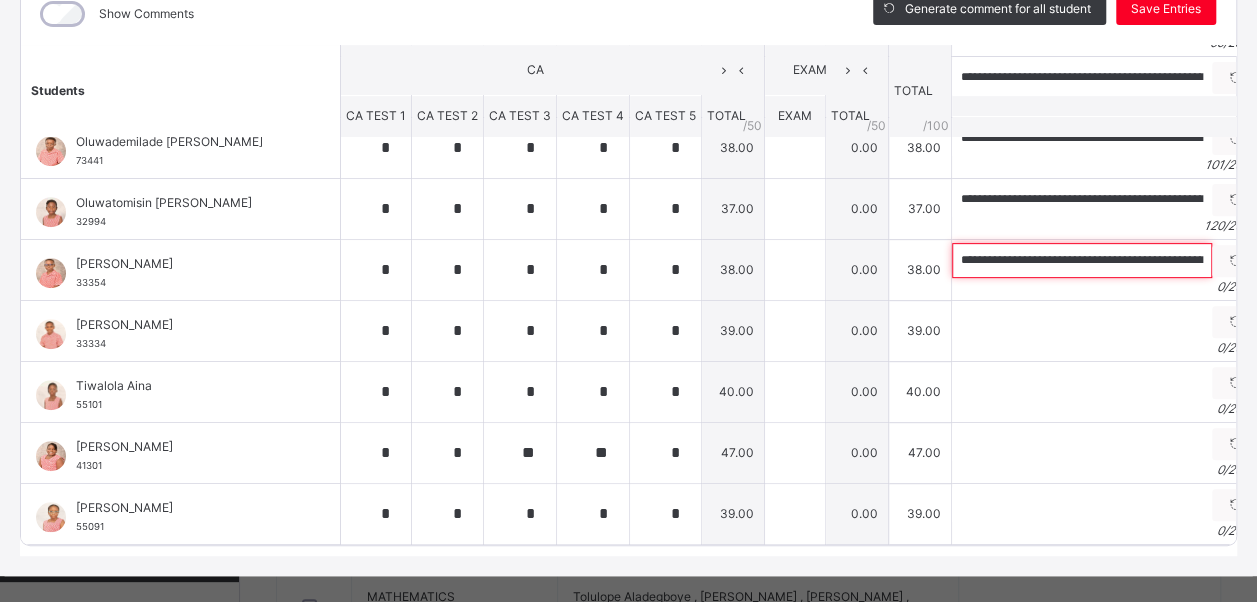 scroll, scrollTop: 0, scrollLeft: 77, axis: horizontal 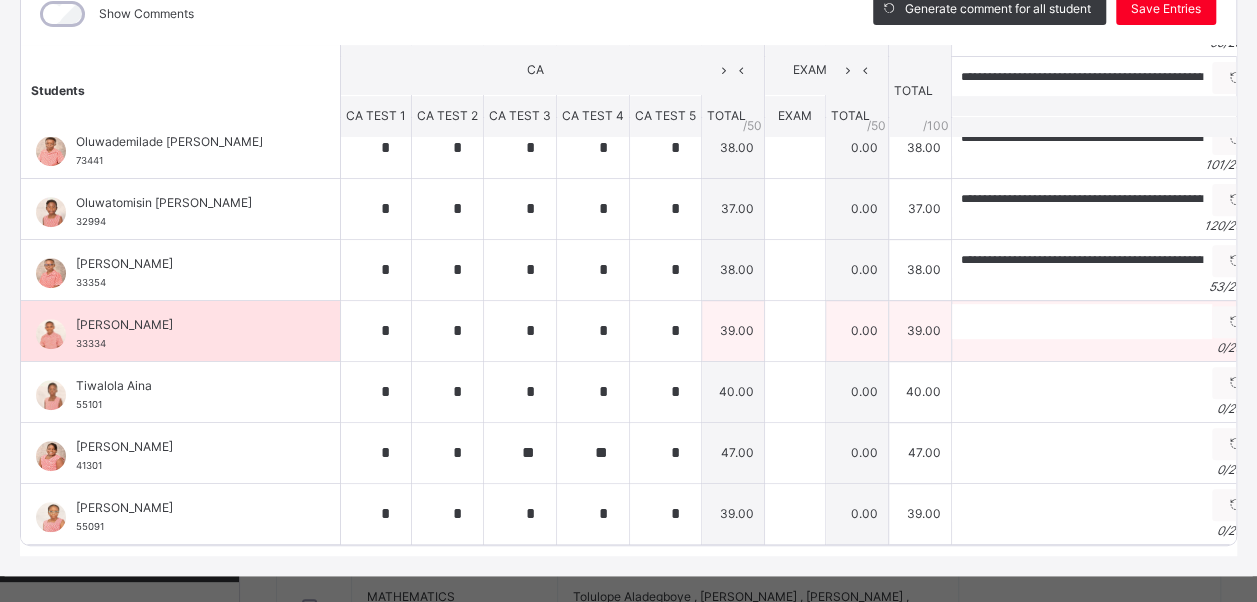 click on "Generate comment 0 / 250" at bounding box center (1105, 330) 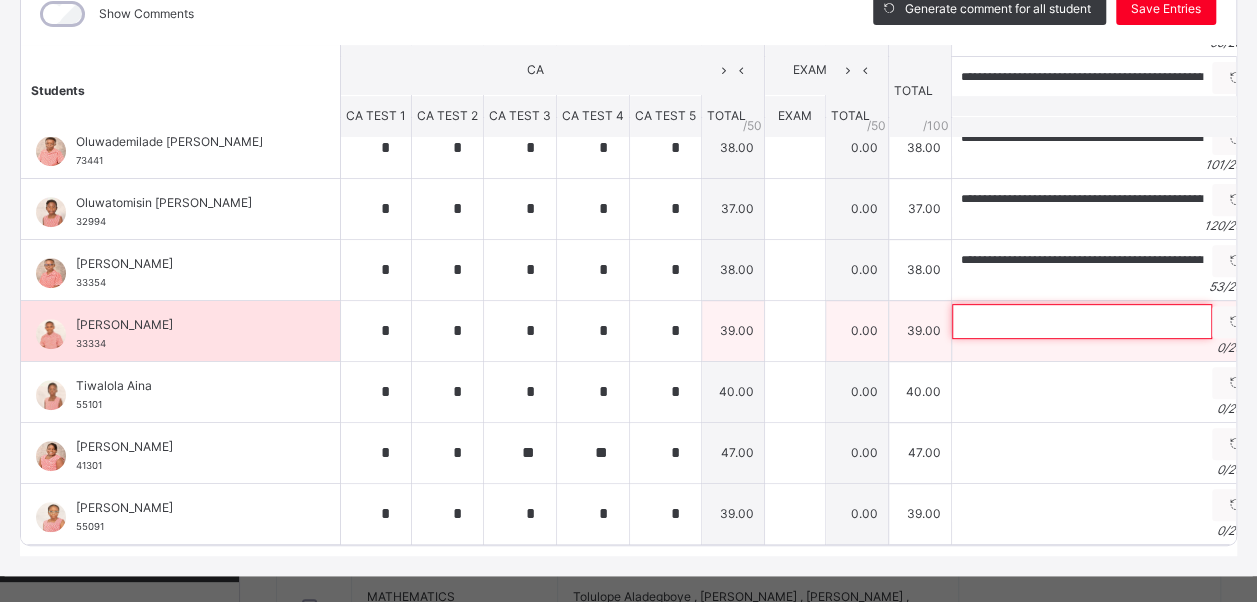 click at bounding box center [1082, 321] 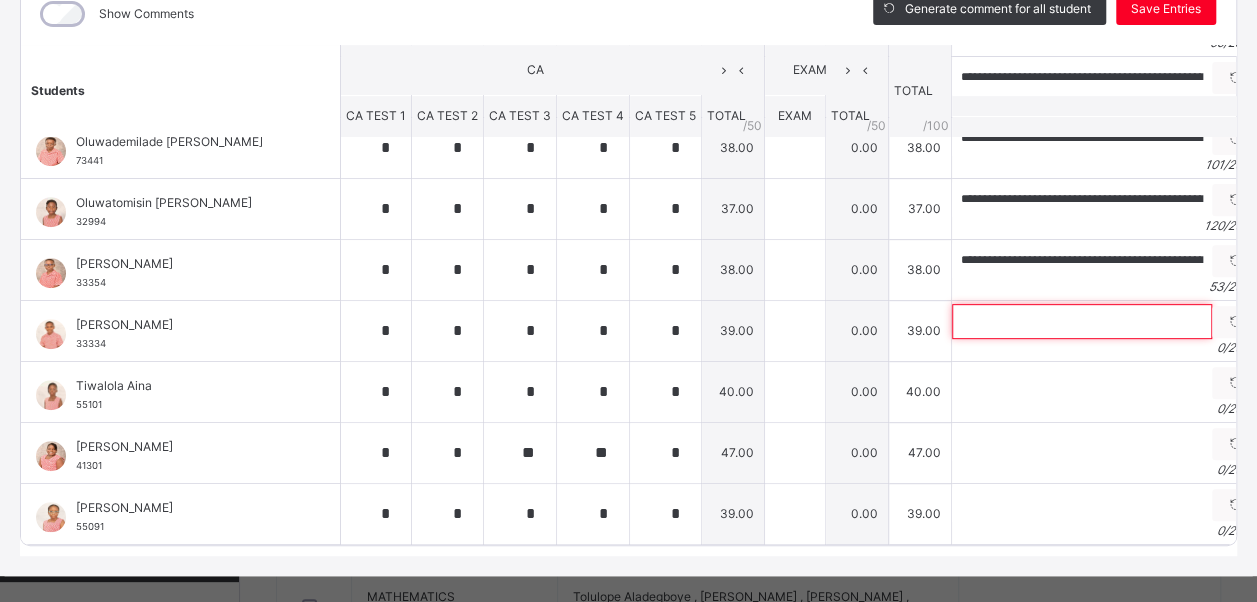 paste on "**********" 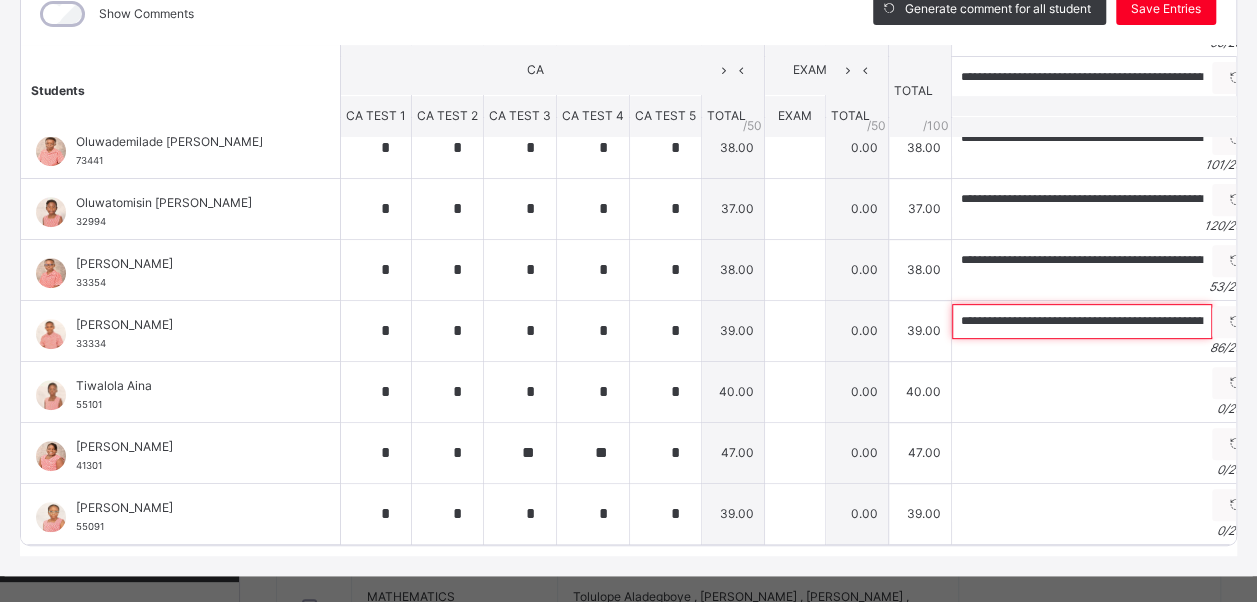 scroll, scrollTop: 0, scrollLeft: 246, axis: horizontal 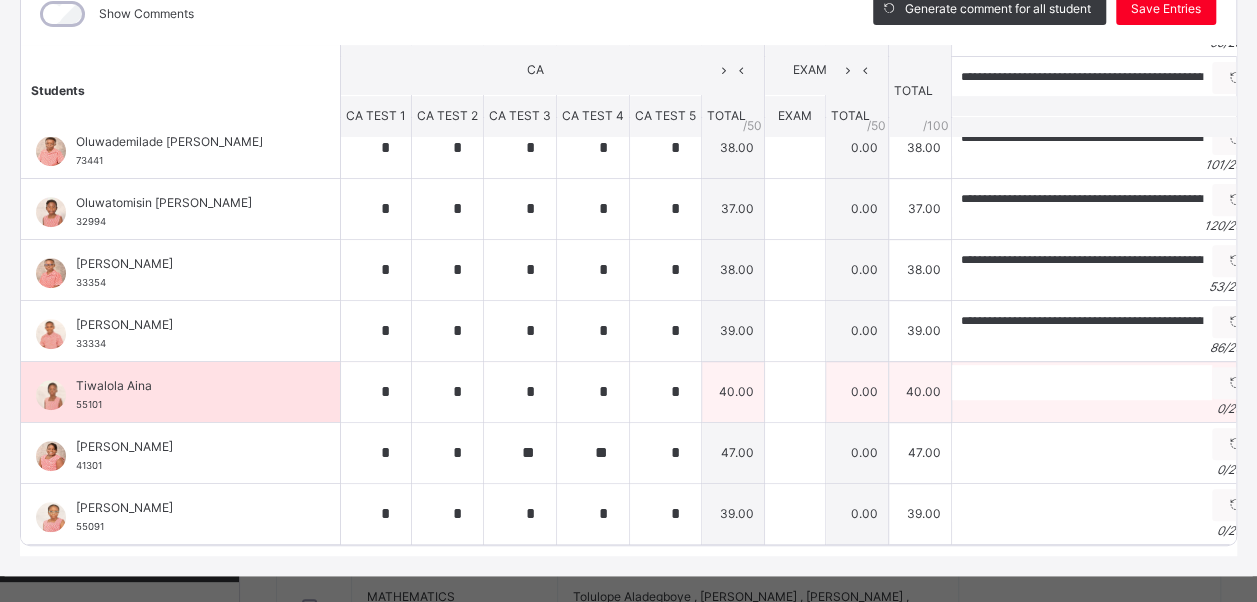 click on "0 / 250" at bounding box center [1105, 409] 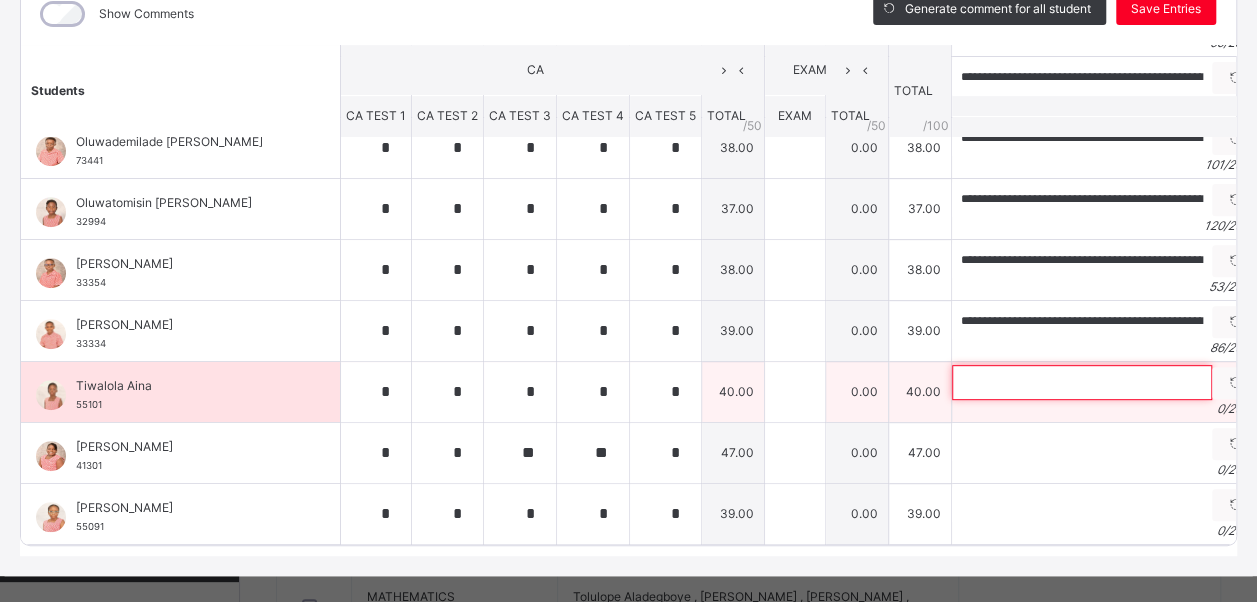 click at bounding box center (1082, 382) 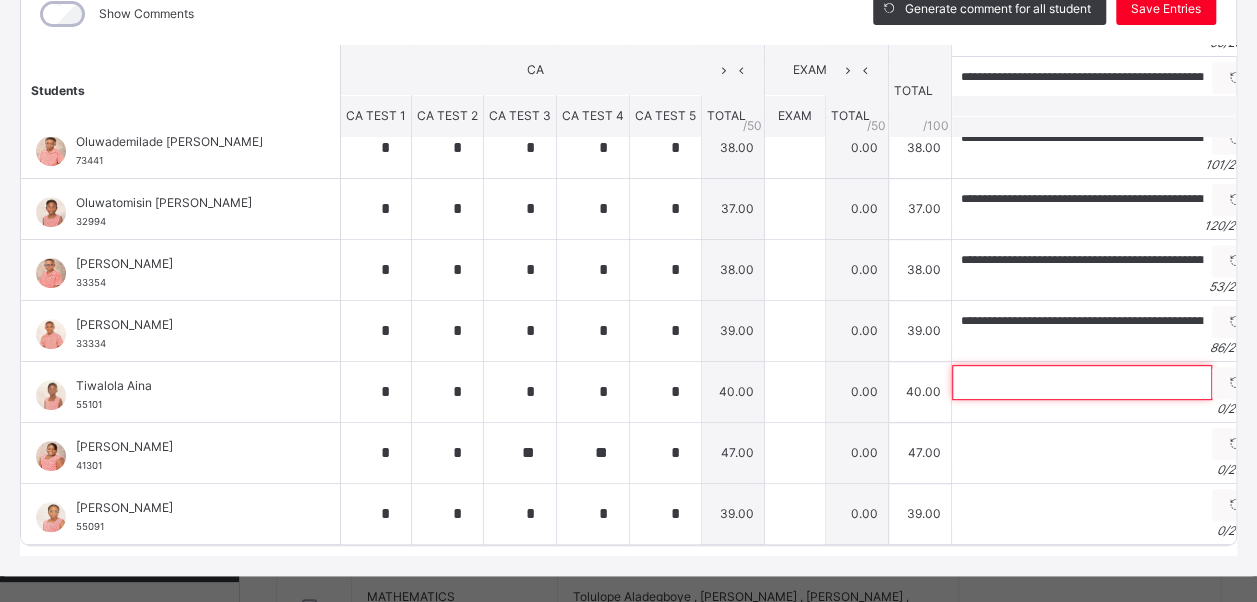 paste on "**********" 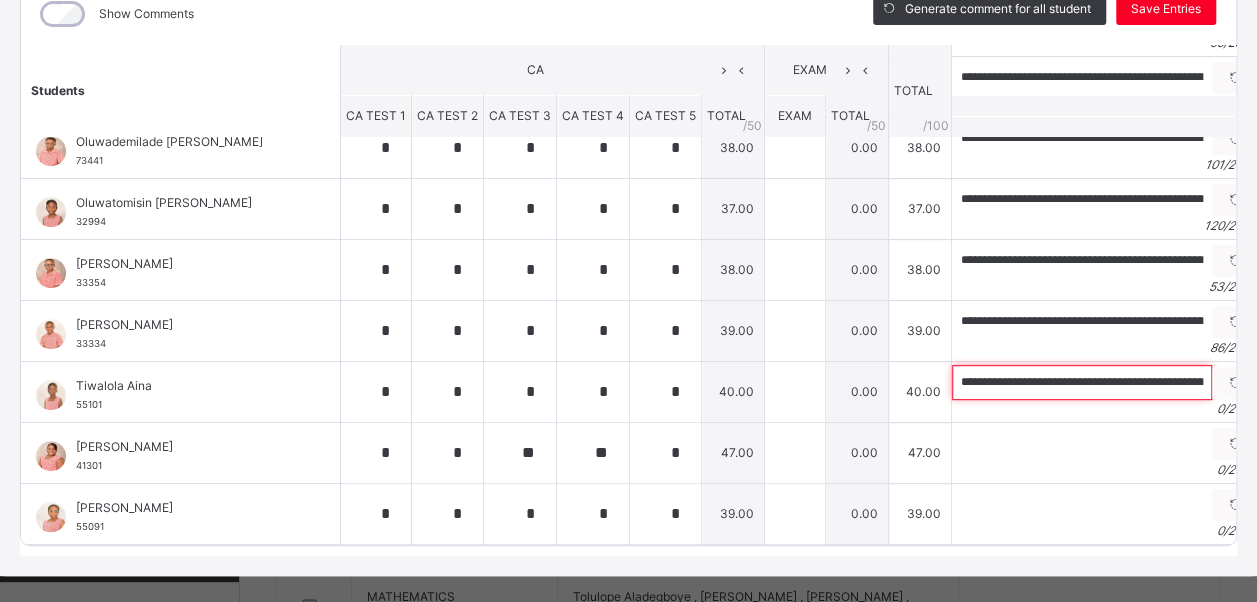 scroll, scrollTop: 0, scrollLeft: 310, axis: horizontal 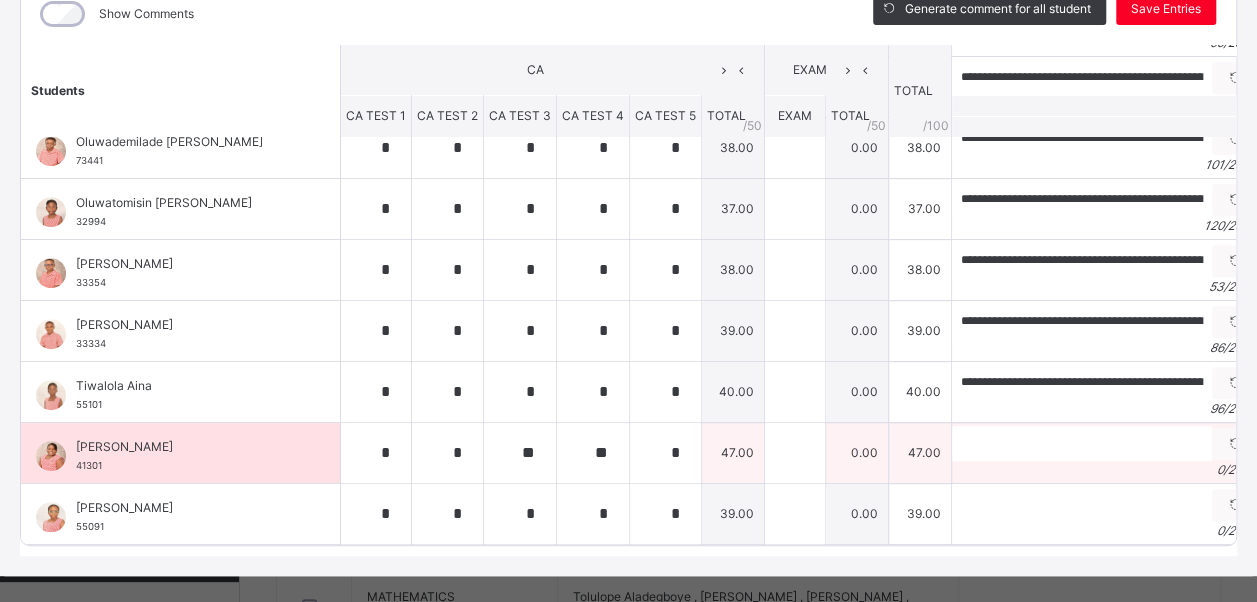 click on "0 / 250" at bounding box center [1105, 470] 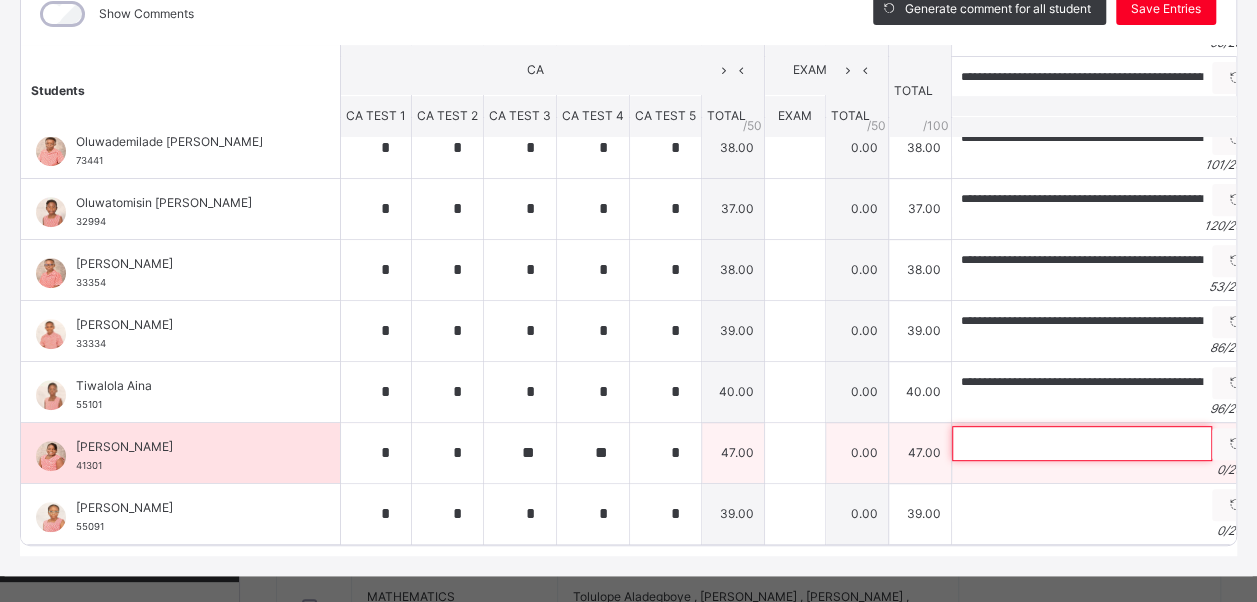 click at bounding box center (1082, 443) 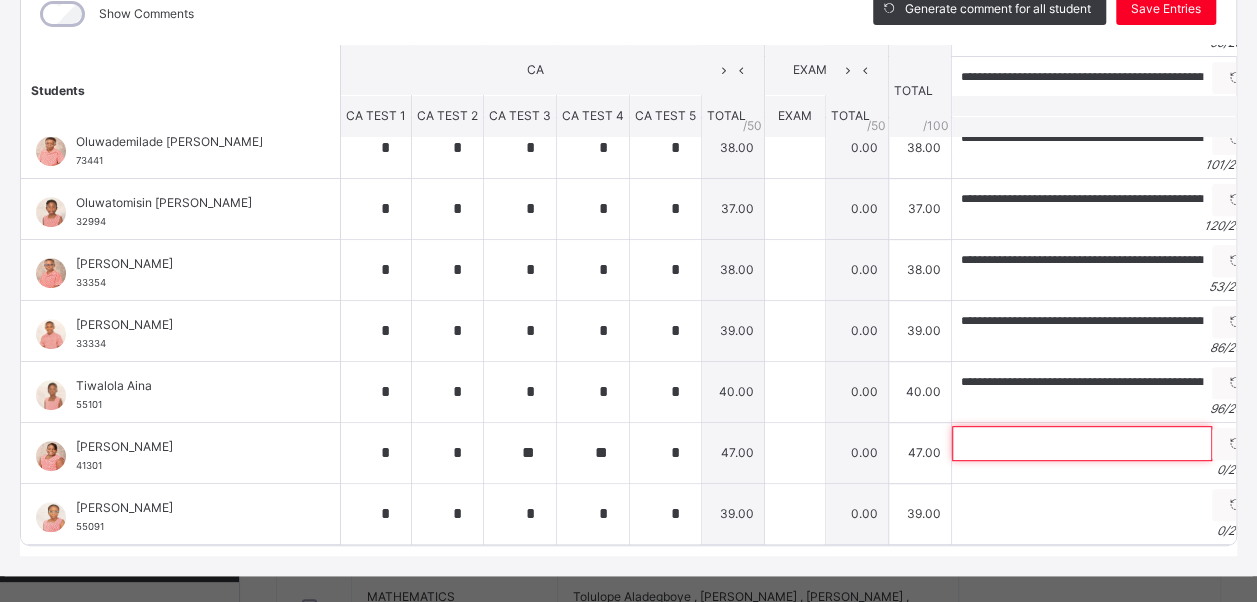 paste on "**********" 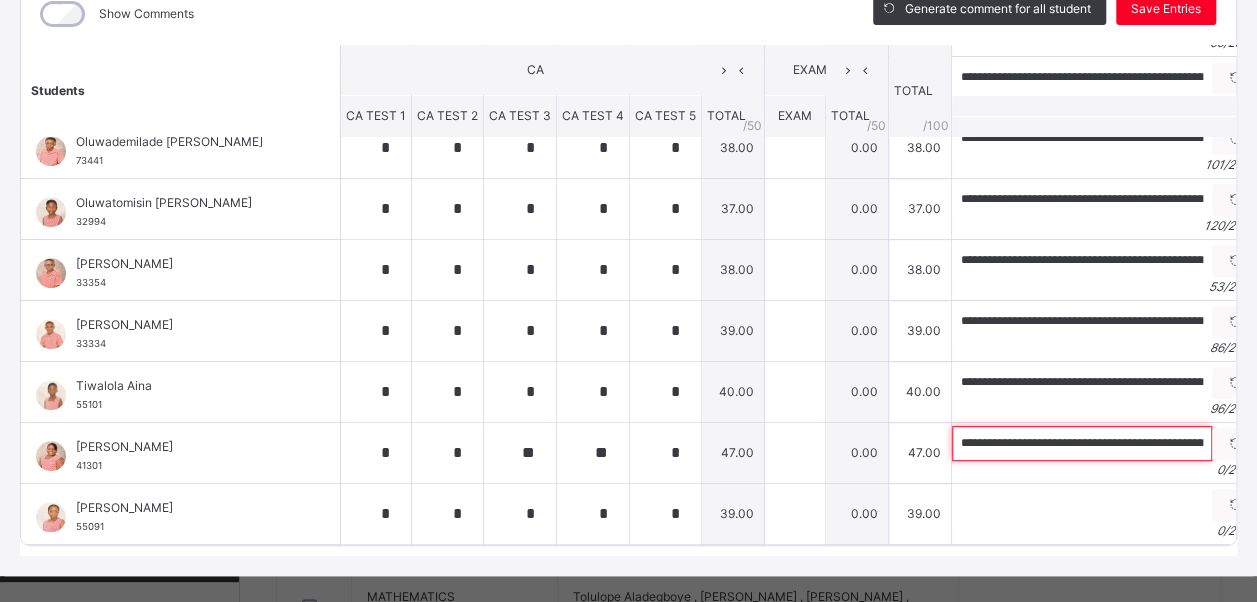 scroll, scrollTop: 0, scrollLeft: 361, axis: horizontal 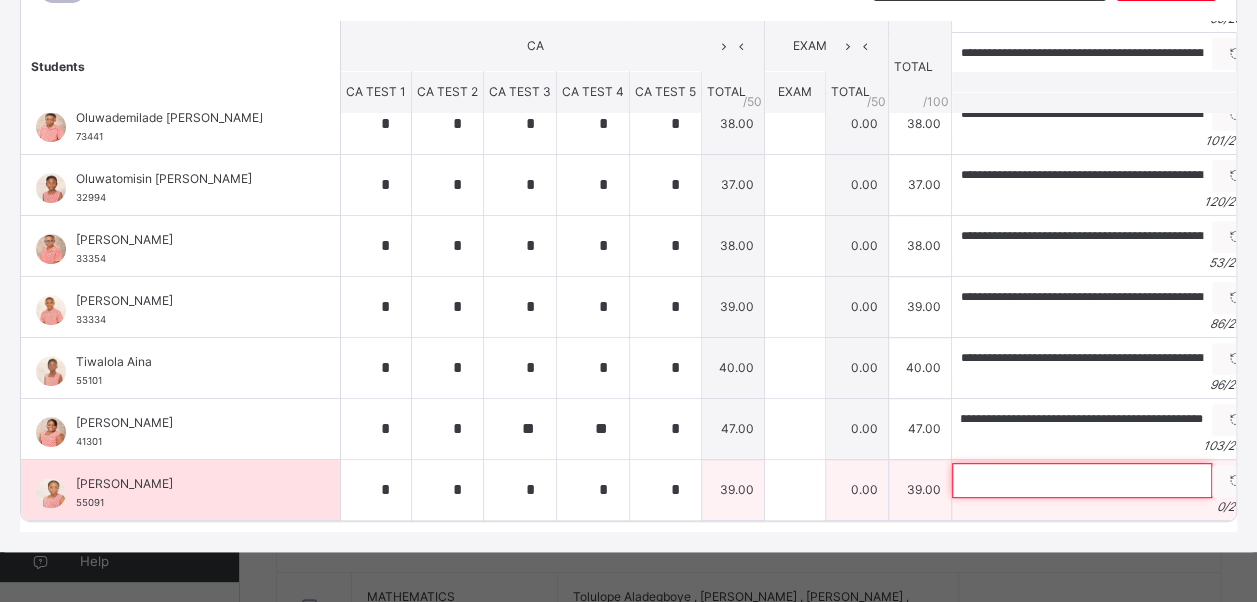 click at bounding box center [1082, 480] 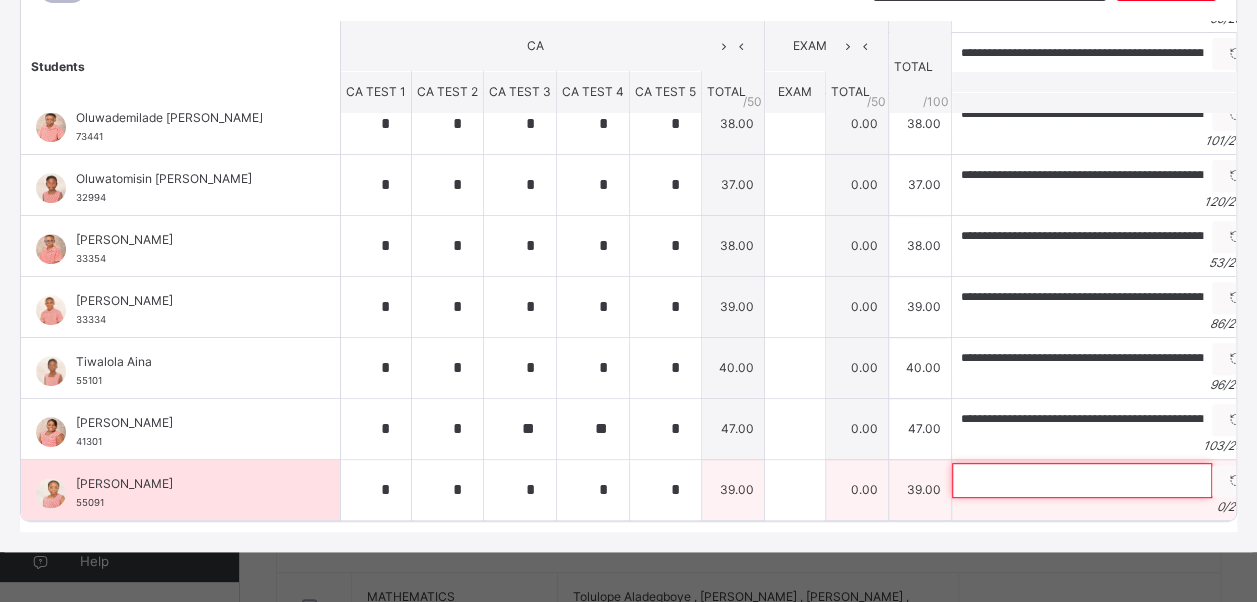 paste on "**********" 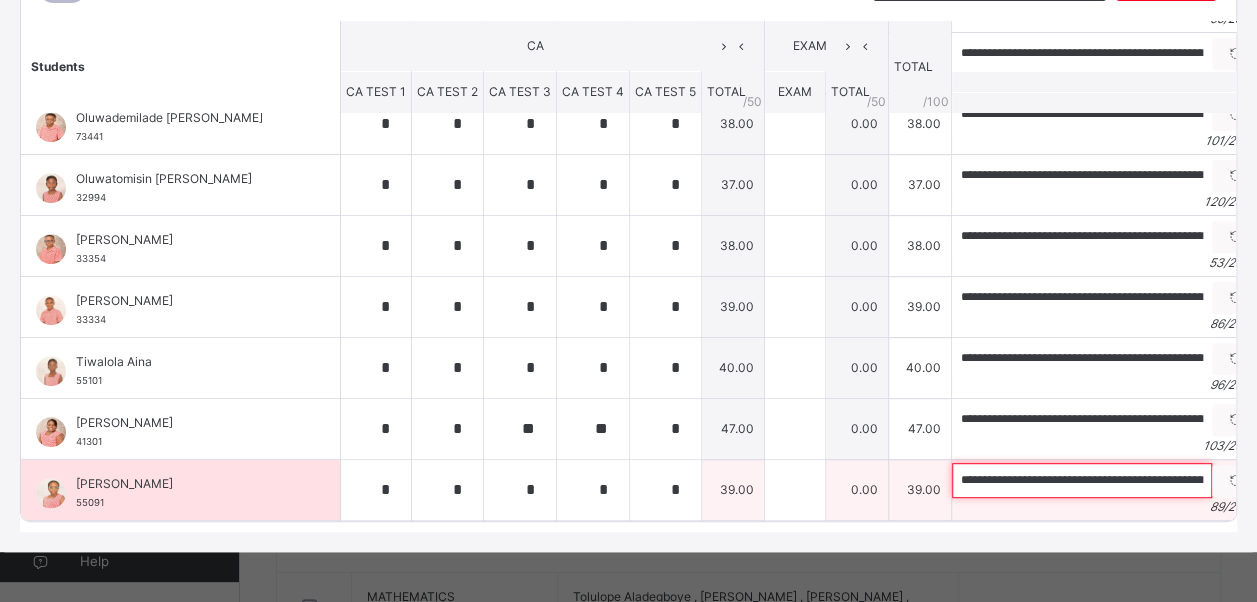 scroll, scrollTop: 0, scrollLeft: 278, axis: horizontal 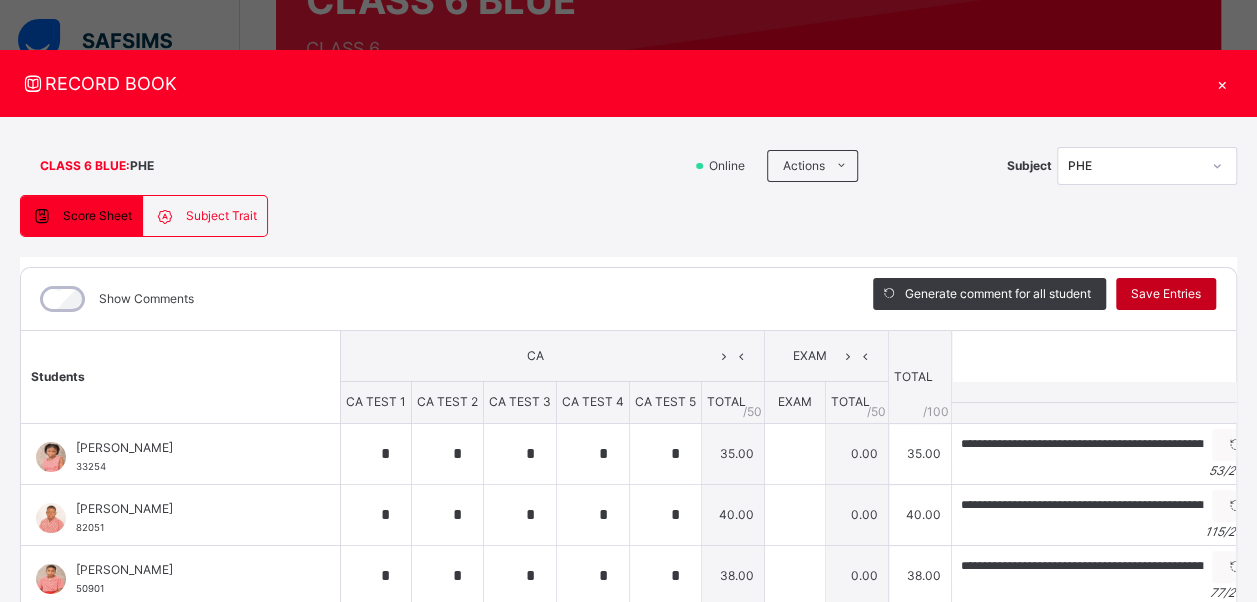 click on "Save Entries" at bounding box center (1166, 294) 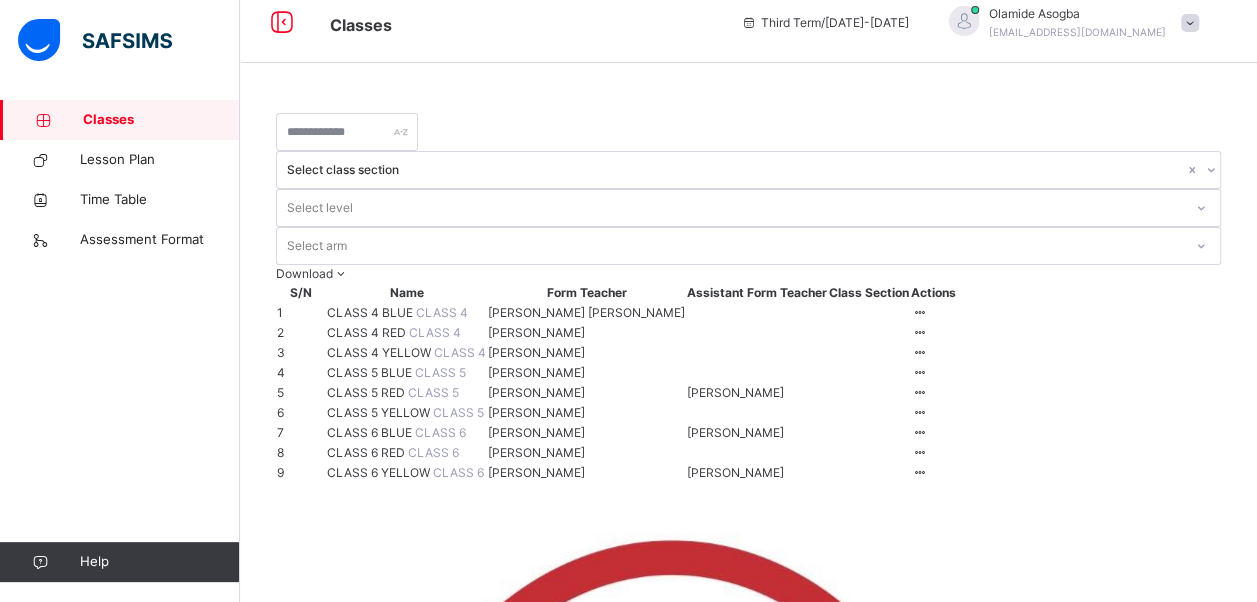 scroll, scrollTop: 231, scrollLeft: 0, axis: vertical 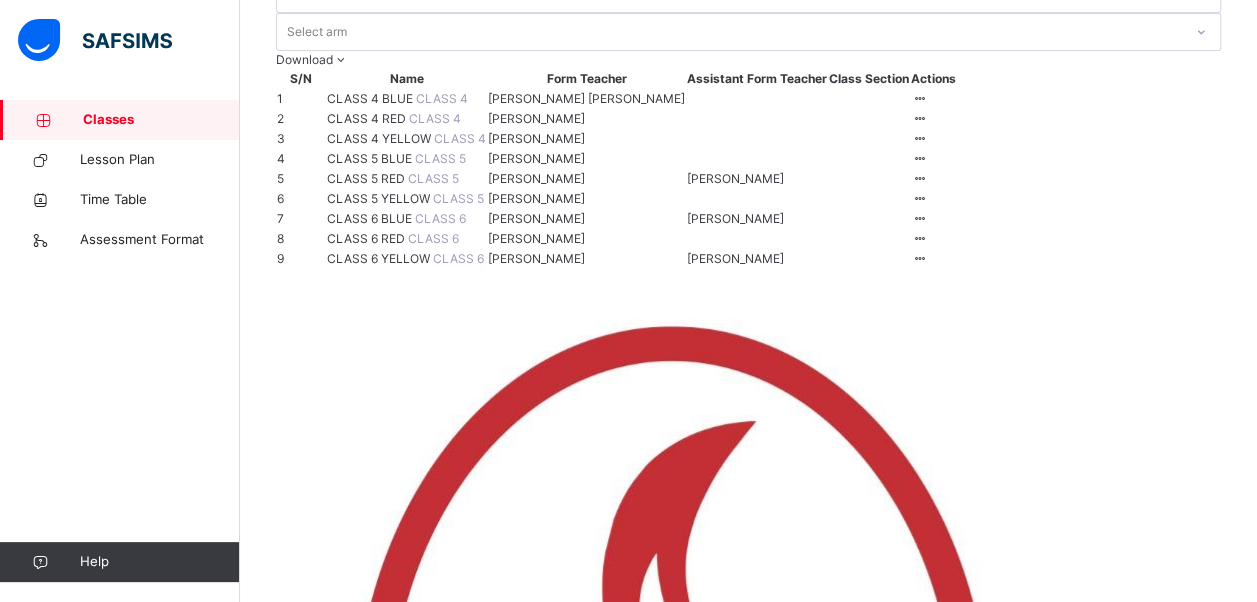 click on "CLASS 6   RED" at bounding box center [367, 238] 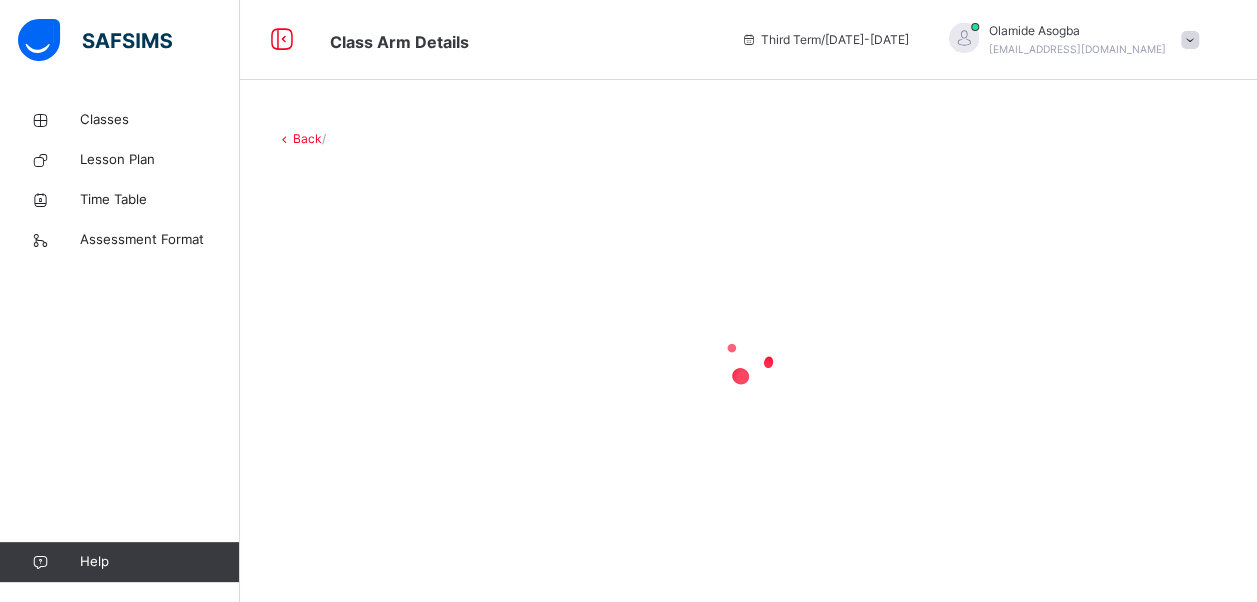 scroll, scrollTop: 0, scrollLeft: 0, axis: both 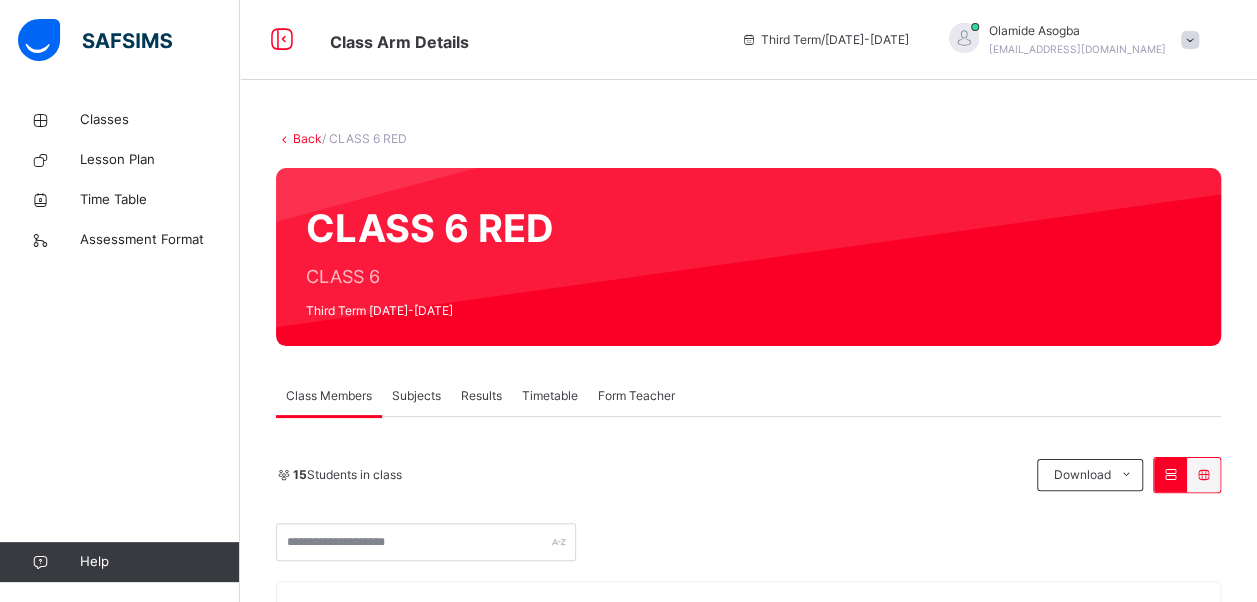 click on "Subjects" at bounding box center [416, 396] 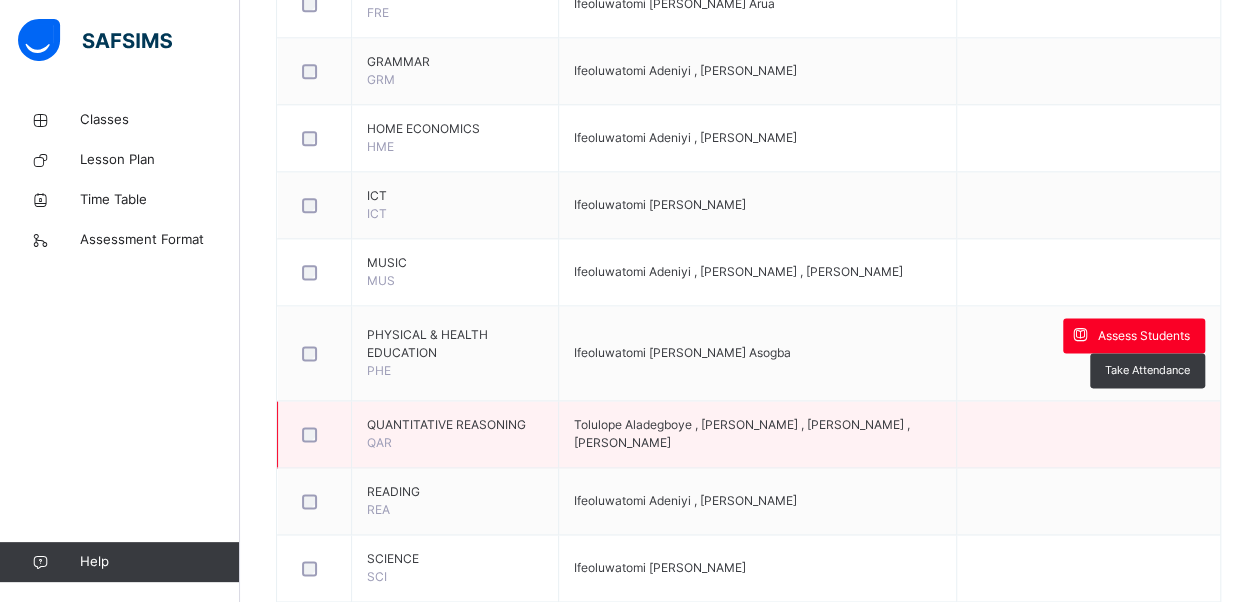 scroll, scrollTop: 1154, scrollLeft: 0, axis: vertical 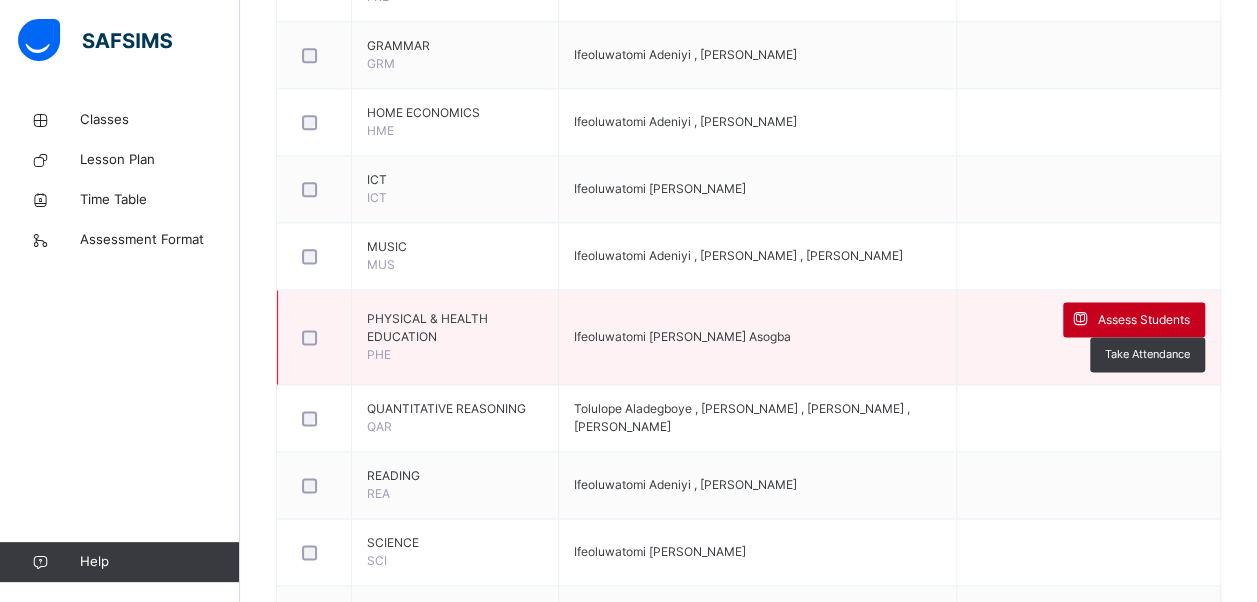 click at bounding box center [1080, 319] 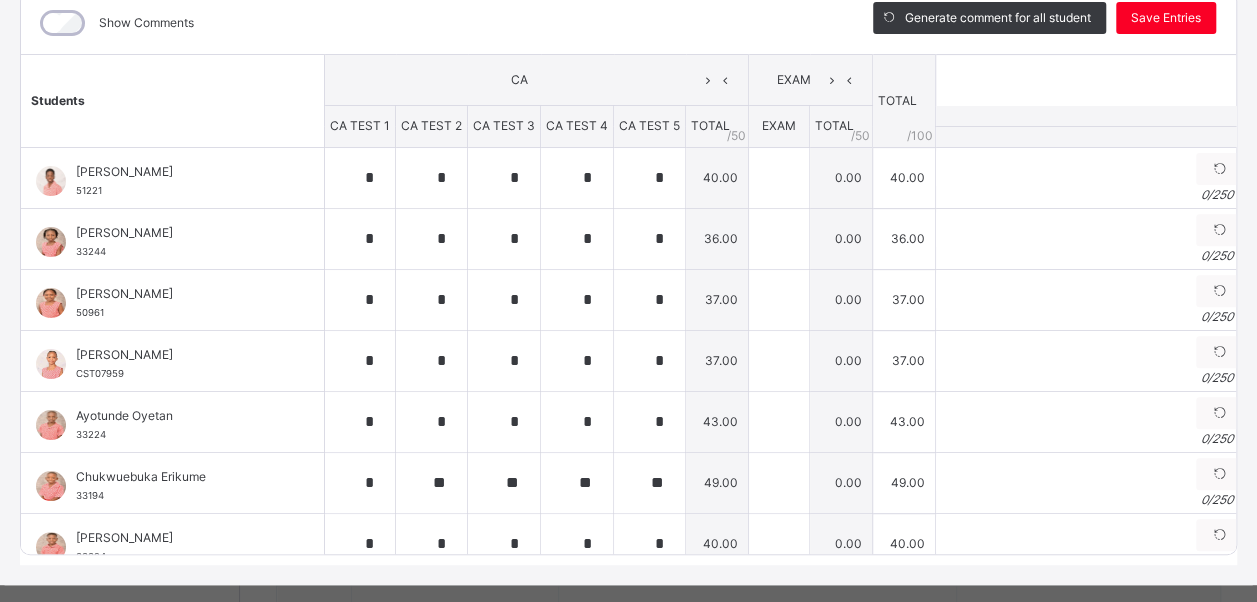 scroll, scrollTop: 281, scrollLeft: 0, axis: vertical 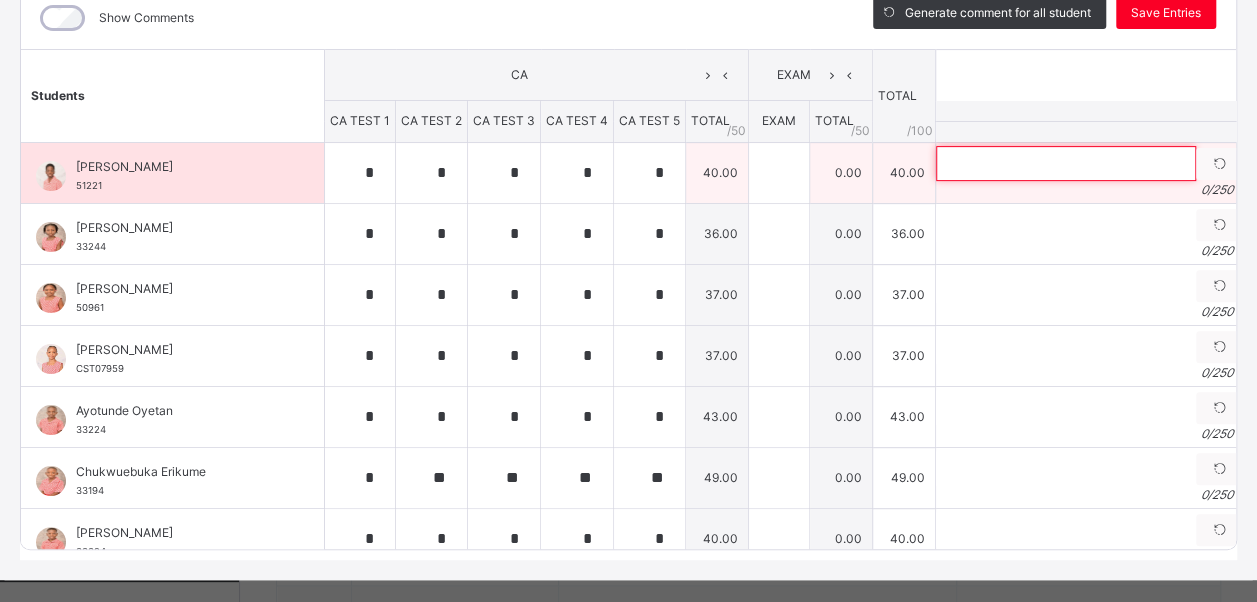 click at bounding box center [1066, 163] 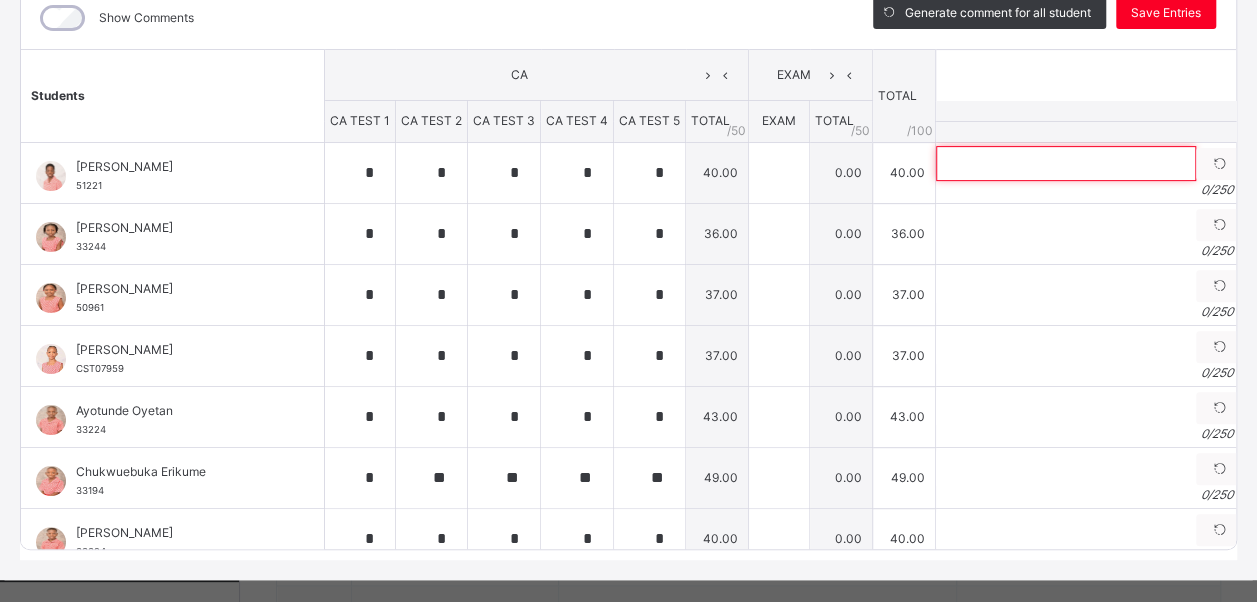 paste on "**********" 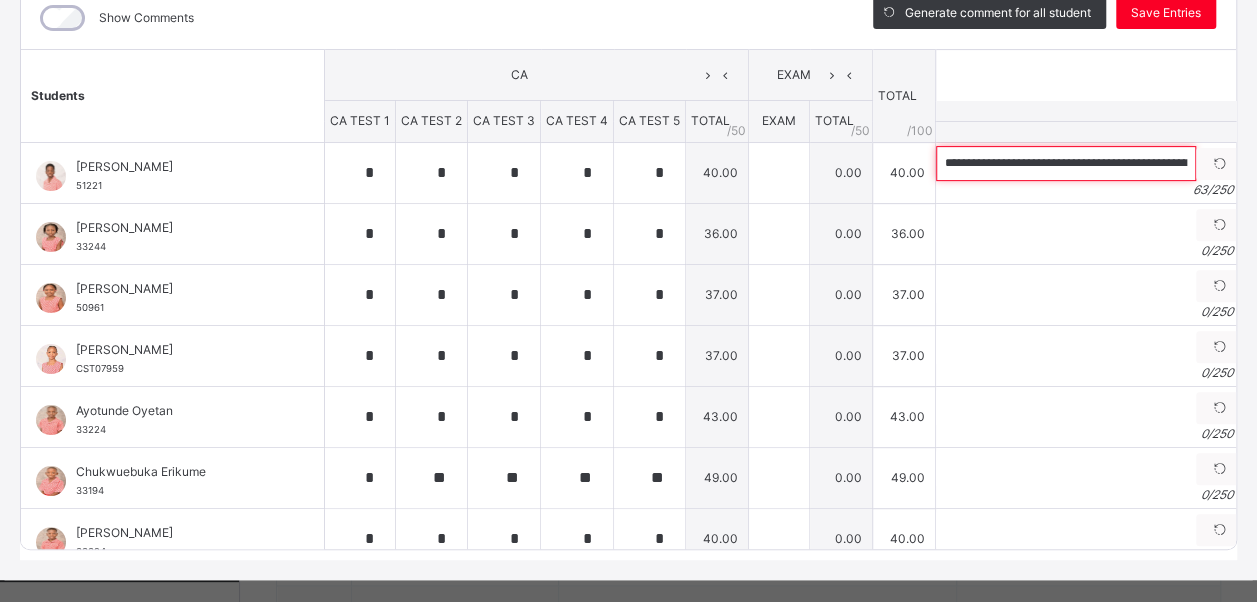scroll, scrollTop: 0, scrollLeft: 122, axis: horizontal 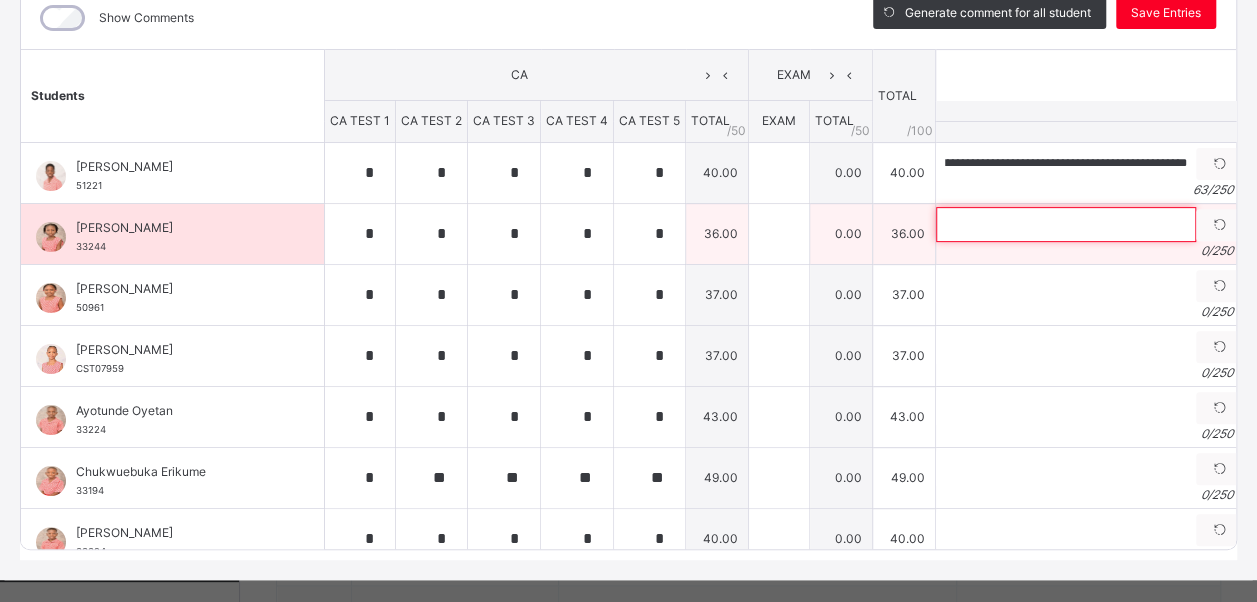 click at bounding box center [1066, 224] 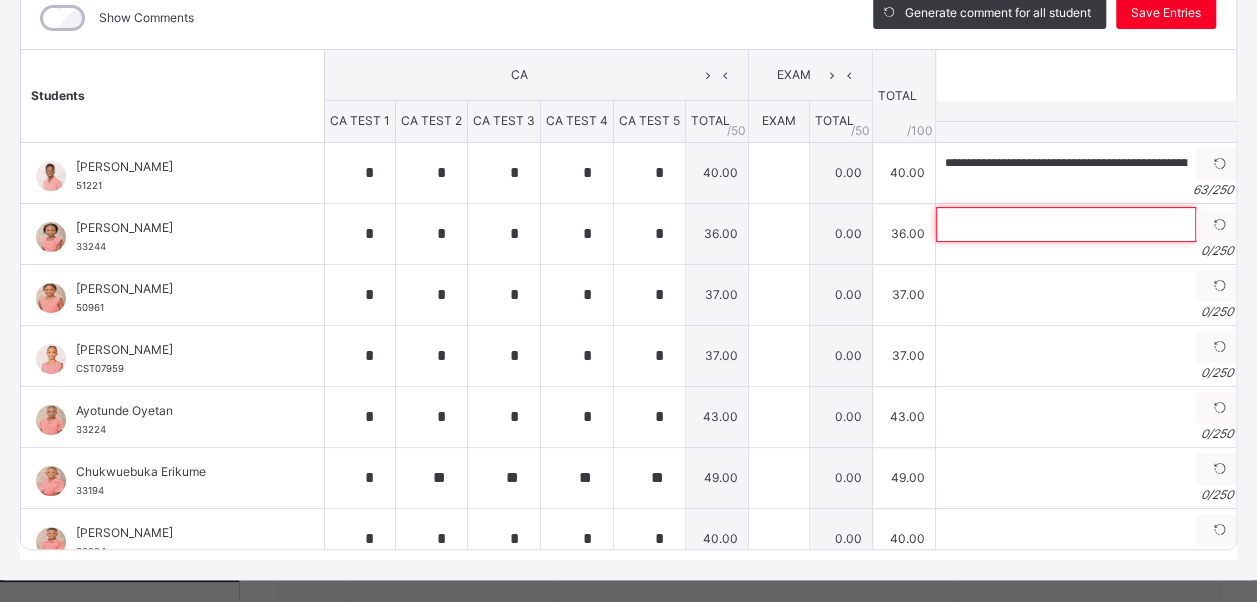 paste on "**********" 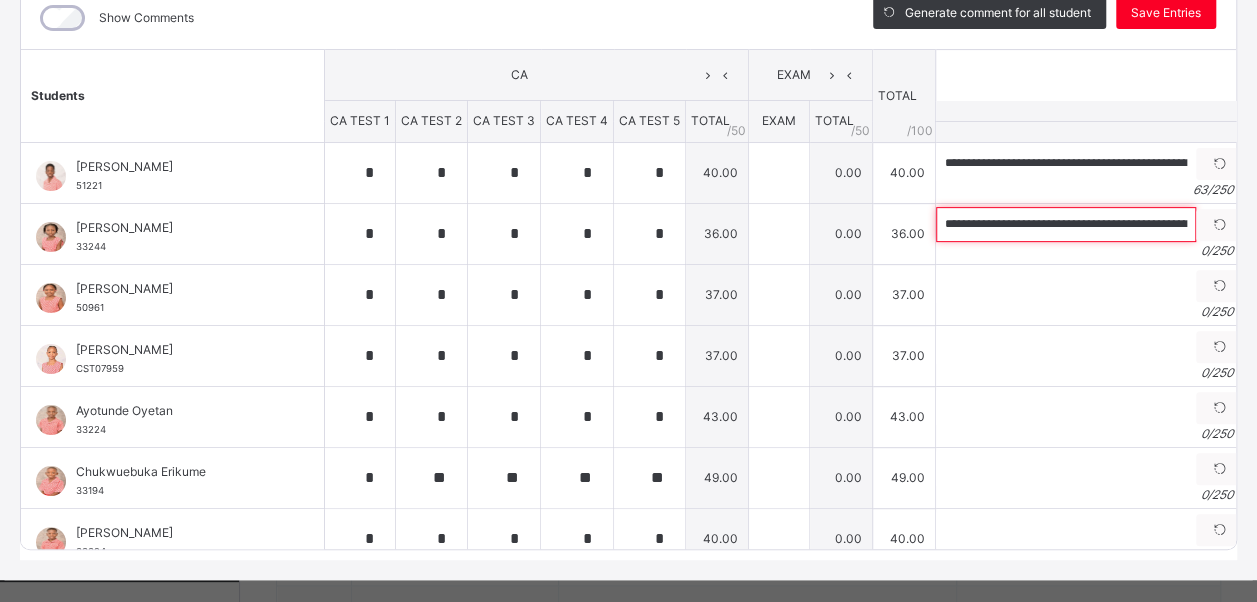 scroll, scrollTop: 0, scrollLeft: 60, axis: horizontal 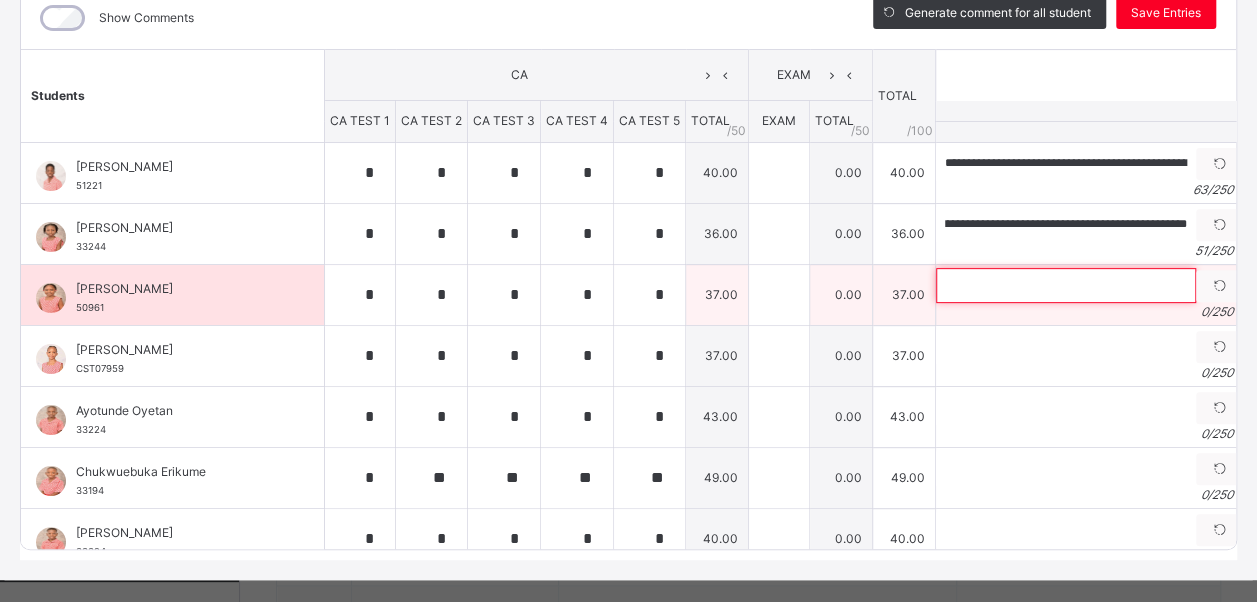 click at bounding box center (1066, 285) 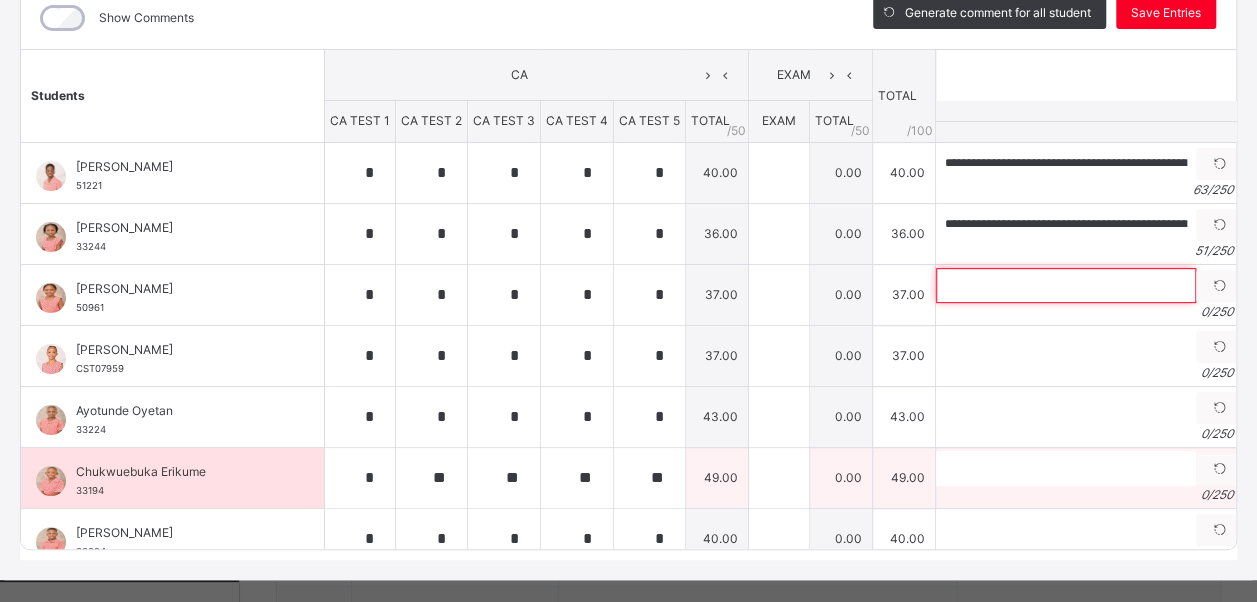 paste on "**********" 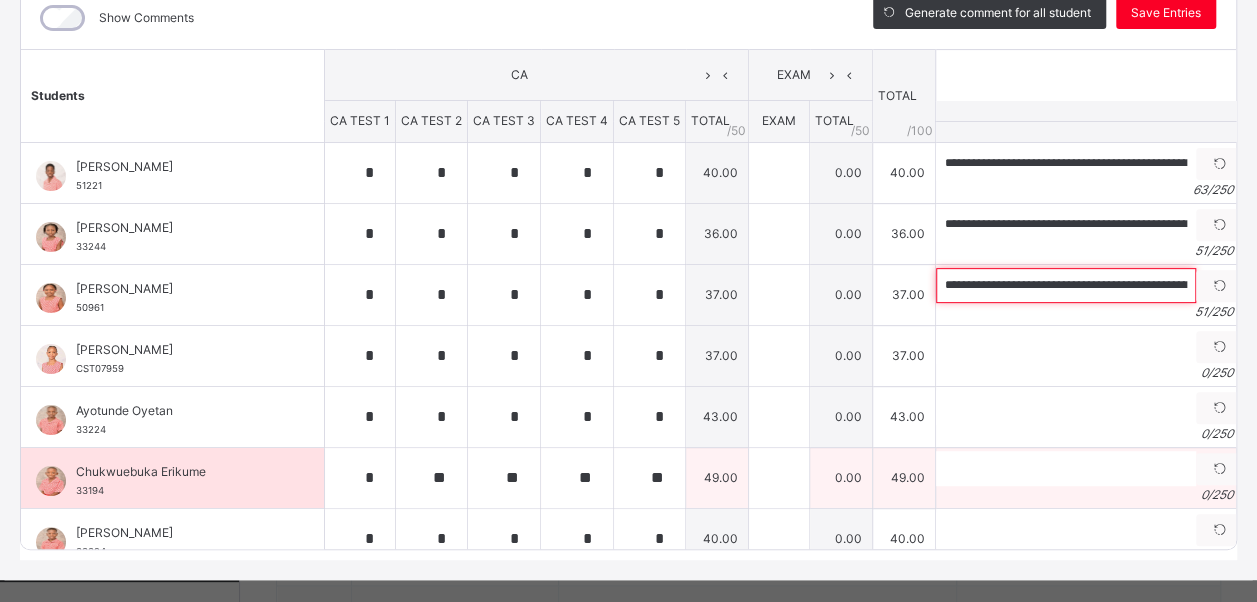 scroll, scrollTop: 0, scrollLeft: 56, axis: horizontal 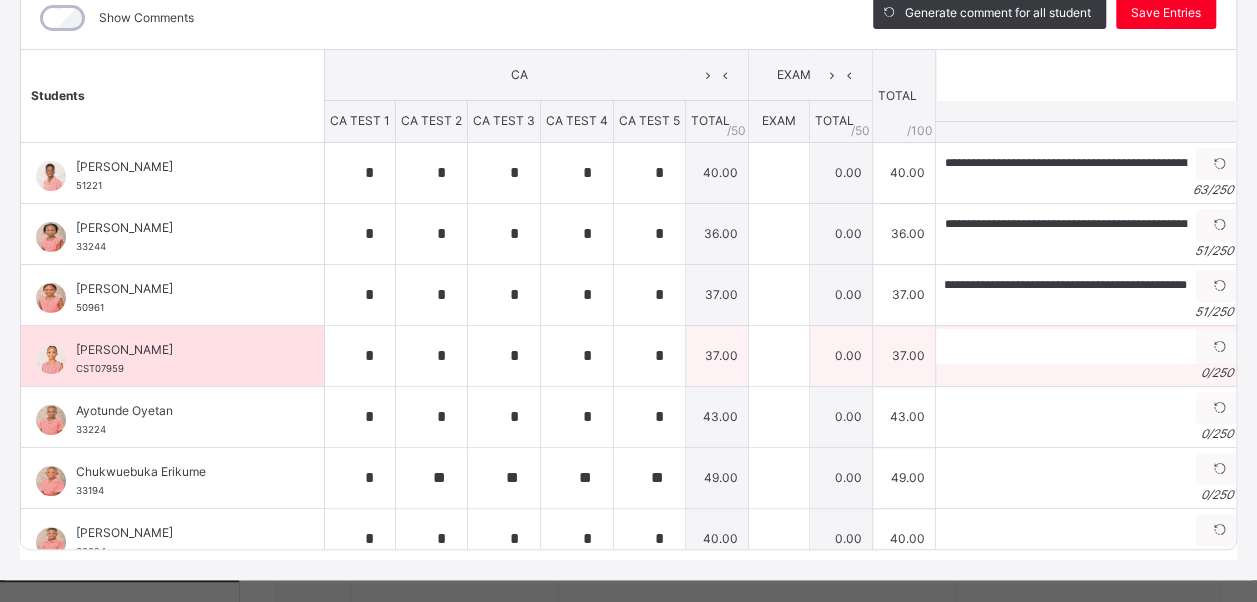 click on "0 / 250" at bounding box center [1089, 373] 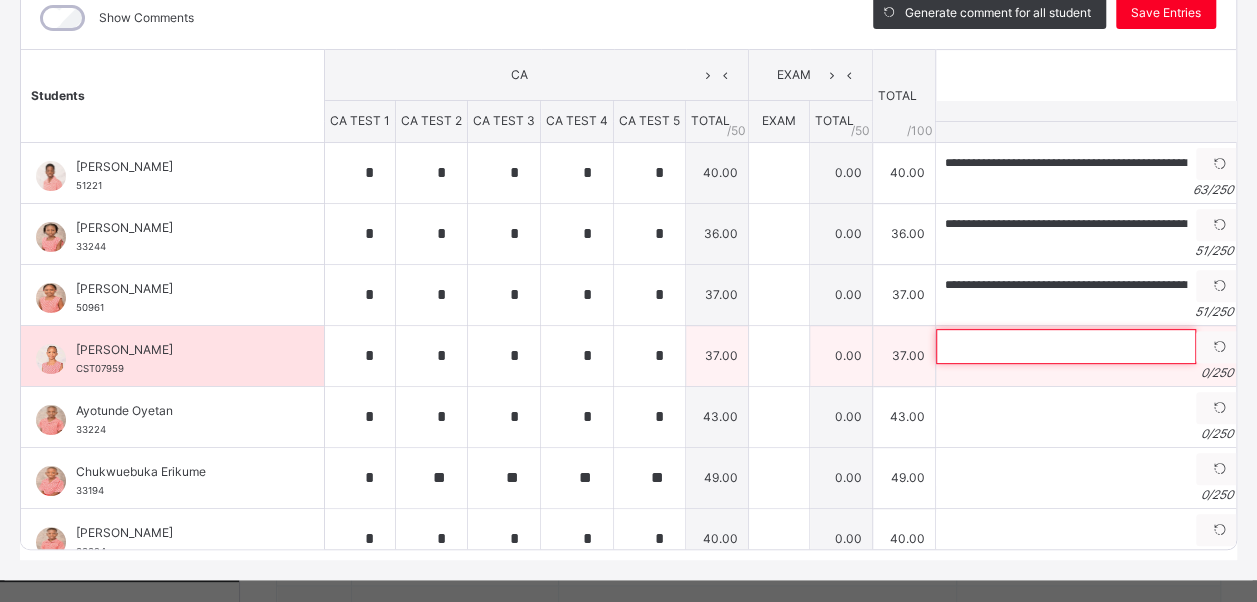 click at bounding box center (1066, 346) 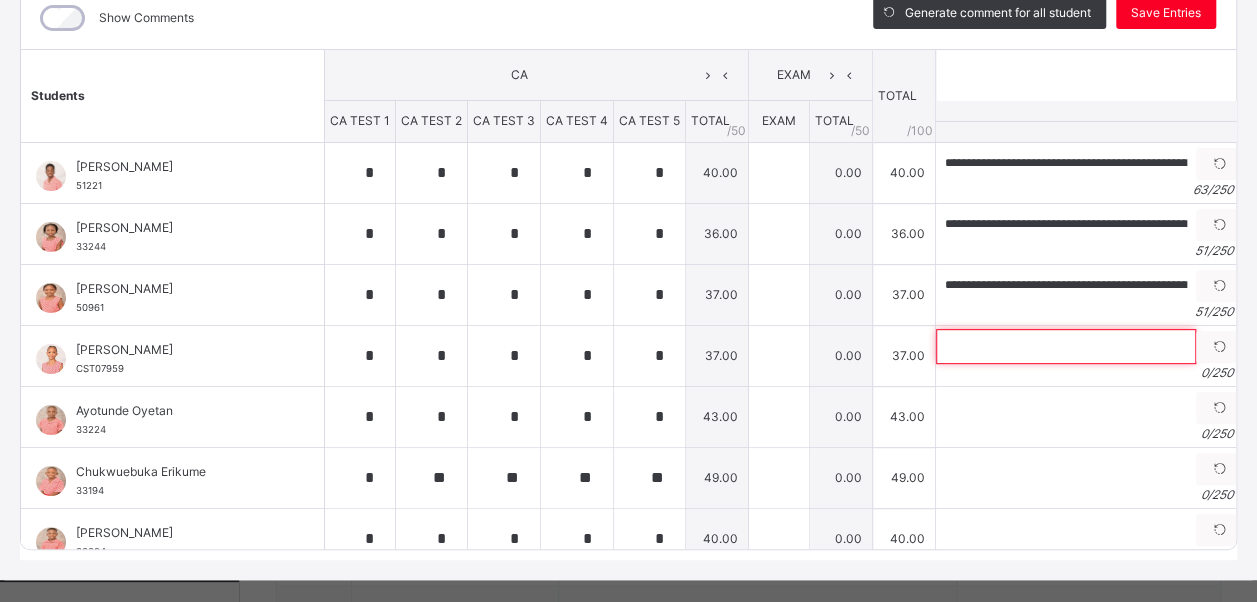 paste on "**********" 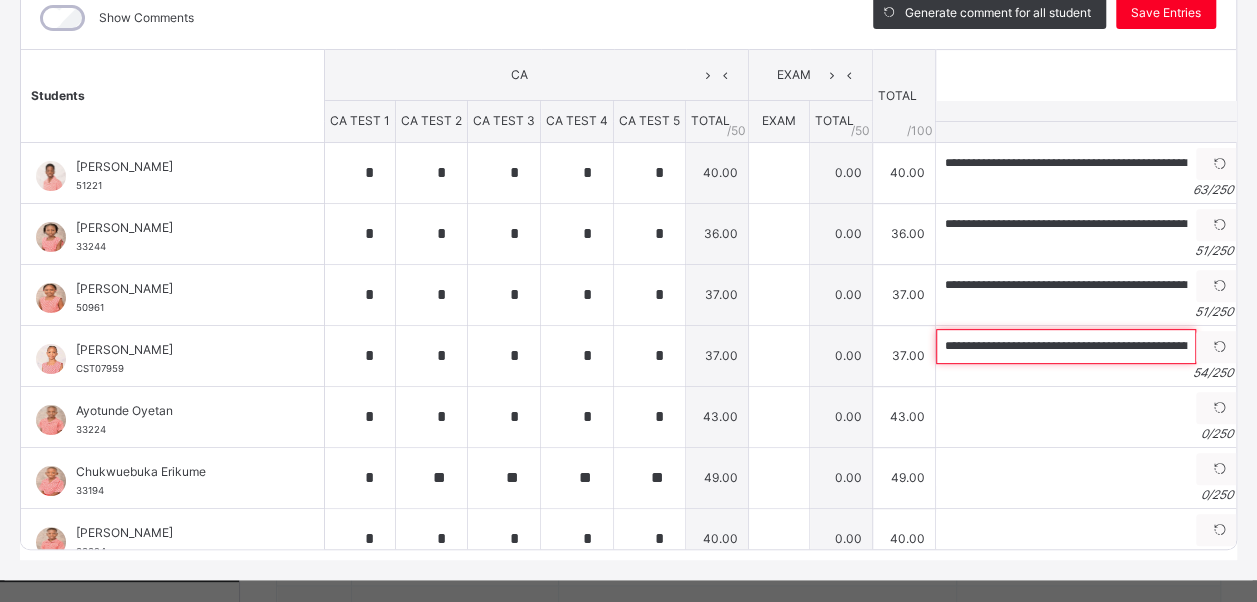 scroll, scrollTop: 0, scrollLeft: 84, axis: horizontal 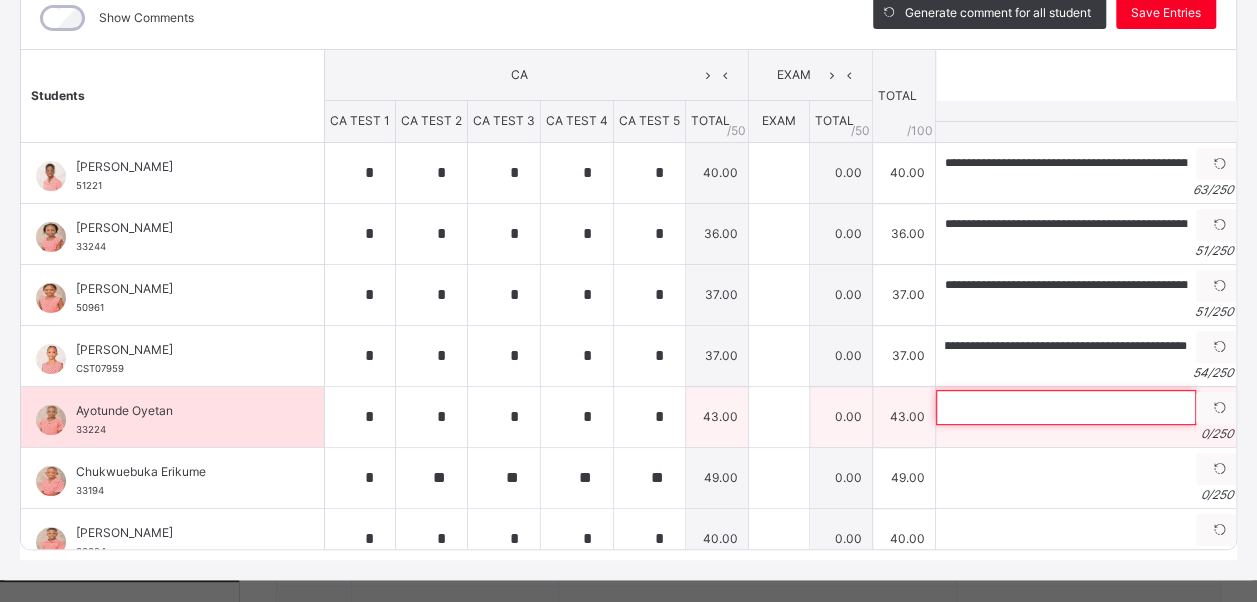 click at bounding box center (1066, 407) 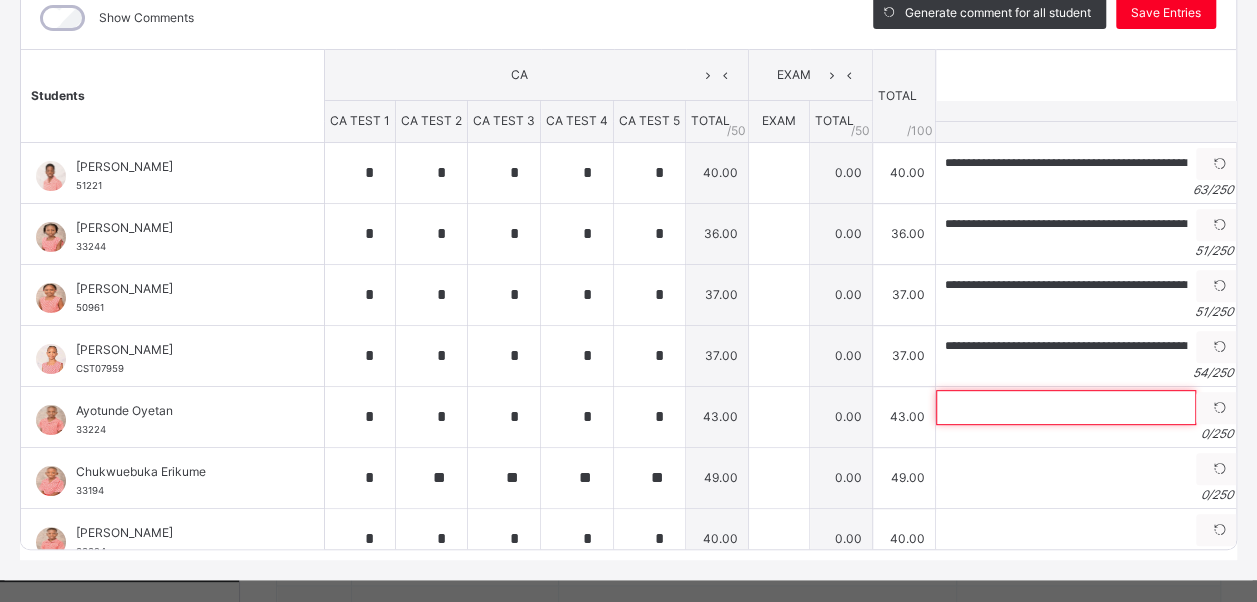 paste on "**********" 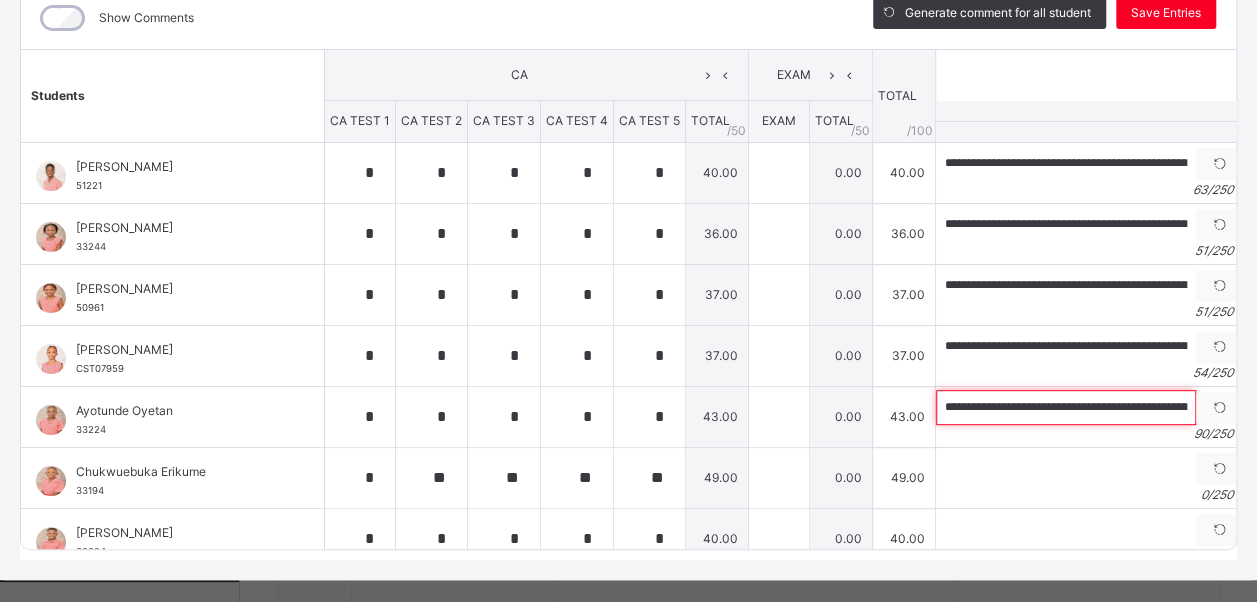 scroll, scrollTop: 0, scrollLeft: 272, axis: horizontal 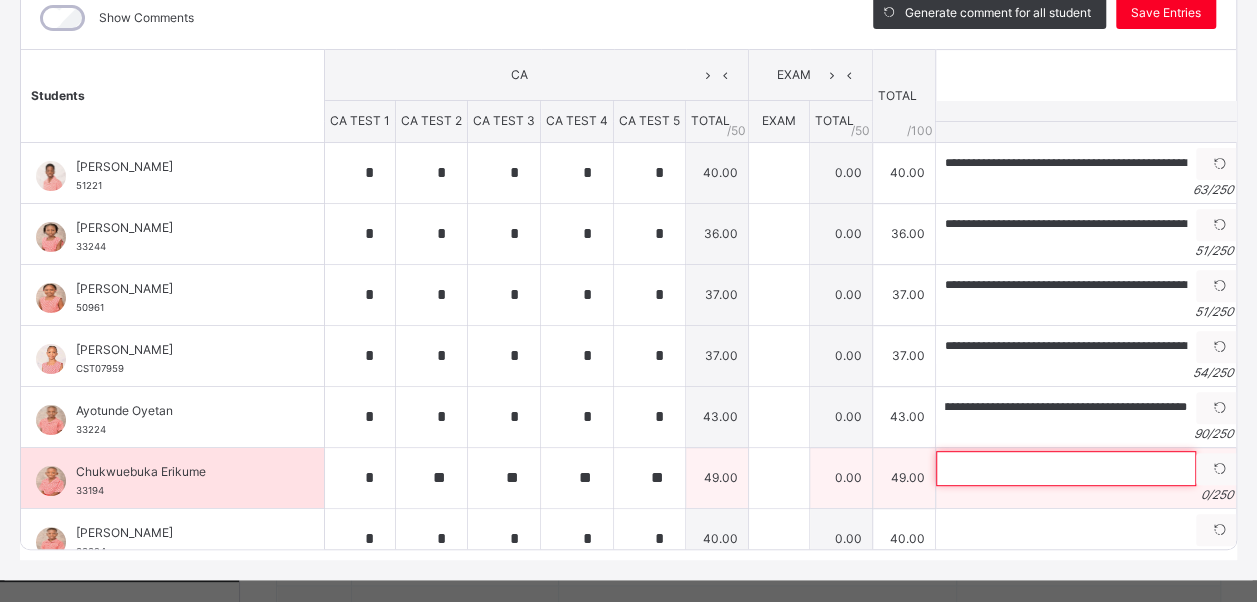 click at bounding box center [1066, 468] 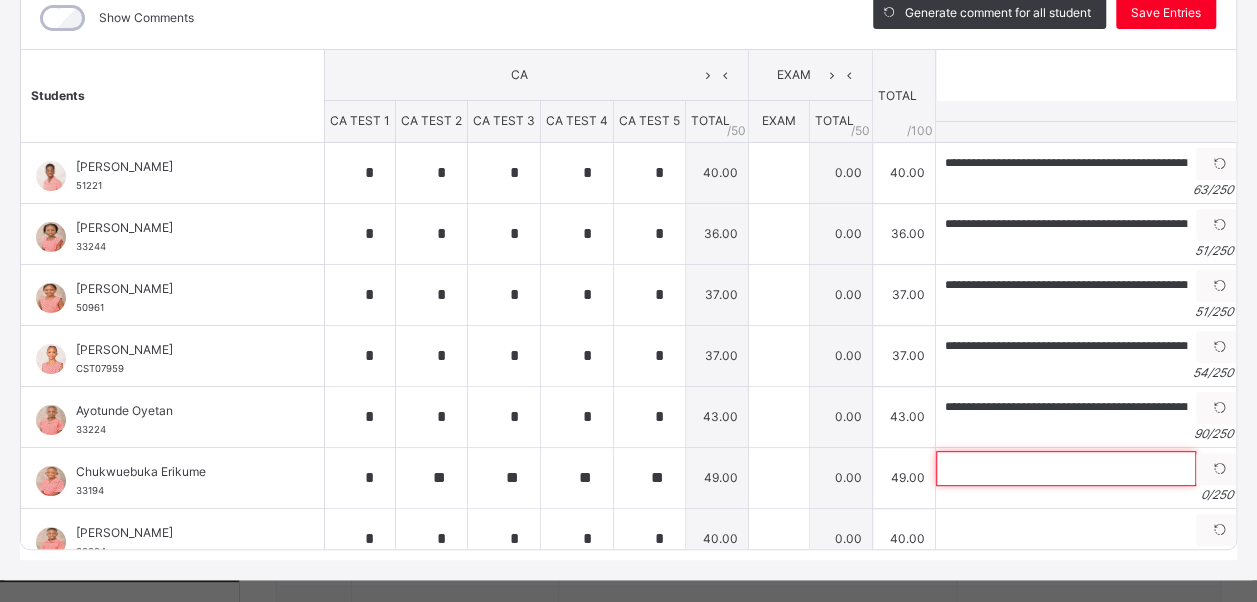 paste on "**********" 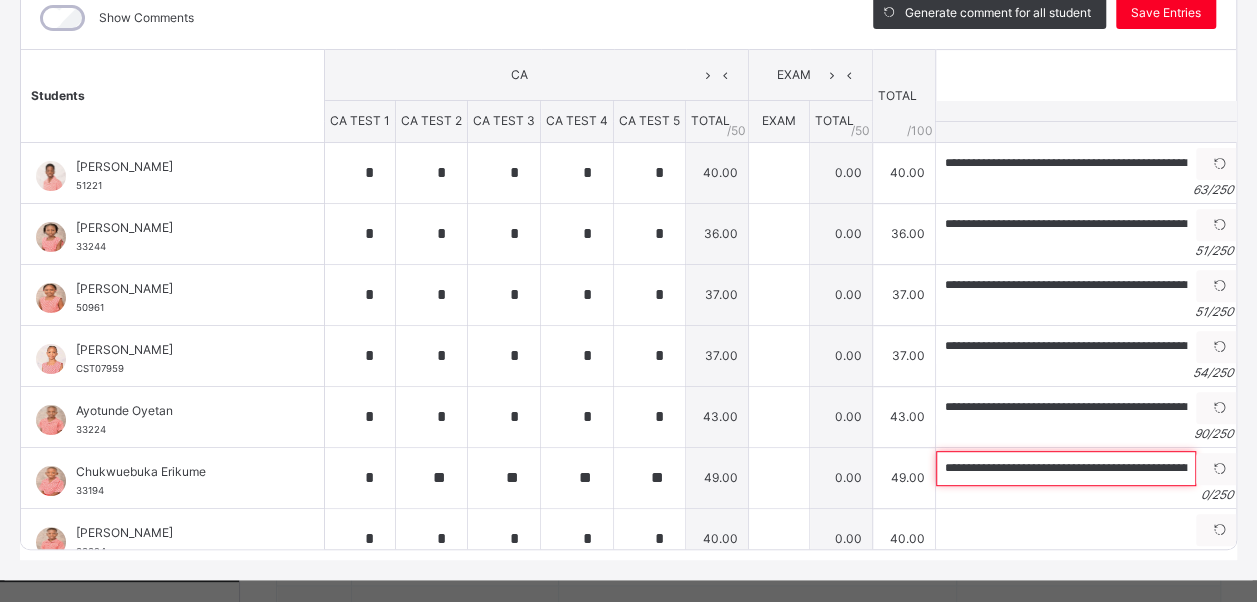 scroll, scrollTop: 0, scrollLeft: 298, axis: horizontal 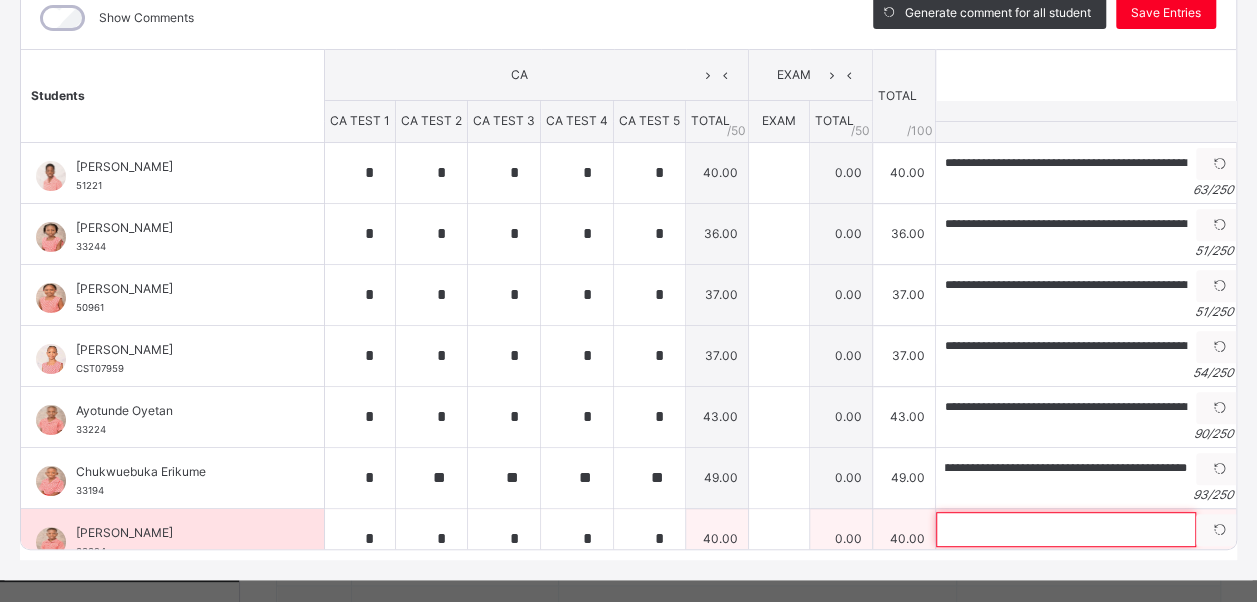 click at bounding box center (1066, 529) 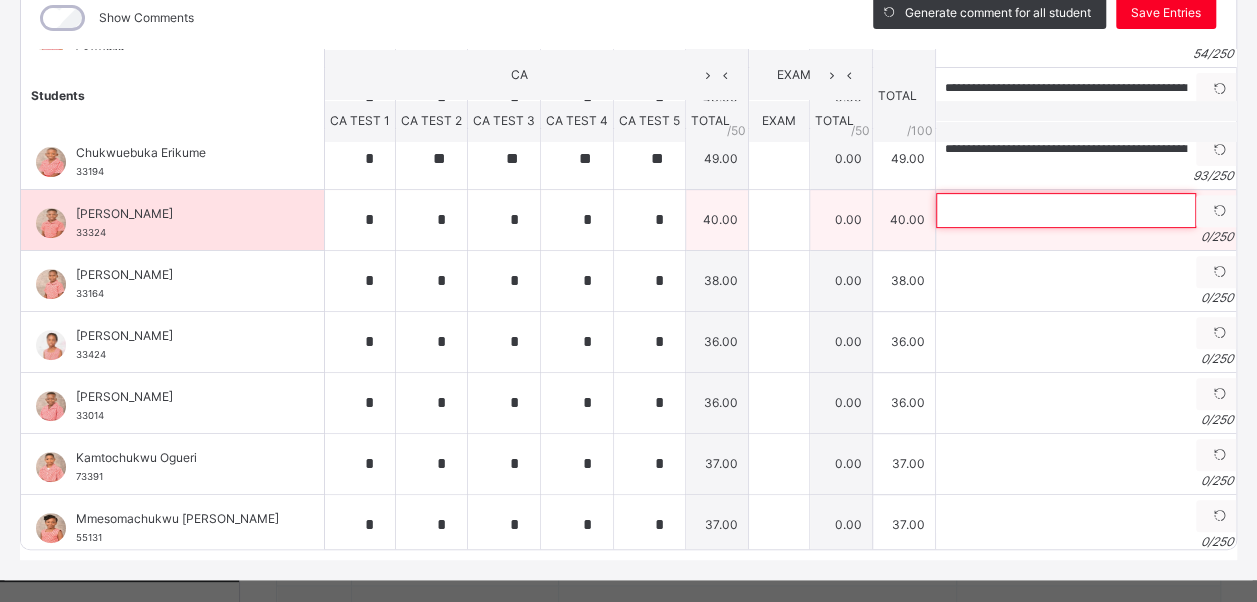 scroll, scrollTop: 322, scrollLeft: 0, axis: vertical 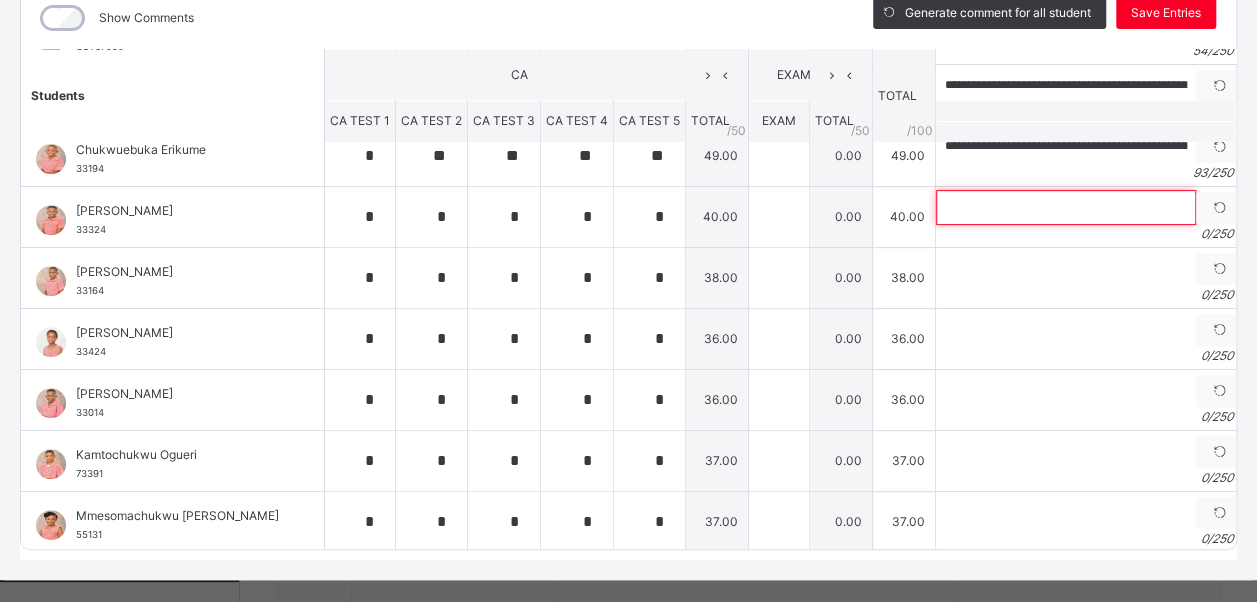 paste on "**********" 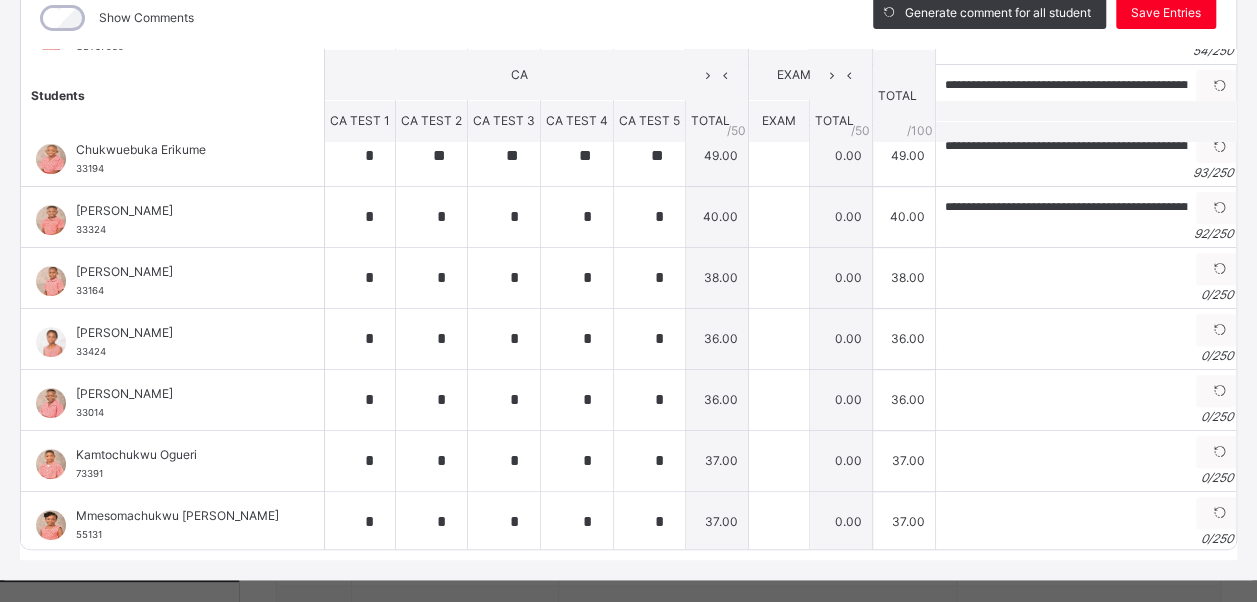 scroll, scrollTop: 0, scrollLeft: 0, axis: both 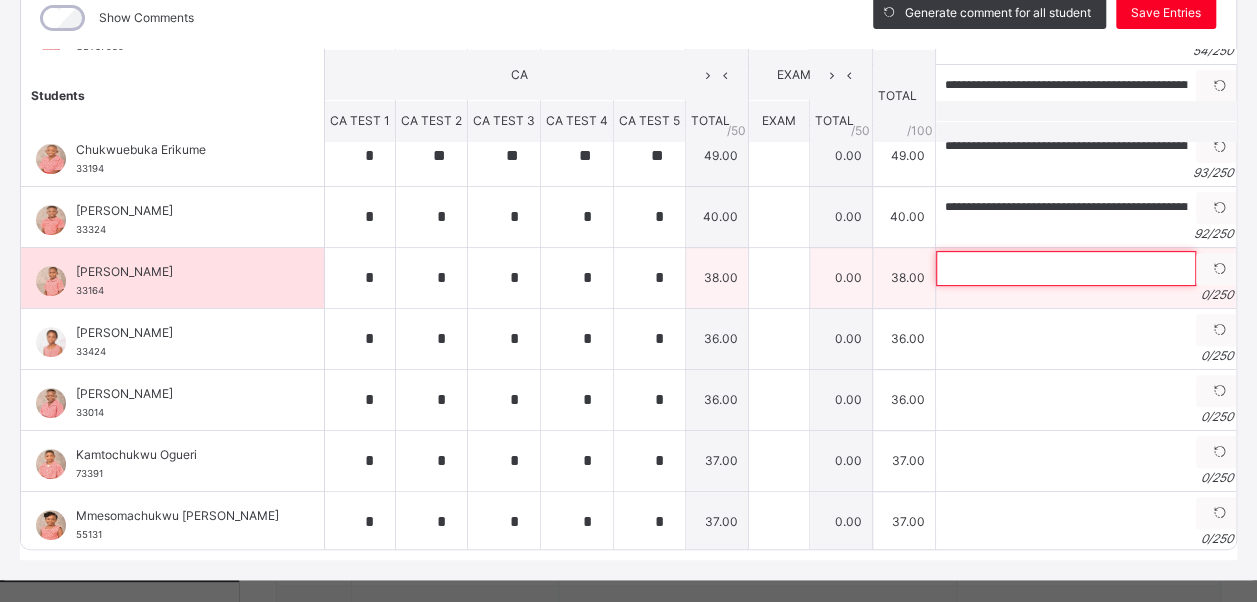 click at bounding box center (1066, 268) 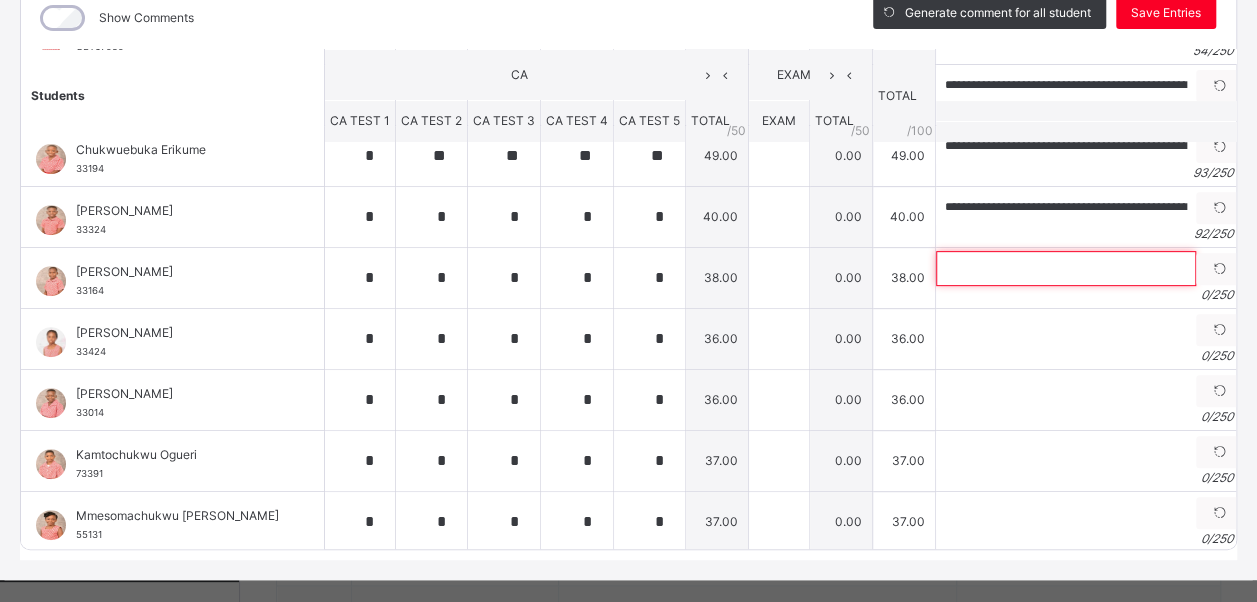 paste on "**********" 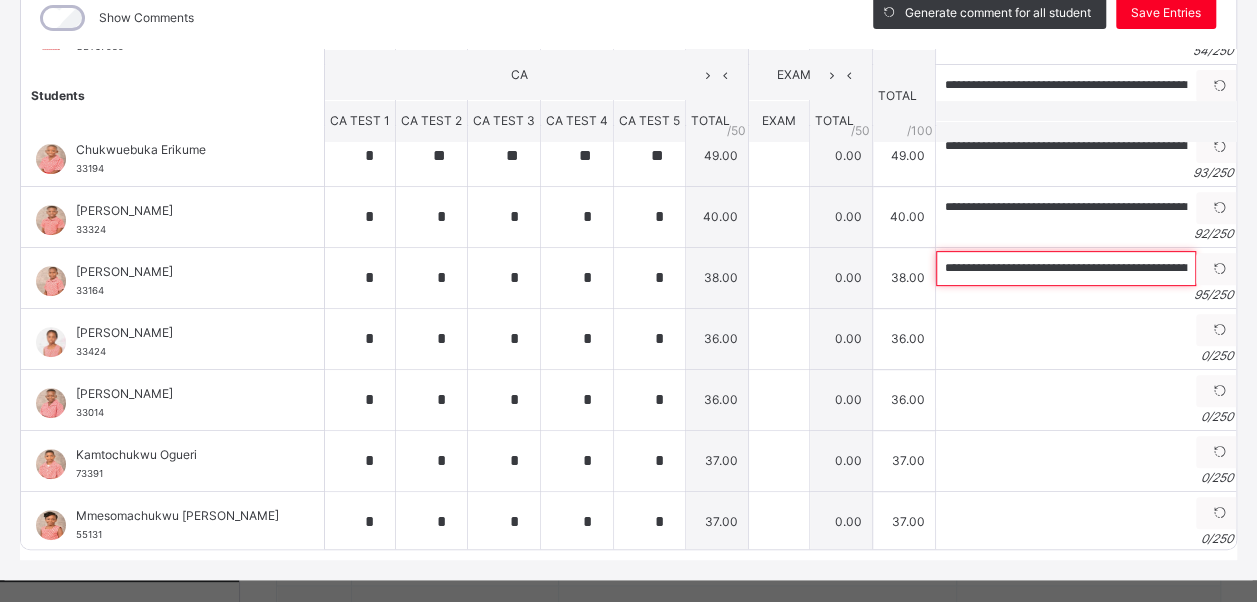 scroll, scrollTop: 0, scrollLeft: 300, axis: horizontal 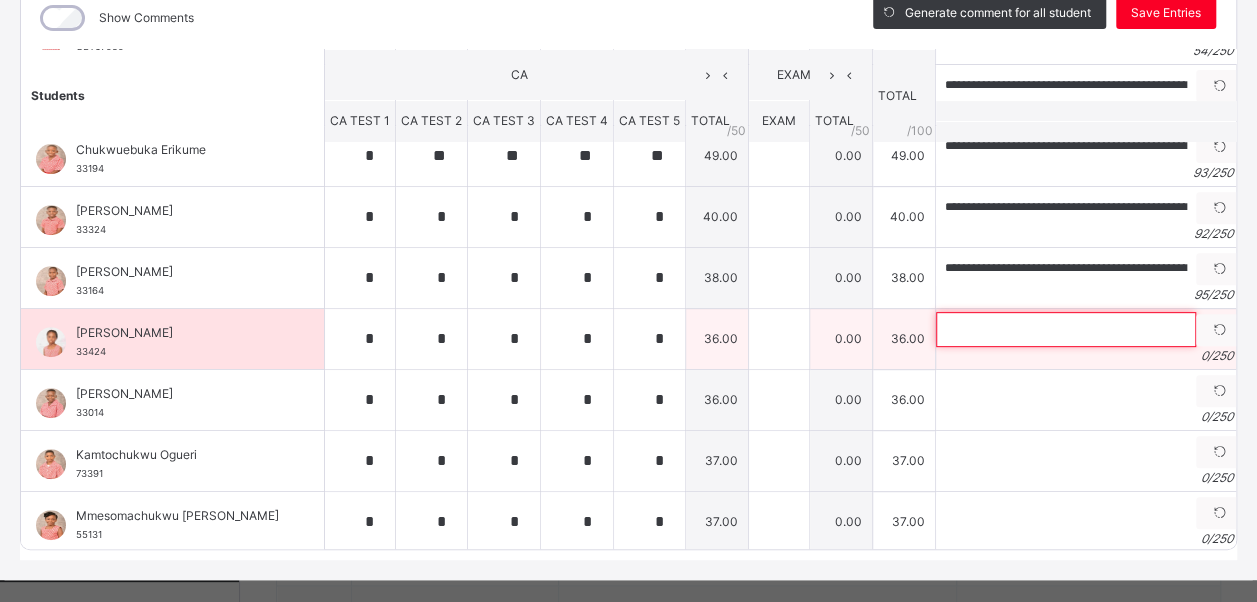 click at bounding box center (1066, 329) 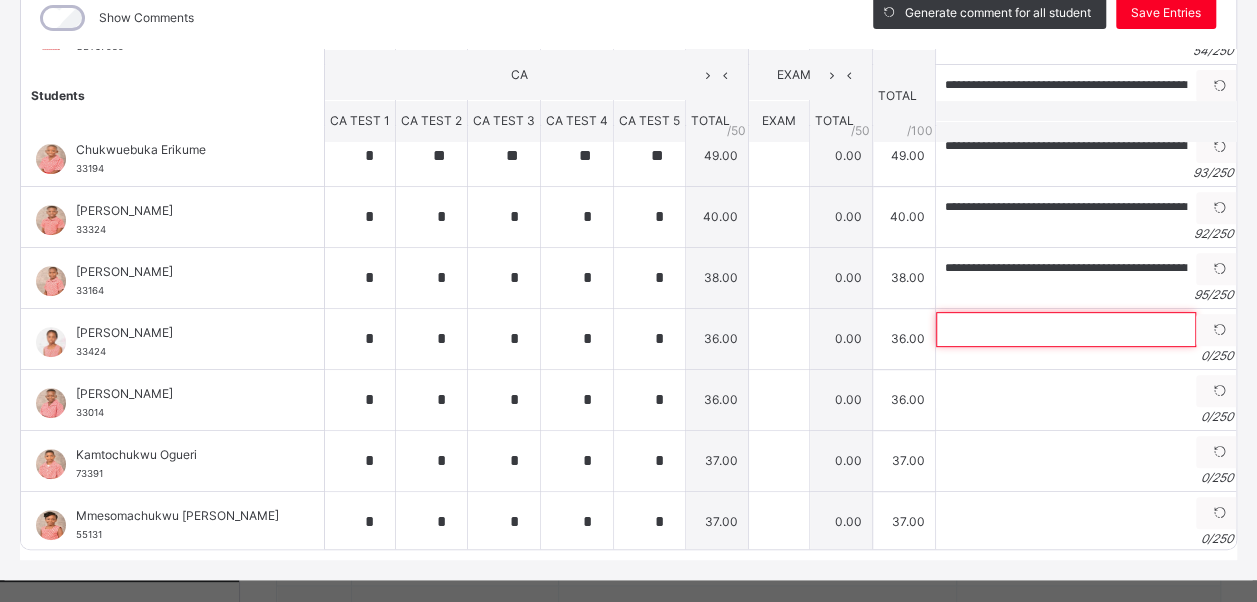 paste on "**********" 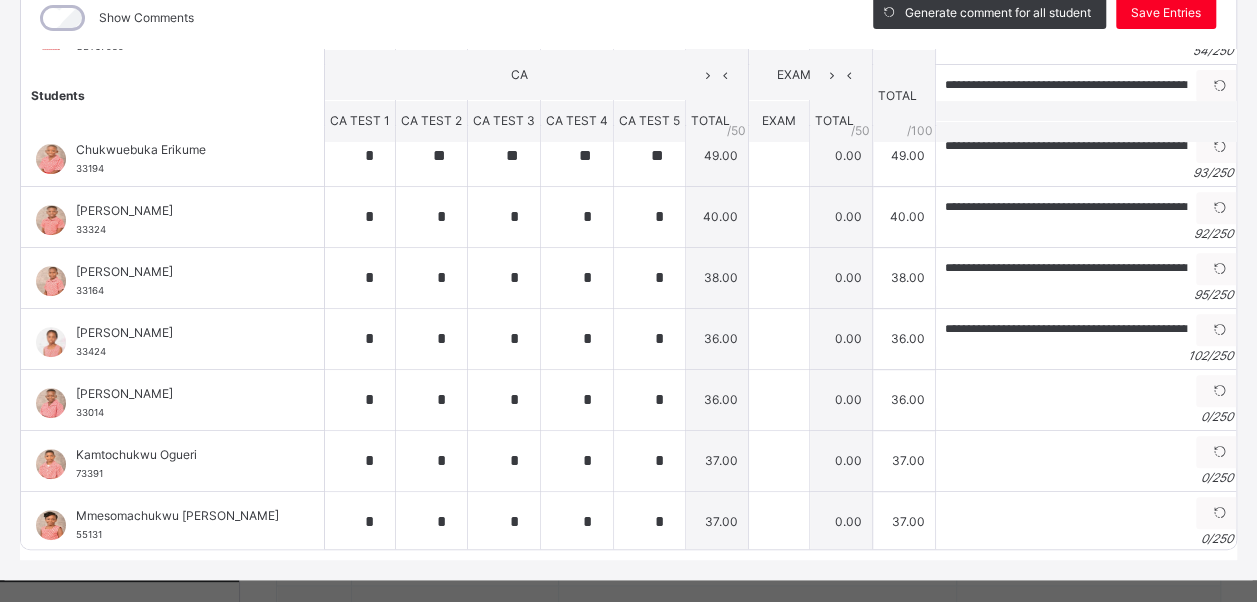 scroll, scrollTop: 0, scrollLeft: 0, axis: both 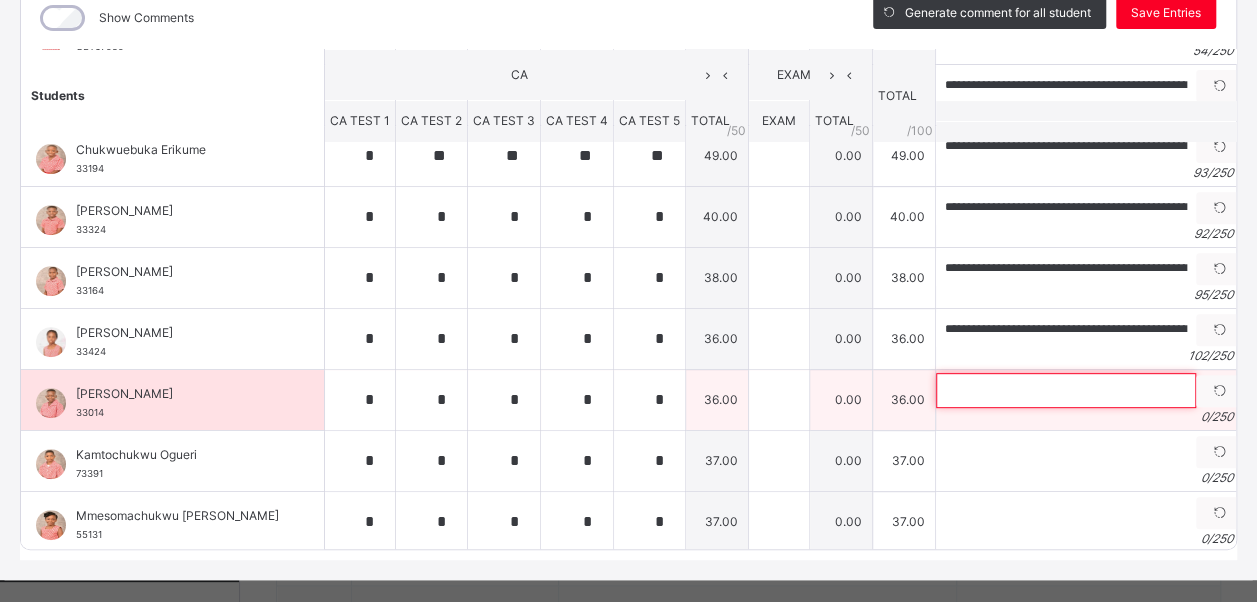click at bounding box center (1066, 390) 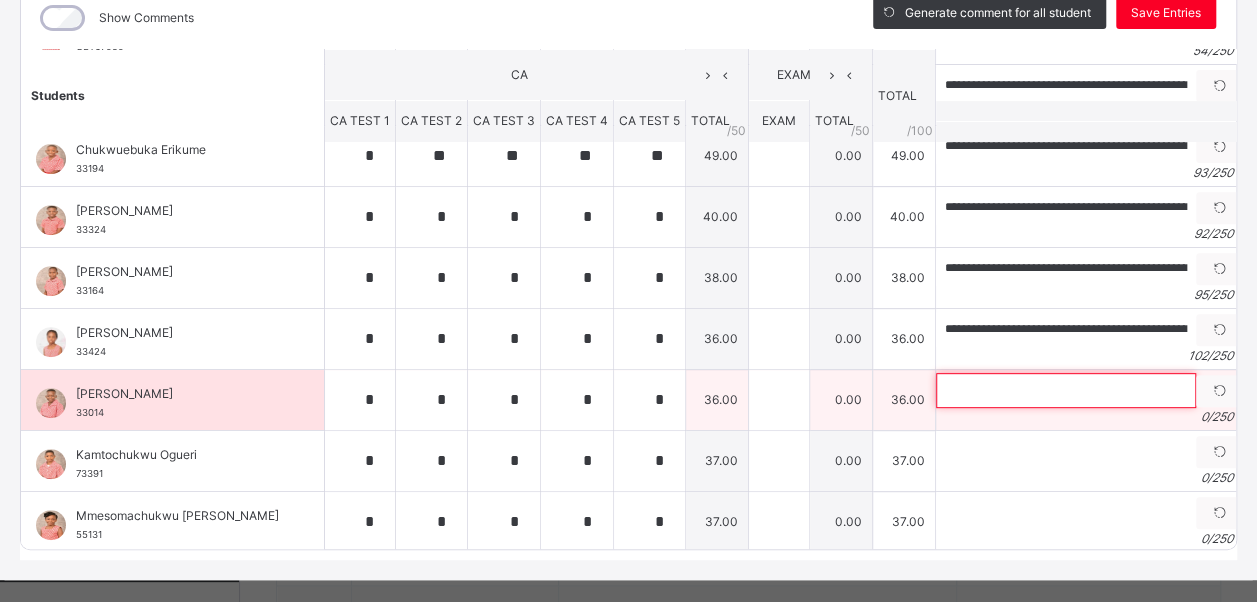click at bounding box center (1066, 390) 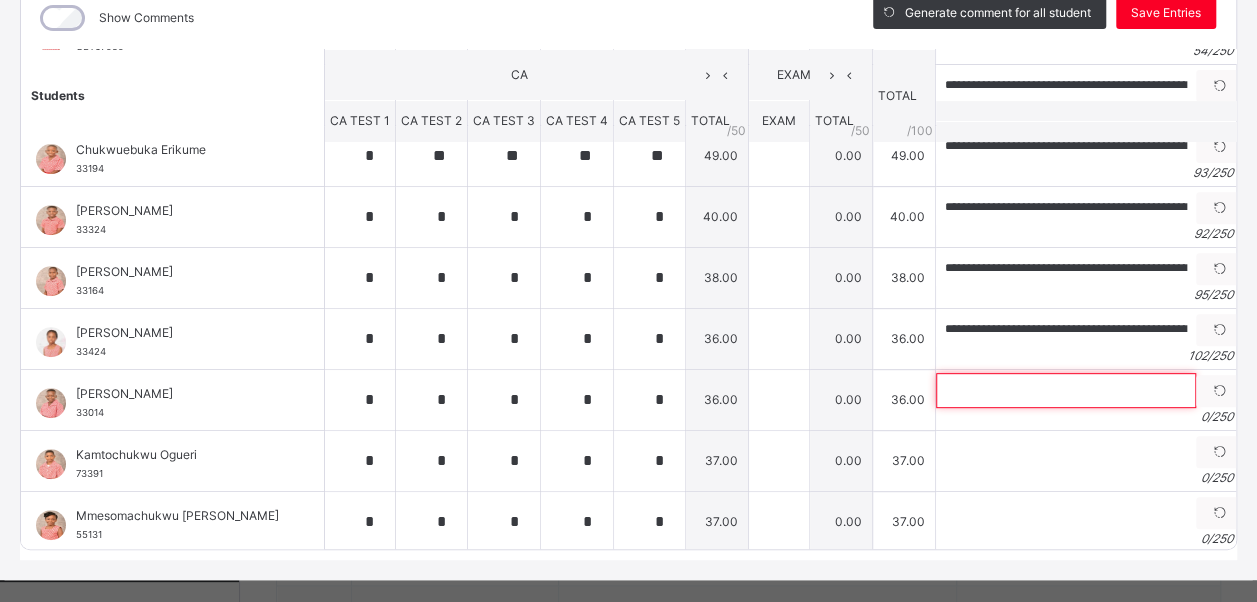 paste on "**********" 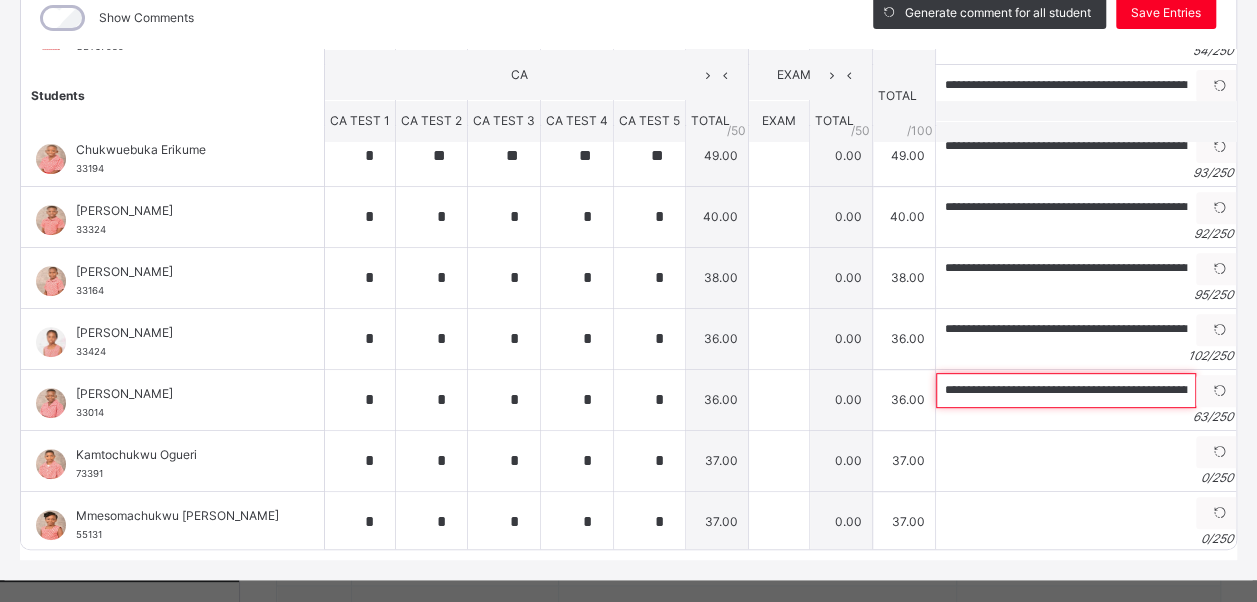 scroll, scrollTop: 0, scrollLeft: 122, axis: horizontal 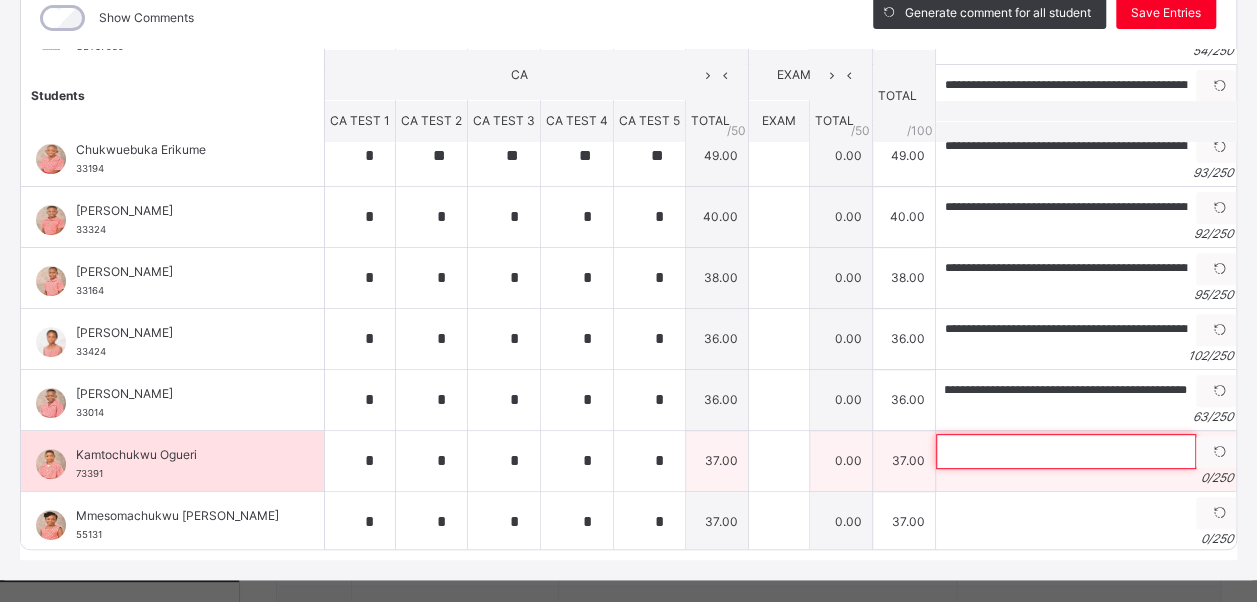 click at bounding box center (1066, 451) 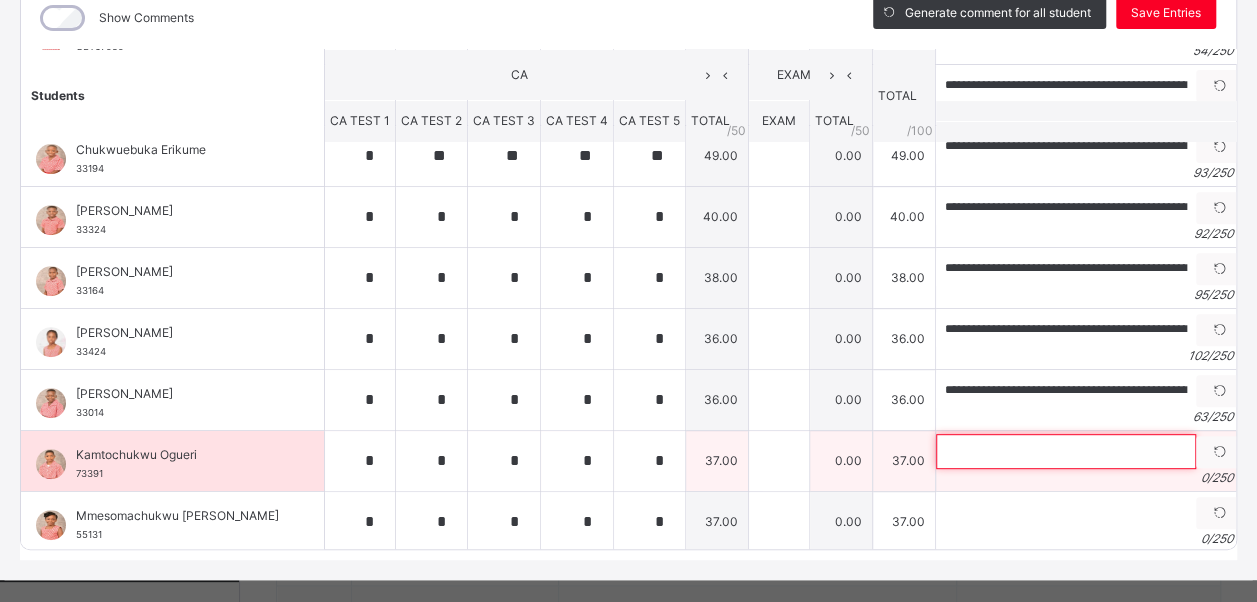 click at bounding box center [1066, 451] 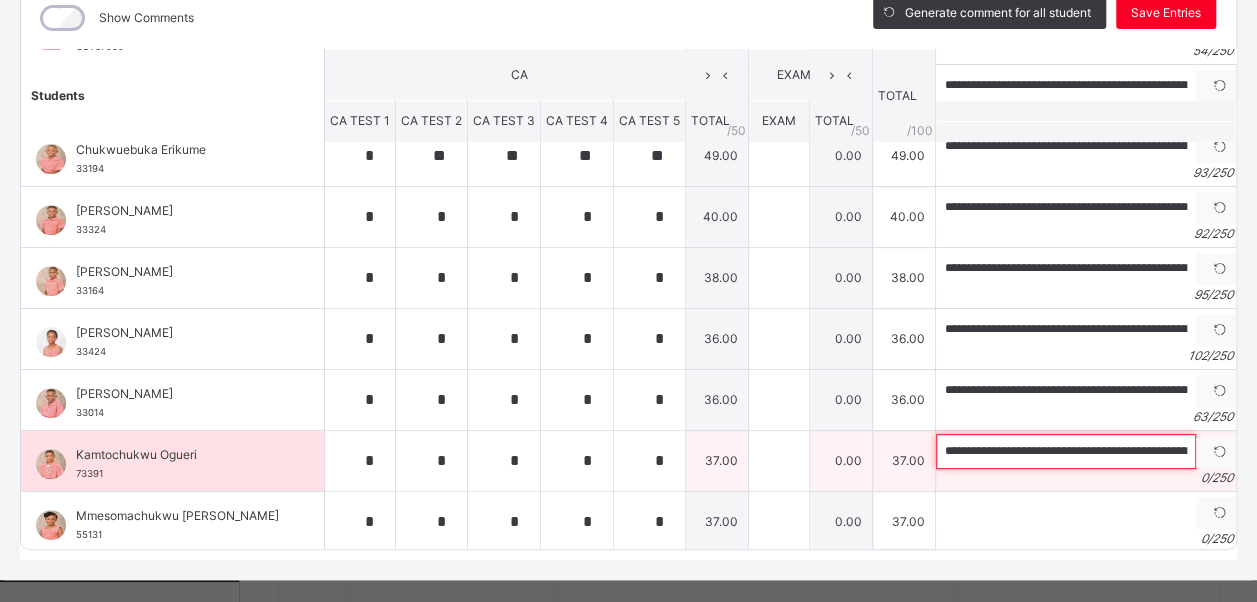 scroll, scrollTop: 0, scrollLeft: 310, axis: horizontal 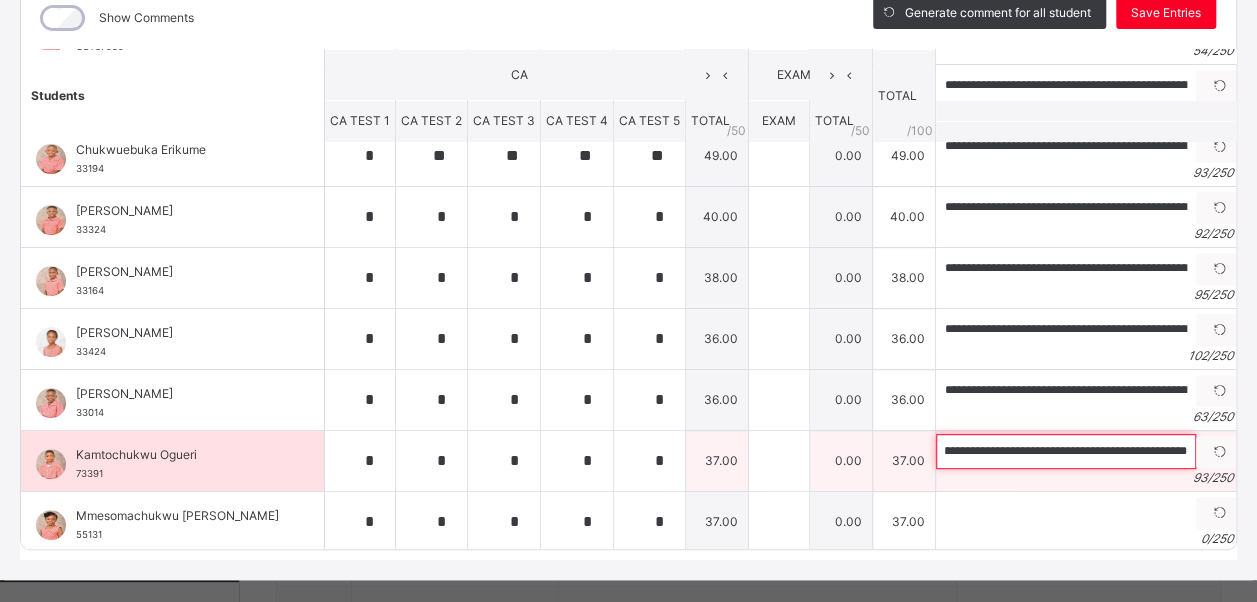 click on "**********" at bounding box center (1066, 451) 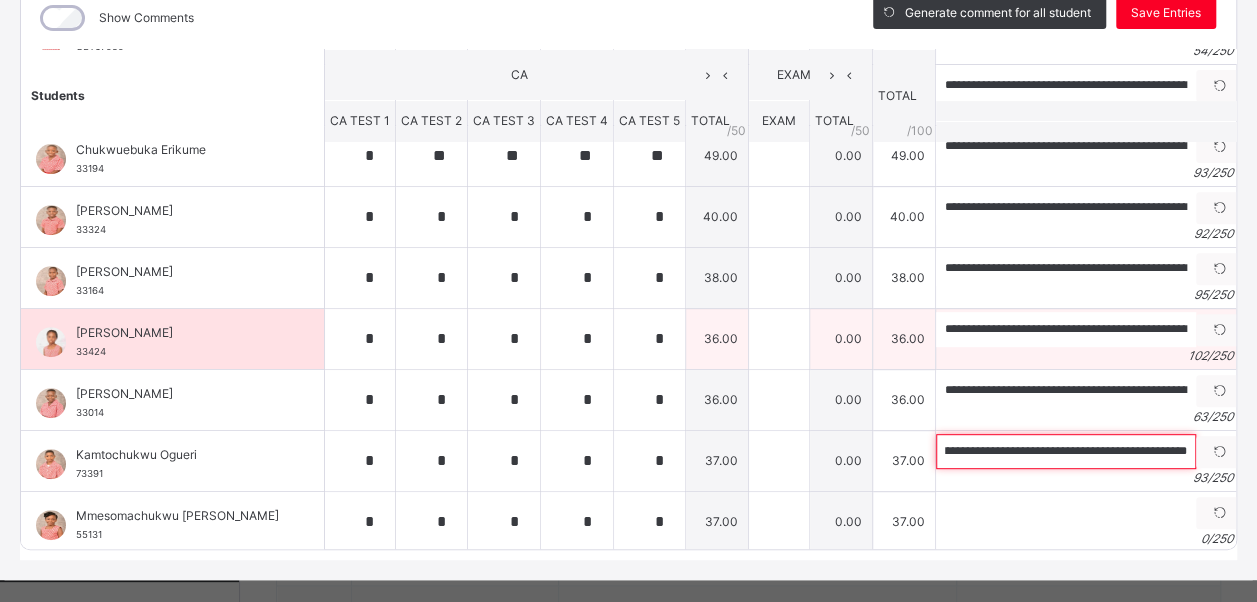 scroll, scrollTop: 517, scrollLeft: 0, axis: vertical 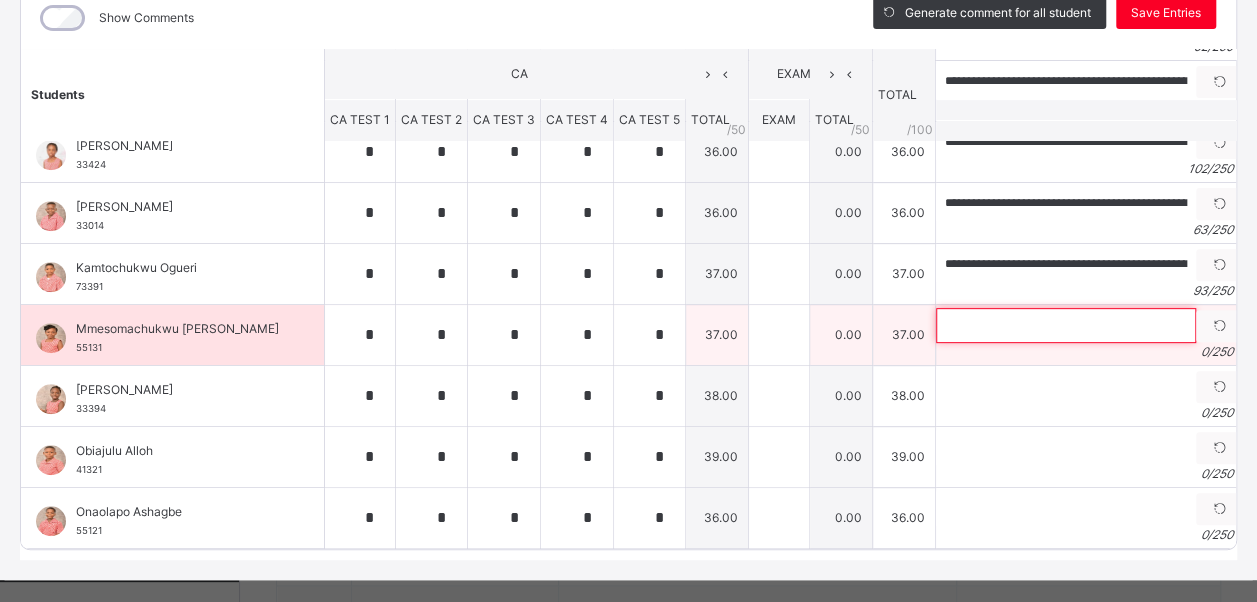 click at bounding box center (1066, 325) 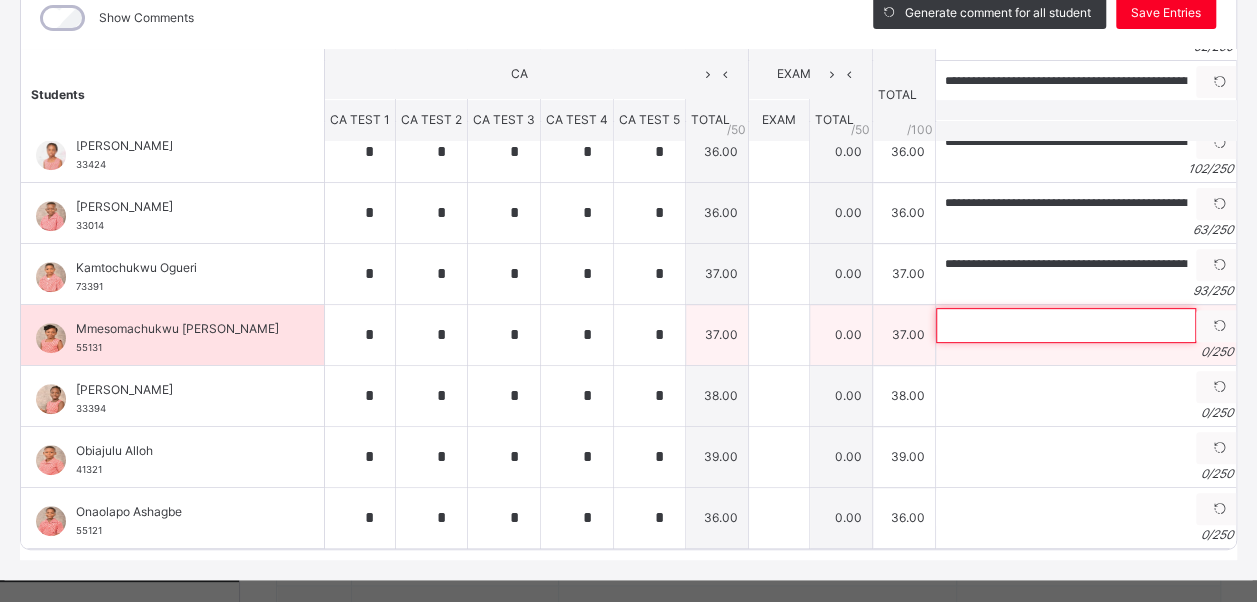 click at bounding box center [1066, 325] 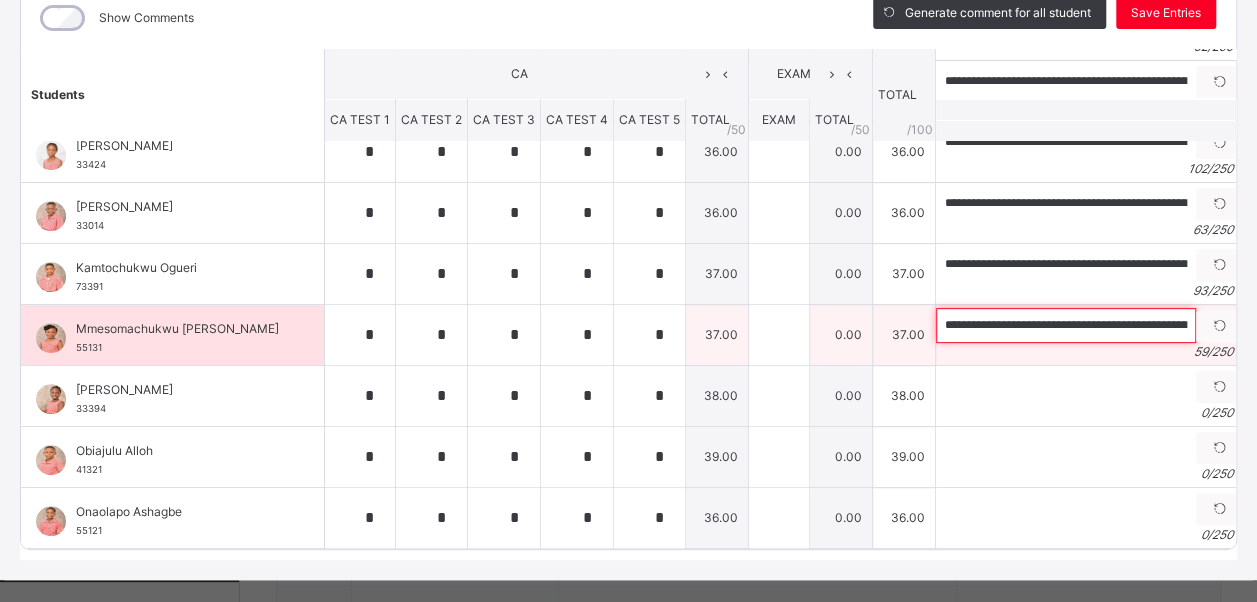 scroll, scrollTop: 0, scrollLeft: 116, axis: horizontal 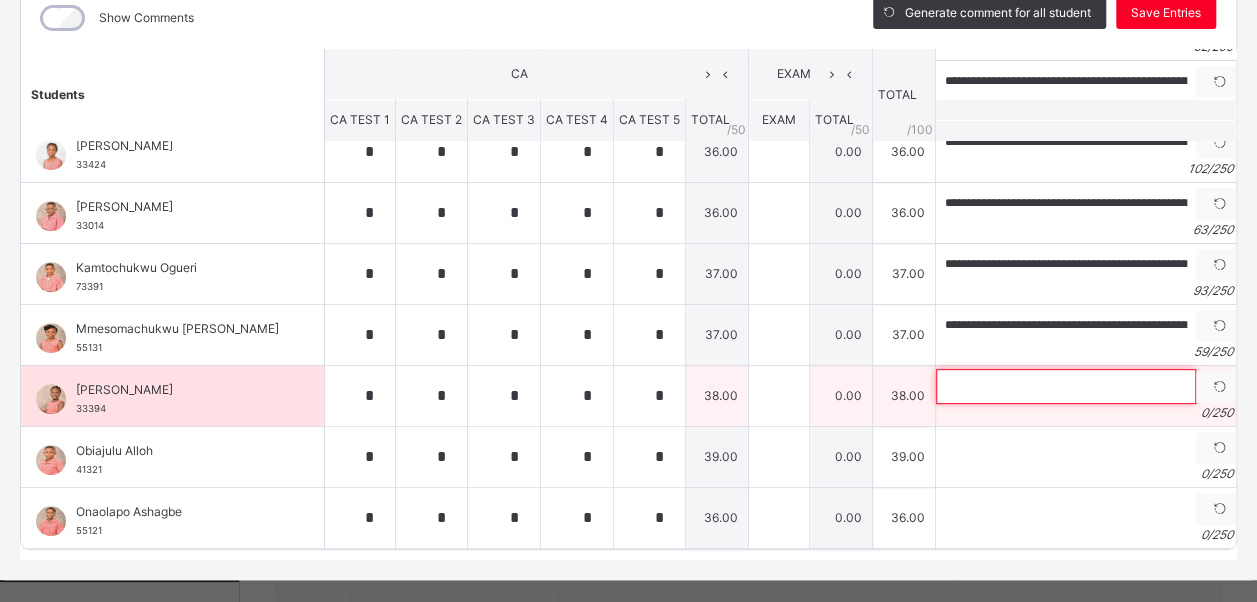 click at bounding box center (1066, 386) 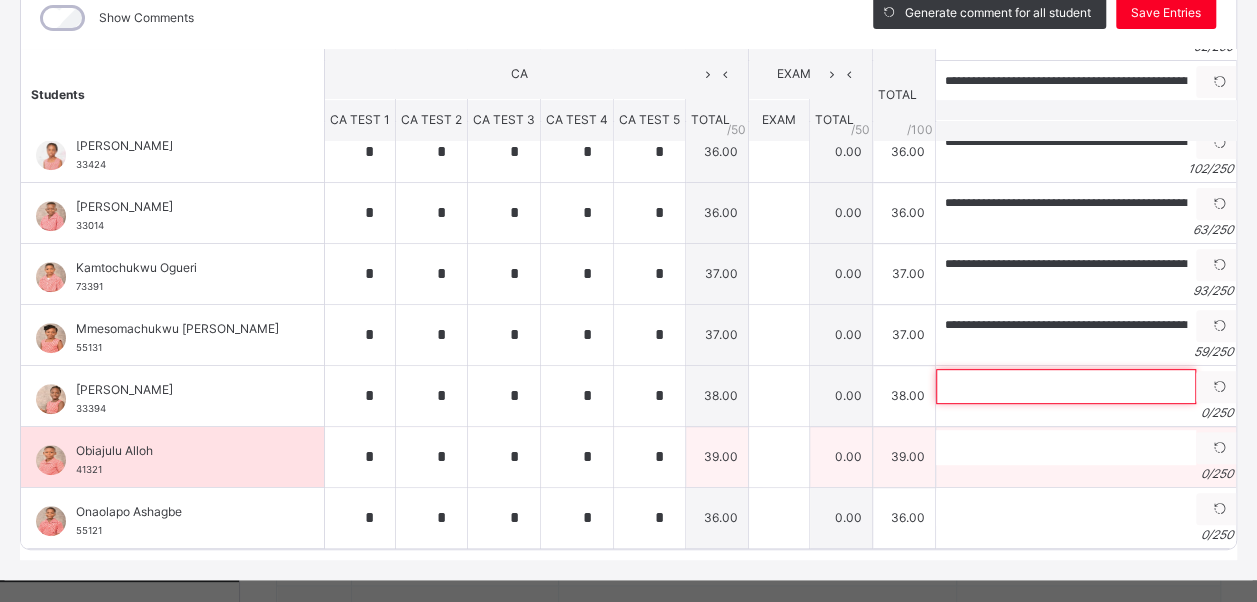paste on "**********" 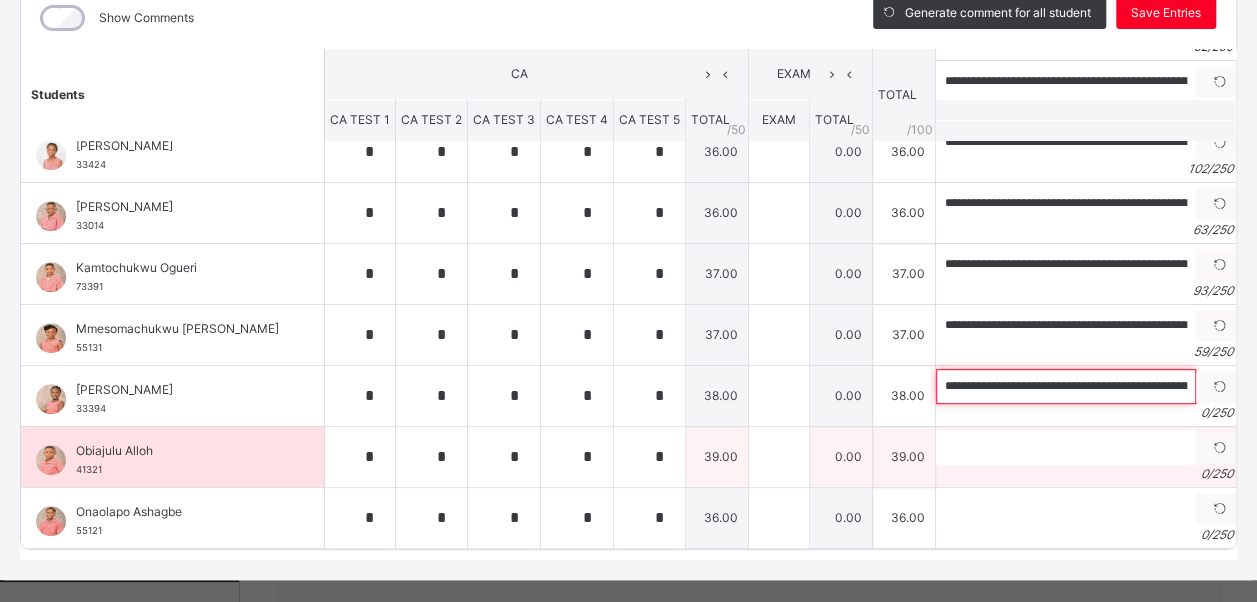 scroll, scrollTop: 0, scrollLeft: 48, axis: horizontal 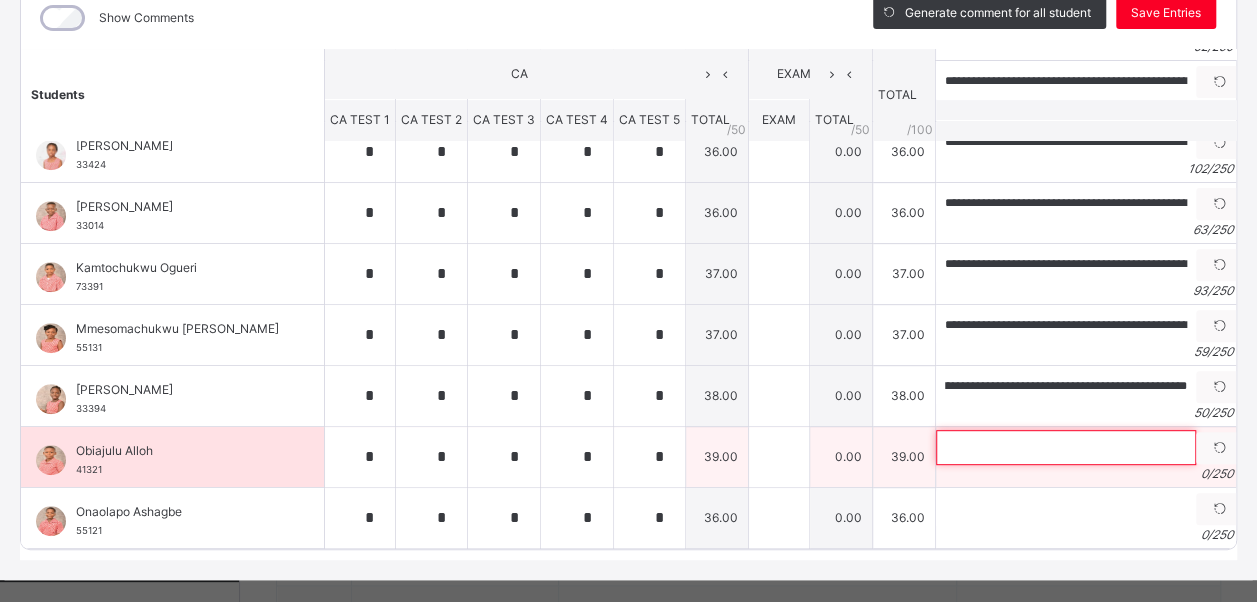 click at bounding box center (1066, 447) 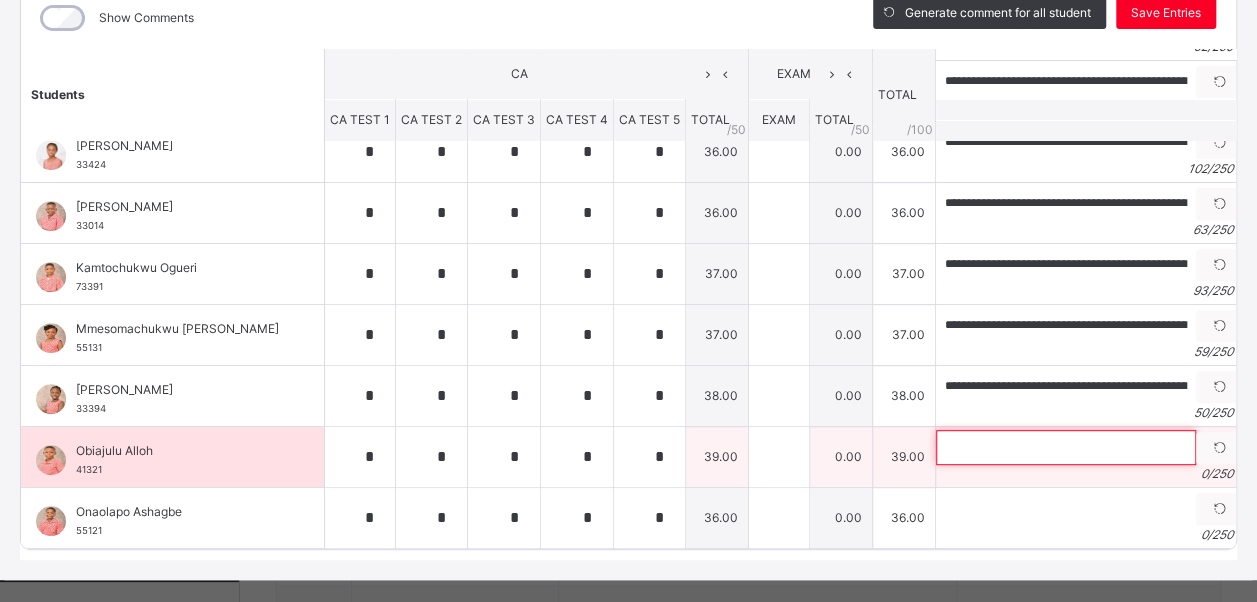 click at bounding box center [1066, 447] 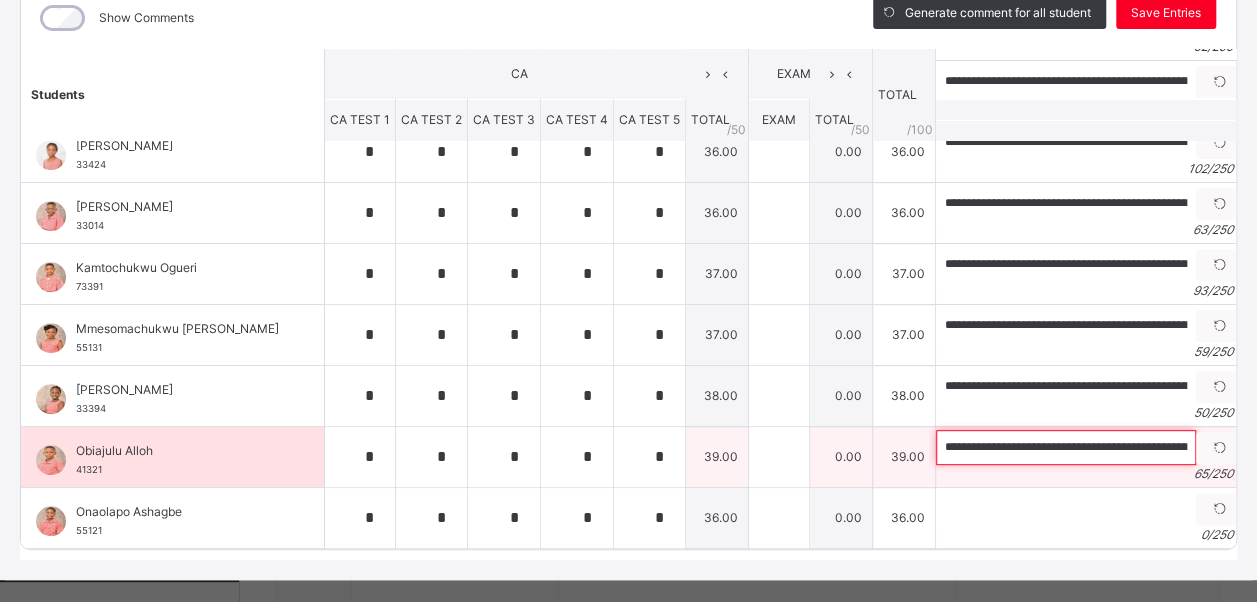 scroll, scrollTop: 0, scrollLeft: 134, axis: horizontal 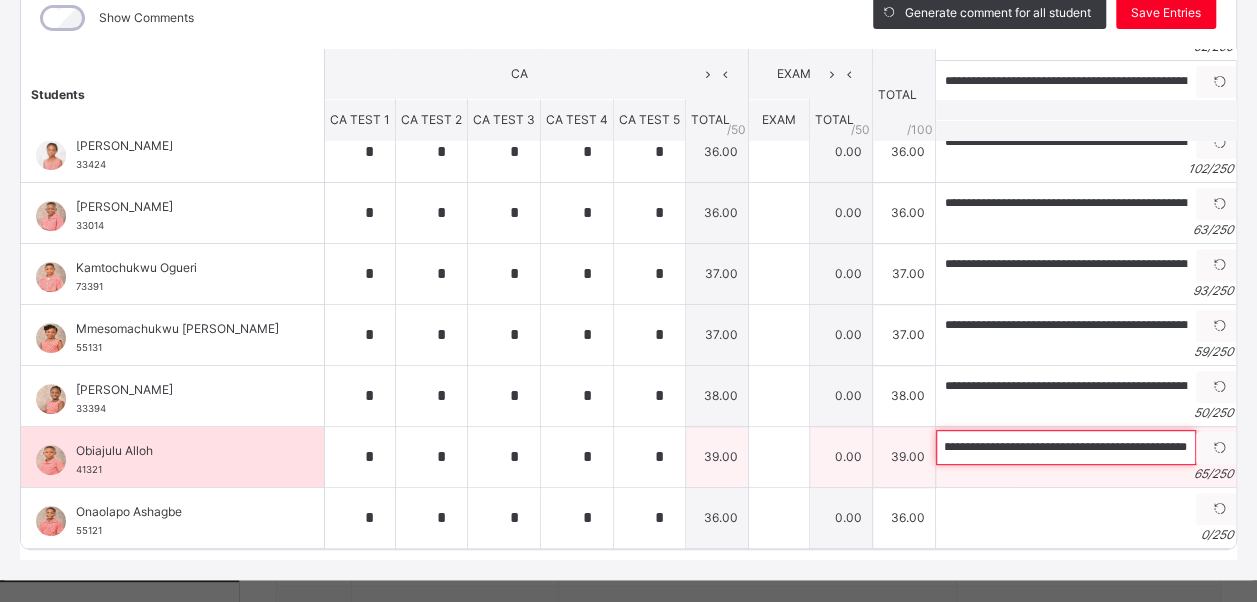 click on "**********" at bounding box center [1066, 447] 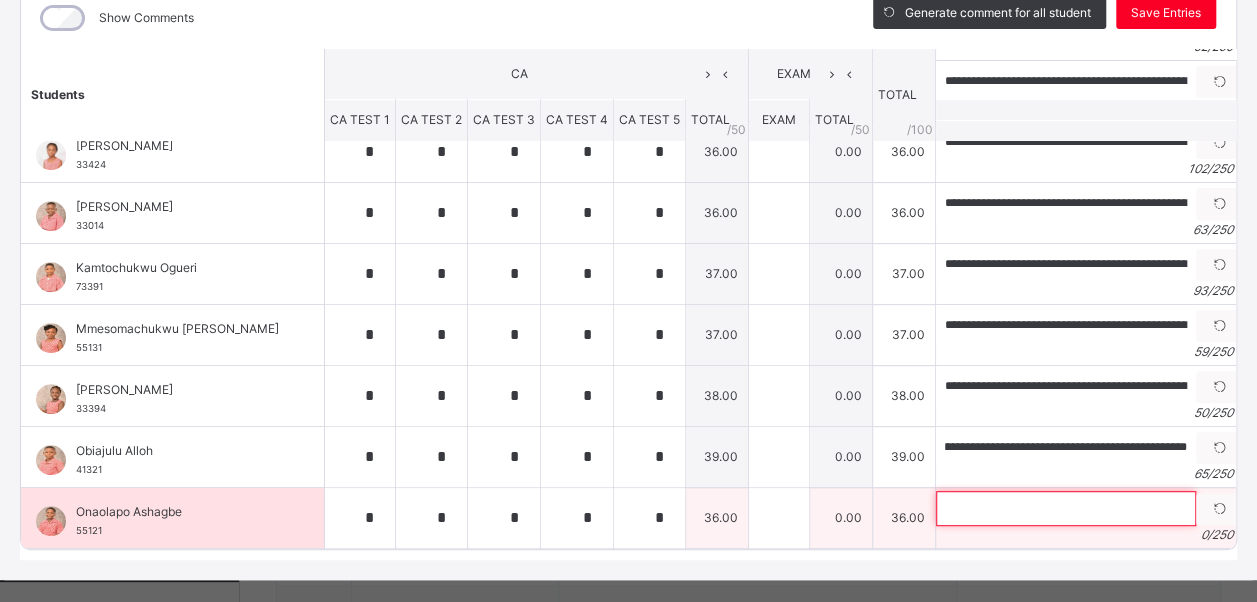 click at bounding box center (1066, 508) 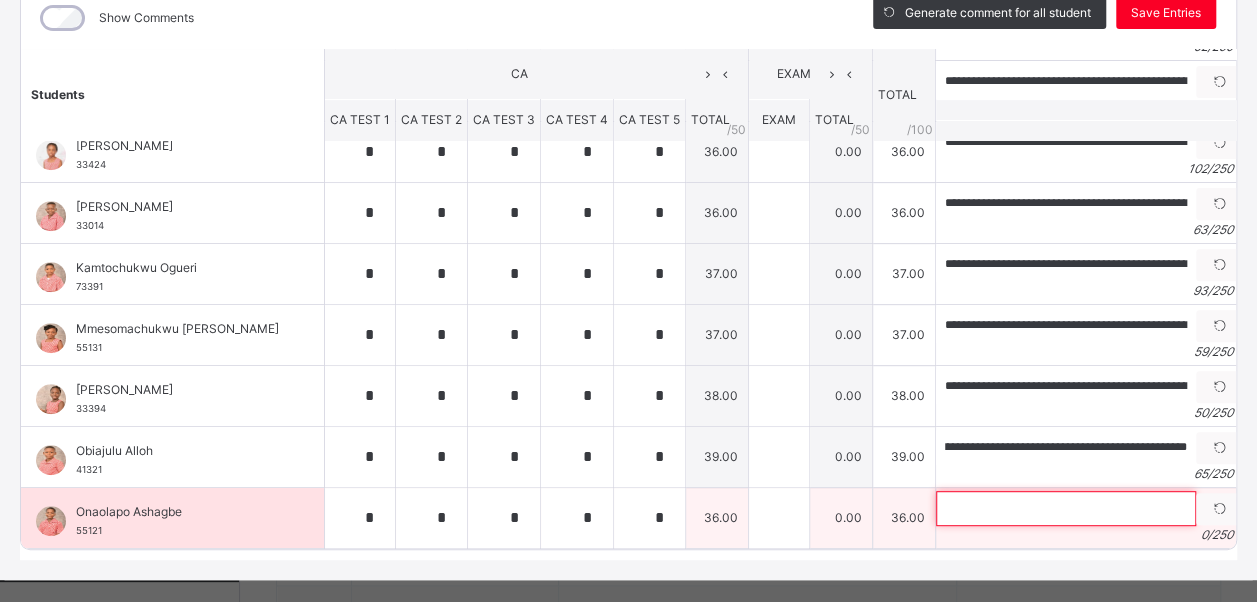 scroll, scrollTop: 0, scrollLeft: 0, axis: both 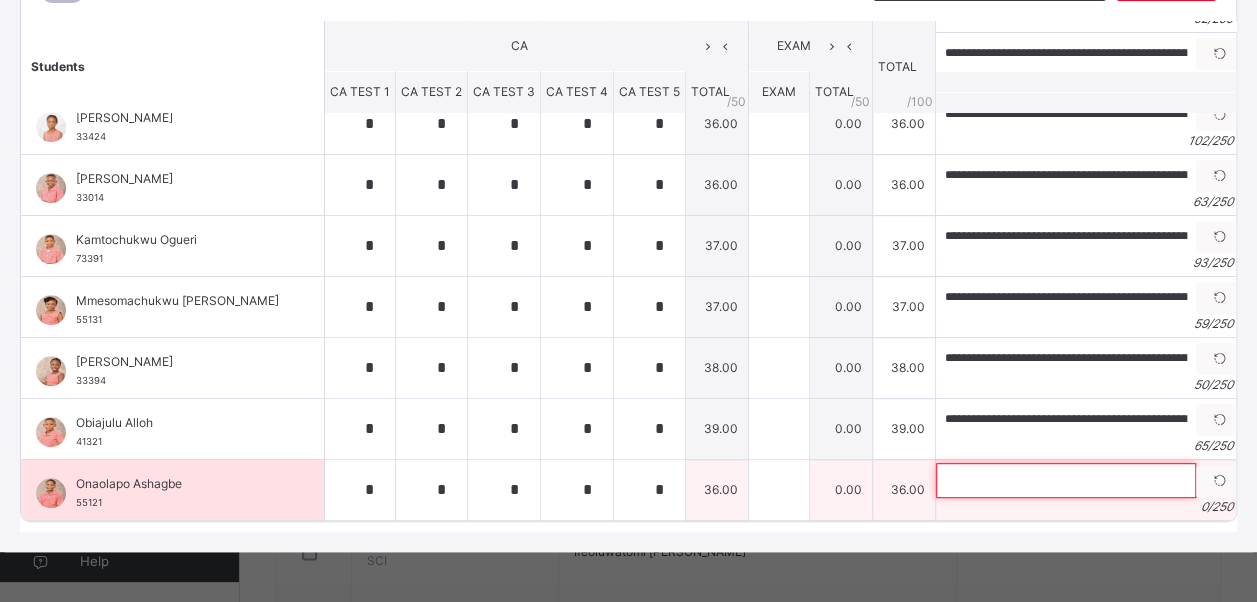 click at bounding box center [1066, 480] 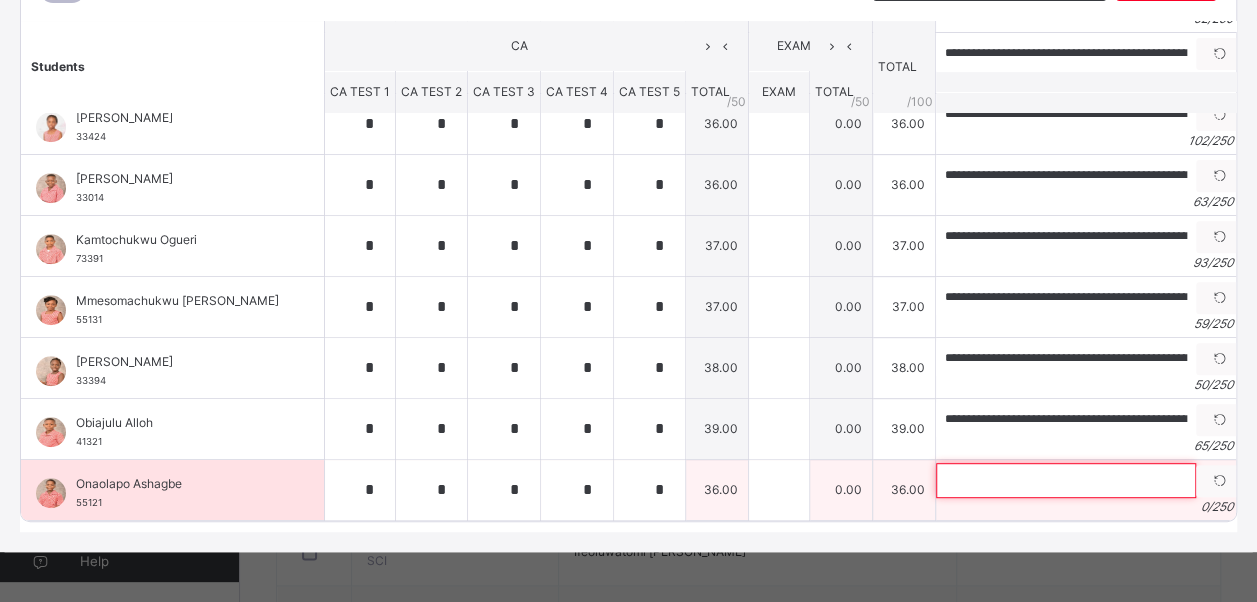 paste on "**********" 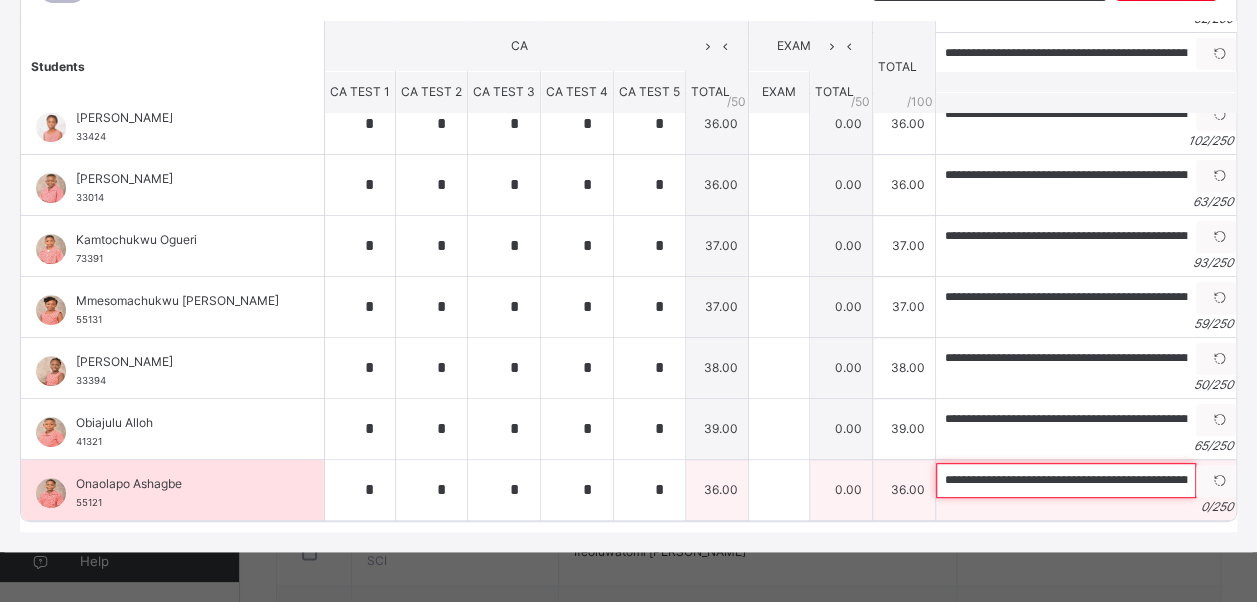 scroll, scrollTop: 0, scrollLeft: 413, axis: horizontal 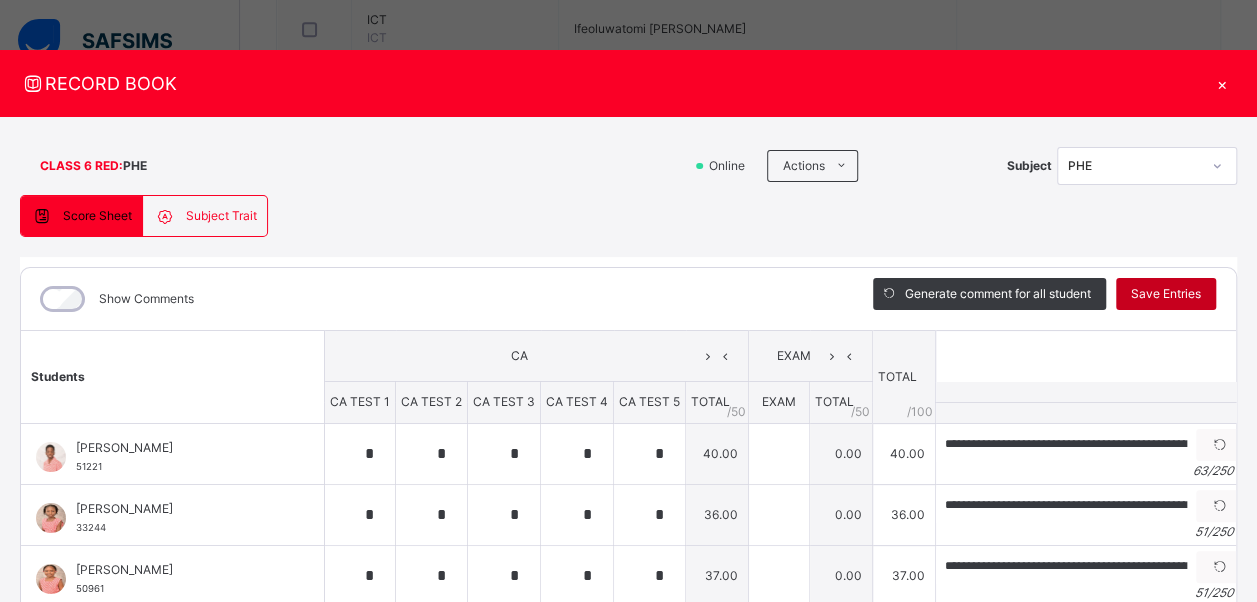click on "Save Entries" at bounding box center [1166, 294] 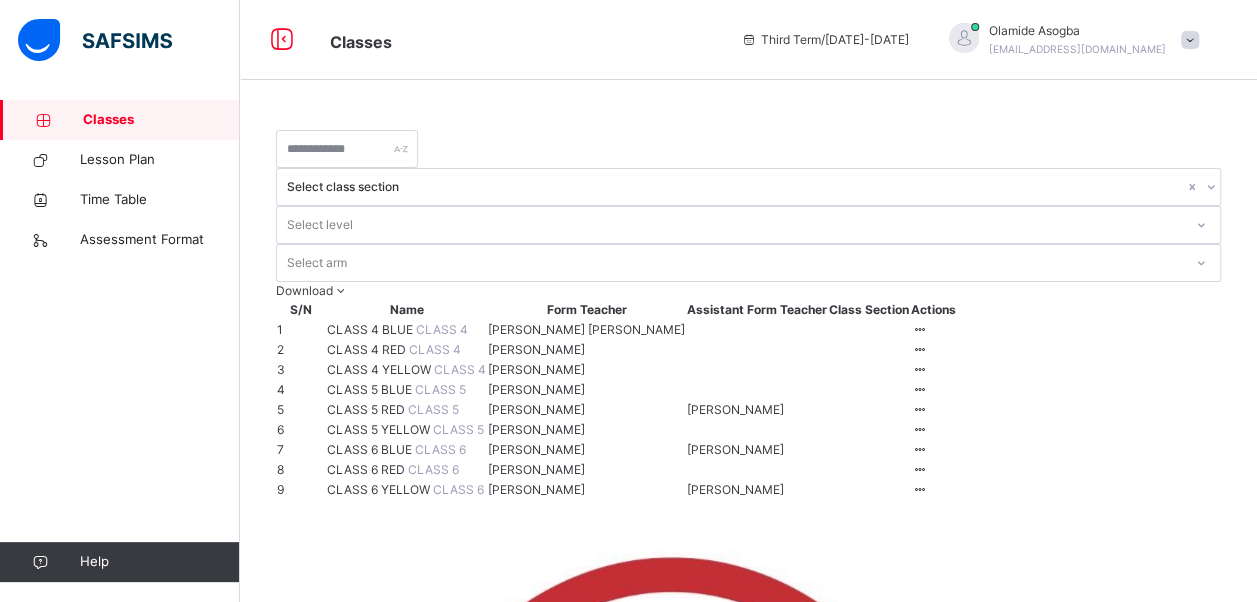 scroll, scrollTop: 231, scrollLeft: 0, axis: vertical 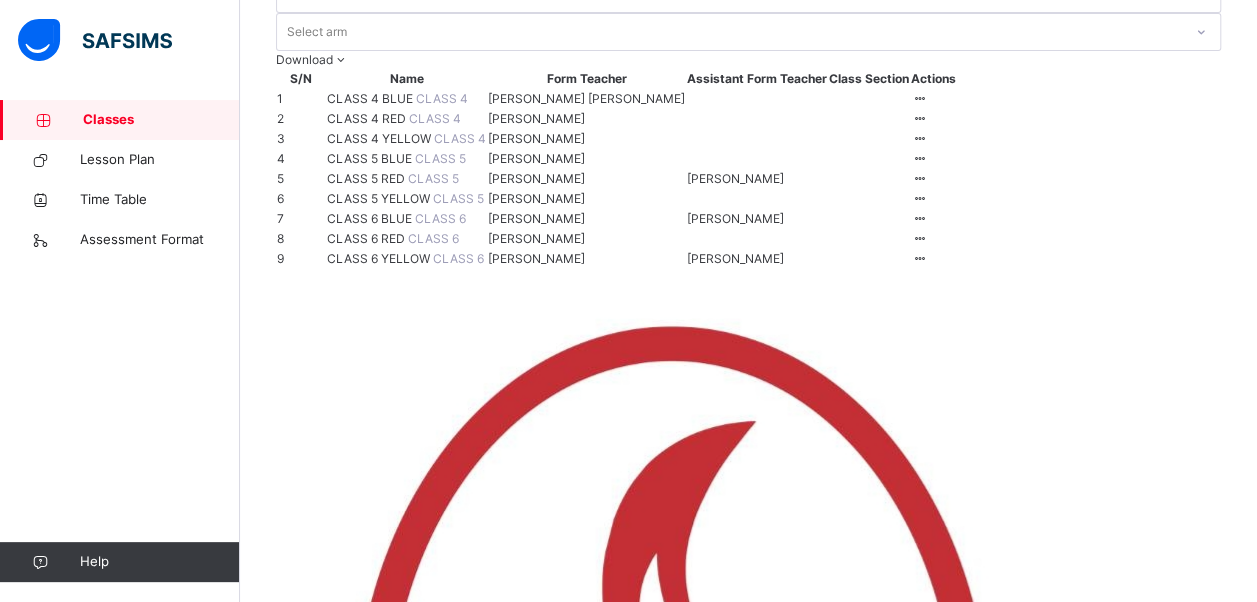 click on "CLASS 6   YELLOW" at bounding box center [380, 258] 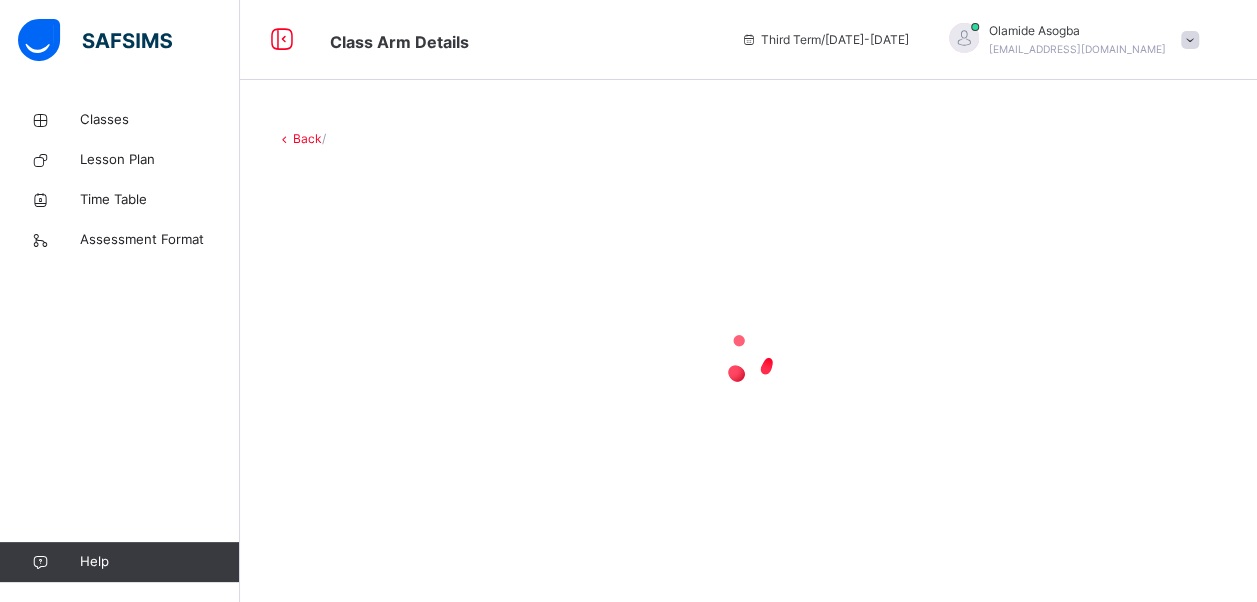 scroll, scrollTop: 0, scrollLeft: 0, axis: both 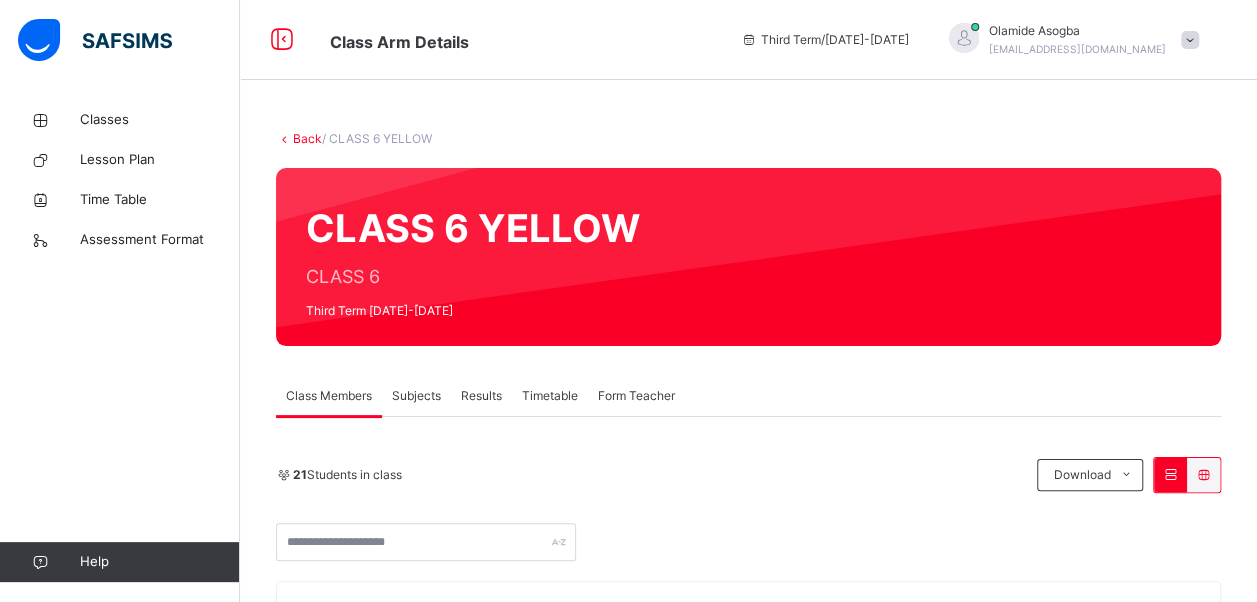 click on "Subjects" at bounding box center (416, 396) 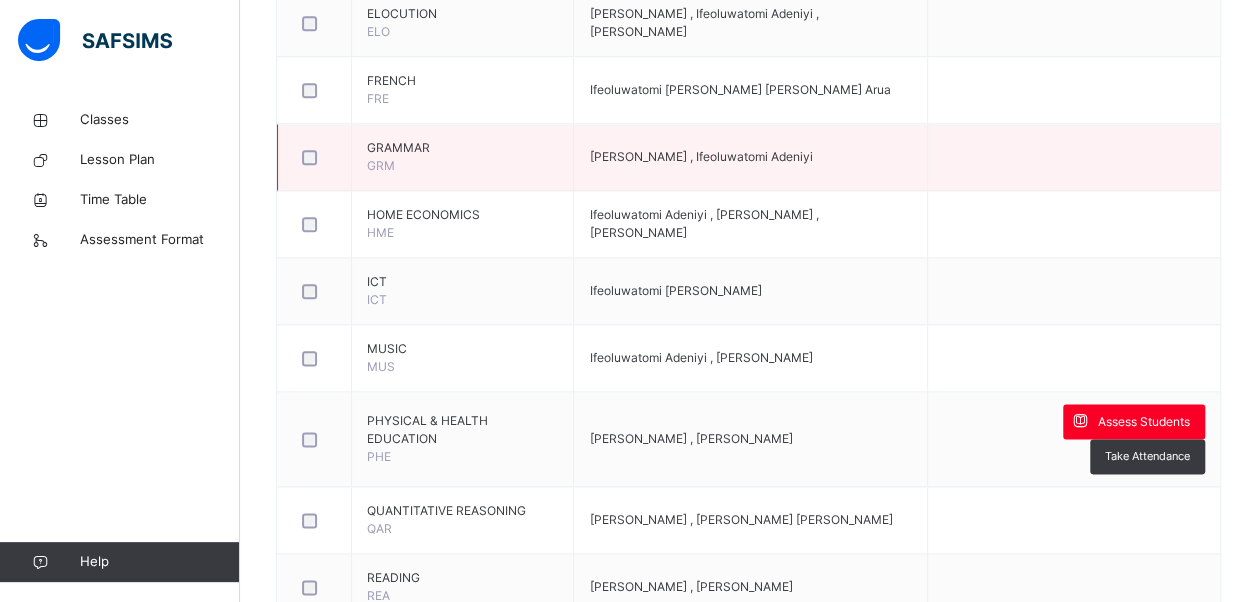 scroll, scrollTop: 1065, scrollLeft: 0, axis: vertical 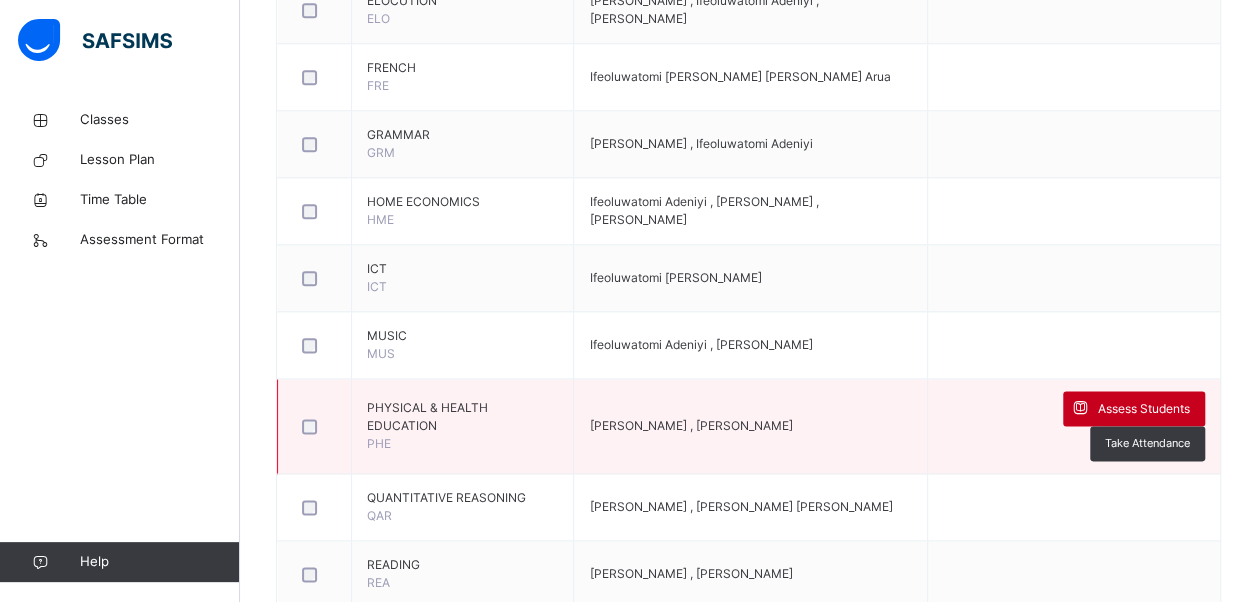 click on "Assess Students" at bounding box center (1144, 409) 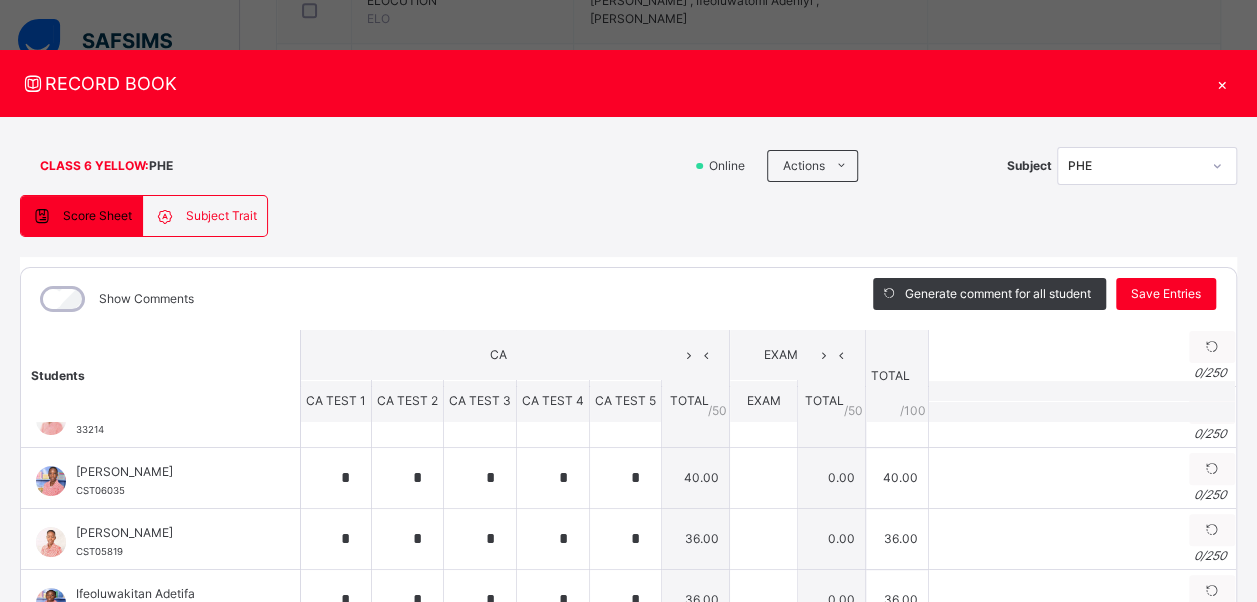 scroll, scrollTop: 0, scrollLeft: 0, axis: both 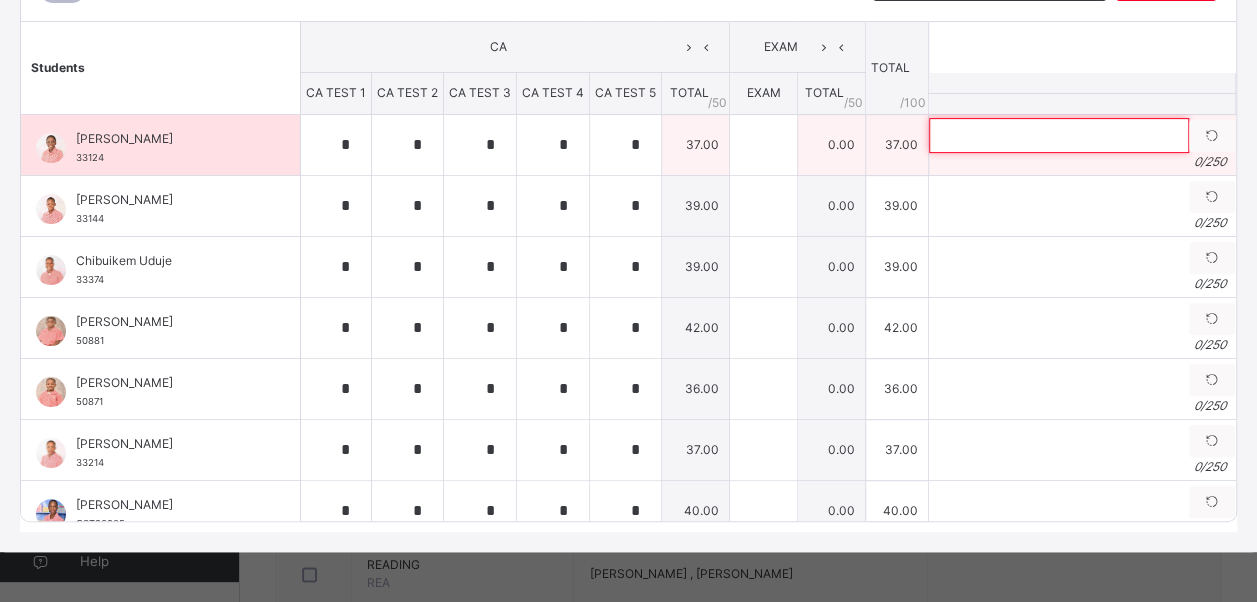 click at bounding box center (1059, 135) 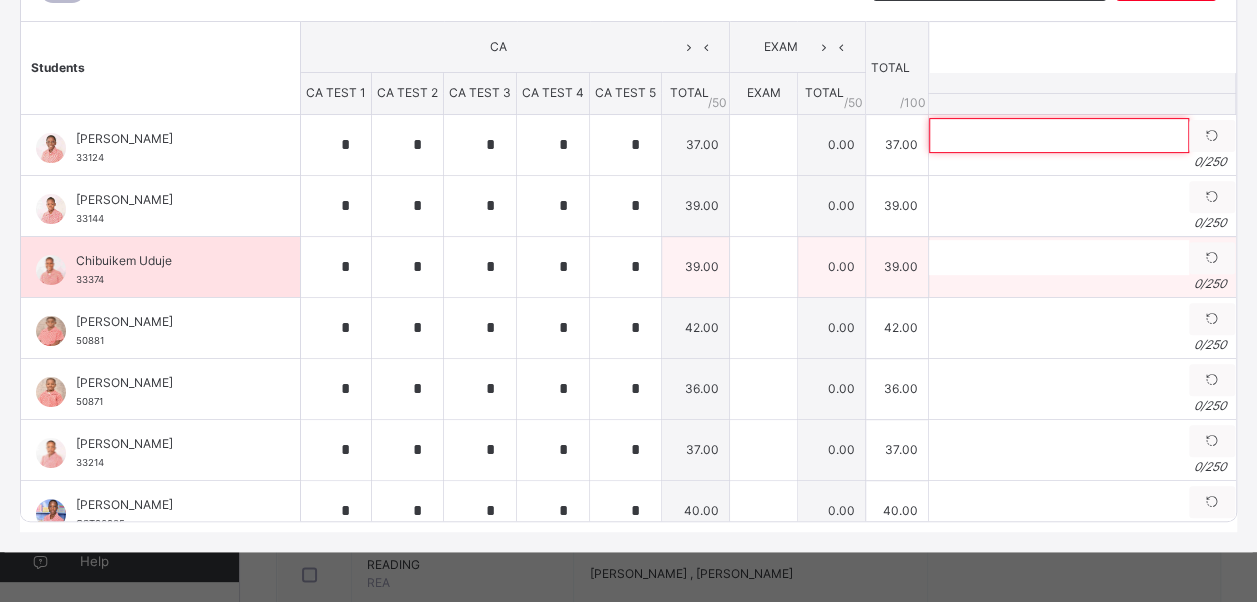 paste on "**********" 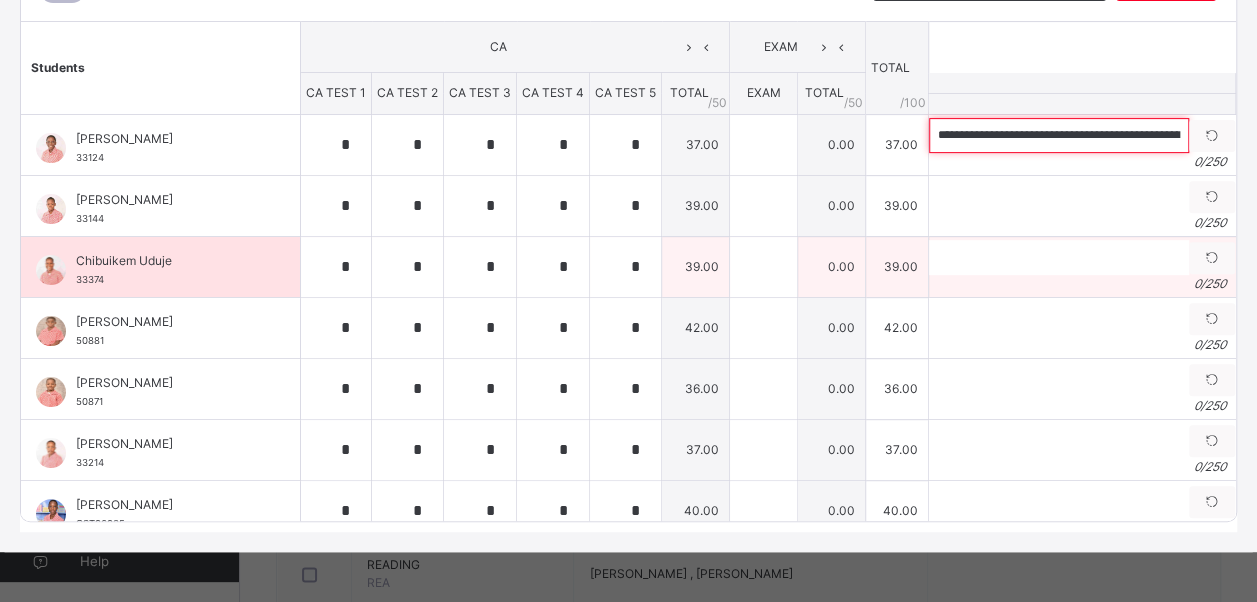 scroll, scrollTop: 0, scrollLeft: 300, axis: horizontal 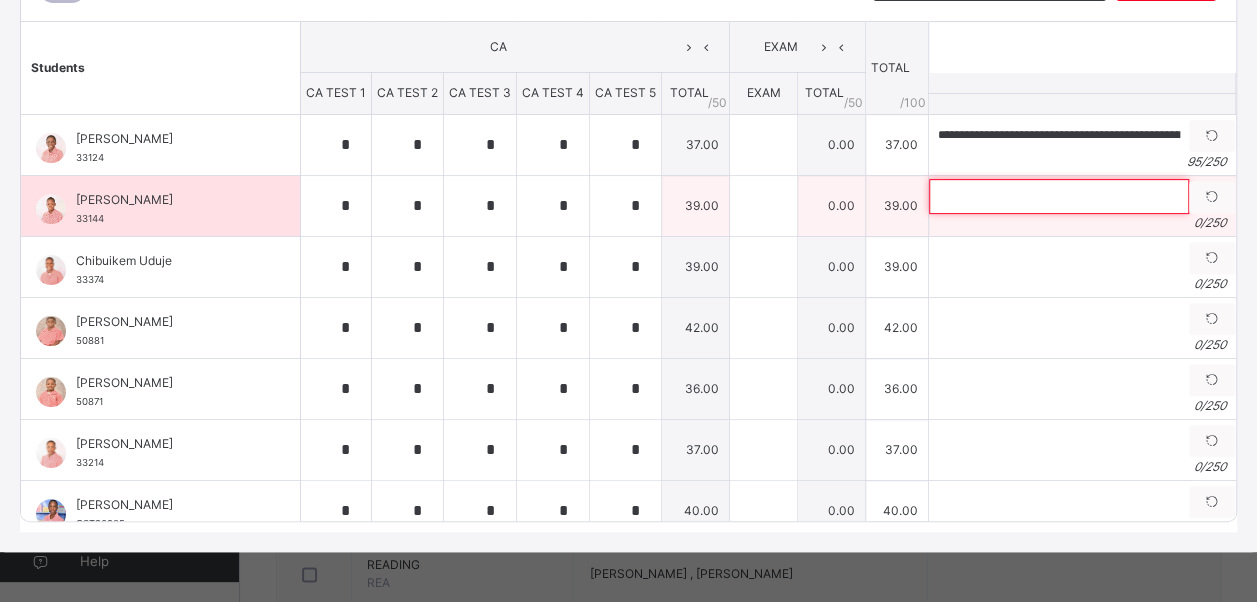 click at bounding box center (1059, 196) 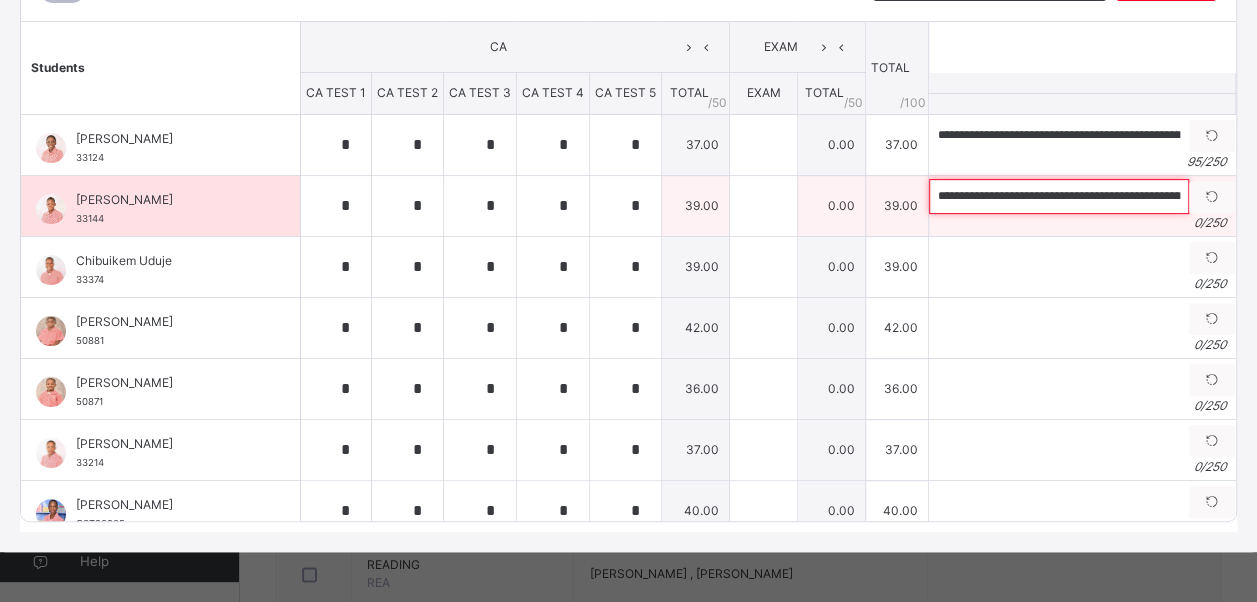 scroll, scrollTop: 0, scrollLeft: 322, axis: horizontal 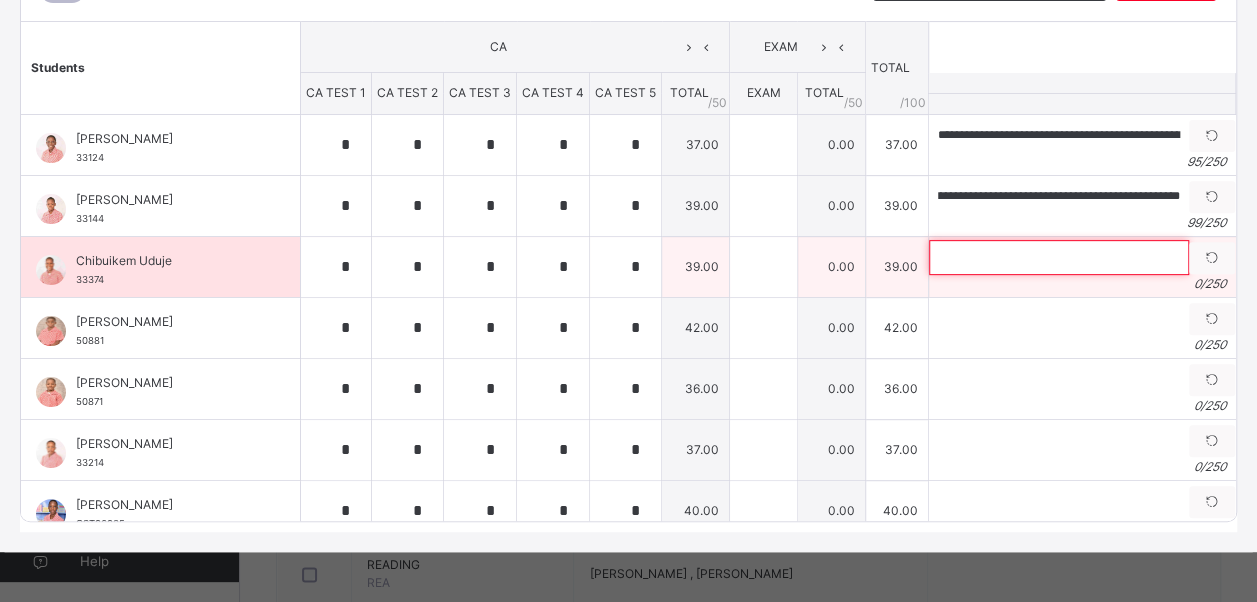 click at bounding box center (1059, 257) 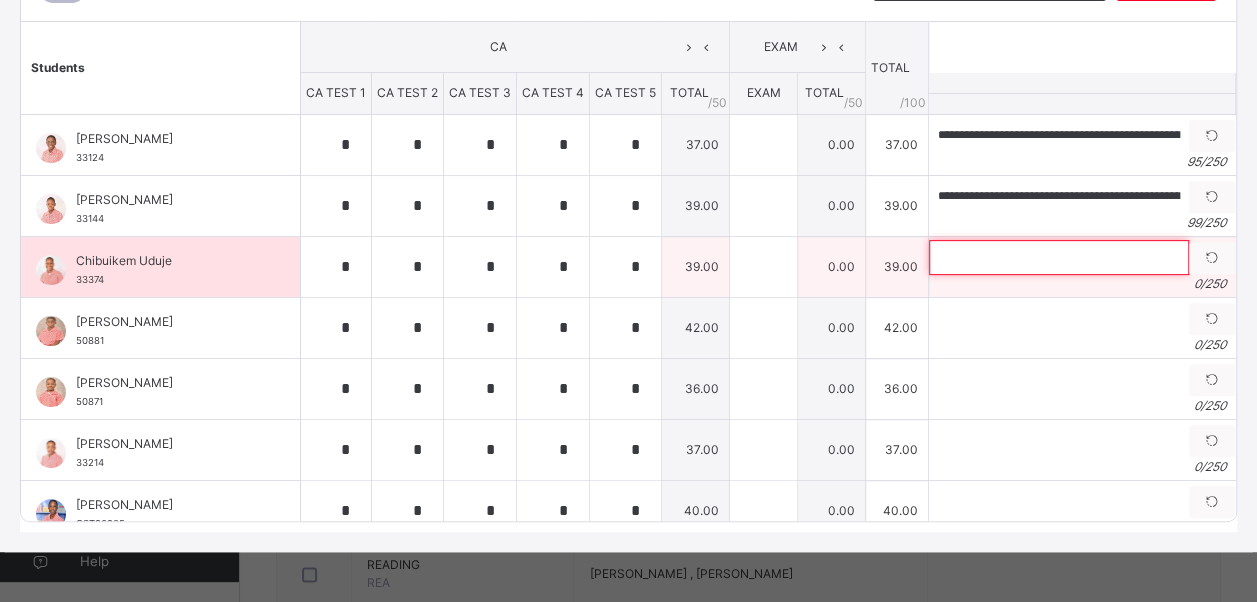 click at bounding box center [1059, 257] 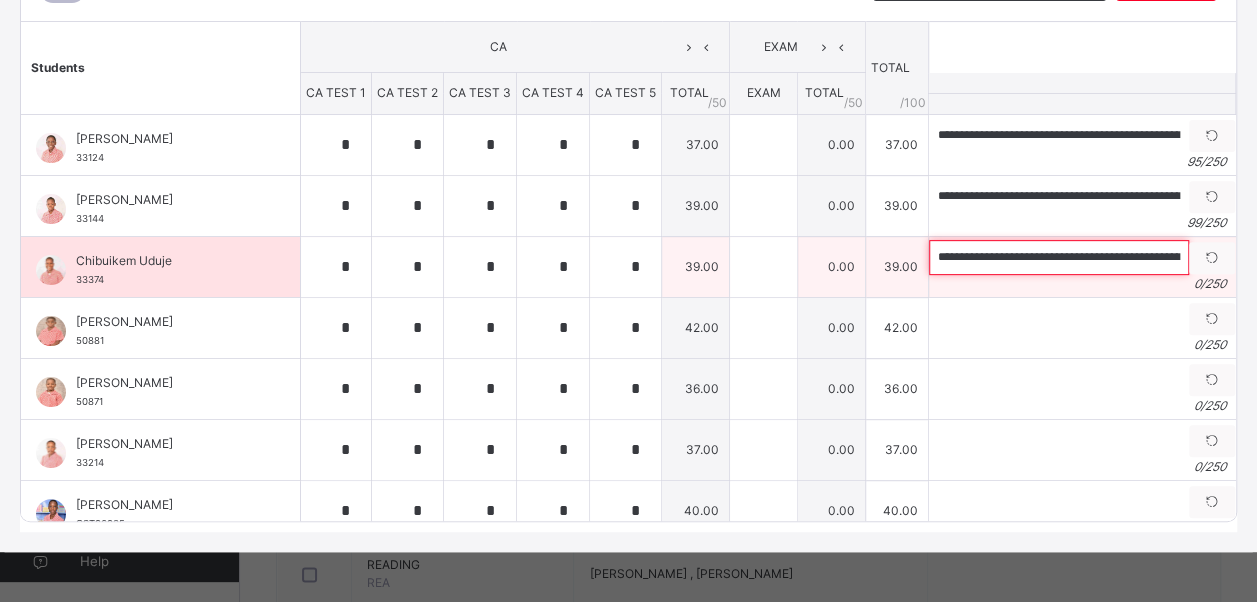 scroll, scrollTop: 0, scrollLeft: 419, axis: horizontal 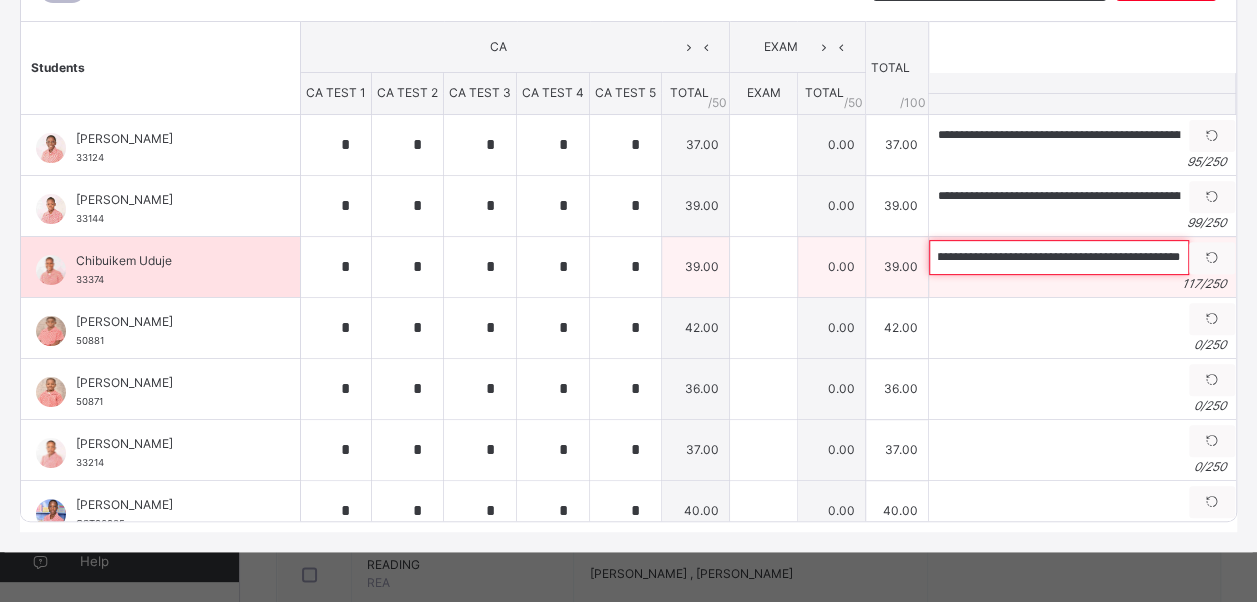 click on "**********" at bounding box center [1059, 257] 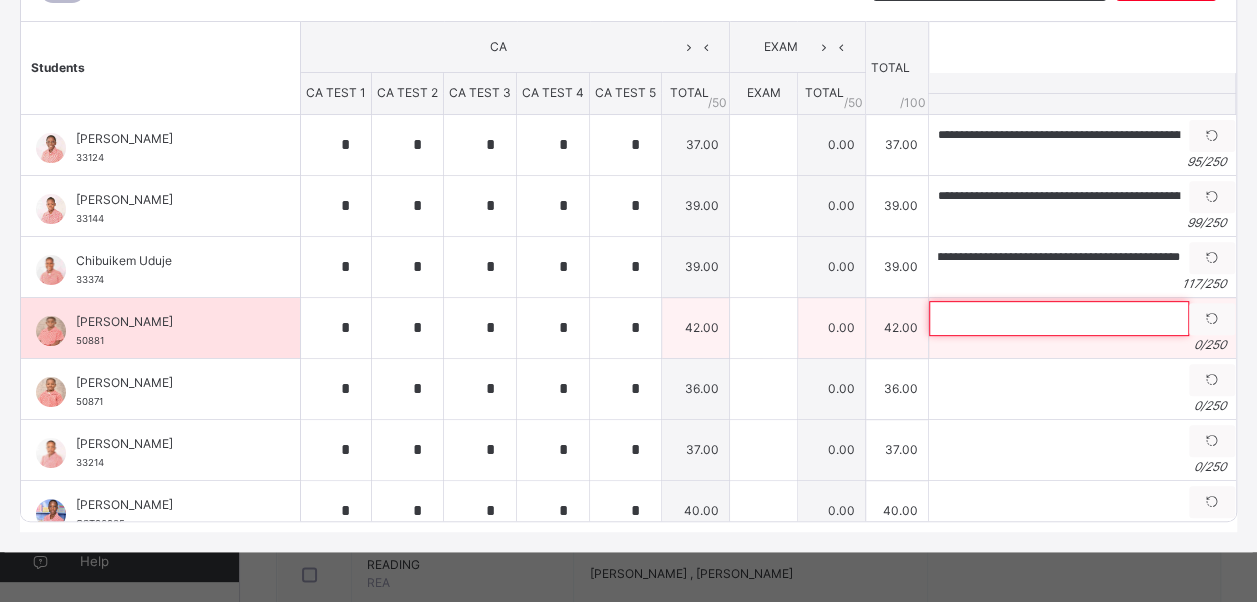 click at bounding box center [1059, 318] 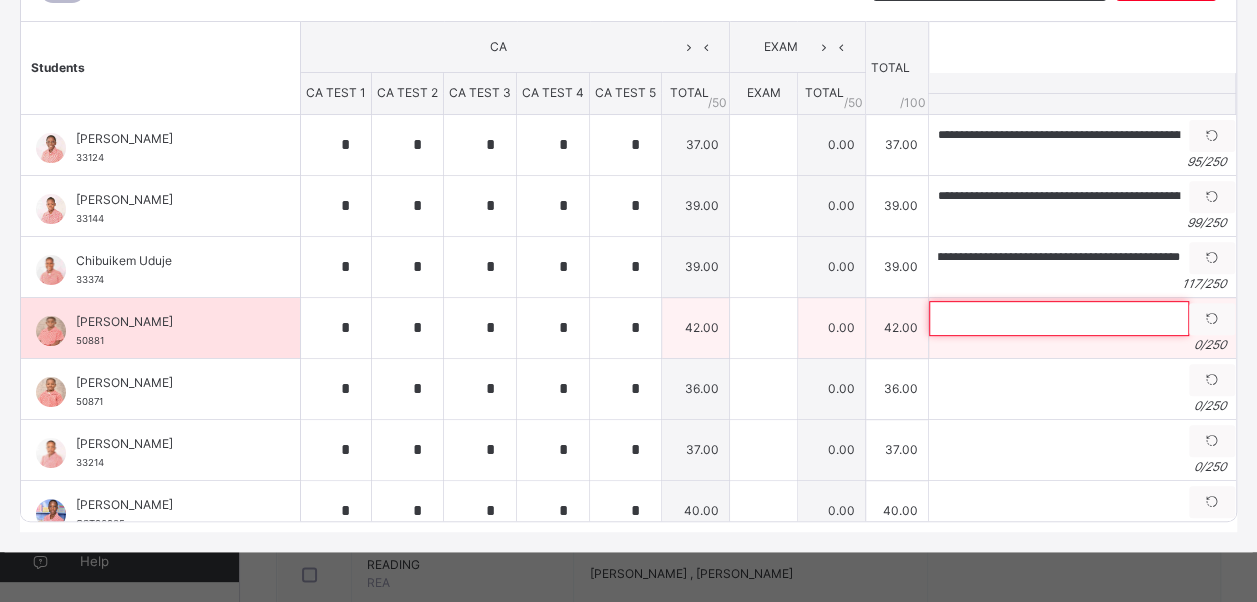 scroll, scrollTop: 0, scrollLeft: 0, axis: both 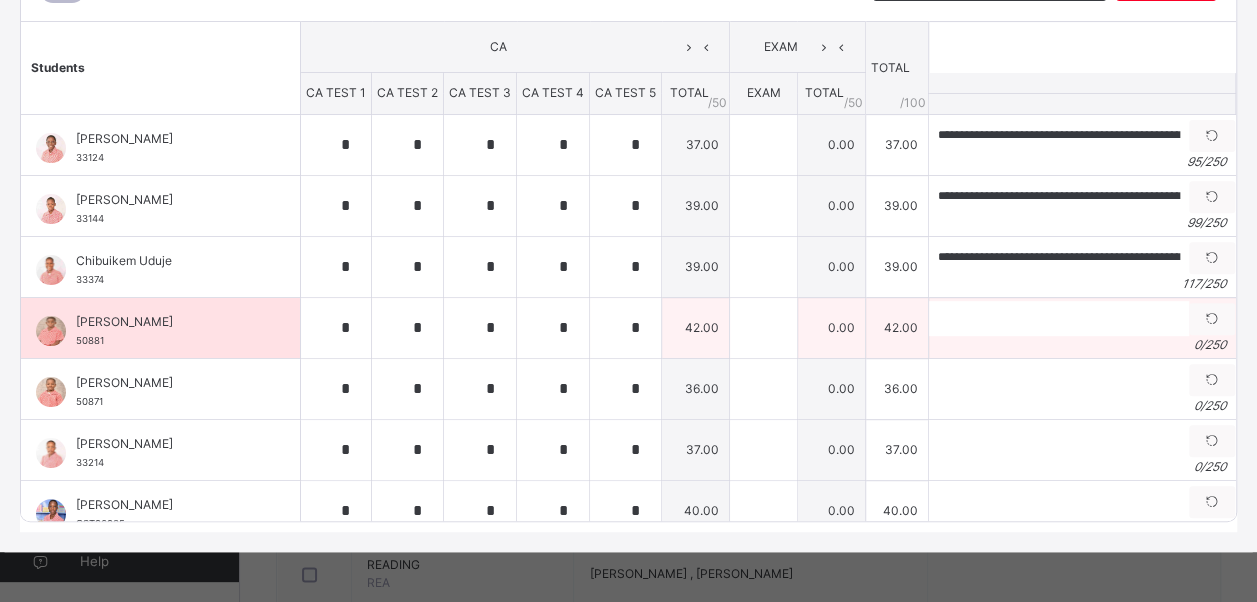 click on "0 / 250" at bounding box center [1082, 345] 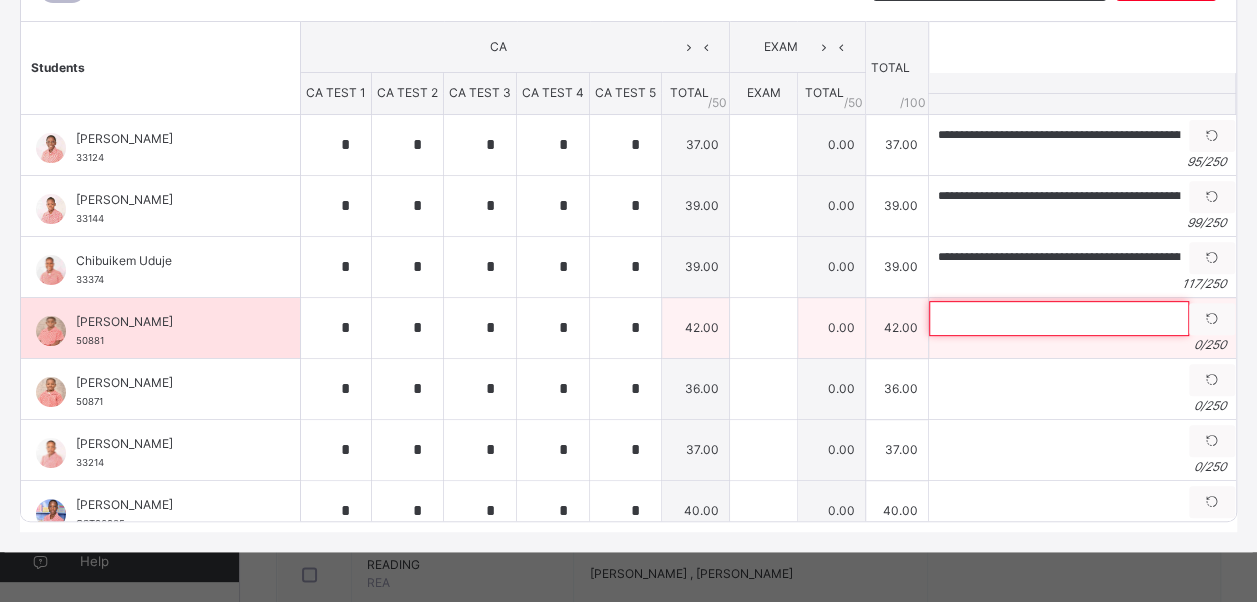 click at bounding box center (1059, 318) 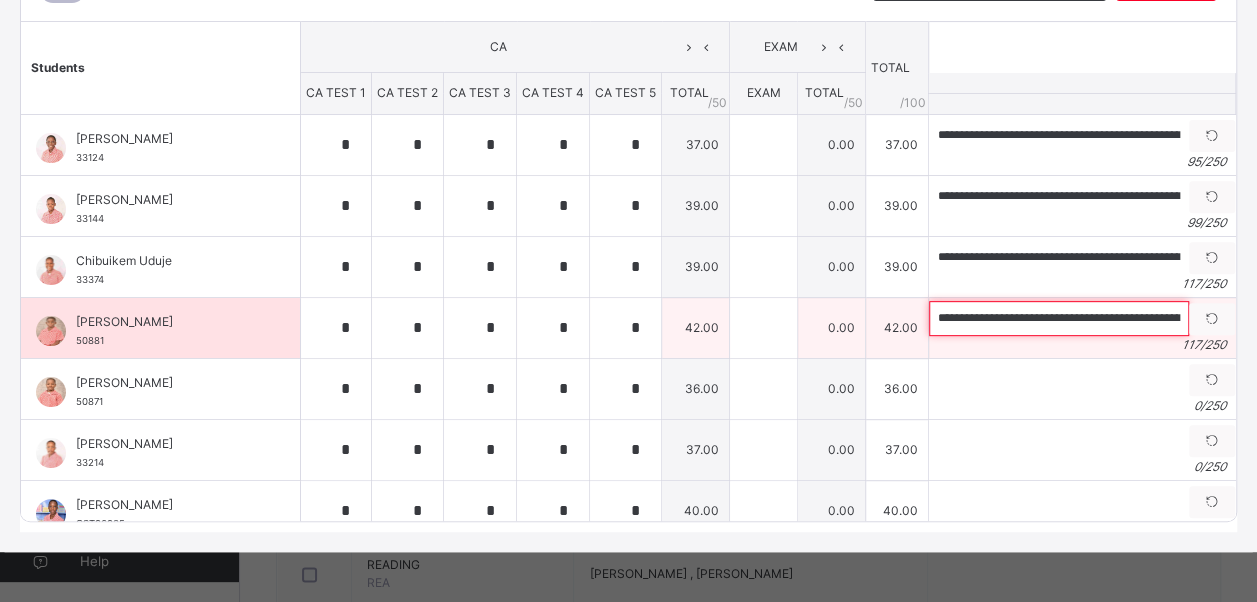 scroll, scrollTop: 0, scrollLeft: 422, axis: horizontal 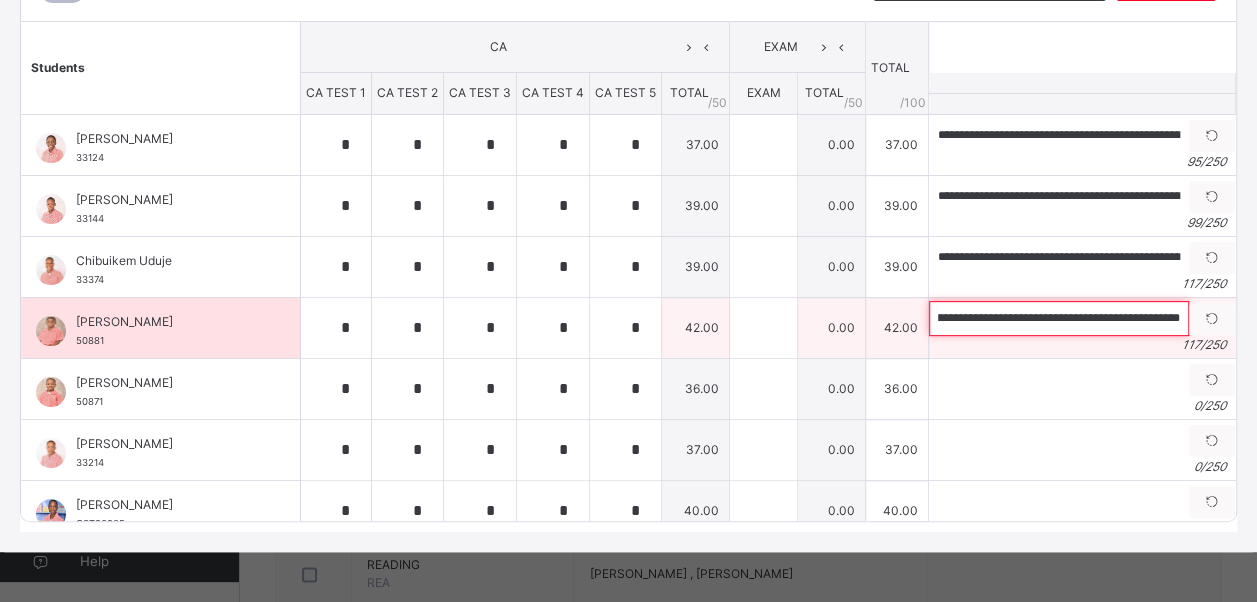 click on "**********" at bounding box center [1059, 318] 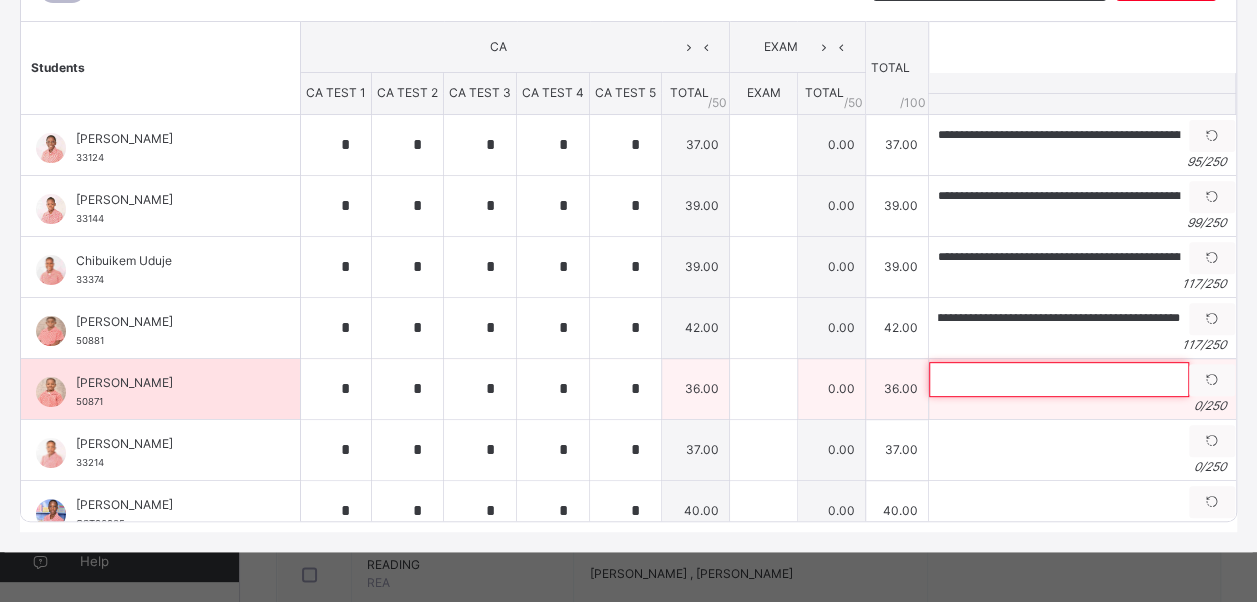click at bounding box center [1059, 379] 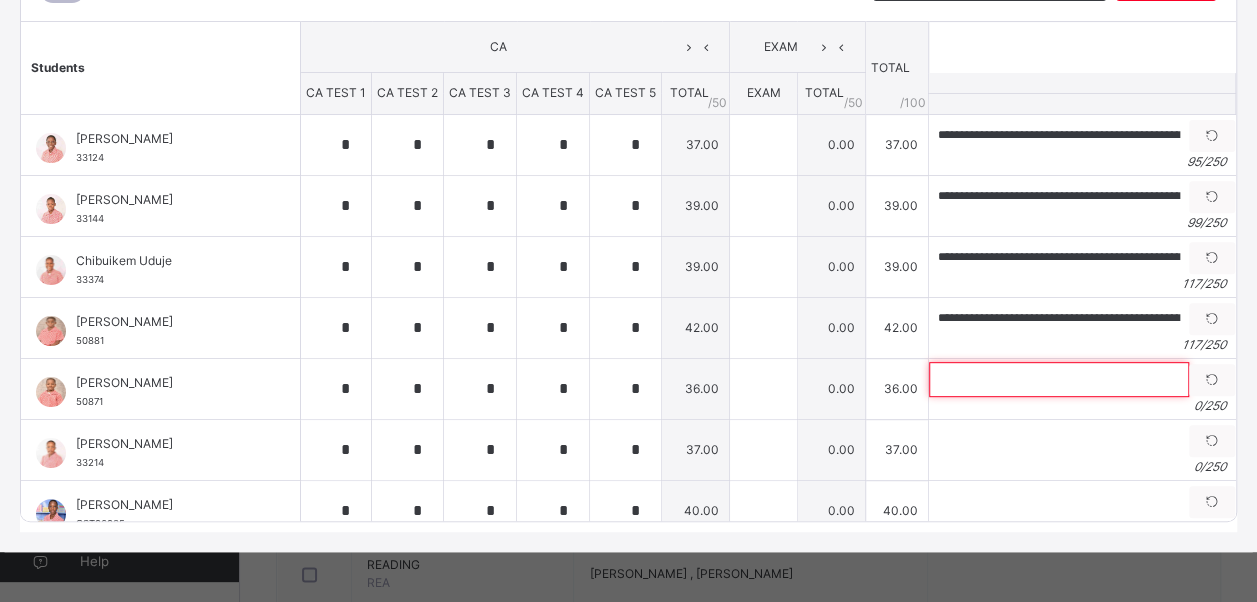 paste on "**********" 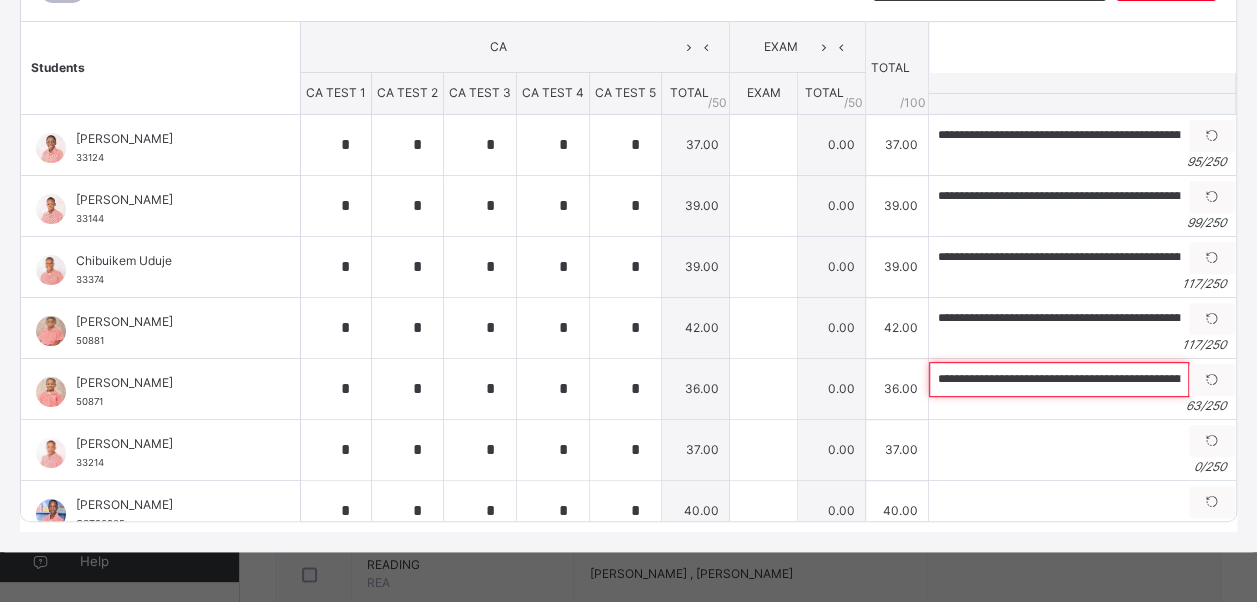 scroll, scrollTop: 0, scrollLeft: 116, axis: horizontal 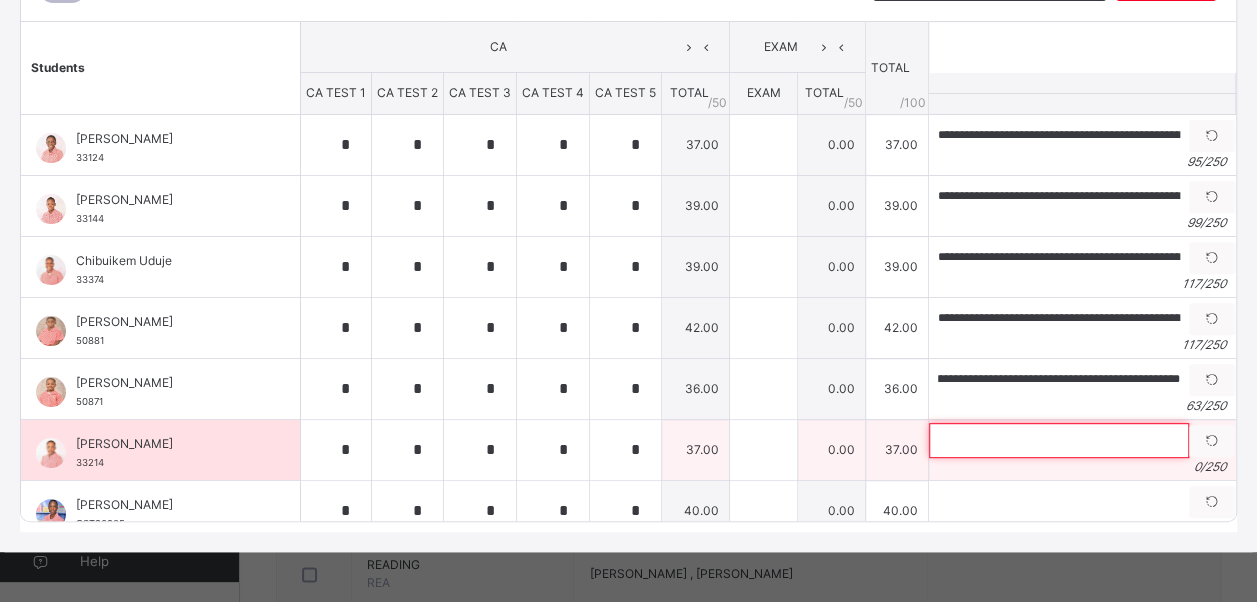 click at bounding box center (1059, 440) 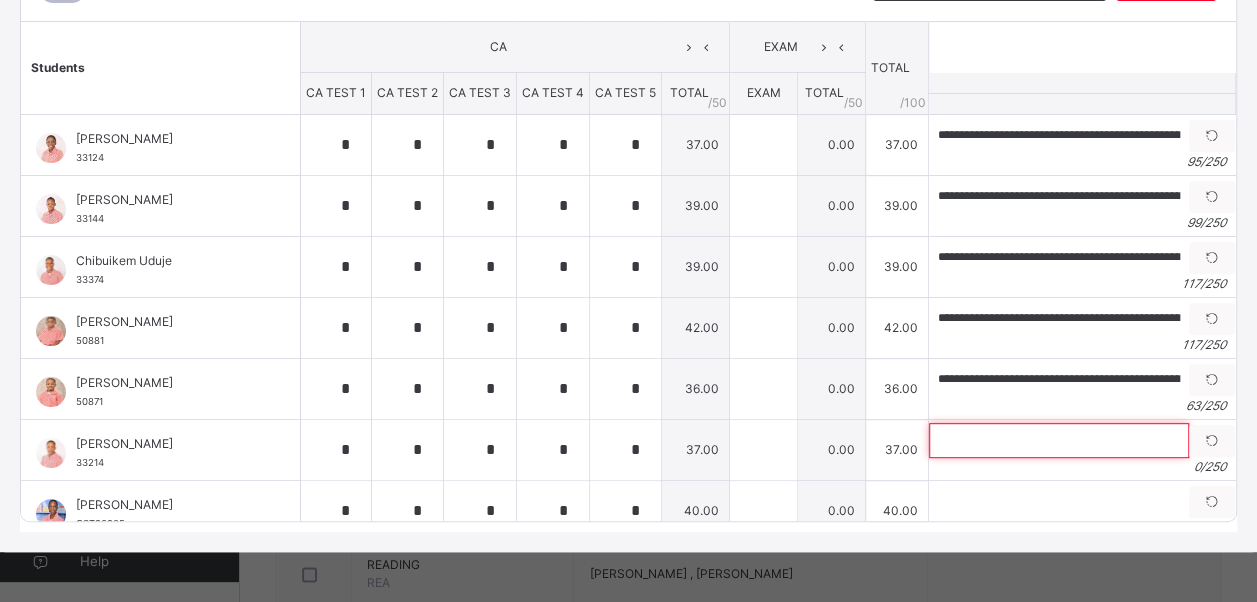 paste on "**********" 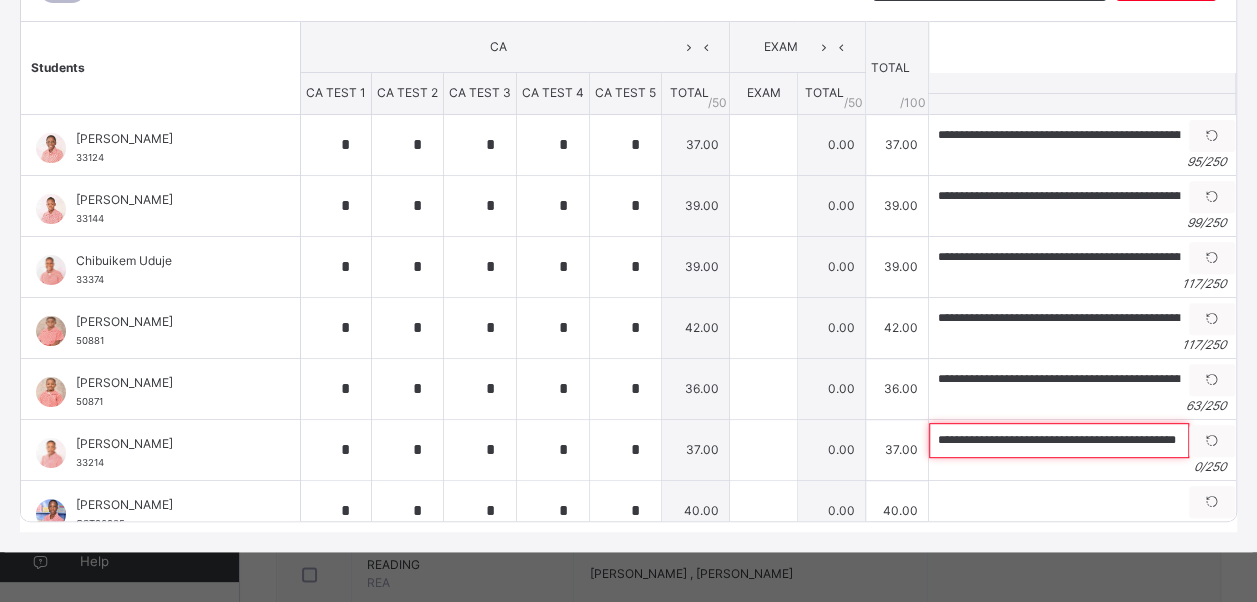 scroll, scrollTop: 0, scrollLeft: 36, axis: horizontal 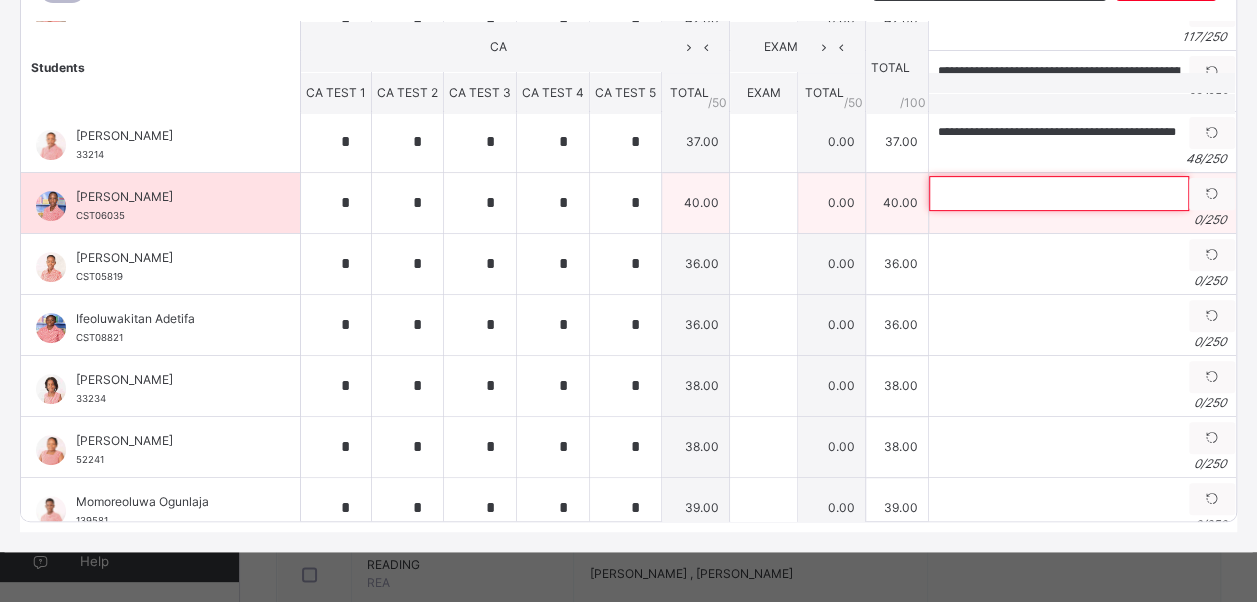 click at bounding box center (1059, 193) 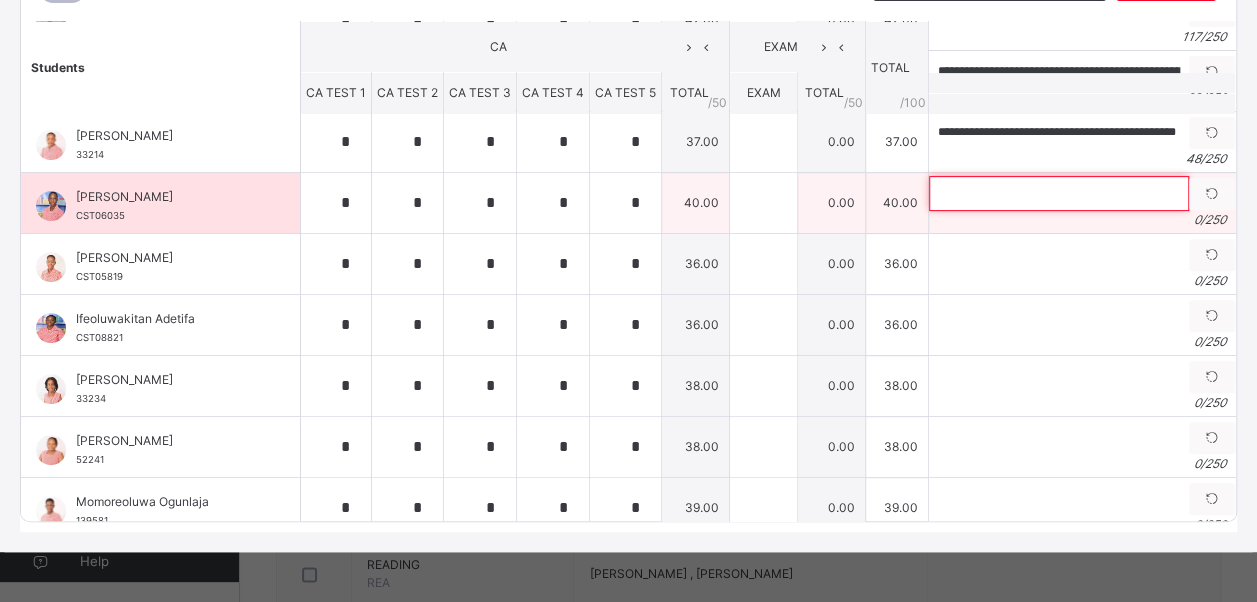 scroll, scrollTop: 0, scrollLeft: 0, axis: both 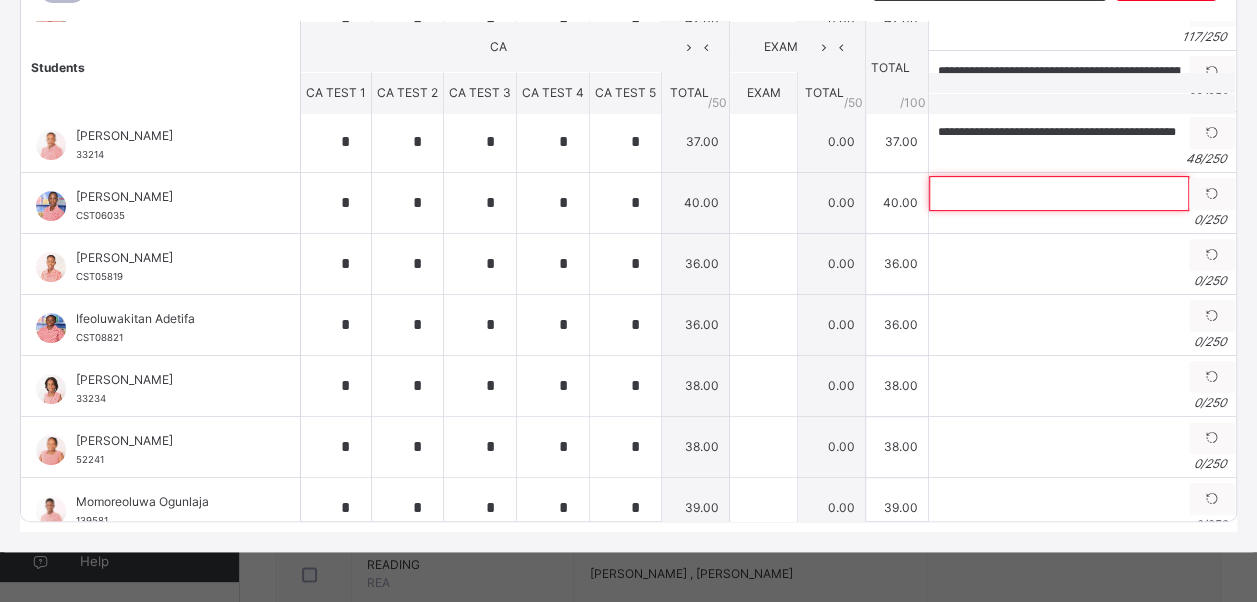 paste on "**********" 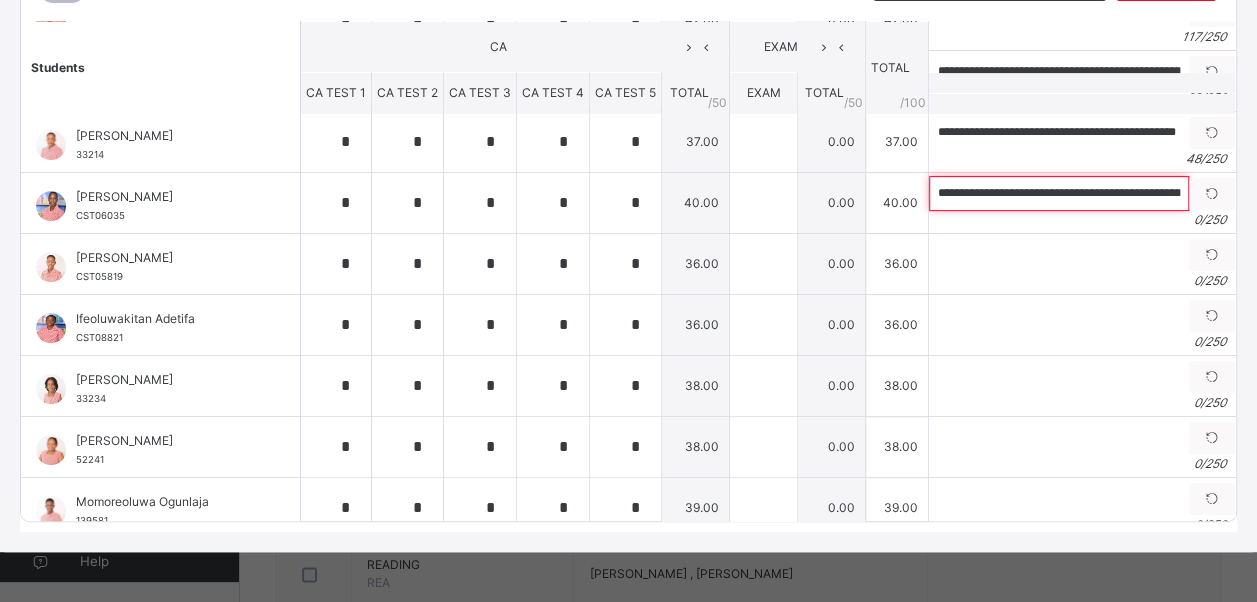 scroll, scrollTop: 0, scrollLeft: 305, axis: horizontal 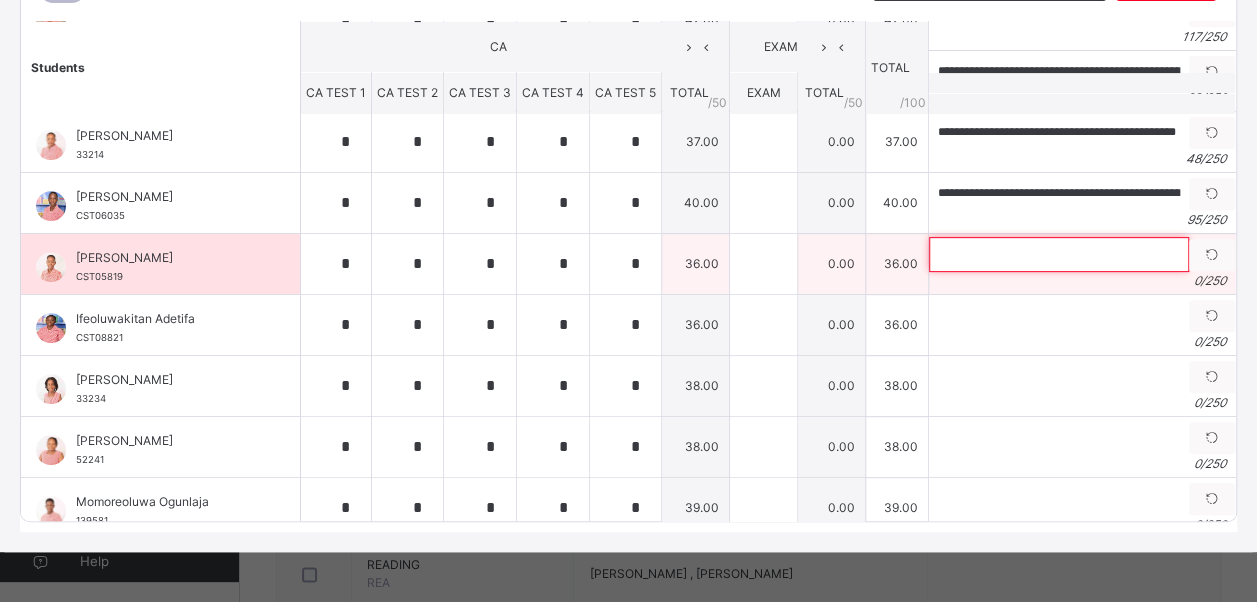 click at bounding box center [1059, 254] 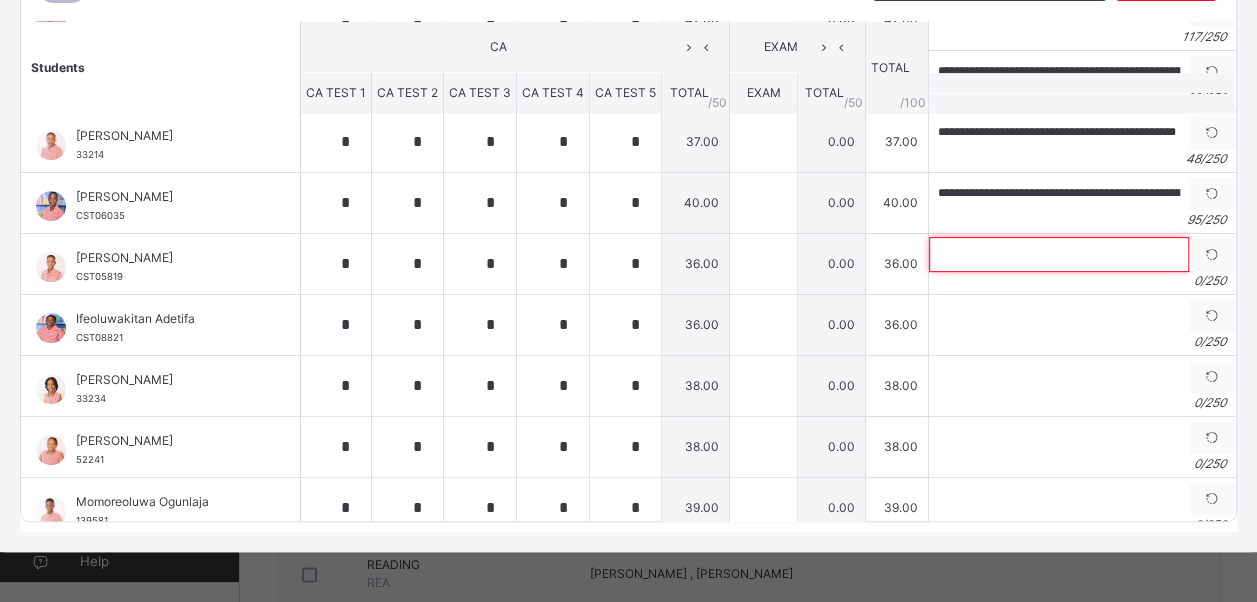 paste on "**********" 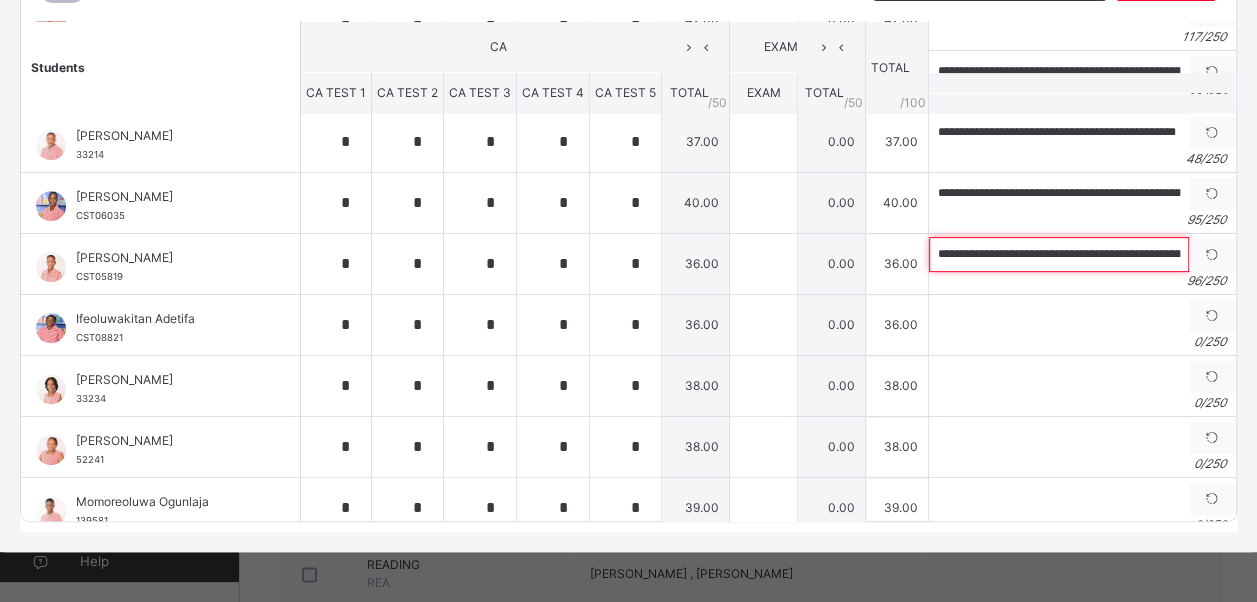 scroll, scrollTop: 0, scrollLeft: 313, axis: horizontal 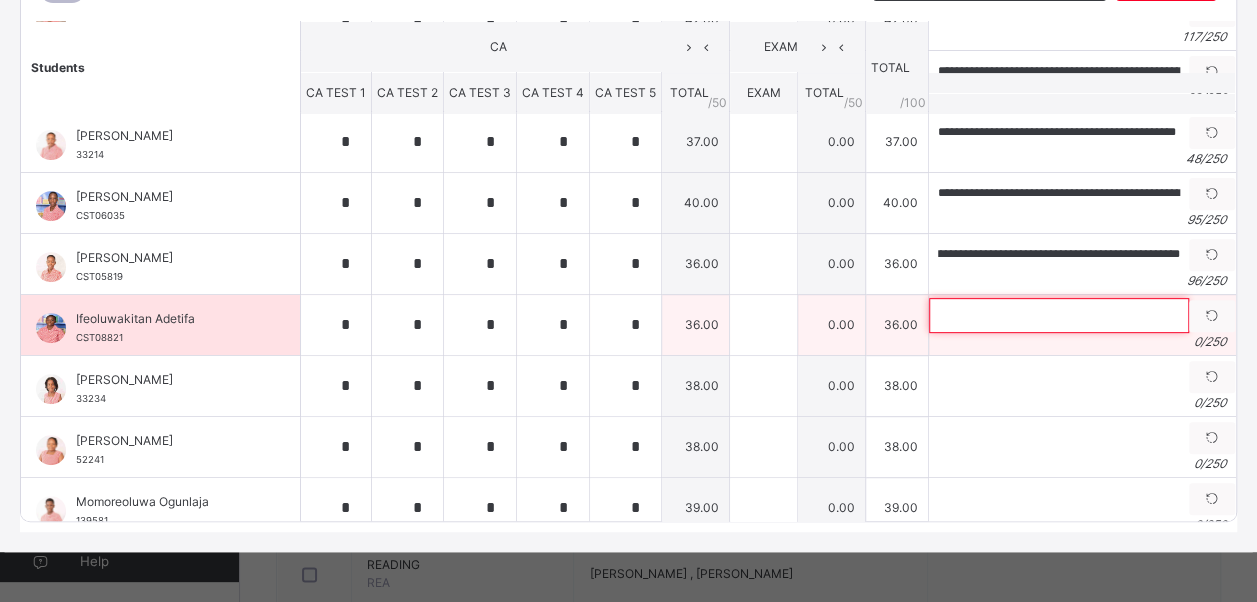click at bounding box center (1059, 315) 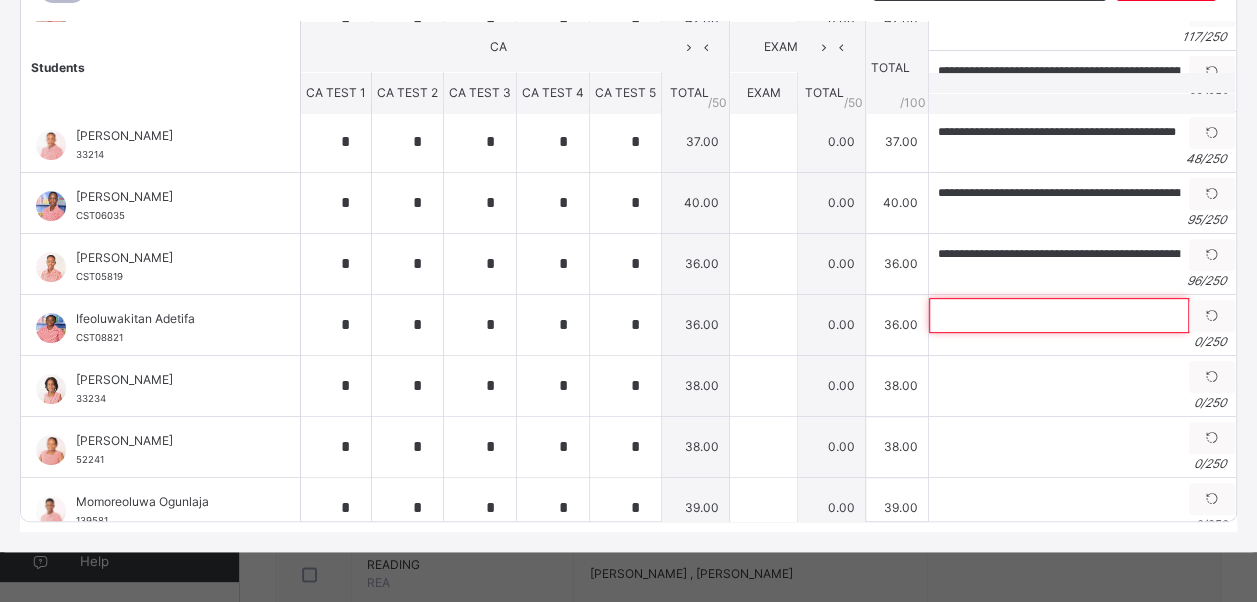 paste on "**********" 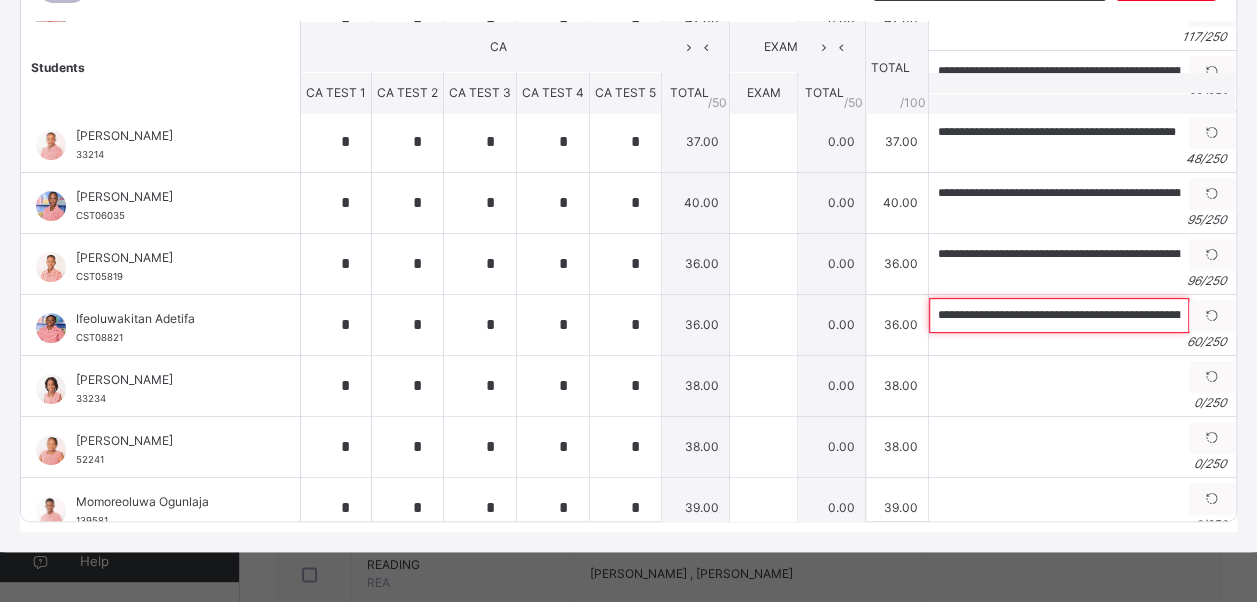 scroll, scrollTop: 0, scrollLeft: 102, axis: horizontal 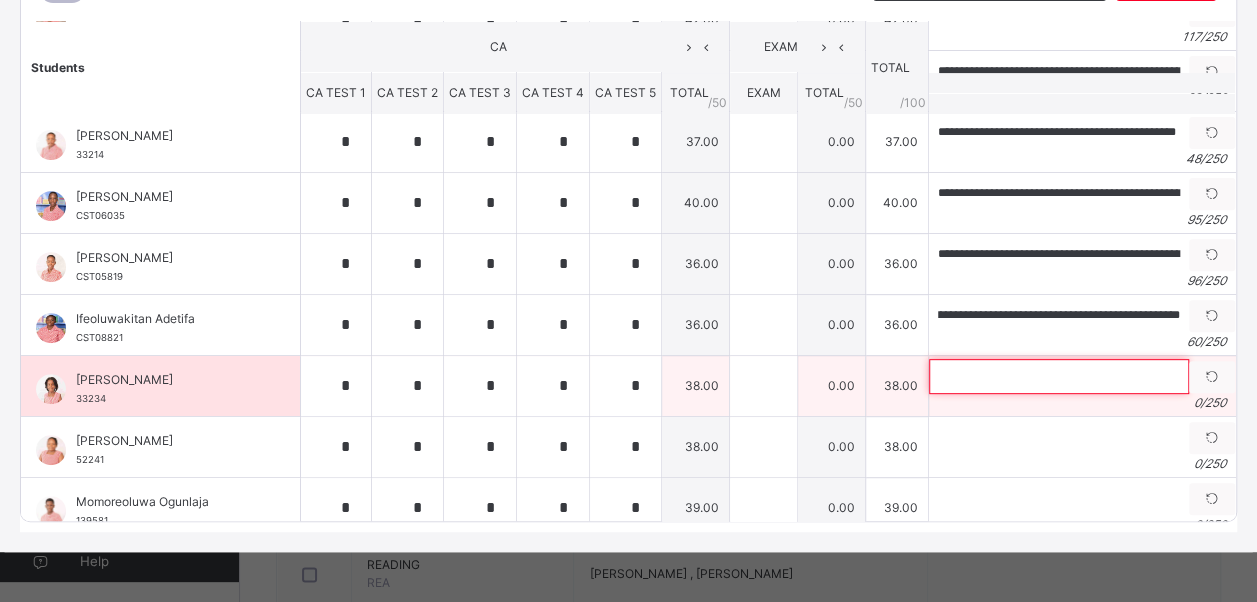 click at bounding box center [1059, 376] 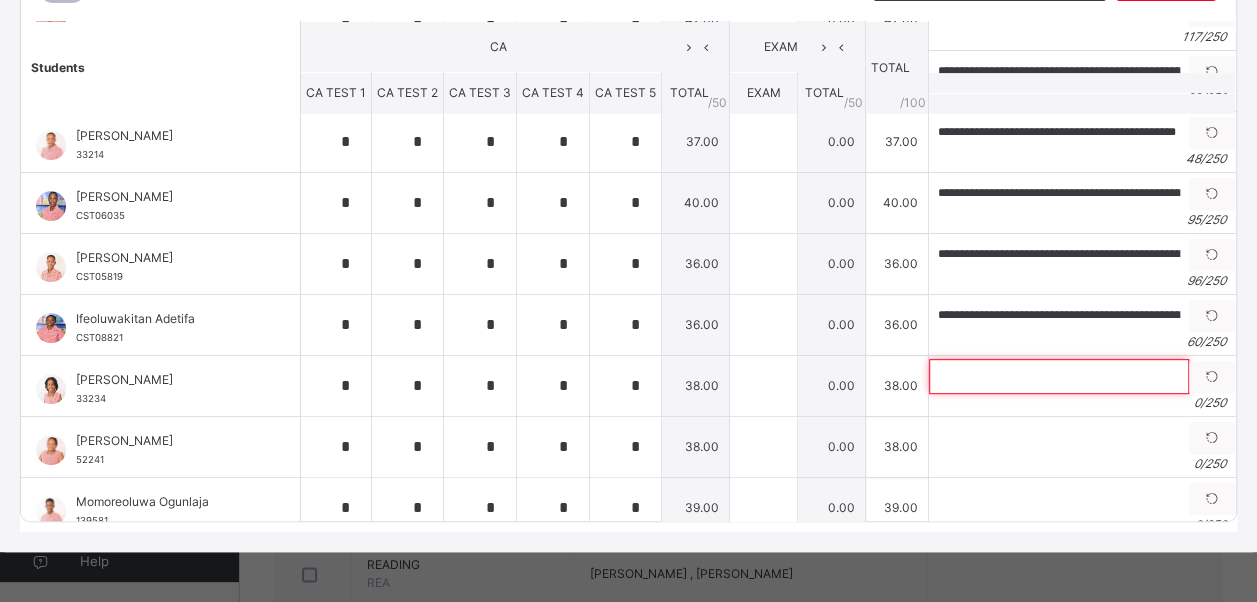 paste on "**********" 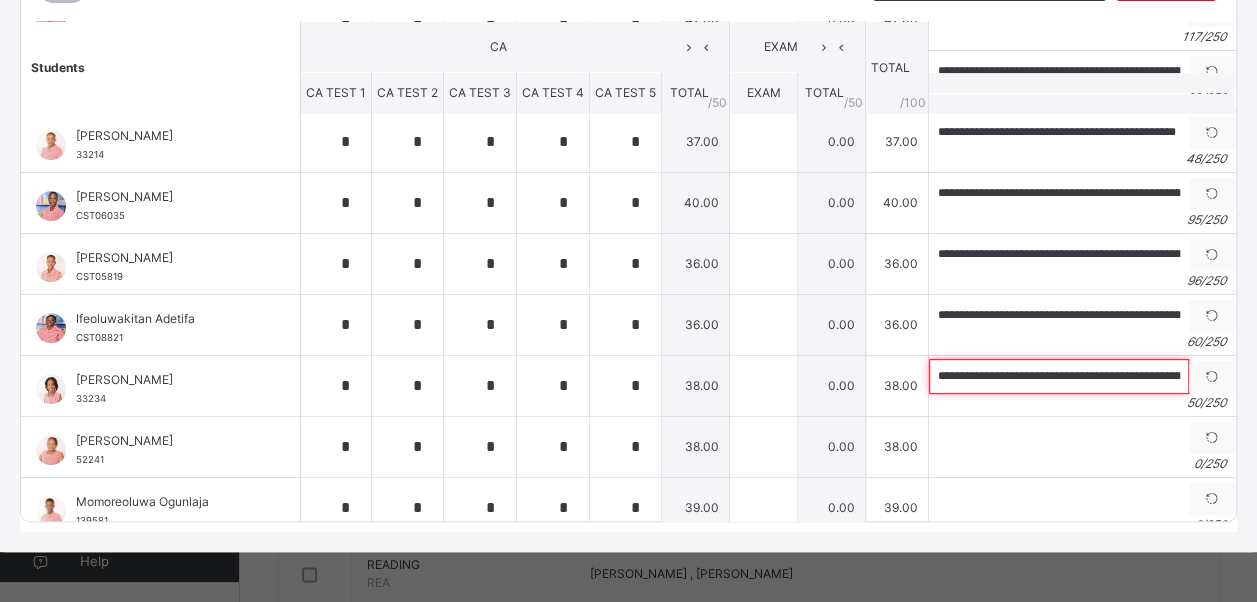 scroll, scrollTop: 0, scrollLeft: 44, axis: horizontal 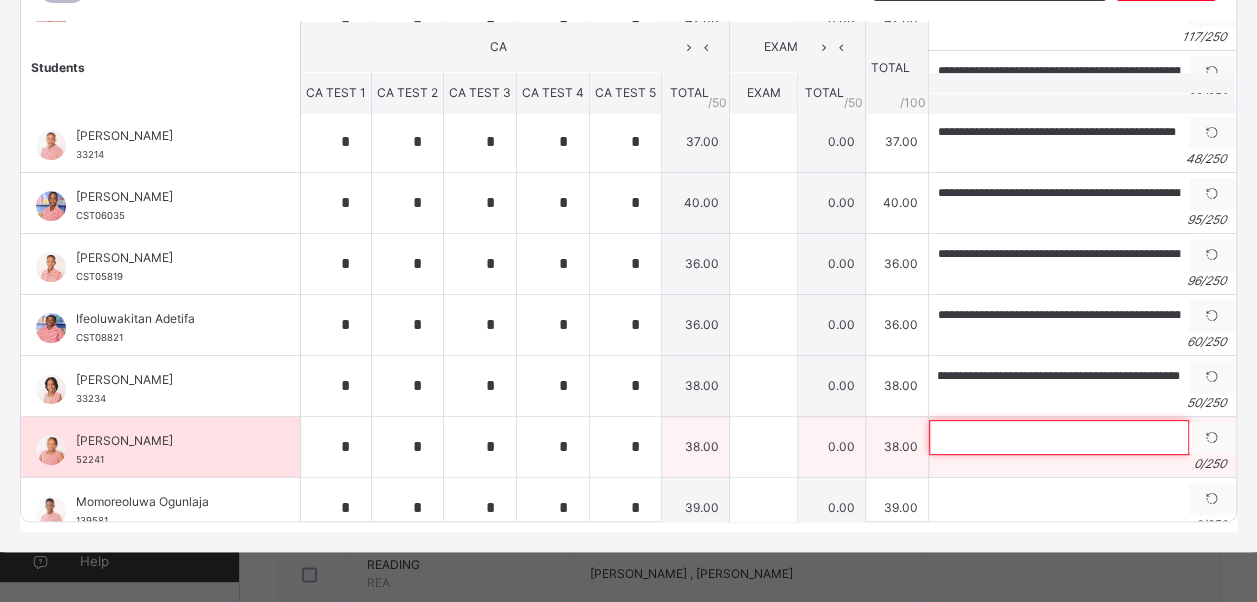 click at bounding box center (1059, 437) 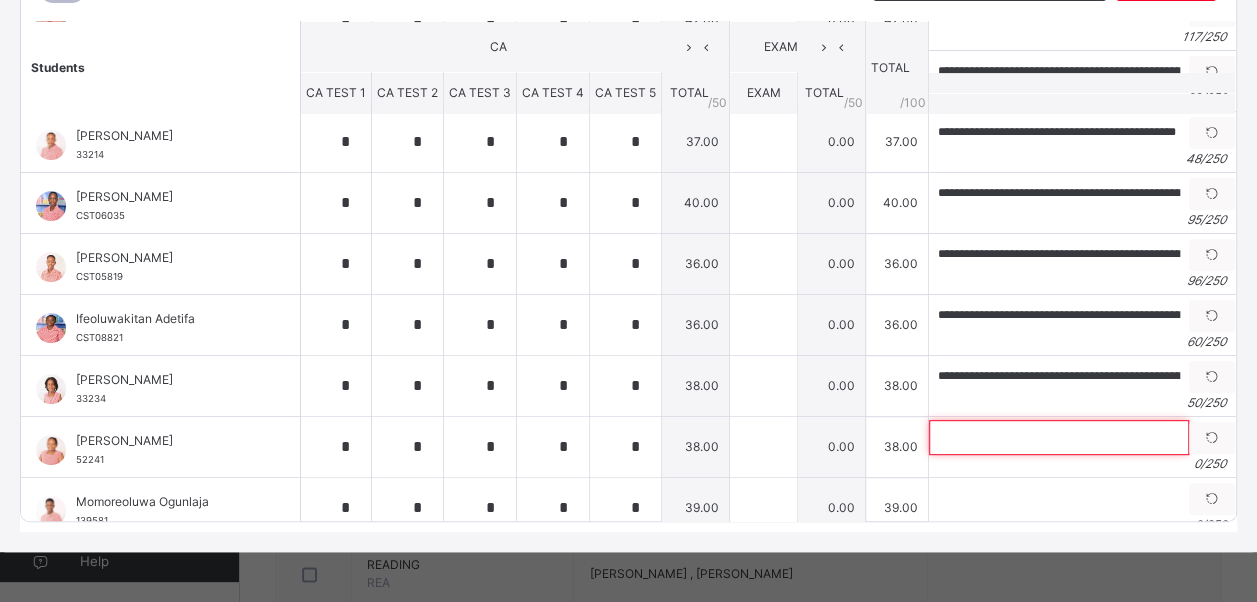 paste on "**********" 